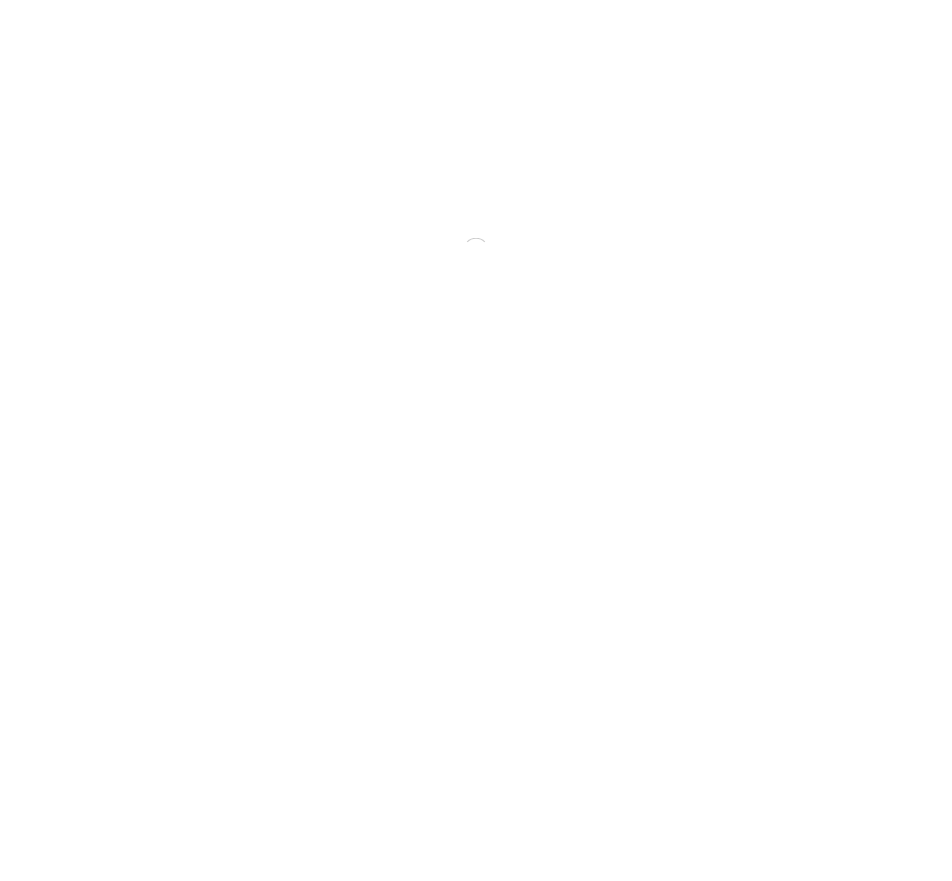scroll, scrollTop: 0, scrollLeft: 0, axis: both 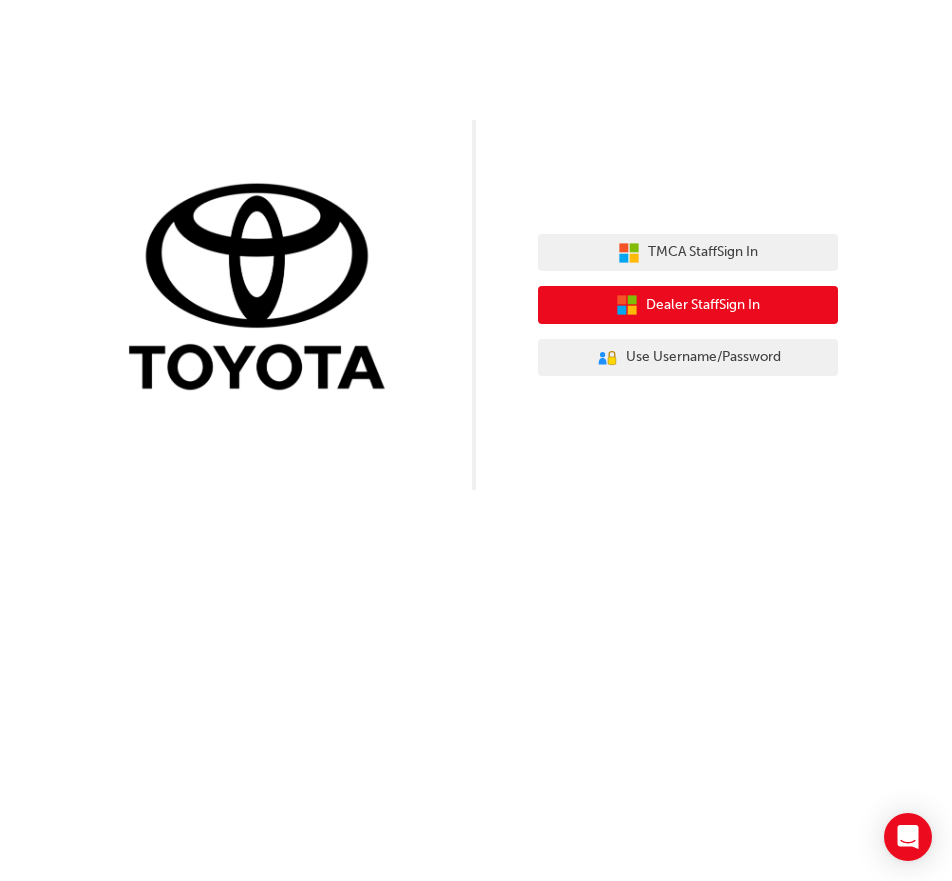 click on "Dealer Staff  Sign In" at bounding box center [703, 305] 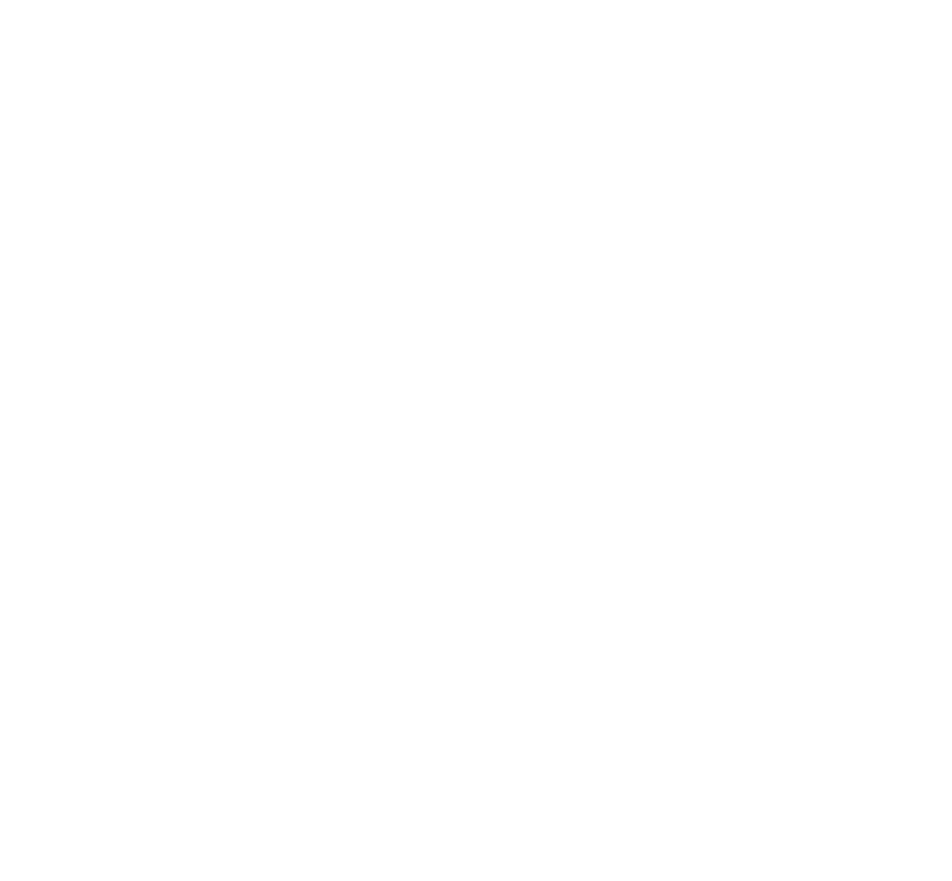 scroll, scrollTop: 0, scrollLeft: 0, axis: both 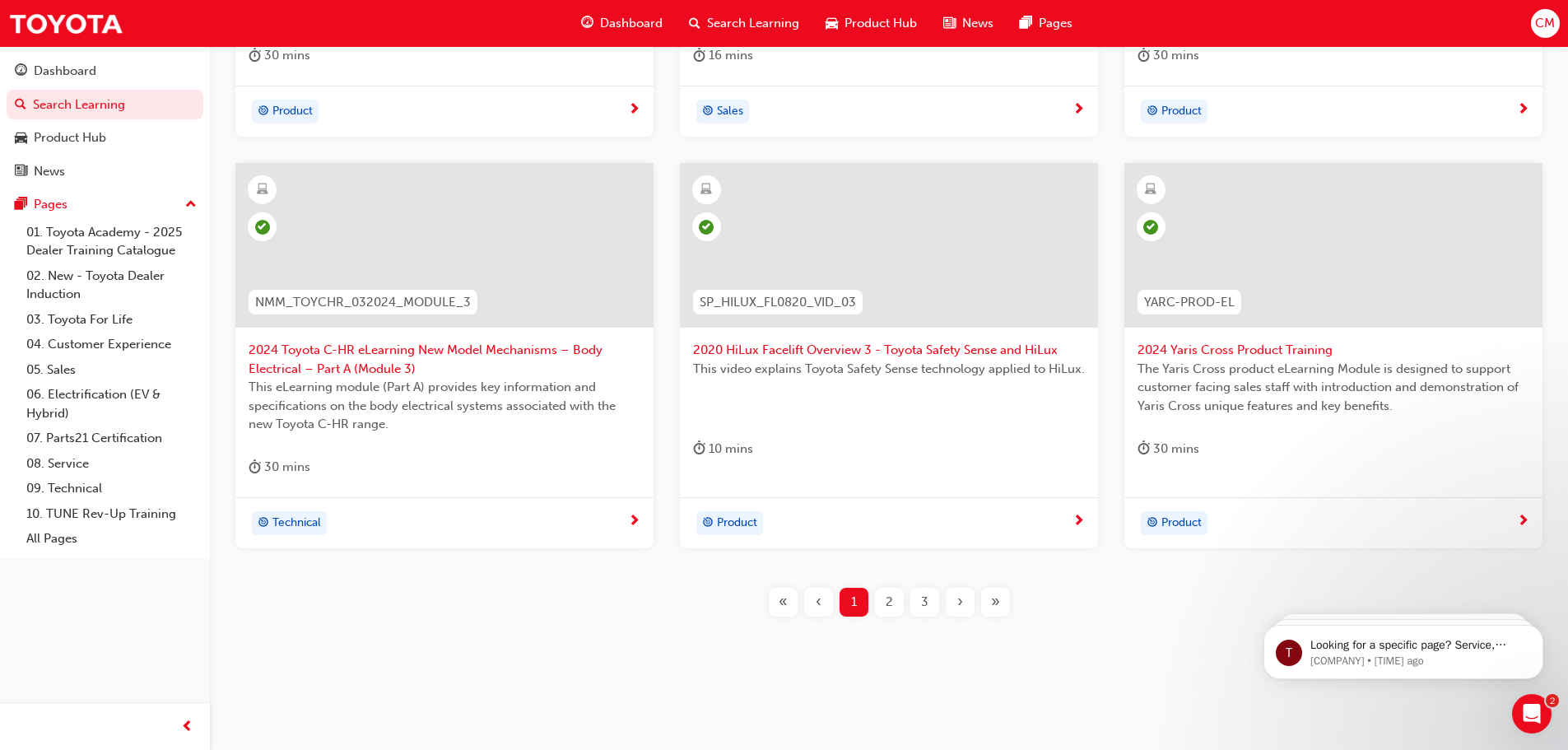 click on "2" at bounding box center (889, 602) 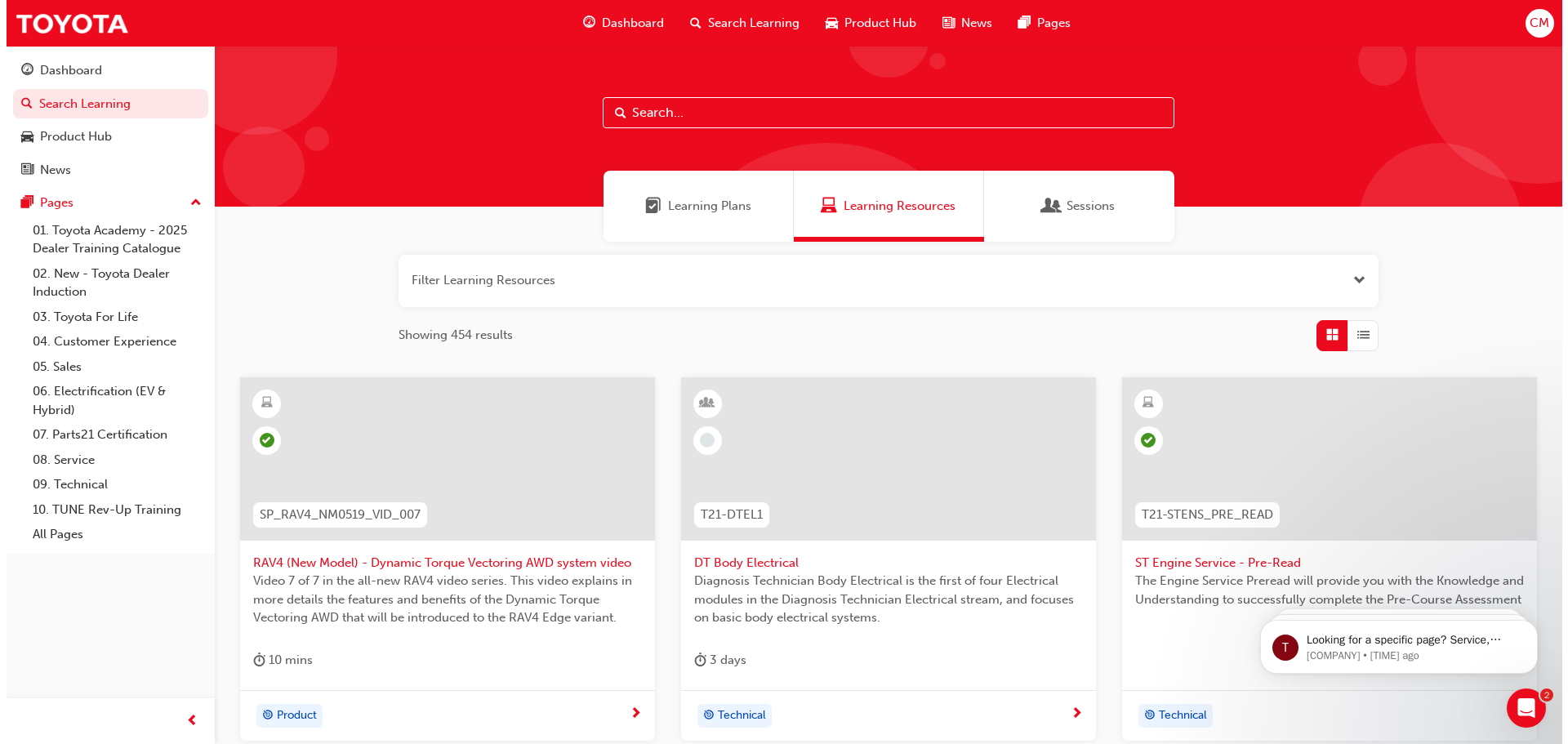 scroll, scrollTop: 0, scrollLeft: 0, axis: both 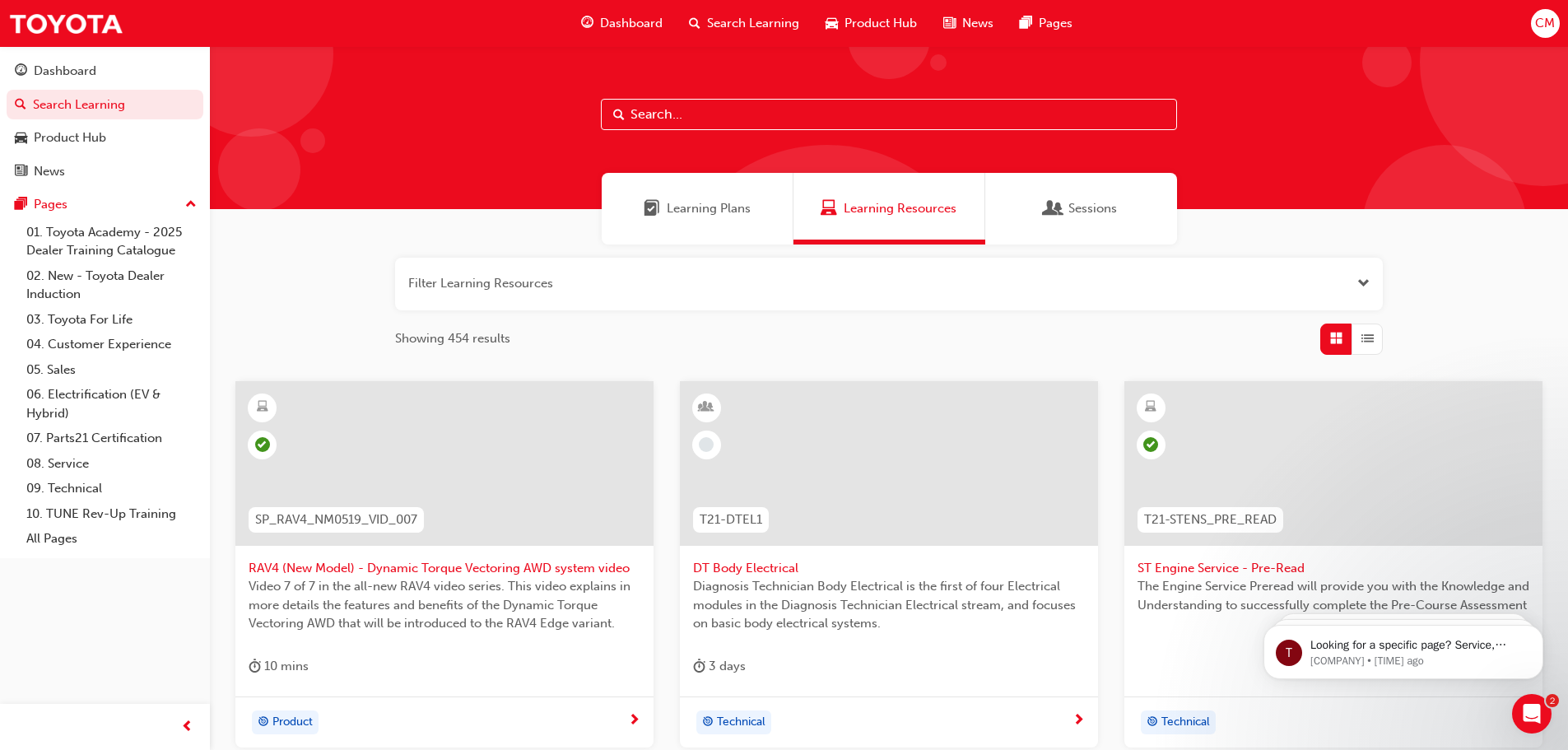 click at bounding box center (889, 464) 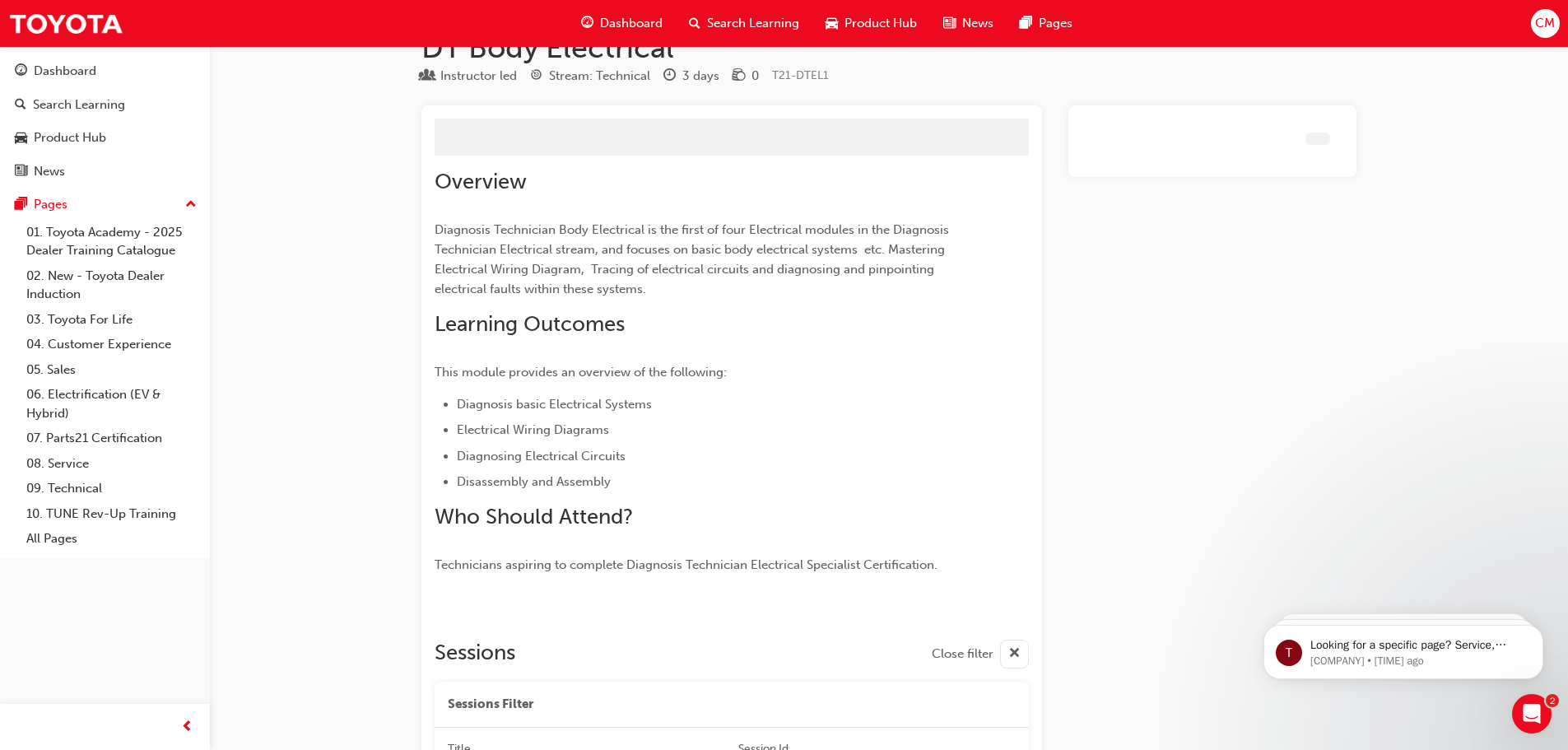 scroll, scrollTop: 276, scrollLeft: 0, axis: vertical 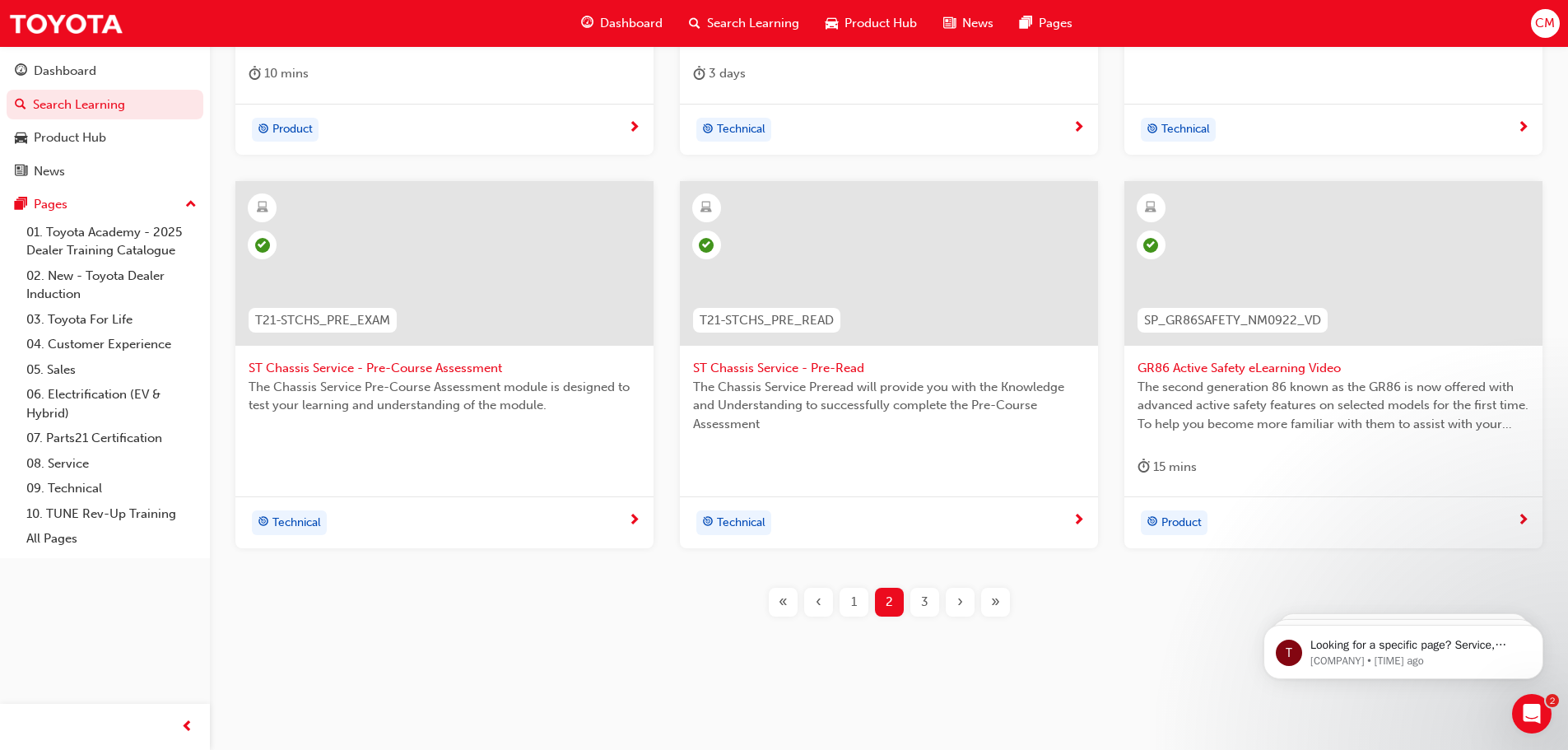 click on "3" at bounding box center (924, 602) 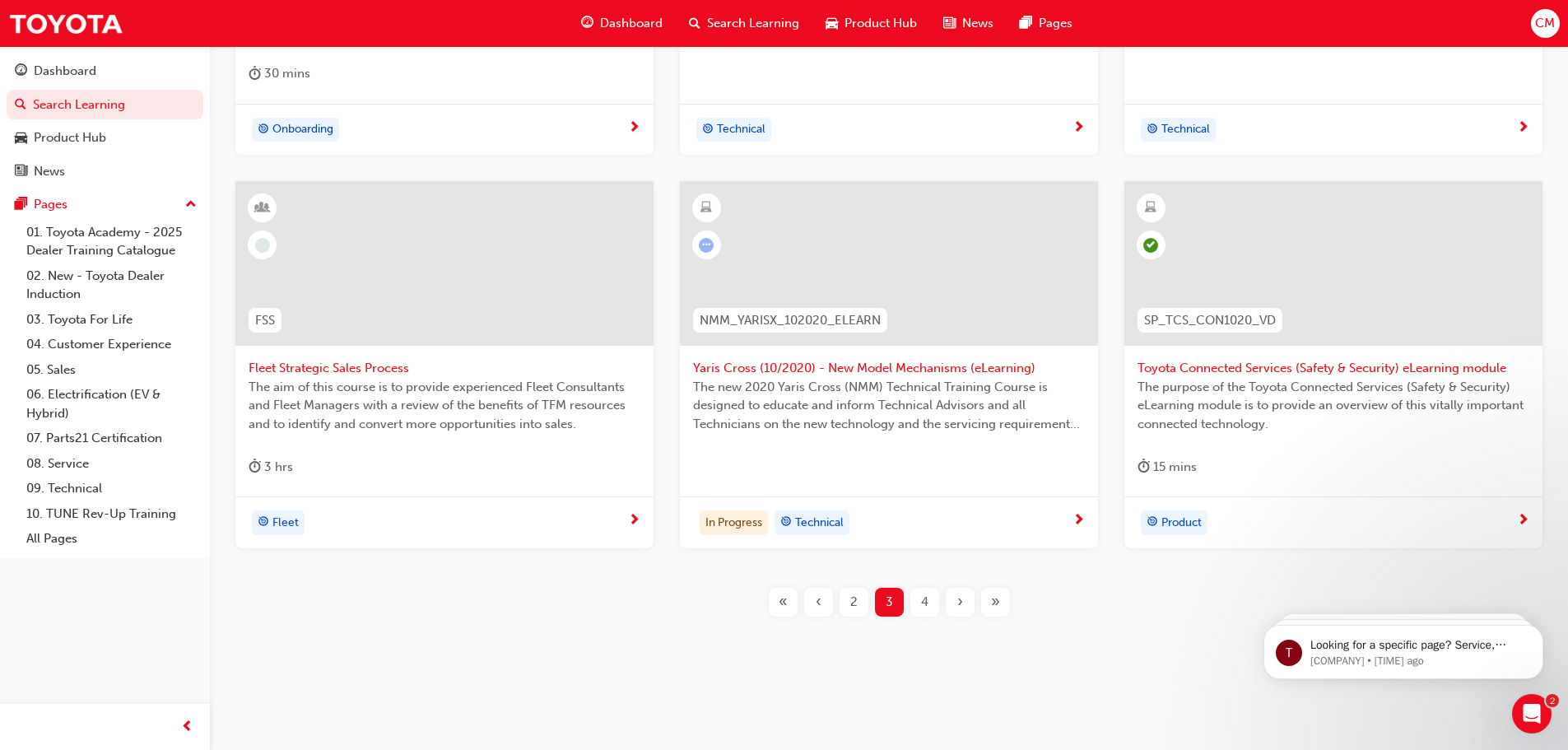 scroll, scrollTop: 263, scrollLeft: 0, axis: vertical 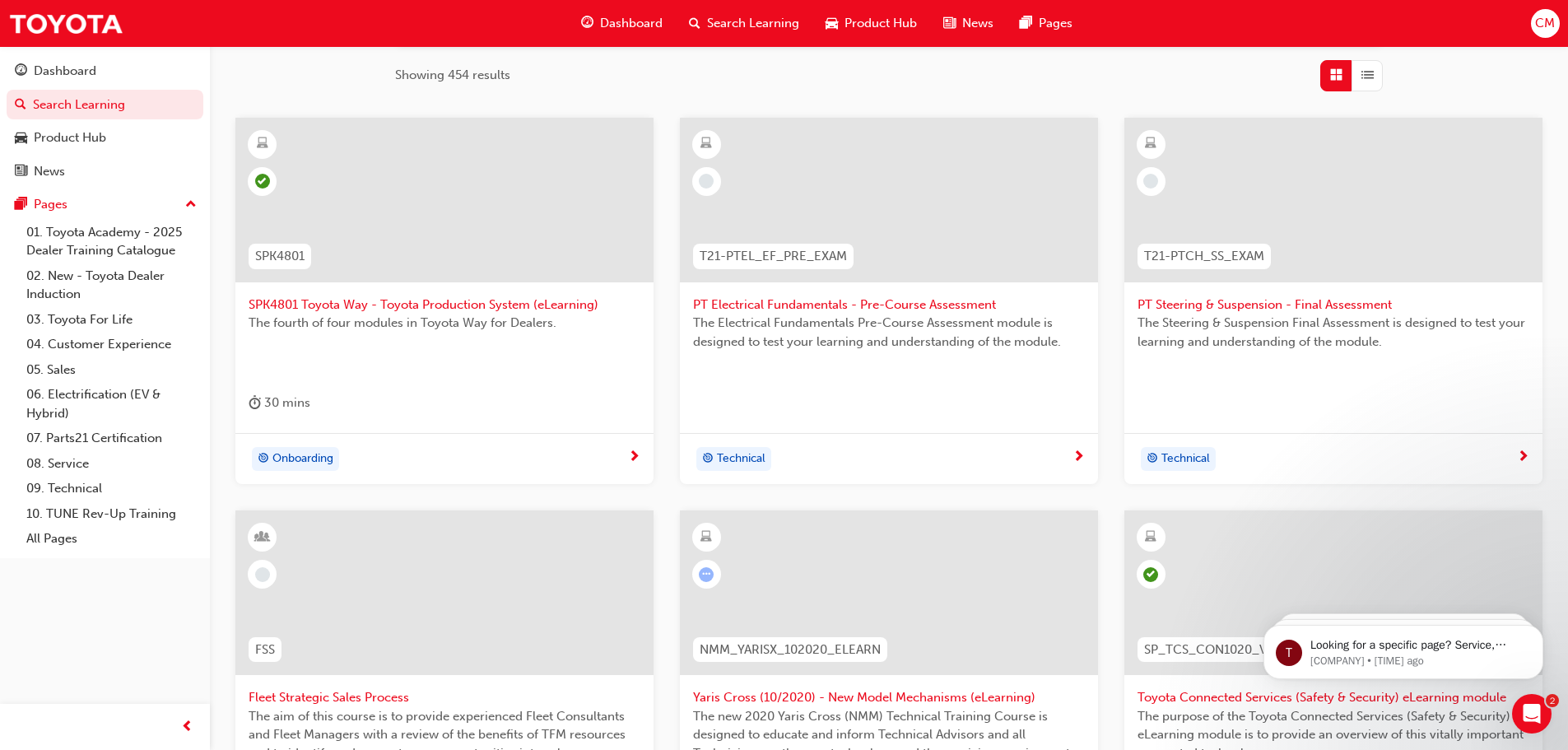 click at bounding box center (889, 200) 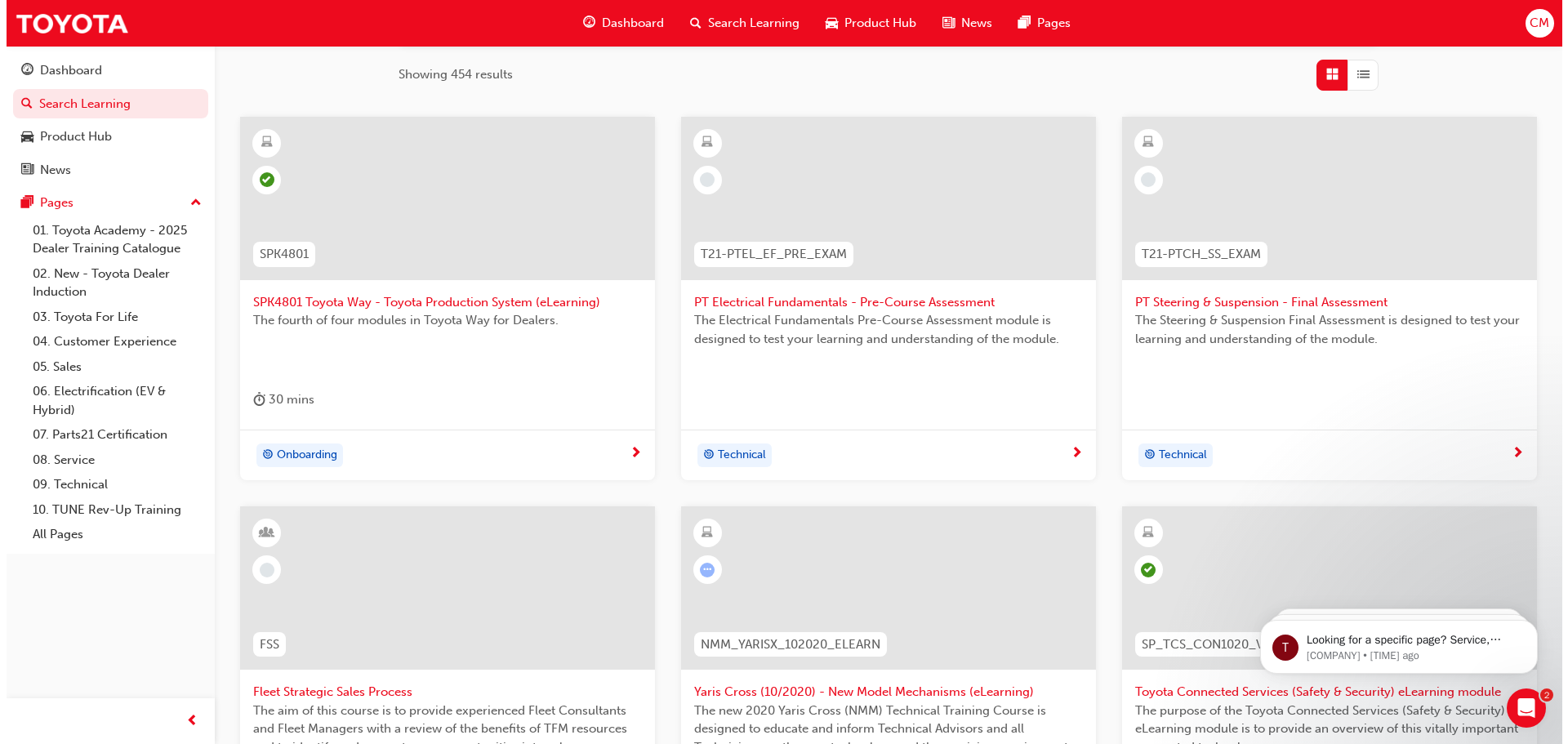 scroll, scrollTop: 0, scrollLeft: 0, axis: both 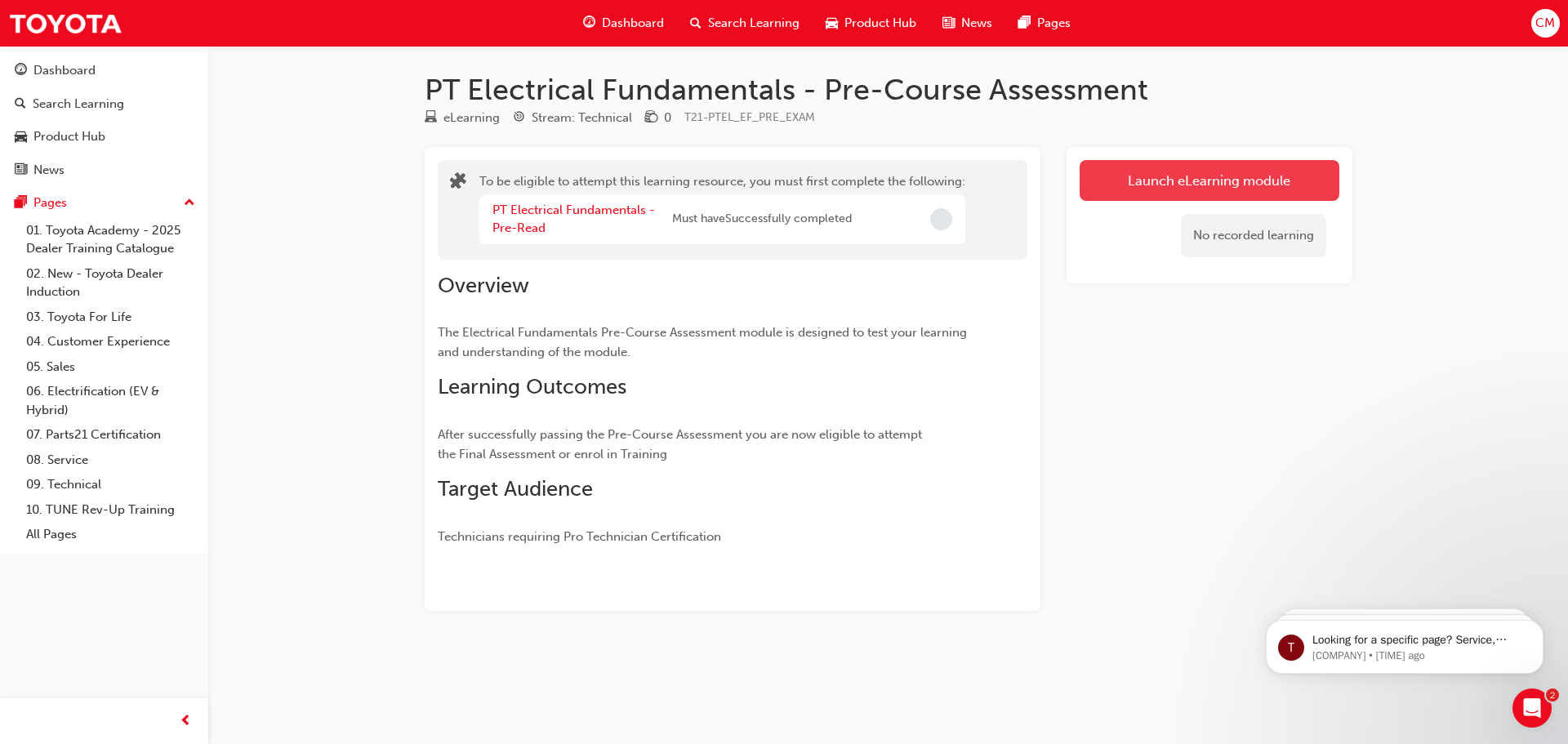 click on "Launch eLearning module" at bounding box center (1209, 180) 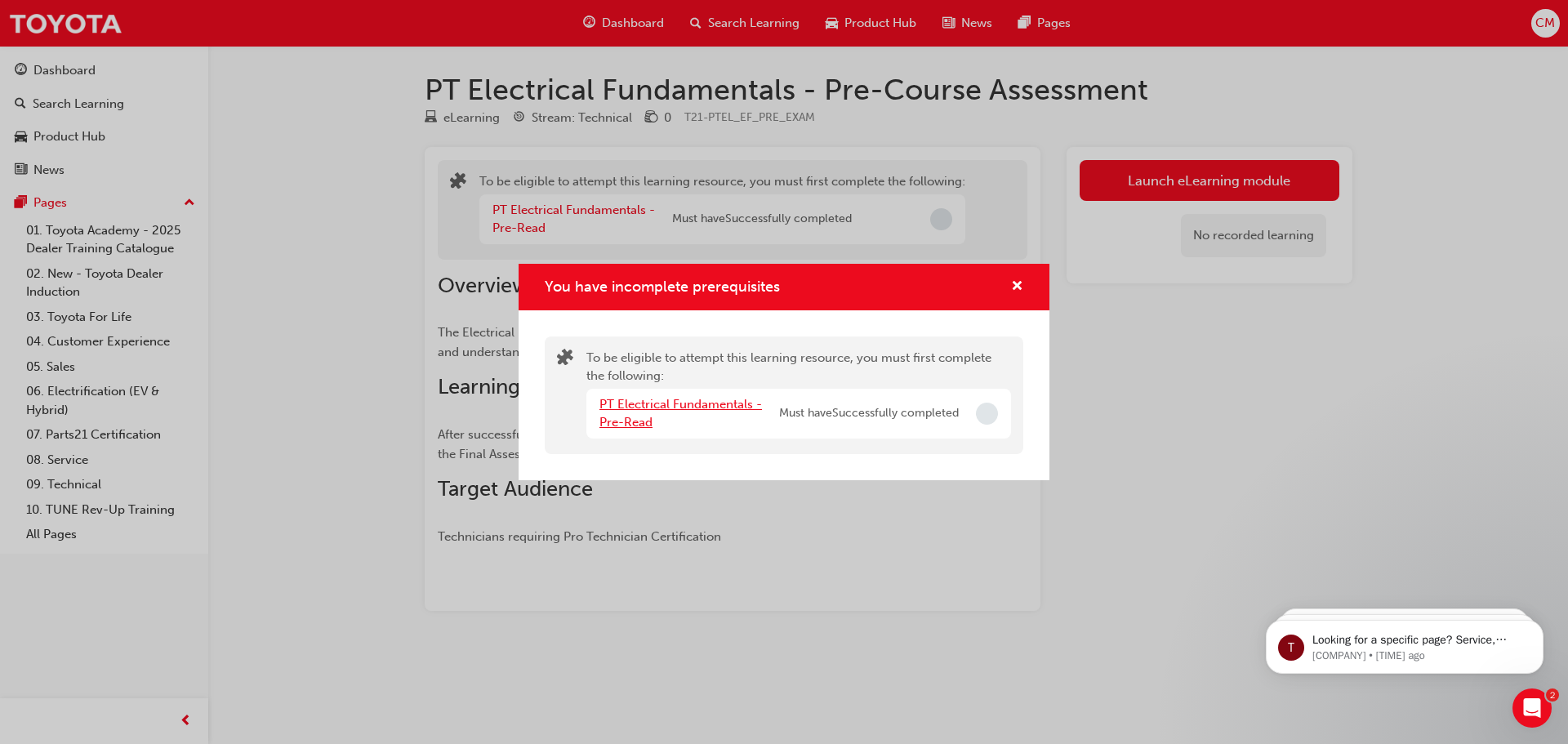 click on "PT Electrical Fundamentals - Pre-Read" at bounding box center (680, 413) 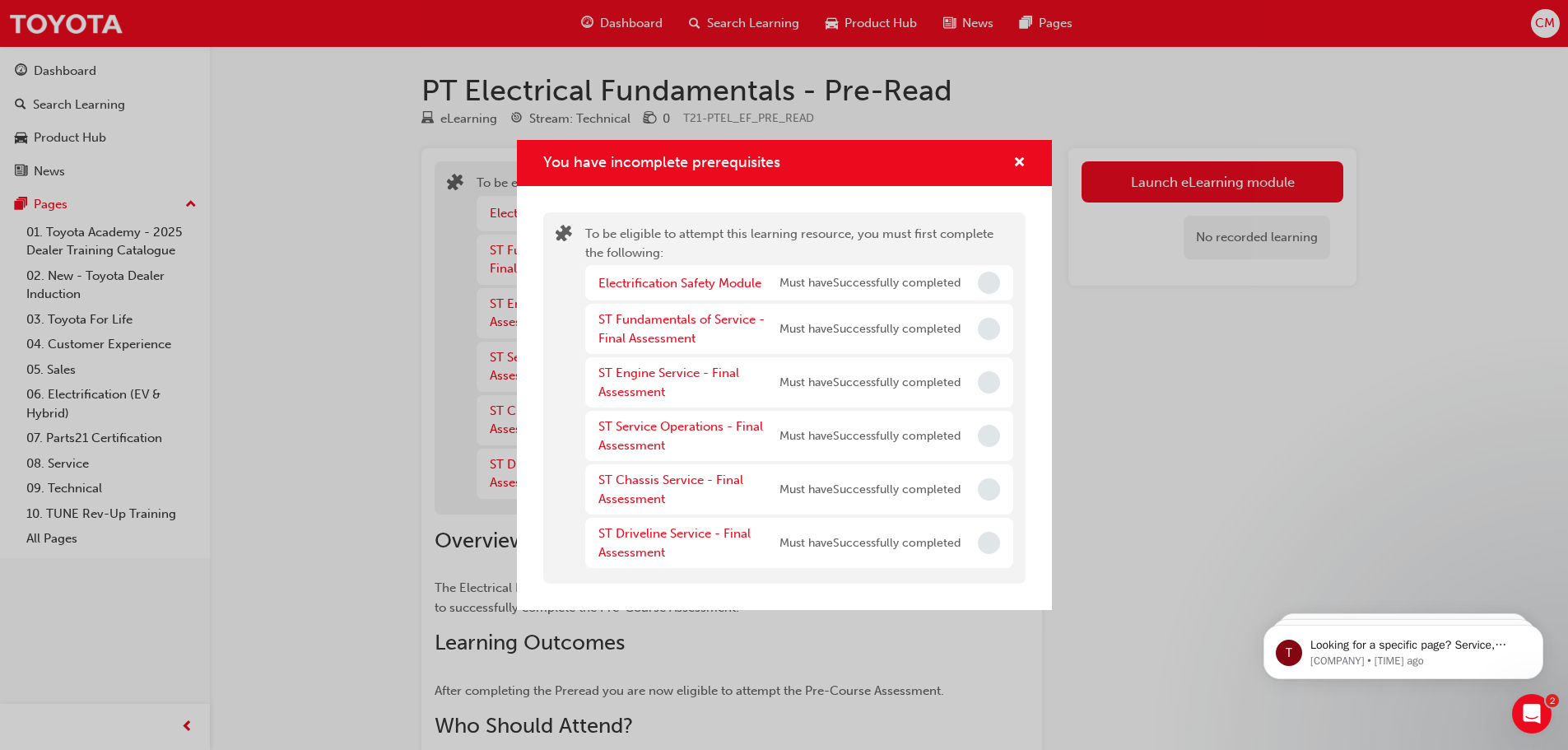 click at bounding box center [1012, 163] 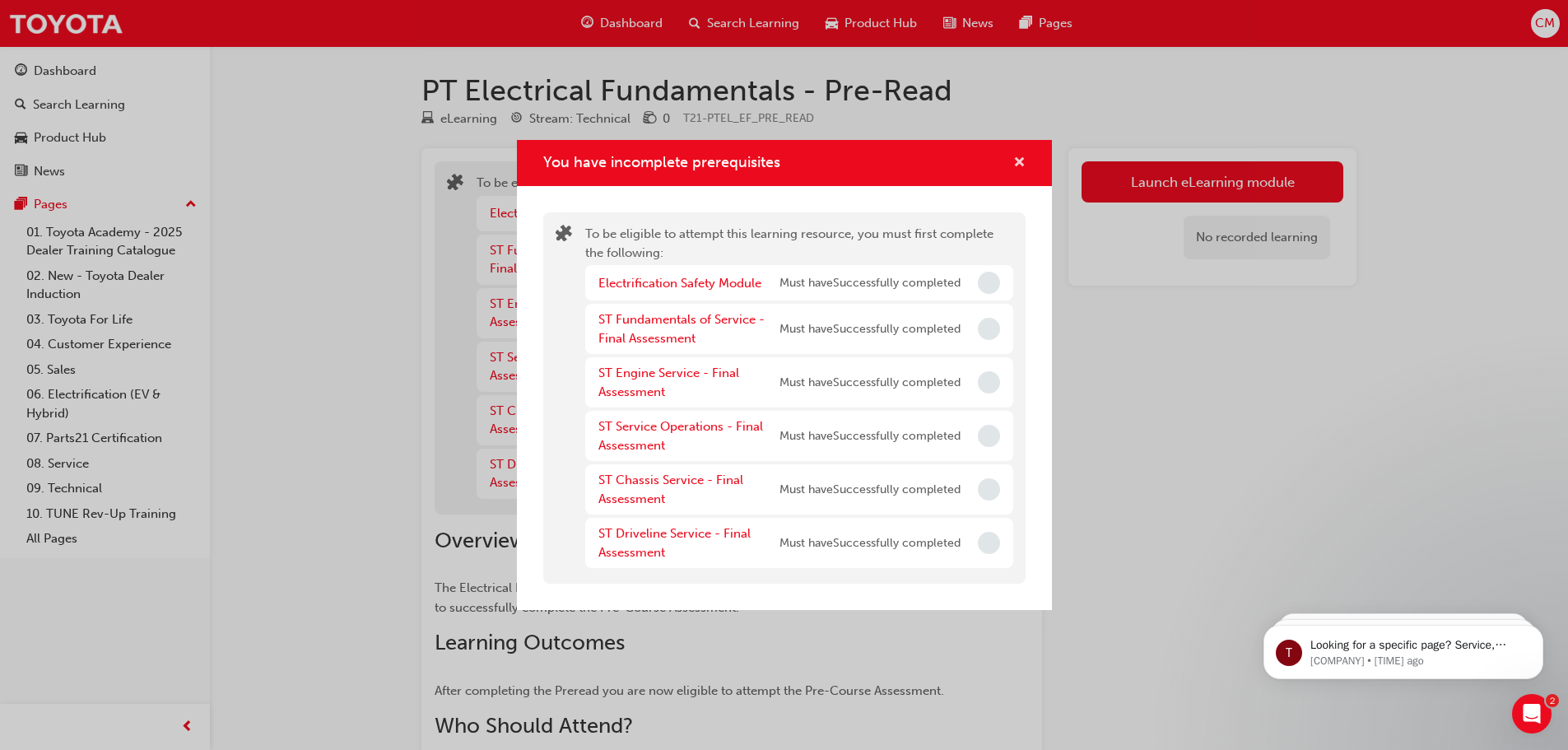 drag, startPoint x: 1018, startPoint y: 168, endPoint x: 664, endPoint y: 112, distance: 358.40201 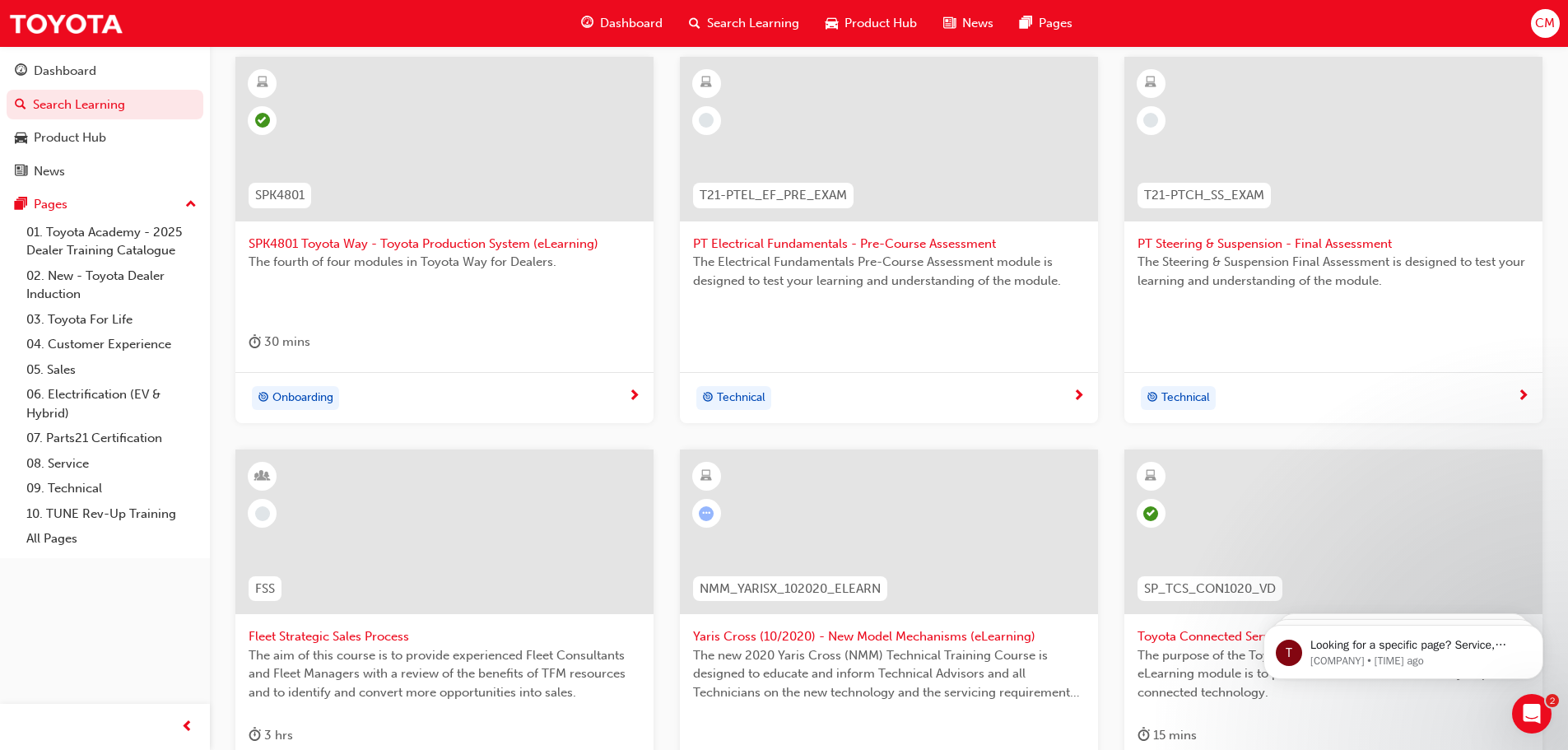 scroll, scrollTop: 428, scrollLeft: 0, axis: vertical 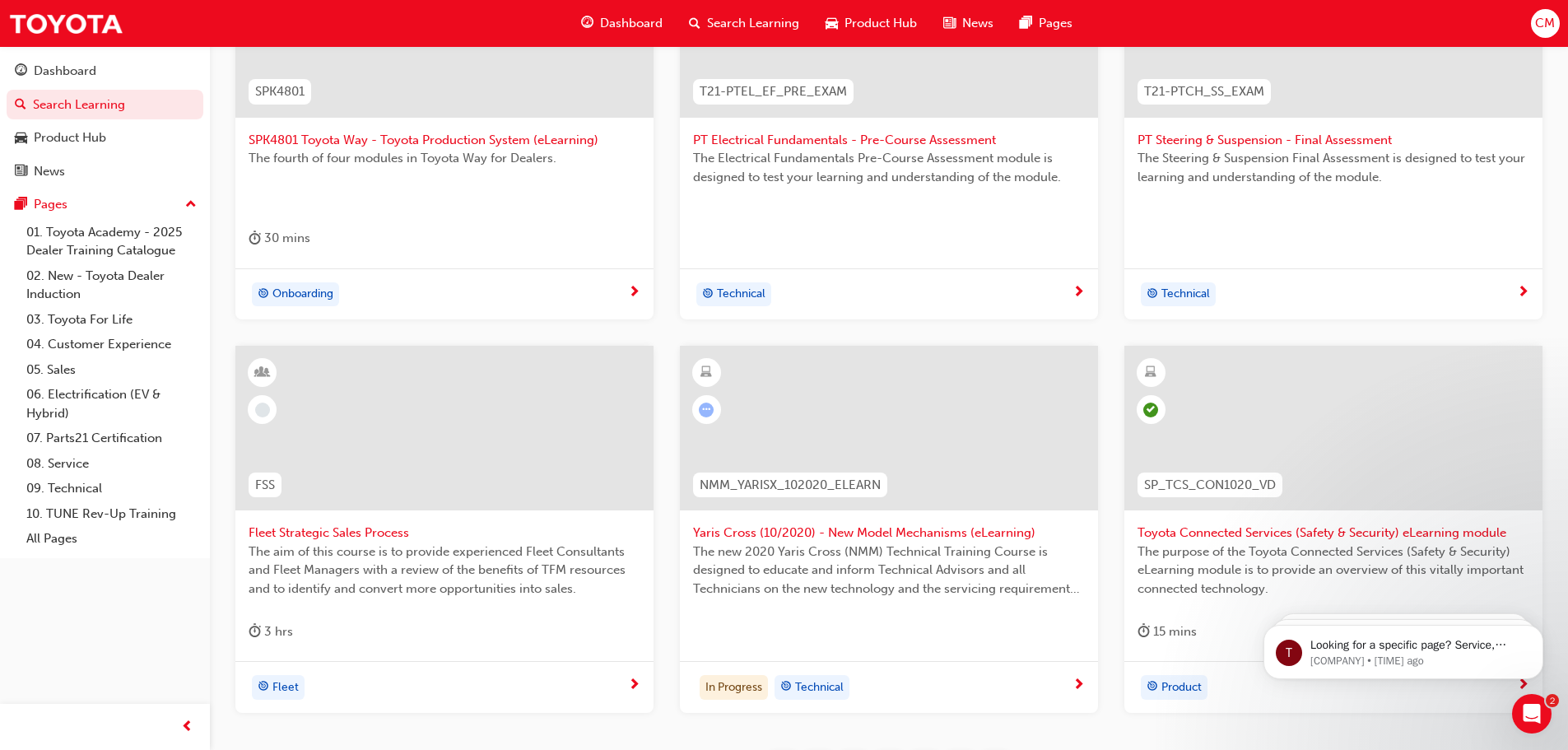 click at bounding box center [444, 428] 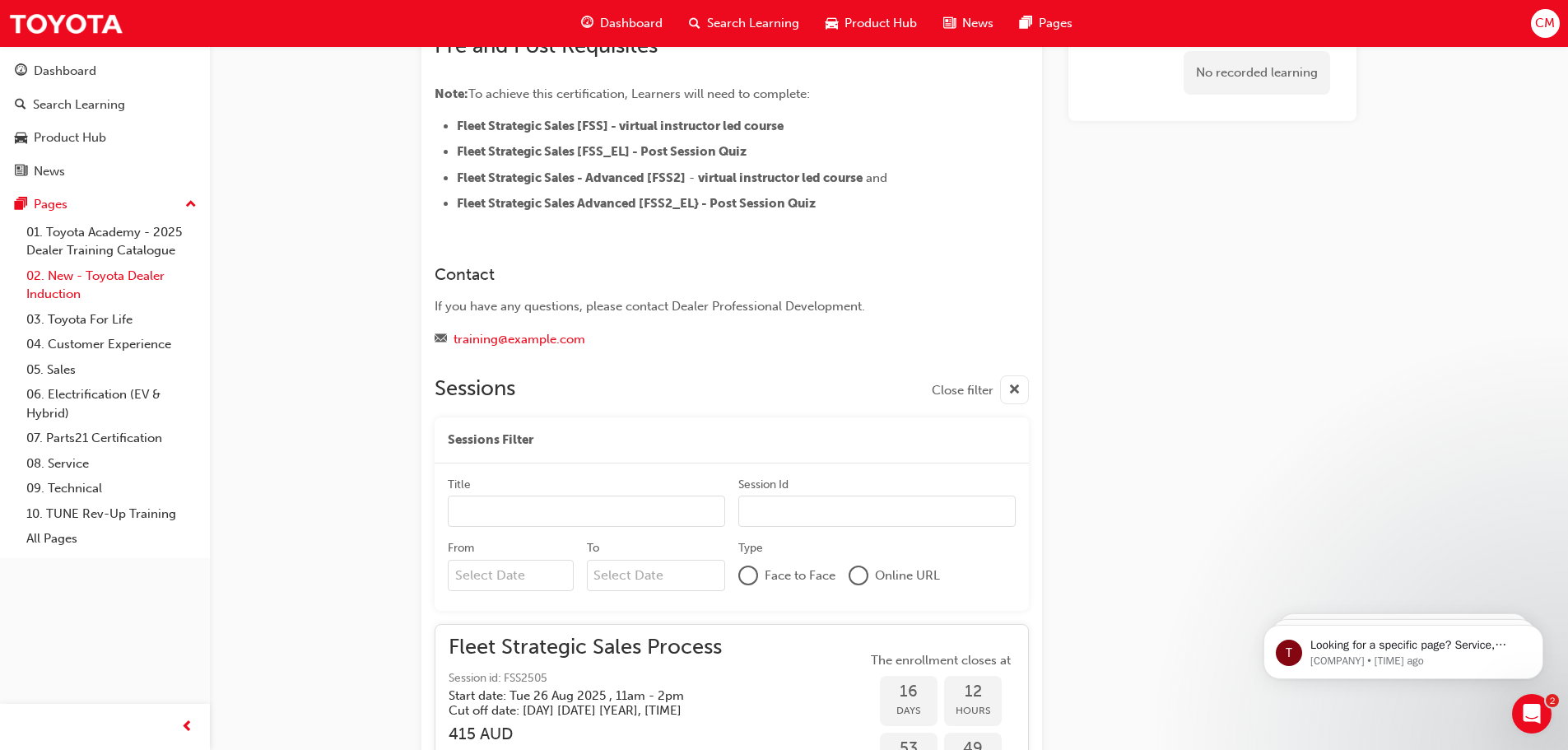 scroll, scrollTop: 943, scrollLeft: 0, axis: vertical 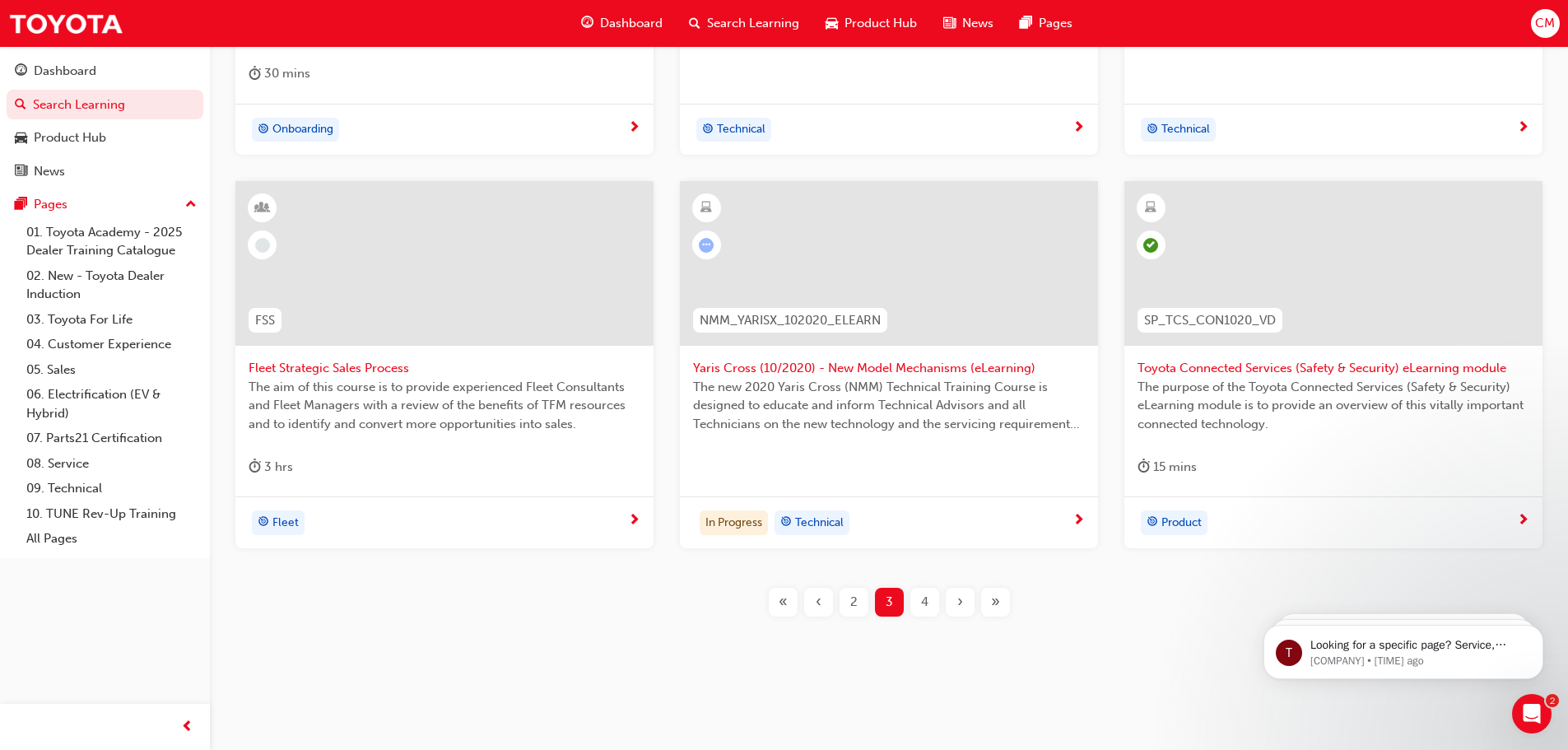 click on "4" at bounding box center [924, 602] 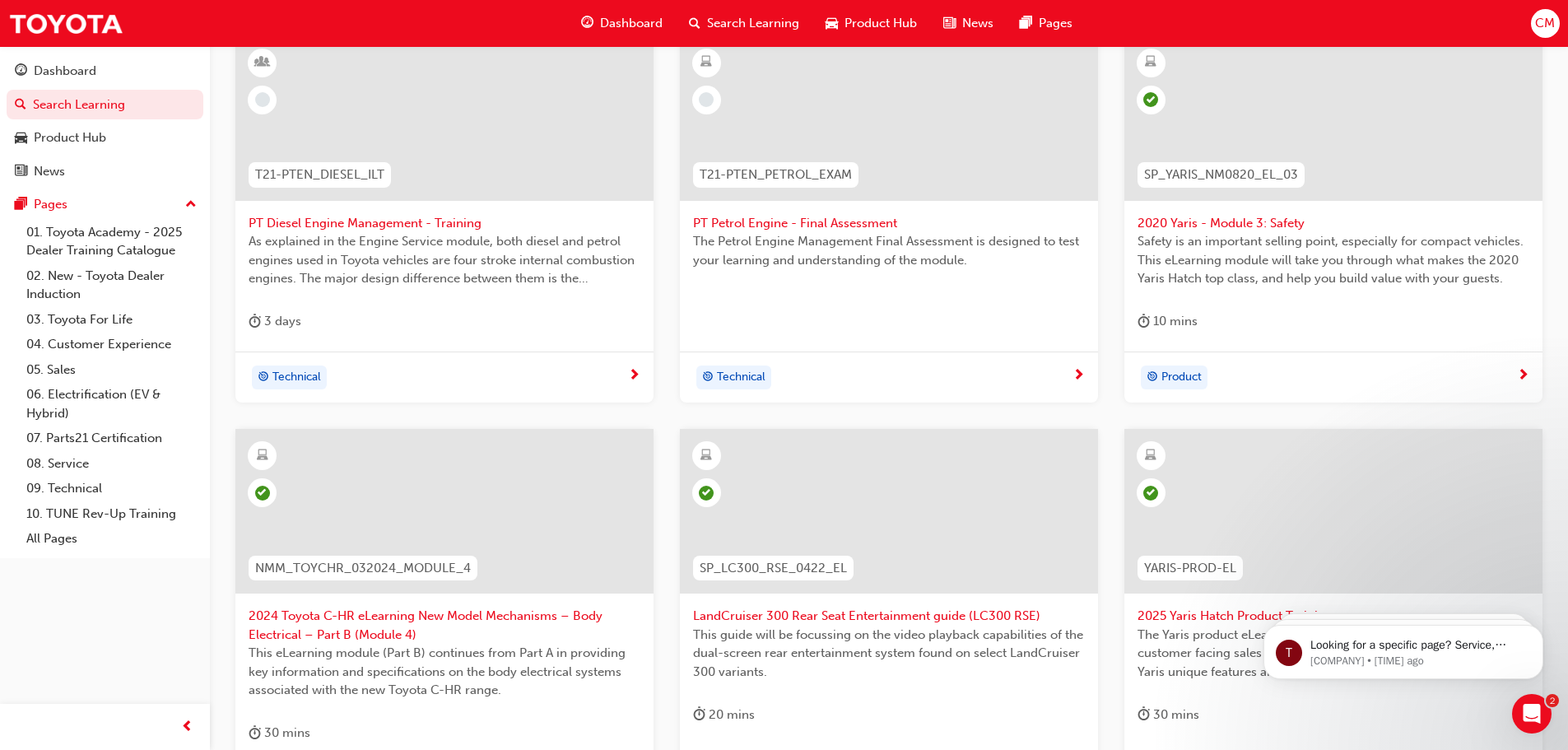 scroll, scrollTop: 510, scrollLeft: 0, axis: vertical 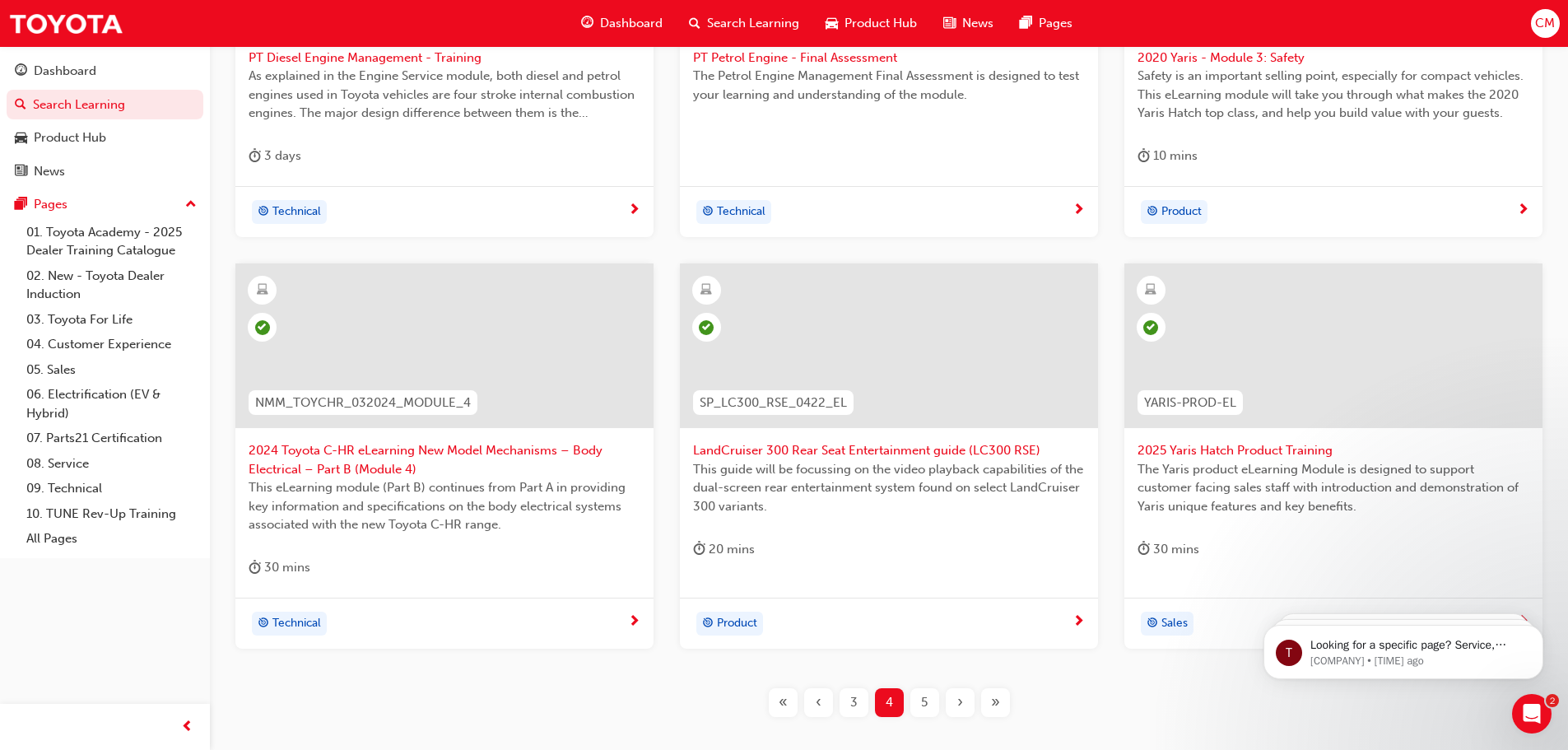 click on "5" at bounding box center (924, 702) 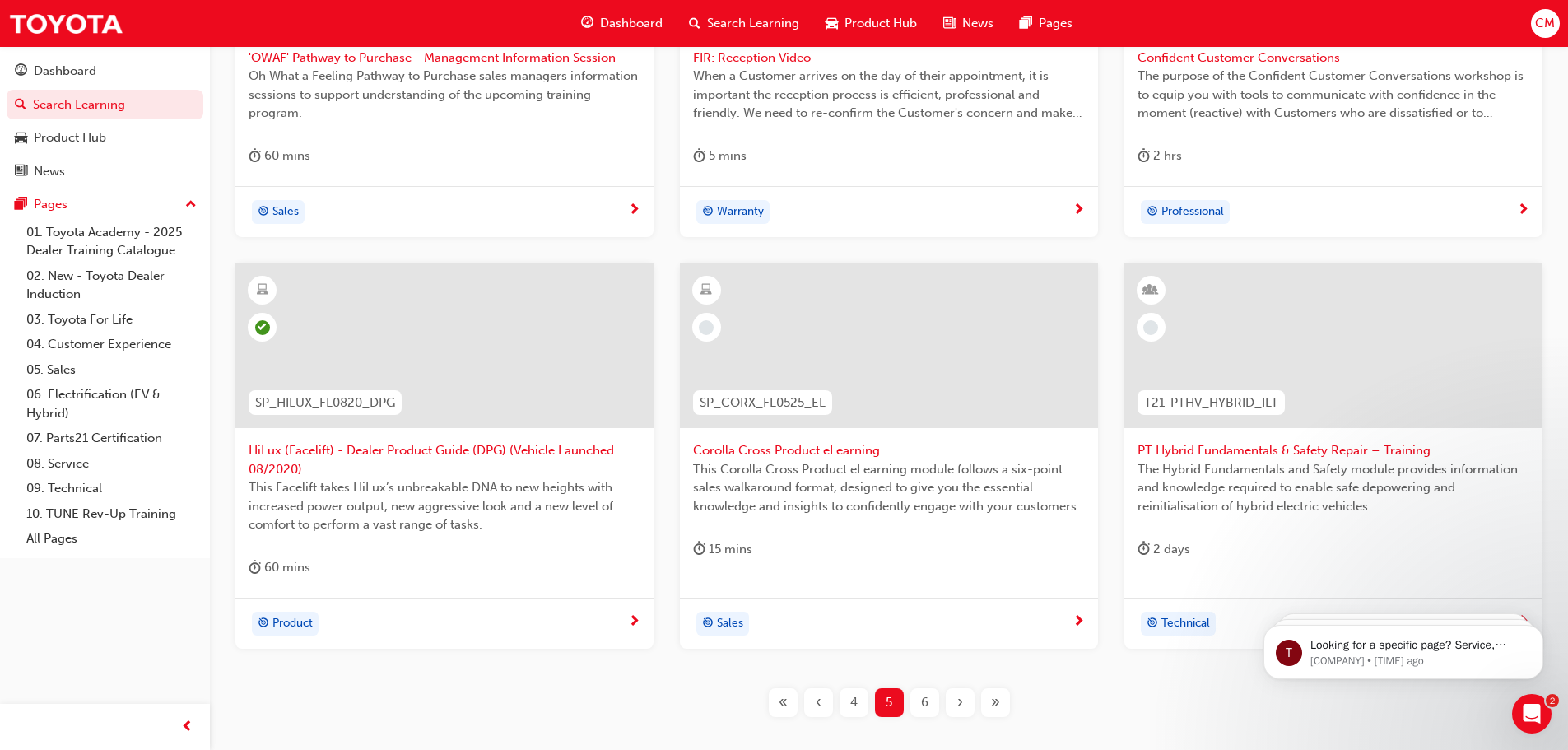 click at bounding box center [889, 346] 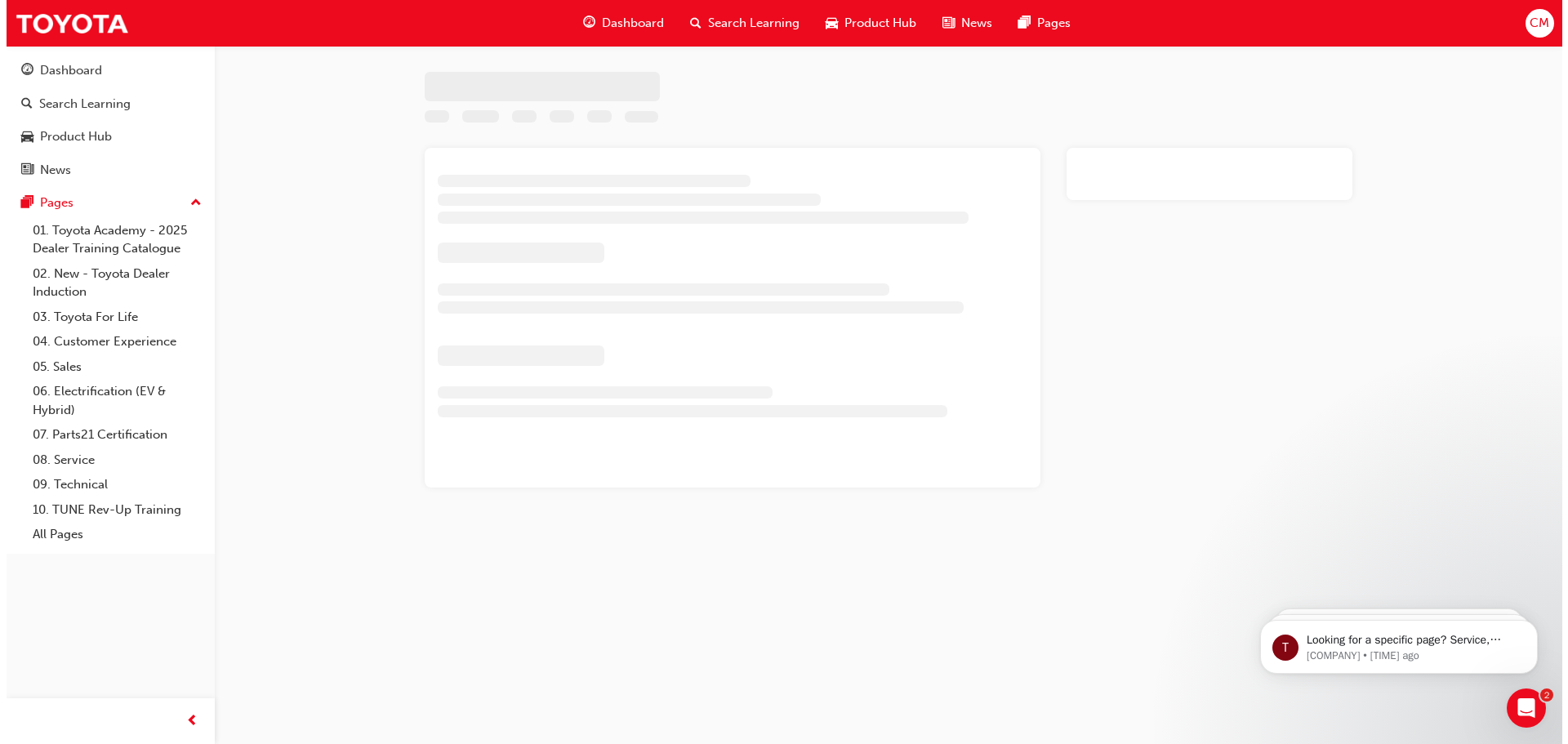 scroll, scrollTop: 0, scrollLeft: 0, axis: both 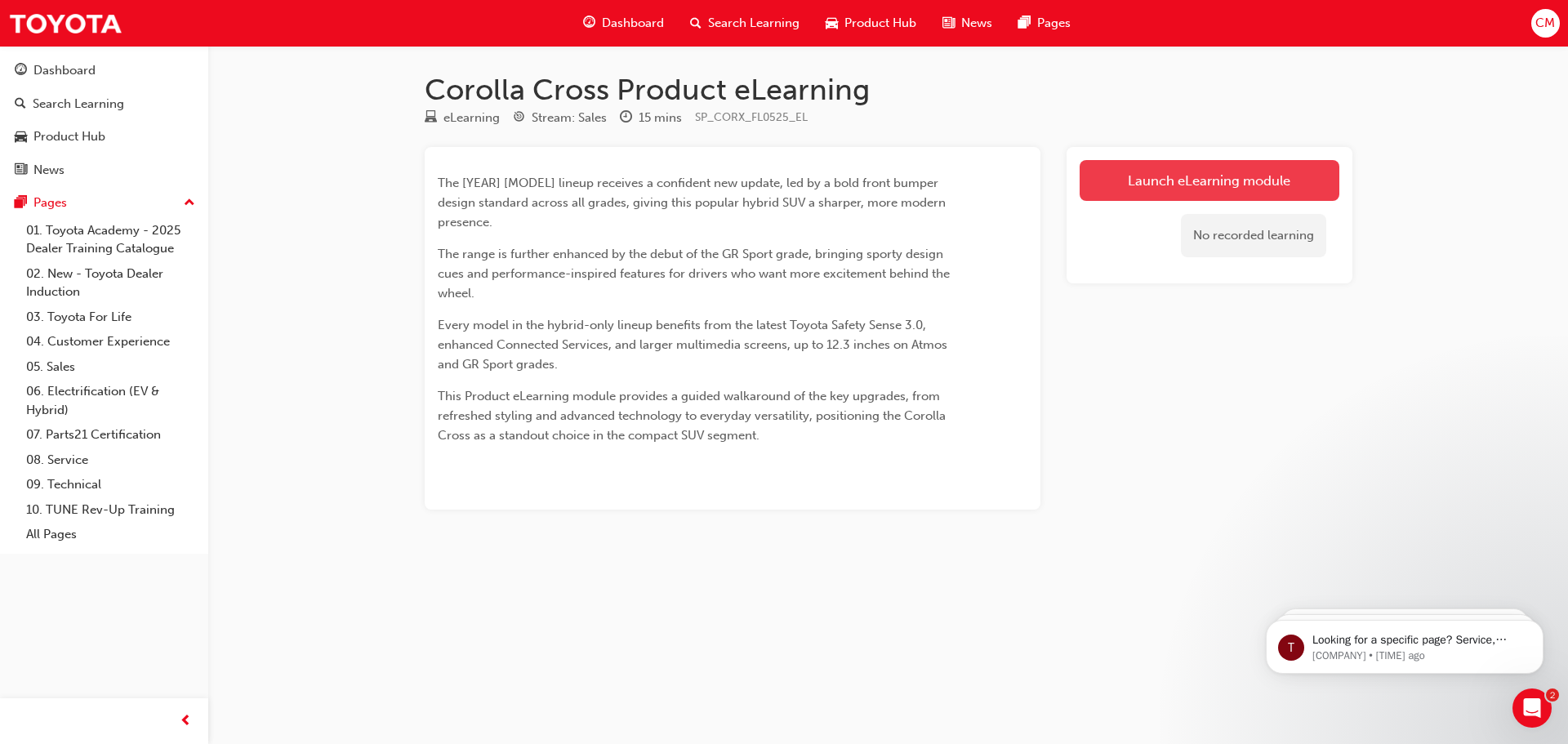 click on "Launch eLearning module" at bounding box center [1209, 180] 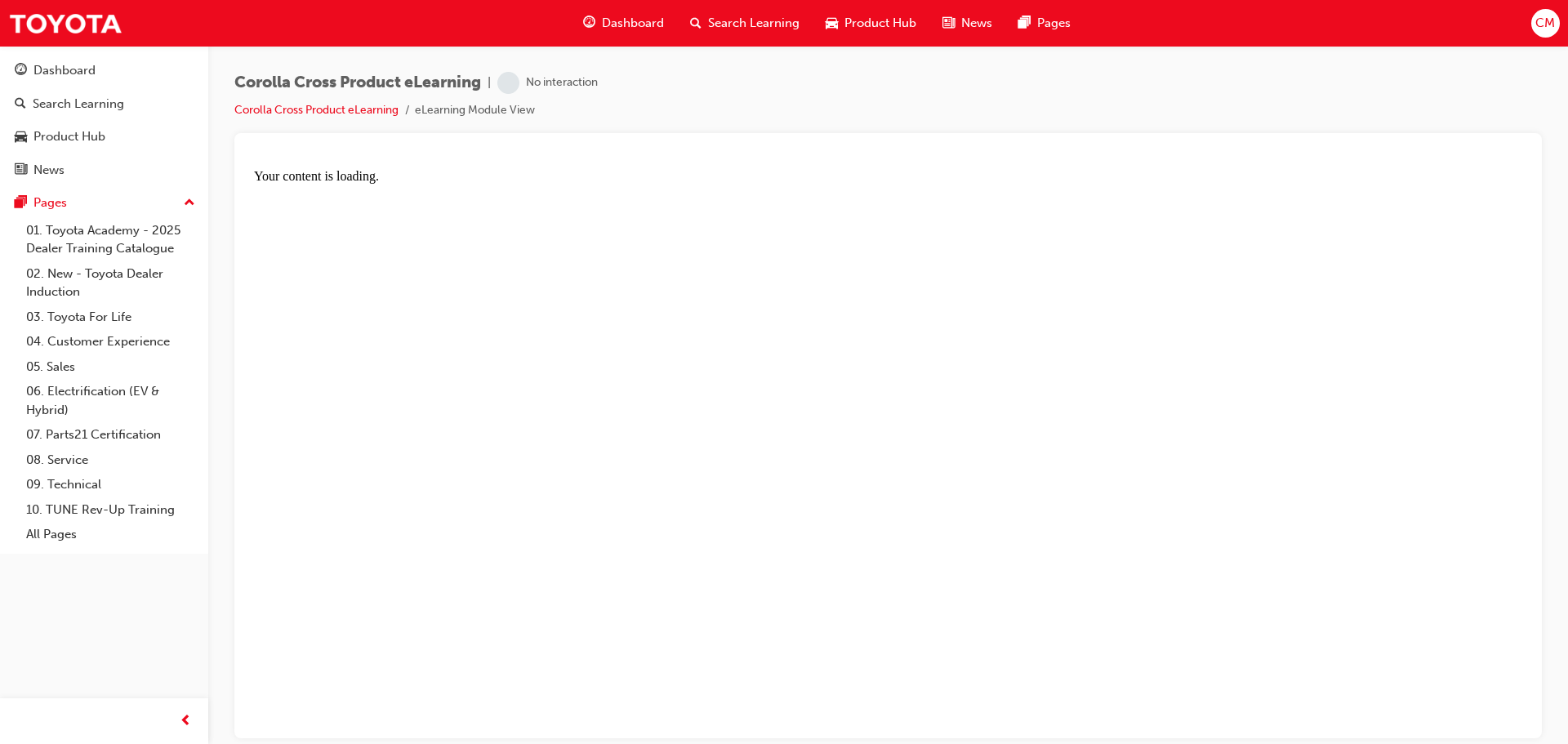 scroll, scrollTop: 0, scrollLeft: 0, axis: both 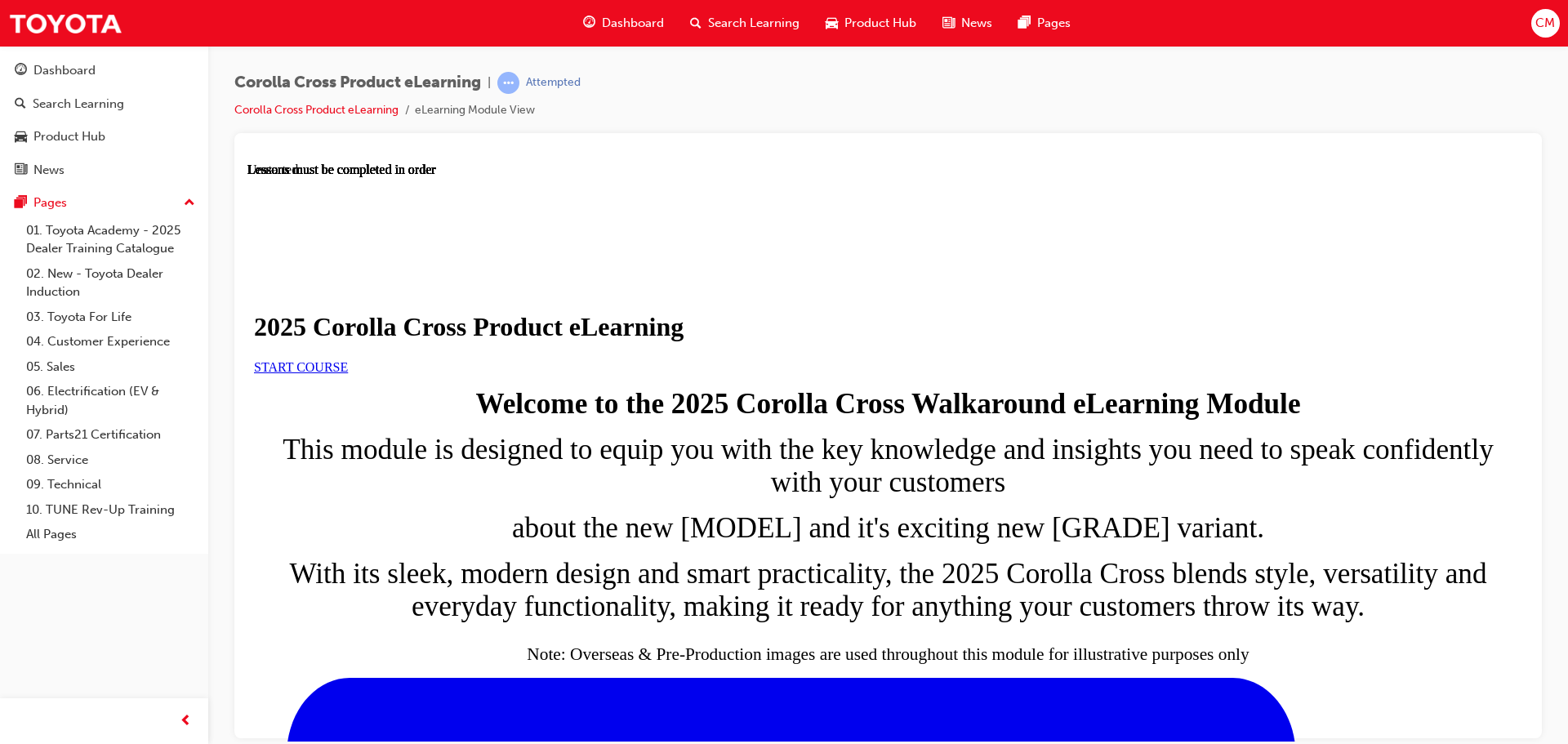 click on "START COURSE" at bounding box center (301, 366) 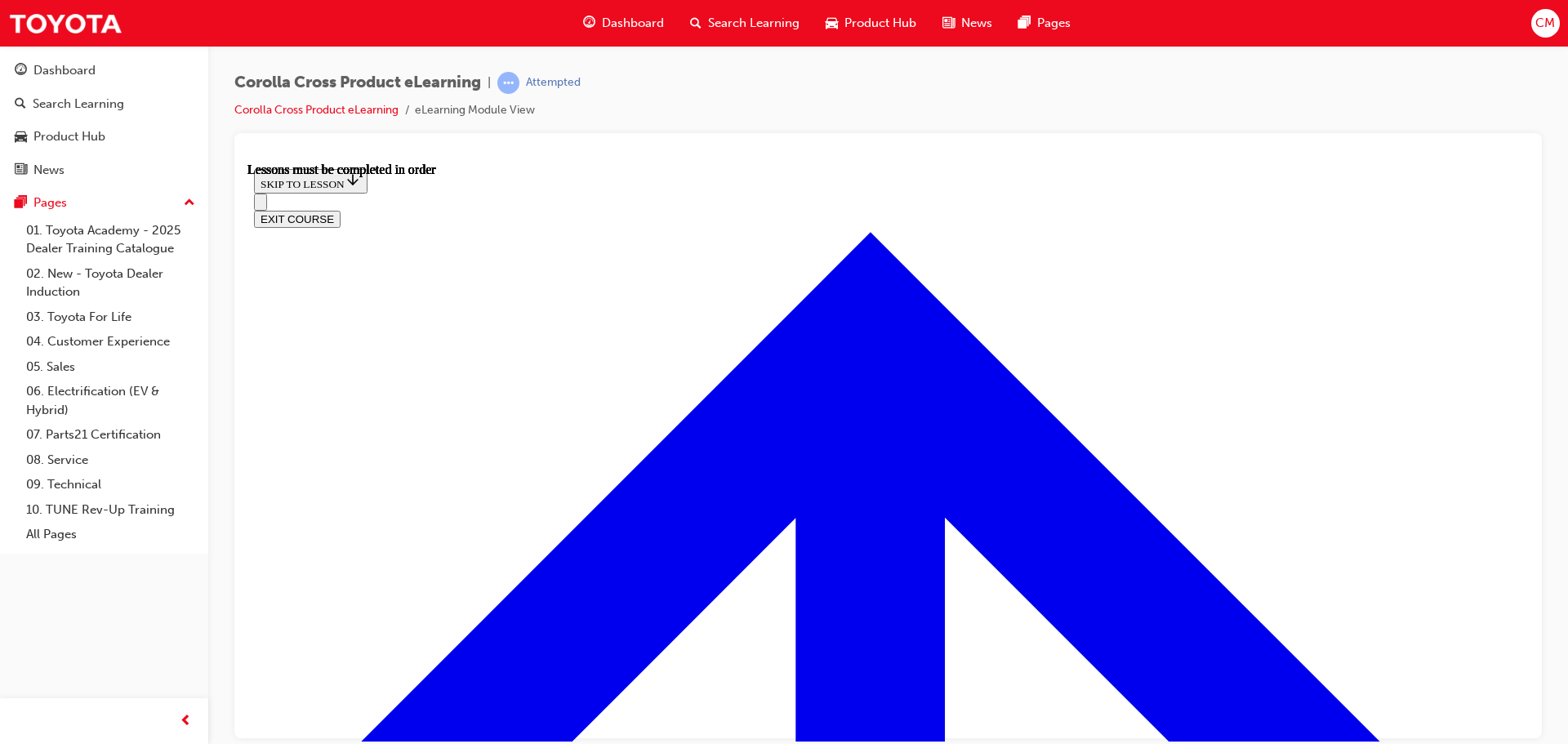 click on "CONTINUE" at bounding box center (288, 2988) 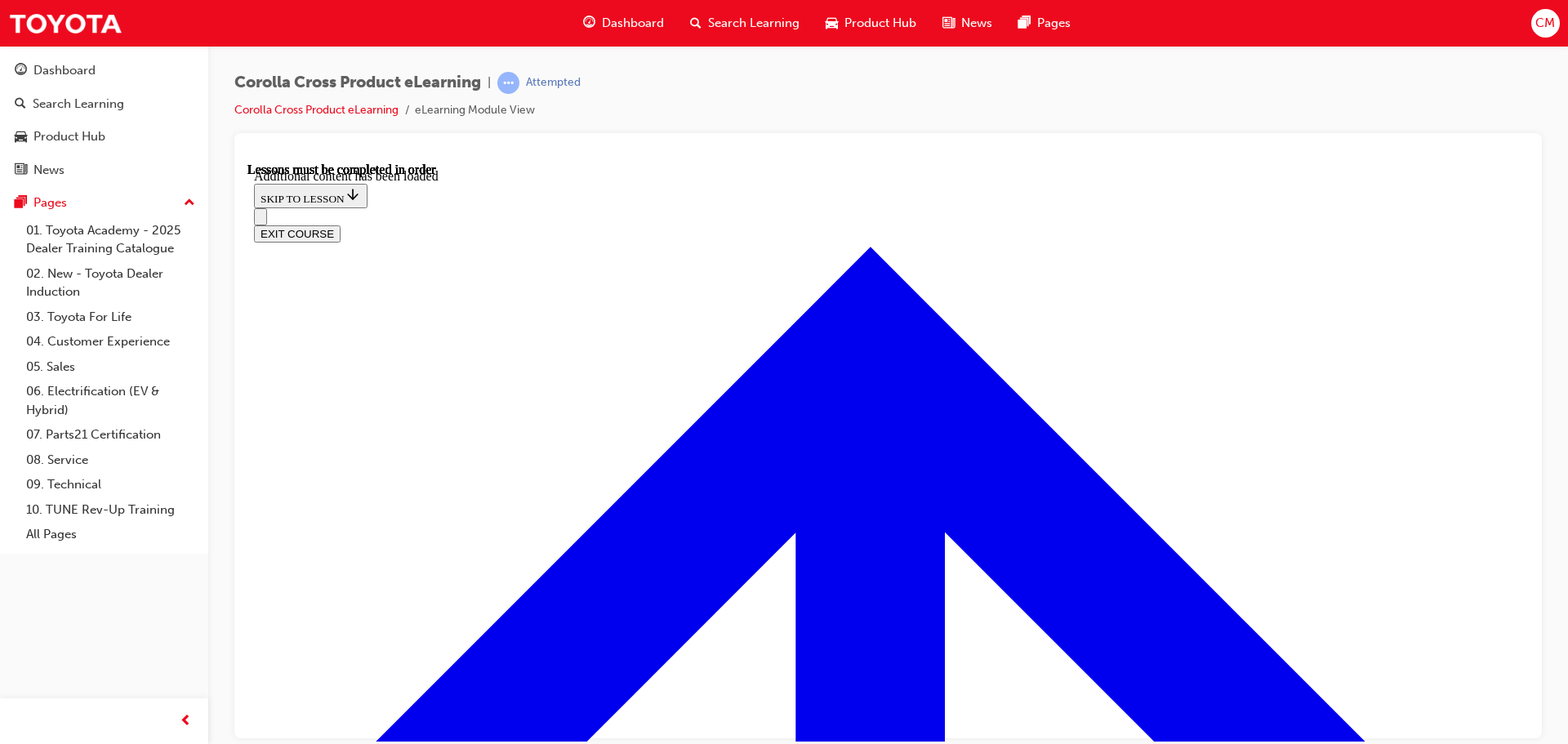 click on "KNOWLEDGE CHECK" at bounding box center (315, 7473) 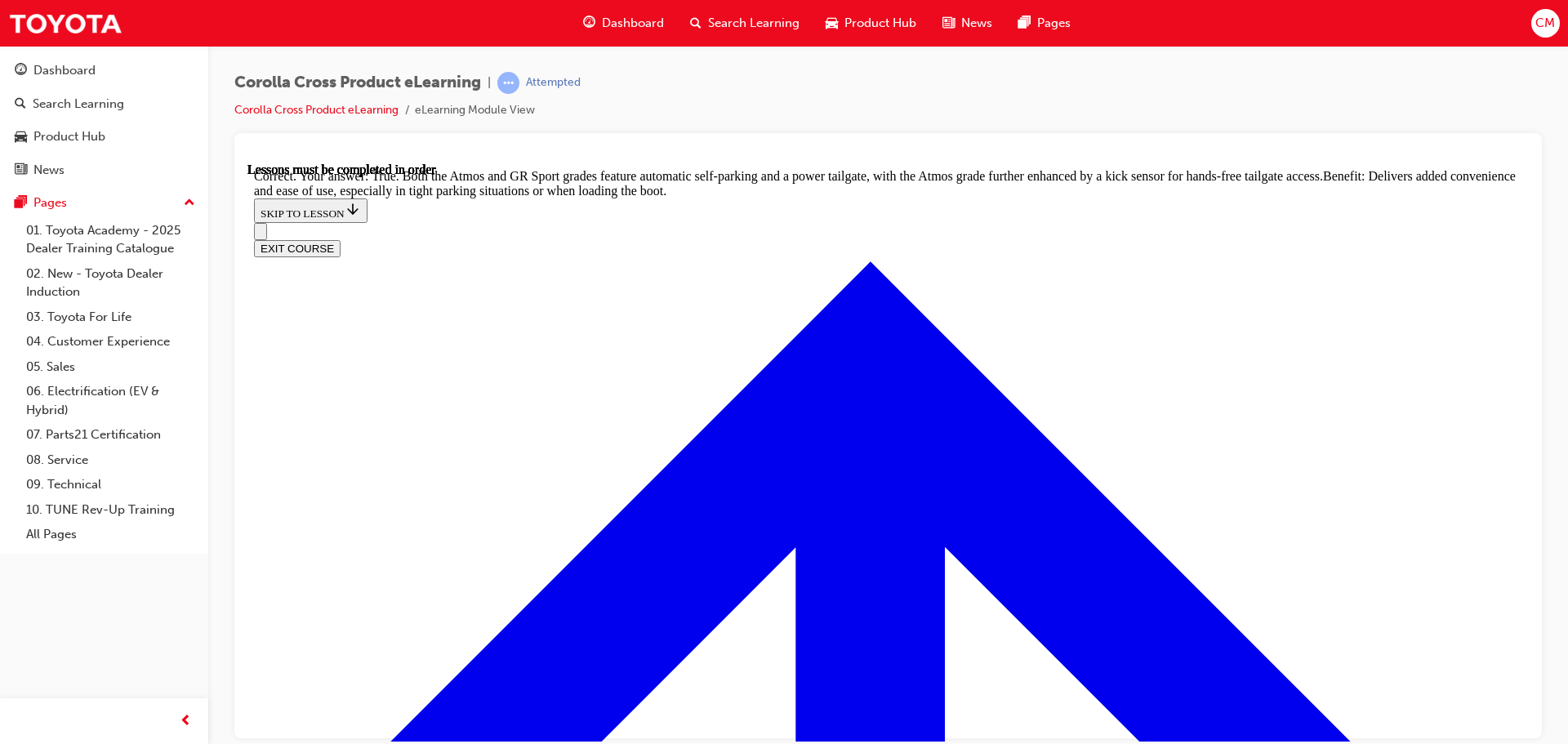 scroll, scrollTop: 3562, scrollLeft: 0, axis: vertical 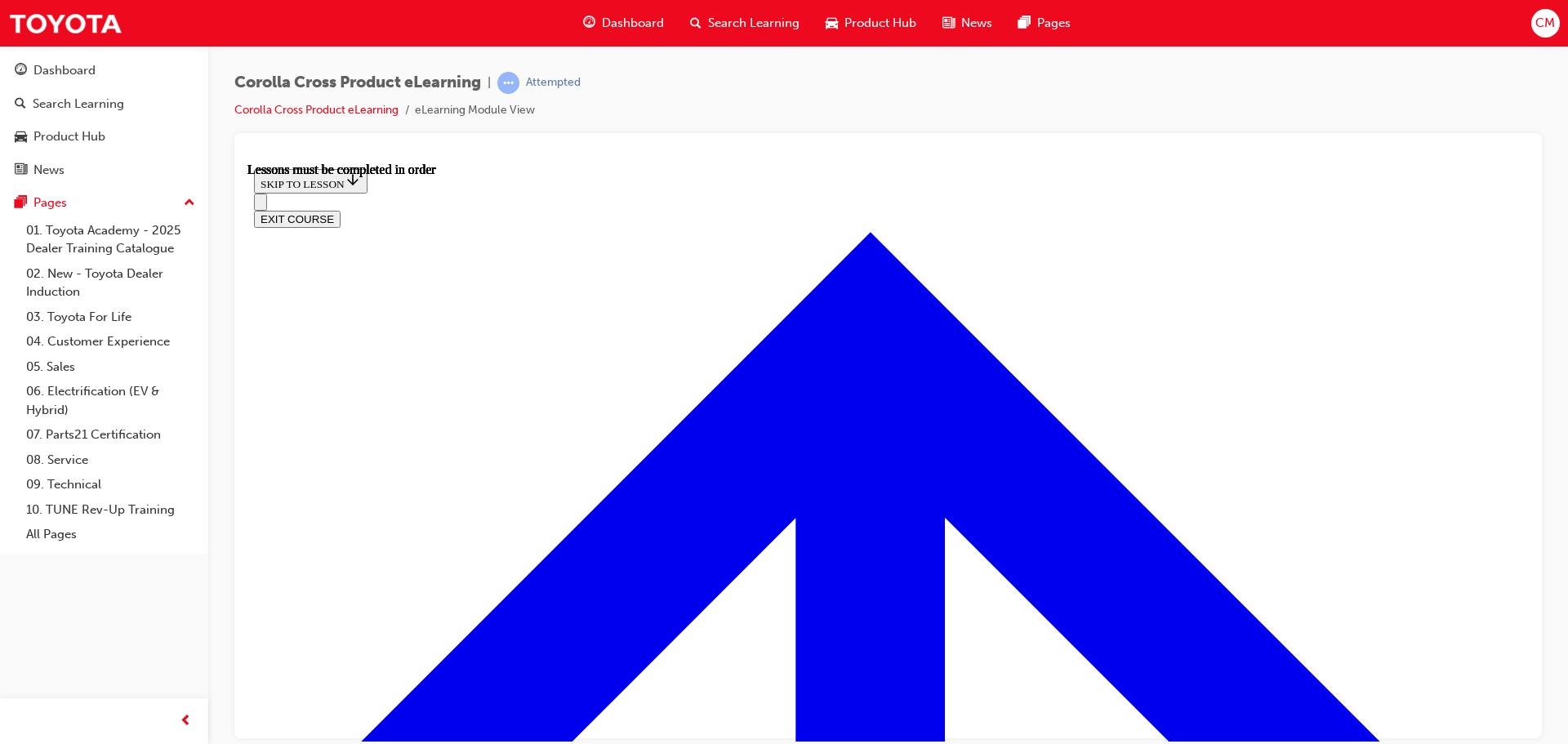 click at bounding box center [326, 3656] 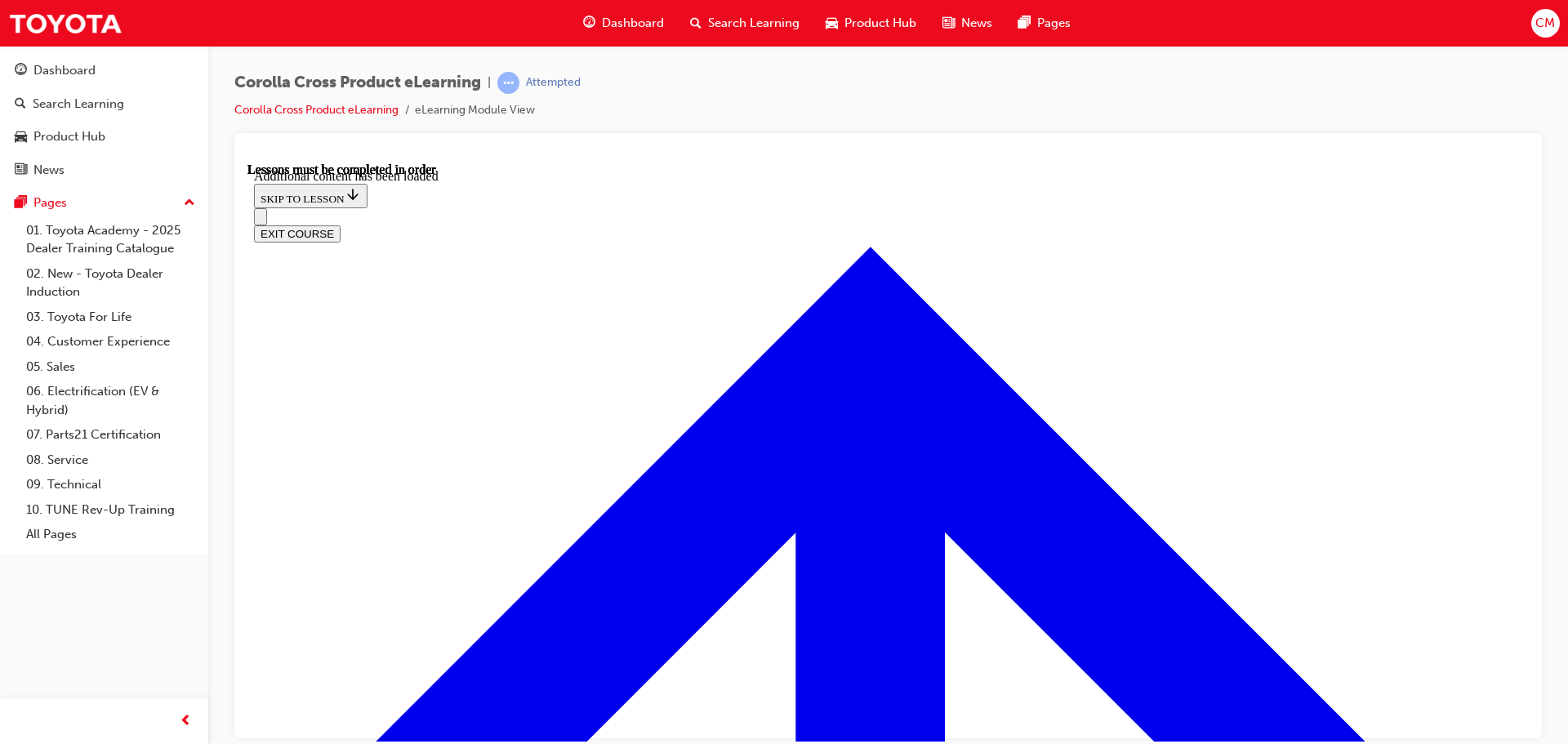 scroll, scrollTop: 2346, scrollLeft: 0, axis: vertical 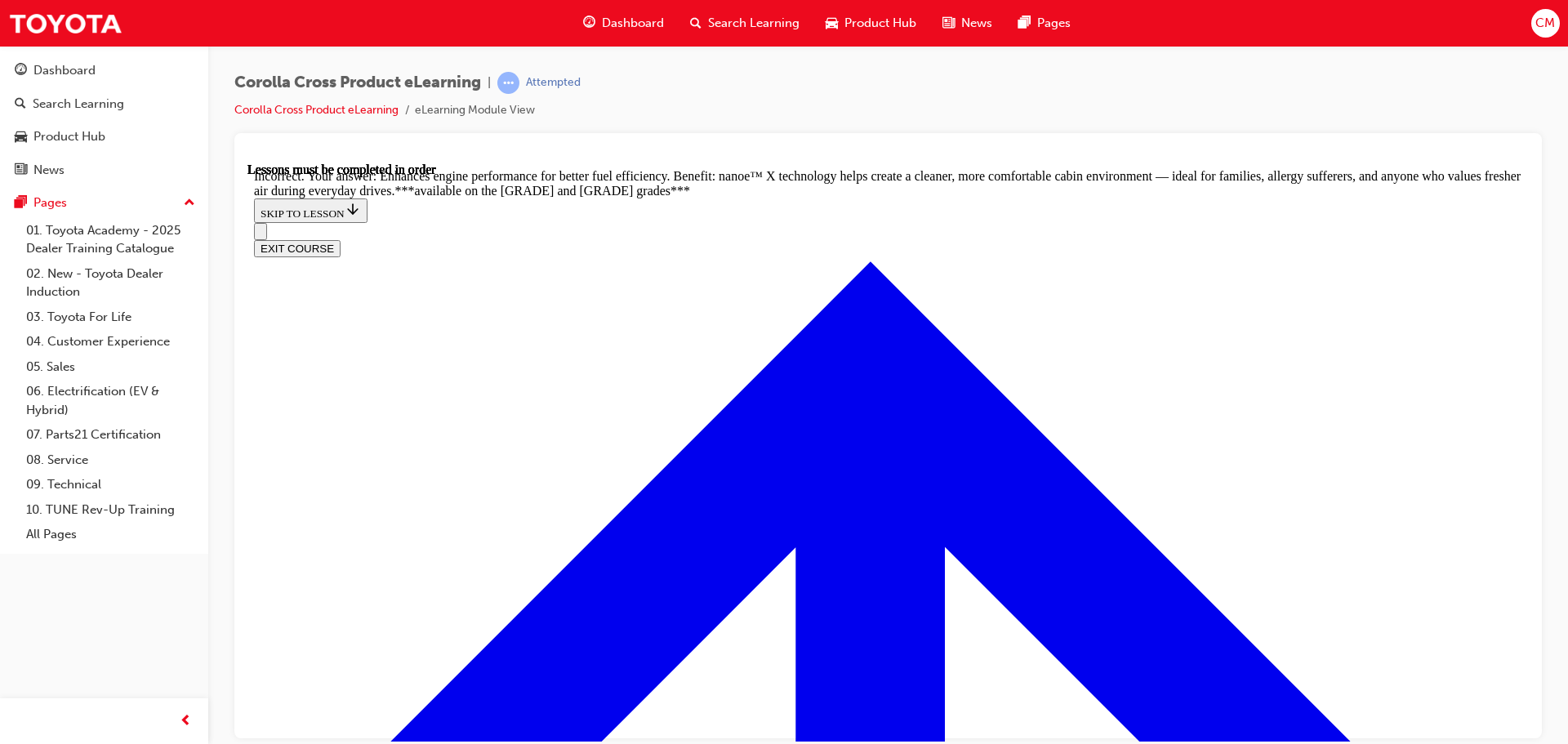 click on "TAKE AGAIN" at bounding box center [293, 13510] 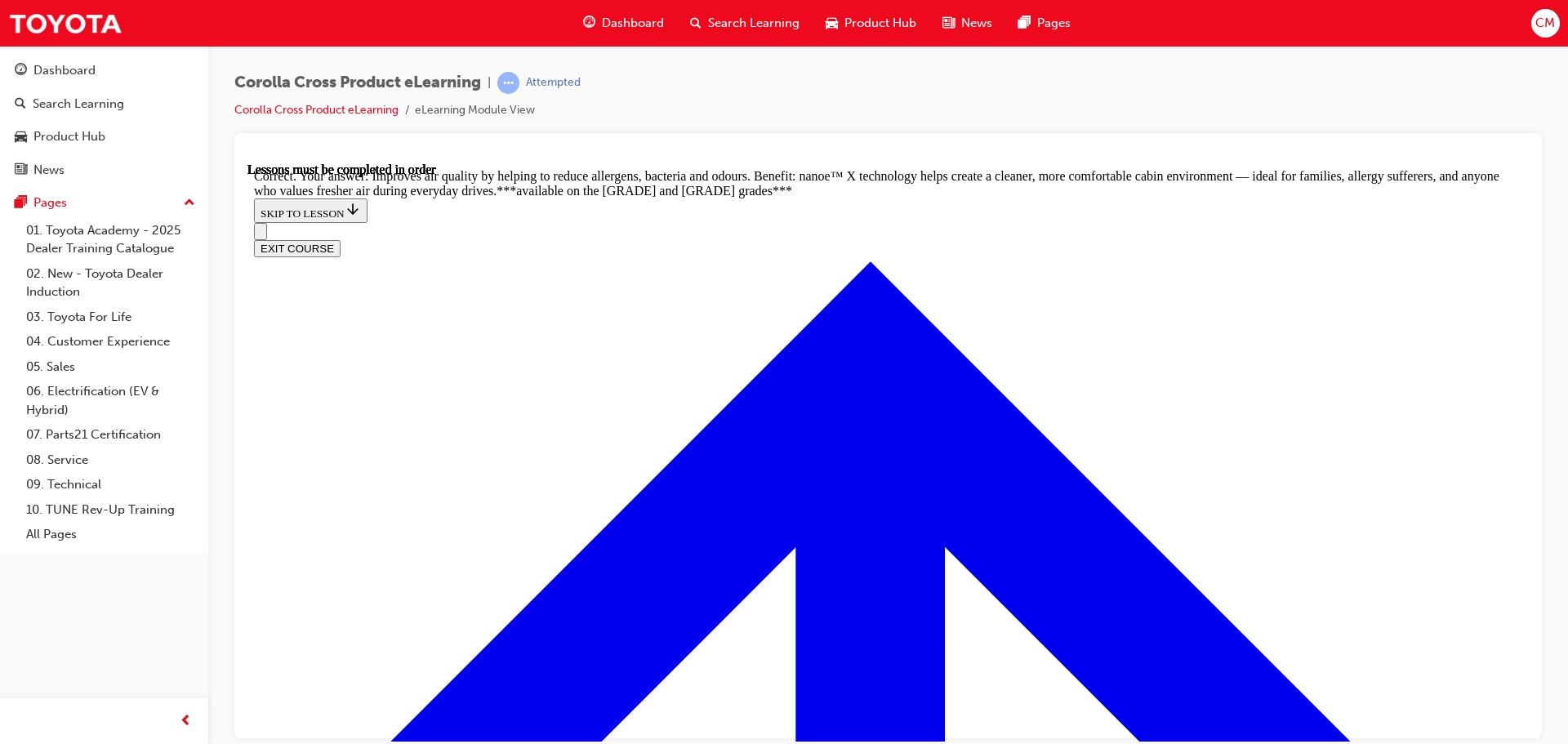 scroll, scrollTop: 3269, scrollLeft: 0, axis: vertical 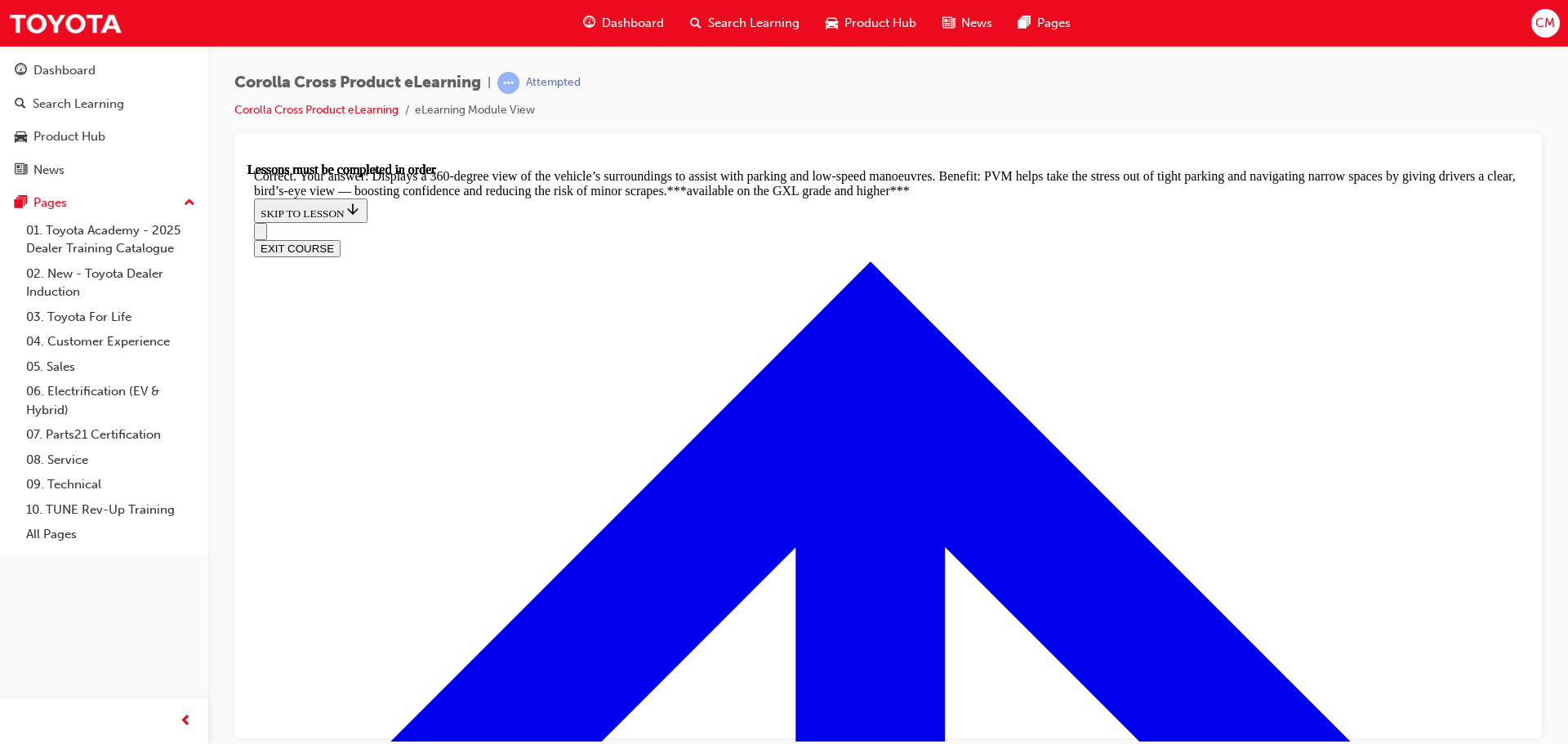click on "NEXT LESSON" at bounding box center [296, 22989] 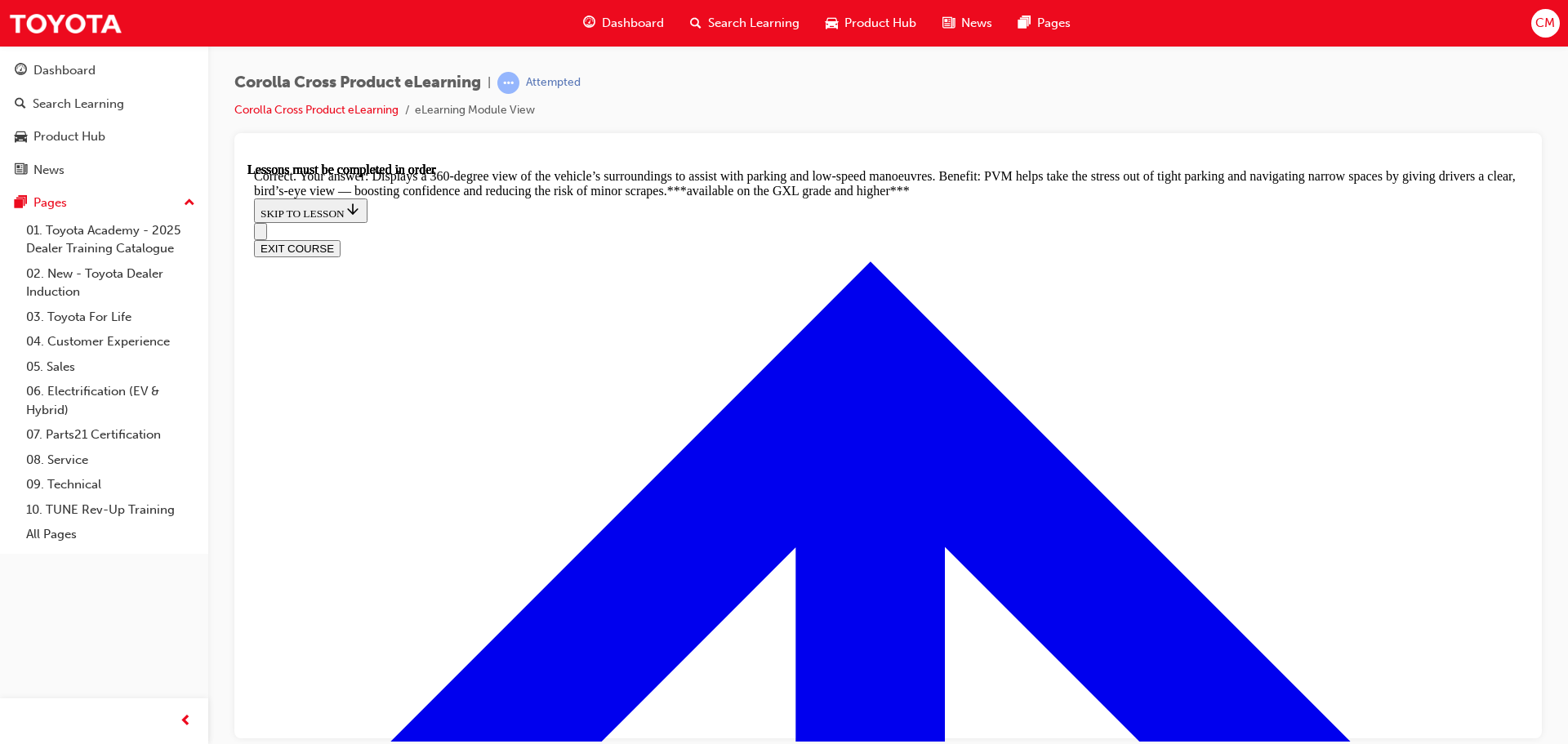 click on "2. Front  Lesson 3 of 10" at bounding box center [888, 1591] 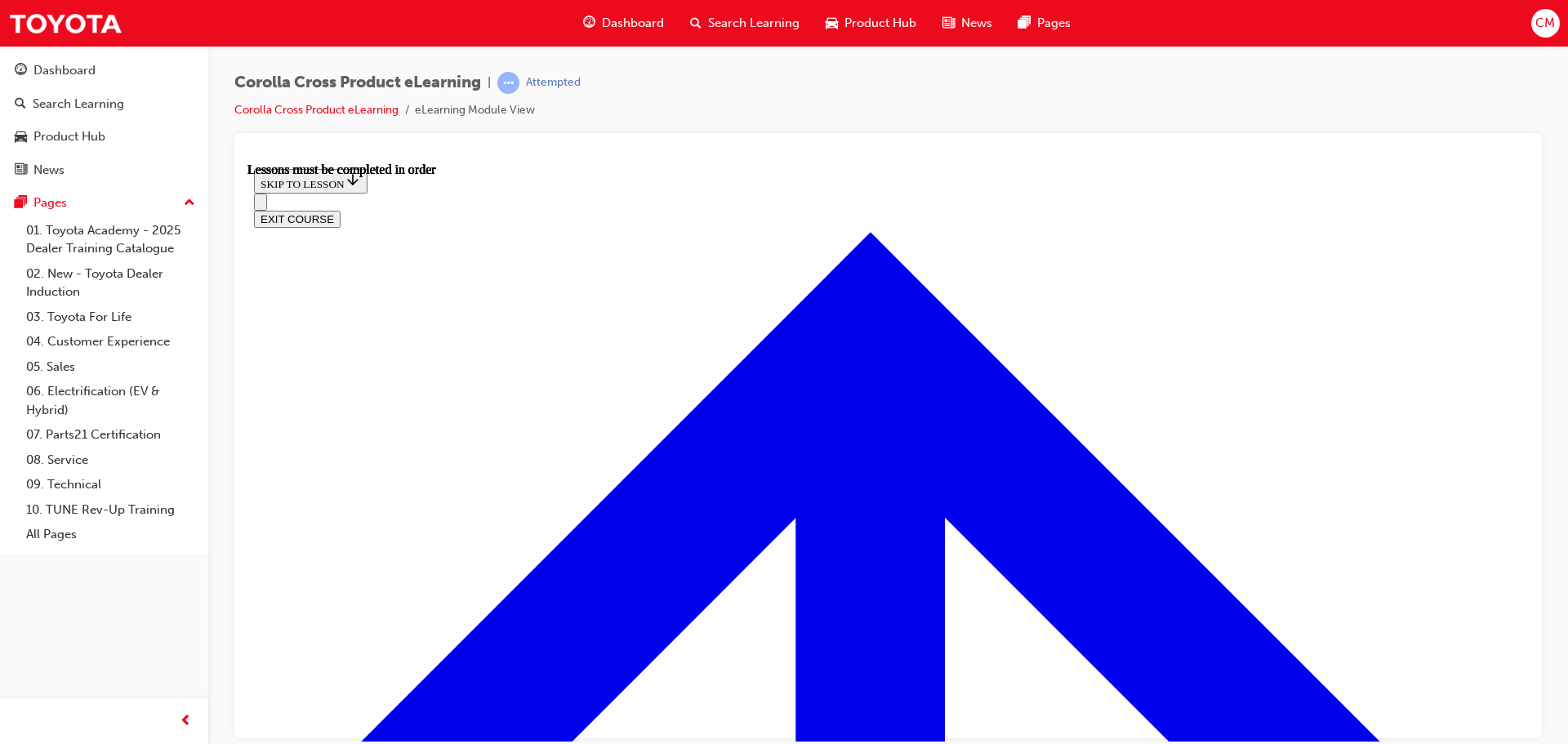 scroll, scrollTop: 1446, scrollLeft: 0, axis: vertical 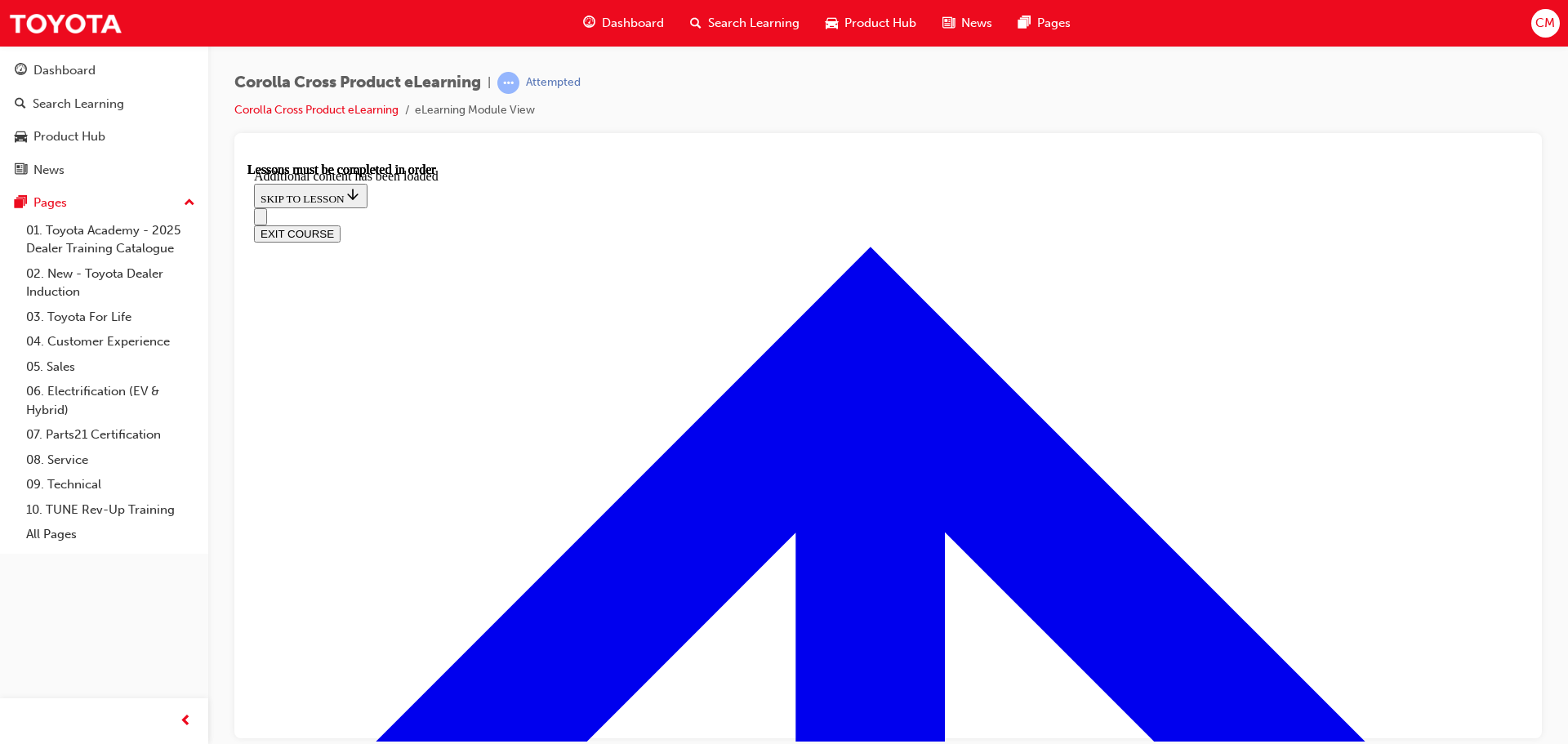 click on "True" at bounding box center (888, 6104) 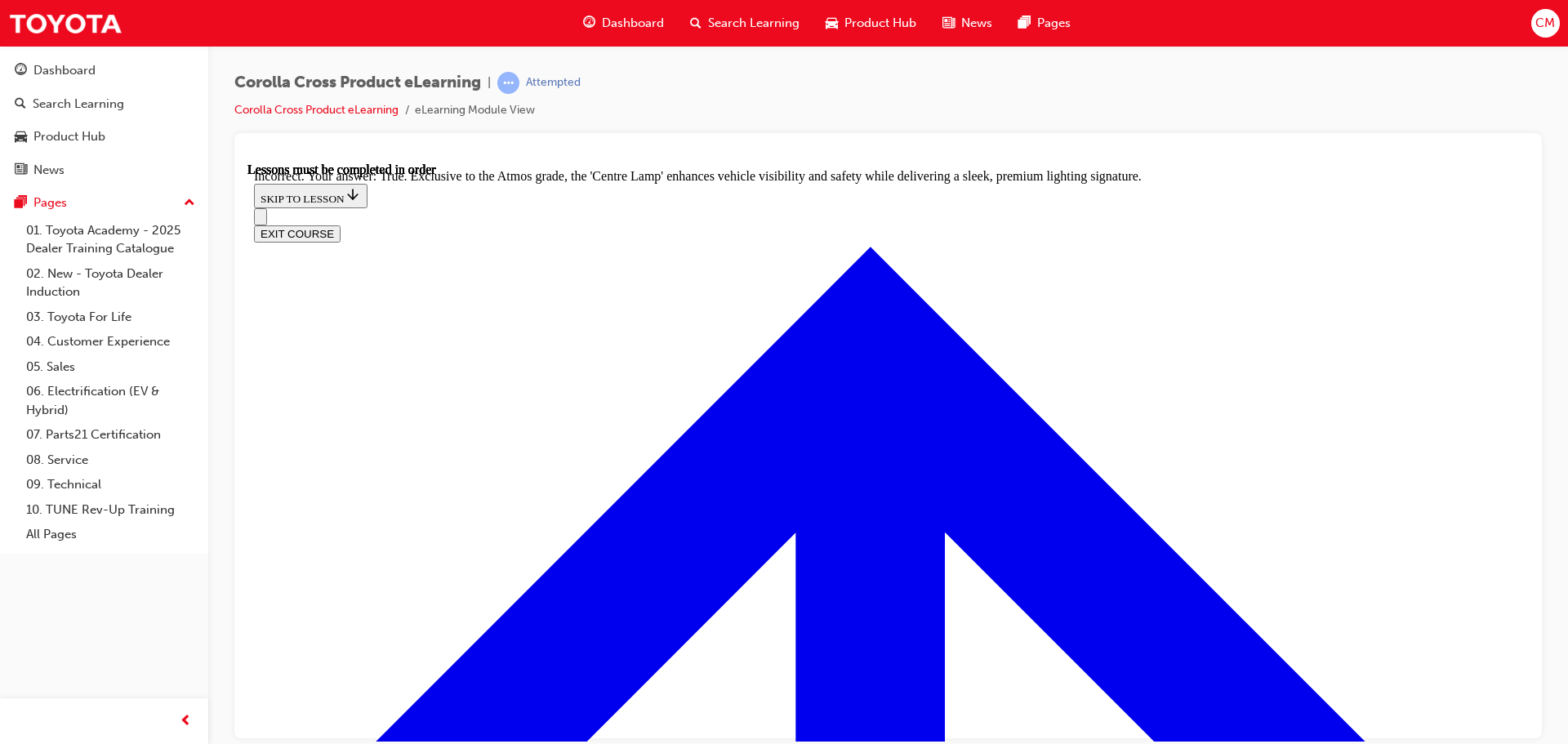 click at bounding box center [293, 9632] 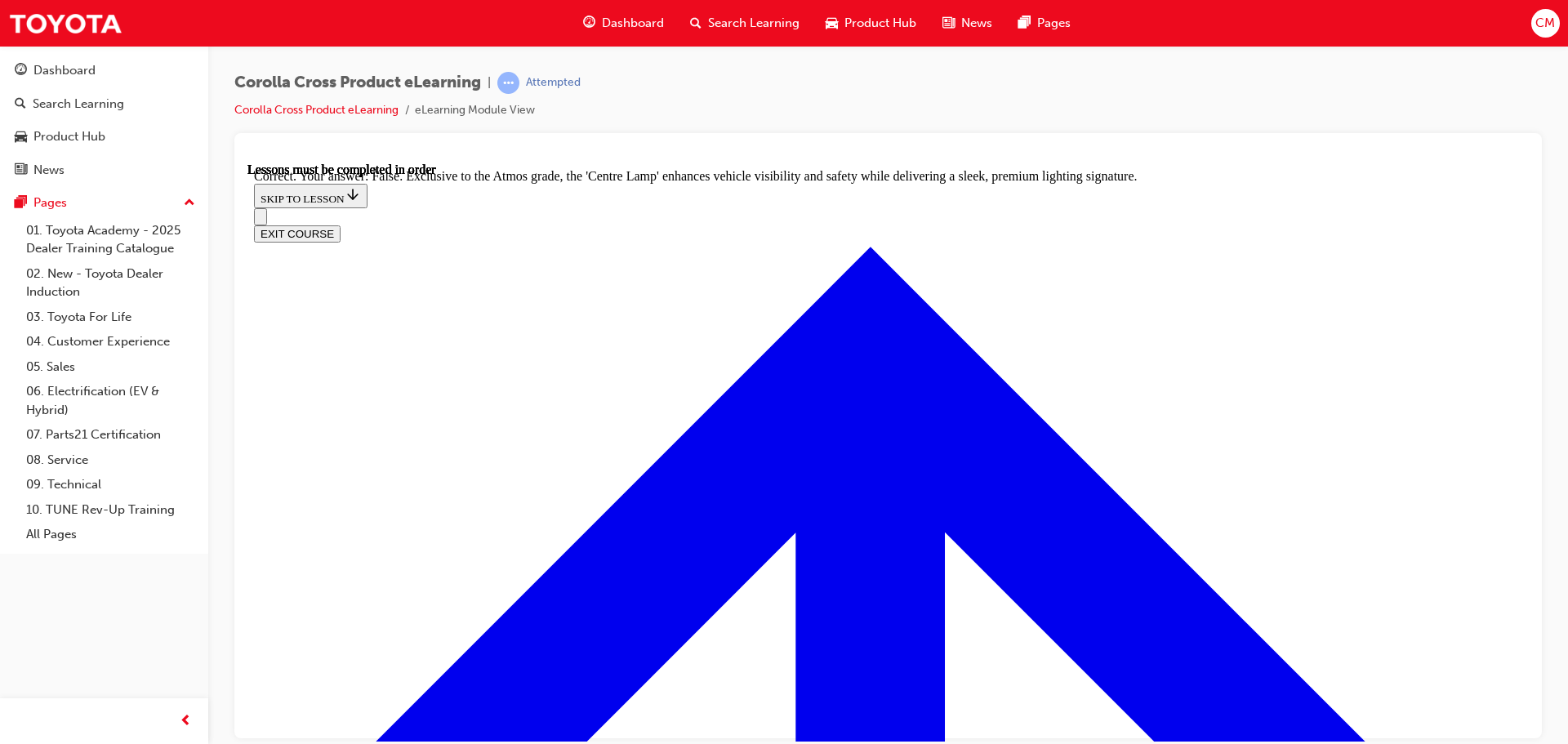 scroll, scrollTop: 2898, scrollLeft: 0, axis: vertical 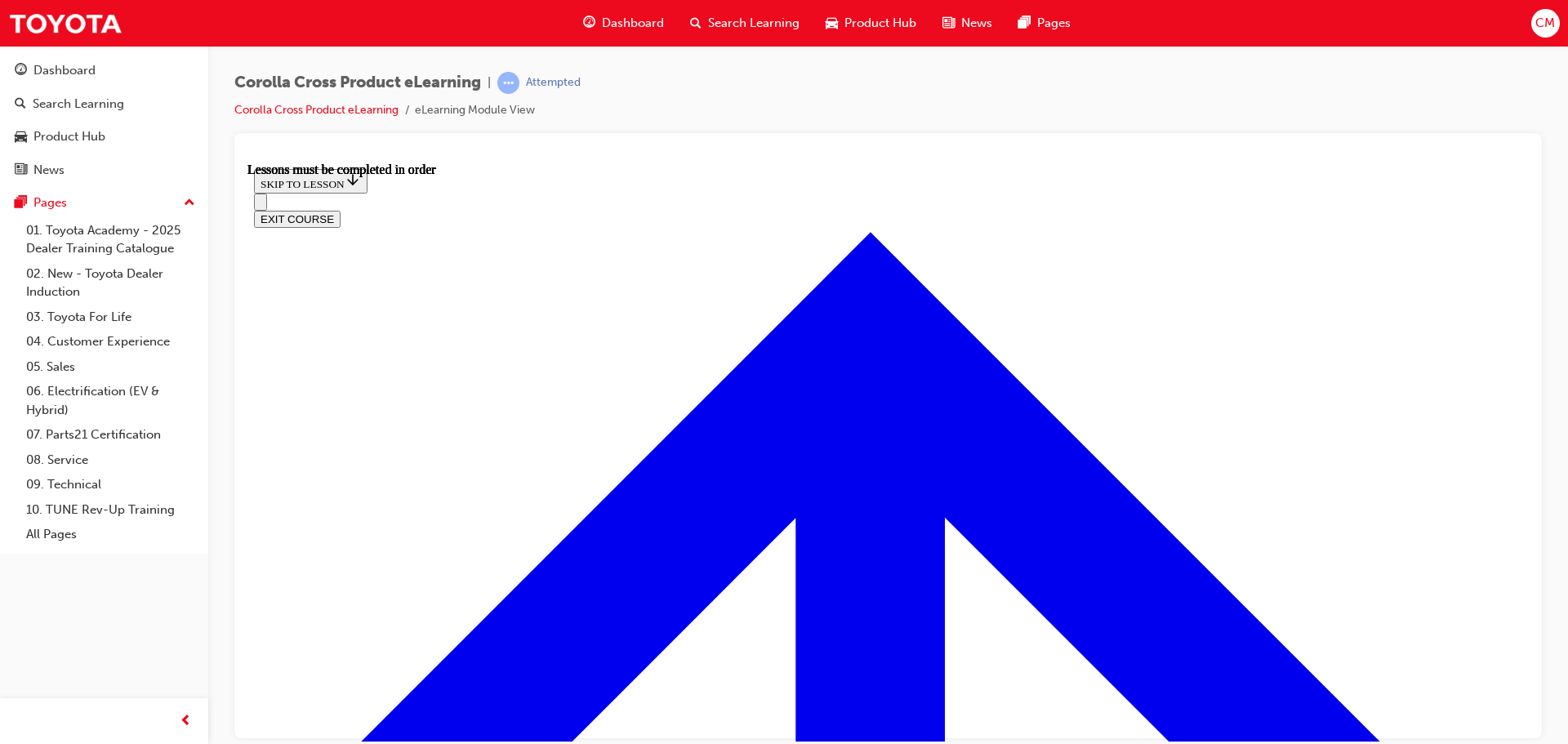 drag, startPoint x: 703, startPoint y: 534, endPoint x: 654, endPoint y: 531, distance: 49.091751 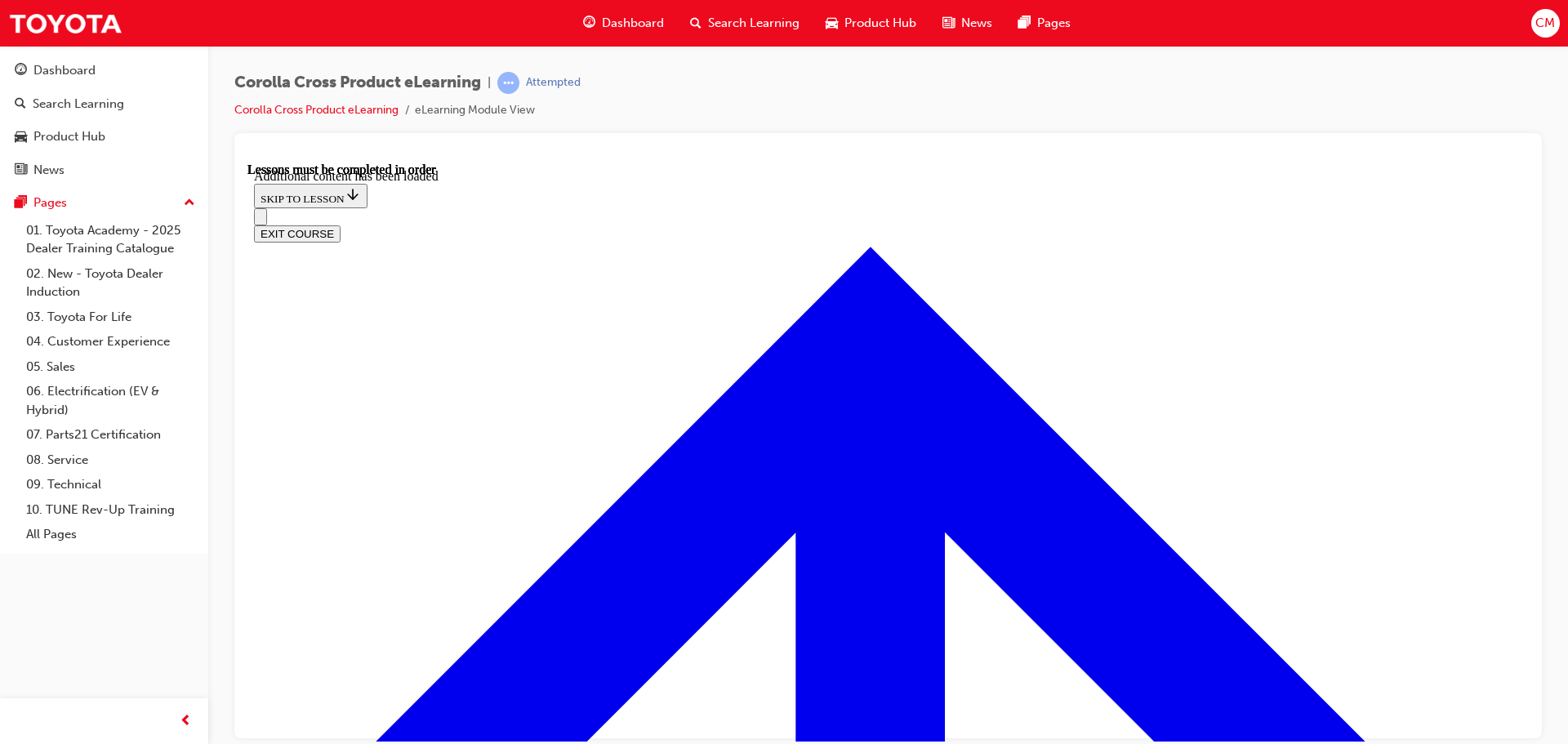 click at bounding box center (326, 3630) 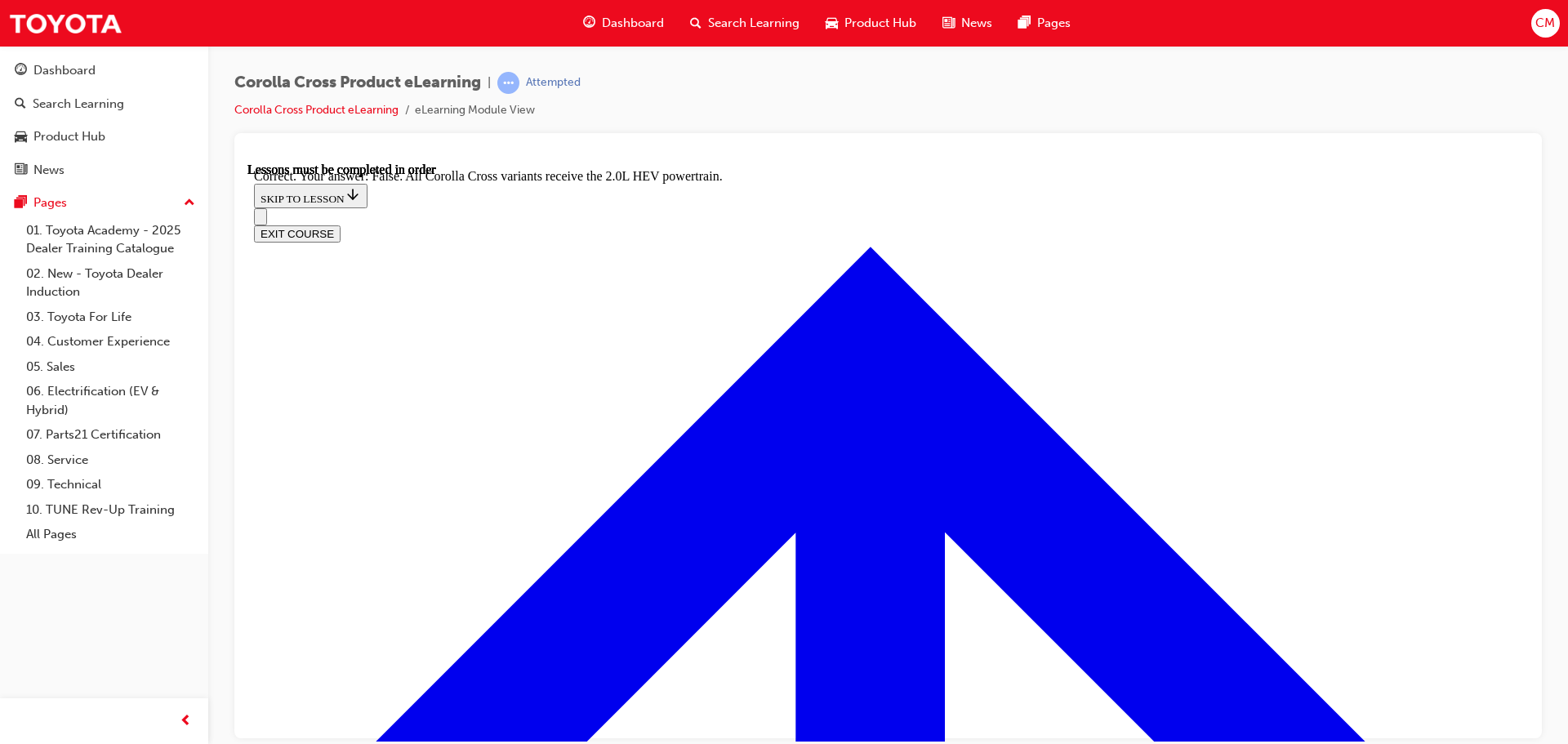 scroll, scrollTop: 2291, scrollLeft: 0, axis: vertical 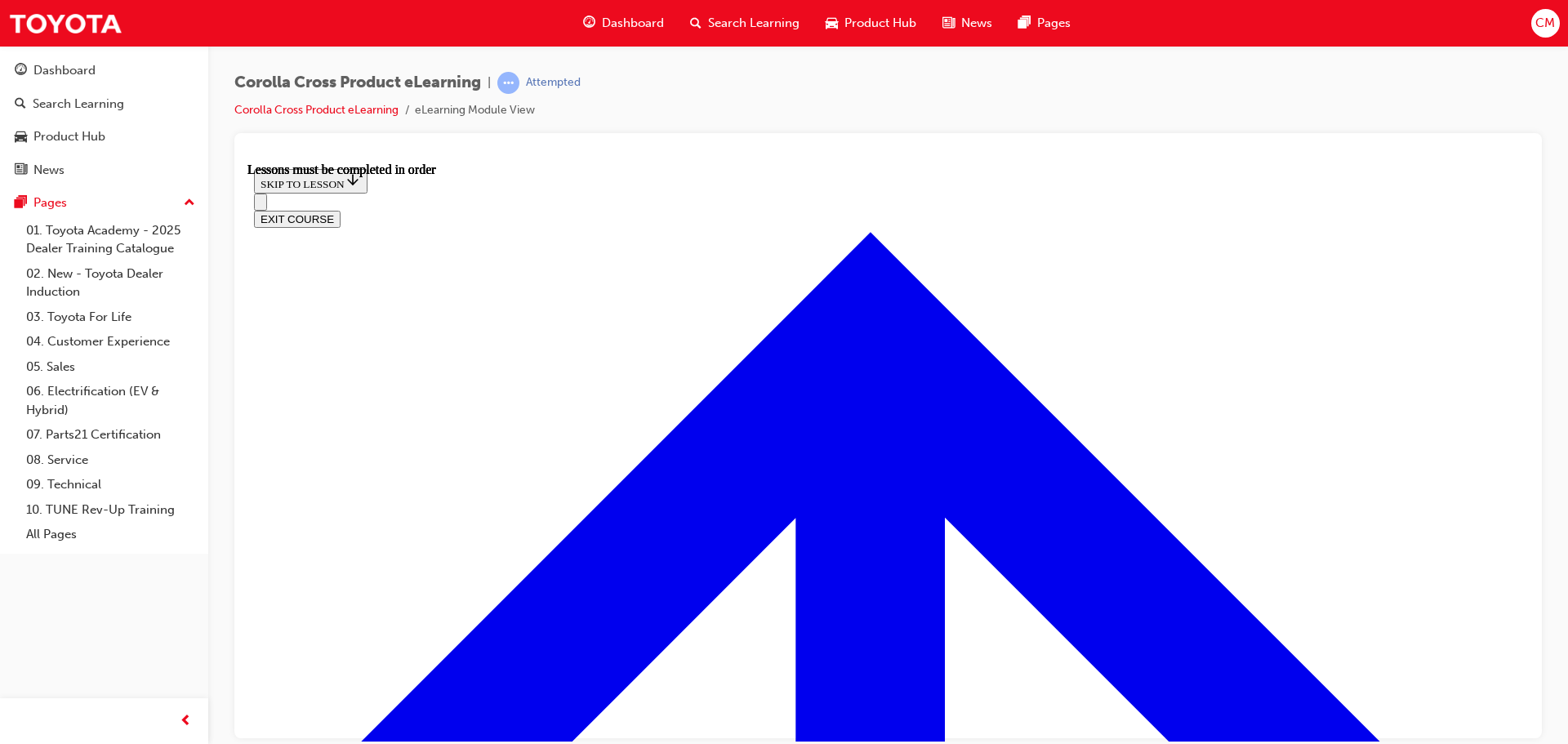 click at bounding box center [326, 4007] 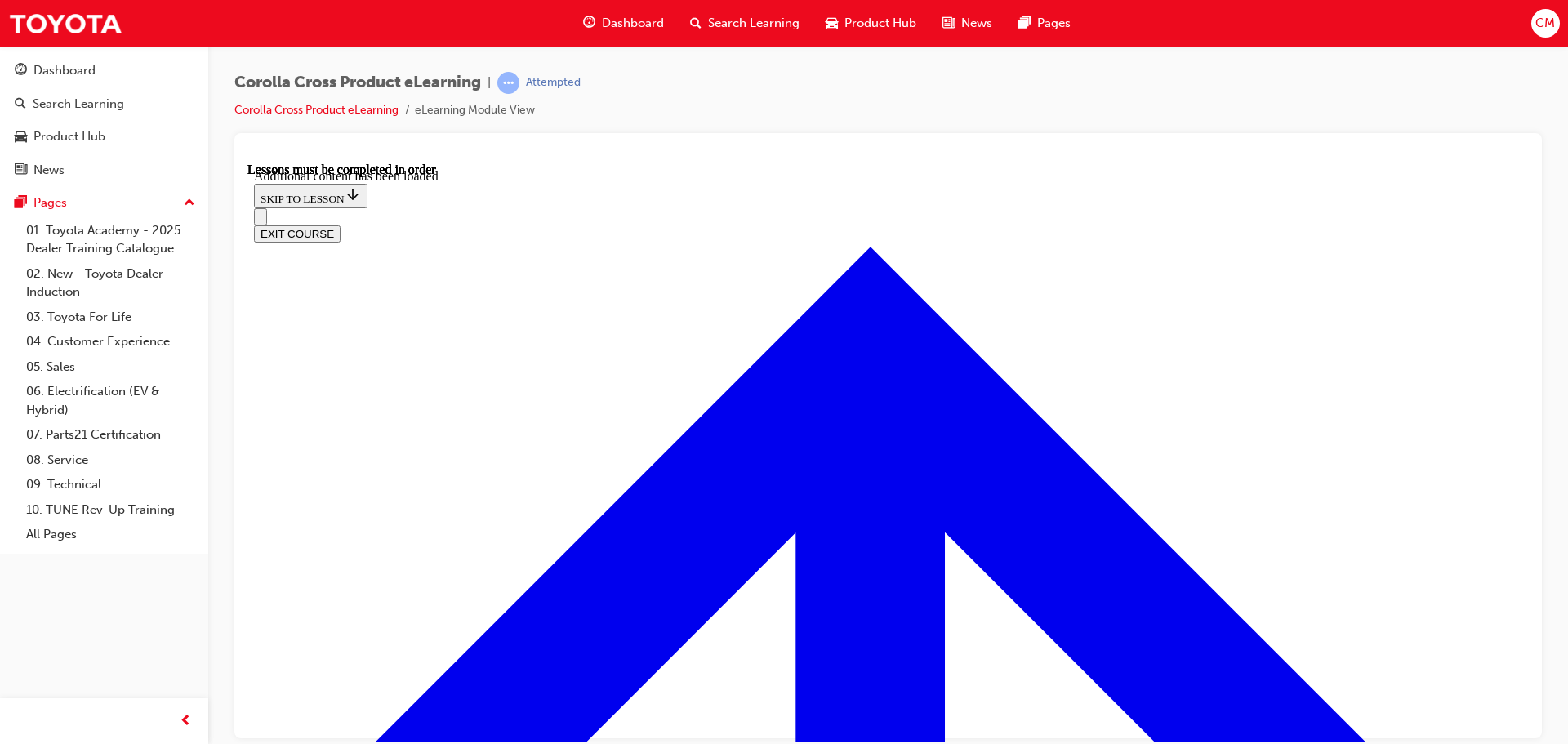 scroll, scrollTop: 2039, scrollLeft: 0, axis: vertical 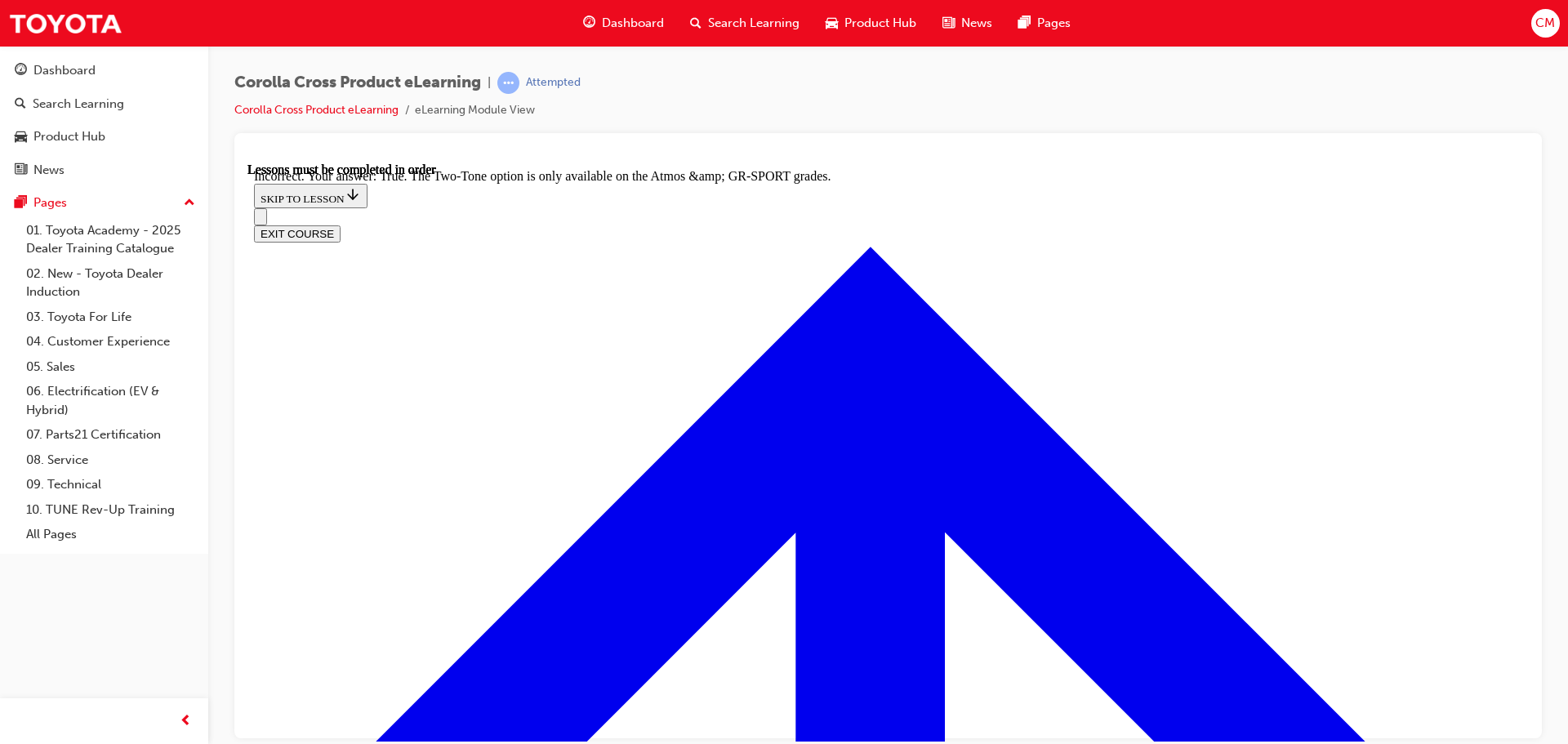 click at bounding box center [293, 9174] 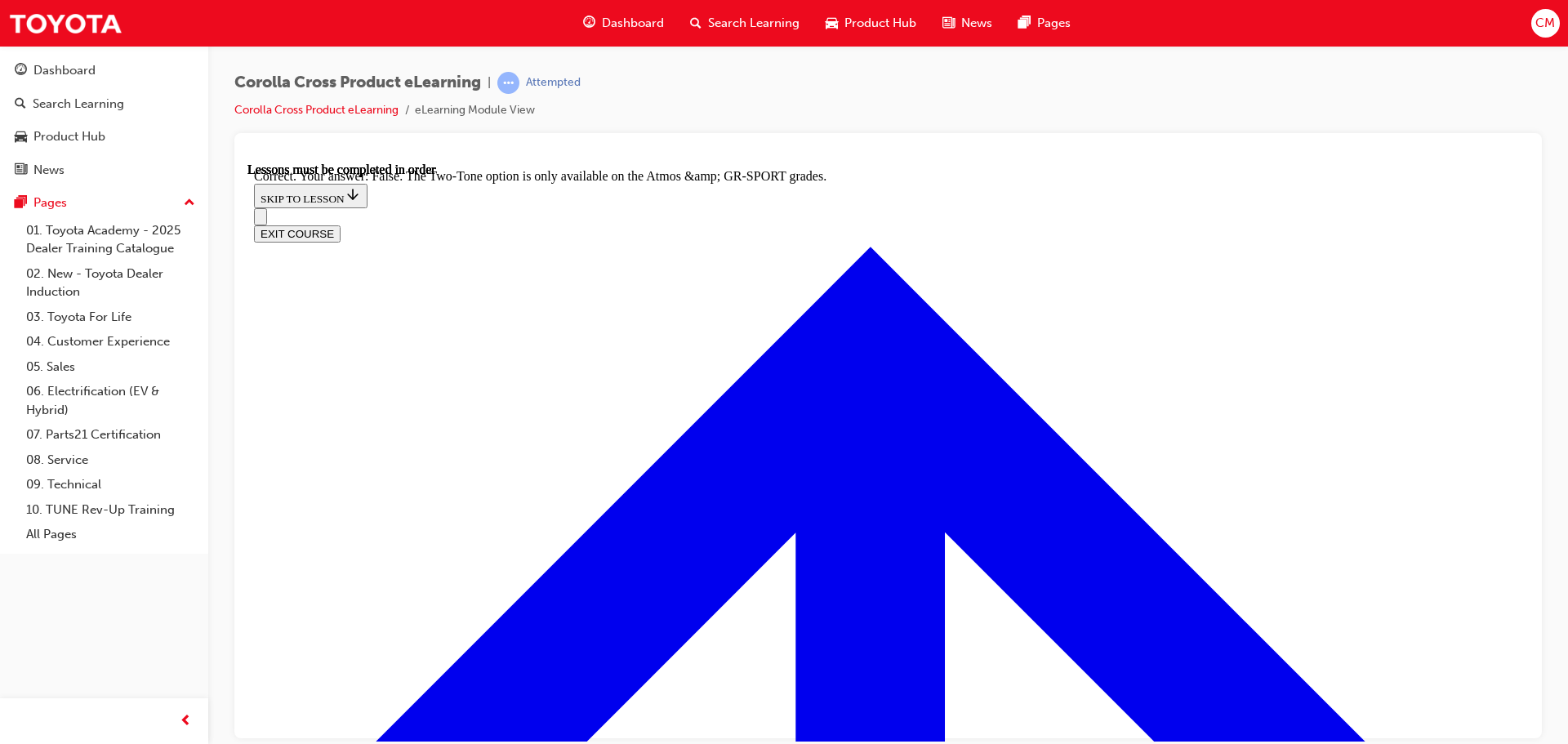 scroll, scrollTop: 2332, scrollLeft: 0, axis: vertical 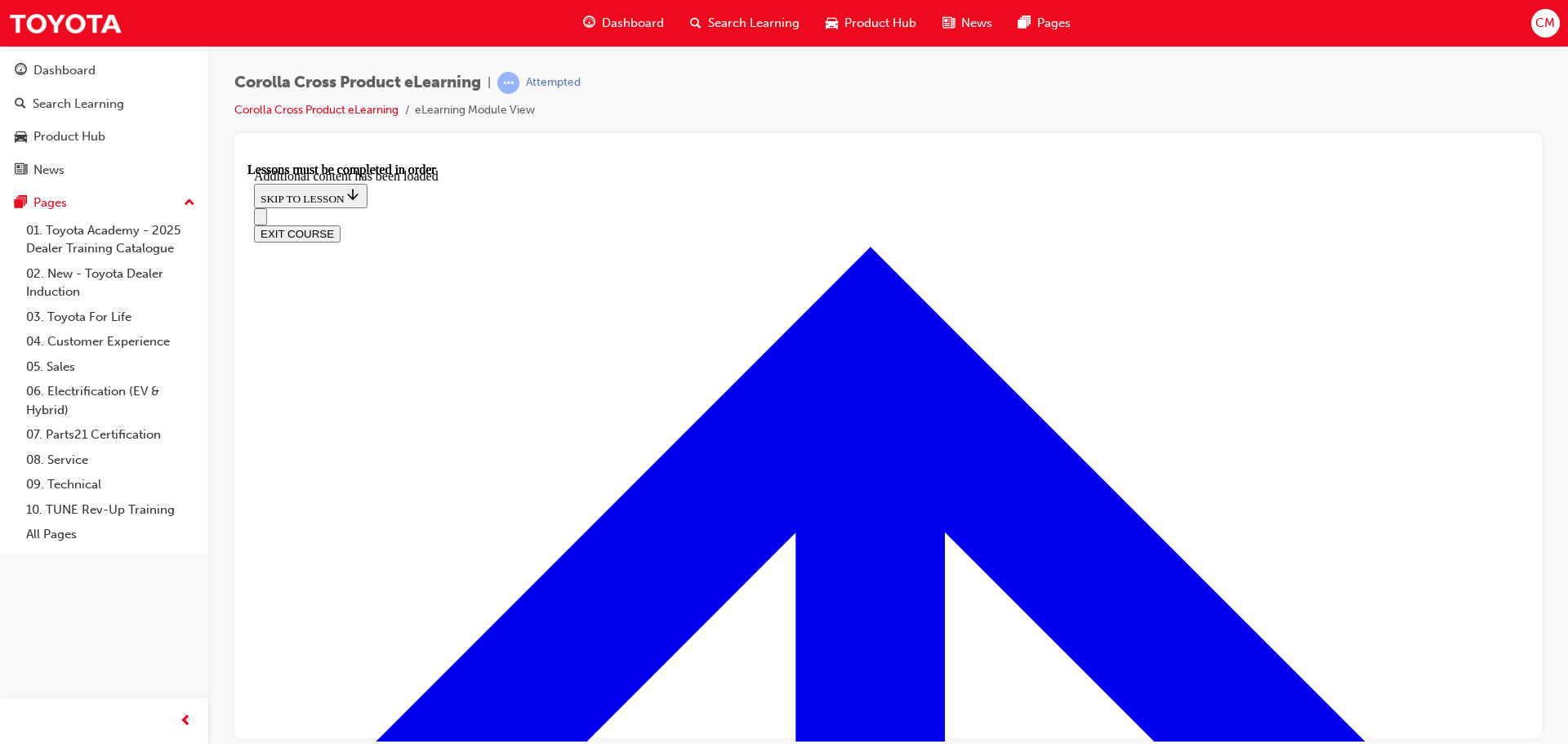 click 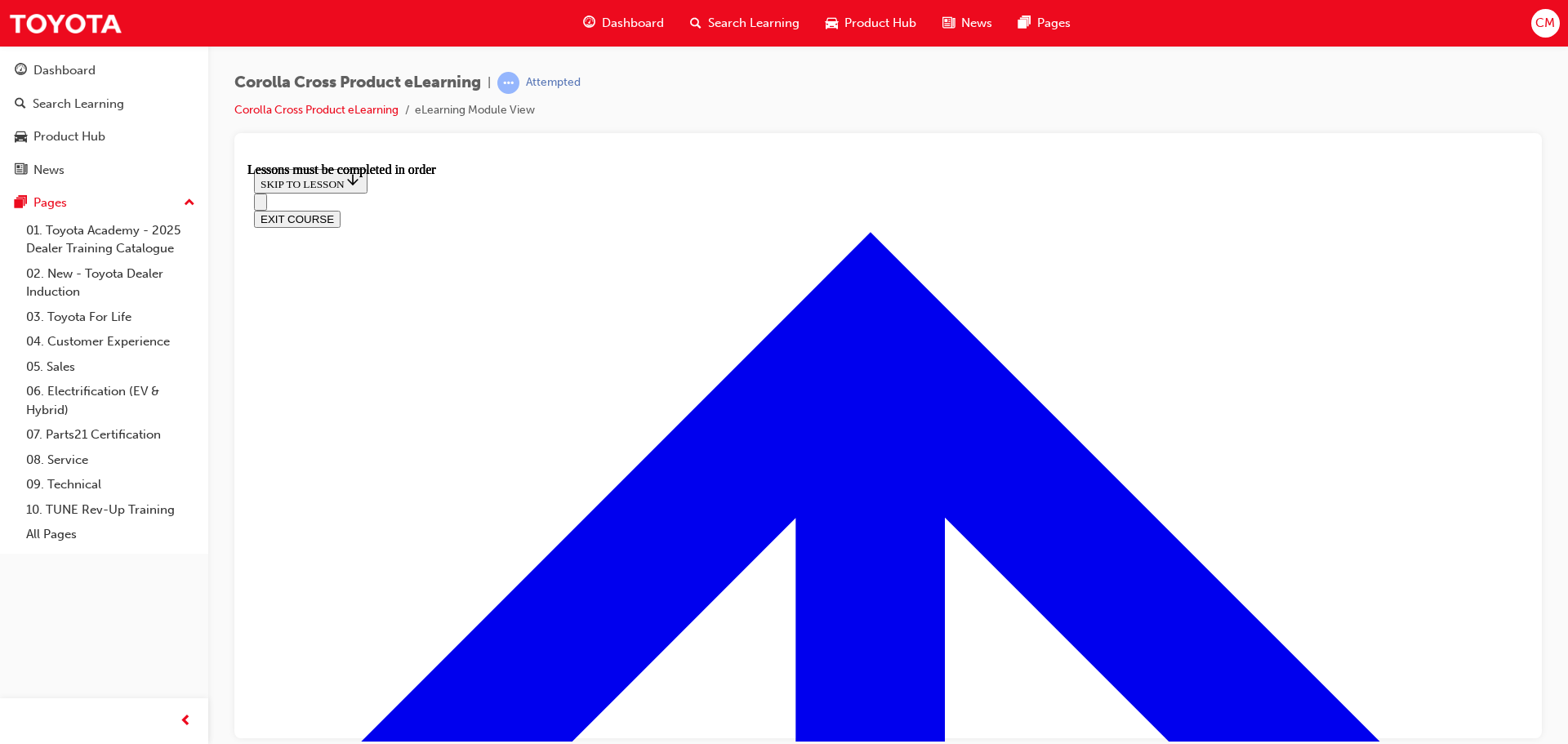 scroll, scrollTop: 1527, scrollLeft: 0, axis: vertical 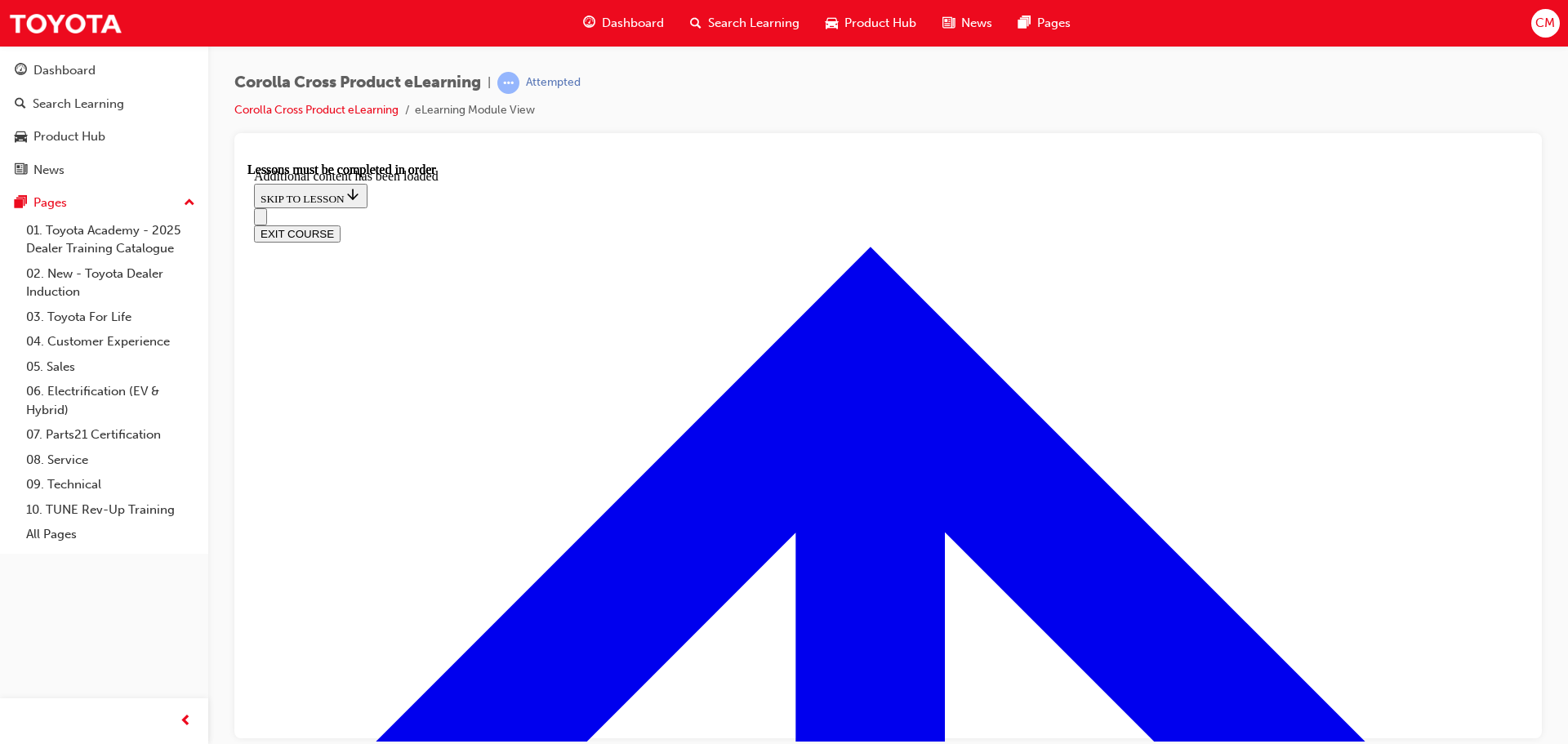 click on "Enhances seat ventilation" at bounding box center (888, 6565) 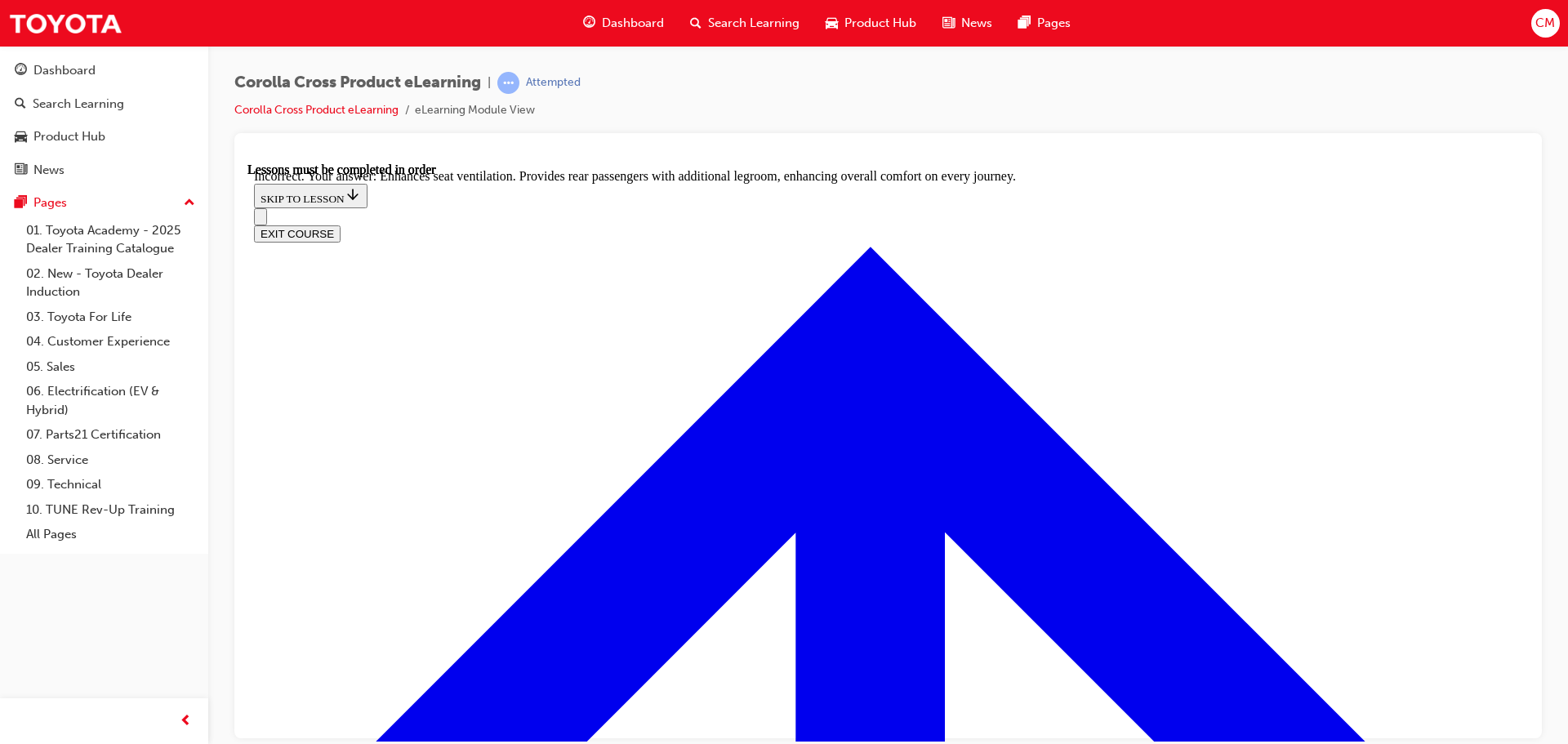 scroll, scrollTop: 2934, scrollLeft: 0, axis: vertical 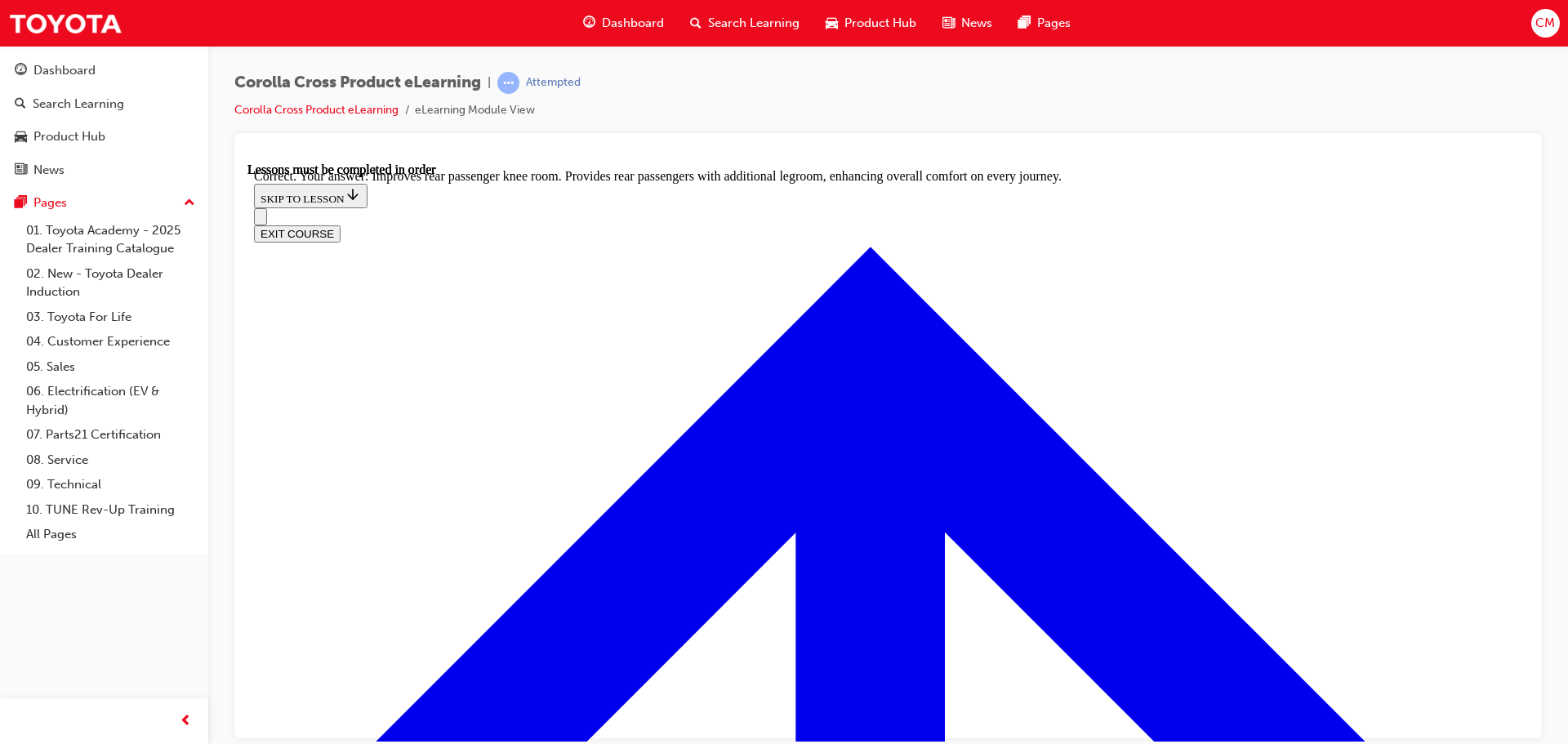 click on "NEXT LESSON" at bounding box center [296, 13692] 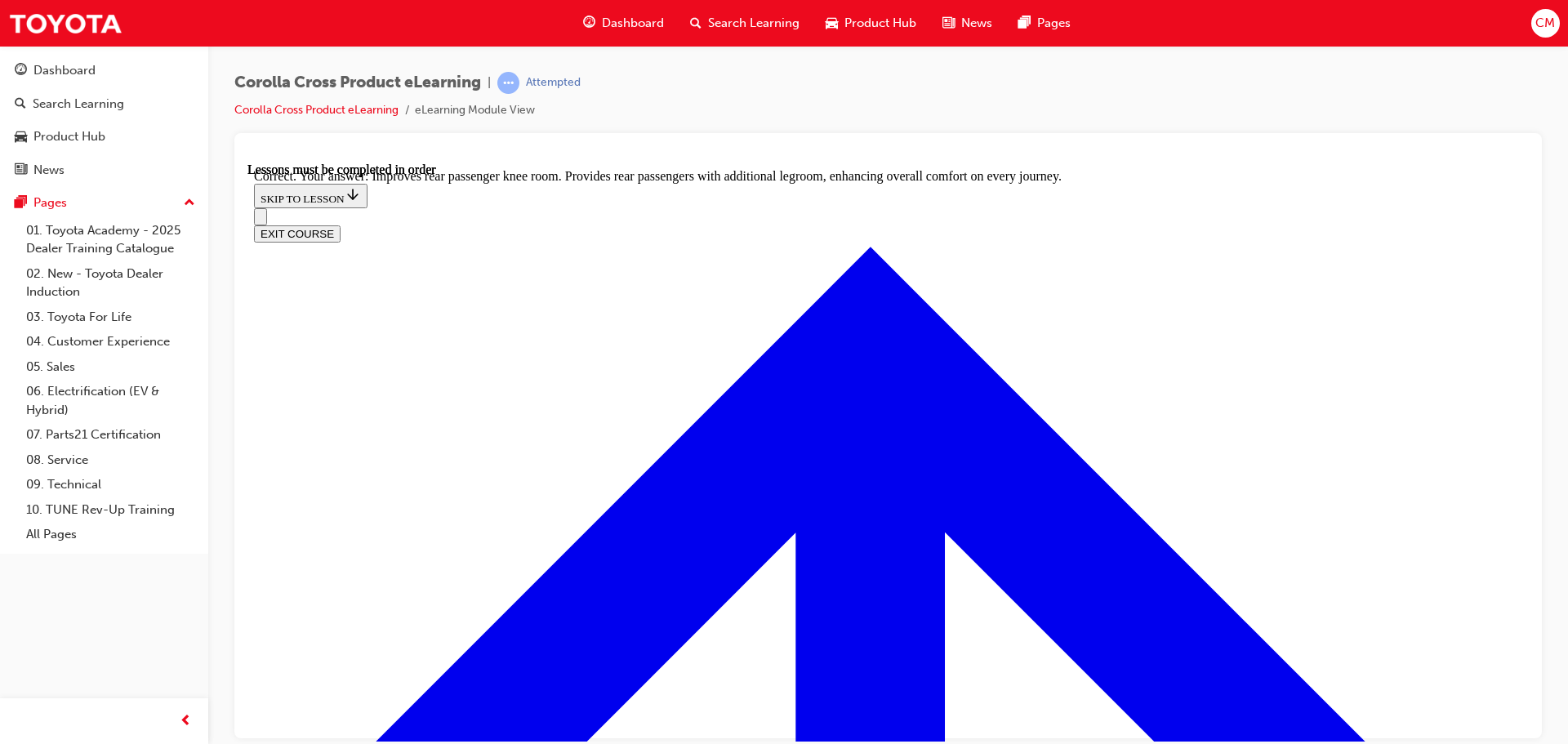 scroll, scrollTop: 0, scrollLeft: 0, axis: both 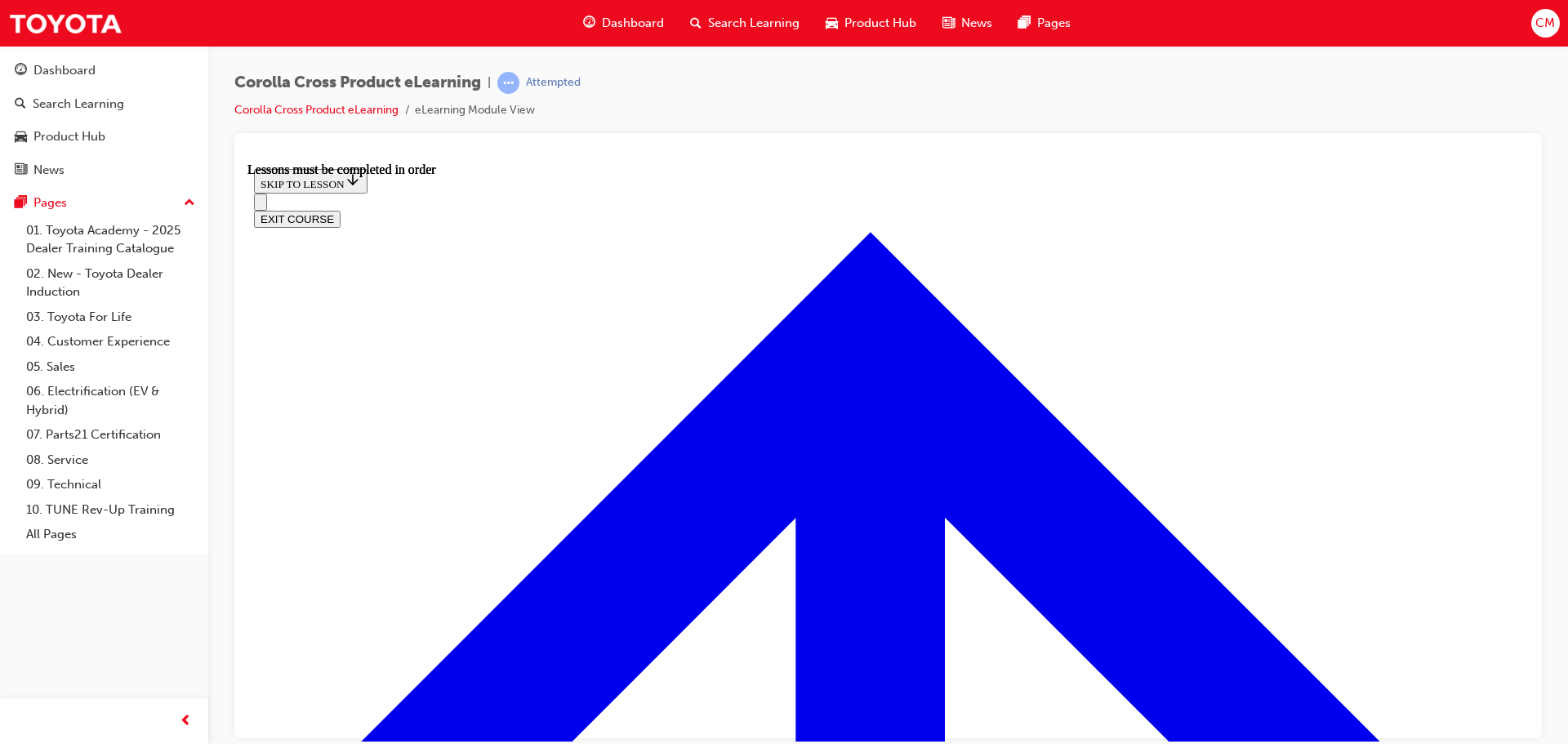 click at bounding box center (326, 3871) 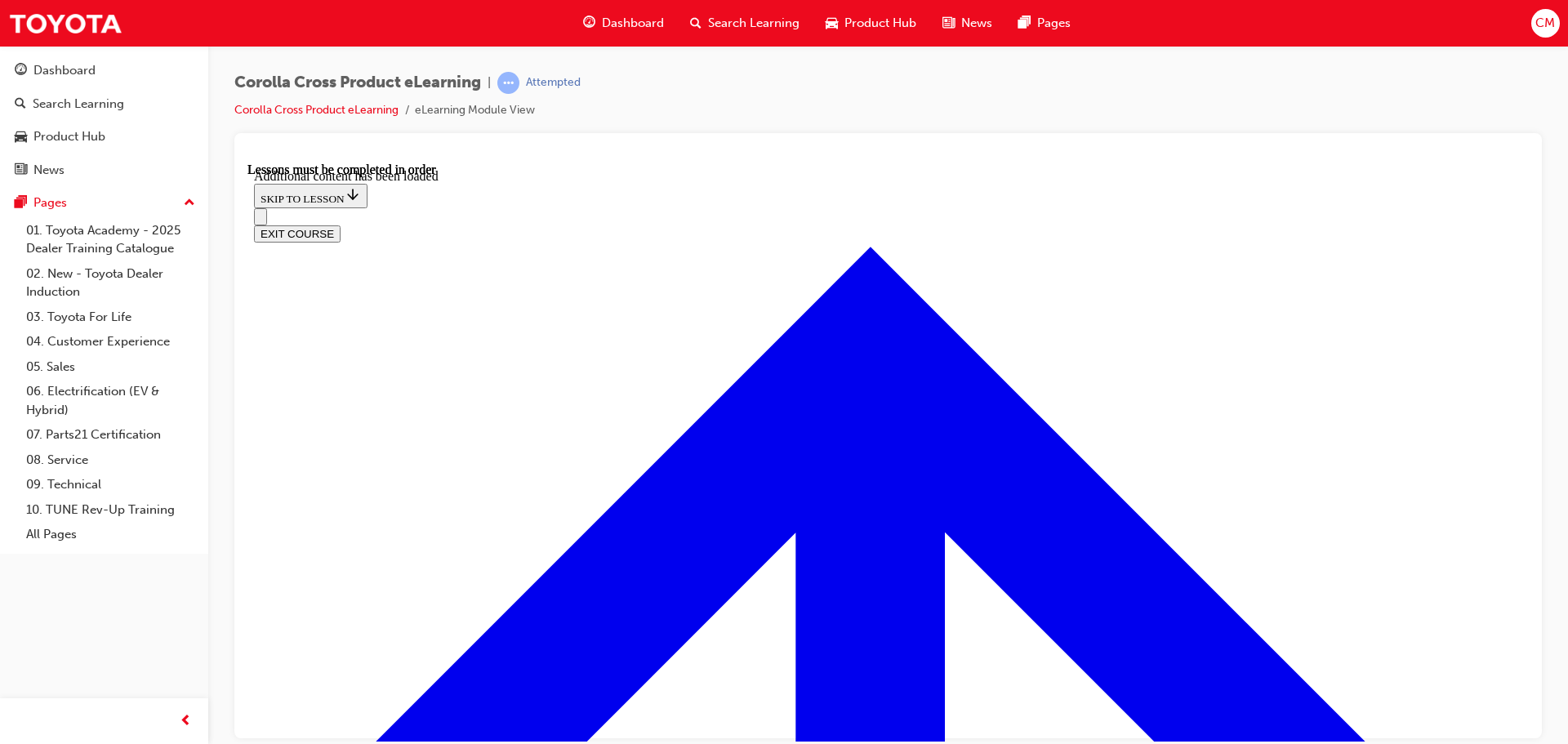 scroll, scrollTop: 2352, scrollLeft: 0, axis: vertical 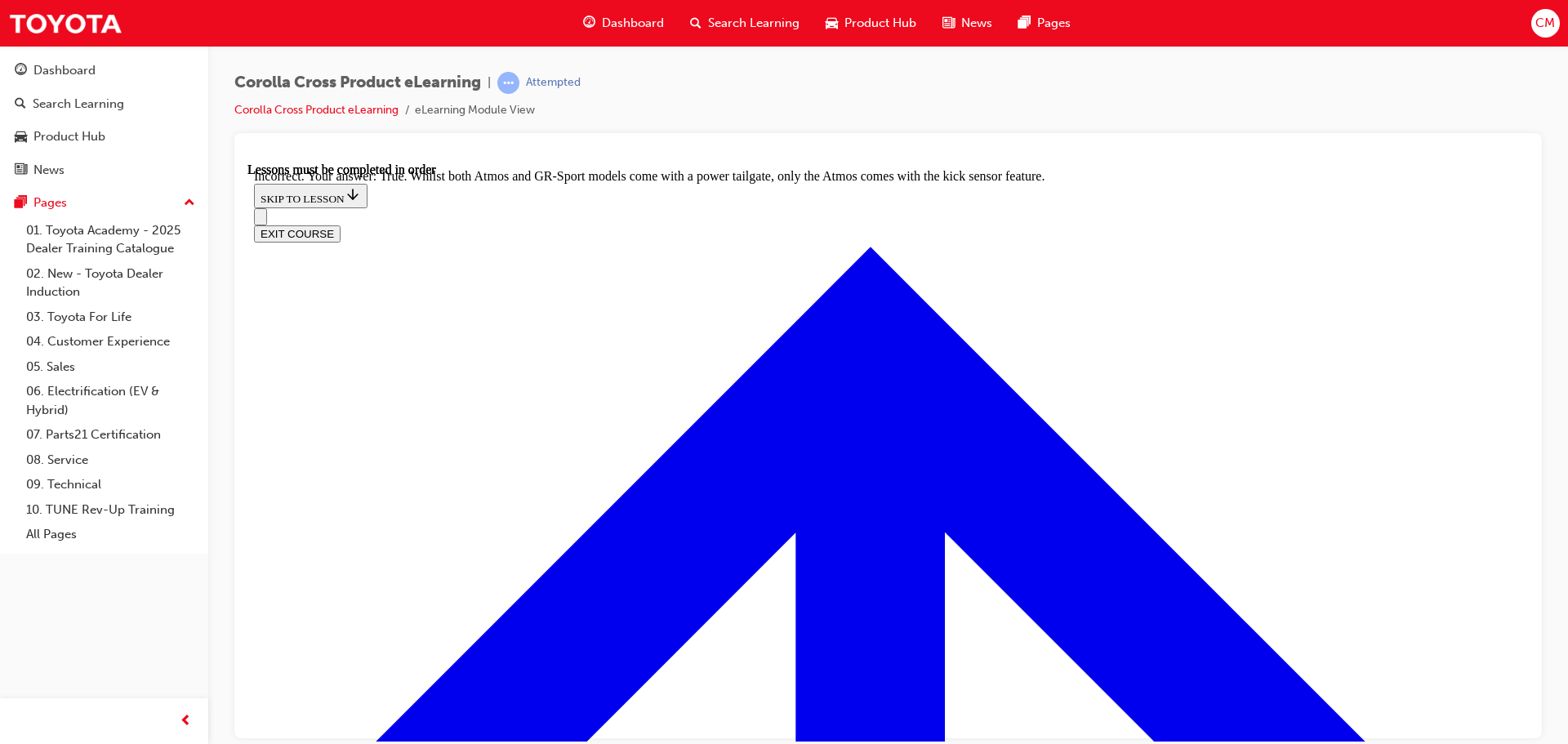 click on "TAKE AGAIN" at bounding box center [293, 9056] 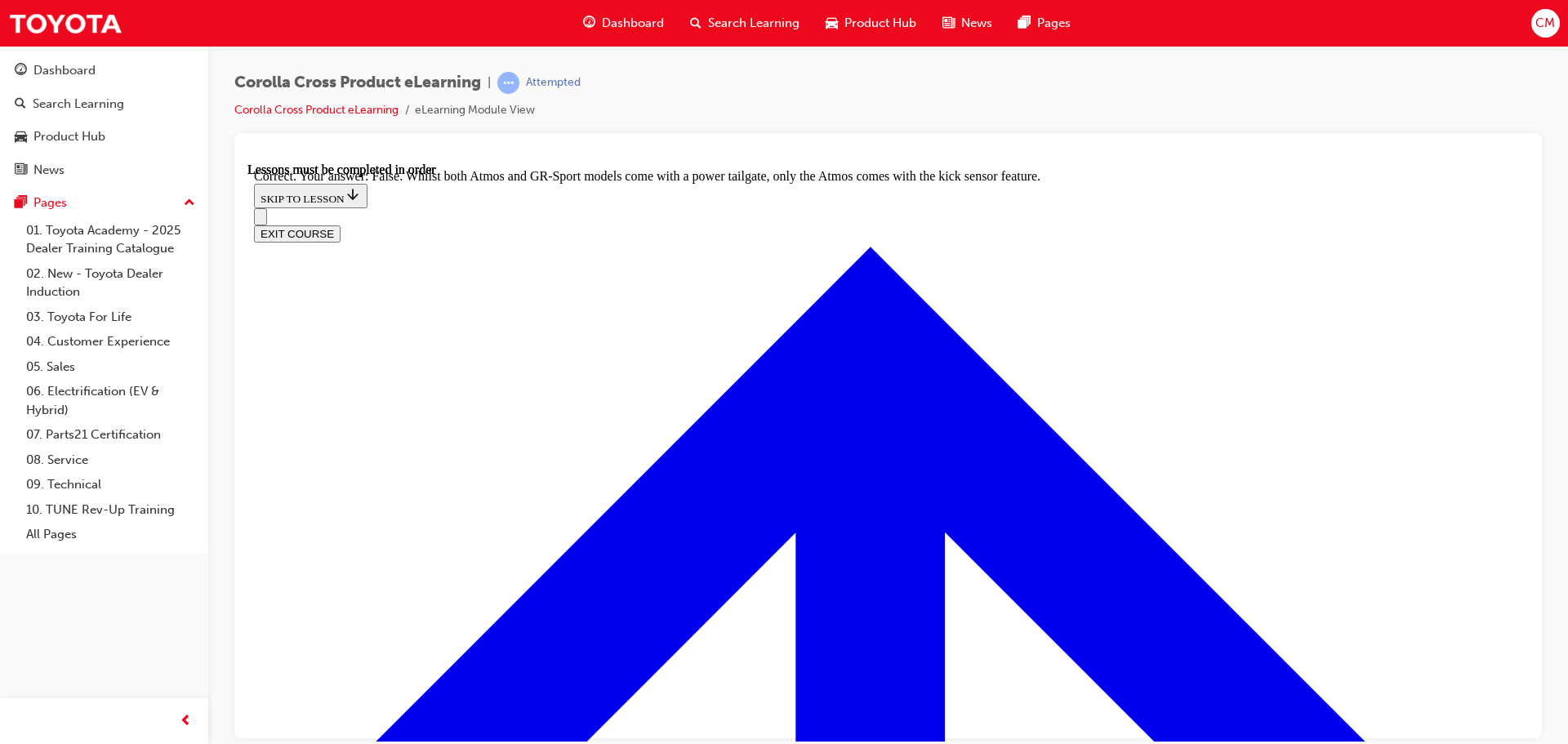 scroll, scrollTop: 2723, scrollLeft: 0, axis: vertical 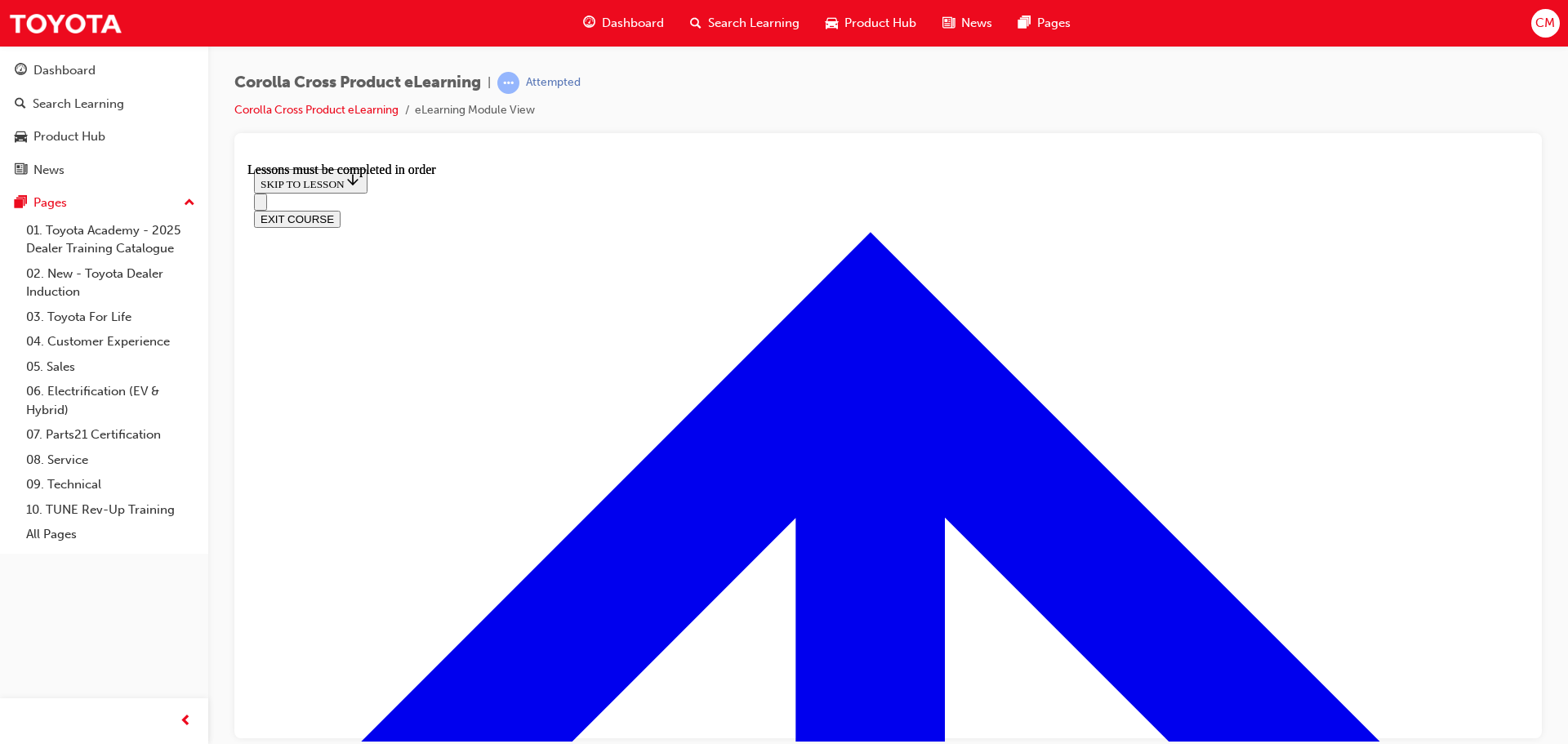 click at bounding box center (326, 4560) 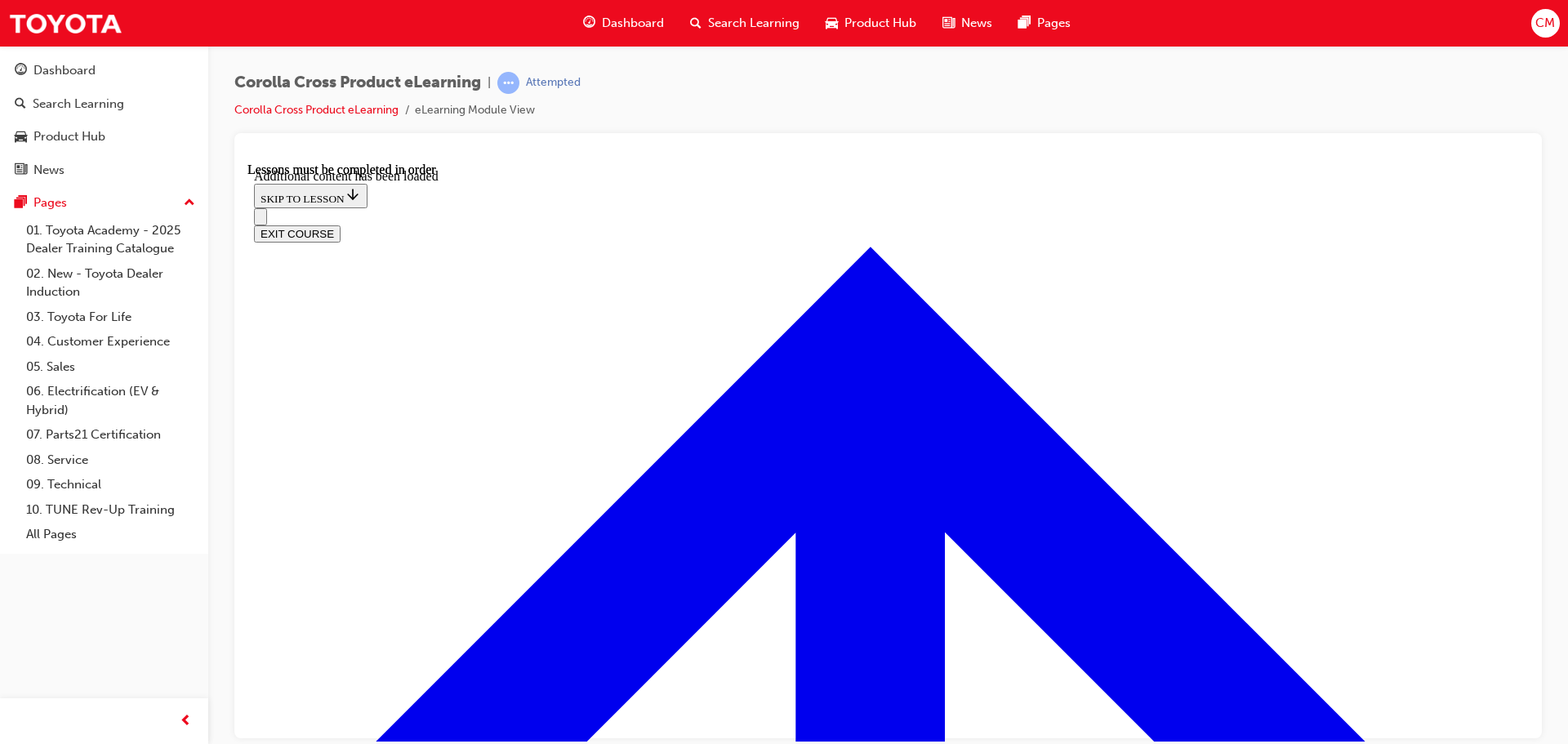 scroll, scrollTop: 3926, scrollLeft: 0, axis: vertical 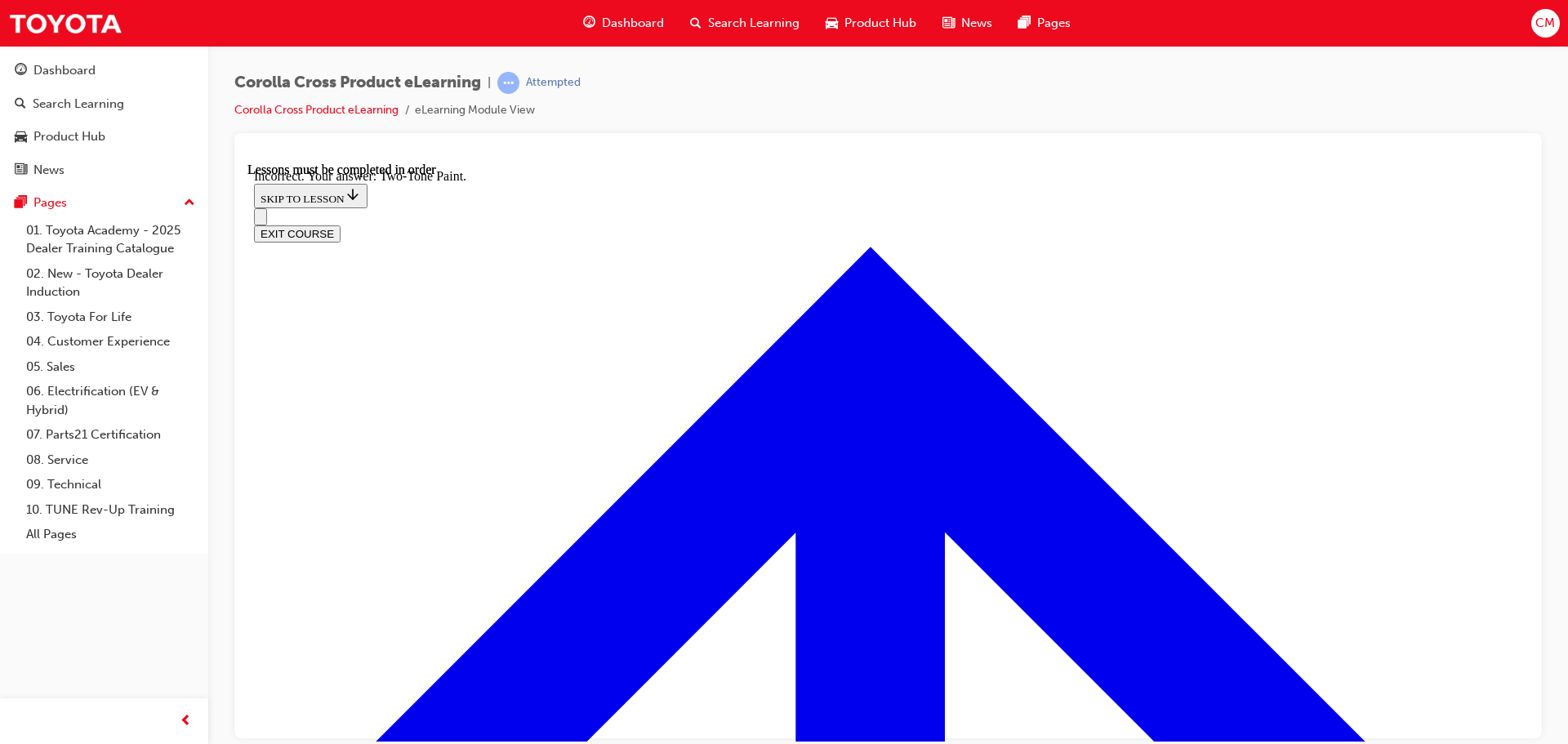 click at bounding box center [293, 10932] 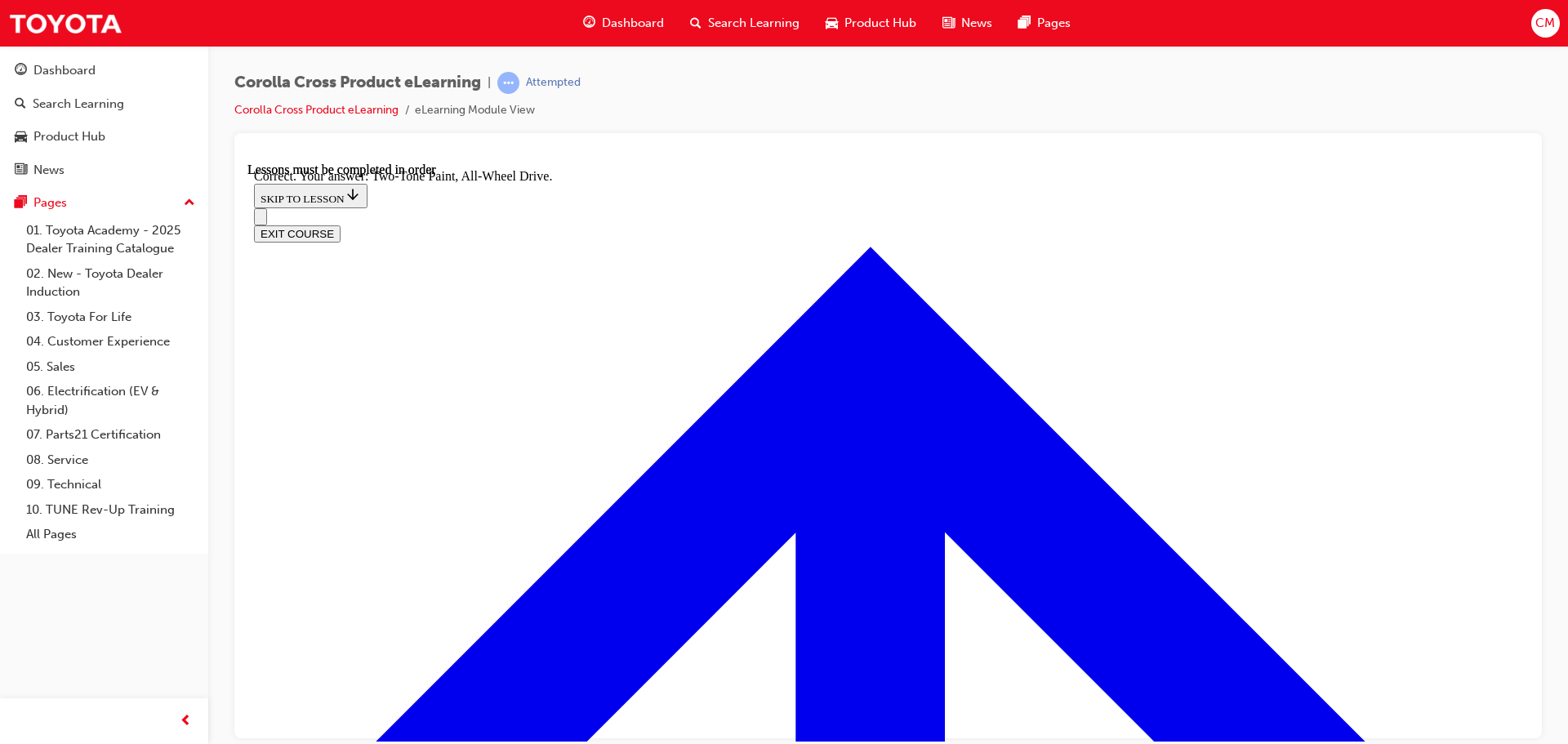 scroll, scrollTop: 4725, scrollLeft: 0, axis: vertical 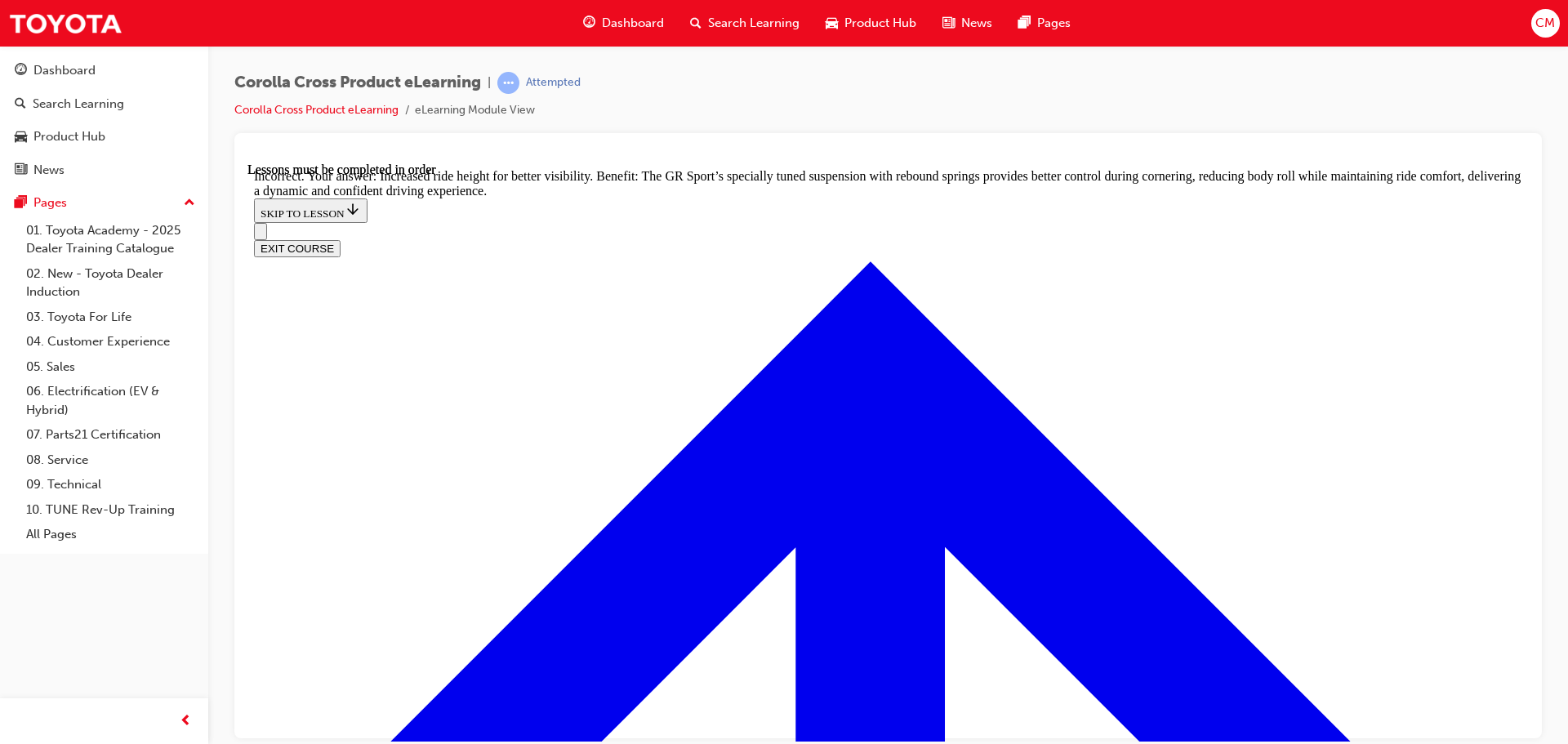 click on "TAKE AGAIN" at bounding box center (293, 20239) 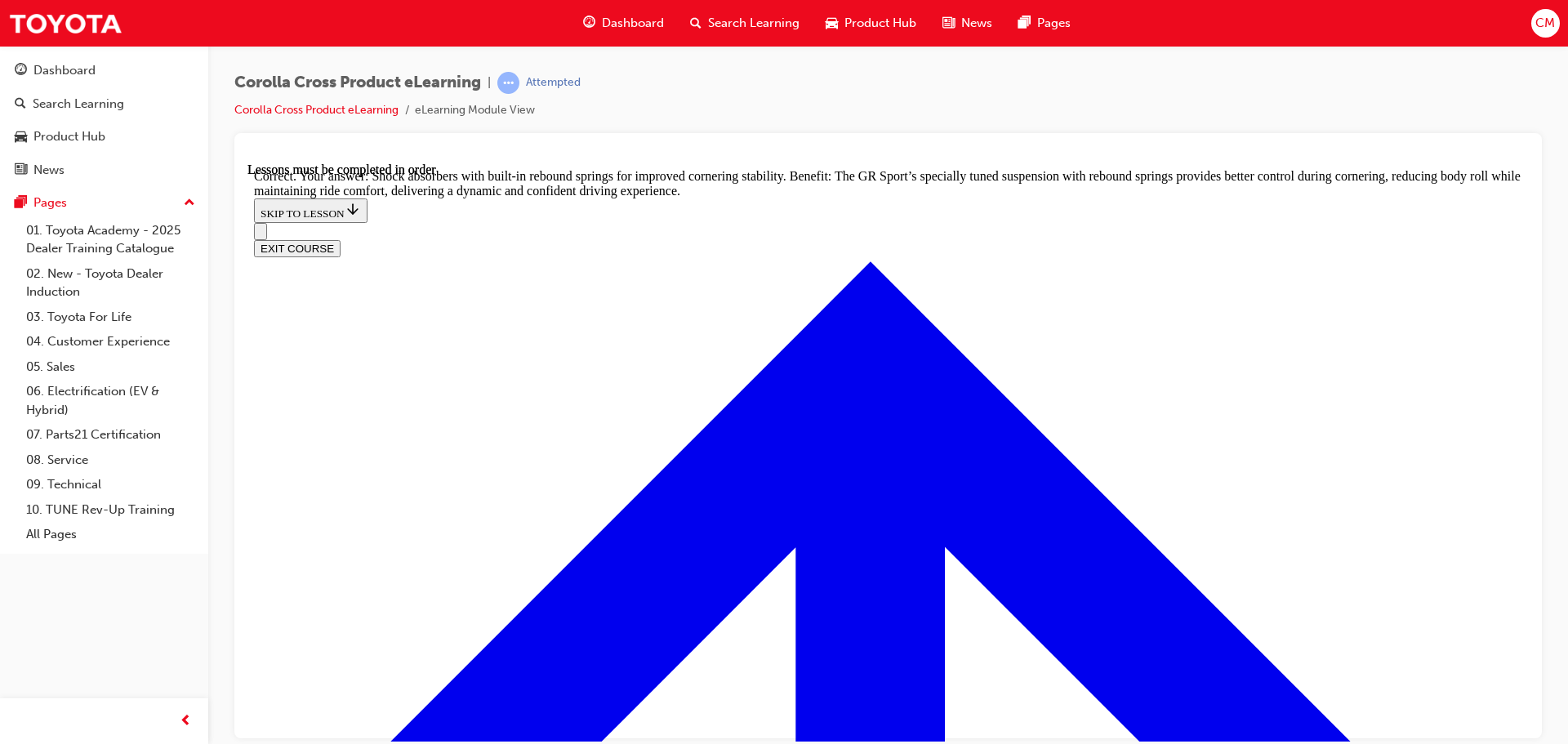 scroll, scrollTop: 5216, scrollLeft: 0, axis: vertical 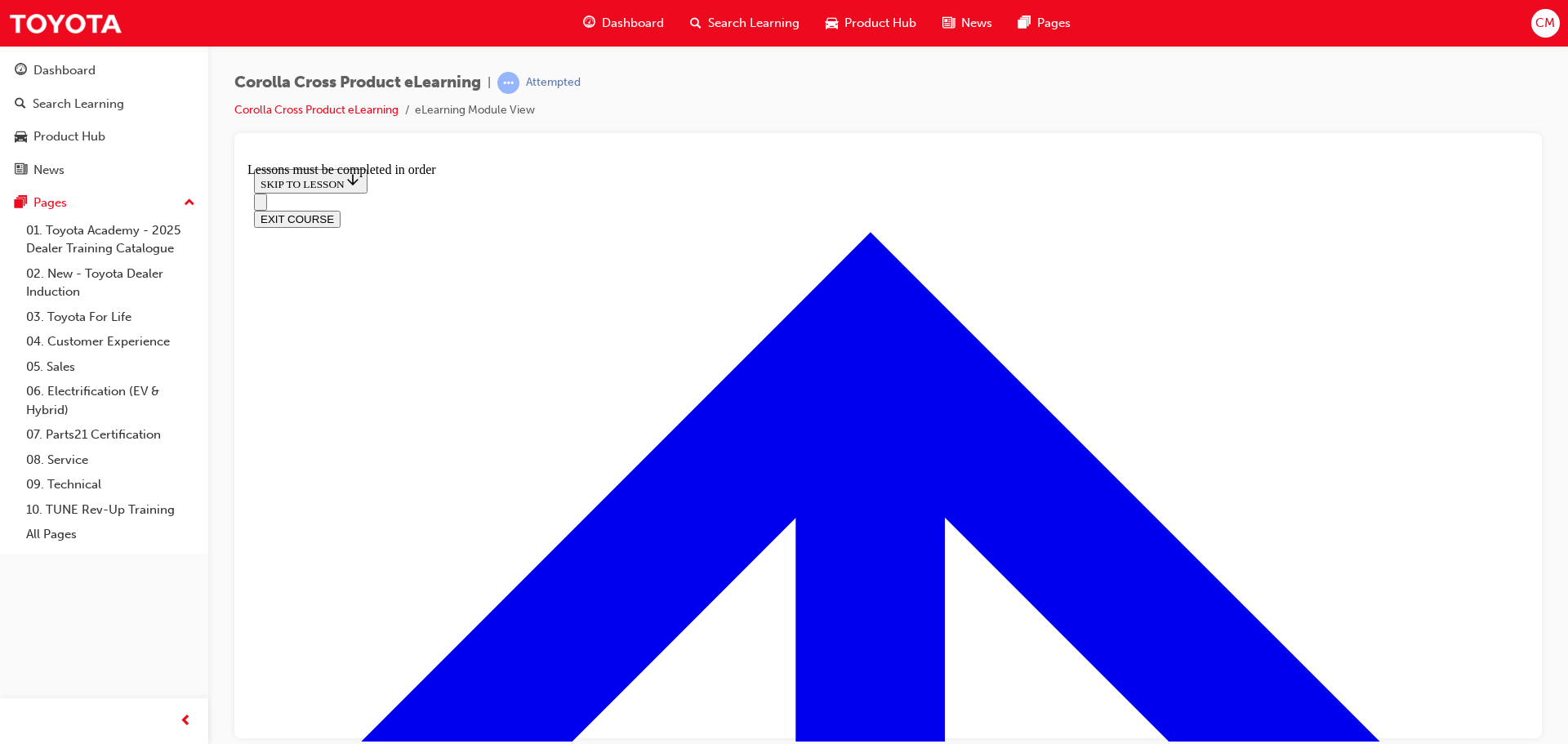 drag, startPoint x: 930, startPoint y: 228, endPoint x: 1022, endPoint y: 240, distance: 92.77931 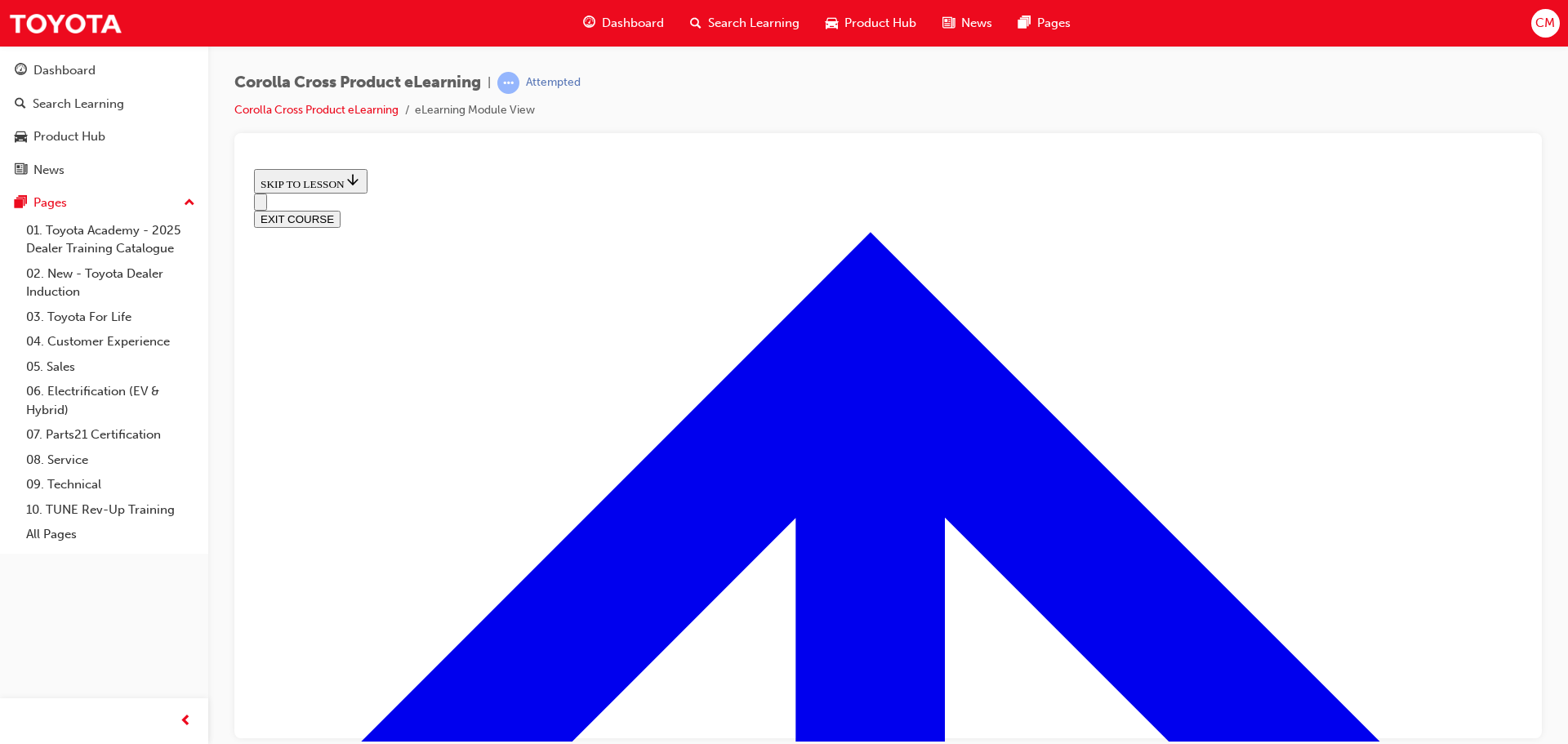 scroll, scrollTop: 0, scrollLeft: 0, axis: both 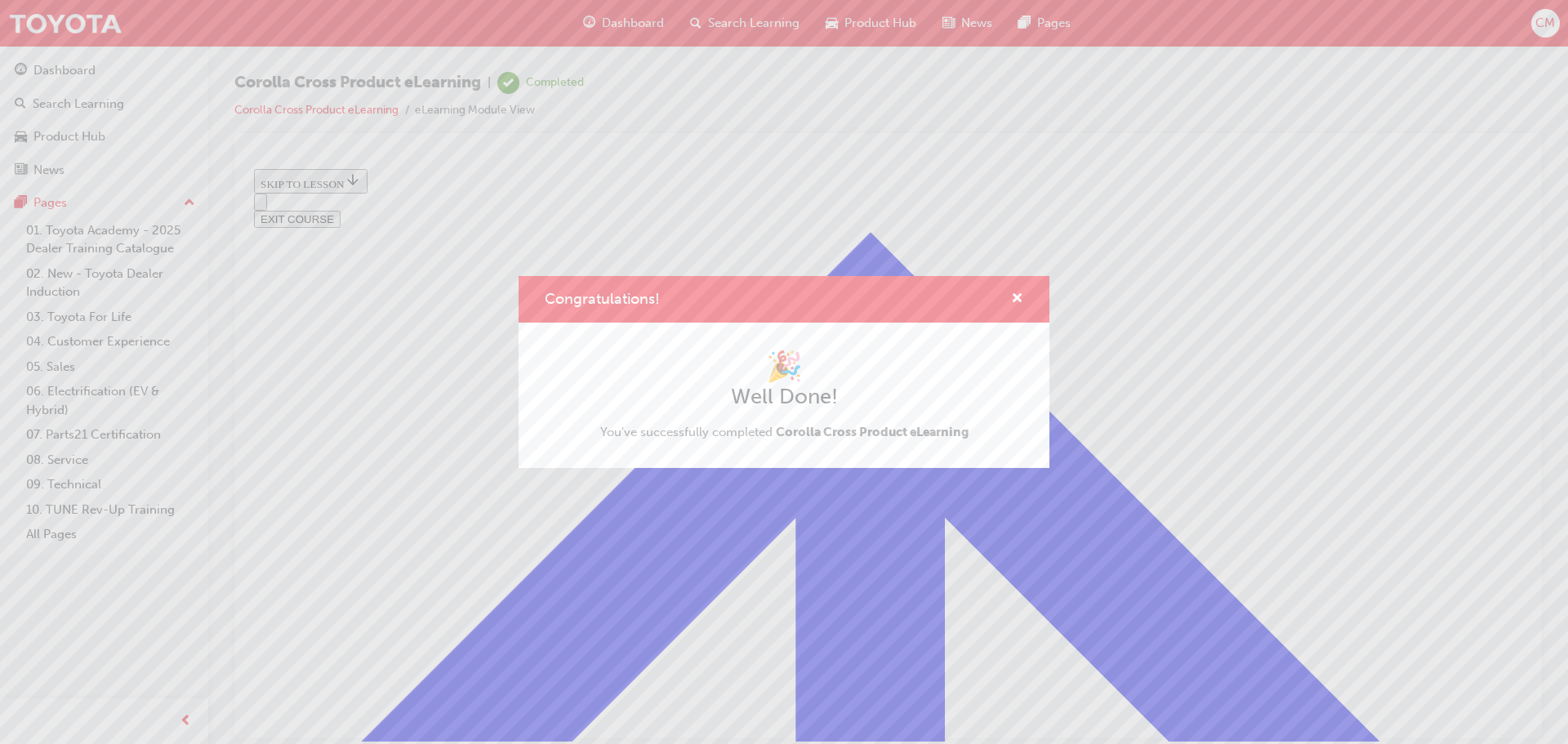 click on "Congratulations!" at bounding box center (784, 299) 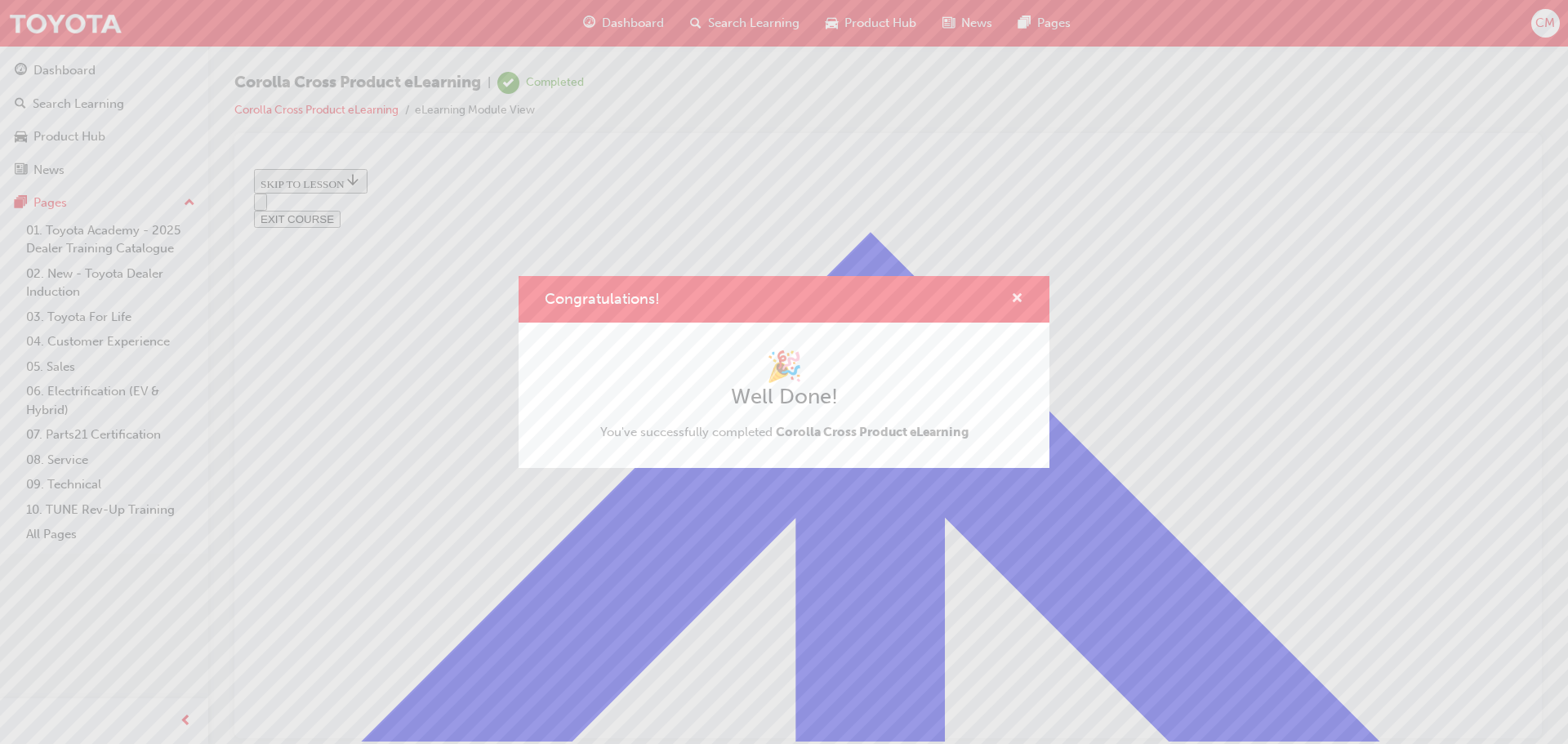 drag, startPoint x: 1014, startPoint y: 301, endPoint x: 1025, endPoint y: 300, distance: 11.045361 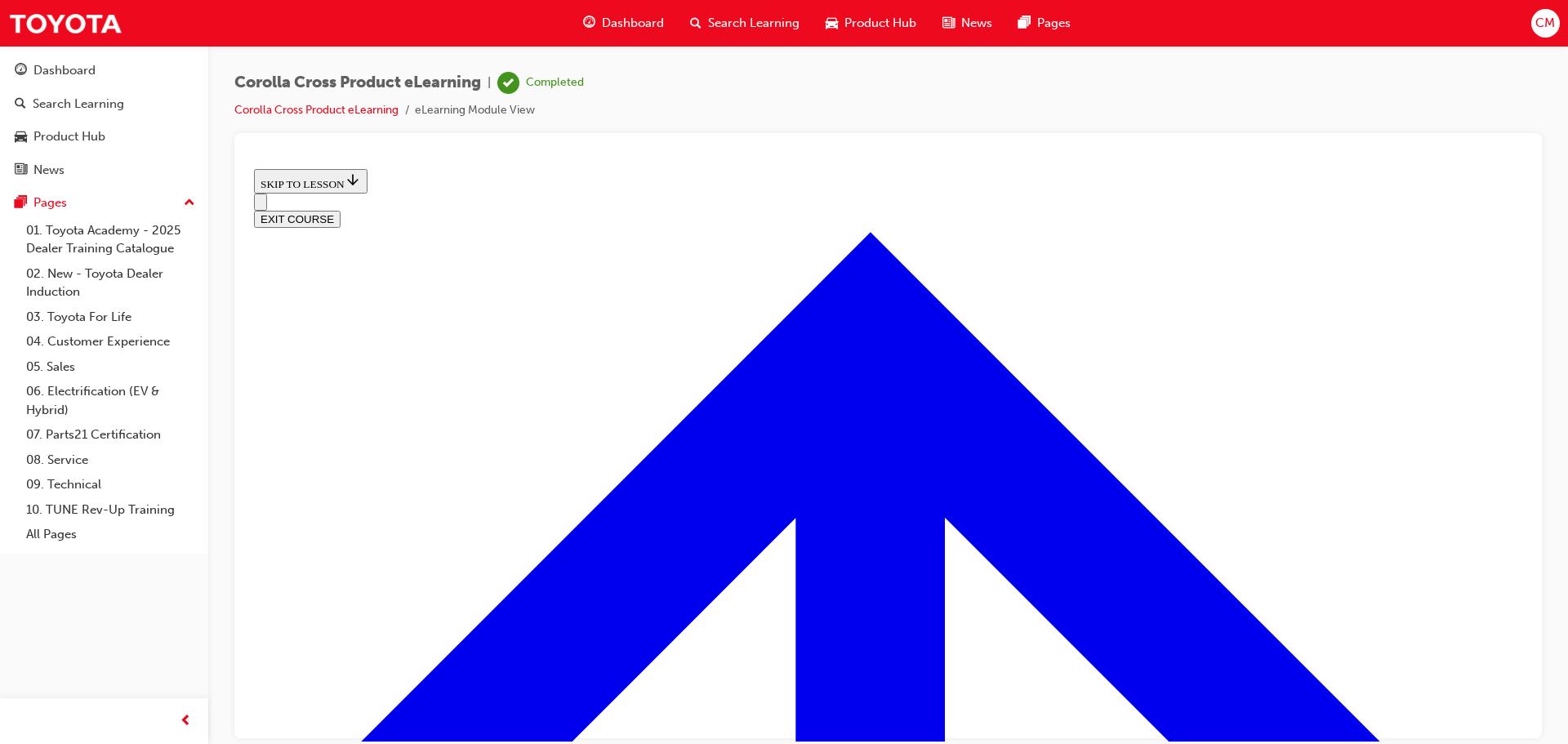 click on "EXIT COURSE" at bounding box center (297, 218) 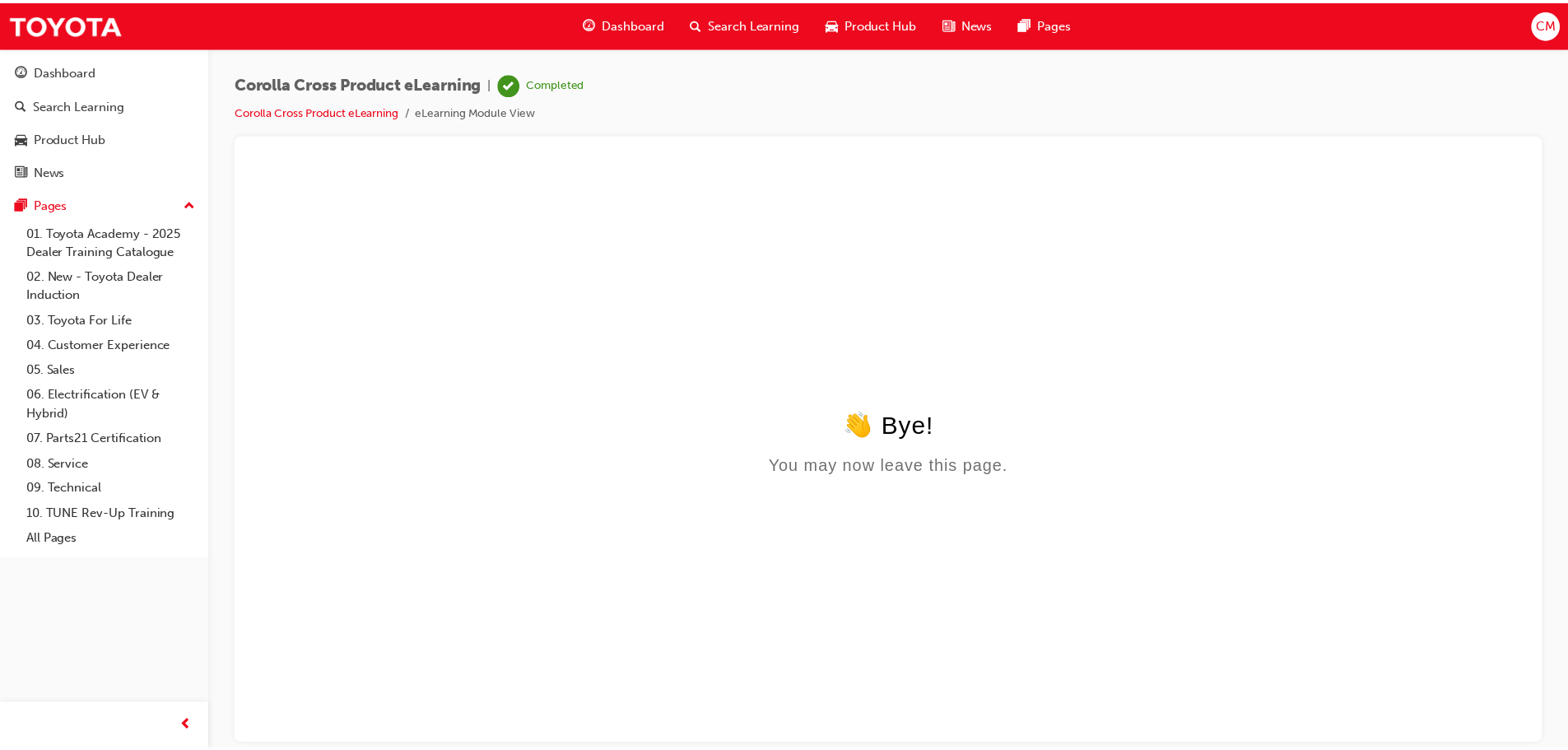 scroll, scrollTop: 0, scrollLeft: 0, axis: both 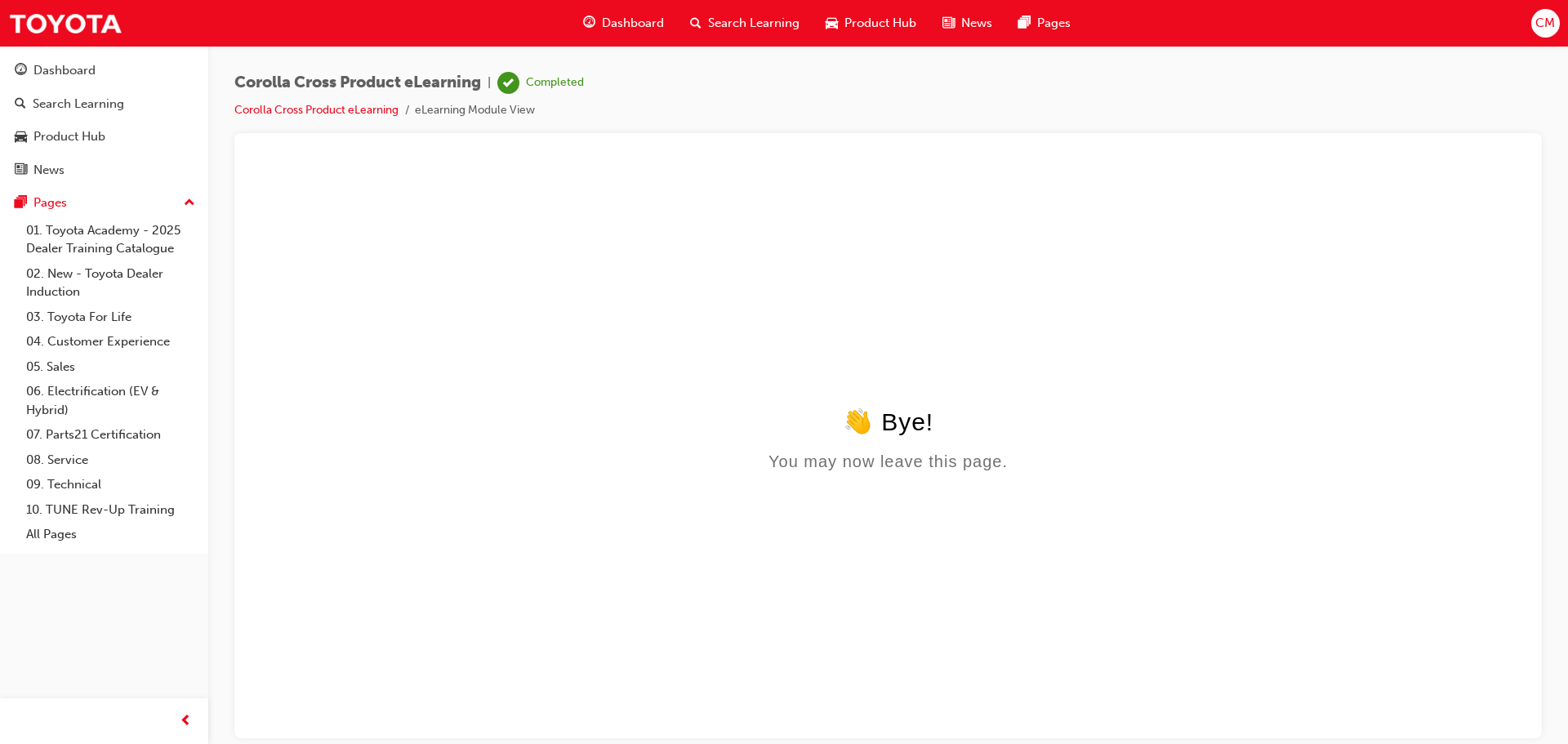 click on "Search Learning" at bounding box center (754, 23) 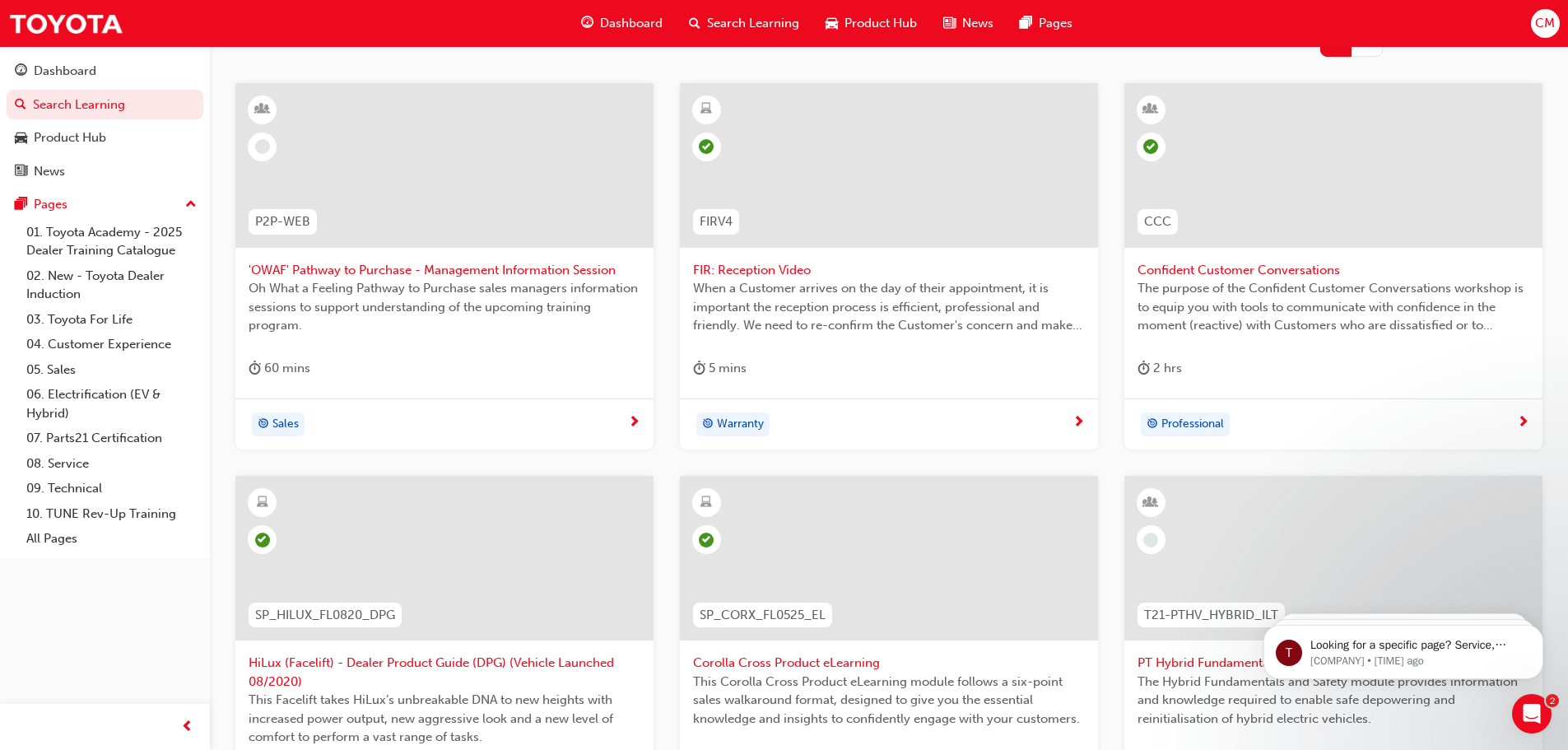 scroll, scrollTop: 199, scrollLeft: 0, axis: vertical 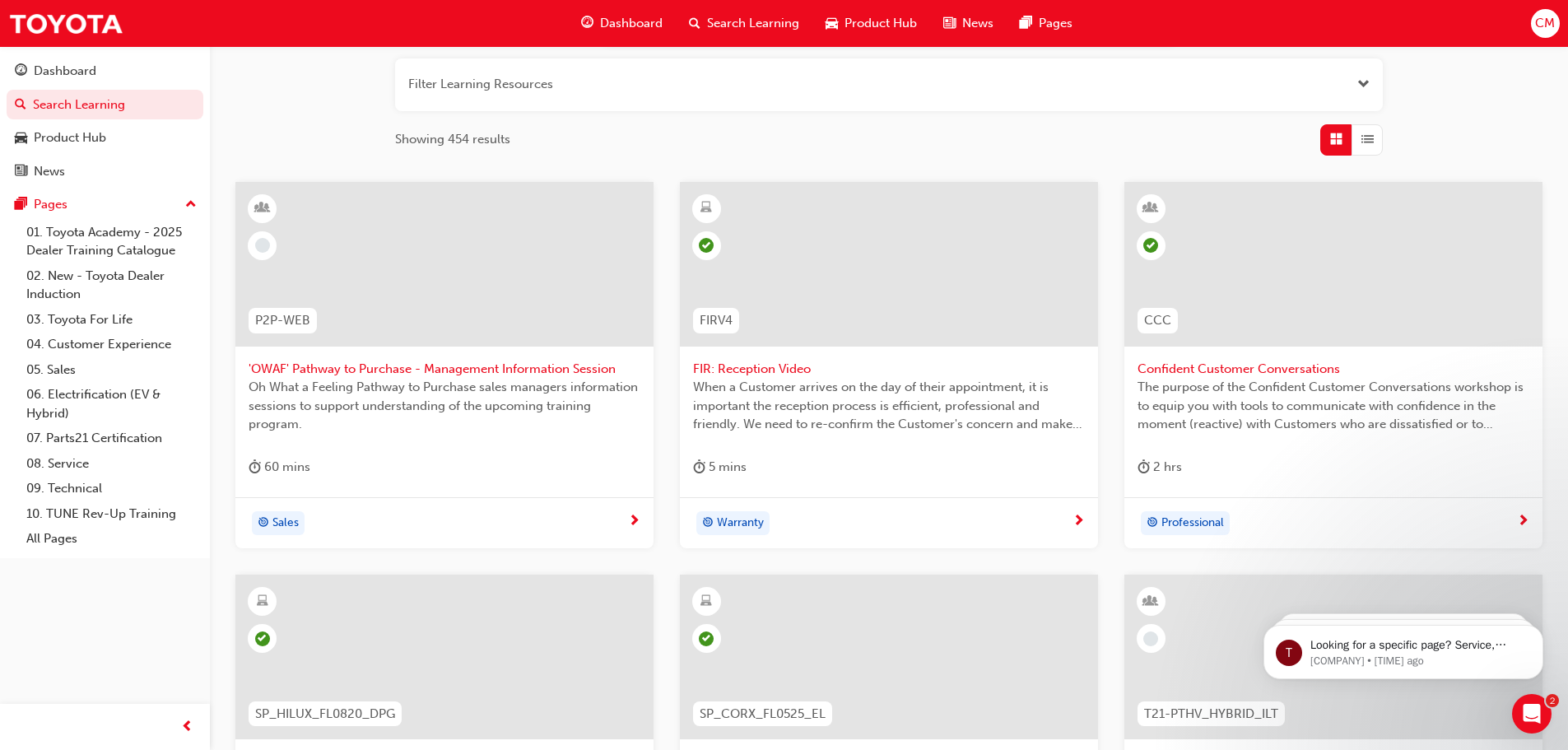 click at bounding box center [444, 264] 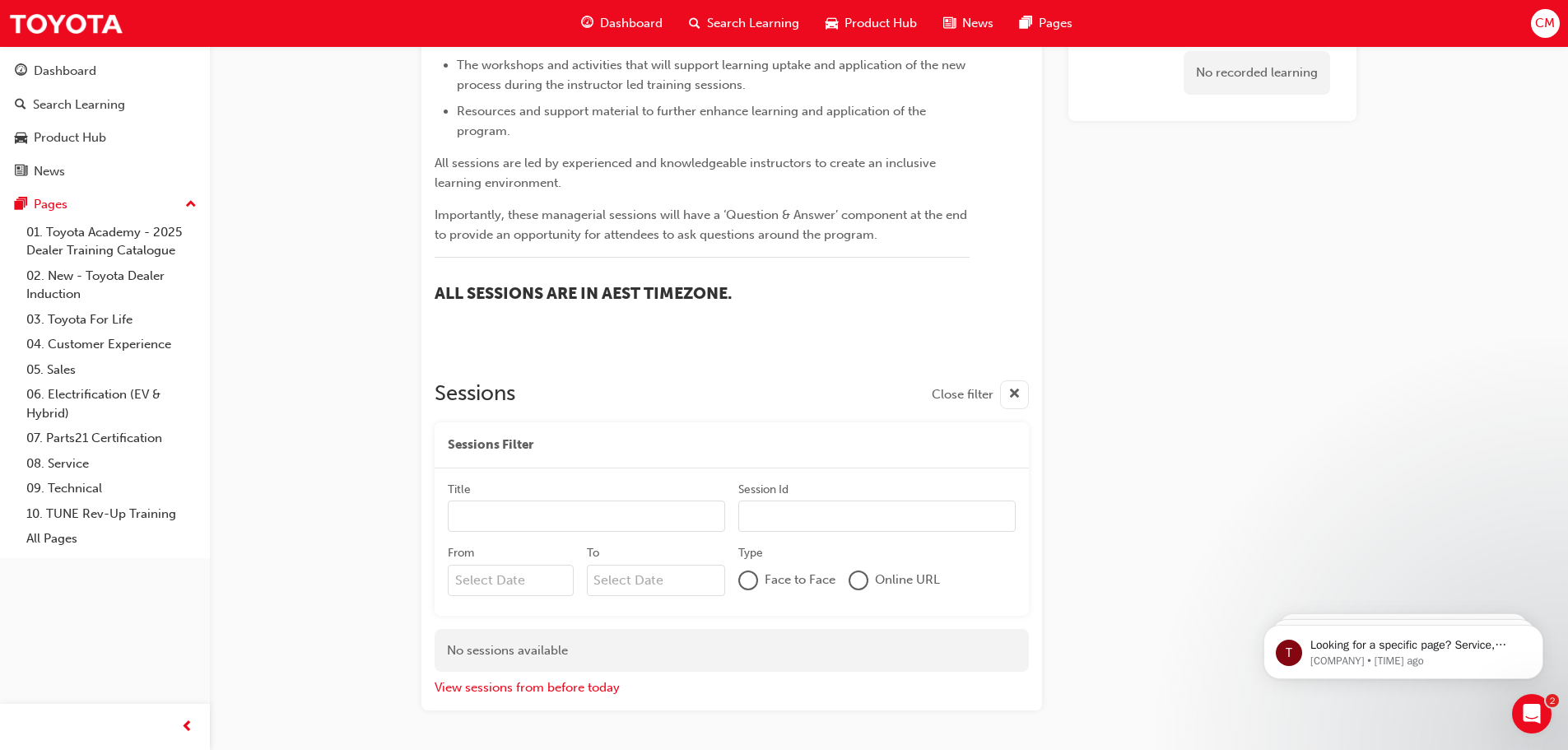 scroll, scrollTop: 771, scrollLeft: 0, axis: vertical 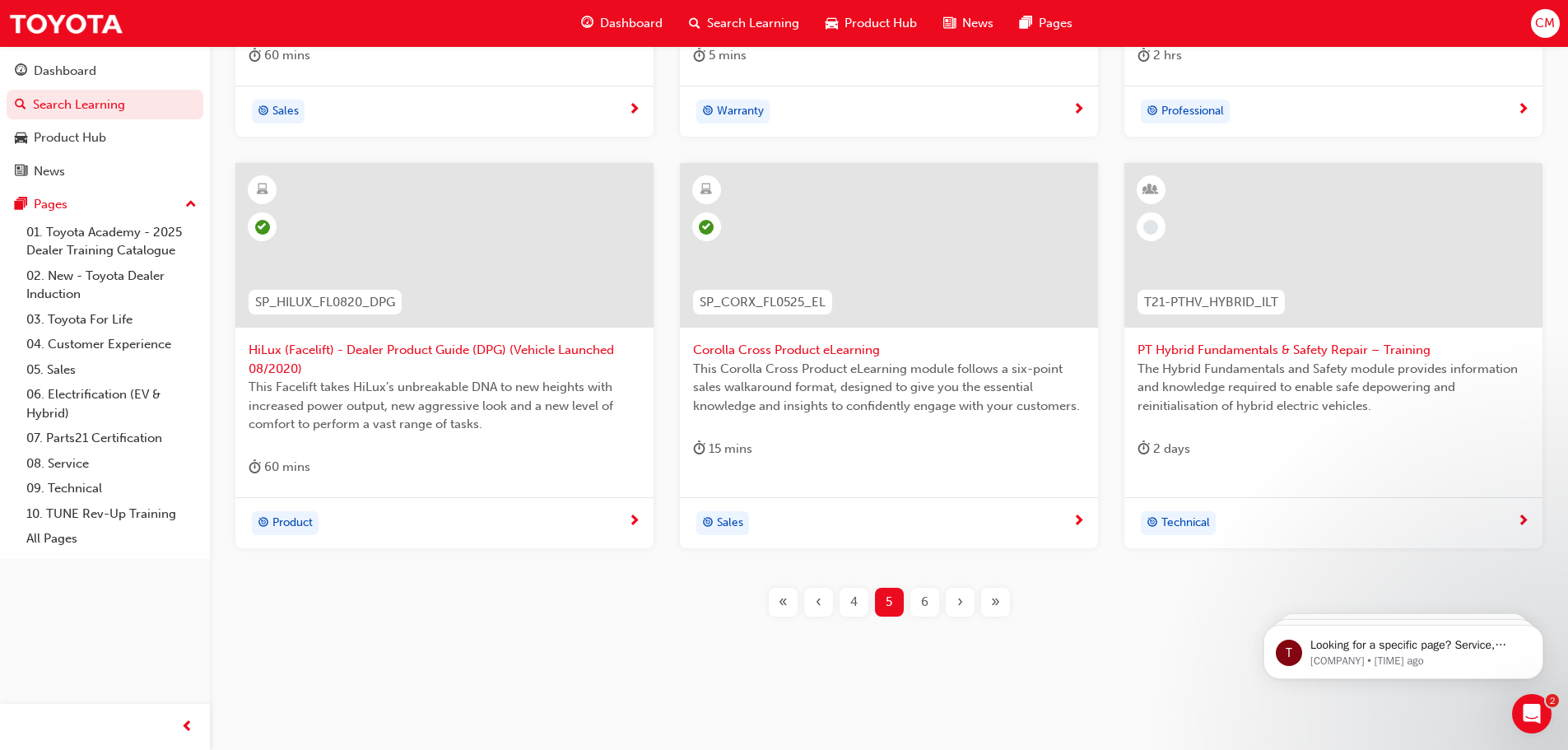 click on "6" at bounding box center [924, 602] 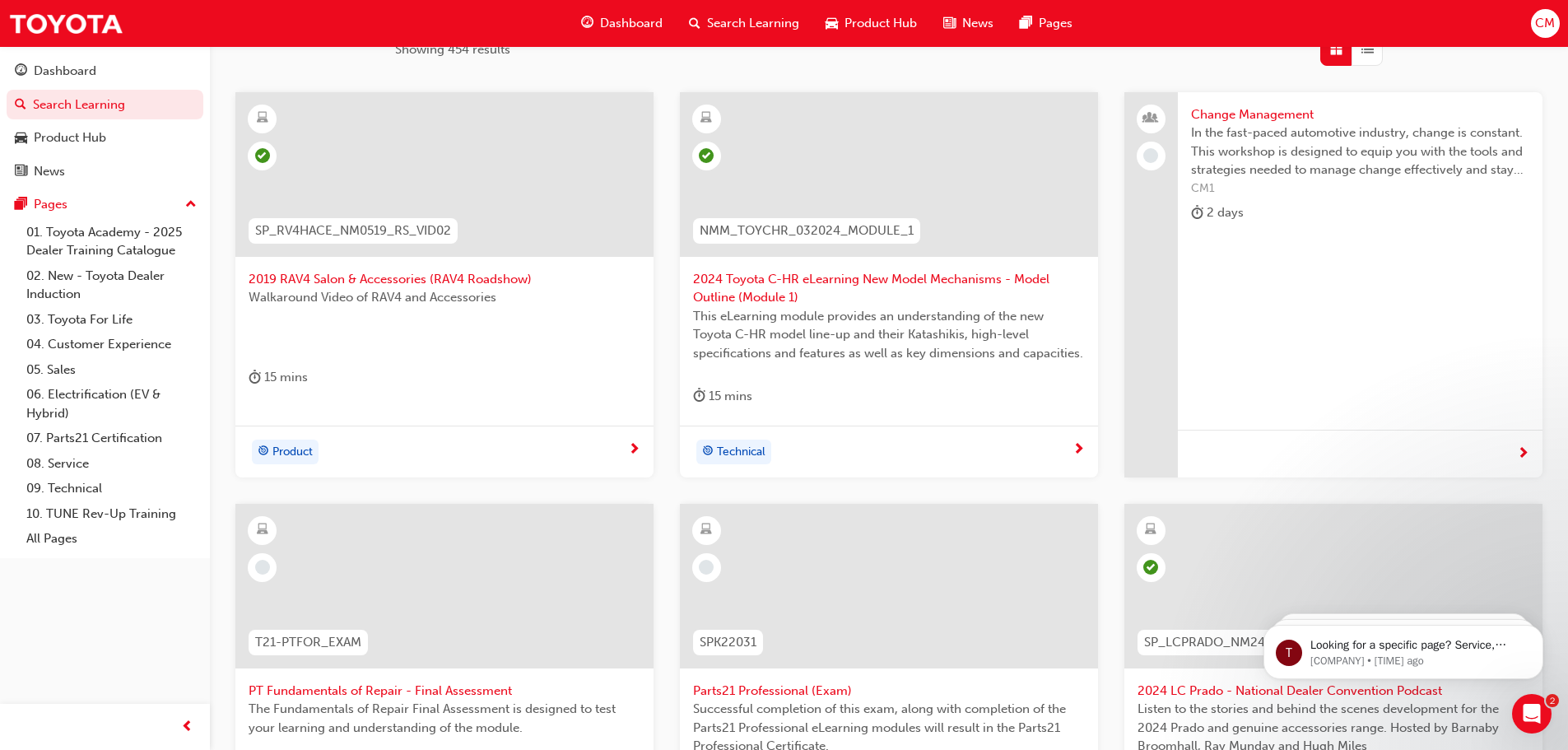 scroll, scrollTop: 282, scrollLeft: 0, axis: vertical 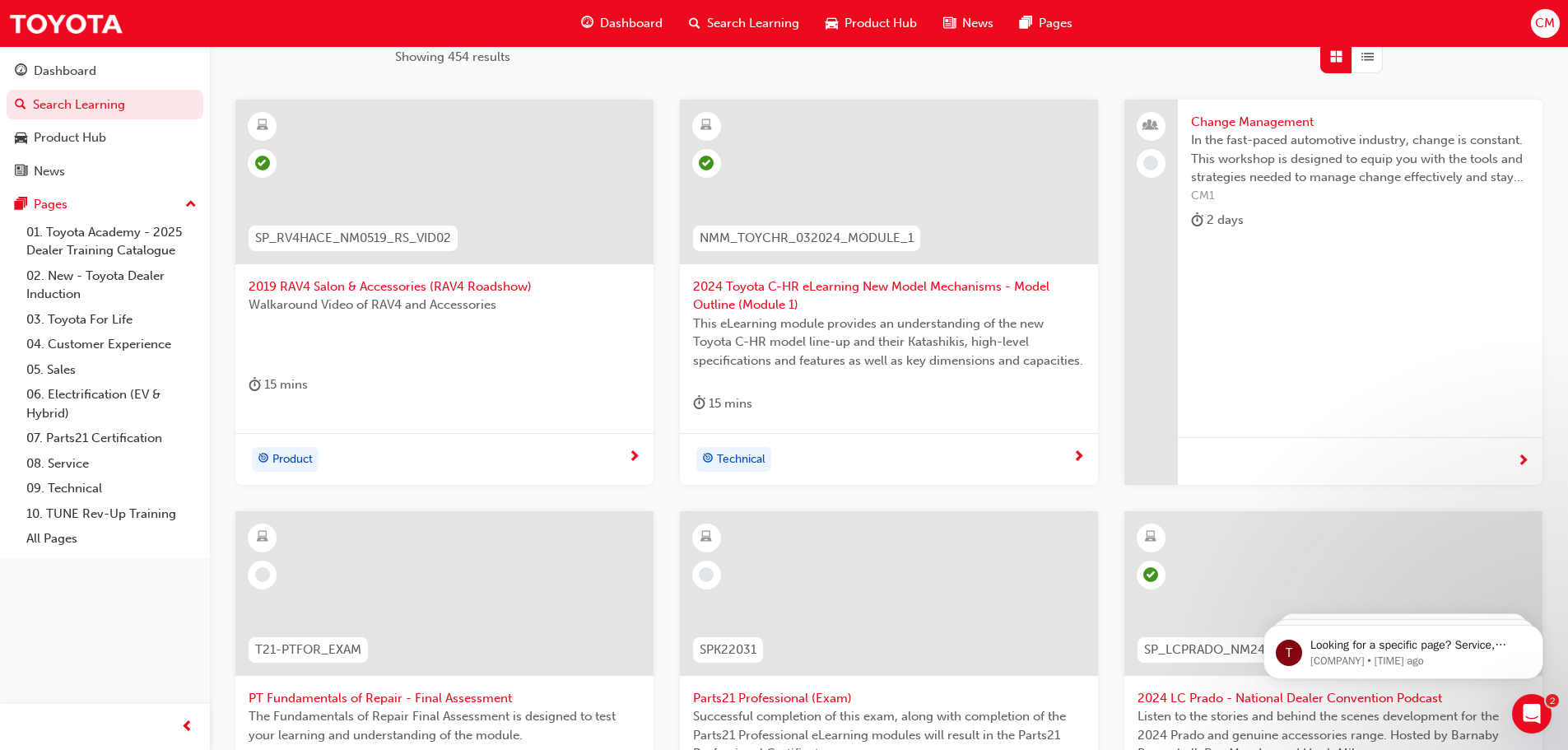 click on "Change Management In the fast-paced automotive industry, change is constant. This workshop is designed to equip you with the tools and strategies needed to manage change effectively and stay ahead of the curve. CM1   2 days" at bounding box center [1360, 175] 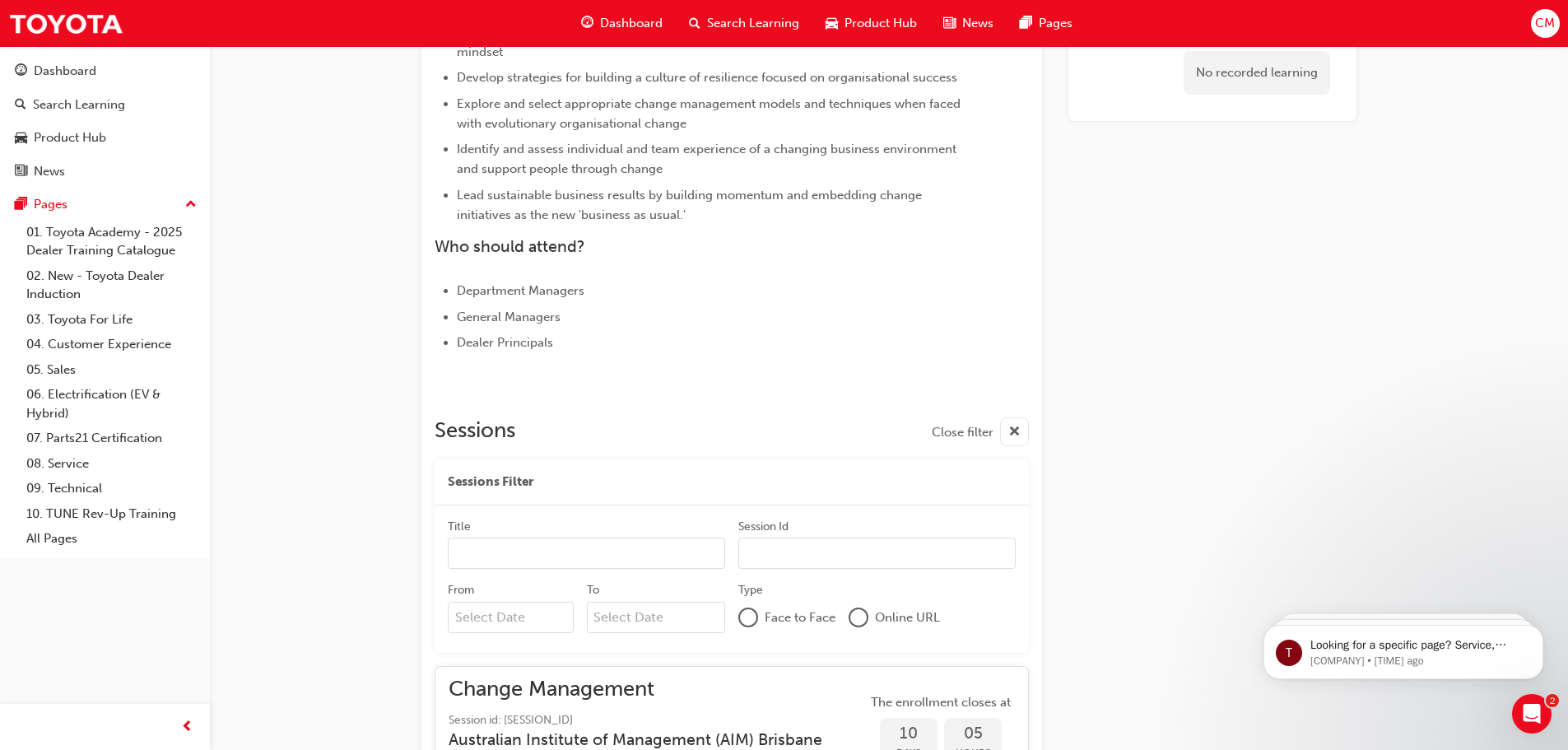 scroll, scrollTop: 571, scrollLeft: 0, axis: vertical 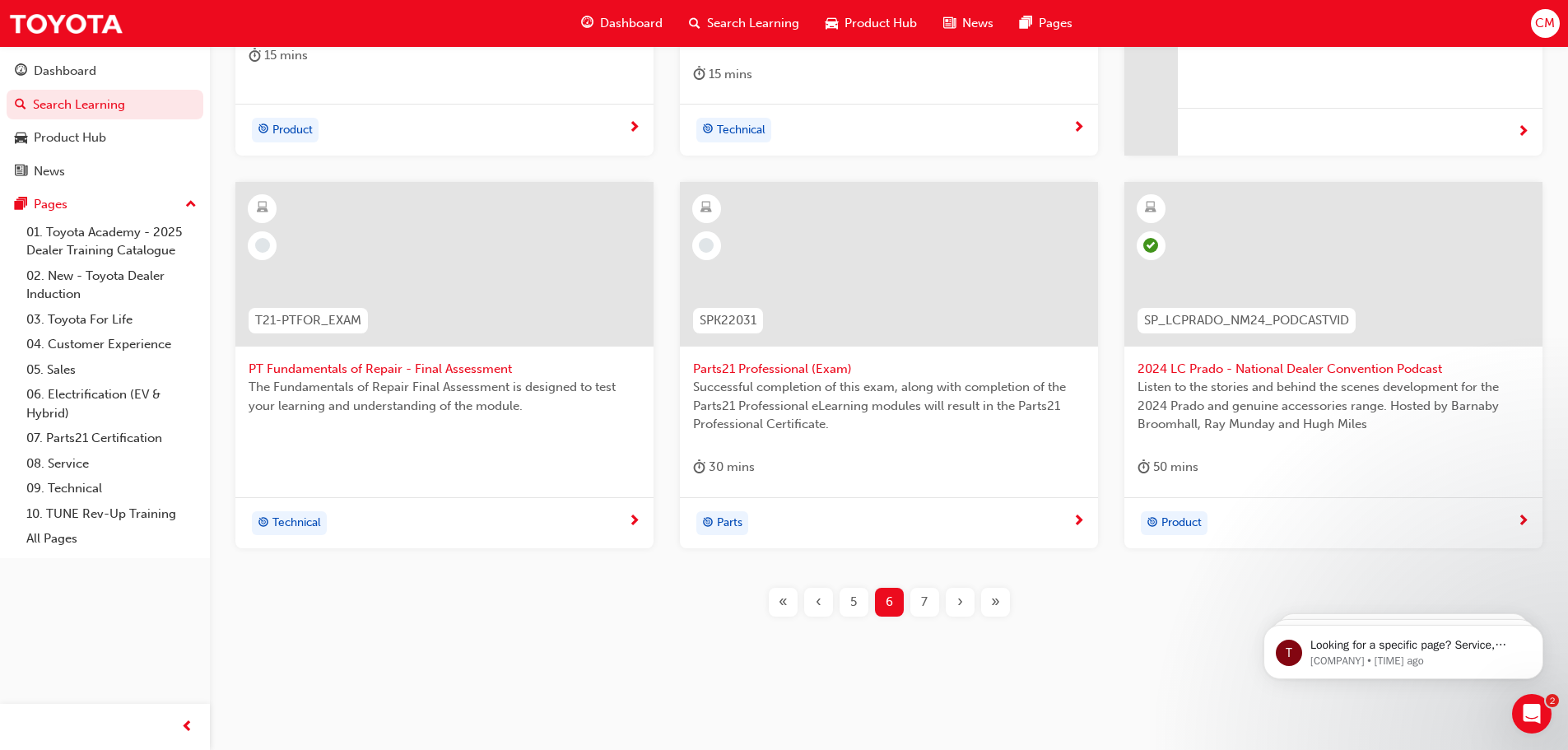 click on "SP_RV4HACE_NM0519_RS_VID02 2019 RAV4 Salon & Accessories (RAV4 Roadshow) Walkaround Video of RAV4 and Accessories   15 mins Product NMM_TOYCHR_032024_MODULE_1 2024 Toyota C-HR eLearning New Model Mechanisms - Model Outline (Module 1) This eLearning module provides an understanding of the new Toyota C-HR model line-up and their Katashikis, high-level specifications and features as well as key dimensions and capacities.   15 mins Technical Change Management In the fast-paced automotive industry, change is constant. This workshop is designed to equip you with the tools and strategies needed to manage change effectively and stay ahead of the curve. CM1   2 days T21-PTFOR_EXAM PT Fundamentals of Repair - Final Assessment The Fundamentals of Repair Final Assessment is designed to test your learning and understanding of the module. Technical SPK22031 Parts21 Professional (Exam)   30 mins Parts SP_LCPRADO_NM24_PODCASTVID 2024 LC Prado - National Dealer Convention Podcast   50 mins Product « ‹ 5 6 7 › »" at bounding box center (889, 207) 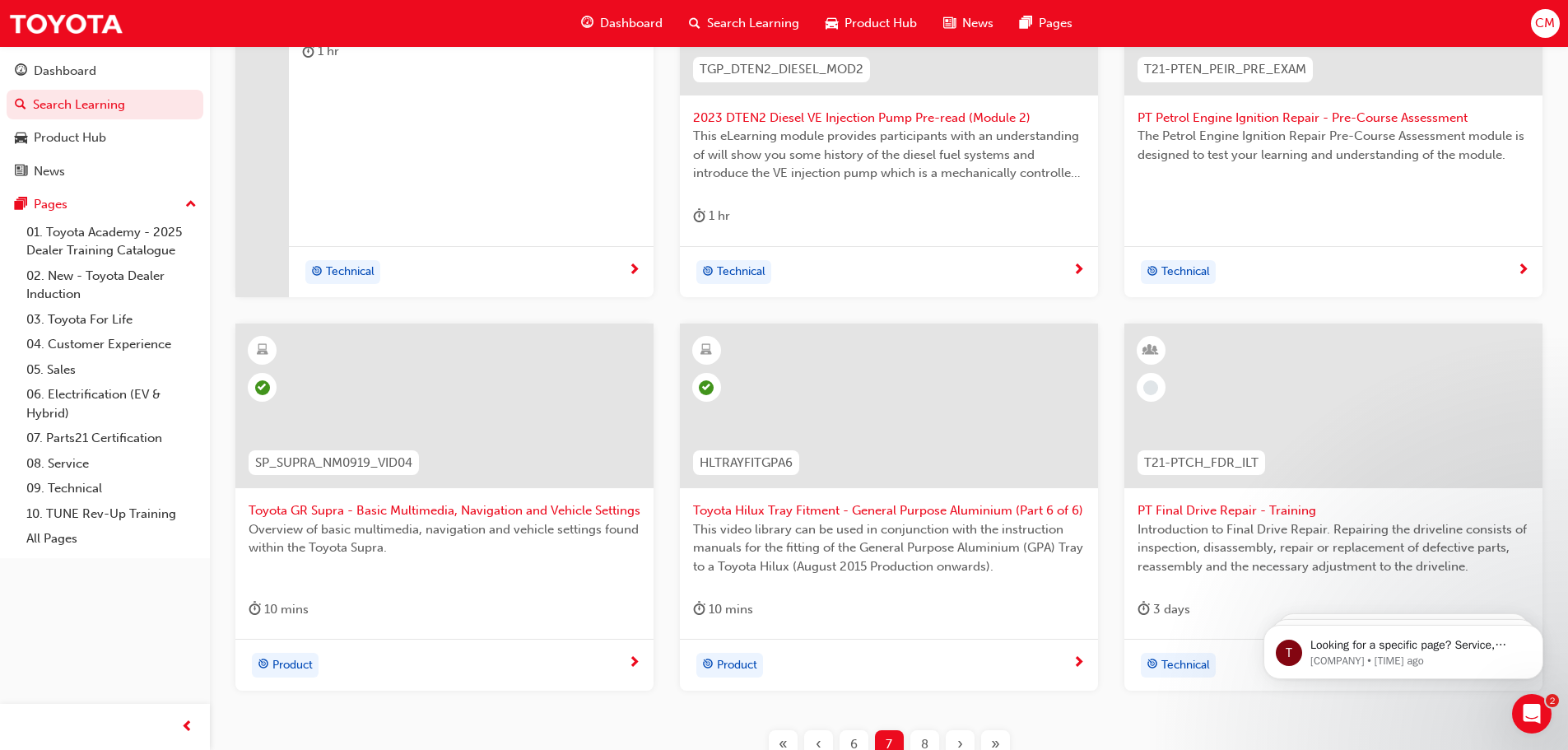scroll, scrollTop: 593, scrollLeft: 0, axis: vertical 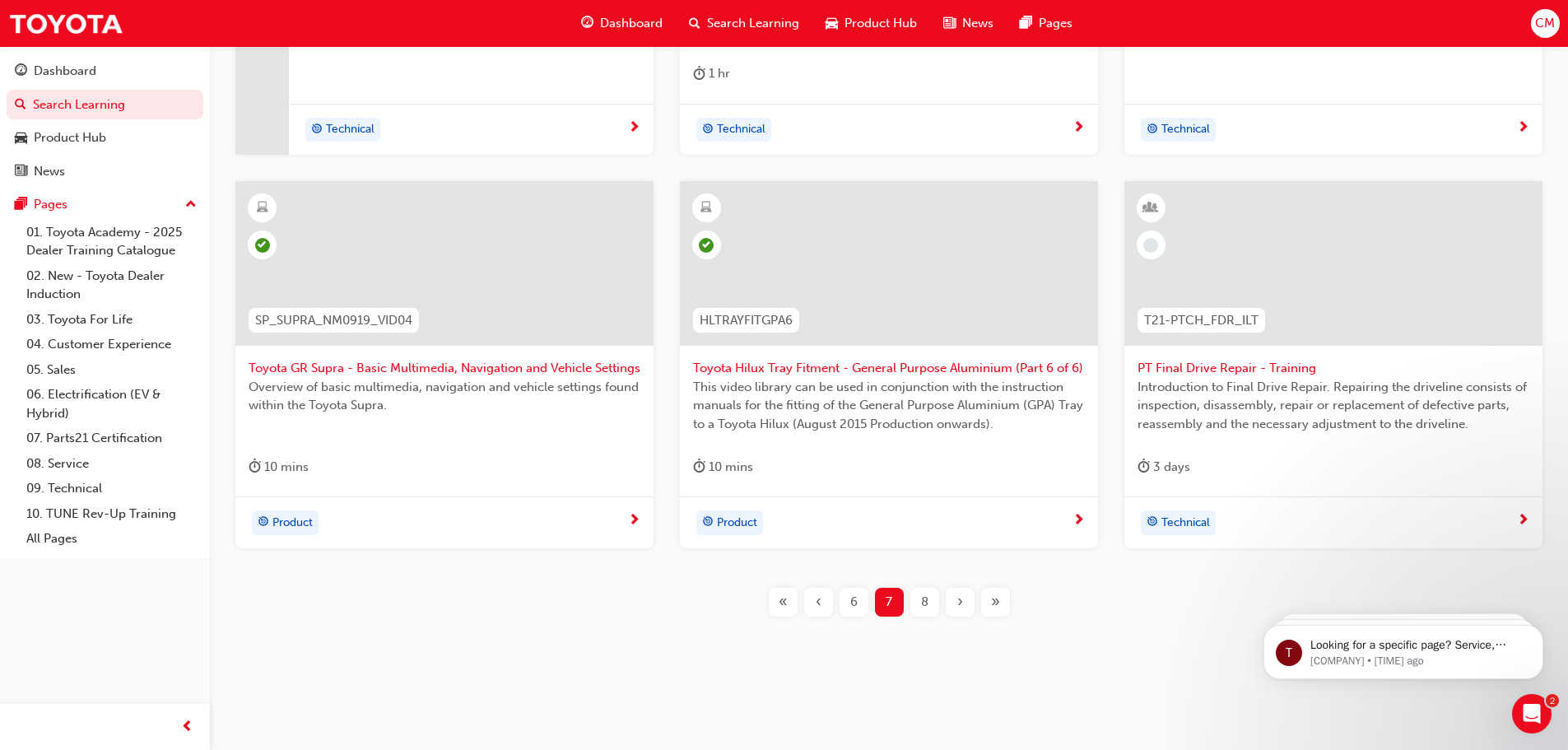 click on "8" at bounding box center (924, 602) 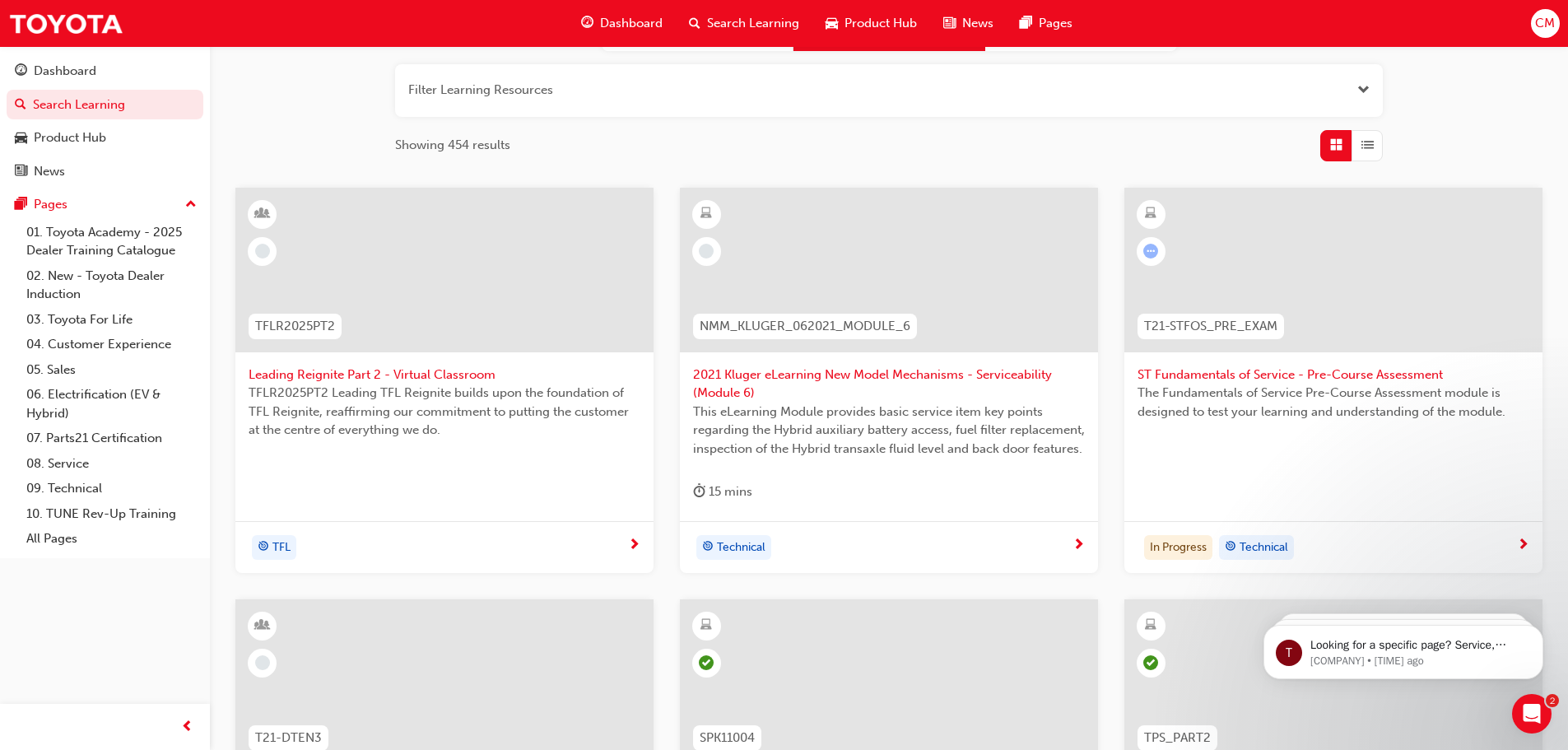 scroll, scrollTop: 181, scrollLeft: 0, axis: vertical 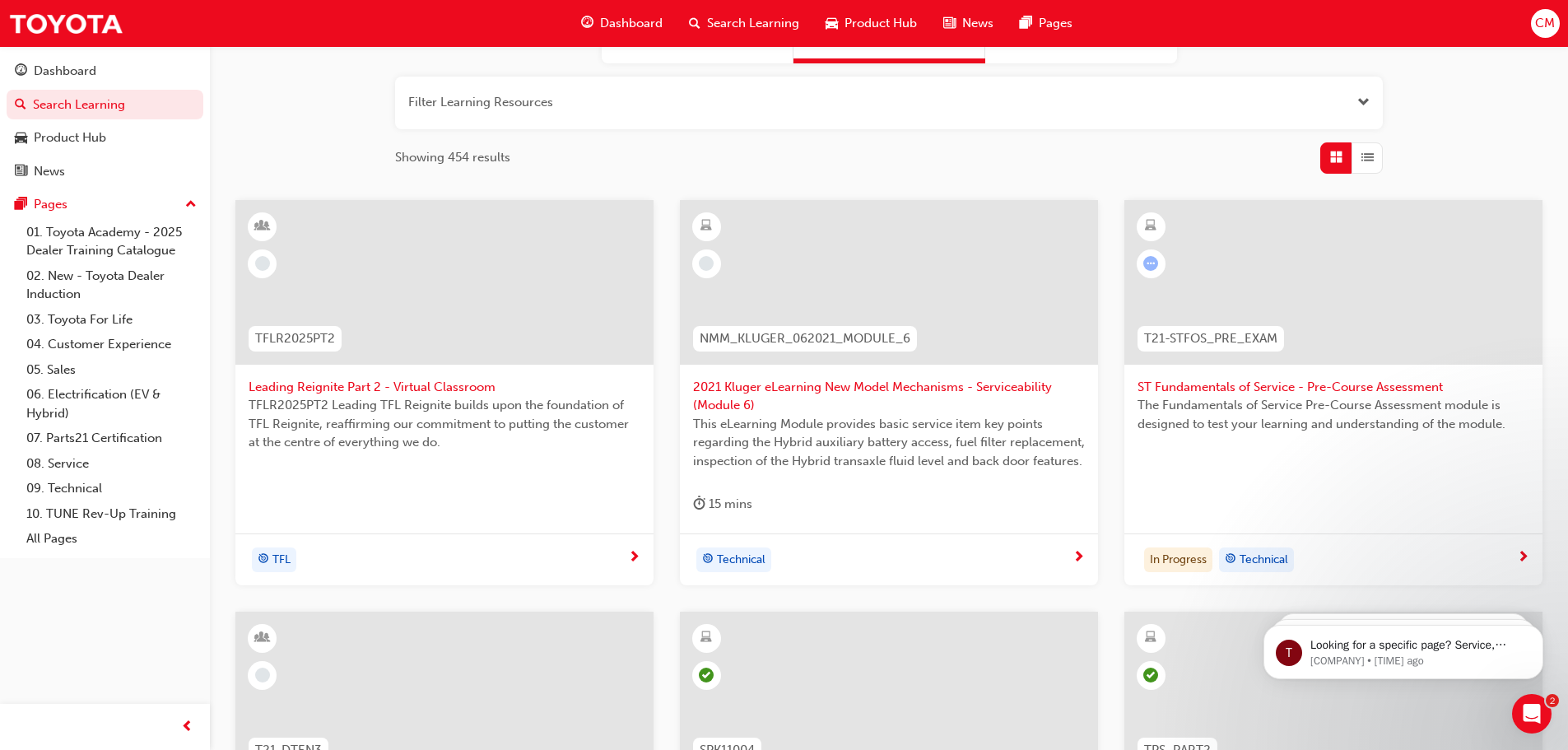 click at bounding box center [444, 282] 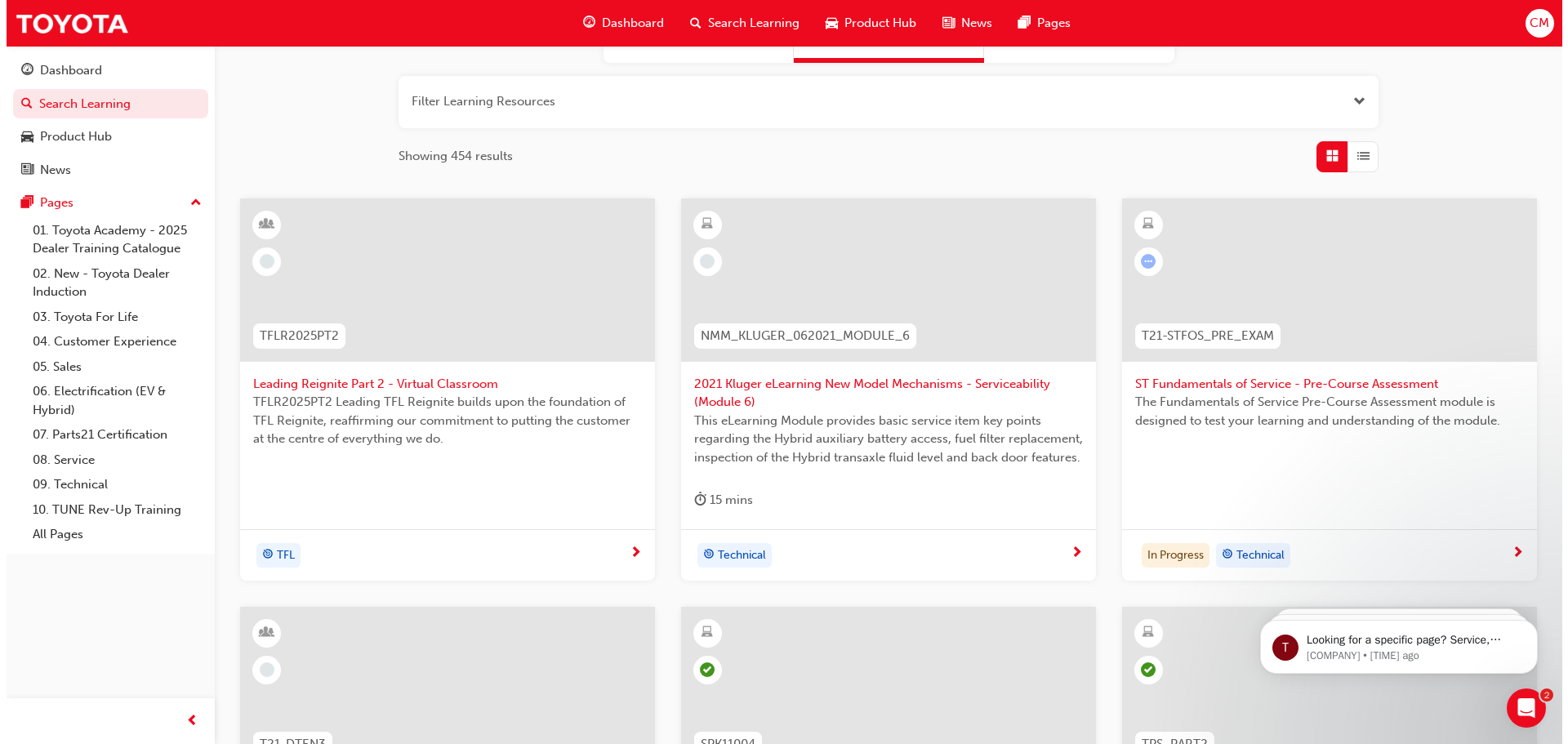 scroll, scrollTop: 0, scrollLeft: 0, axis: both 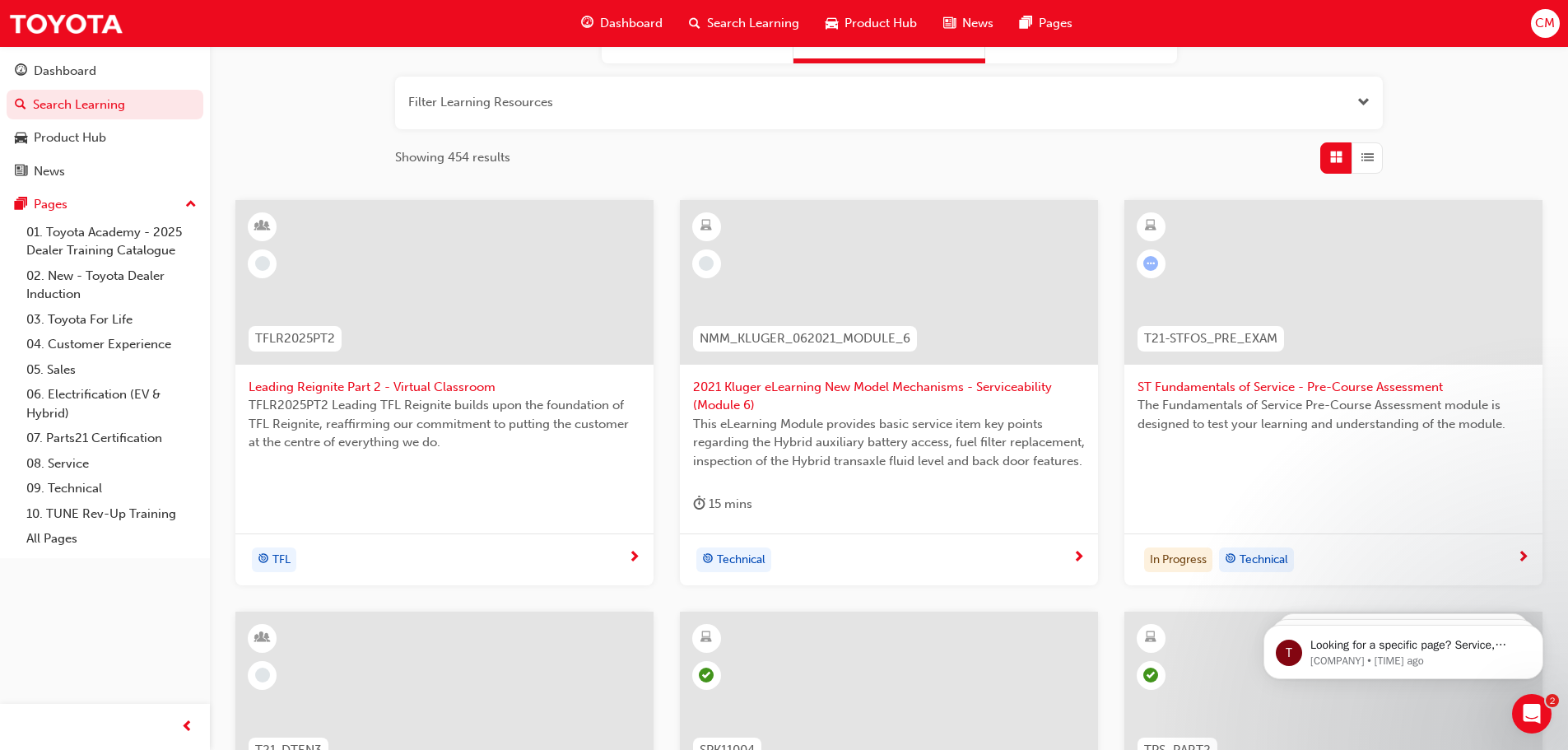 click at bounding box center [444, 282] 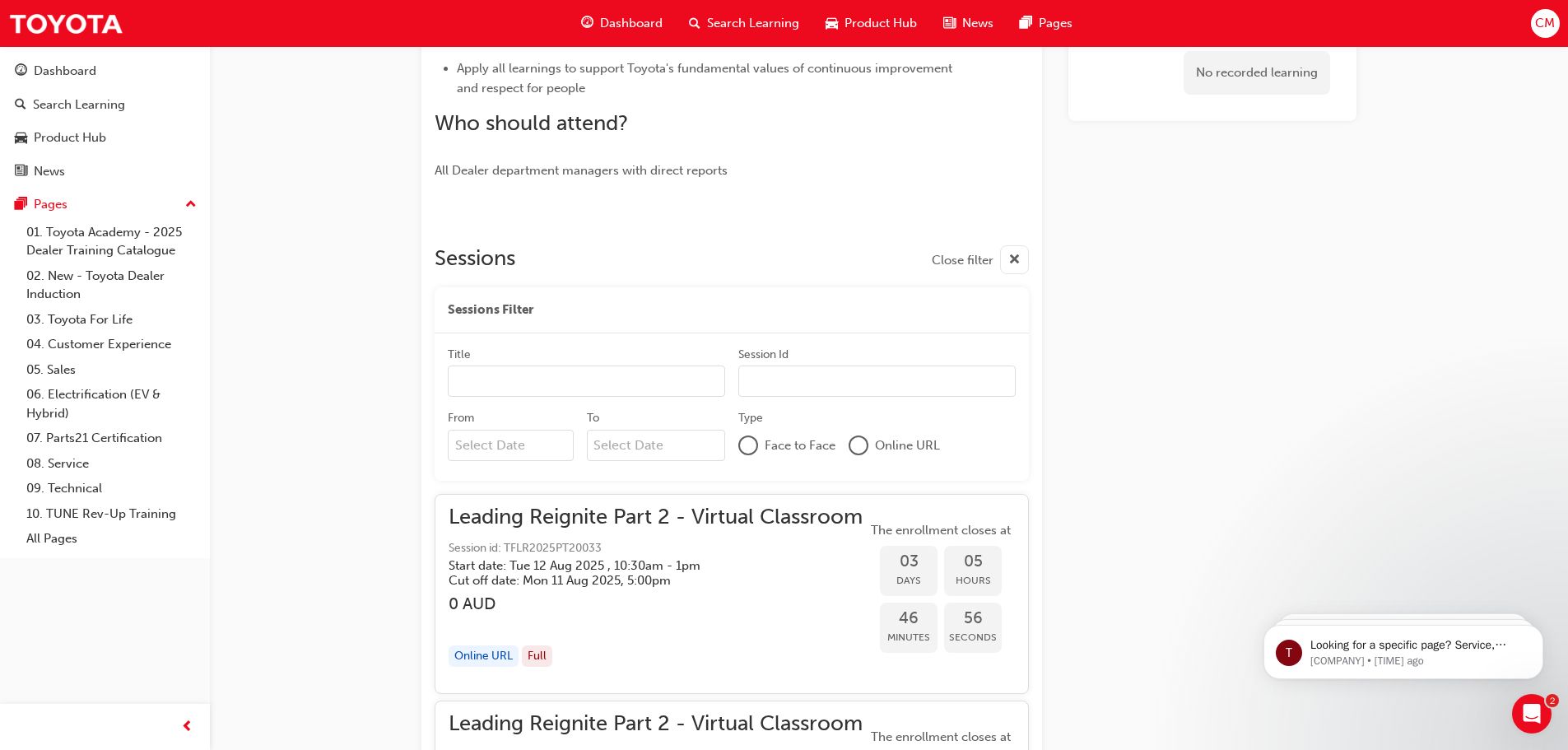 scroll, scrollTop: 453, scrollLeft: 0, axis: vertical 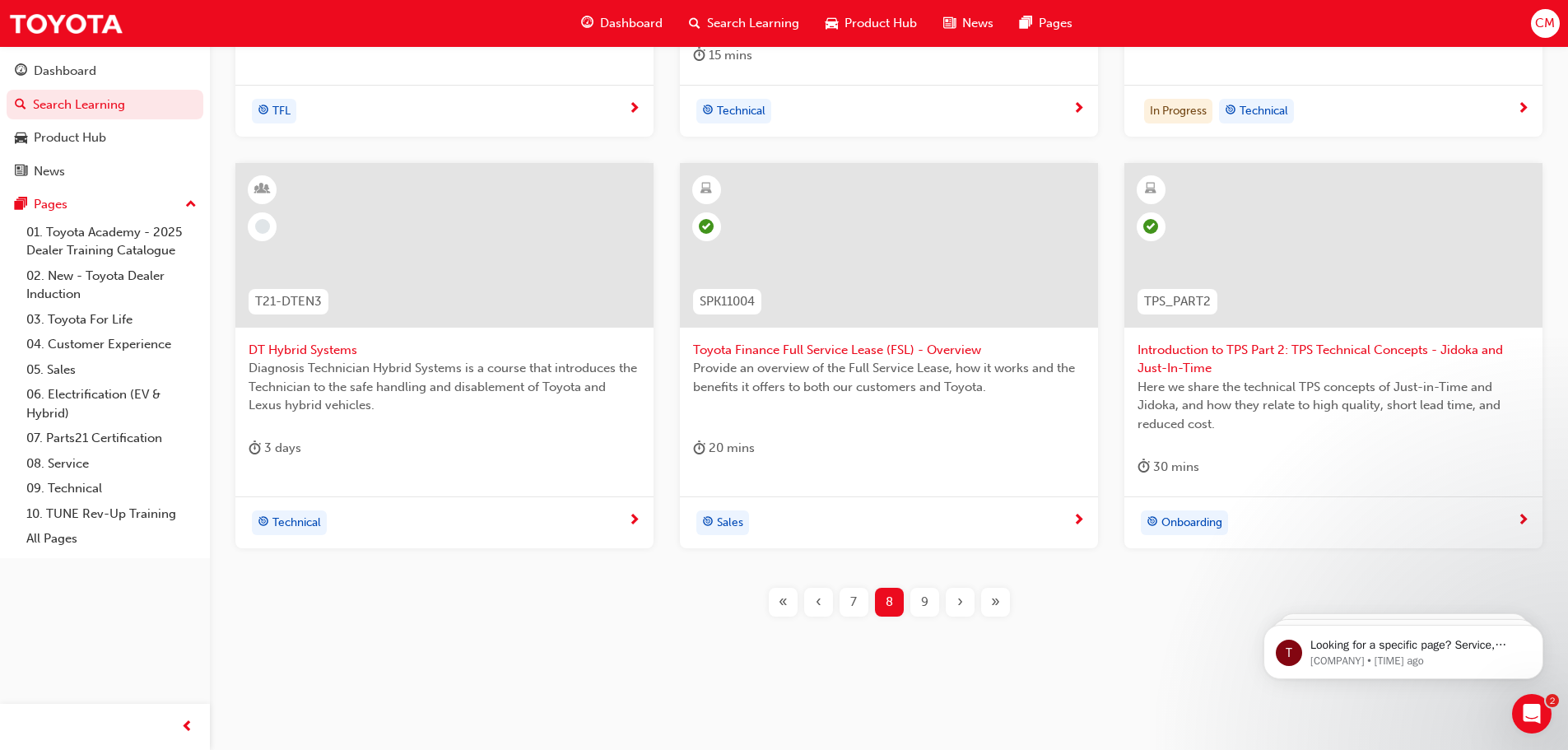 click on "9" at bounding box center [924, 602] 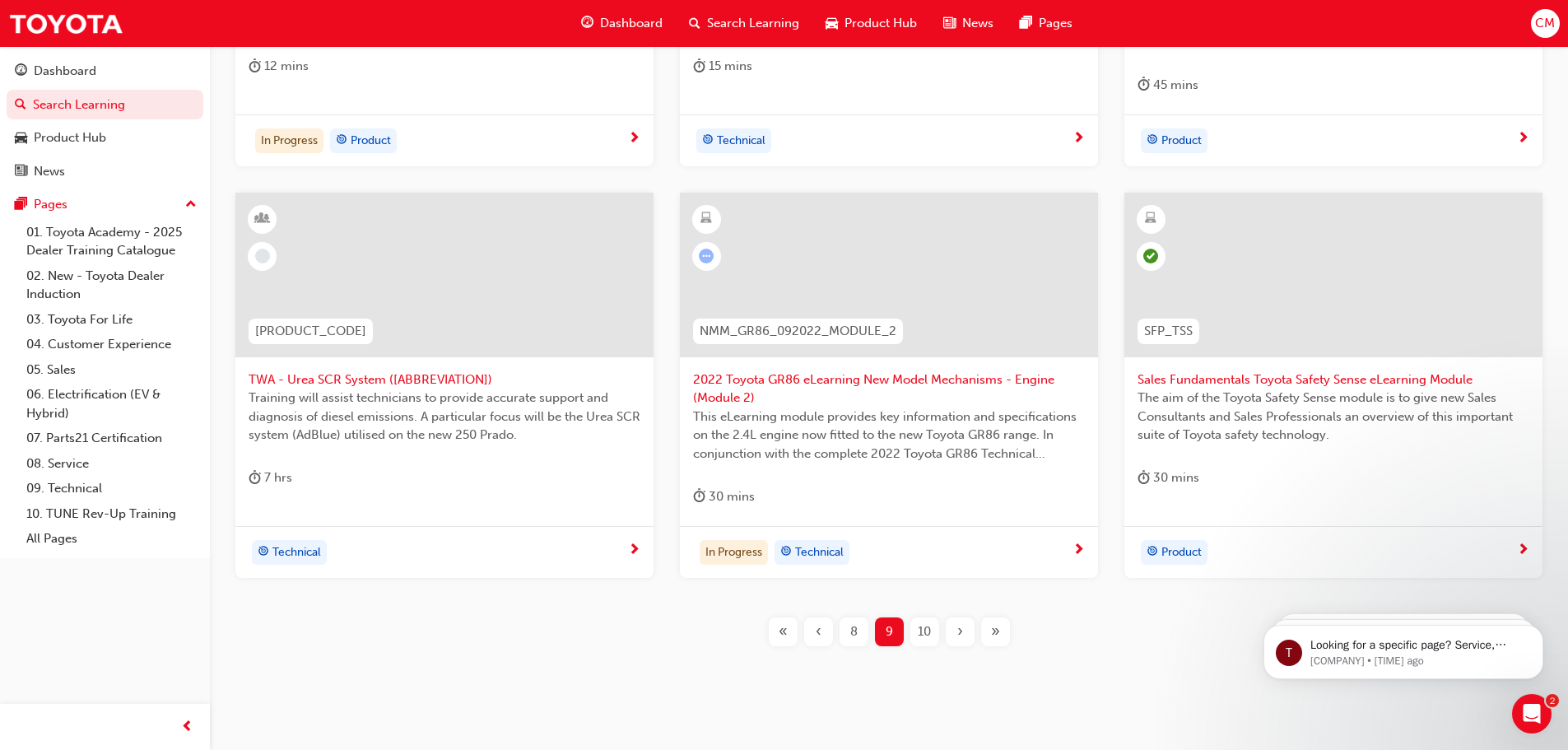 scroll, scrollTop: 630, scrollLeft: 0, axis: vertical 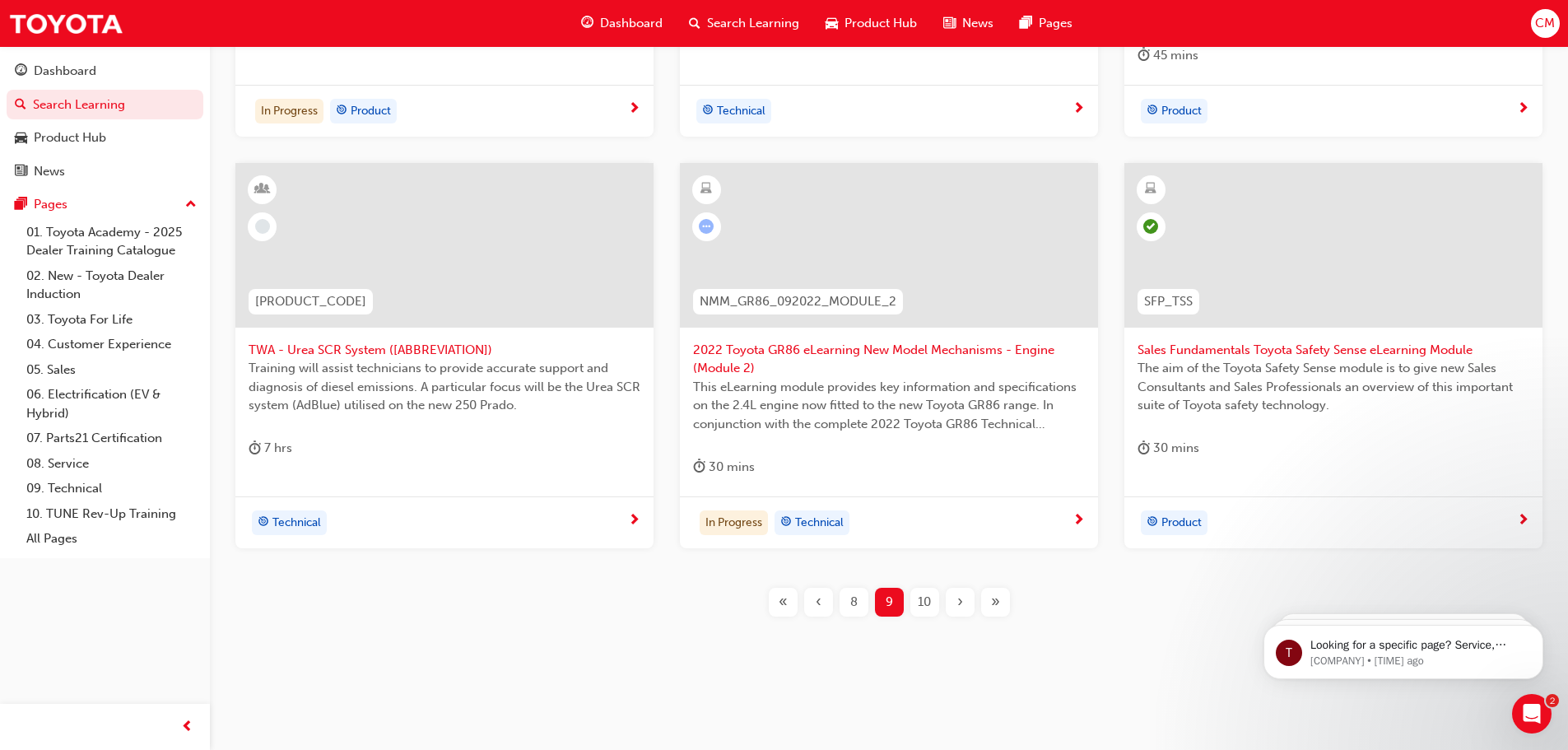 click on "10" at bounding box center (924, 602) 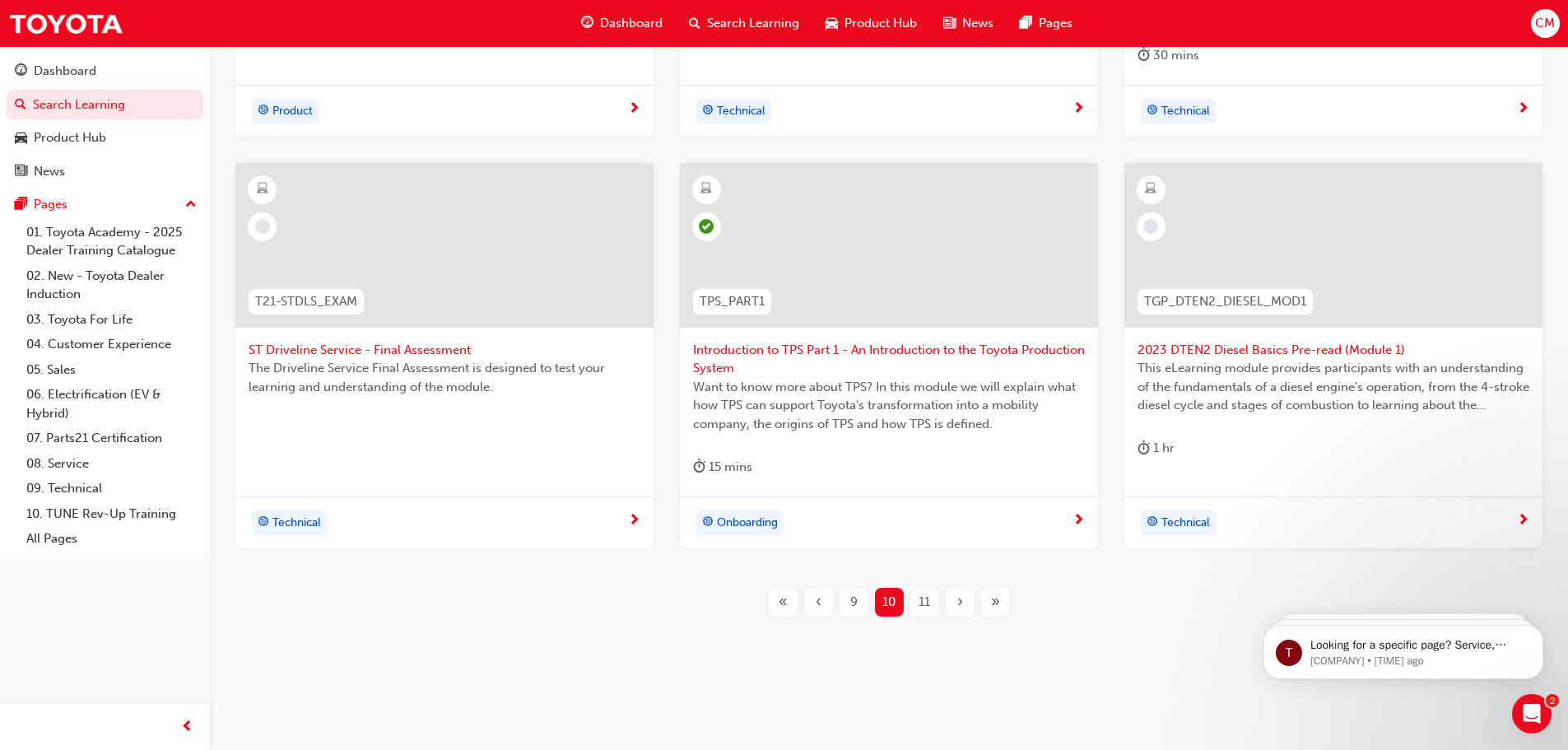 scroll, scrollTop: 547, scrollLeft: 0, axis: vertical 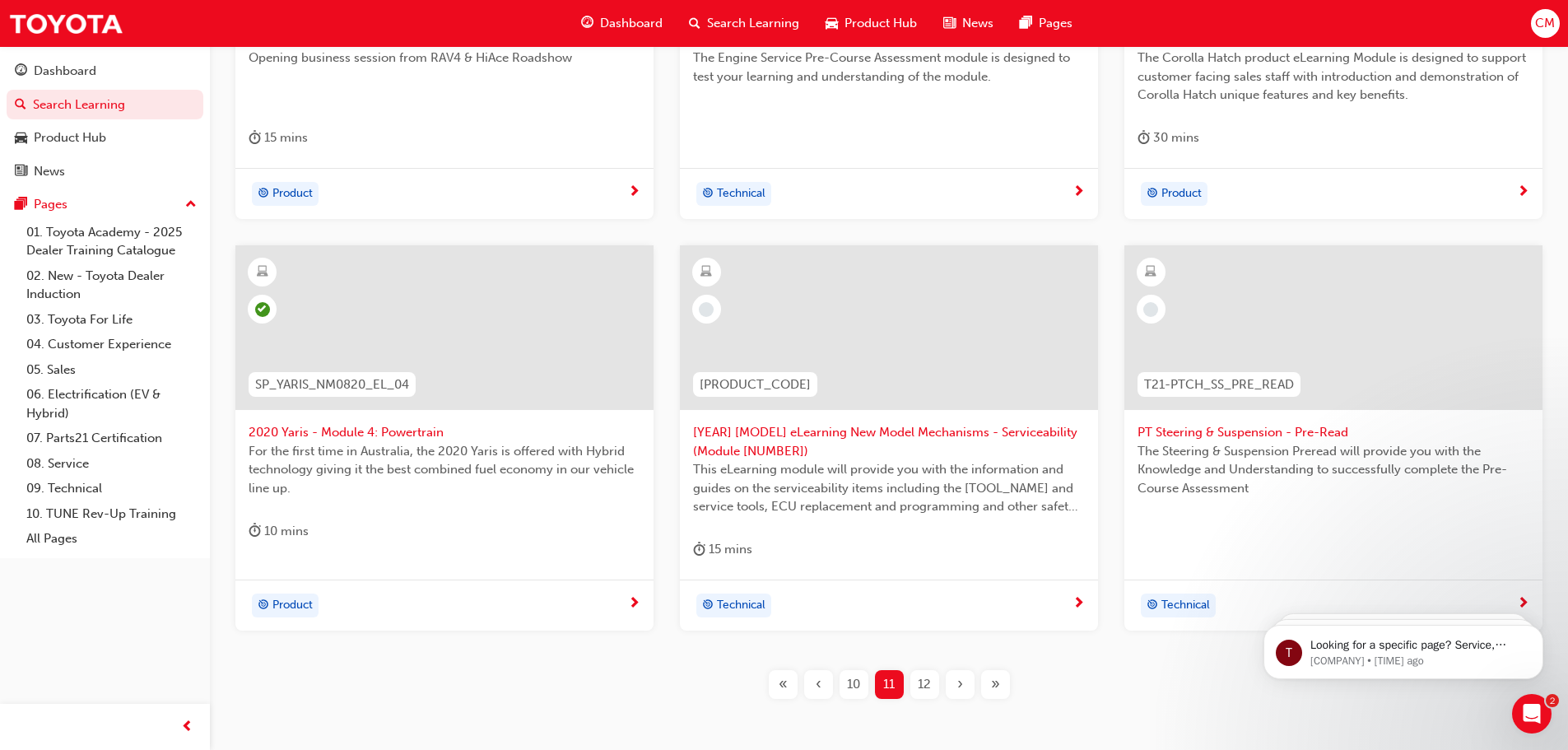 click at bounding box center (889, 328) 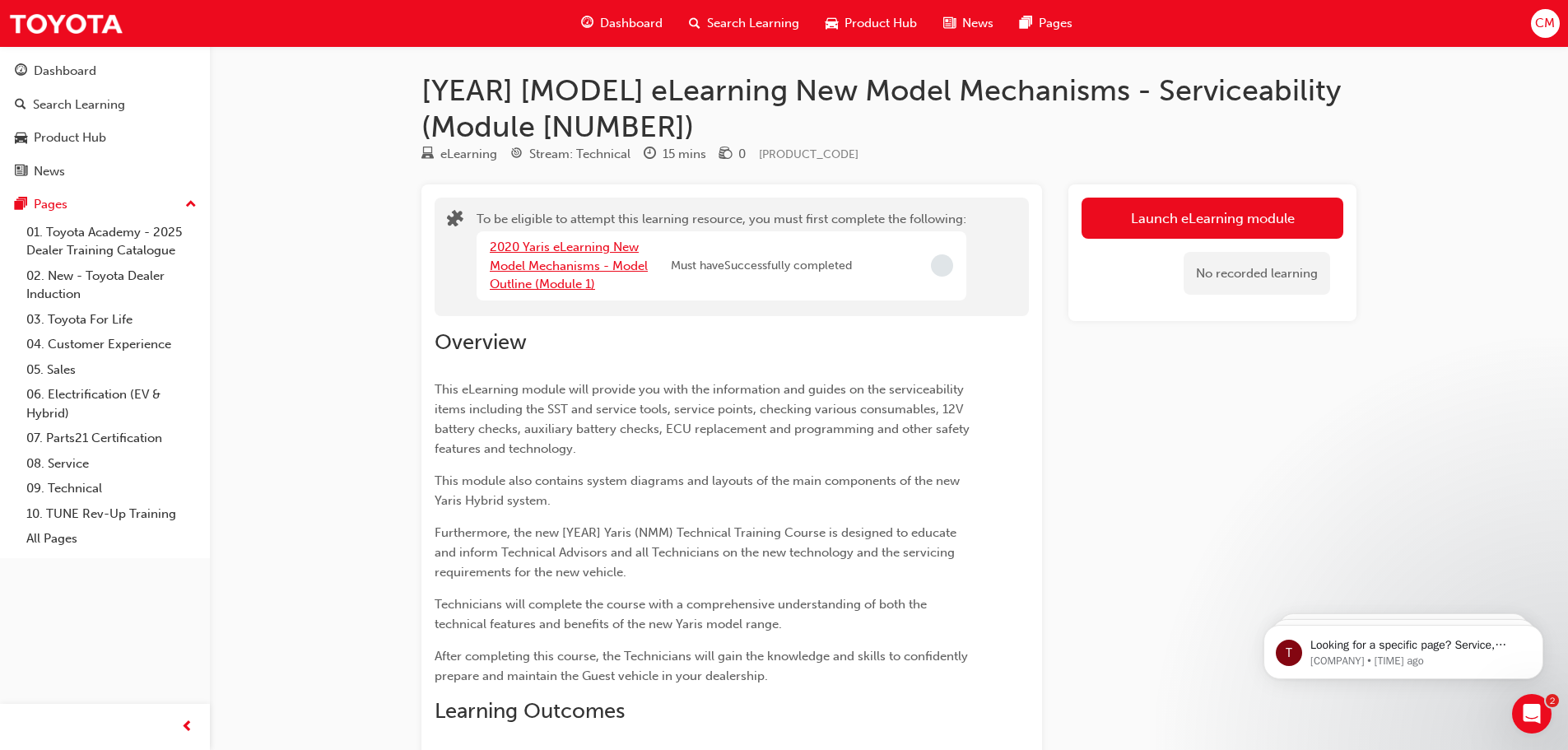 click on "2020 Yaris eLearning New Model Mechanisms - Model Outline (Module 1)" at bounding box center (569, 265) 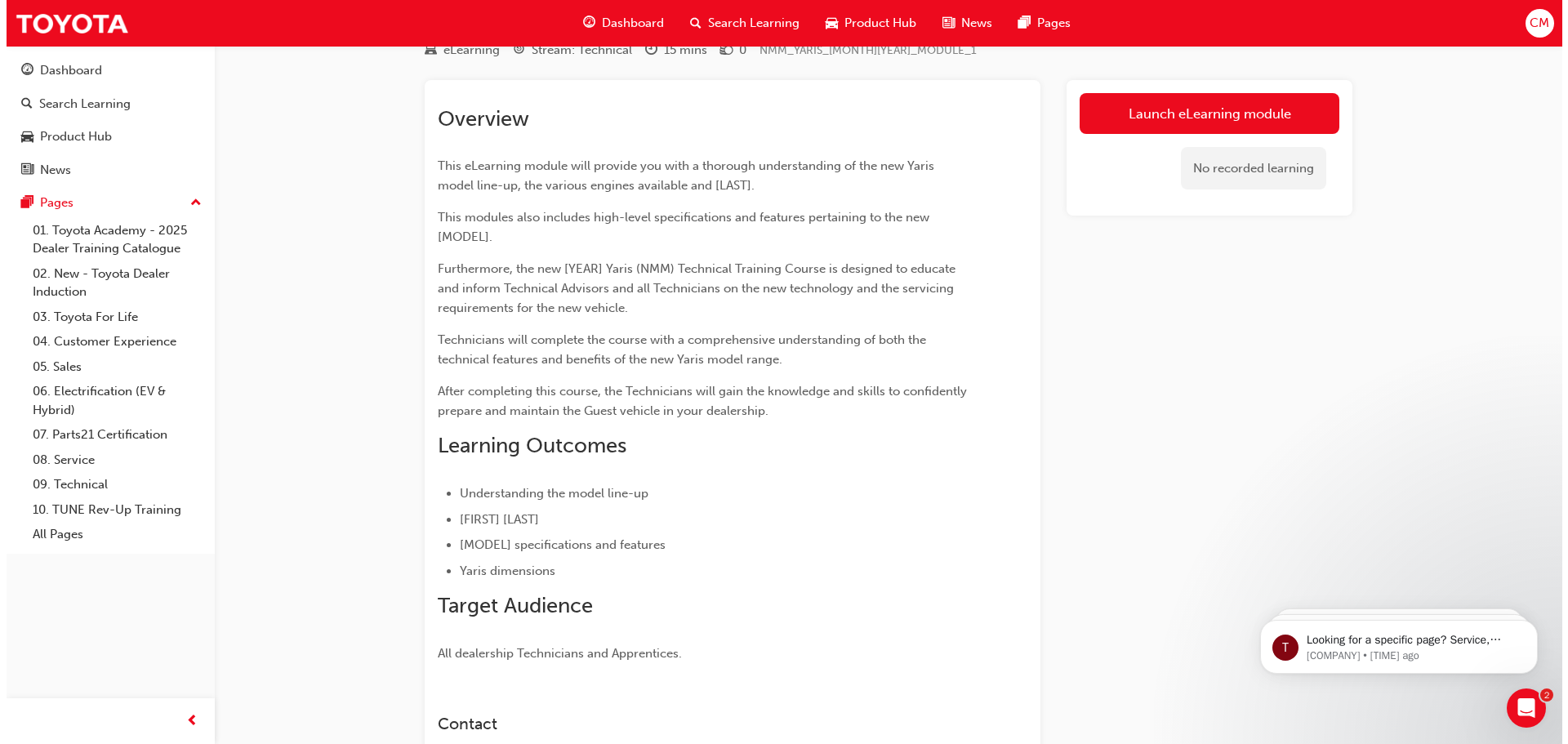 scroll, scrollTop: 0, scrollLeft: 0, axis: both 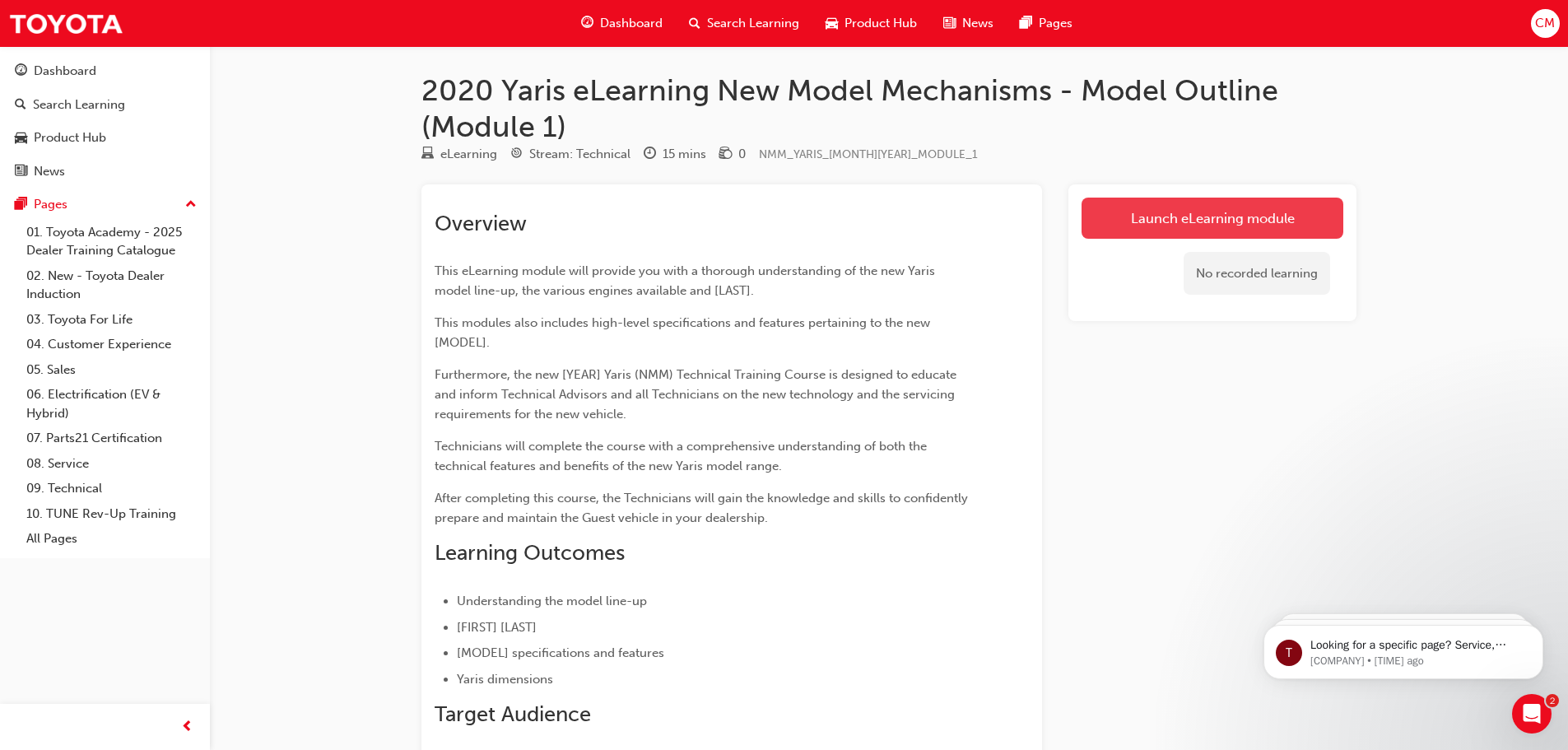 click on "Launch eLearning module" at bounding box center [1212, 218] 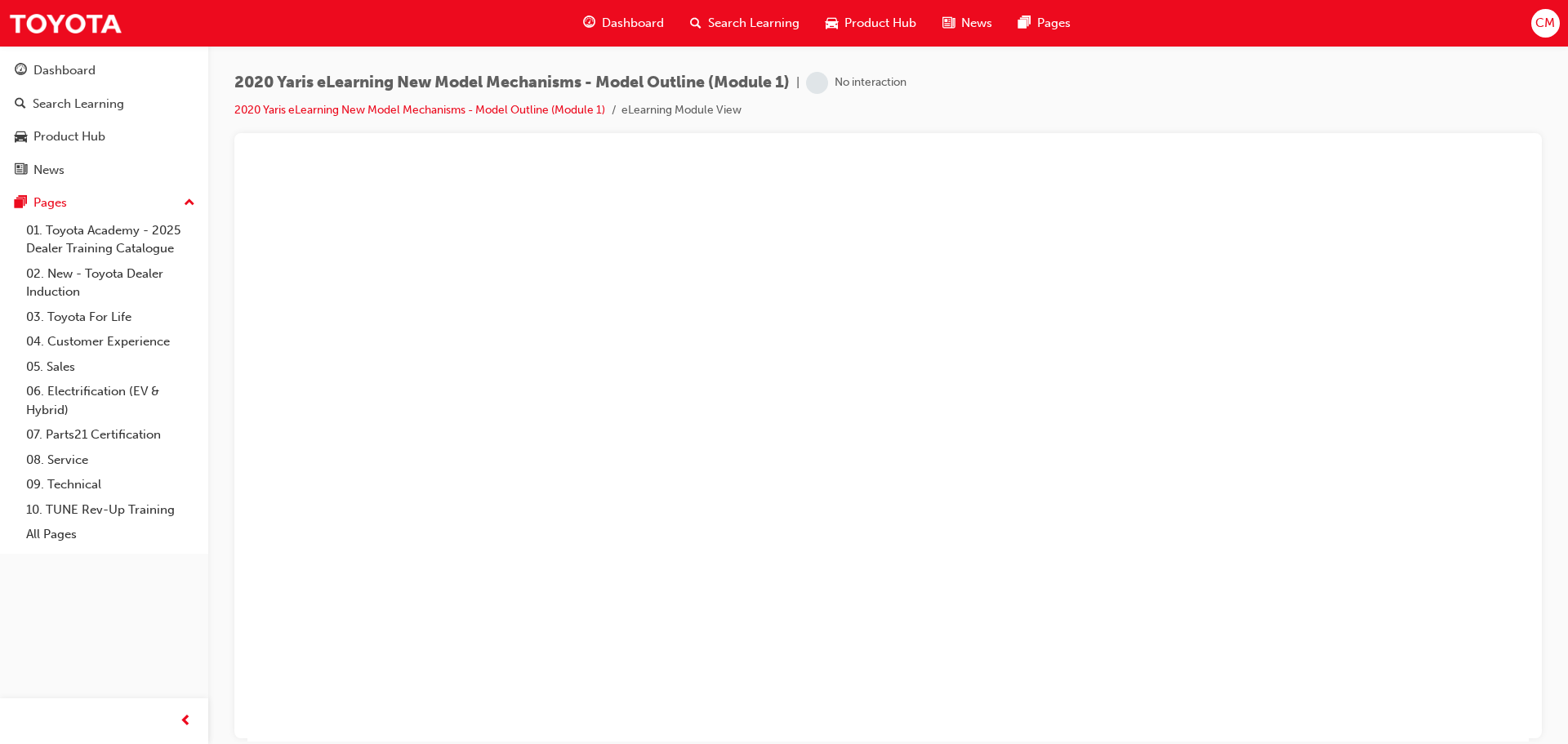 scroll, scrollTop: 0, scrollLeft: 0, axis: both 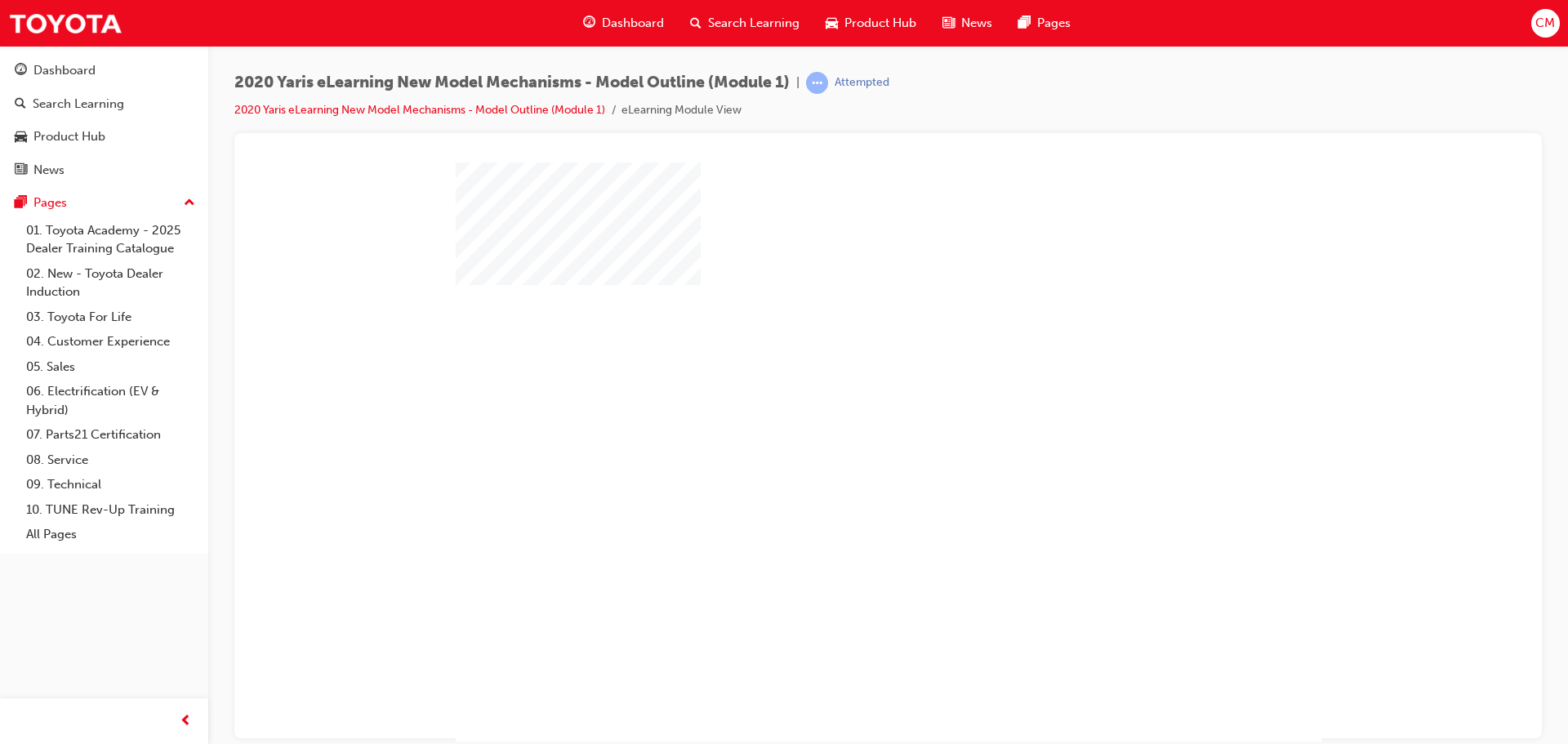 click at bounding box center [841, 404] 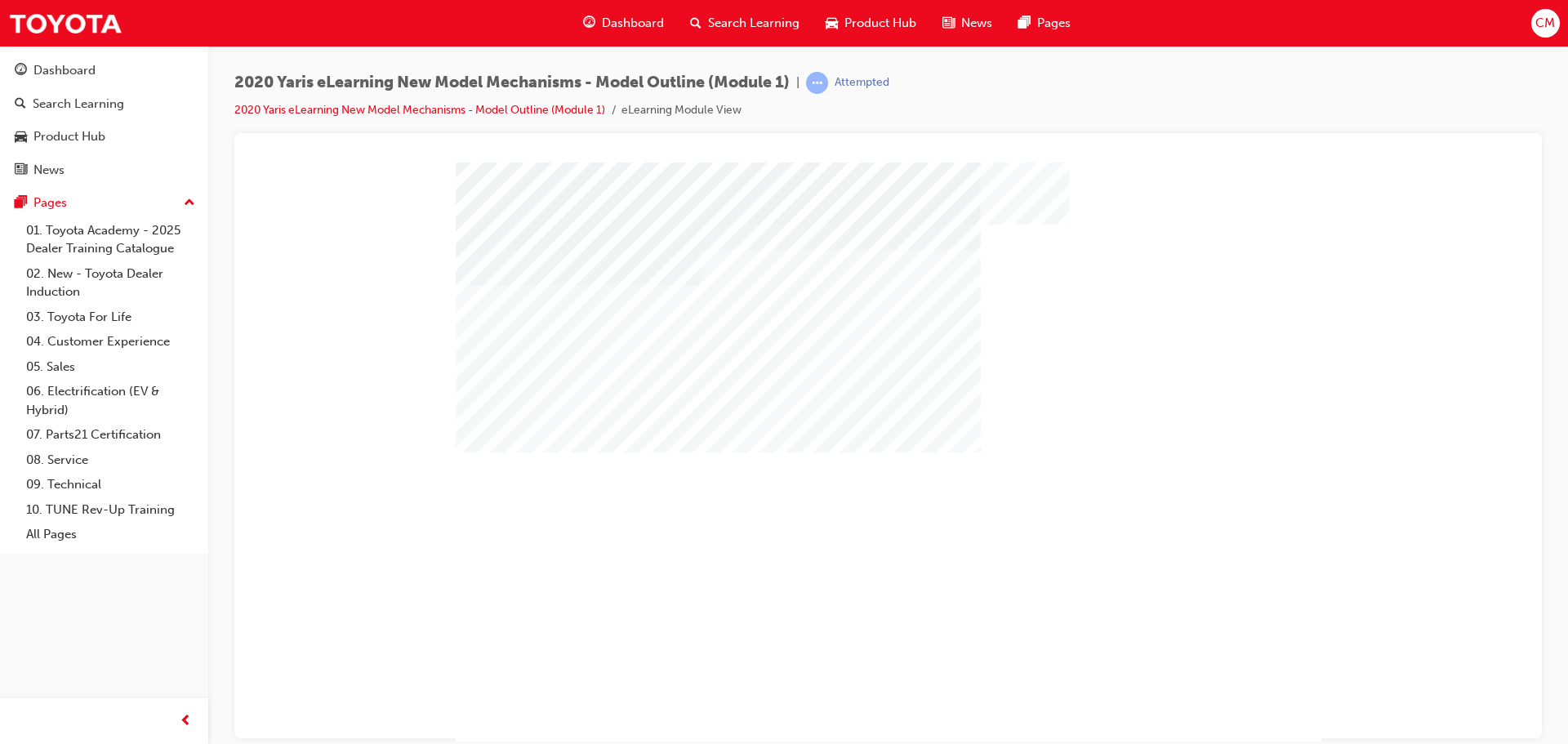click at bounding box center [516, 1229] 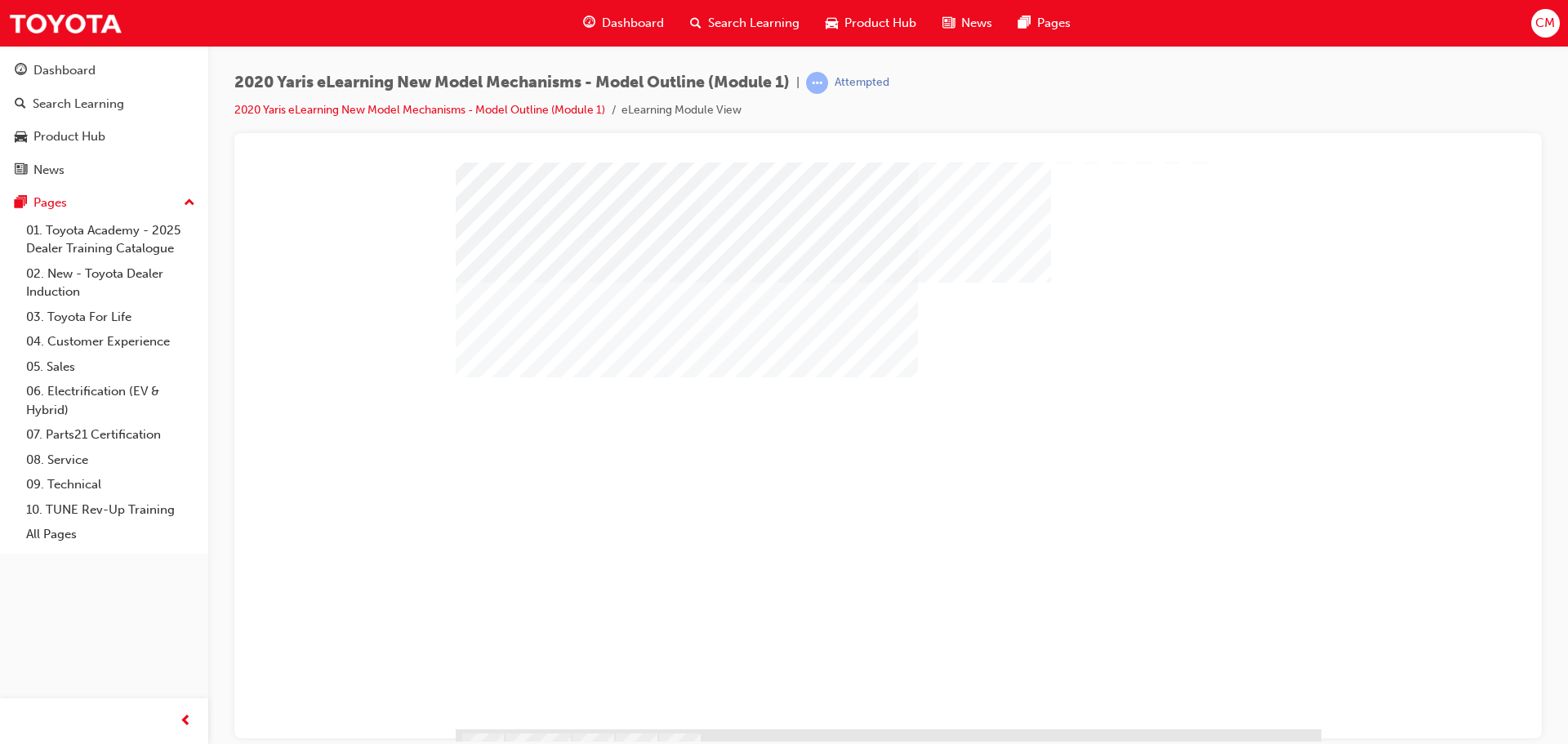 scroll, scrollTop: 70, scrollLeft: 0, axis: vertical 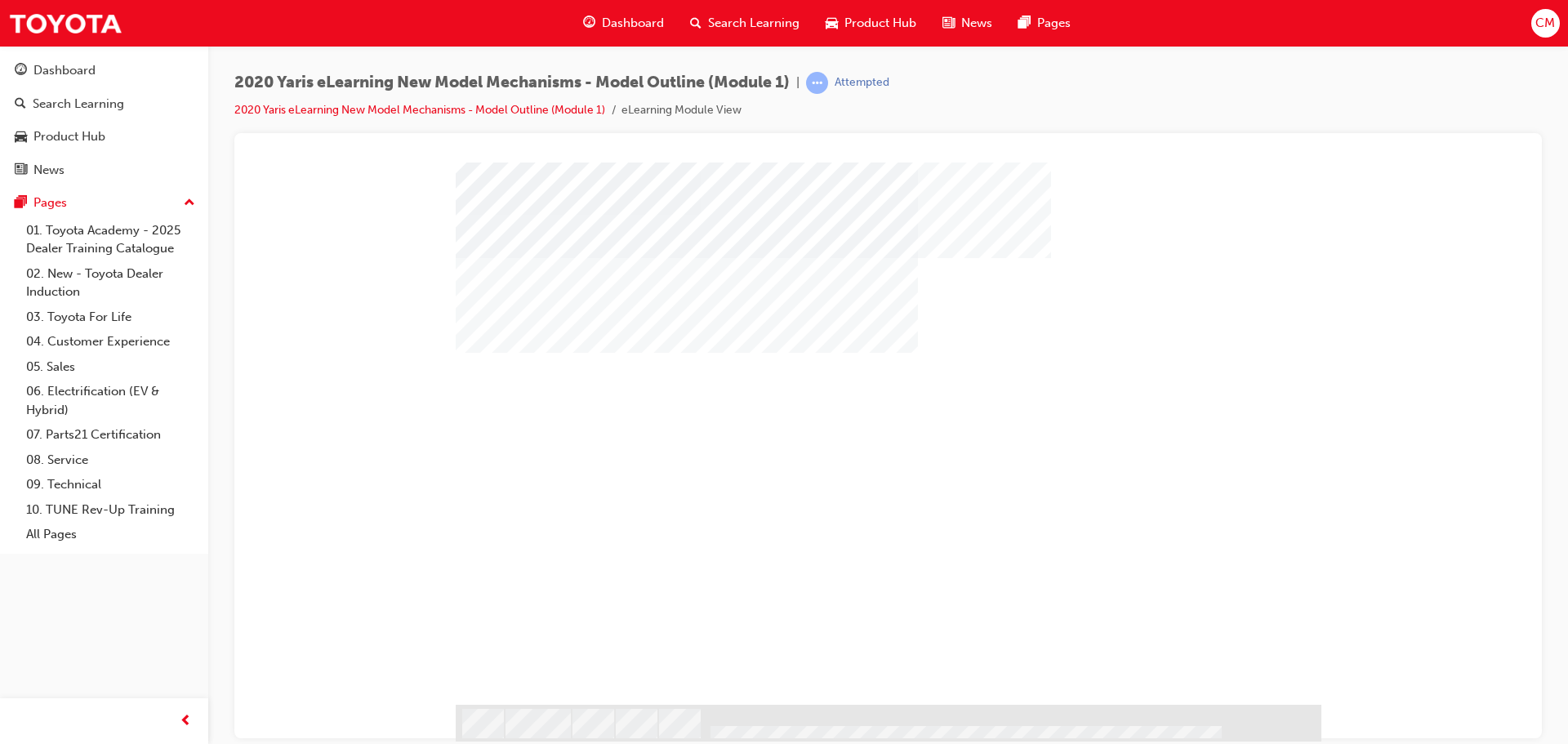 click at bounding box center (516, 766) 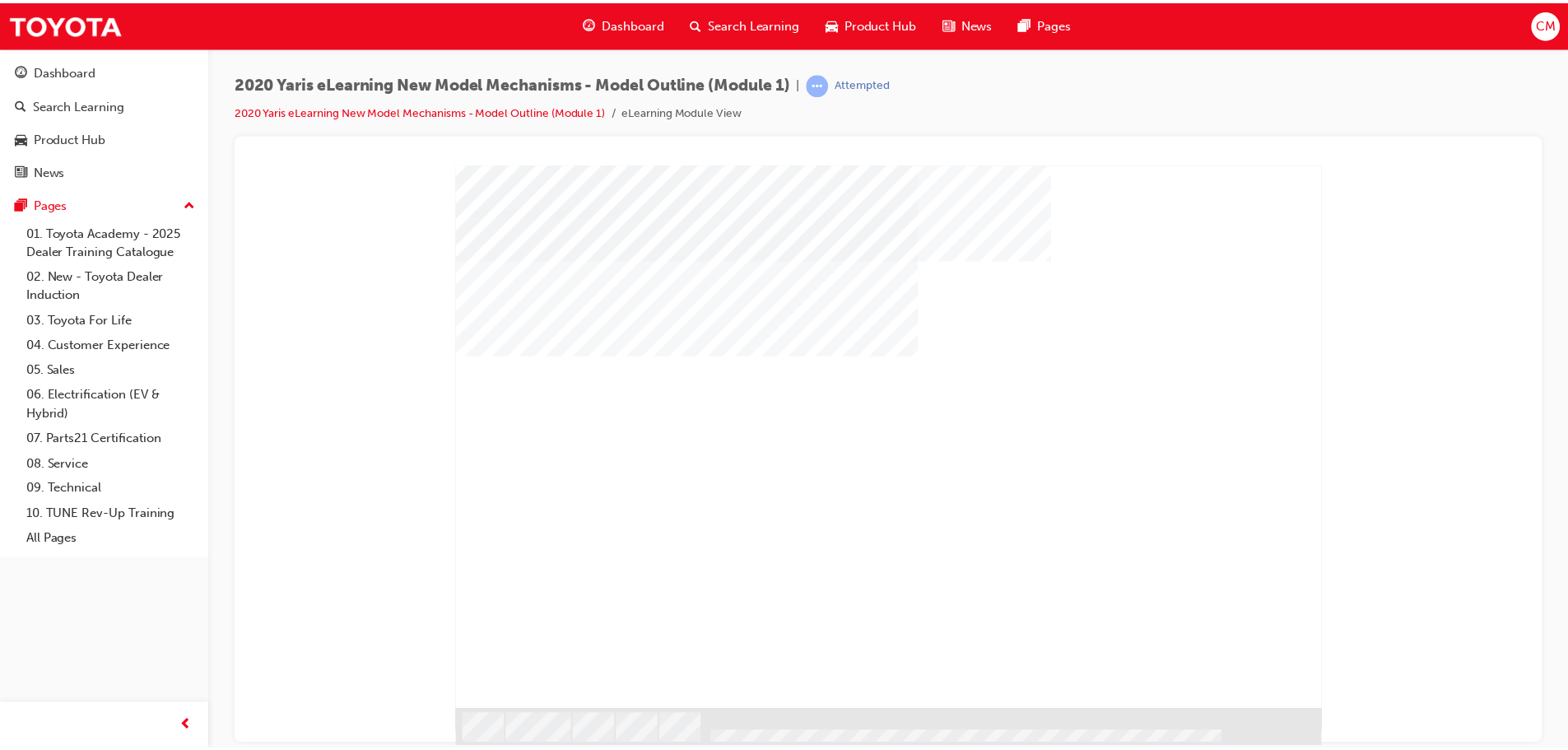 scroll, scrollTop: 0, scrollLeft: 0, axis: both 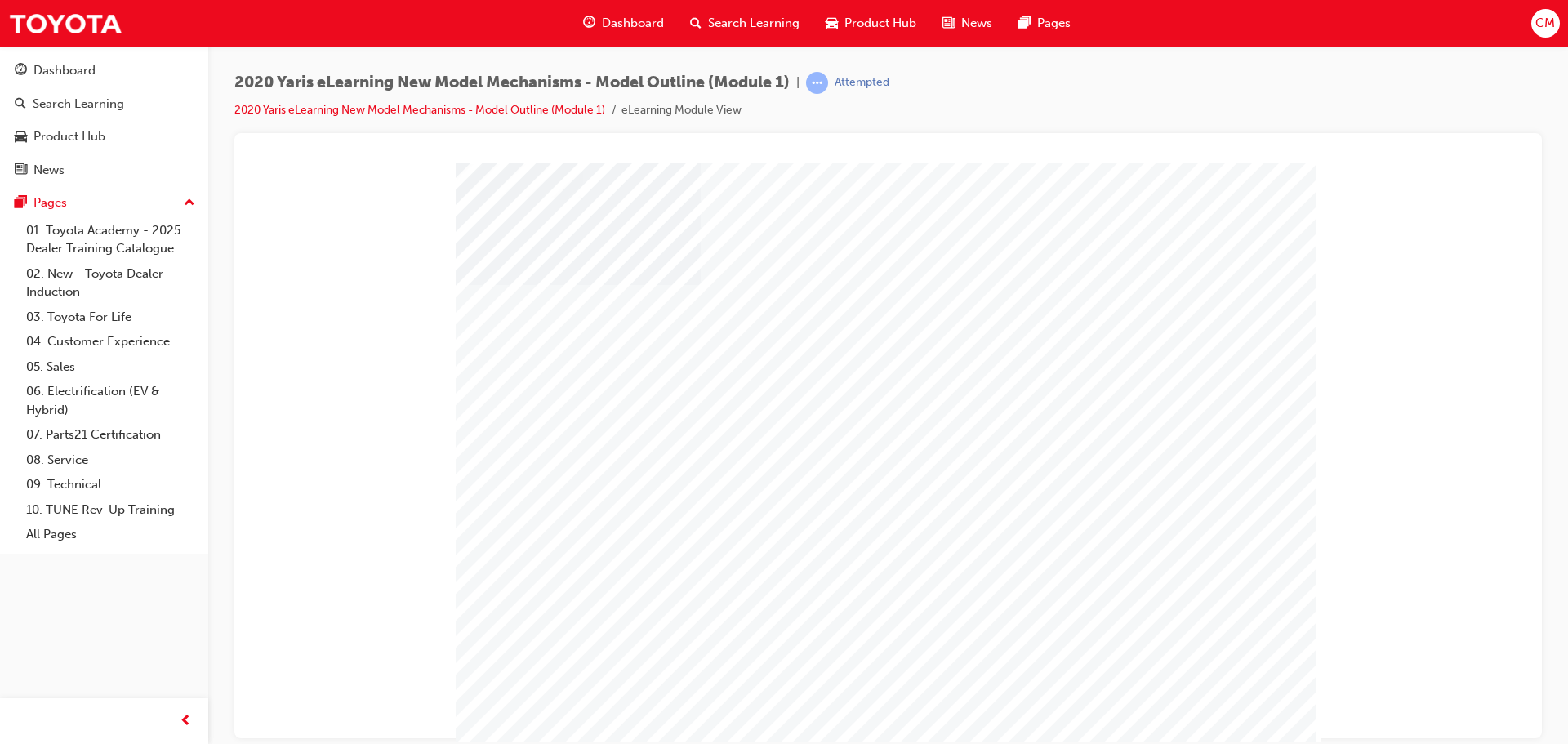 click at bounding box center [516, 1398] 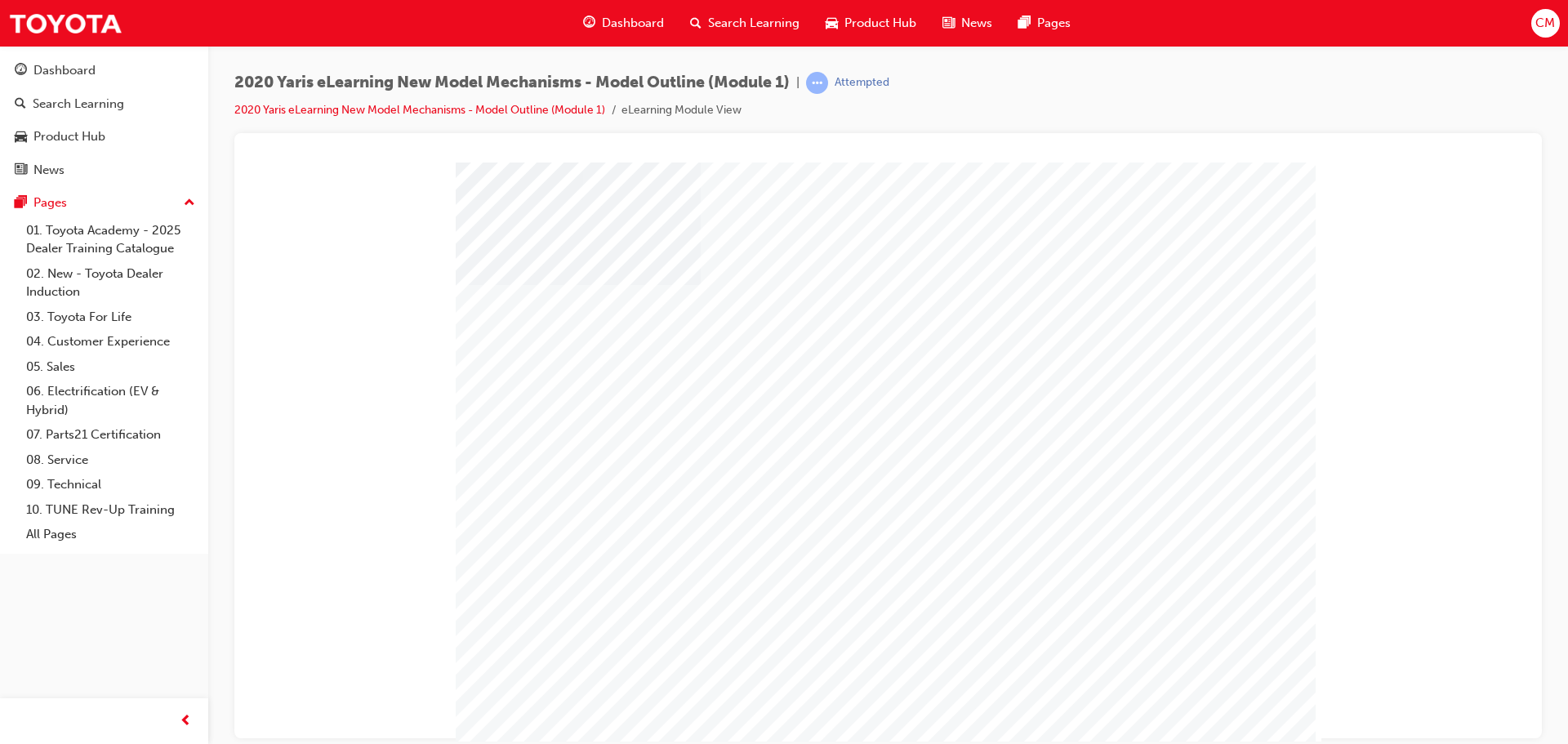 click at bounding box center (516, 1398) 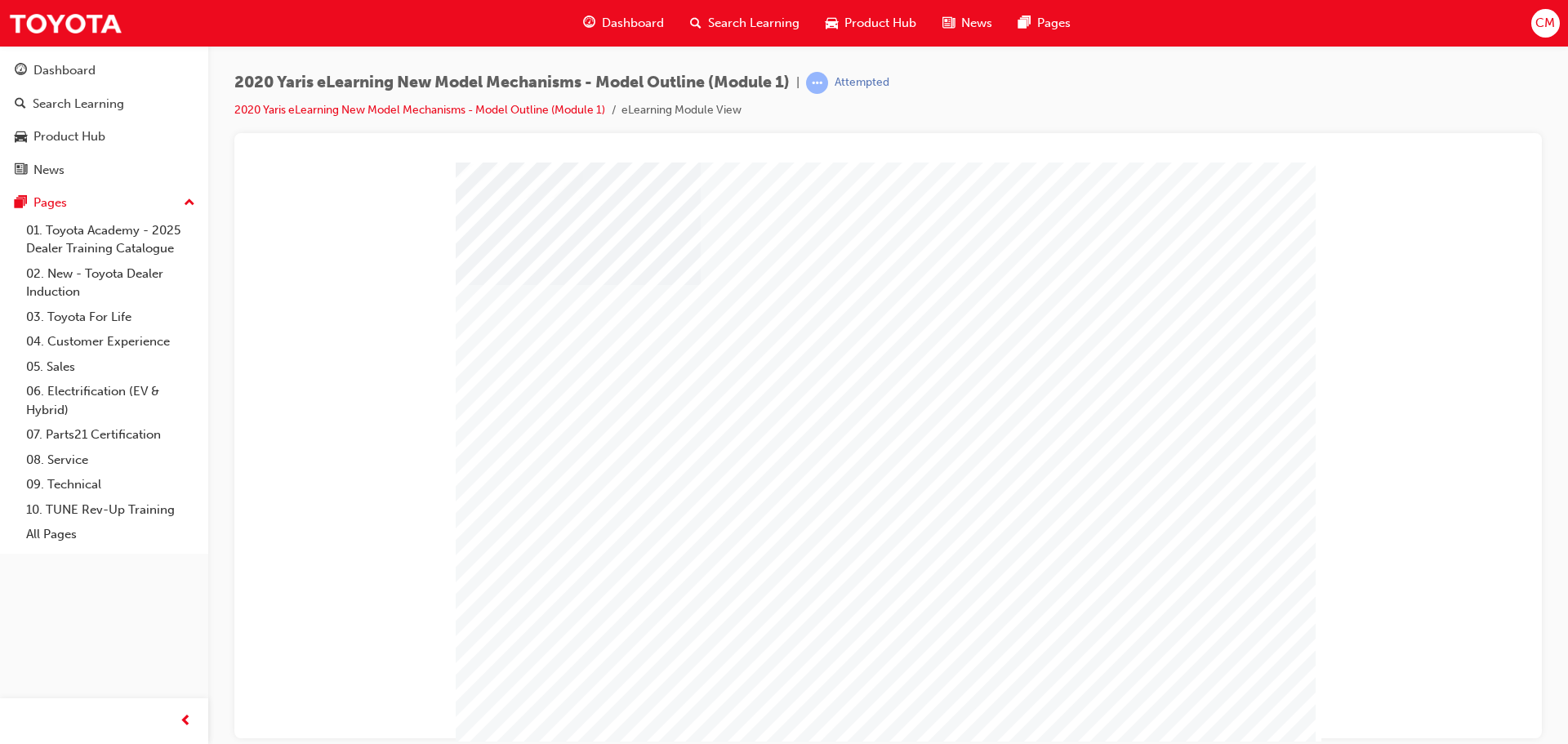 click at bounding box center (516, 1398) 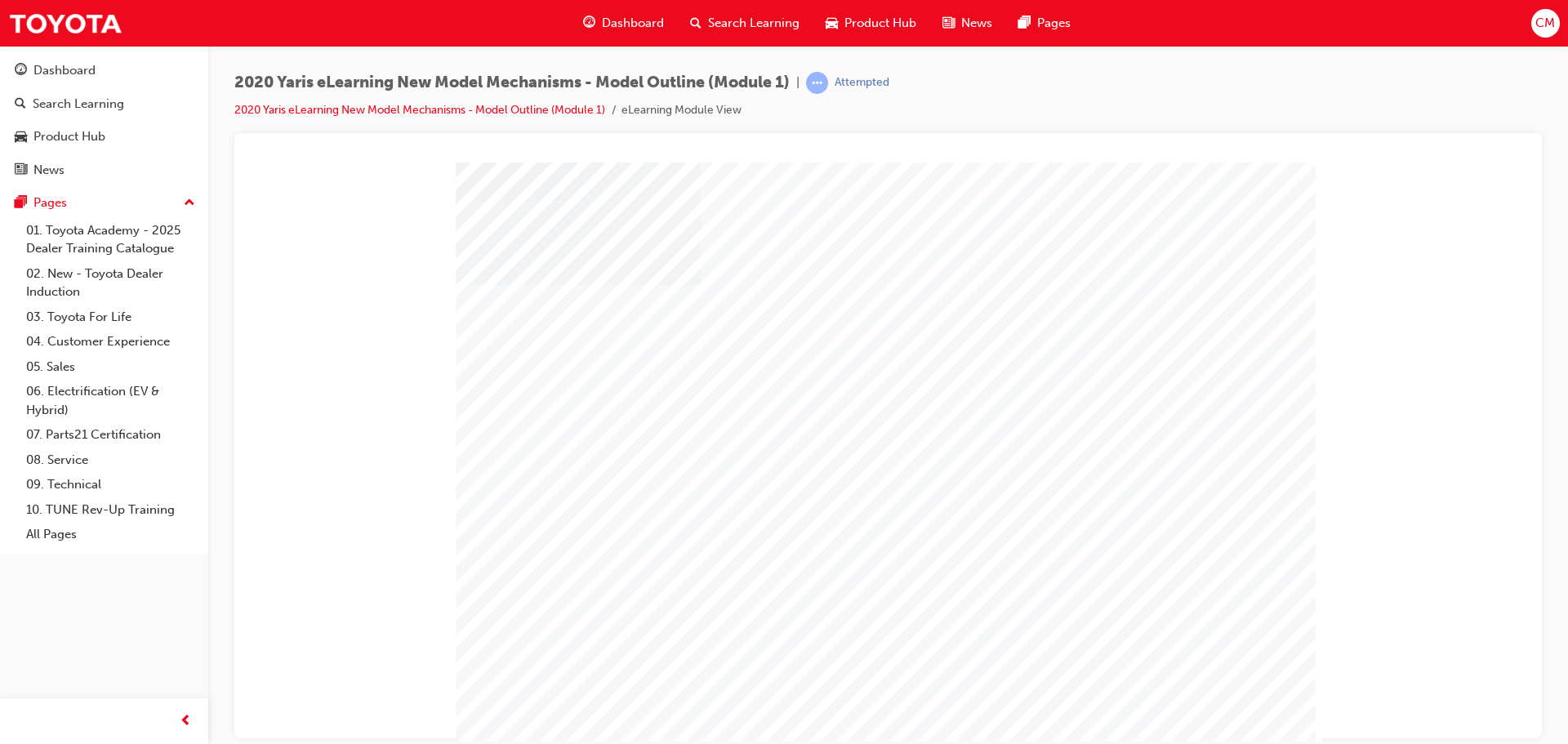 click at bounding box center (516, 1398) 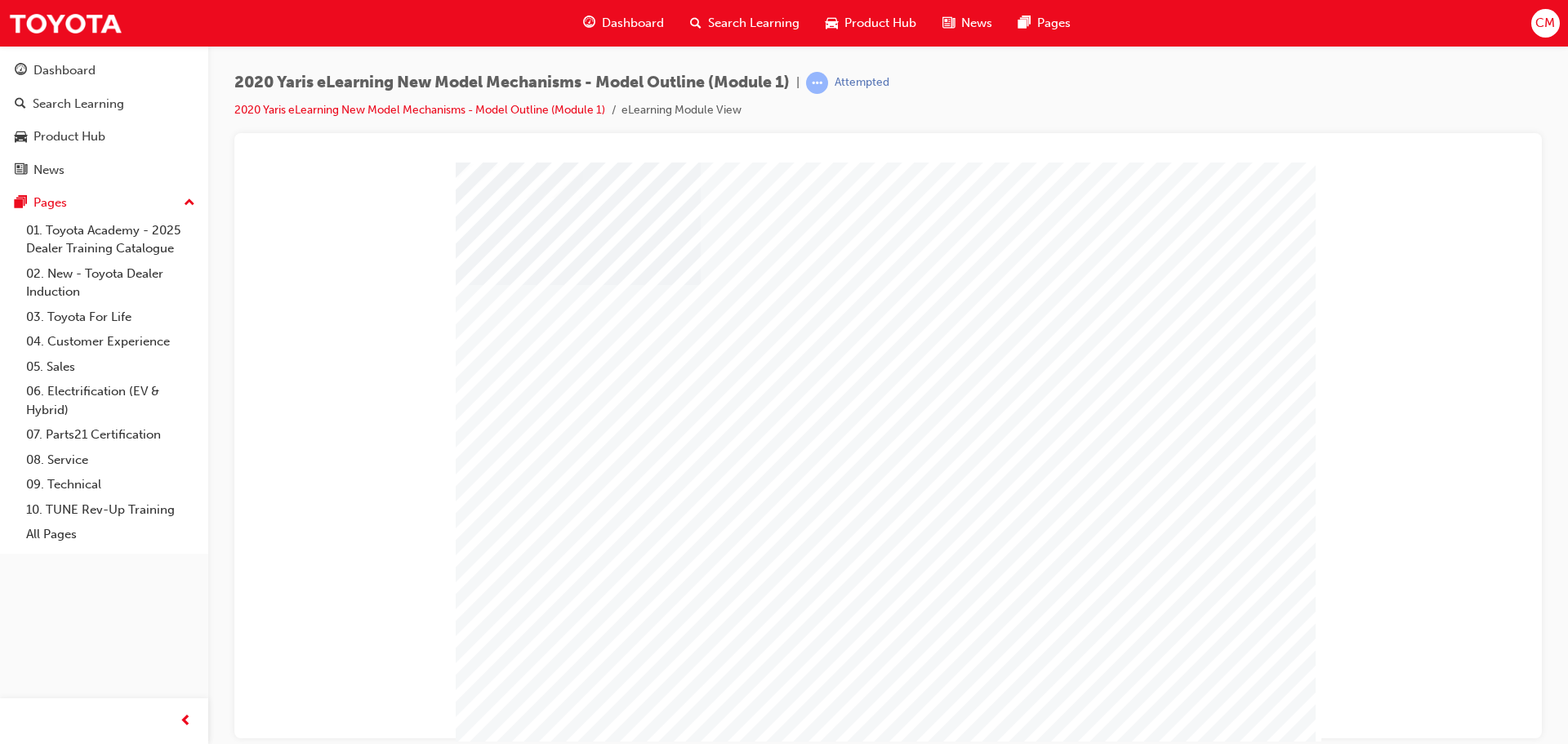click at bounding box center [516, 1398] 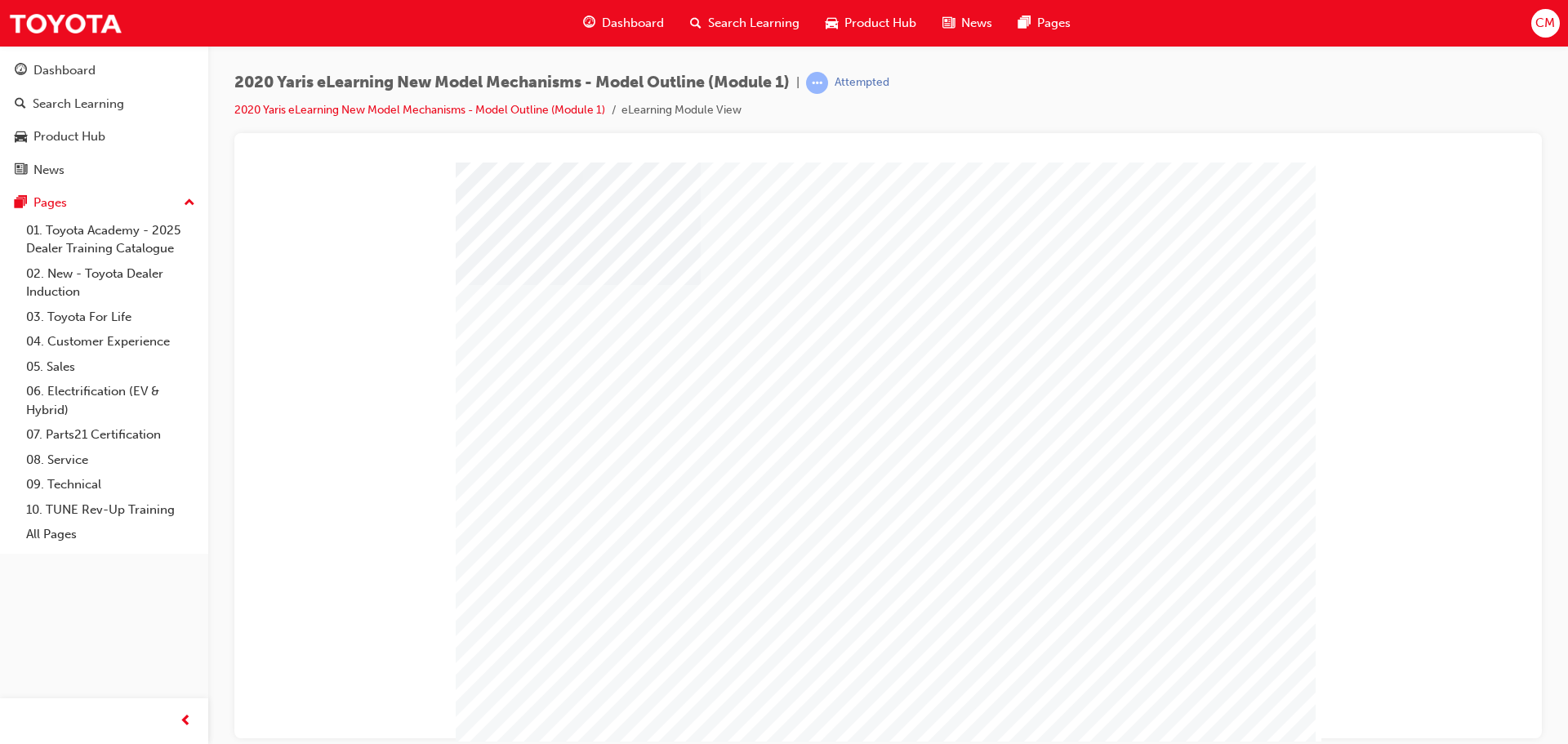 click at bounding box center (516, 1398) 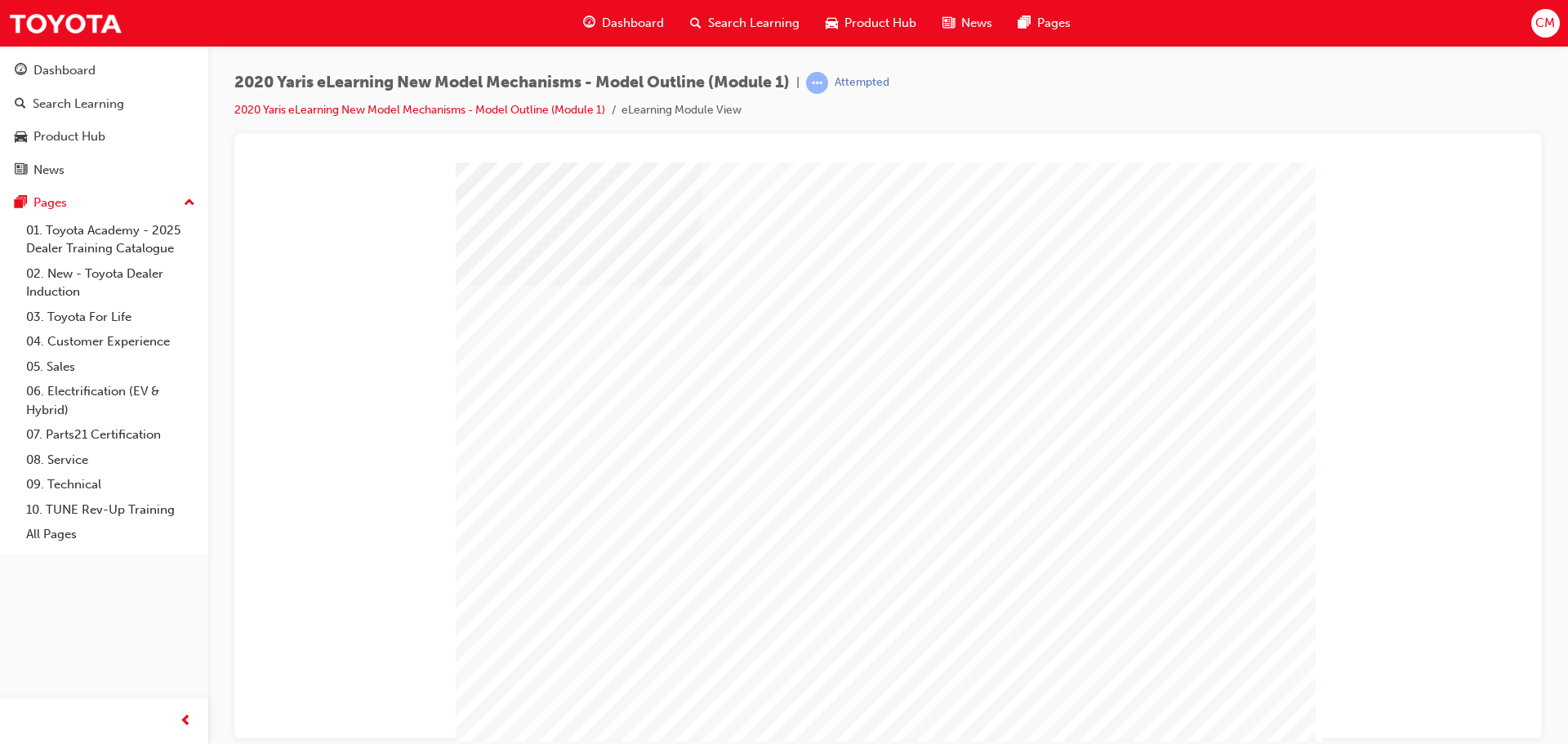 click at bounding box center (516, 1398) 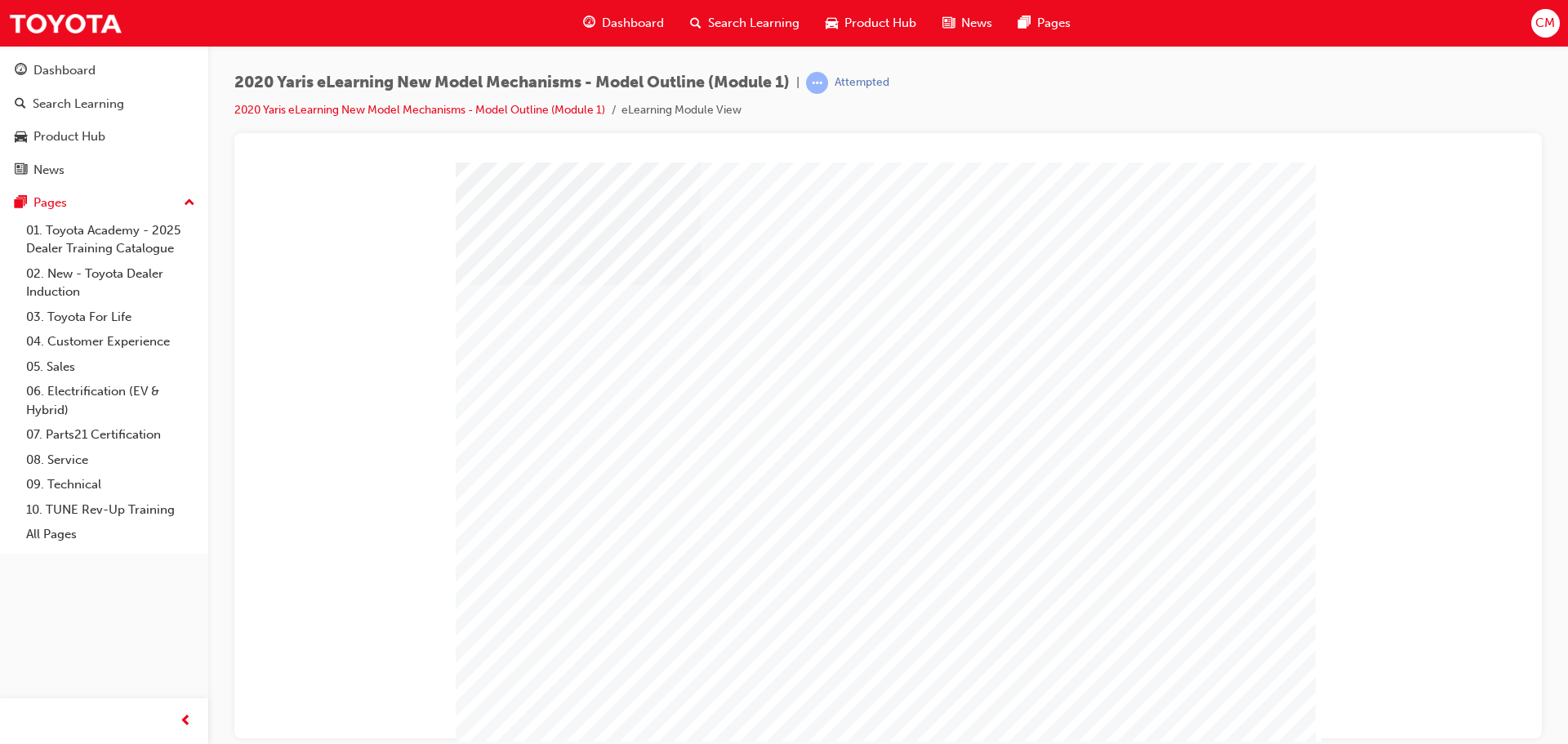 click at bounding box center (516, 1398) 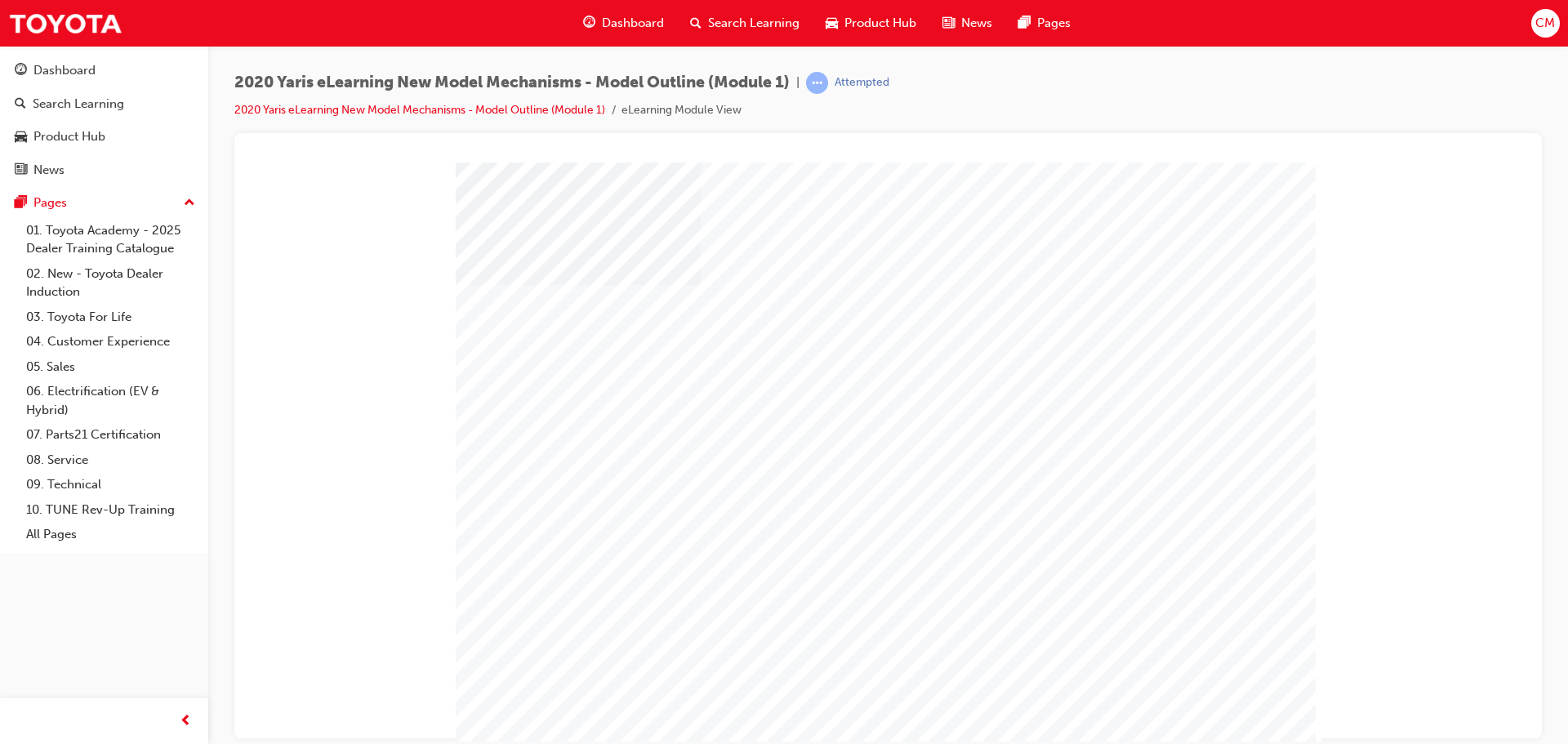 click at bounding box center [516, 1398] 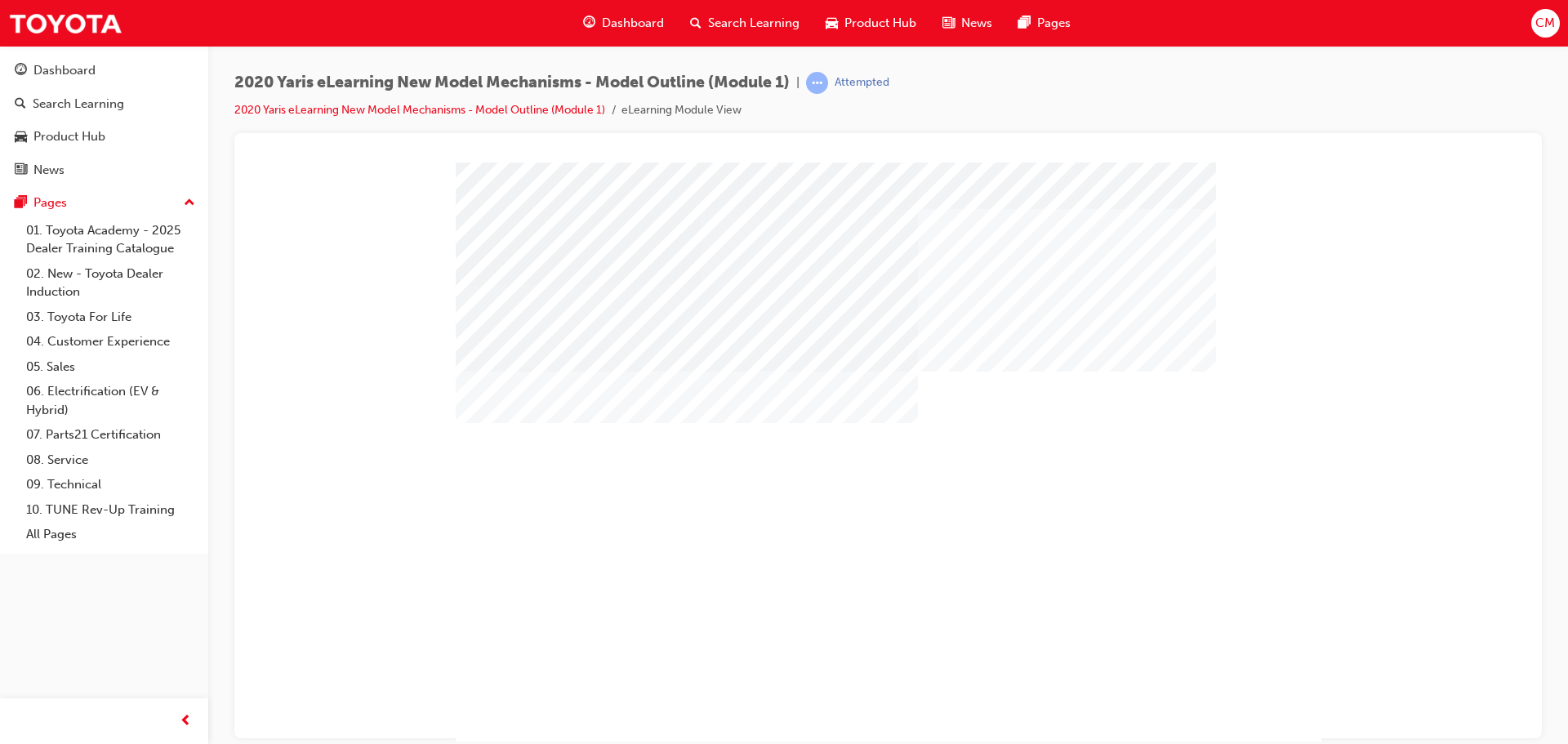 click at bounding box center (516, 836) 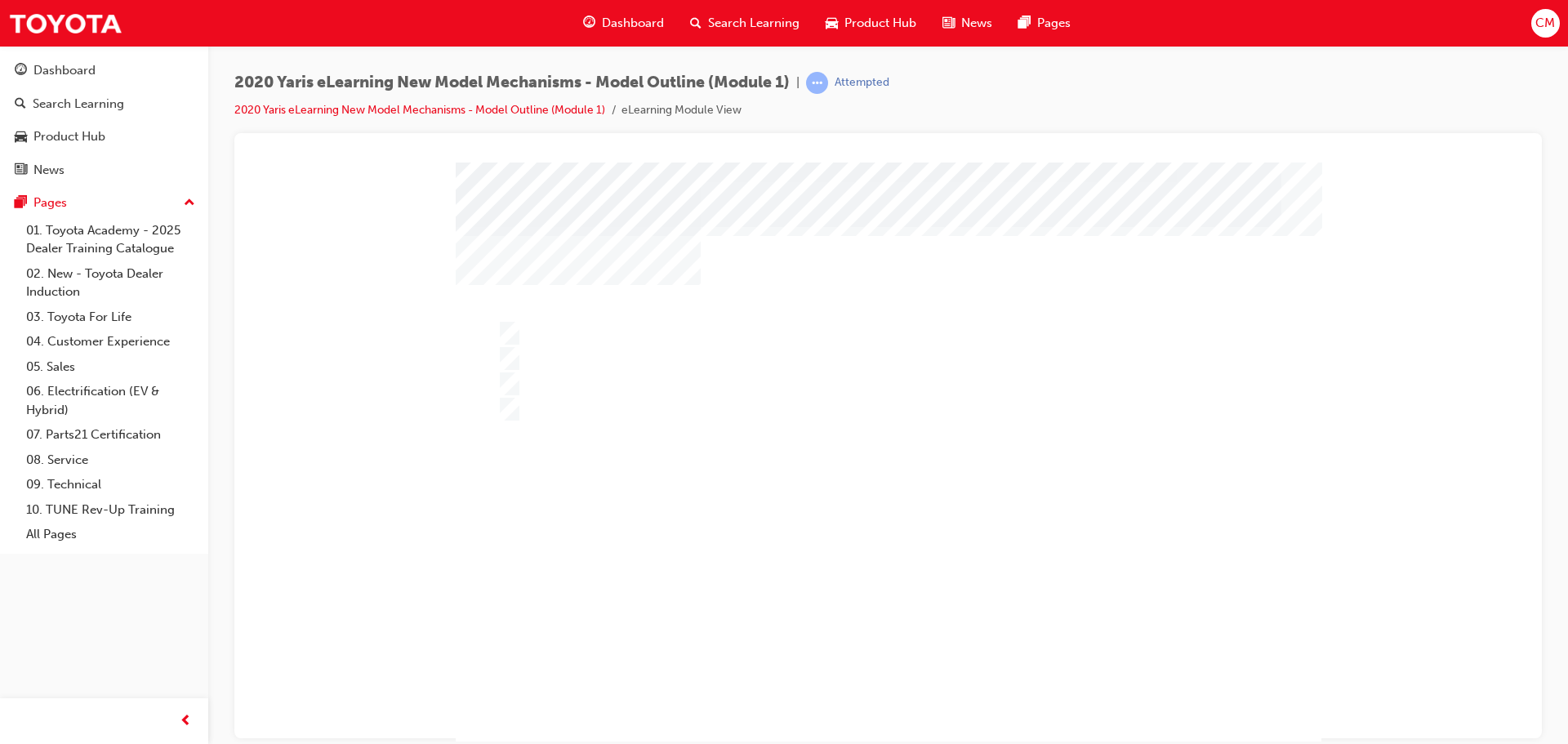 click at bounding box center (889, 468) 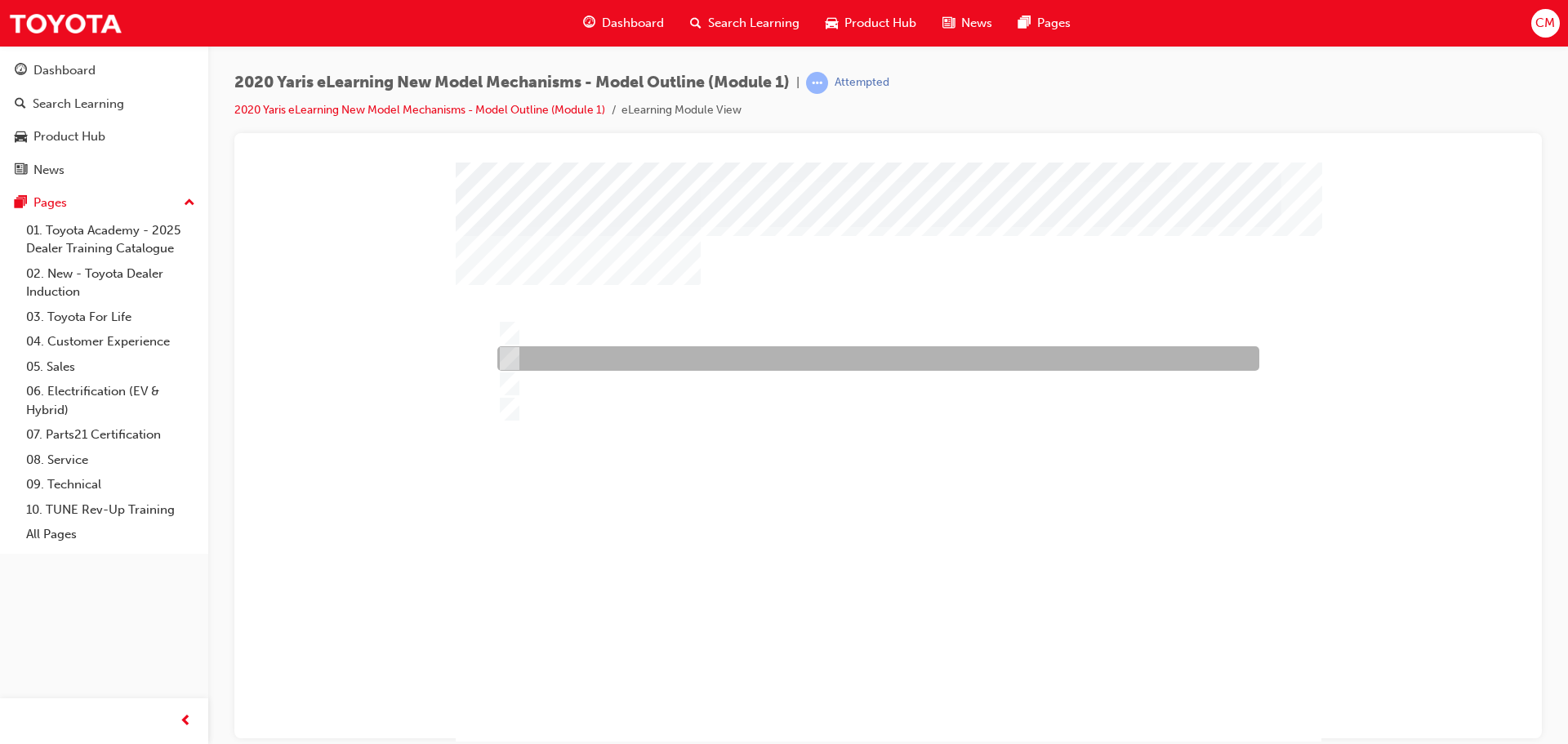 click at bounding box center (506, 359) 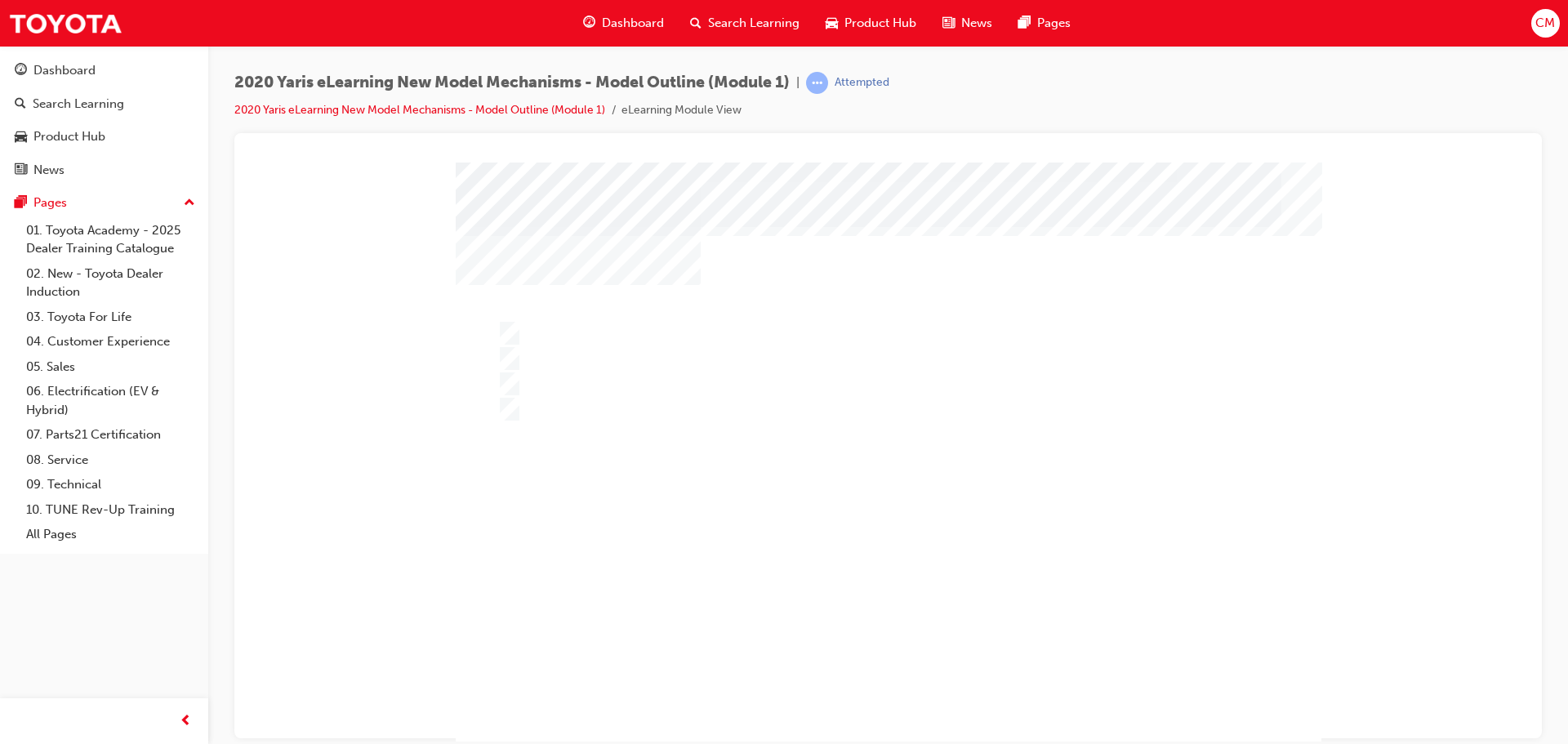 click at bounding box center [508, 1000] 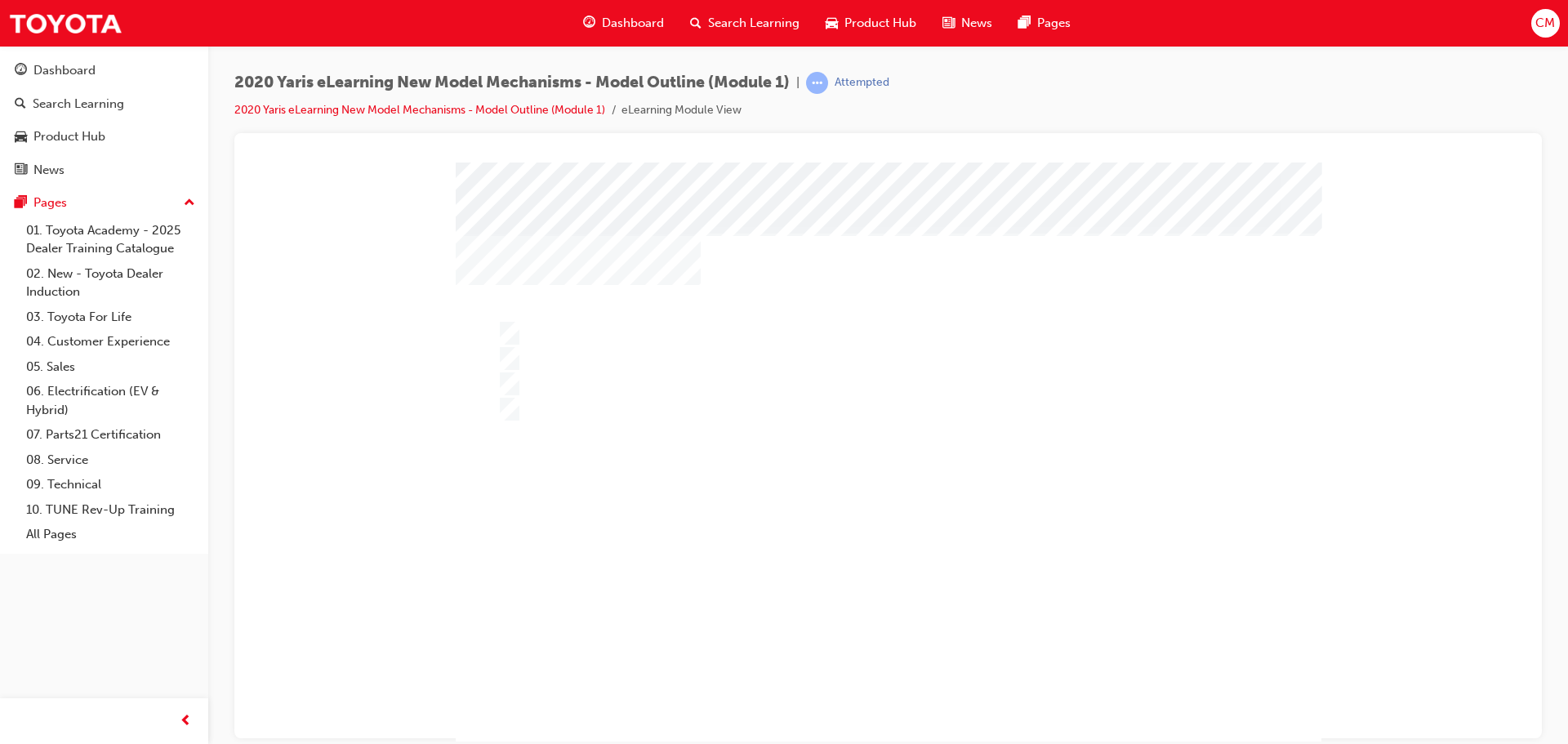 click at bounding box center (889, 486) 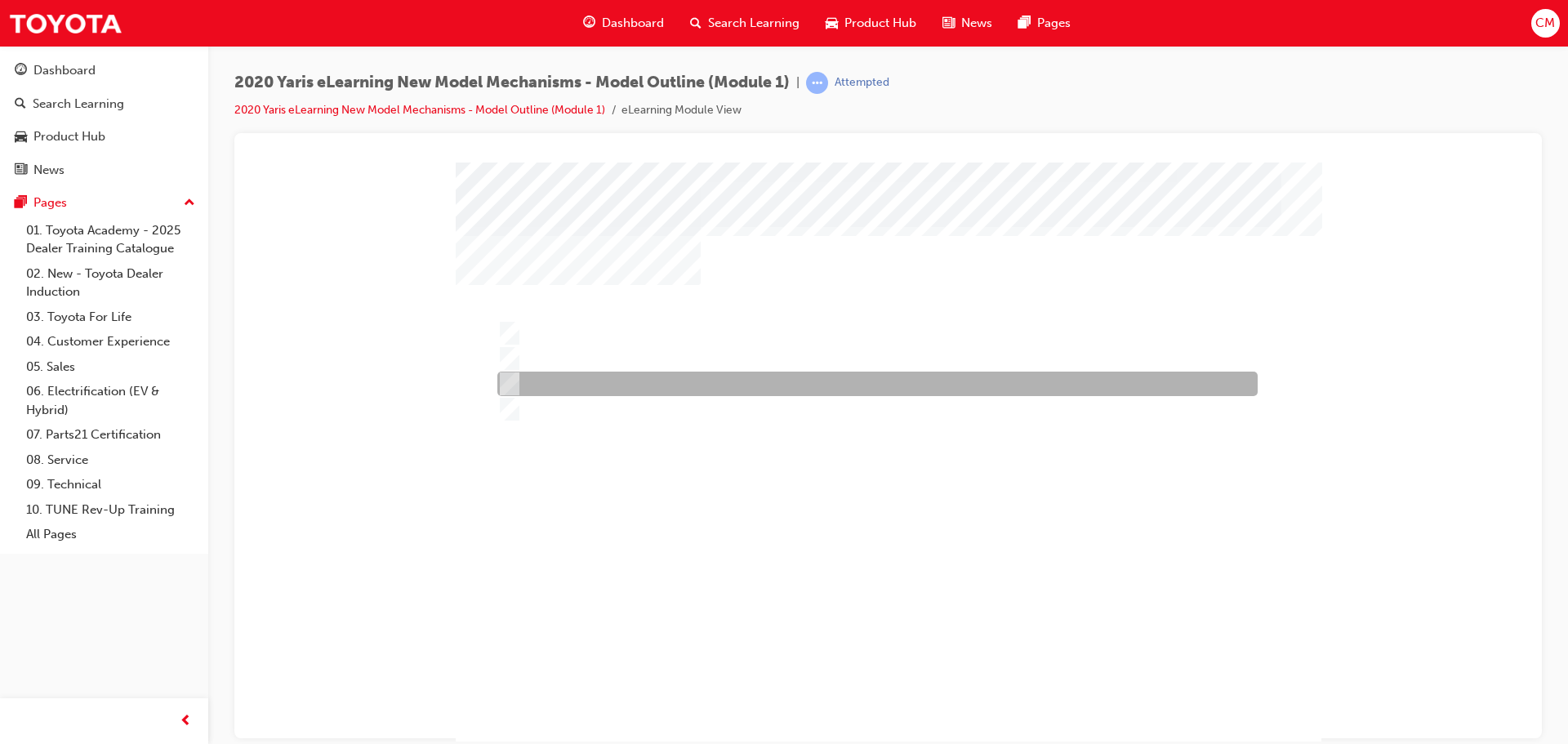 click at bounding box center (873, 384) 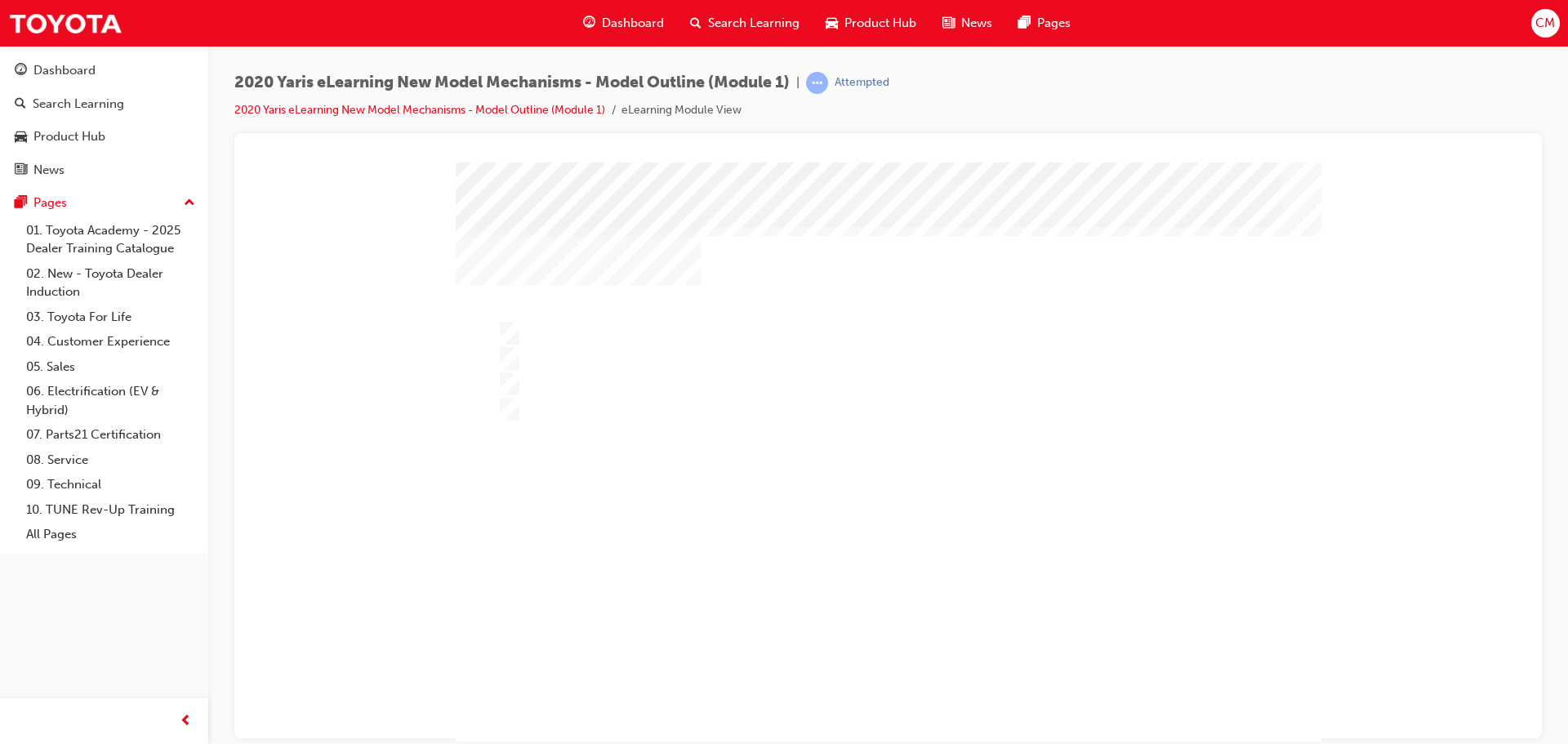 click at bounding box center [889, 468] 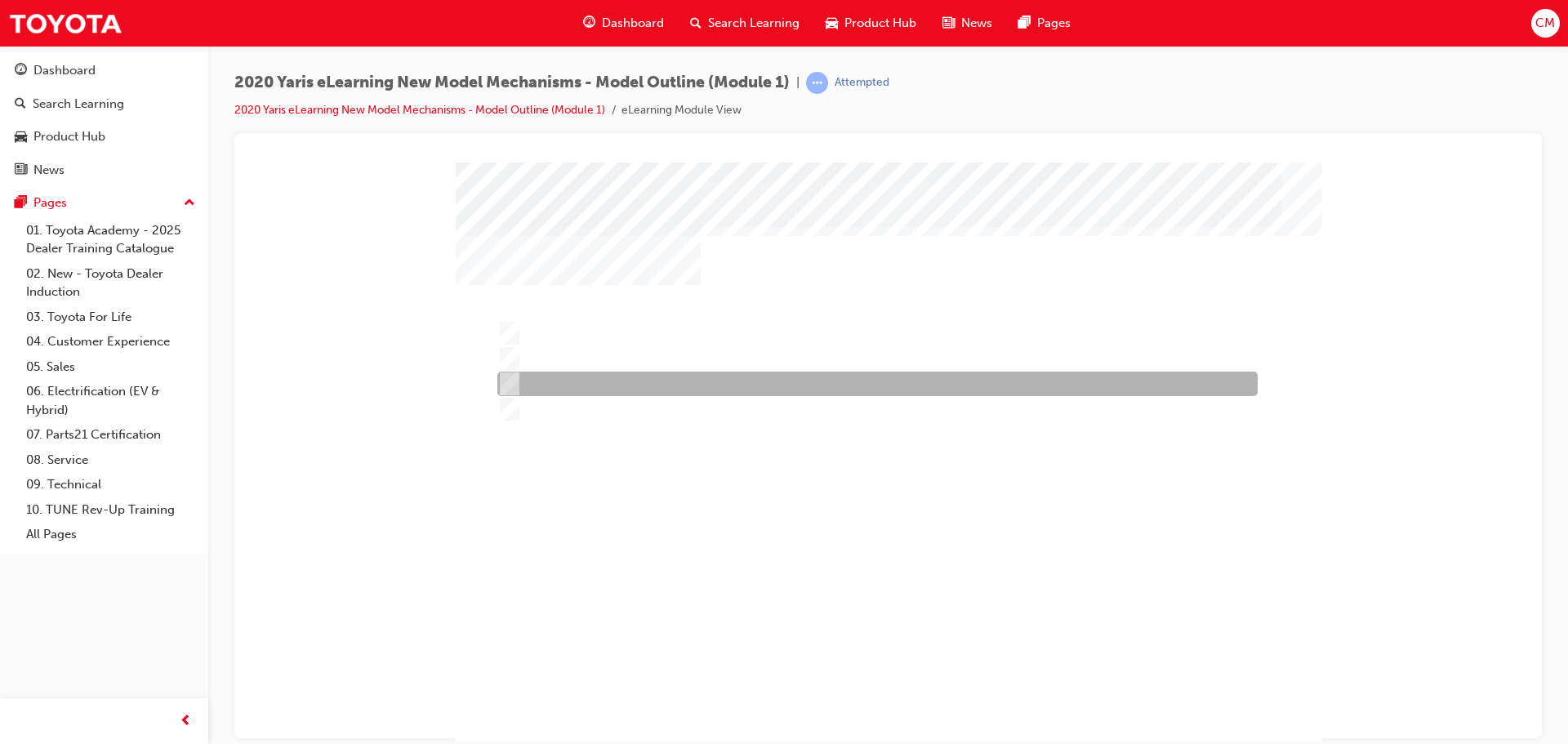click at bounding box center [506, 384] 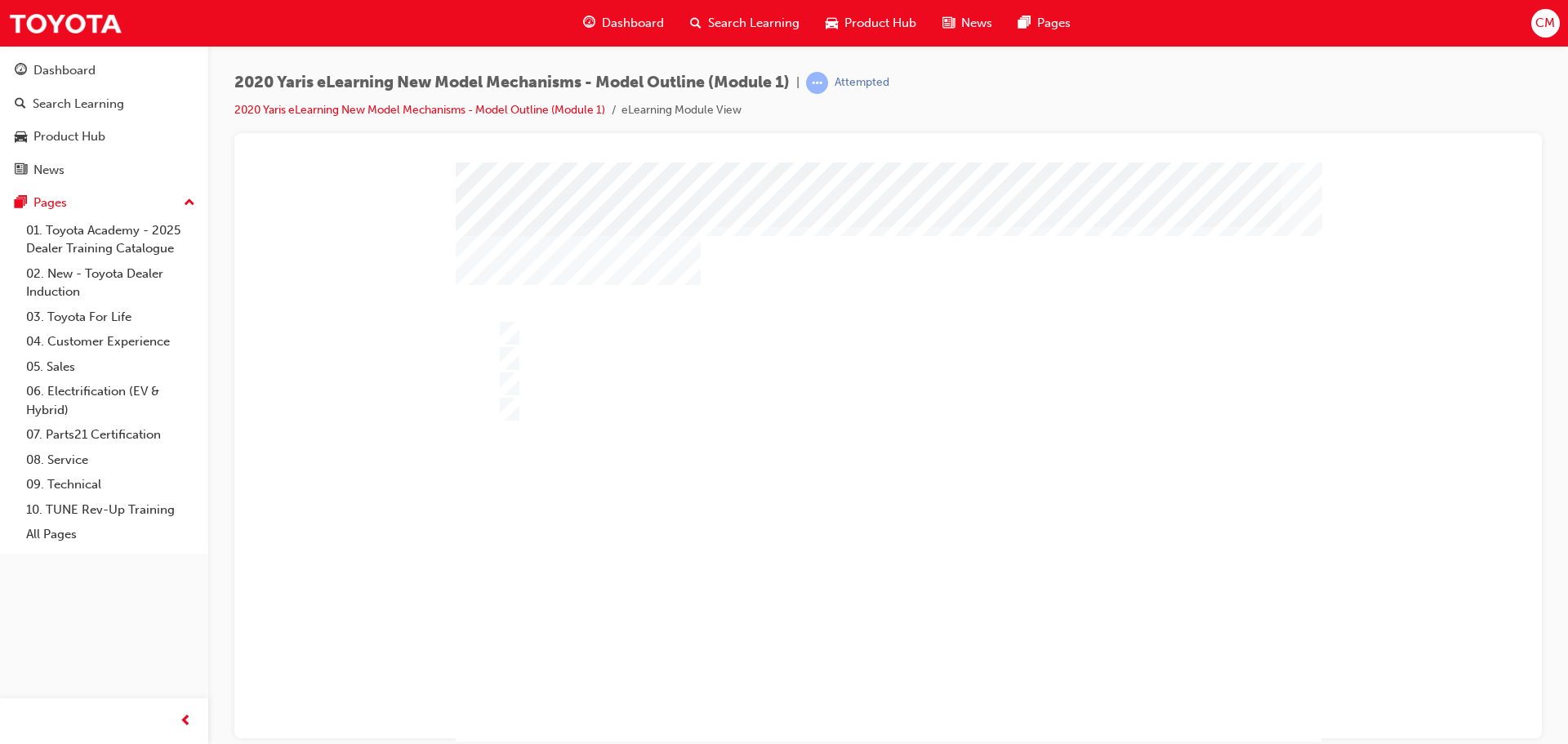 click at bounding box center [508, 1000] 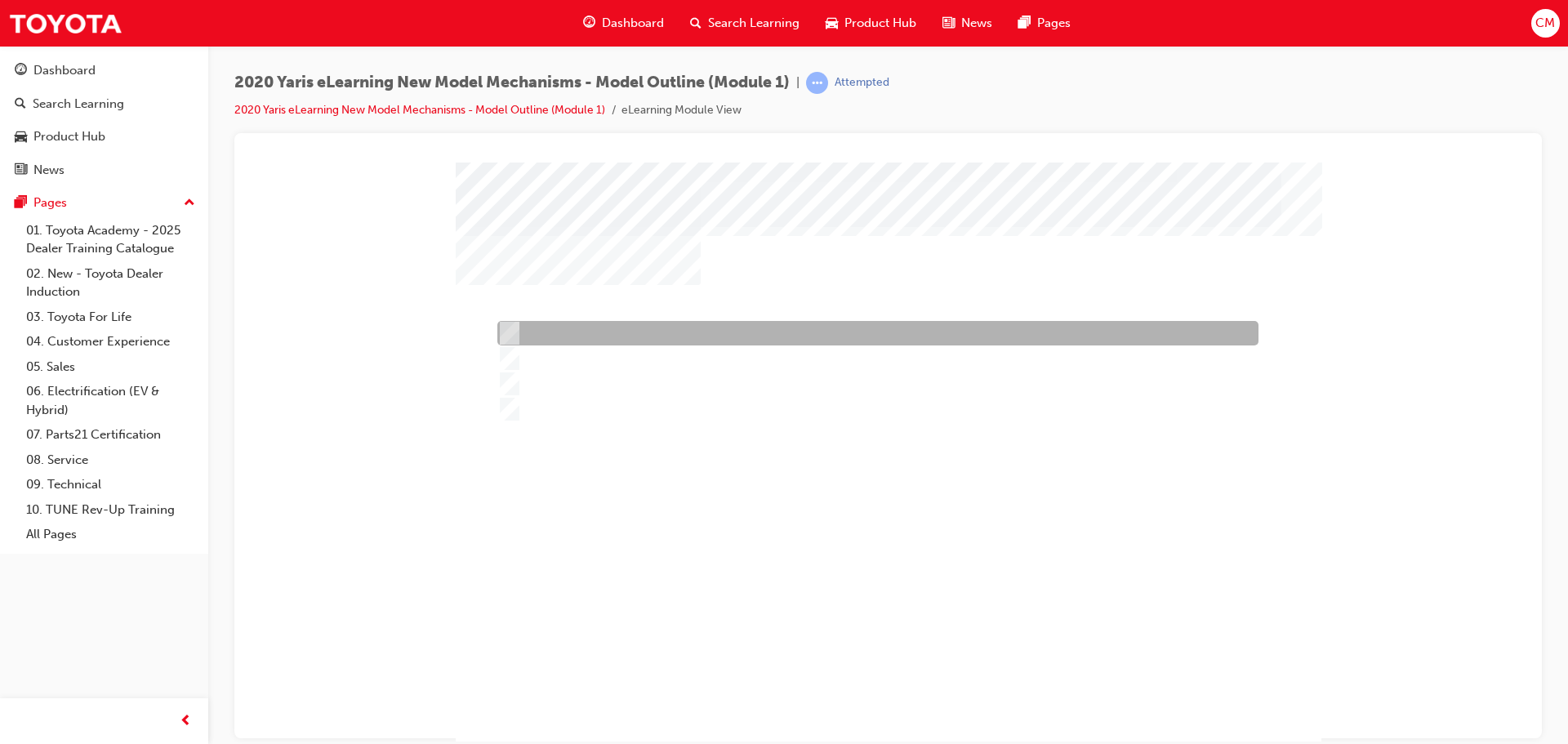 click at bounding box center [874, 333] 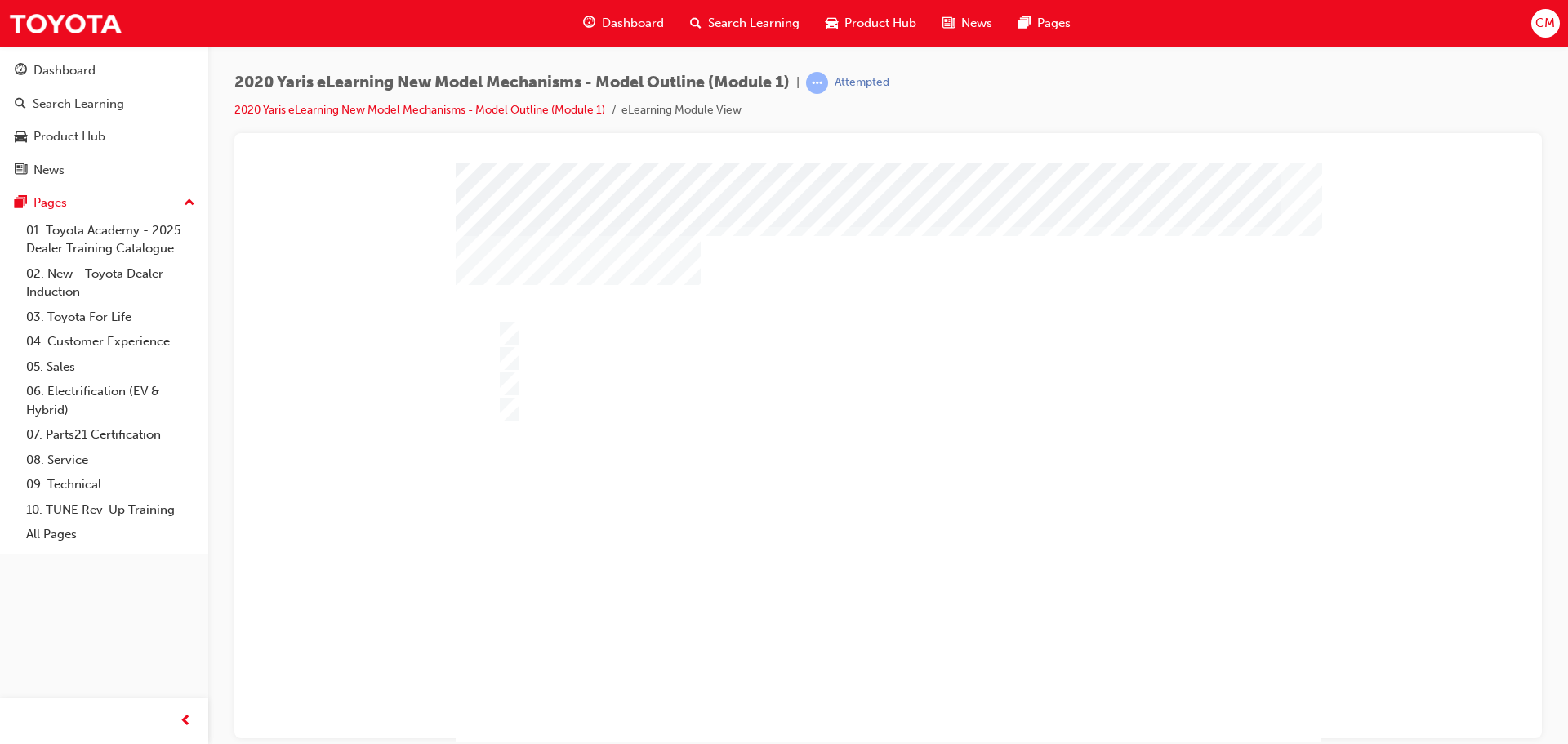 click at bounding box center (508, 1000) 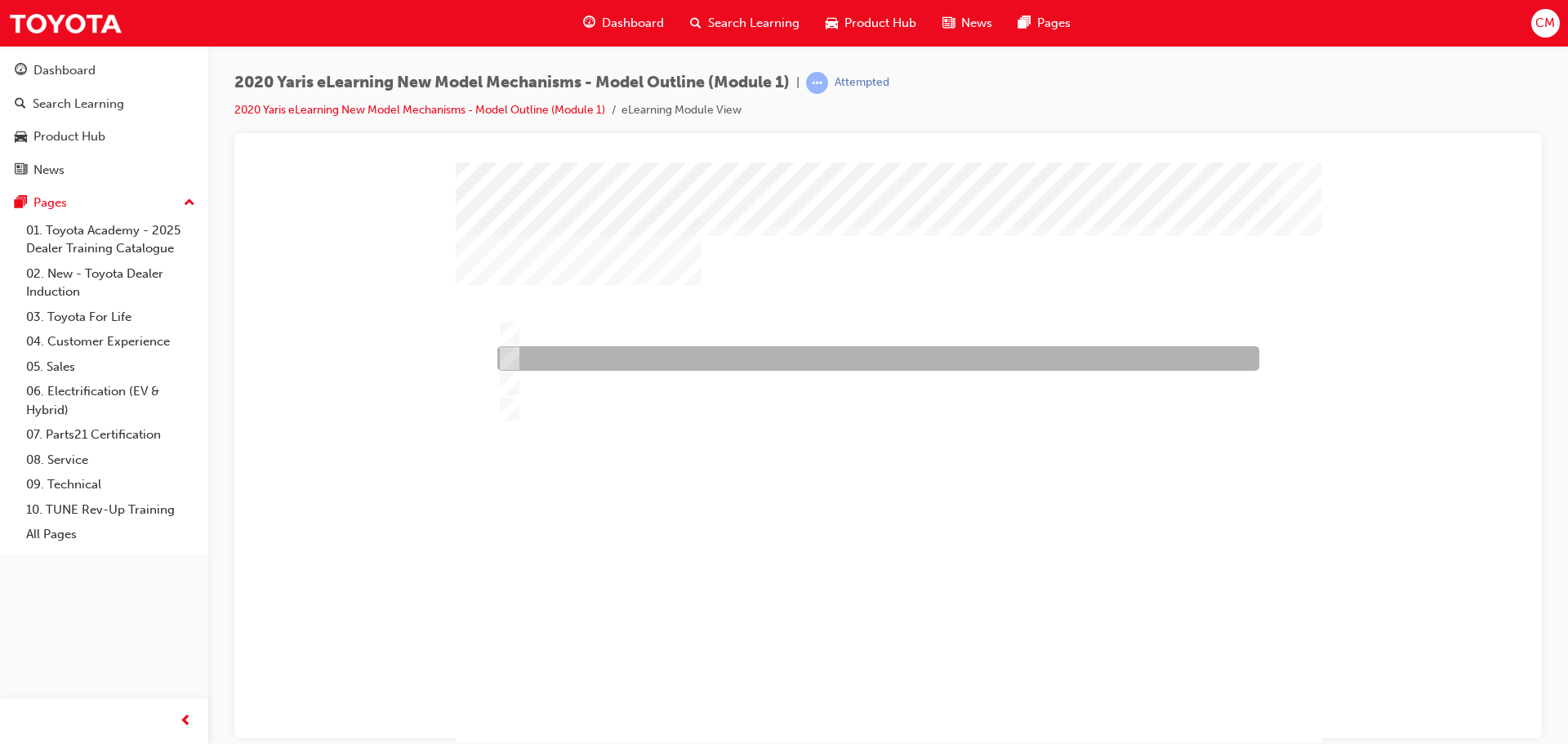 drag, startPoint x: 498, startPoint y: 354, endPoint x: 641, endPoint y: 456, distance: 175.65022 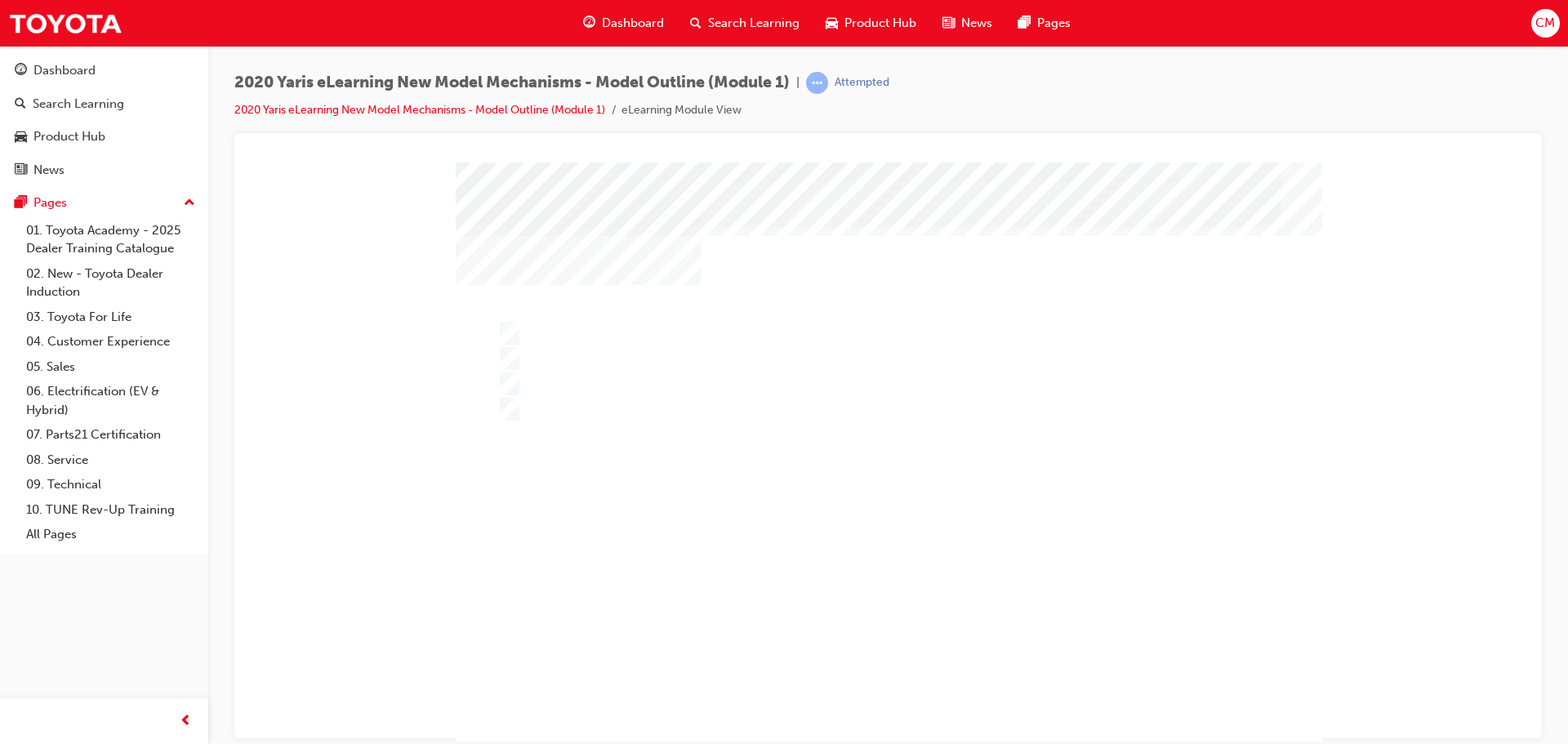 click at bounding box center [508, 1000] 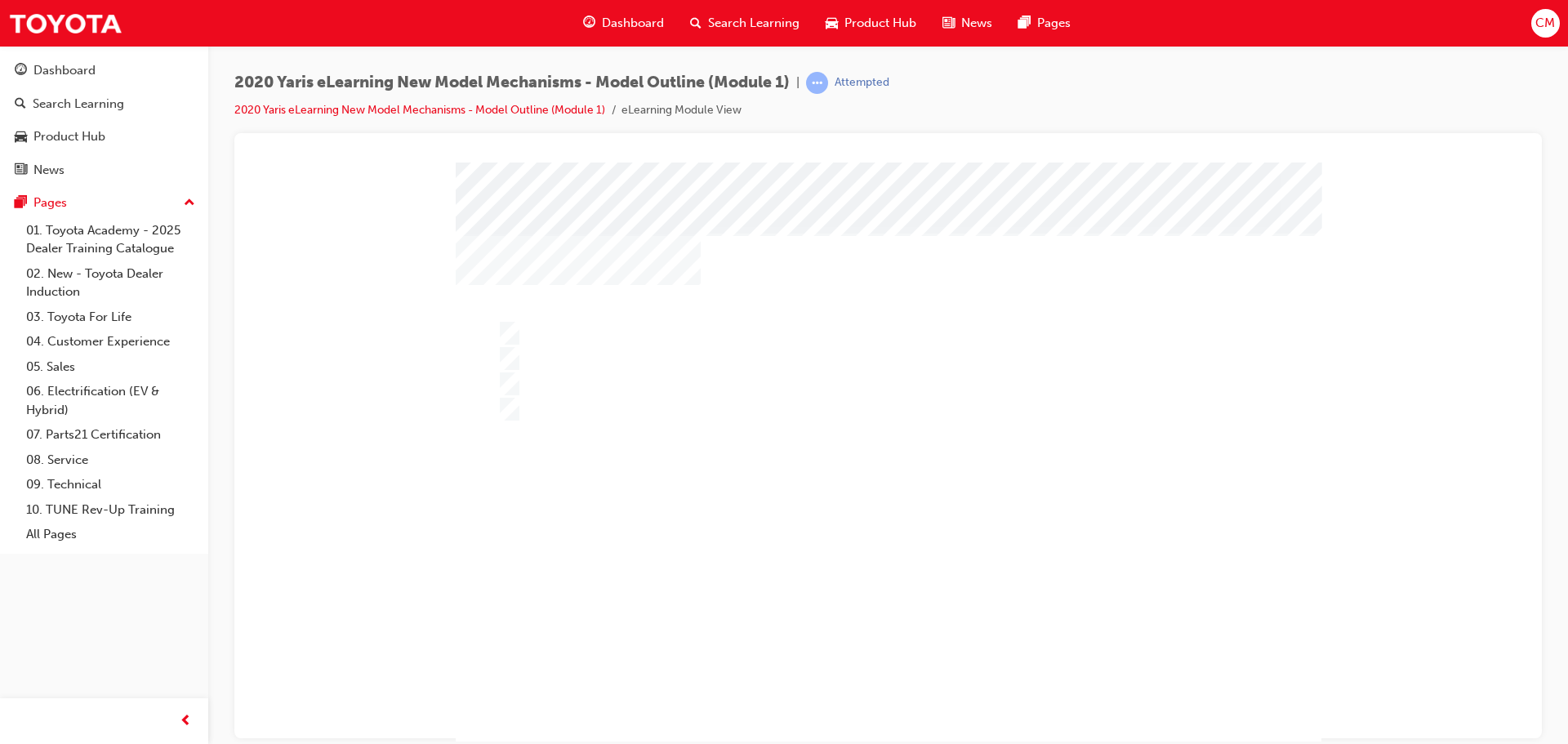 click at bounding box center [889, 486] 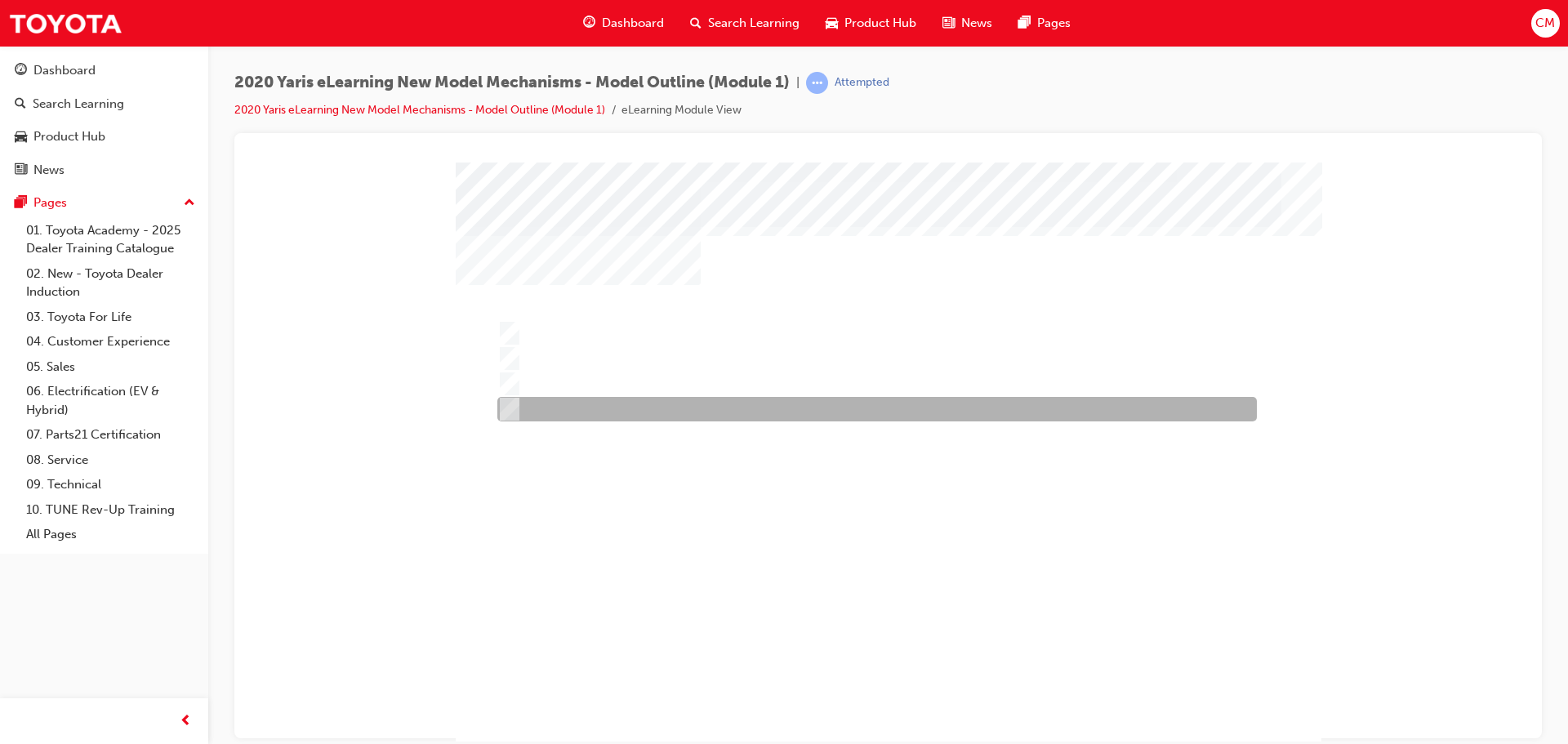 click at bounding box center [873, 409] 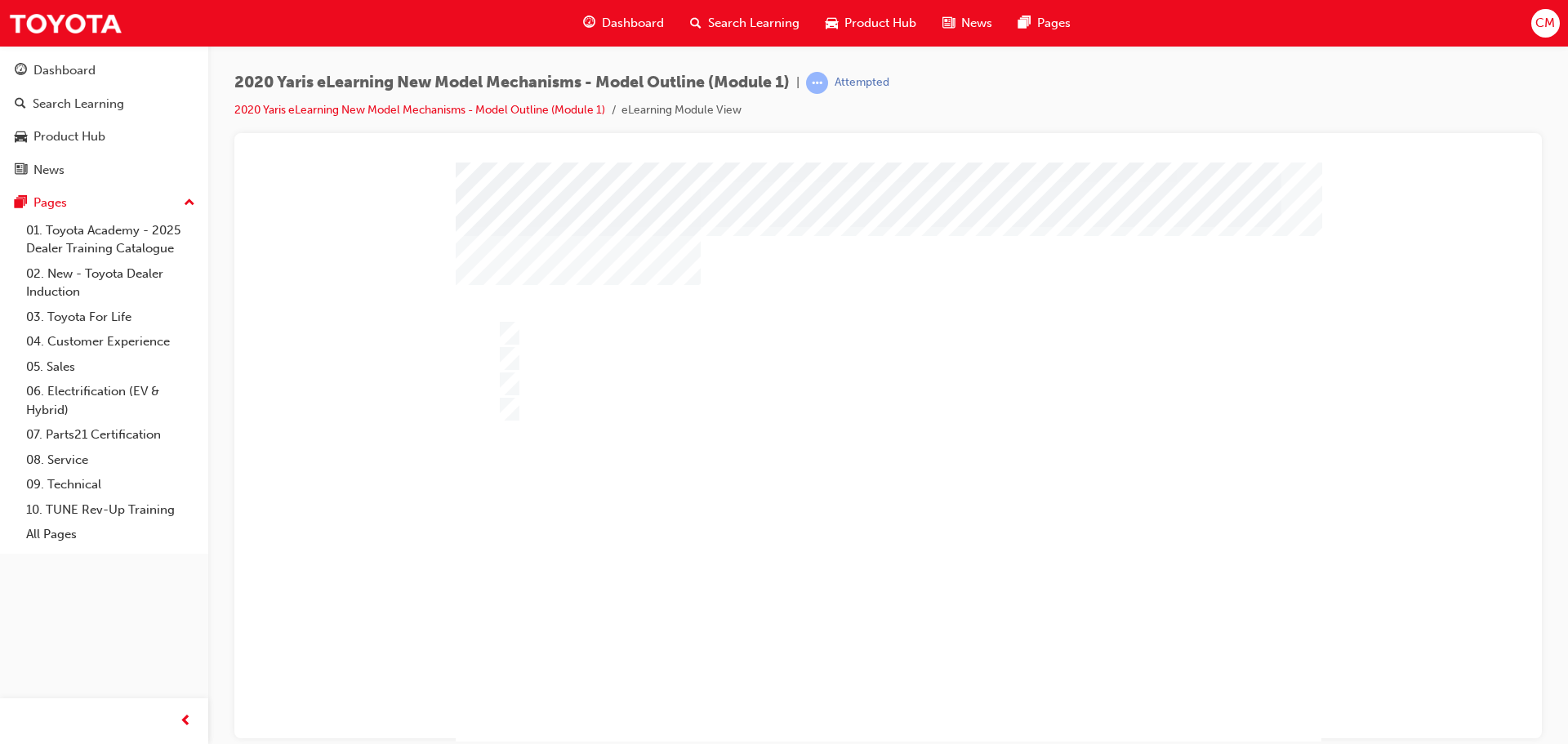 click at bounding box center [508, 1000] 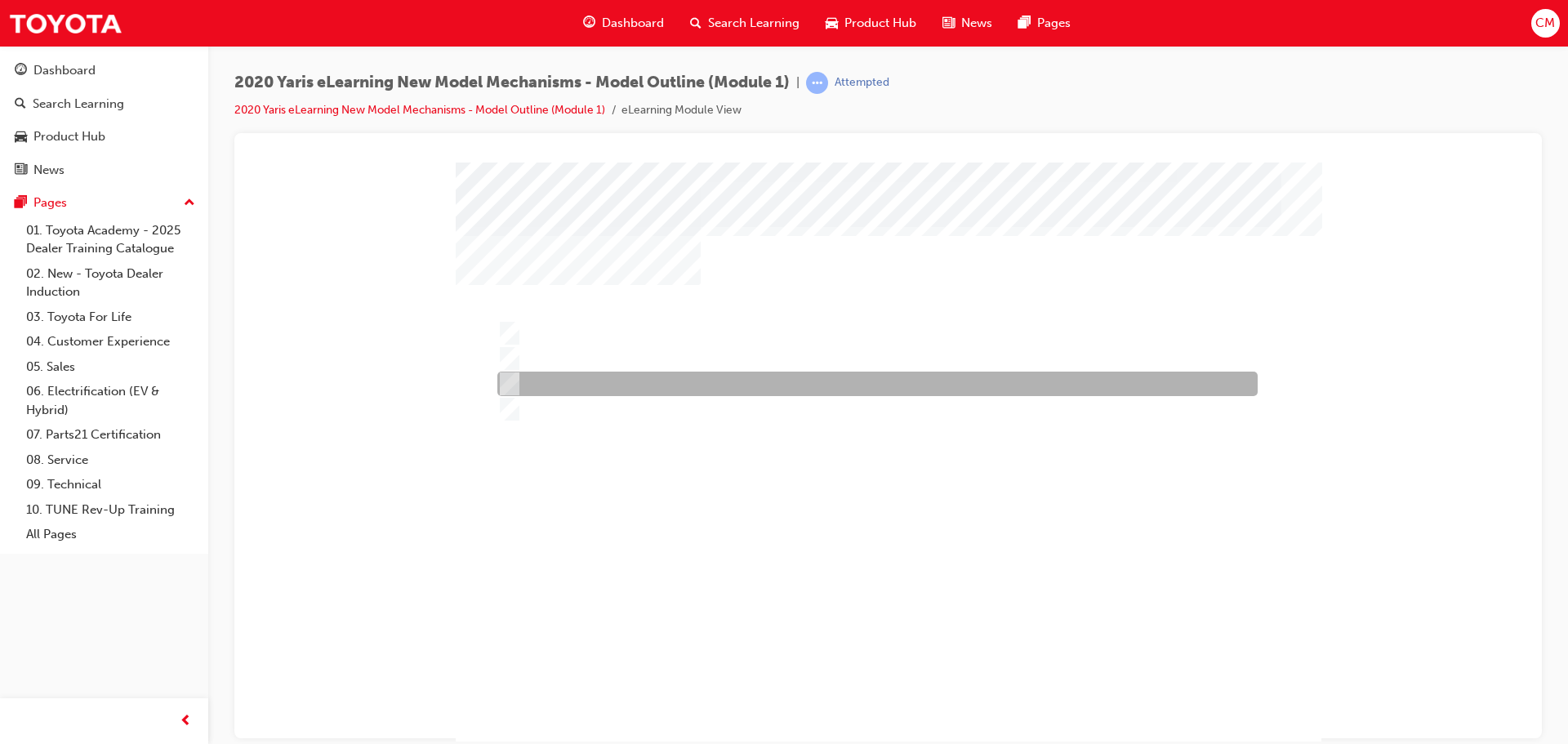 click at bounding box center [506, 384] 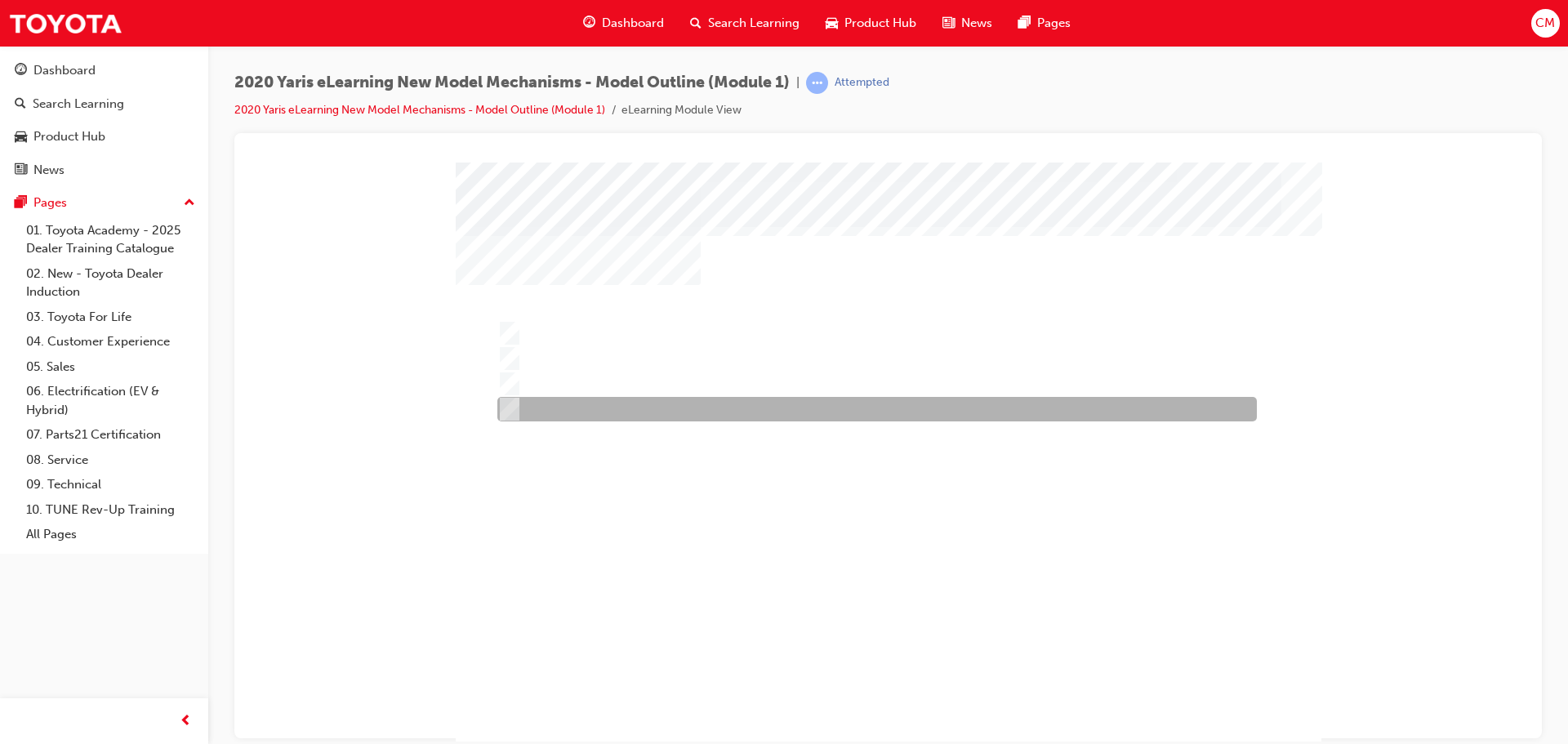 click at bounding box center (506, 409) 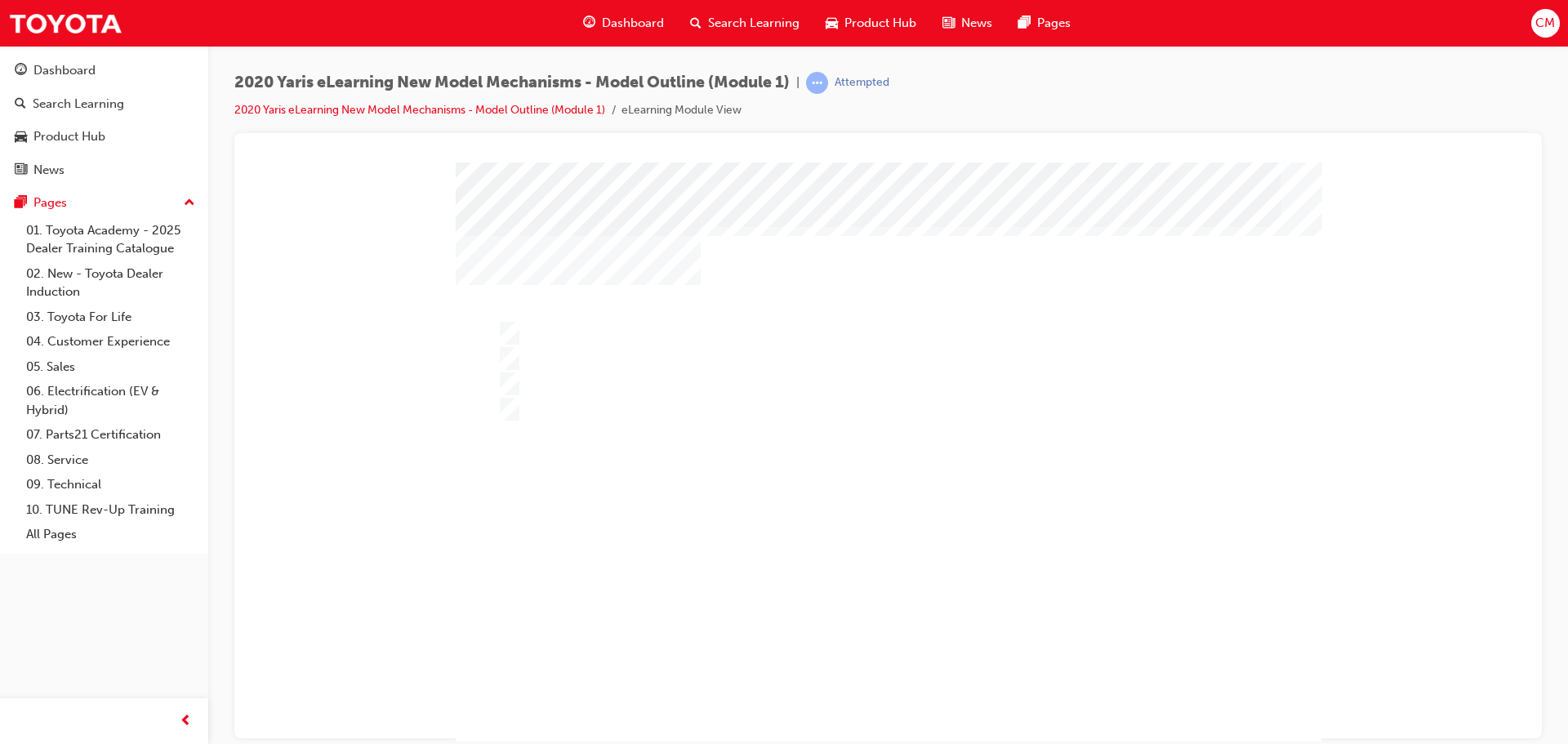 click at bounding box center (508, 1000) 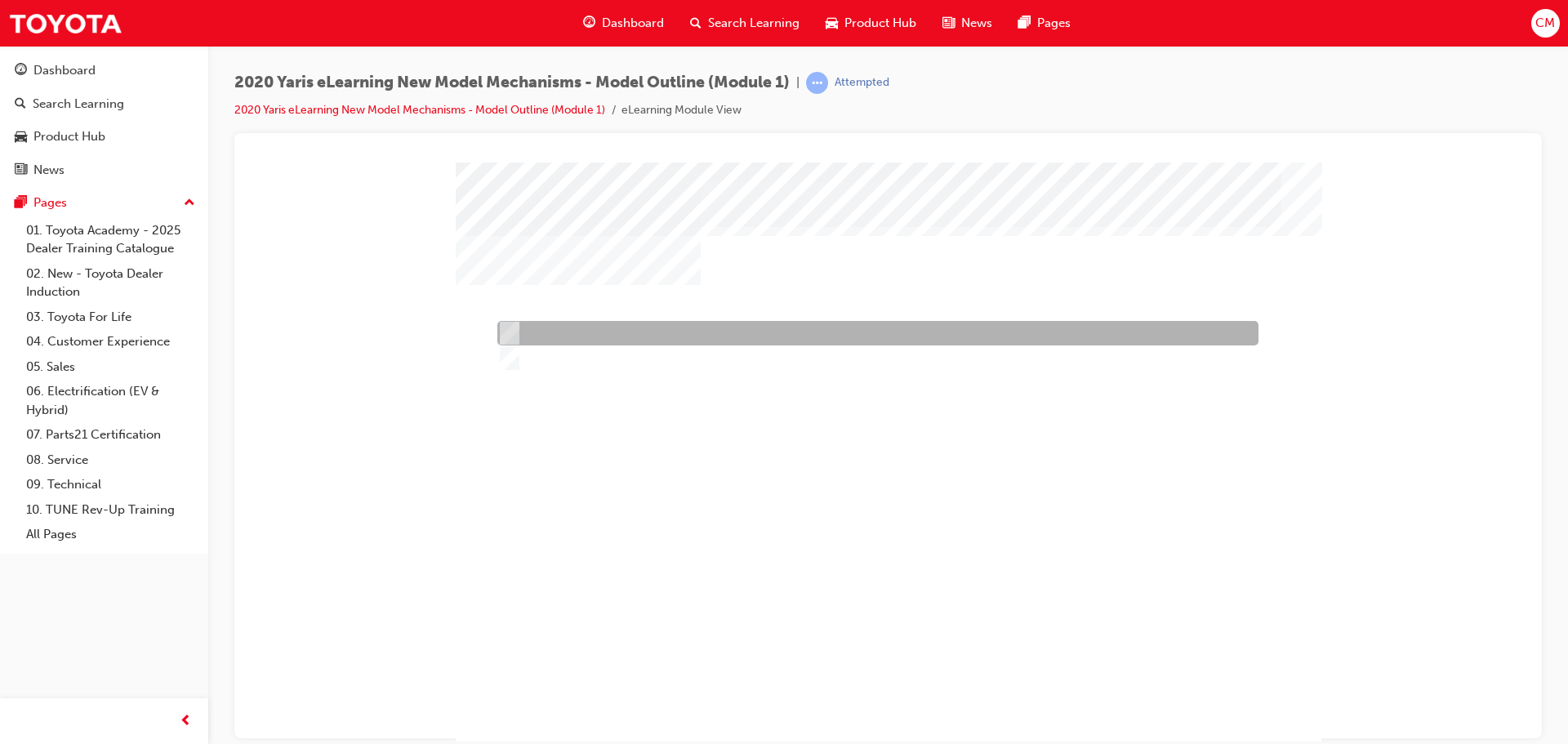 click at bounding box center (874, 333) 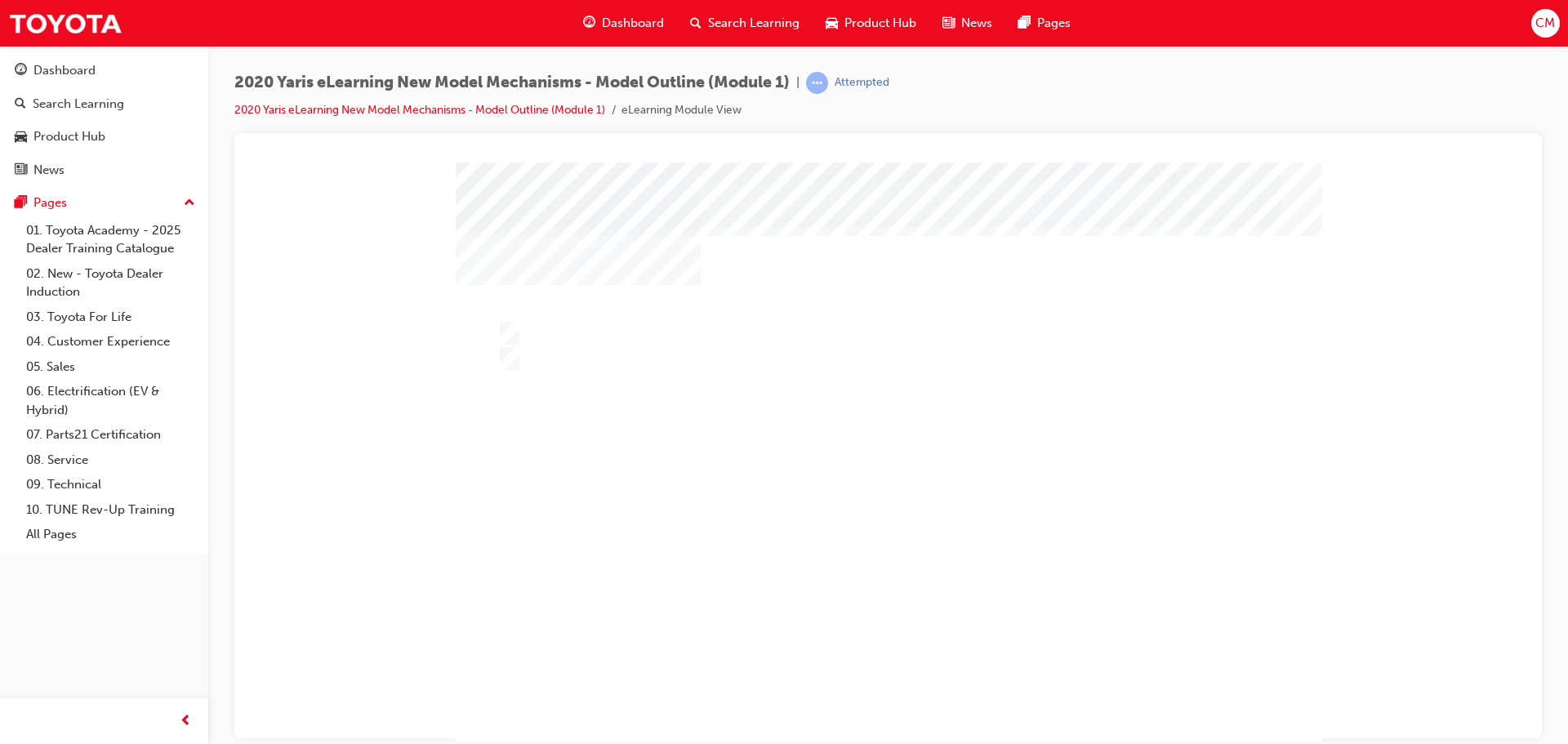 click at bounding box center [508, 964] 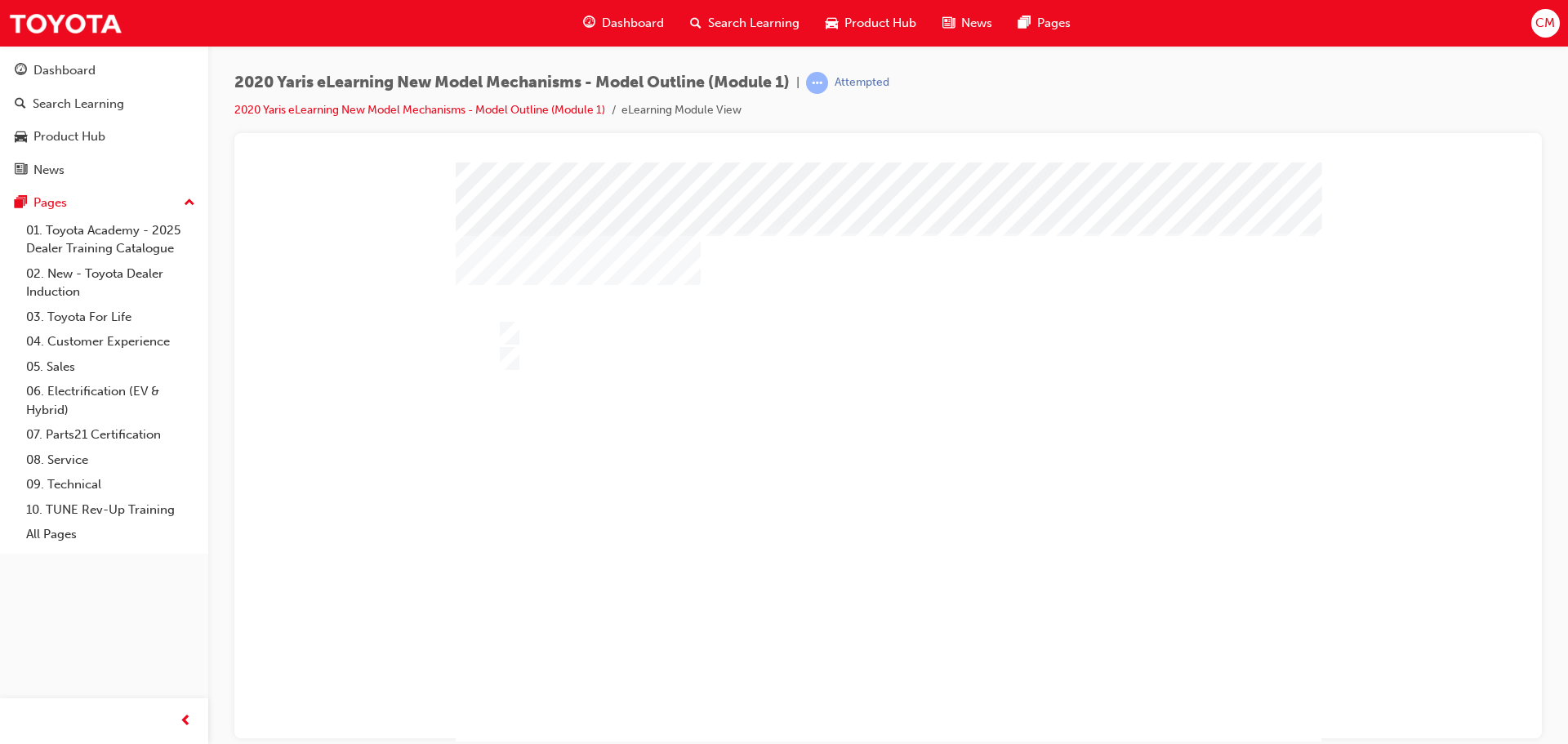 click at bounding box center (889, 486) 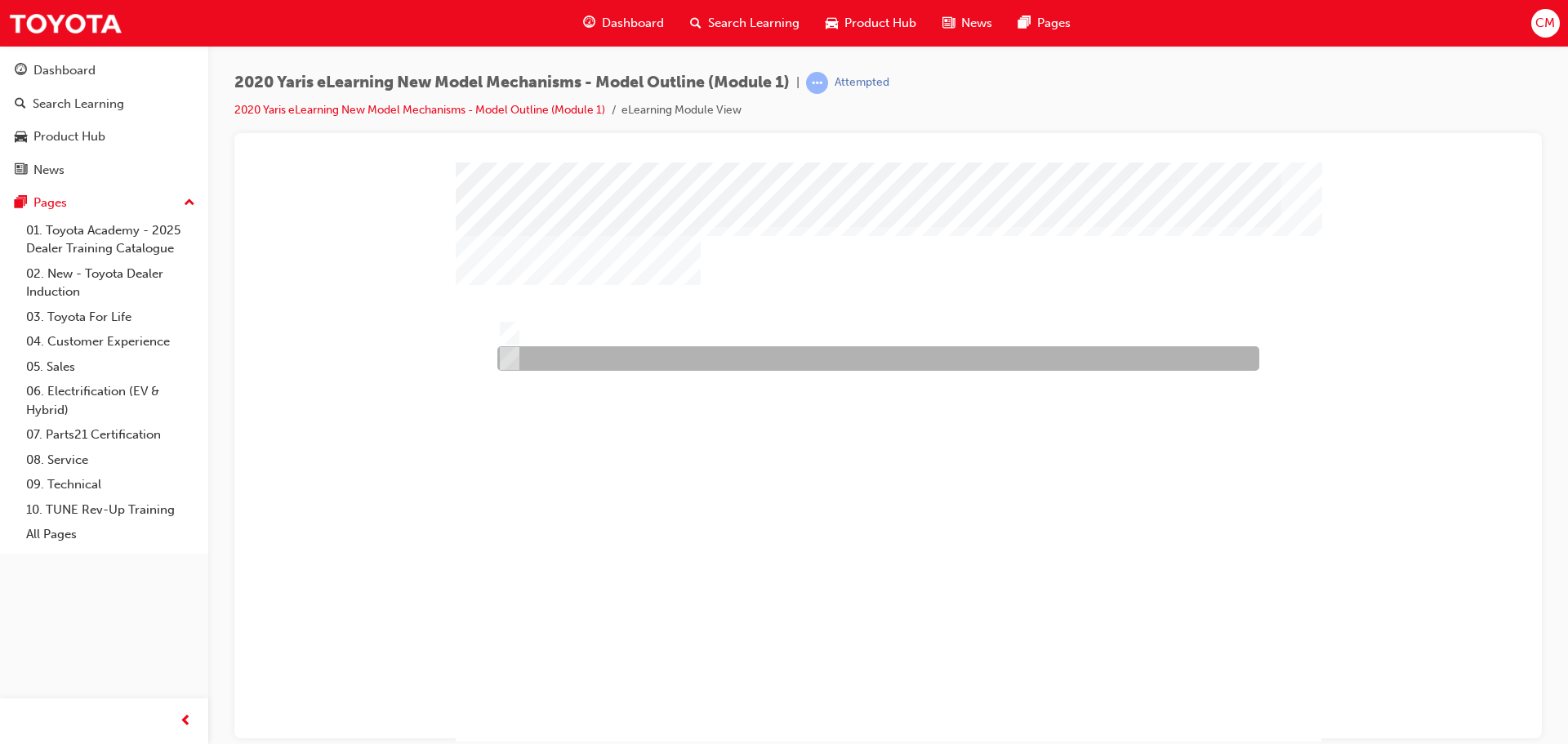 click at bounding box center [506, 359] 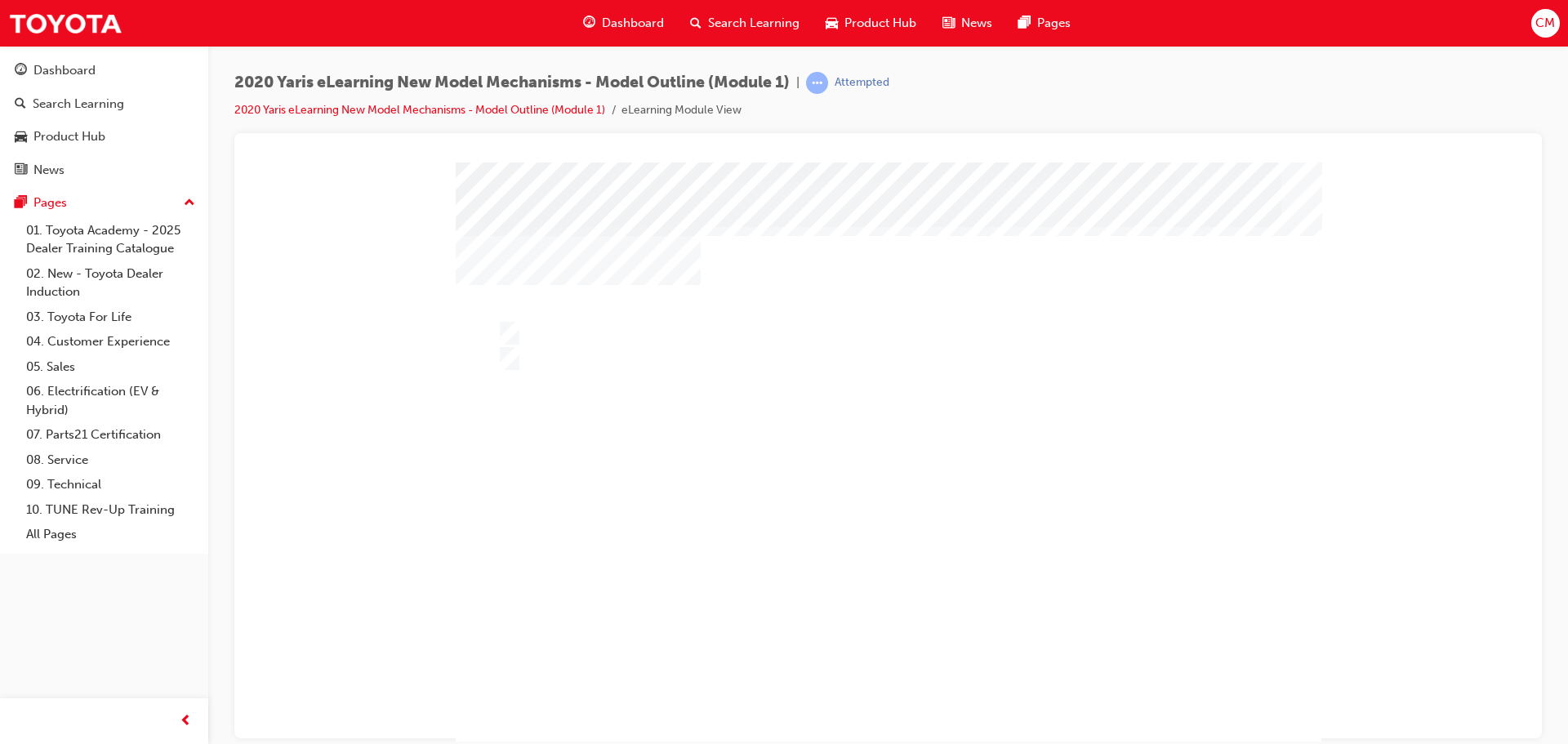 click at bounding box center [508, 964] 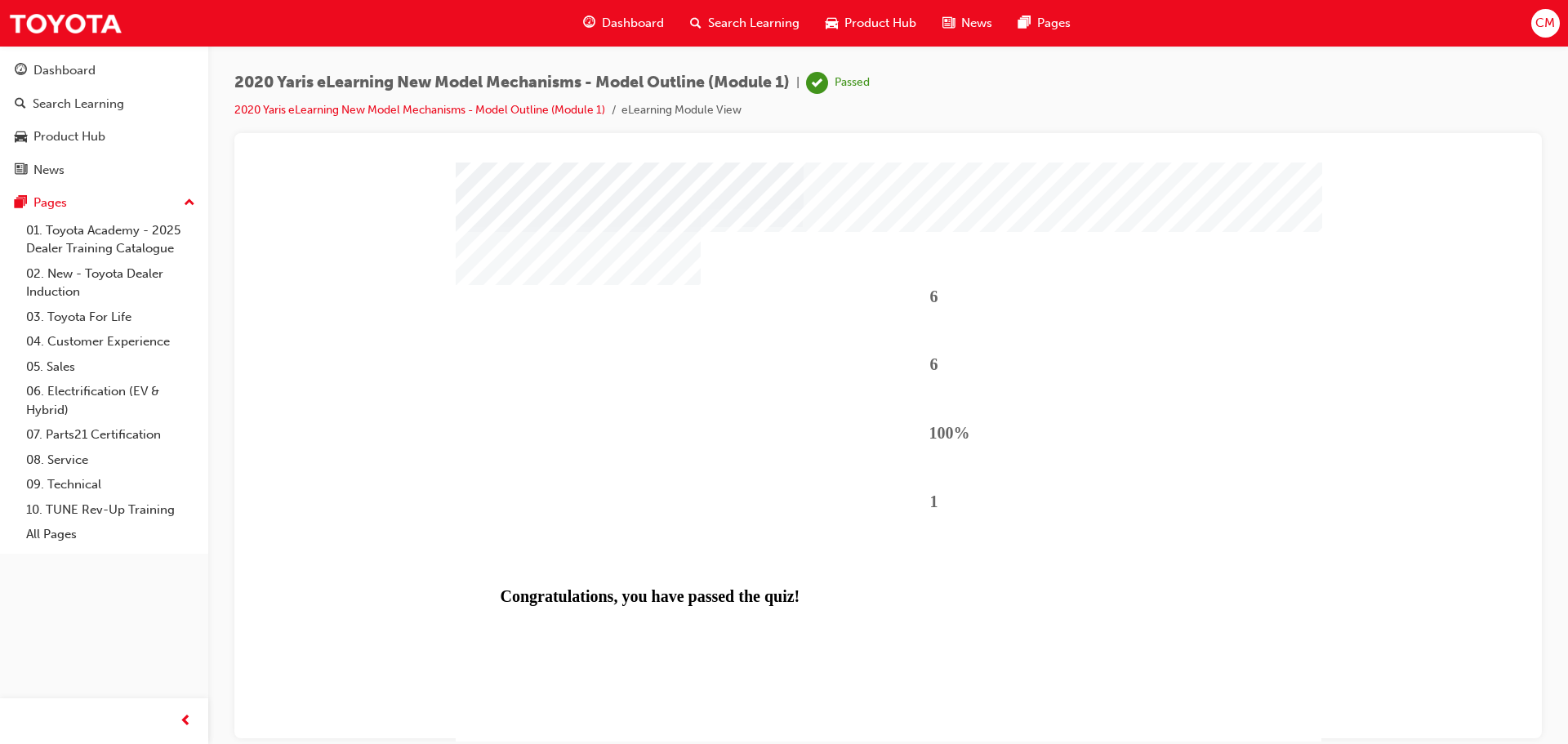 click at bounding box center [524, 1057] 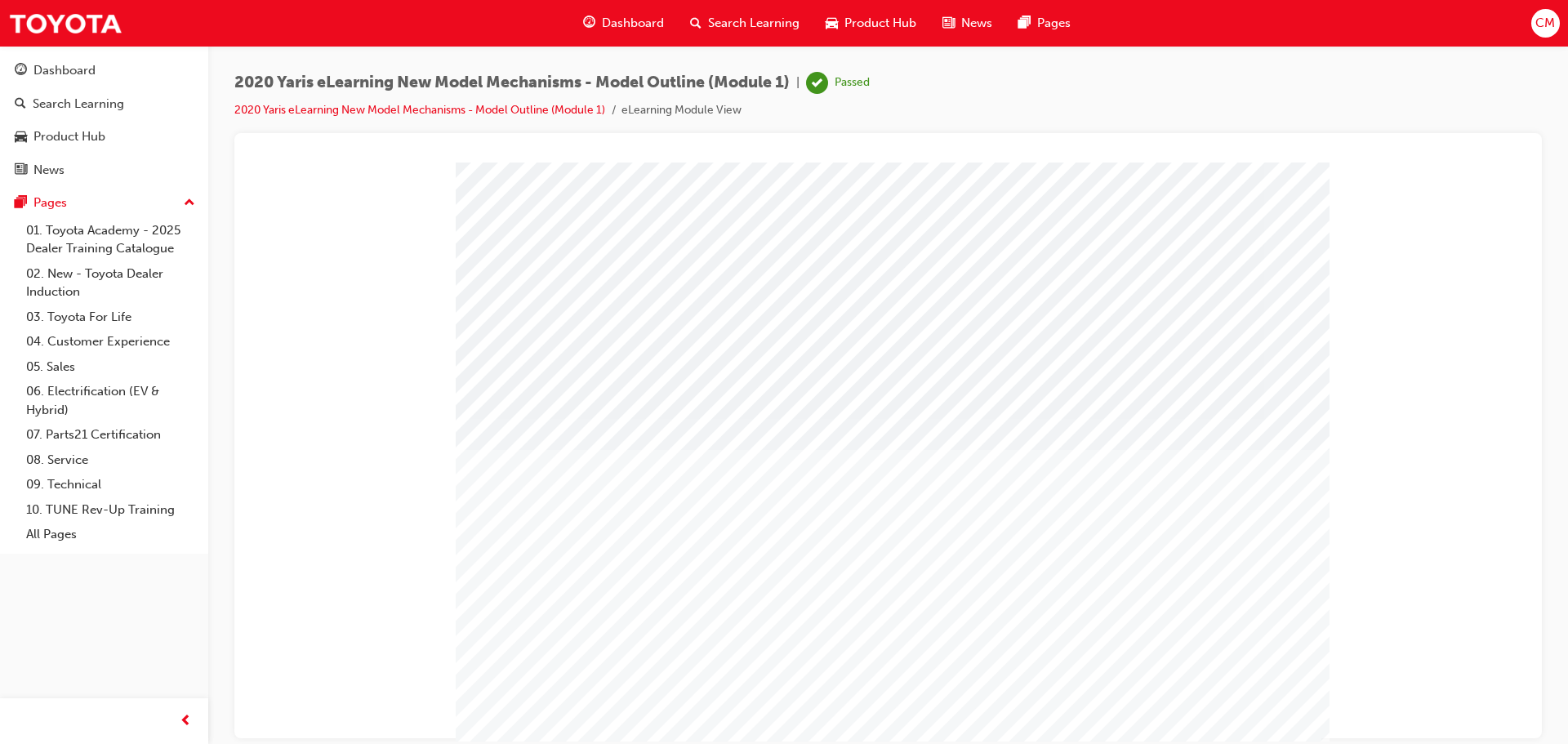 click at bounding box center [516, 1701] 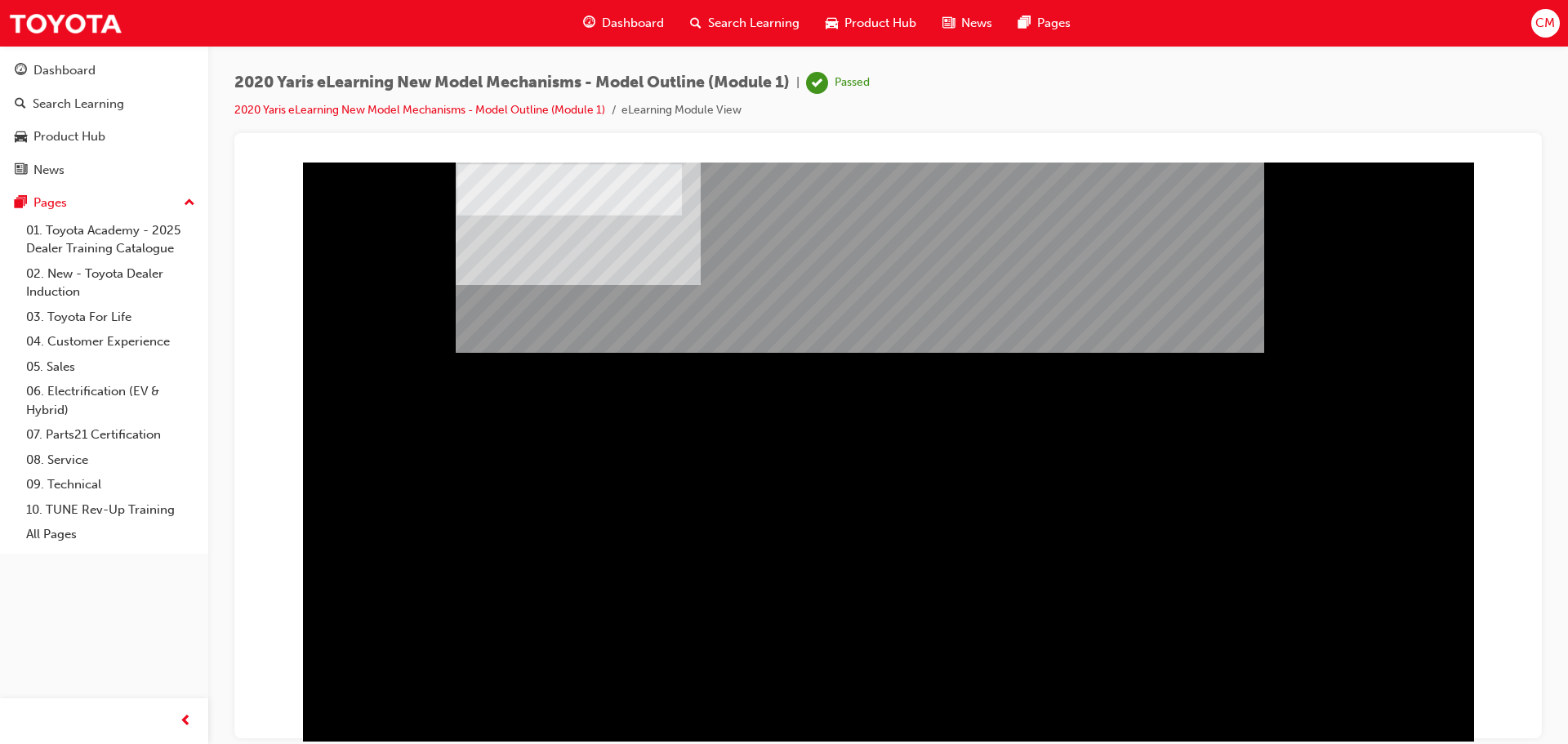 click at bounding box center [566, 798] 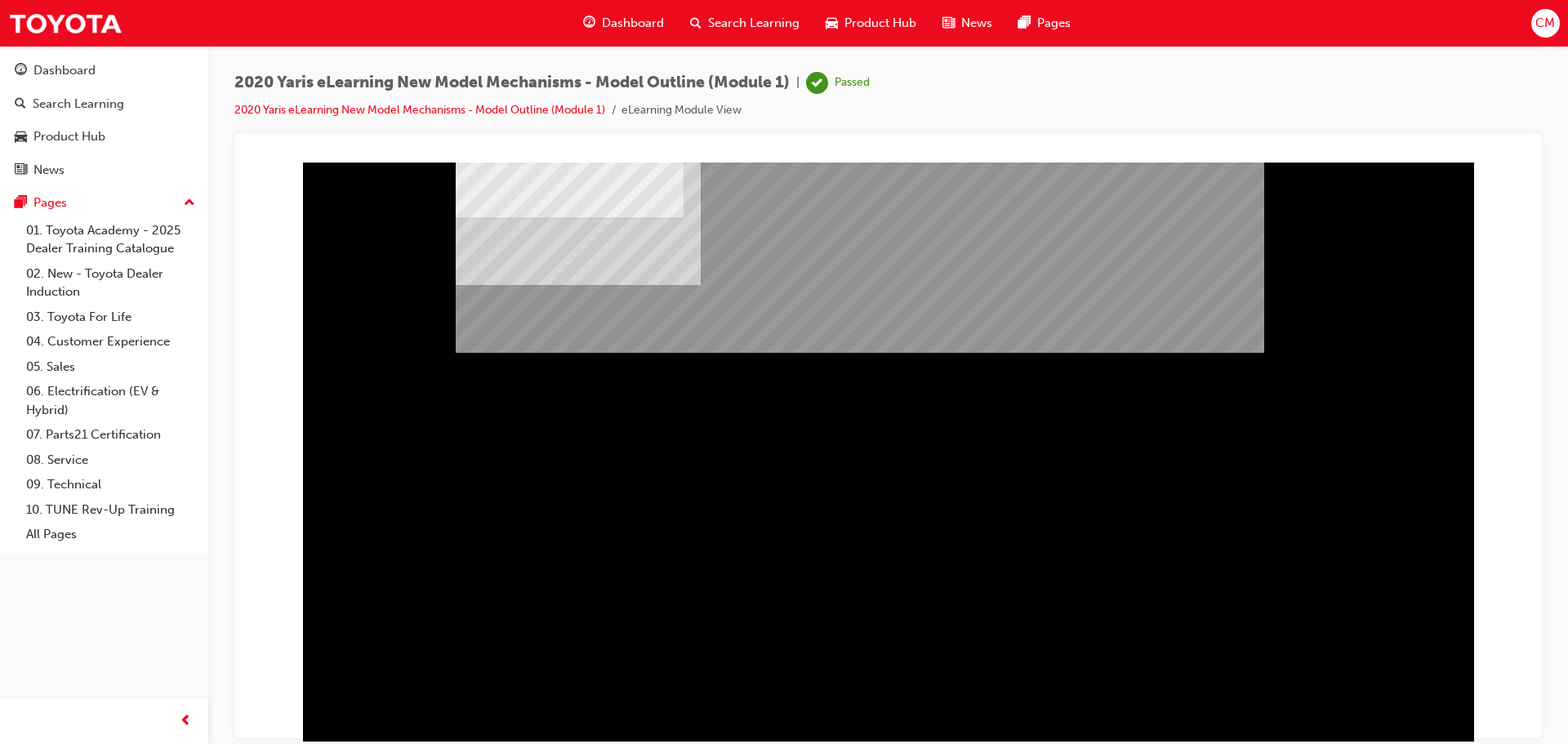 click on "Search Learning" at bounding box center (745, 23) 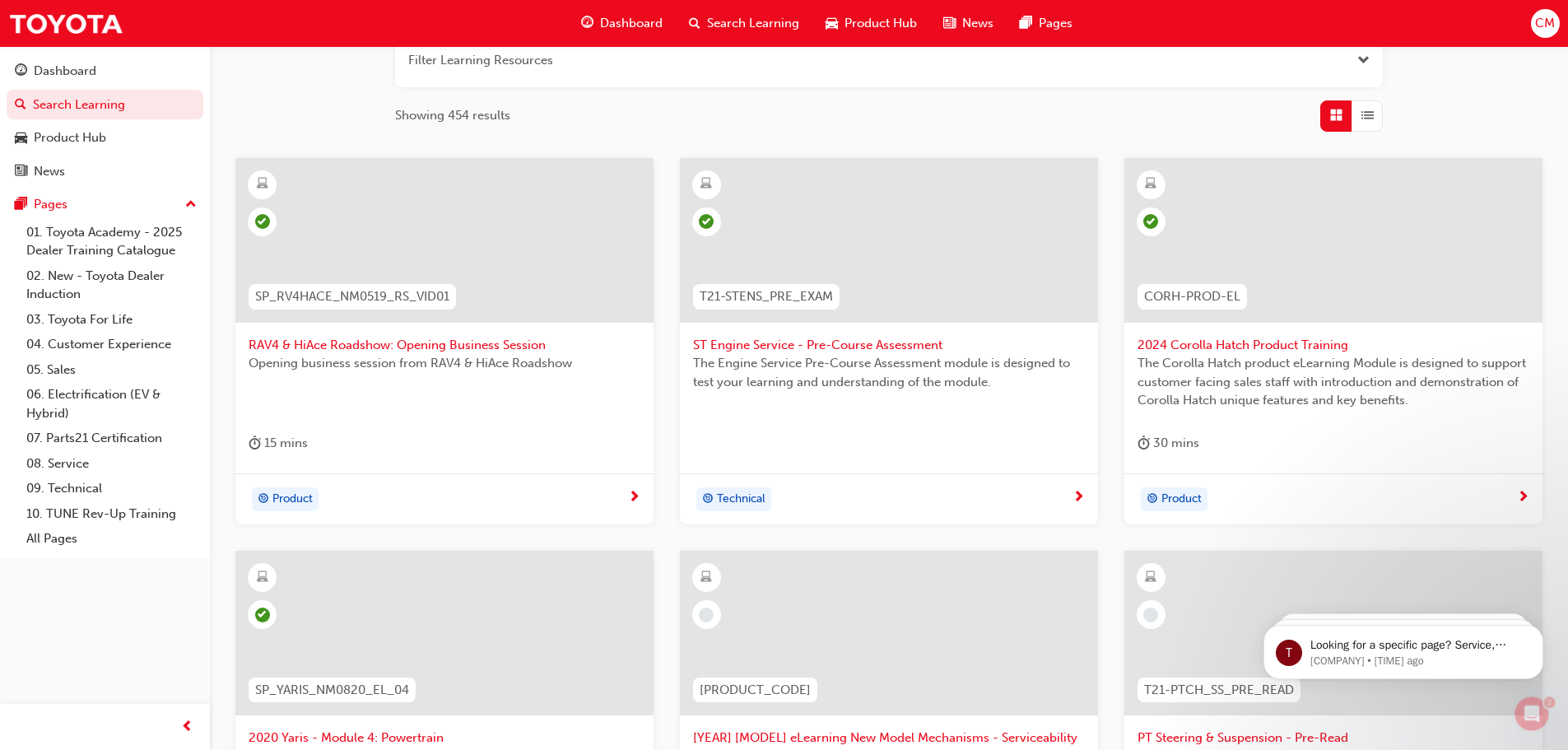 scroll, scrollTop: 446, scrollLeft: 0, axis: vertical 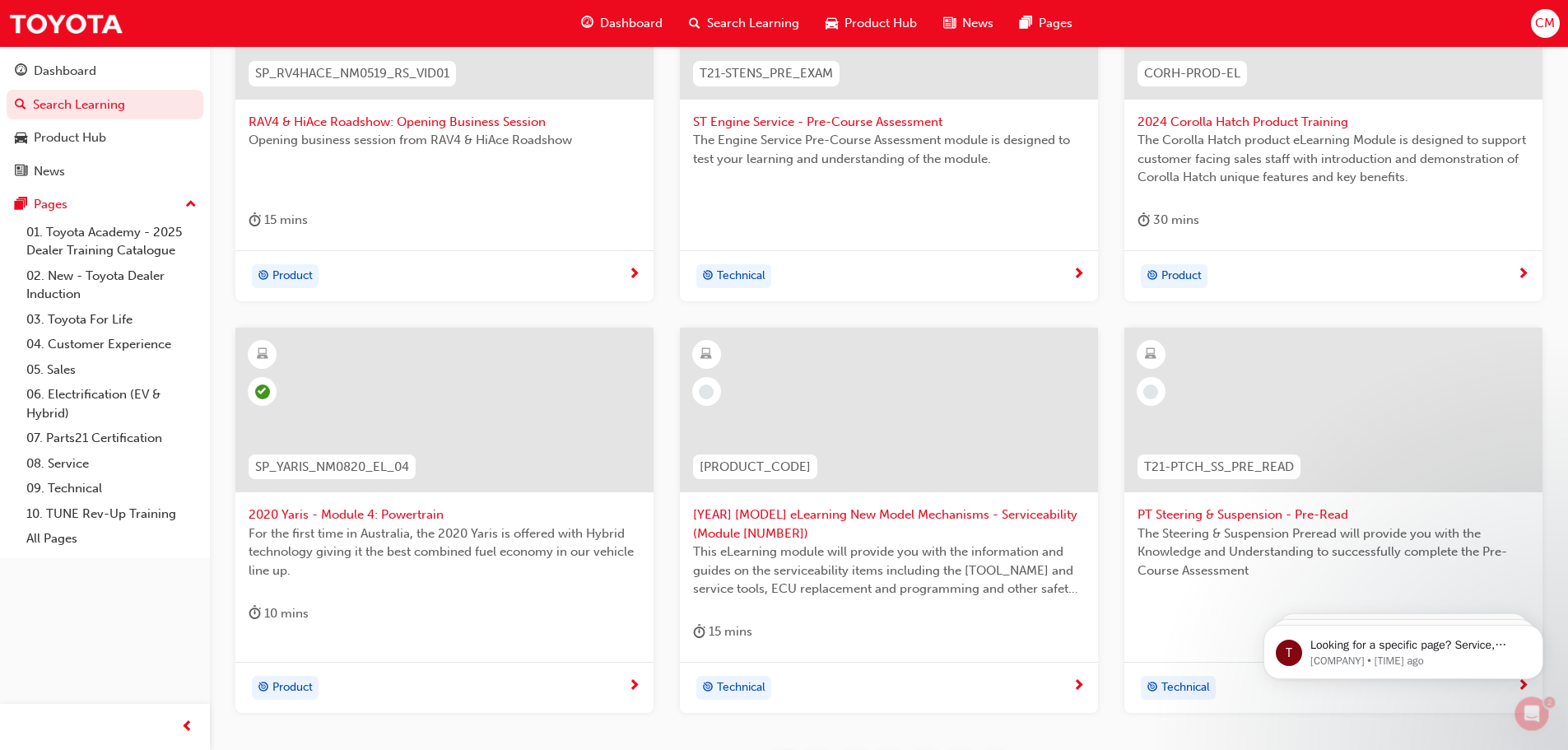 click at bounding box center (889, 410) 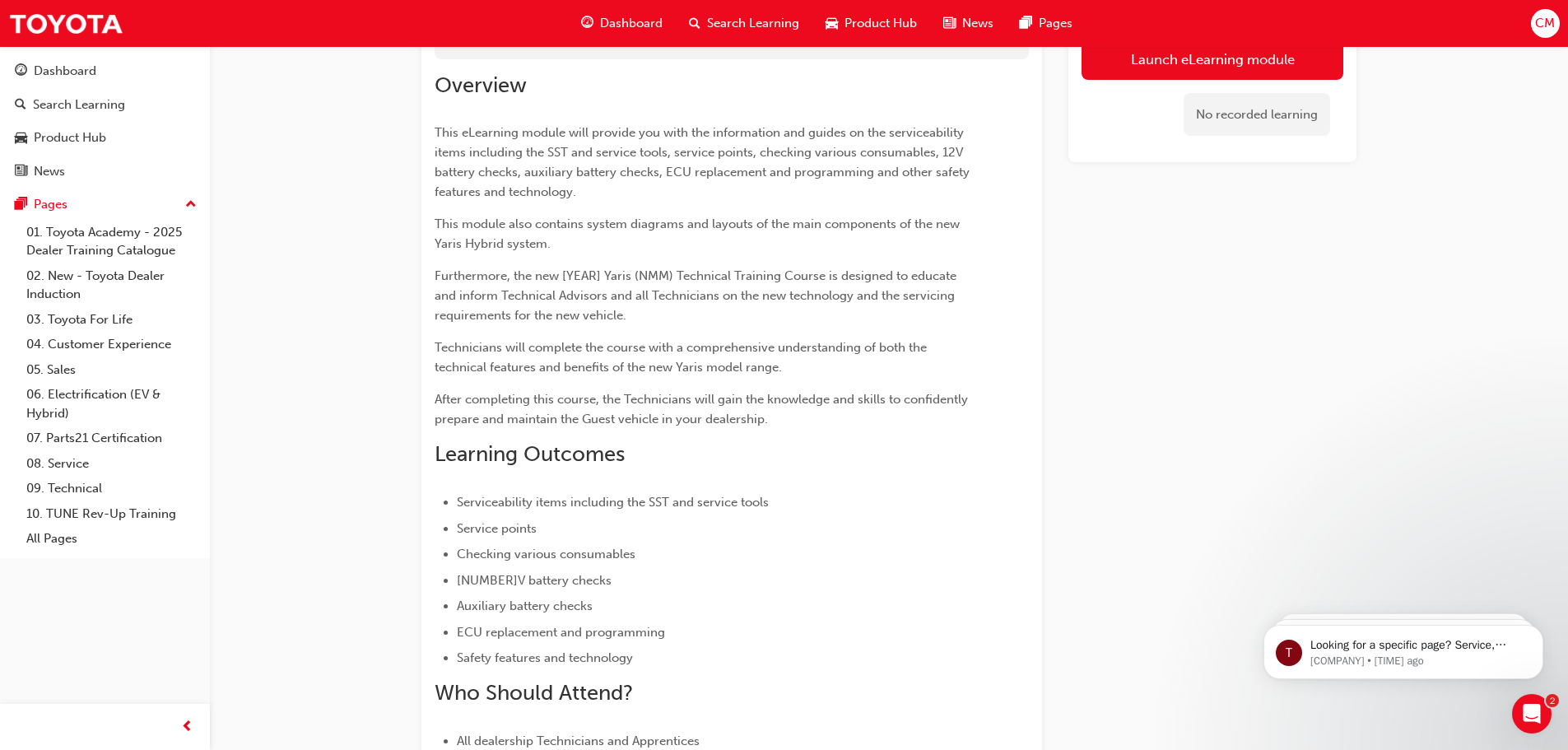 scroll, scrollTop: 199, scrollLeft: 0, axis: vertical 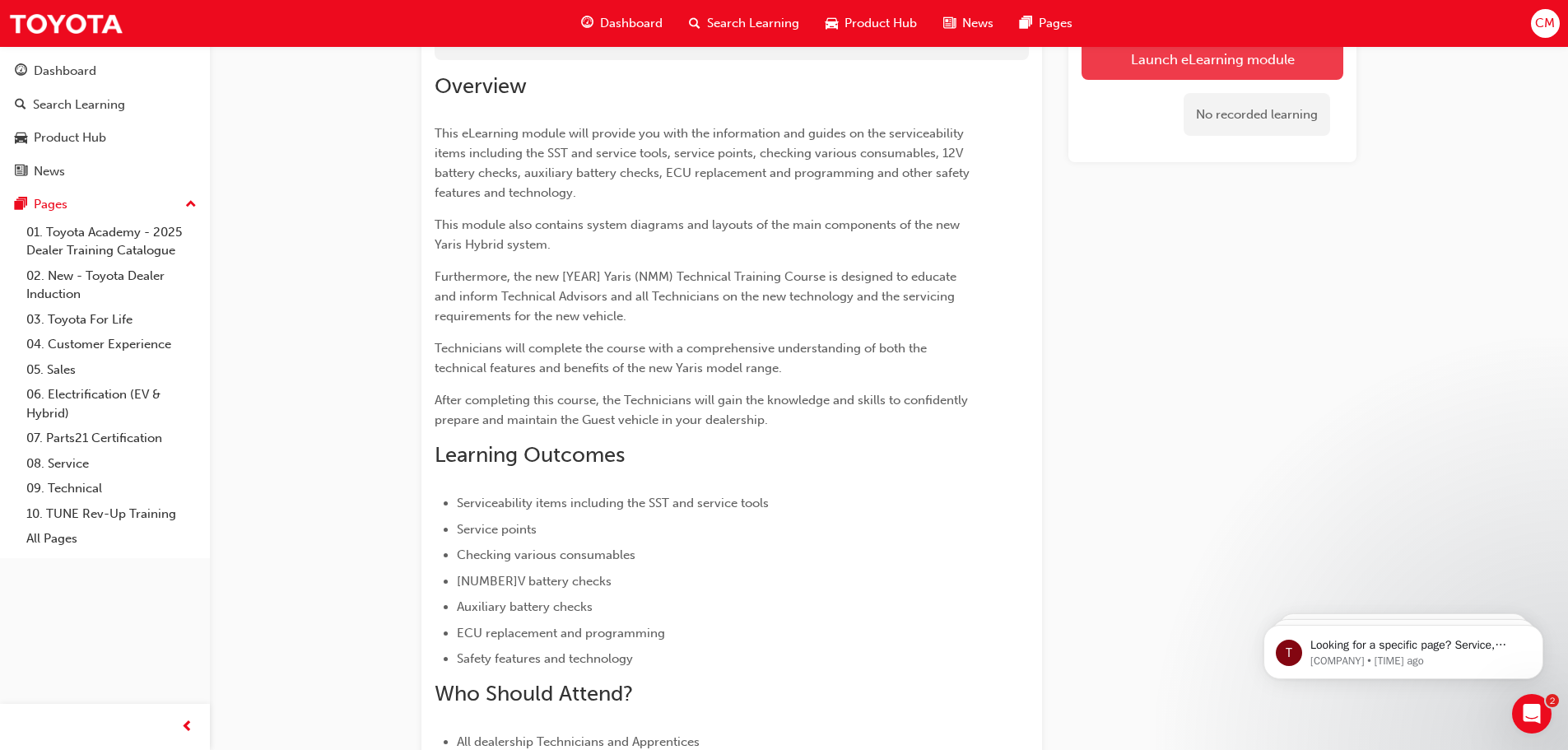 click on "Launch eLearning module" at bounding box center [1212, 58] 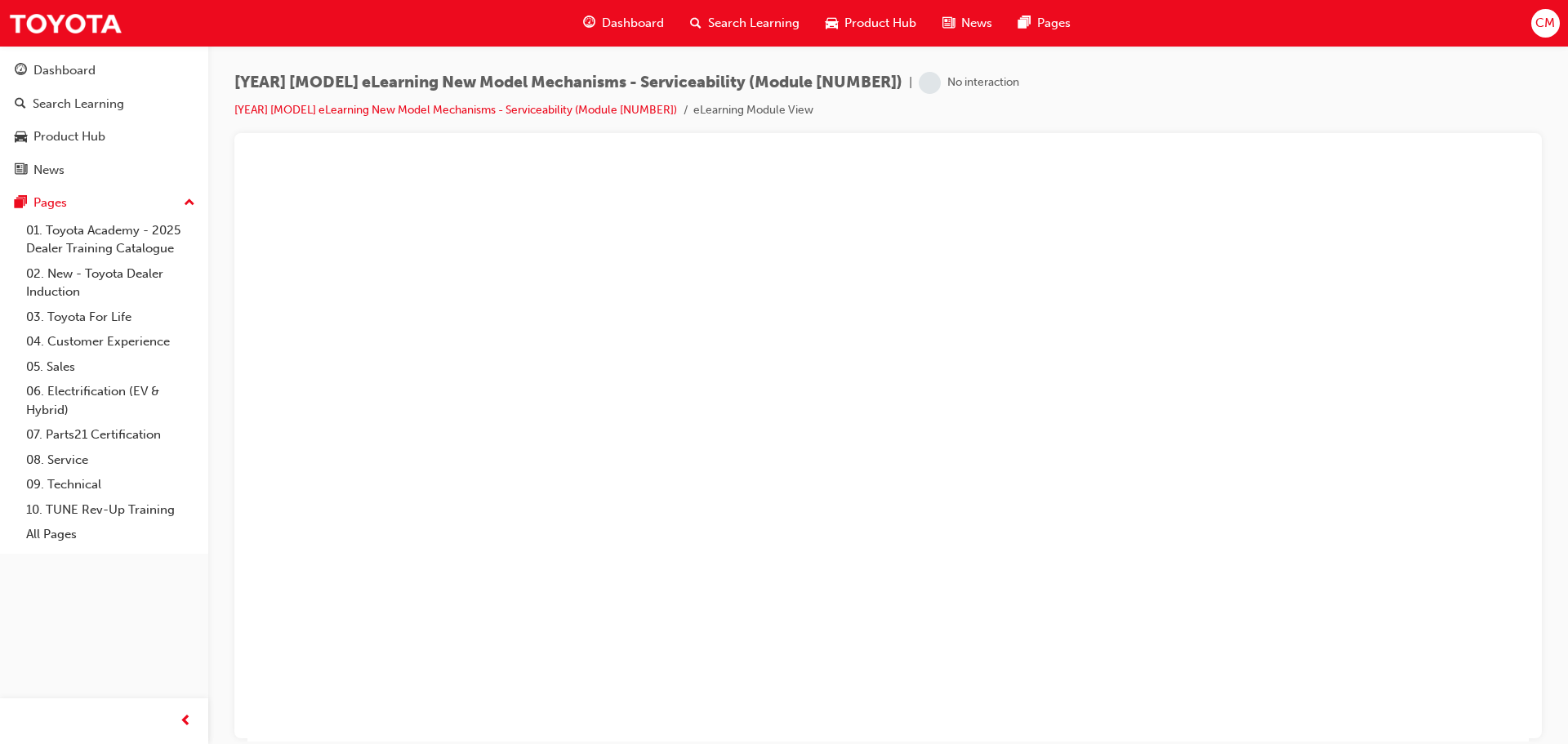 scroll, scrollTop: 0, scrollLeft: 0, axis: both 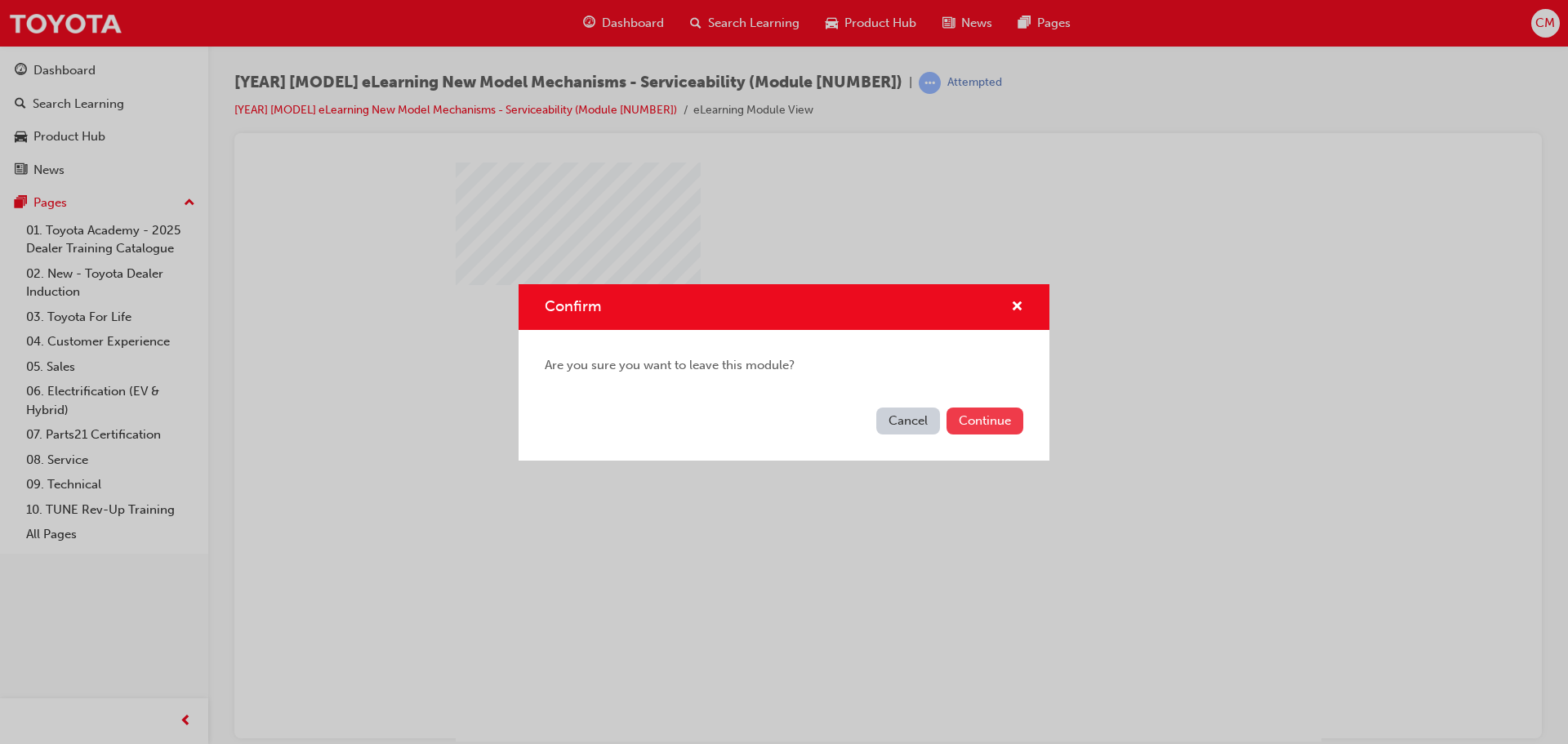 click on "Continue" at bounding box center [985, 421] 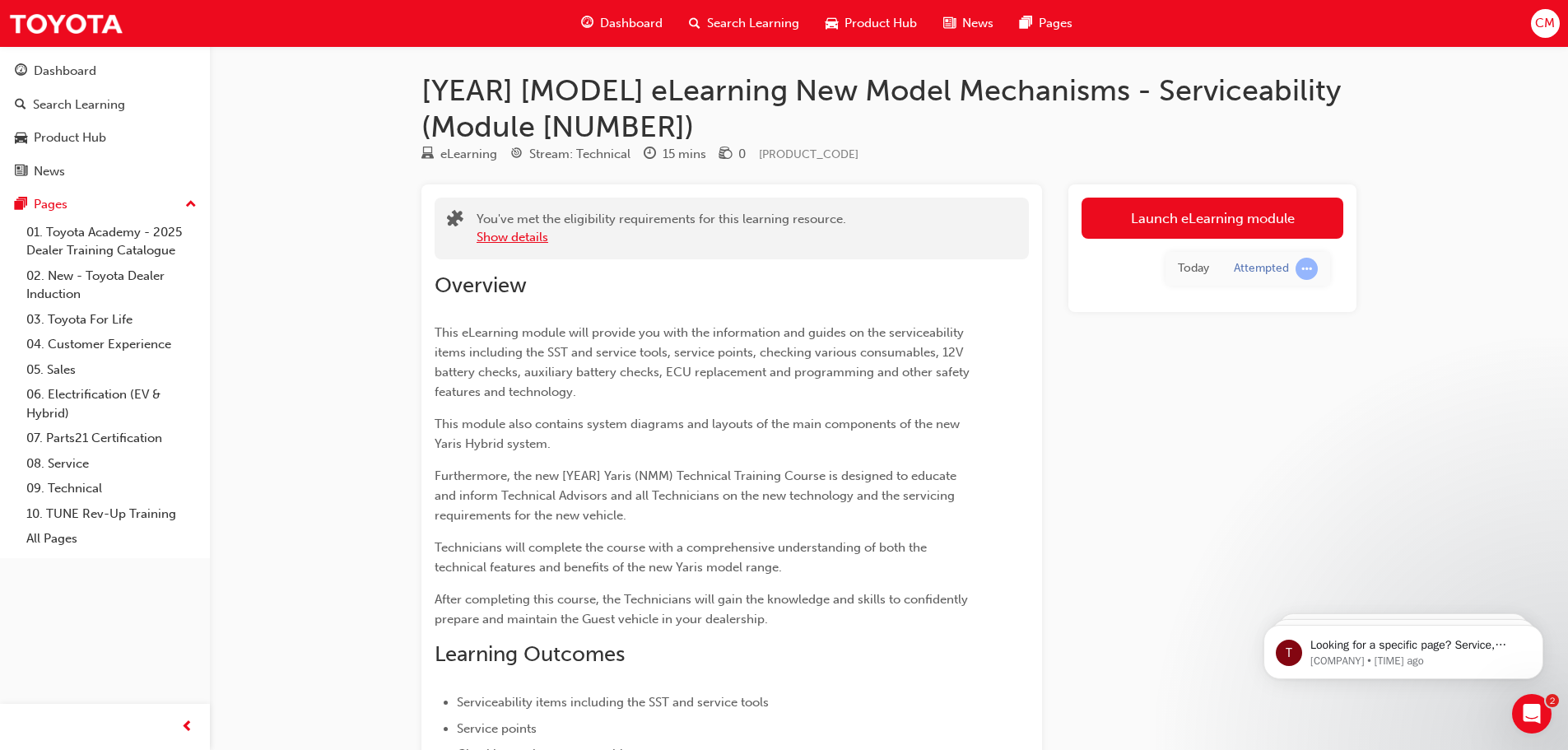 click on "Show details" at bounding box center (512, 237) 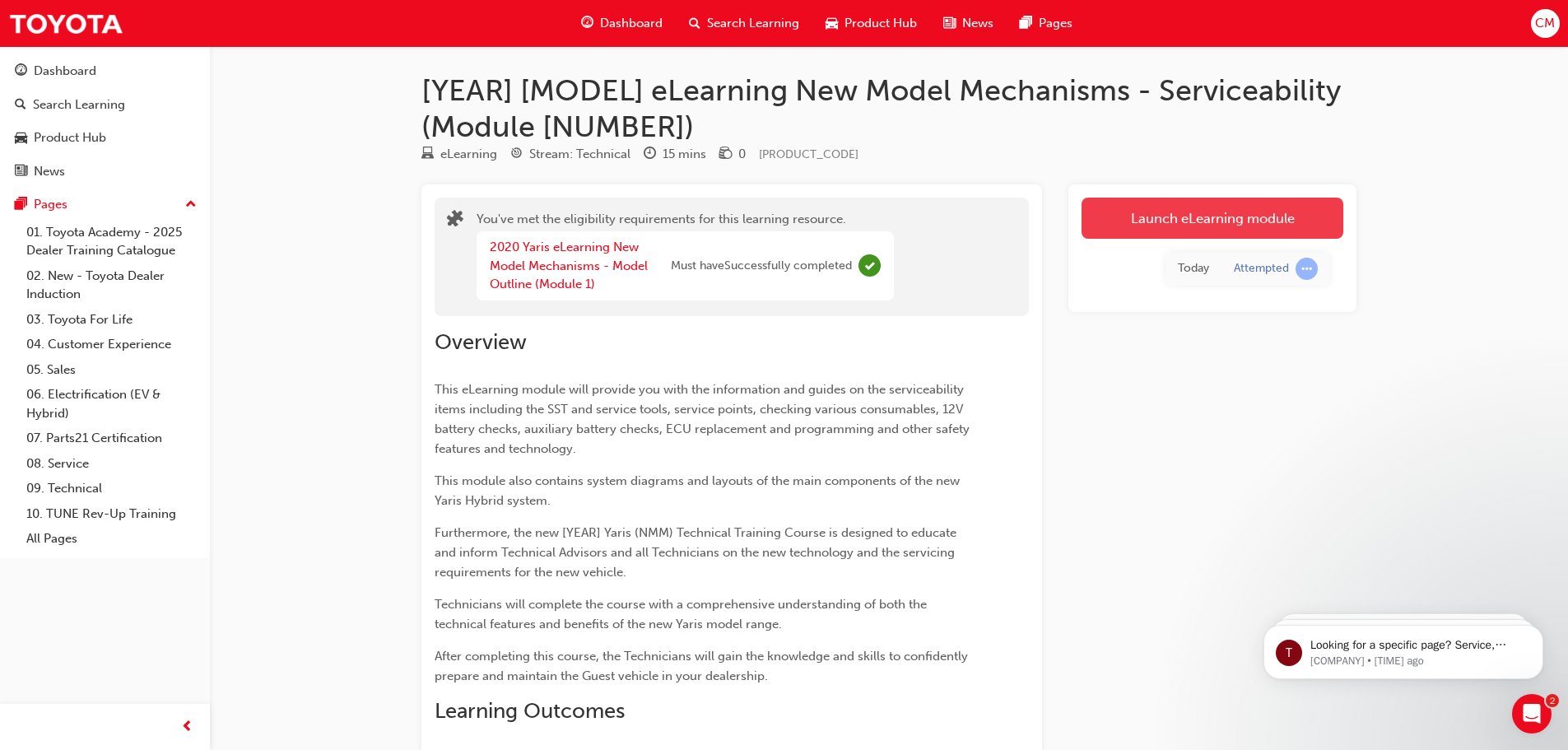 click on "Launch eLearning module" at bounding box center [1212, 218] 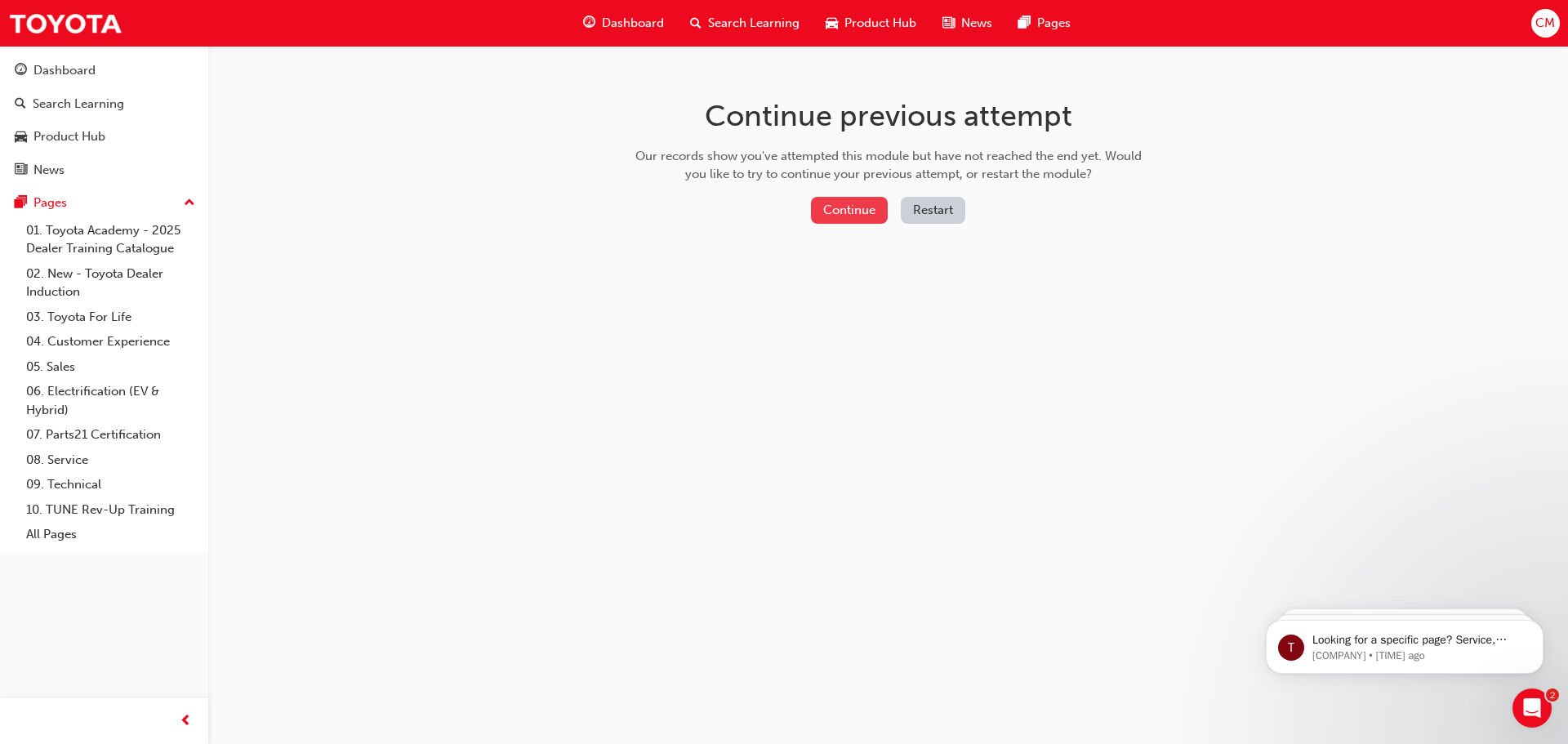 click on "Continue" at bounding box center [849, 210] 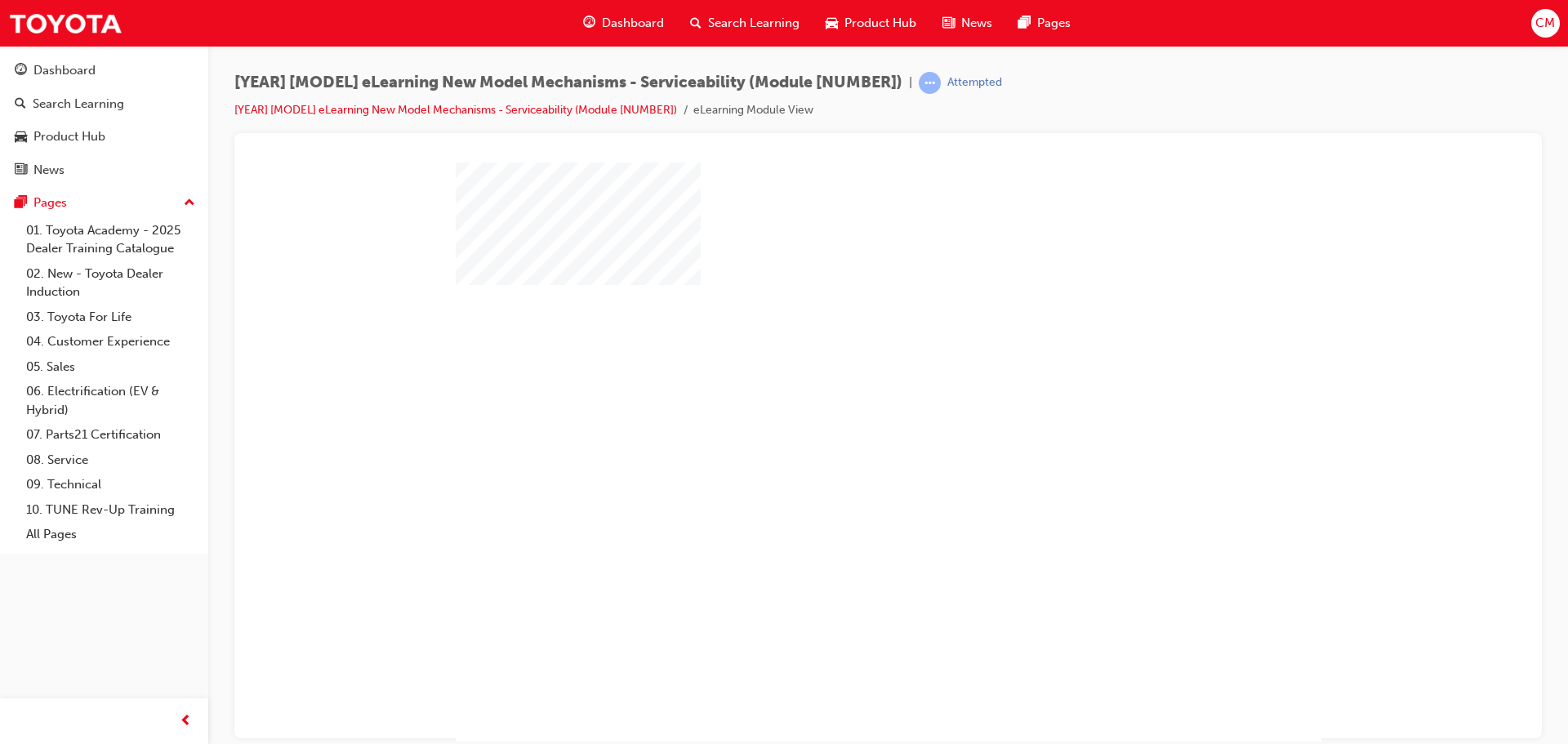 scroll, scrollTop: 0, scrollLeft: 0, axis: both 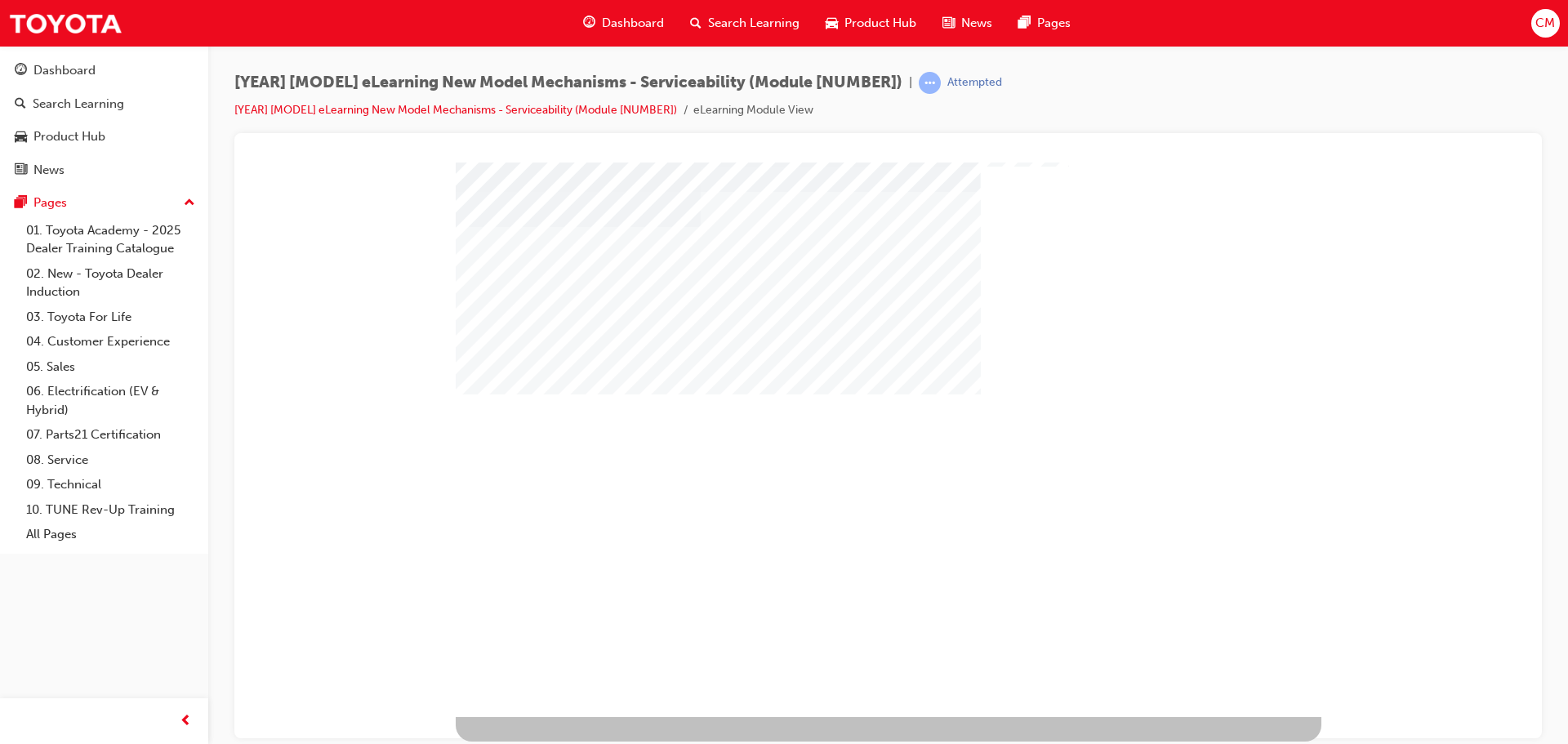 click at bounding box center [516, 1171] 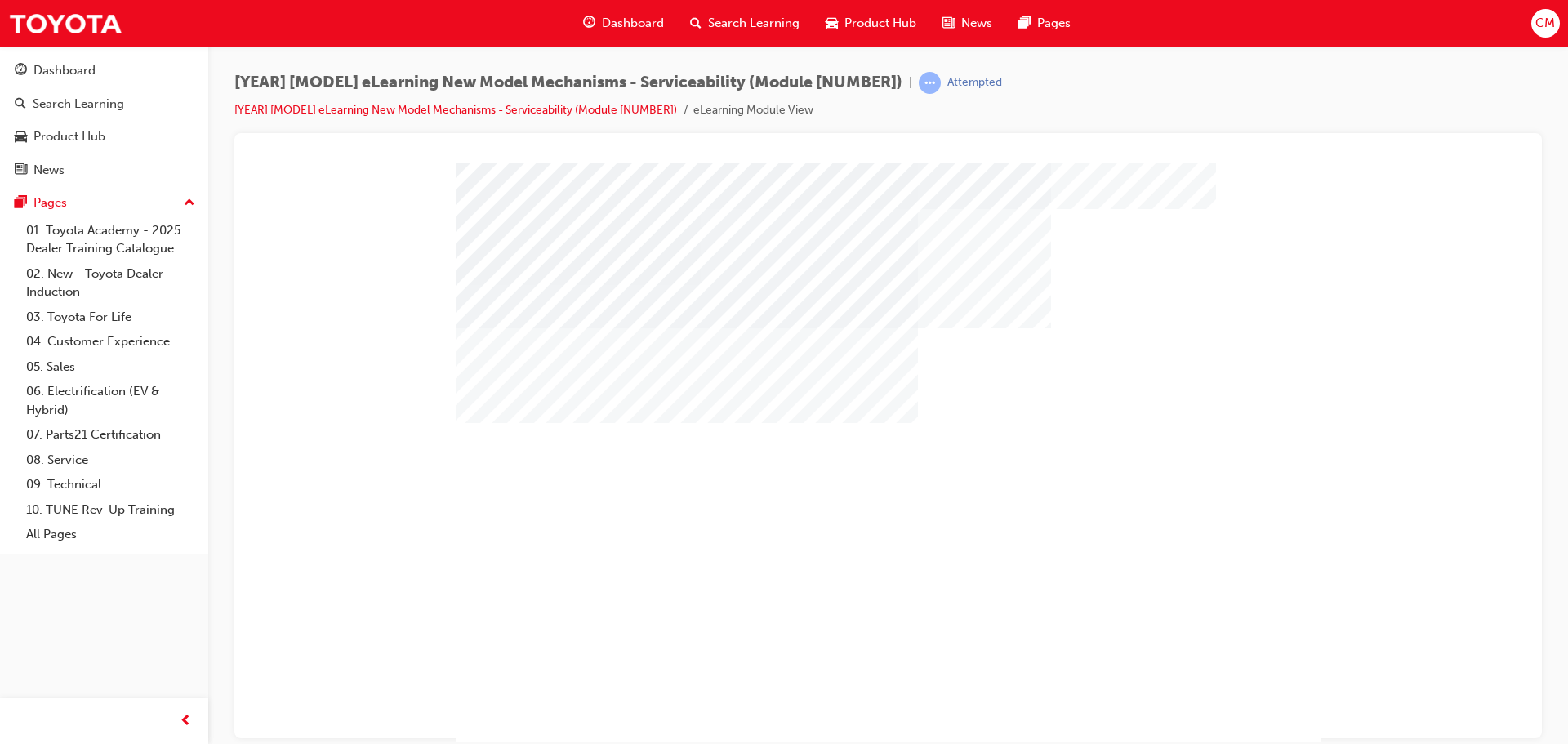 click at bounding box center [516, 836] 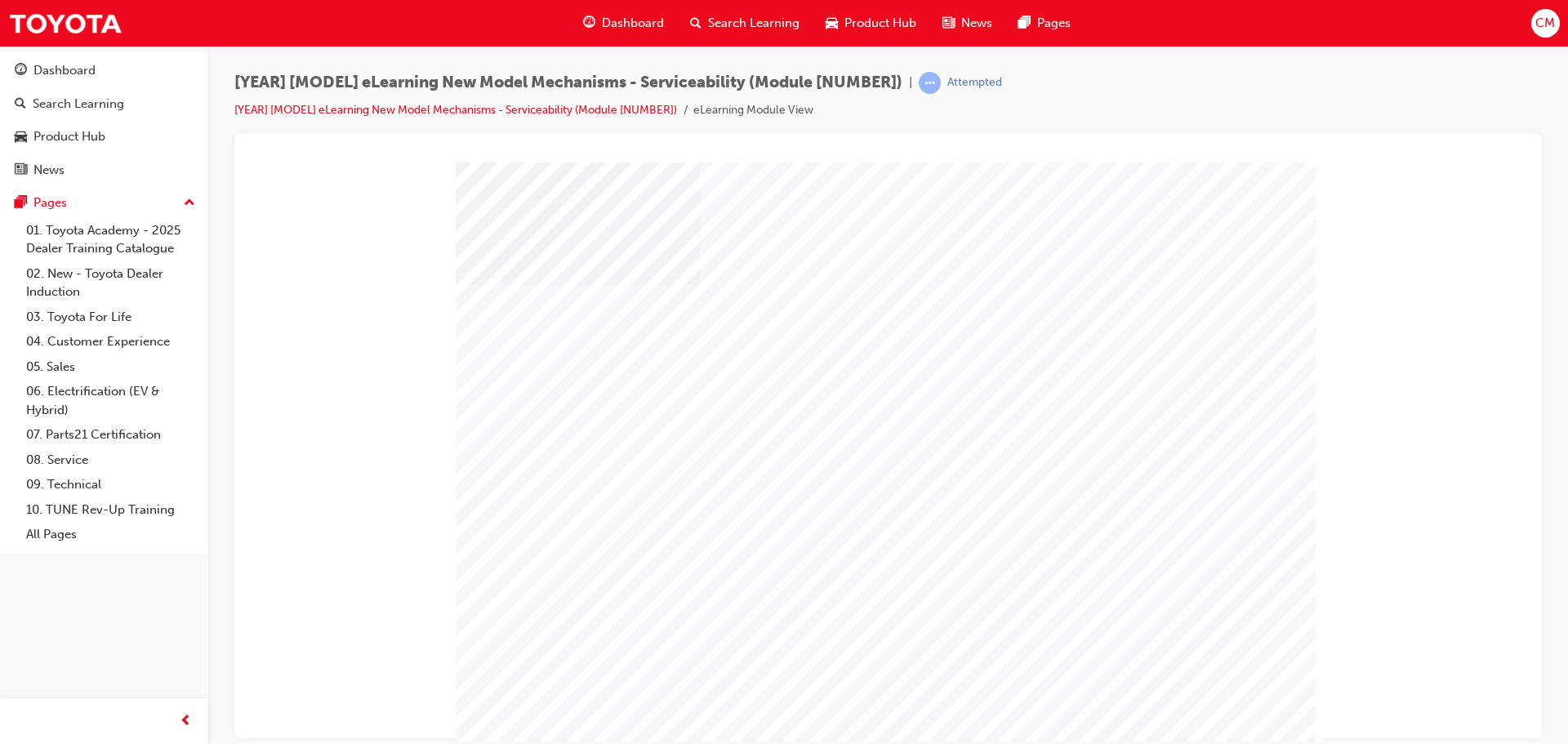 click at bounding box center (516, 1398) 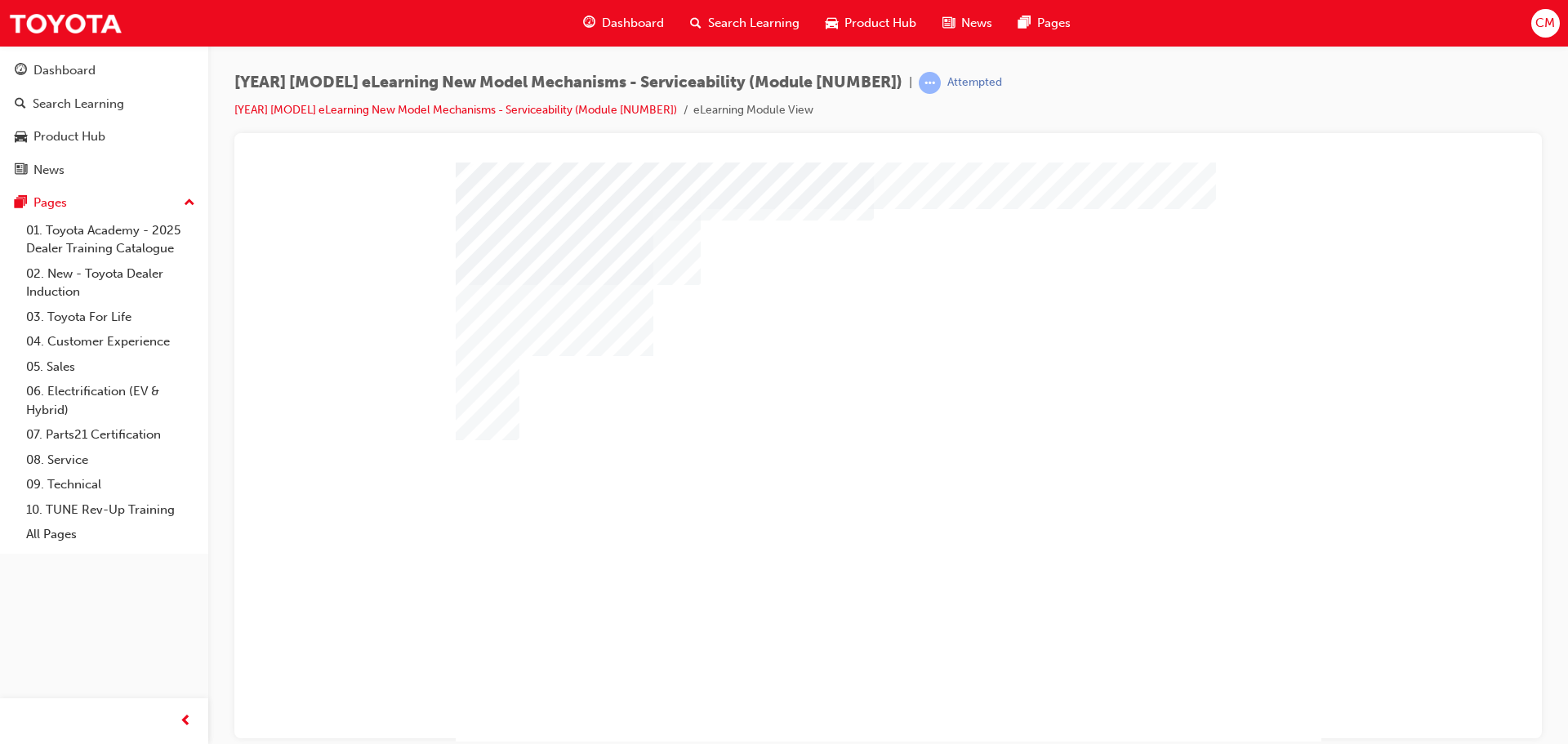 click at bounding box center (516, 836) 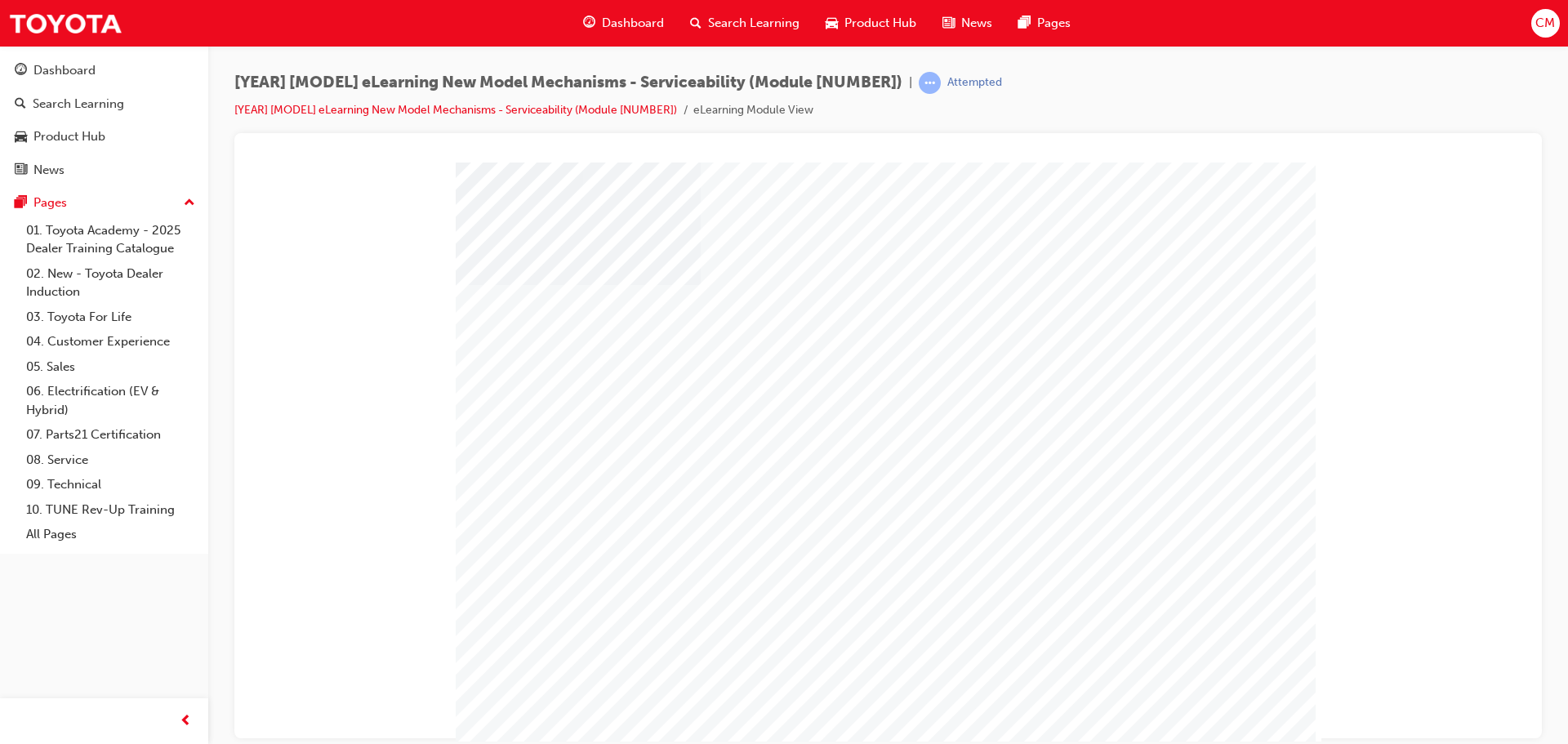 click at bounding box center [516, 1398] 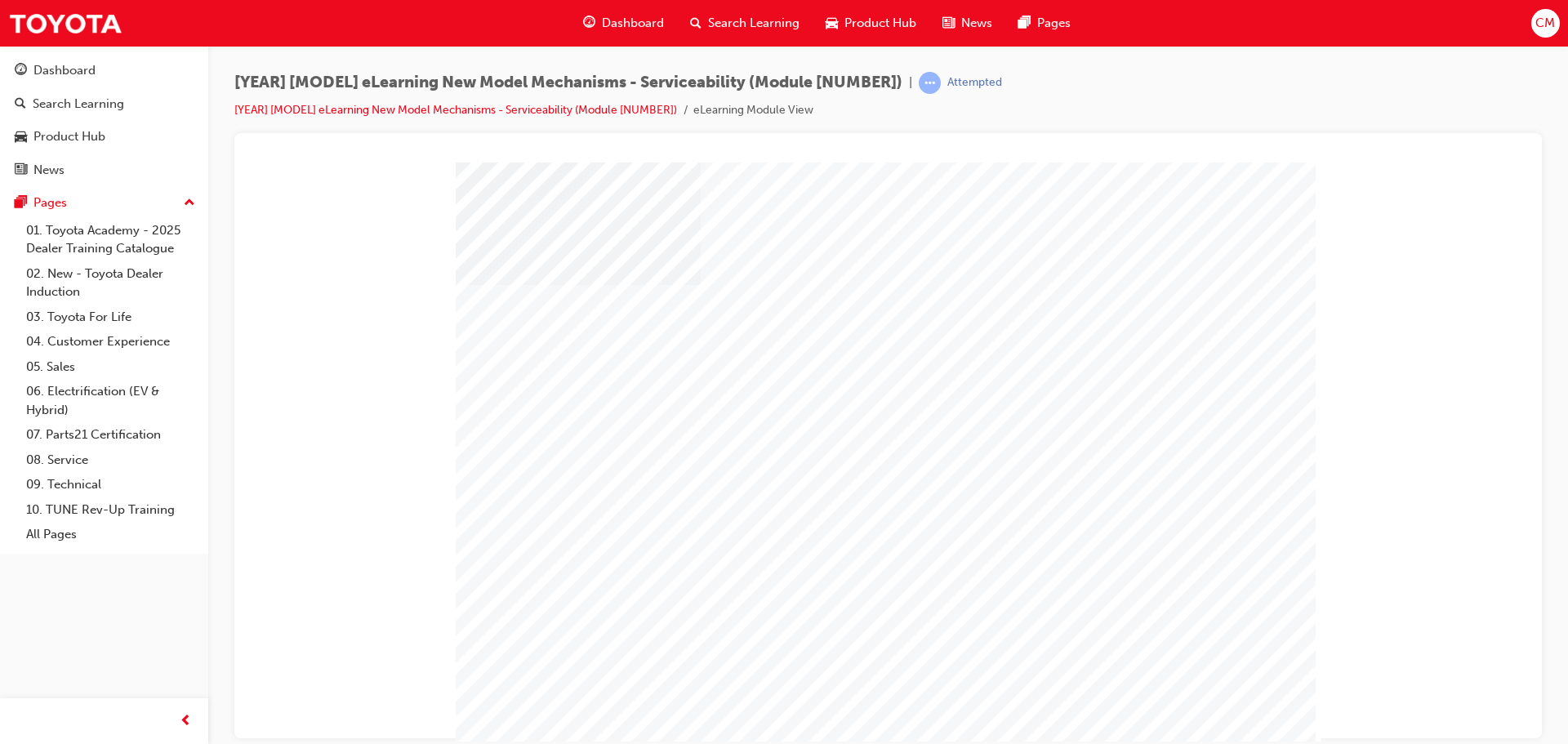 click at bounding box center (516, 1398) 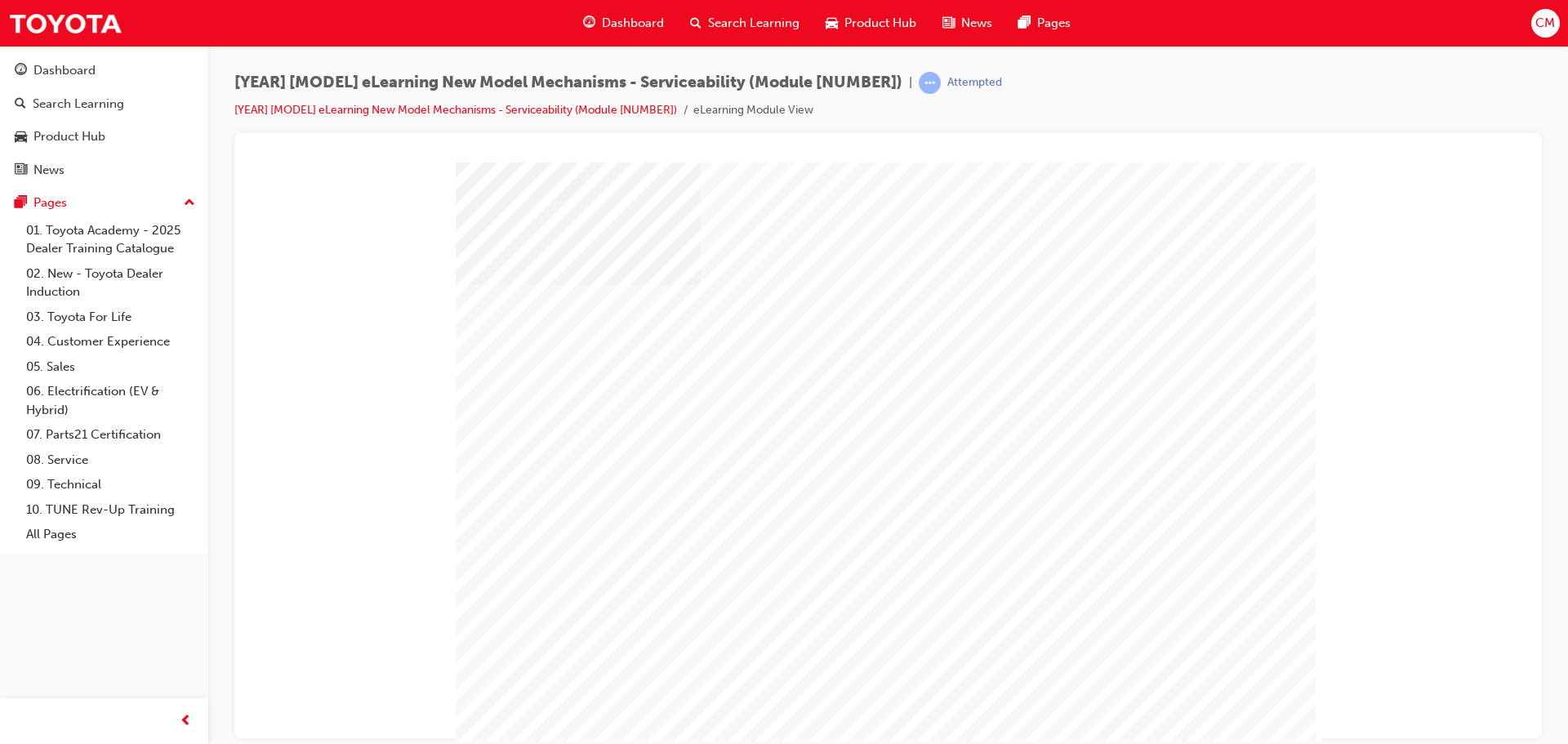 click at bounding box center (516, 1398) 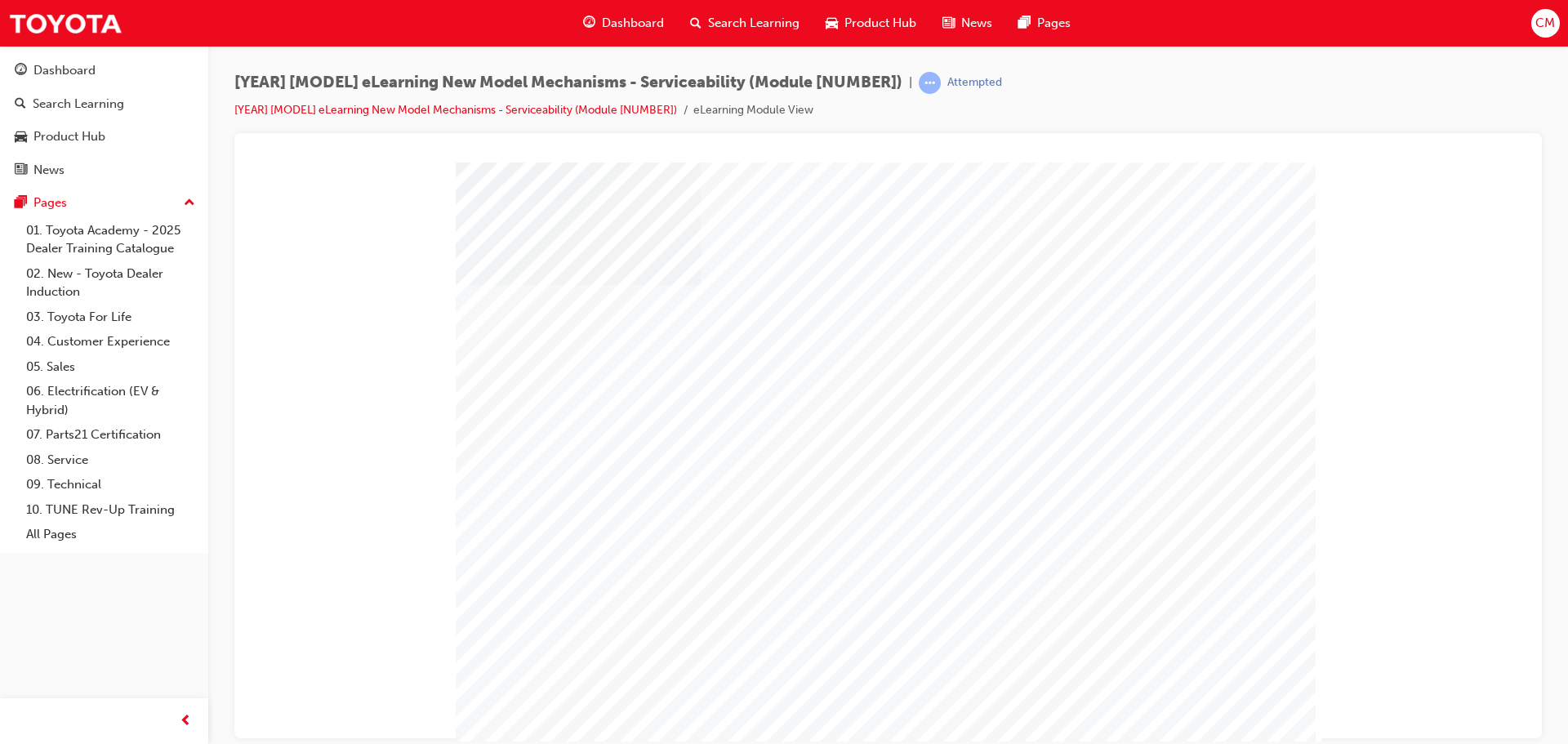 click at bounding box center [516, 1398] 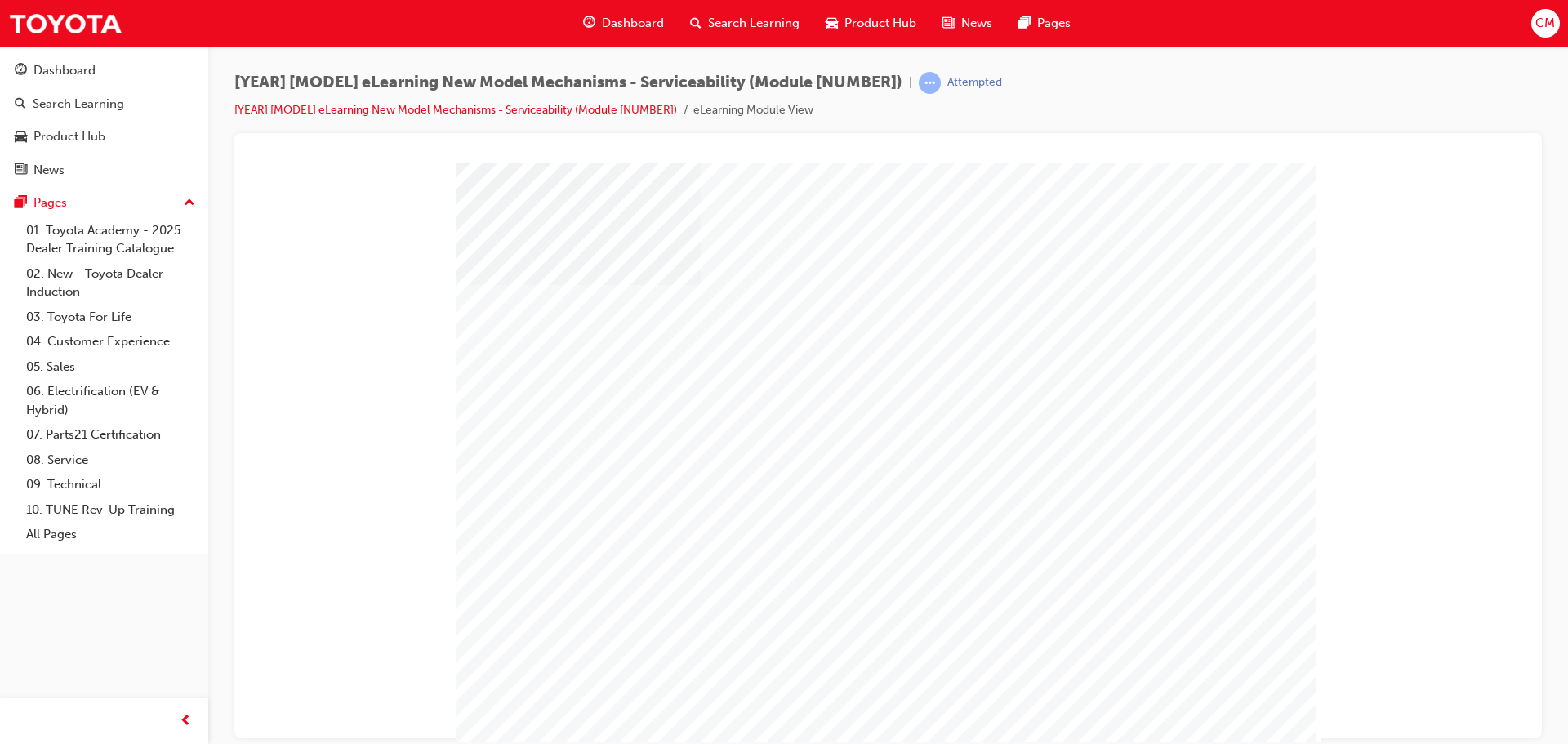 click at bounding box center [516, 1398] 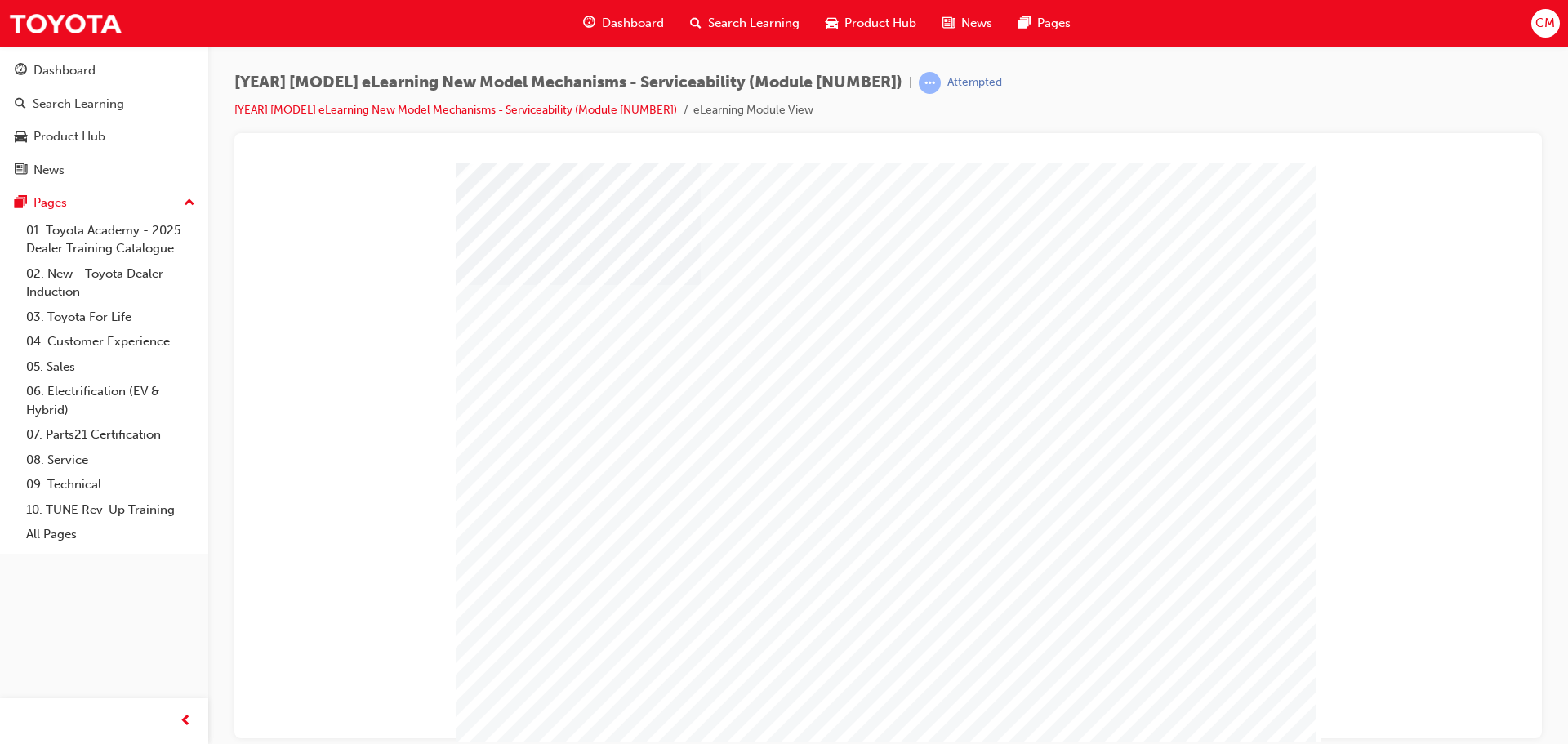 click at bounding box center [516, 1398] 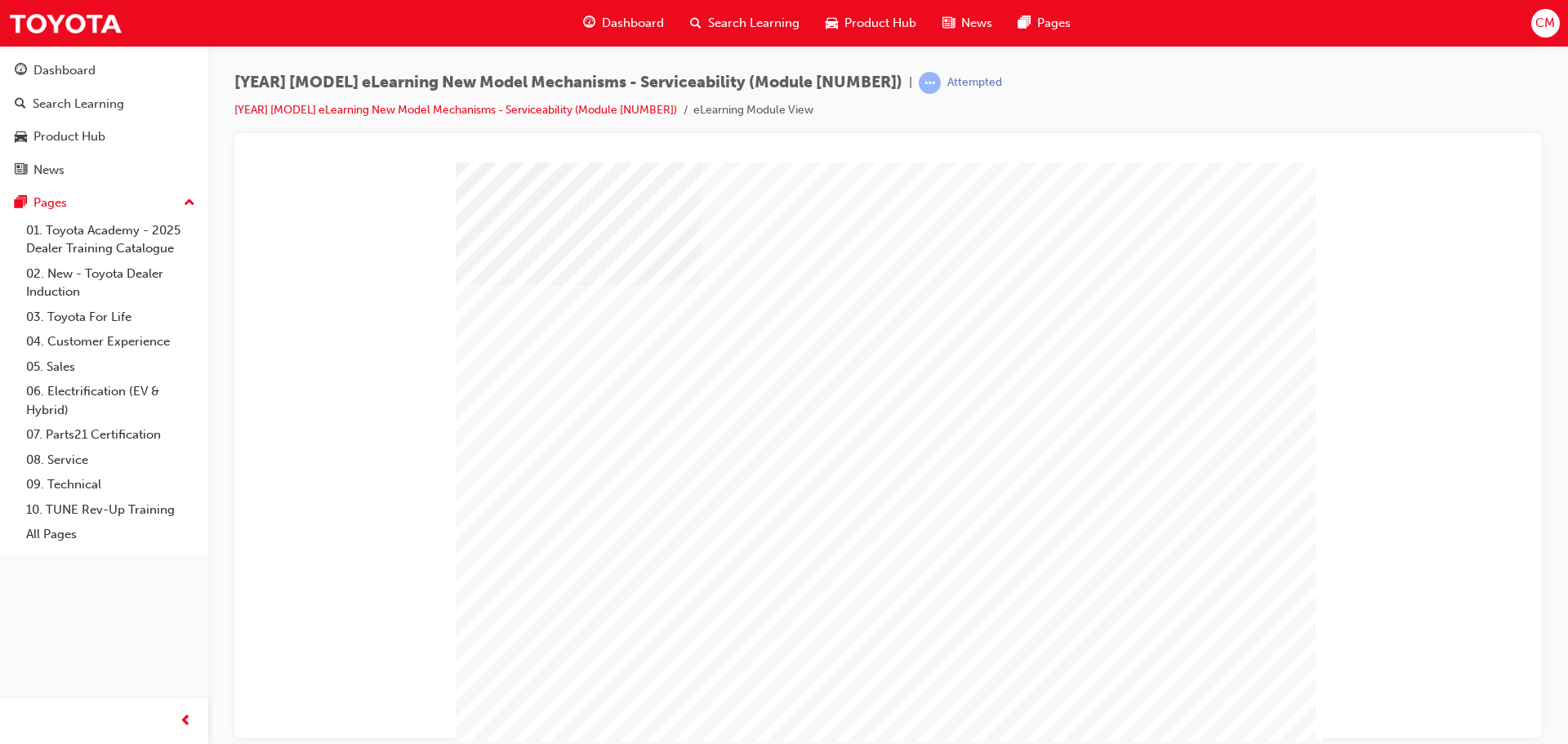 click at bounding box center (516, 1398) 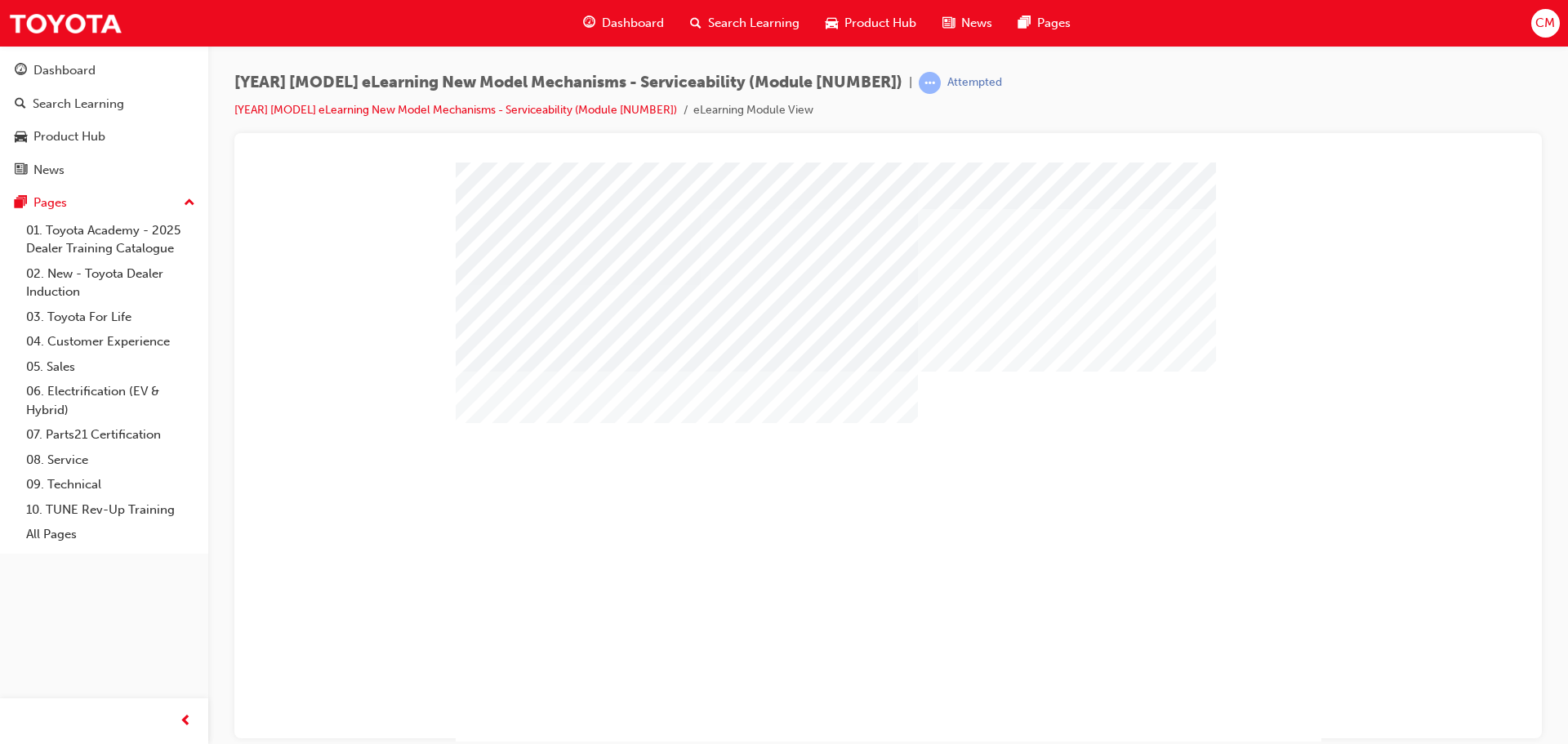 click at bounding box center (516, 836) 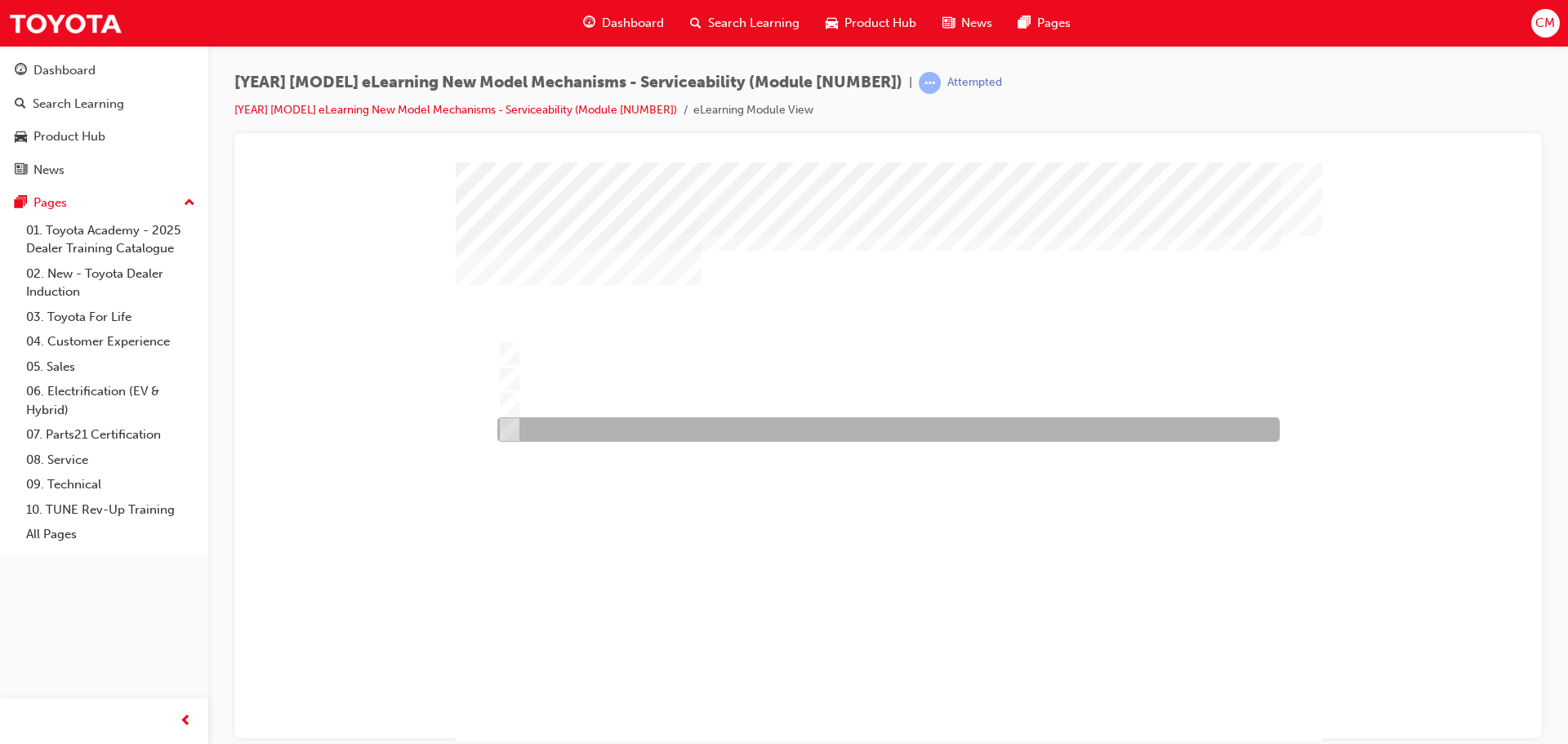 click at bounding box center [884, 430] 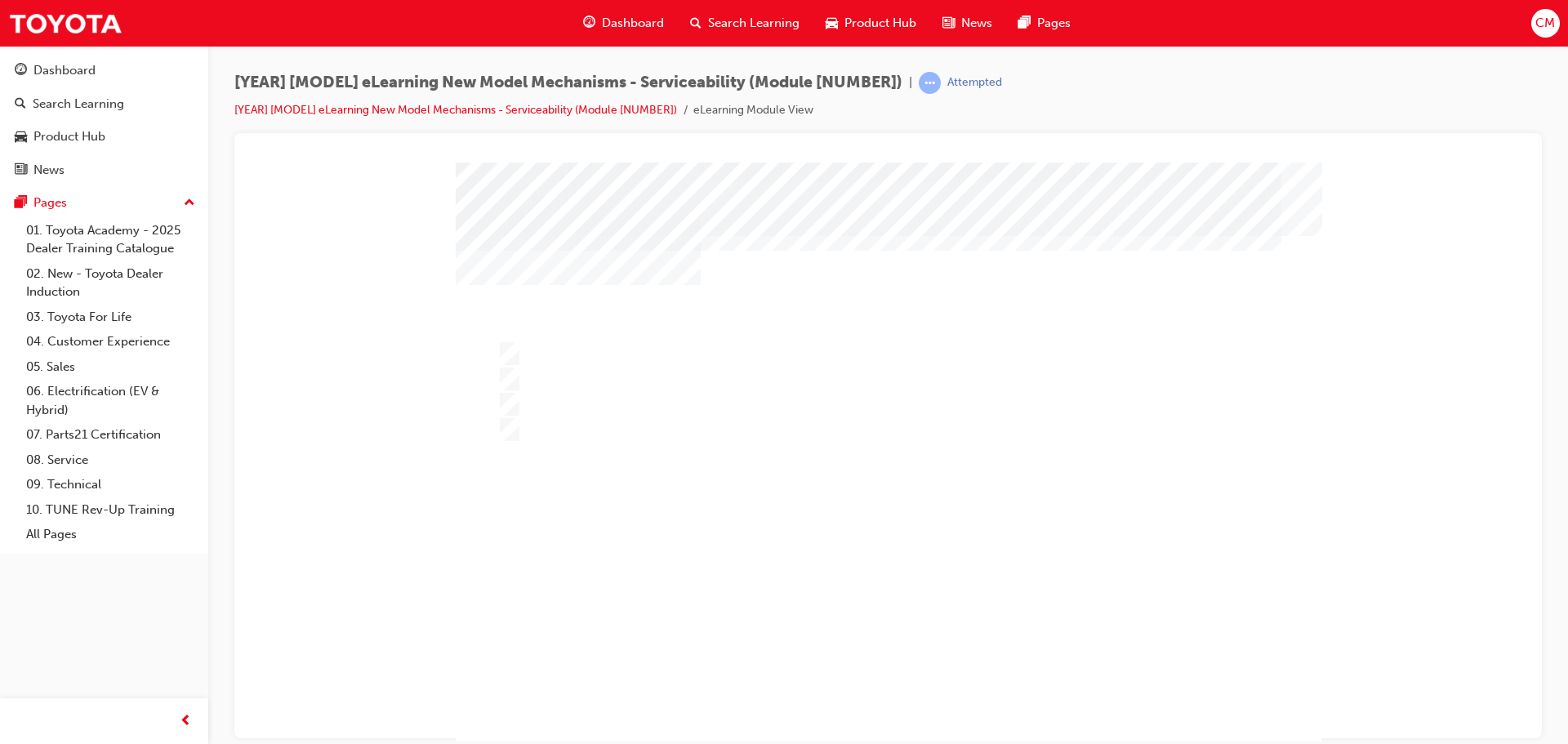 click at bounding box center (508, 1023) 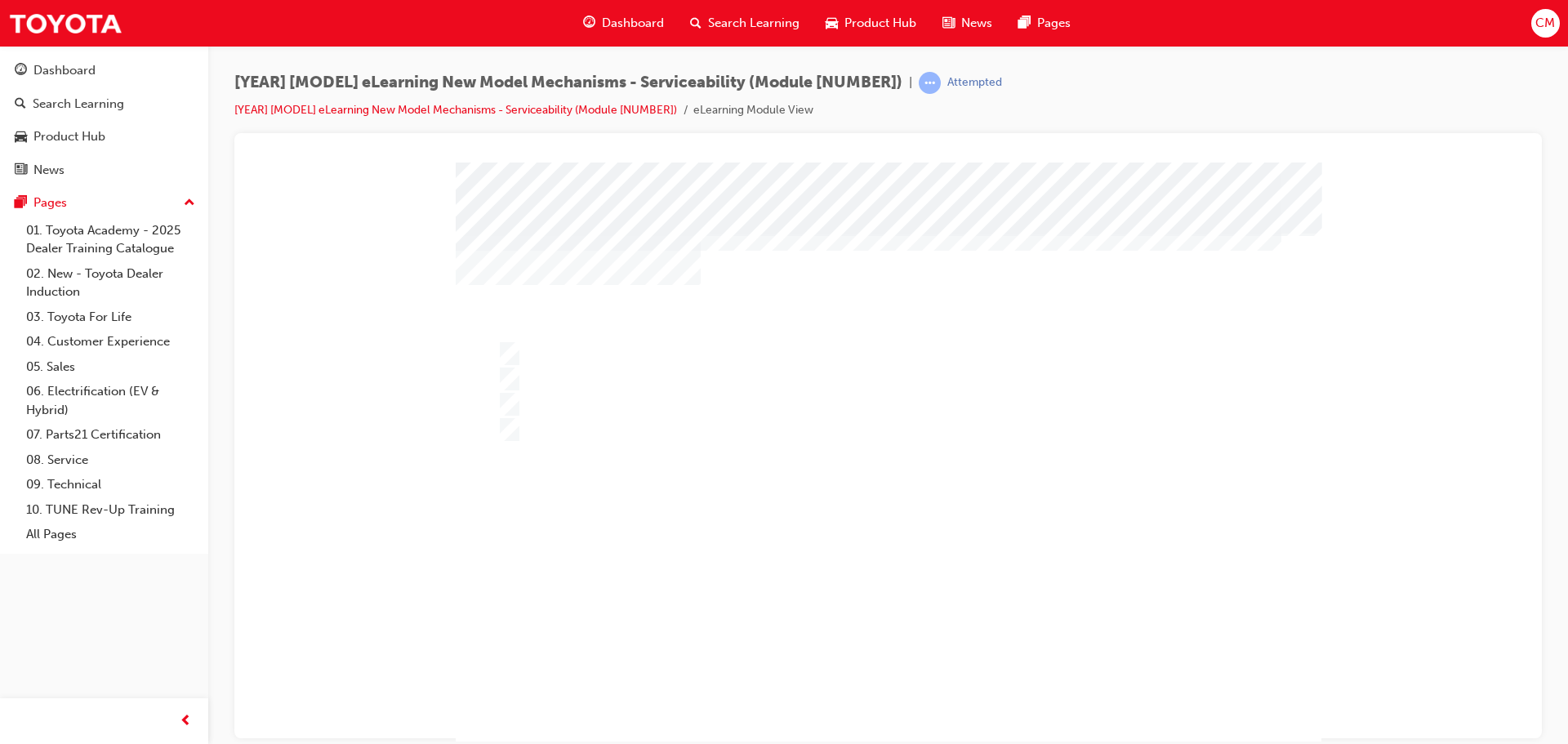 click at bounding box center (889, 468) 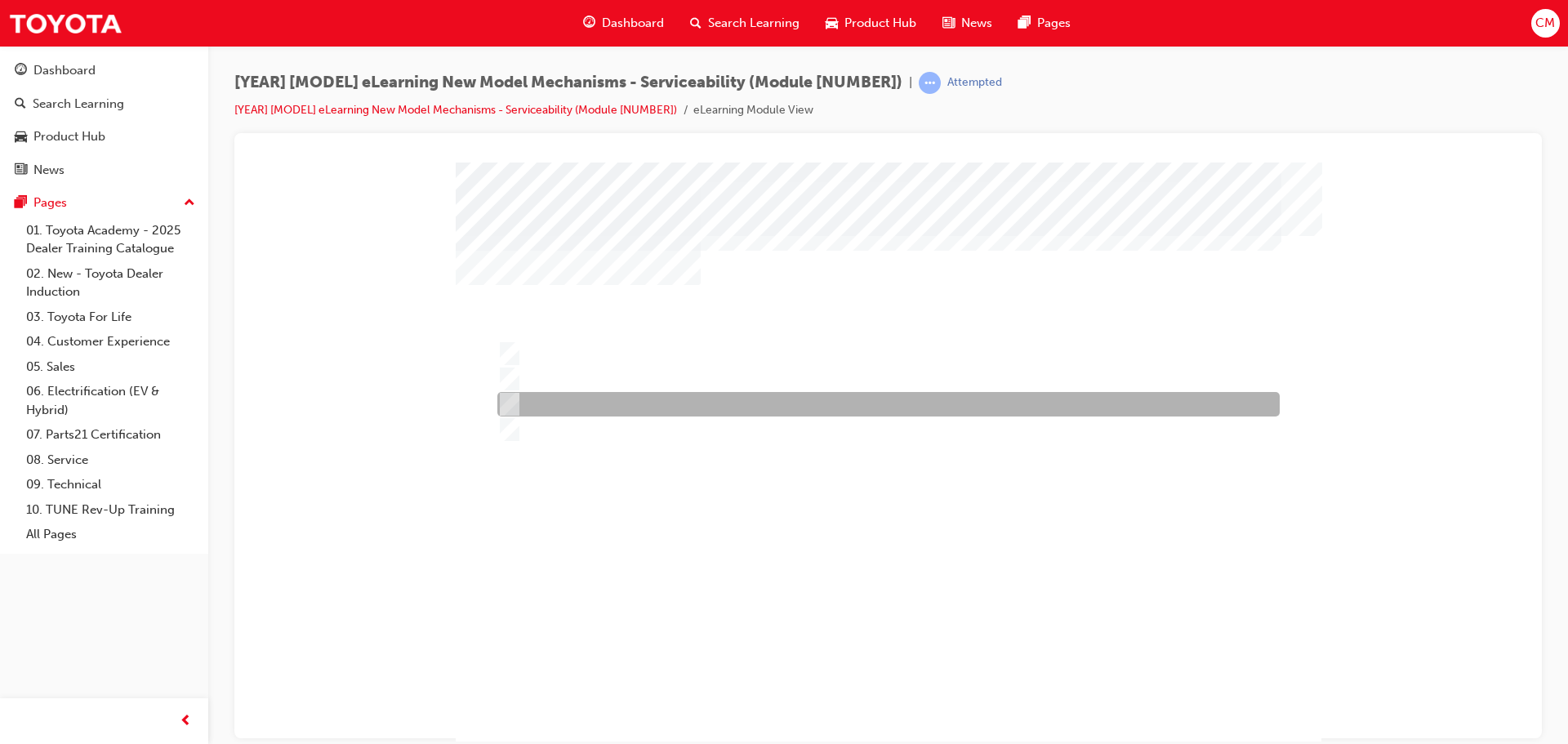 click at bounding box center (884, 404) 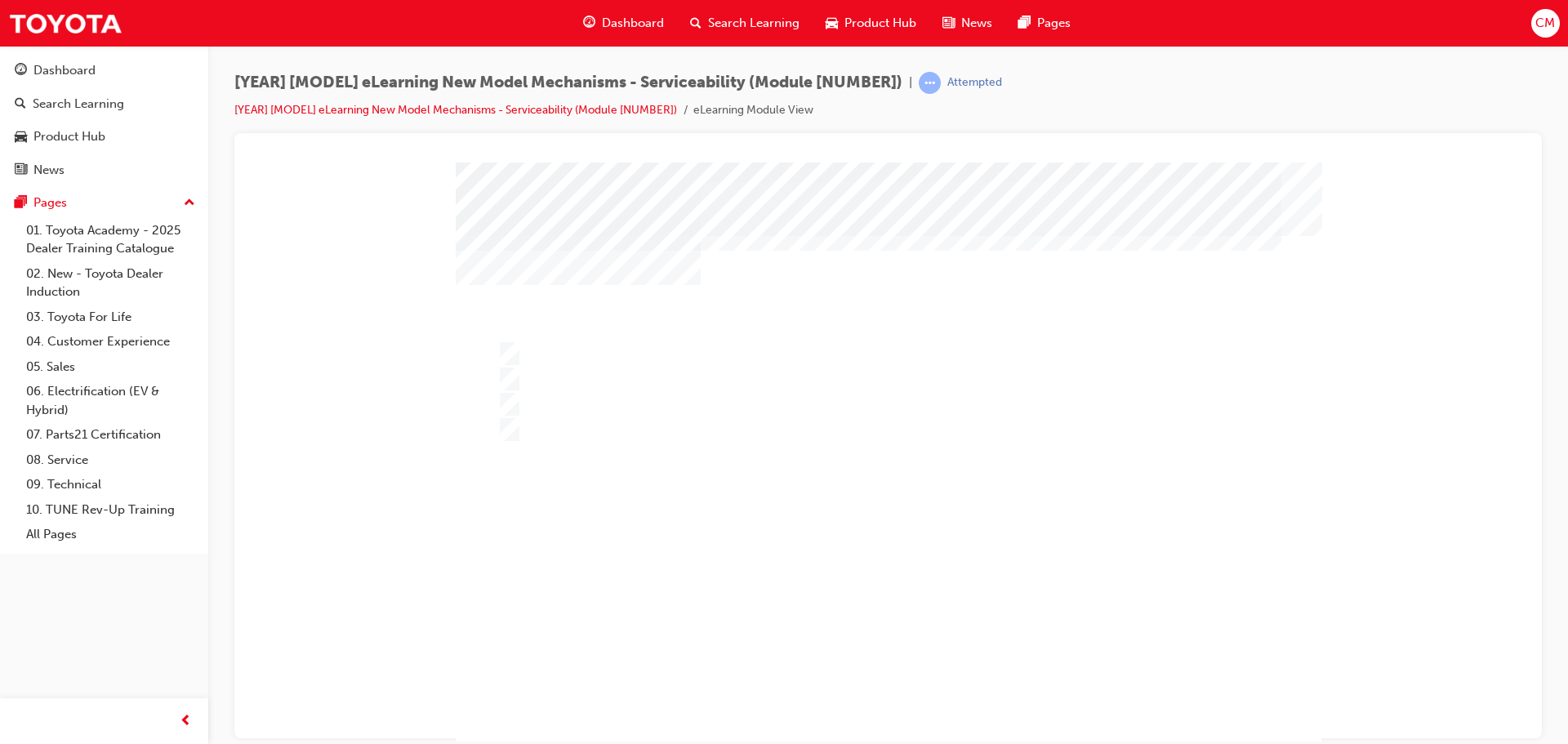 click at bounding box center [508, 1023] 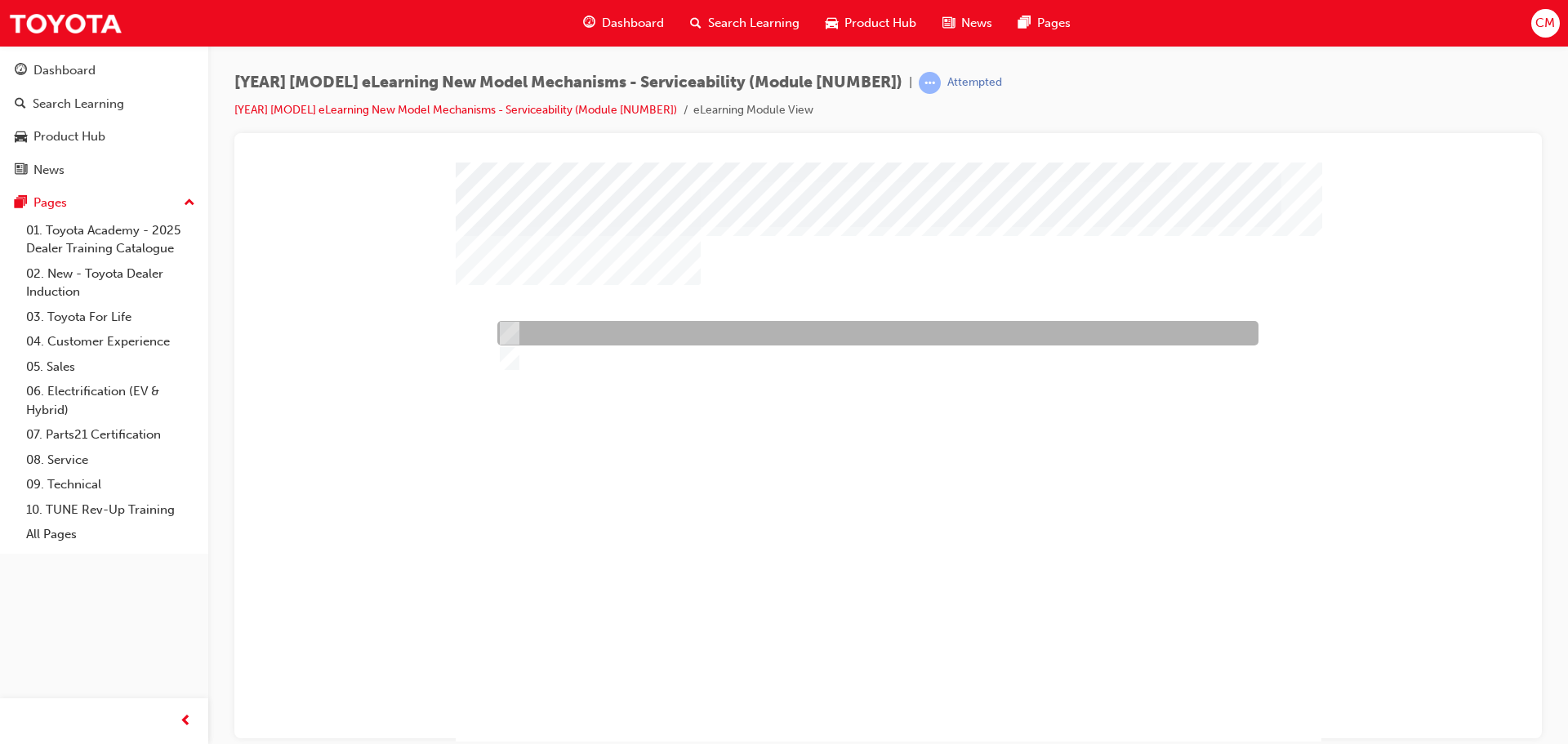 click at bounding box center [874, 333] 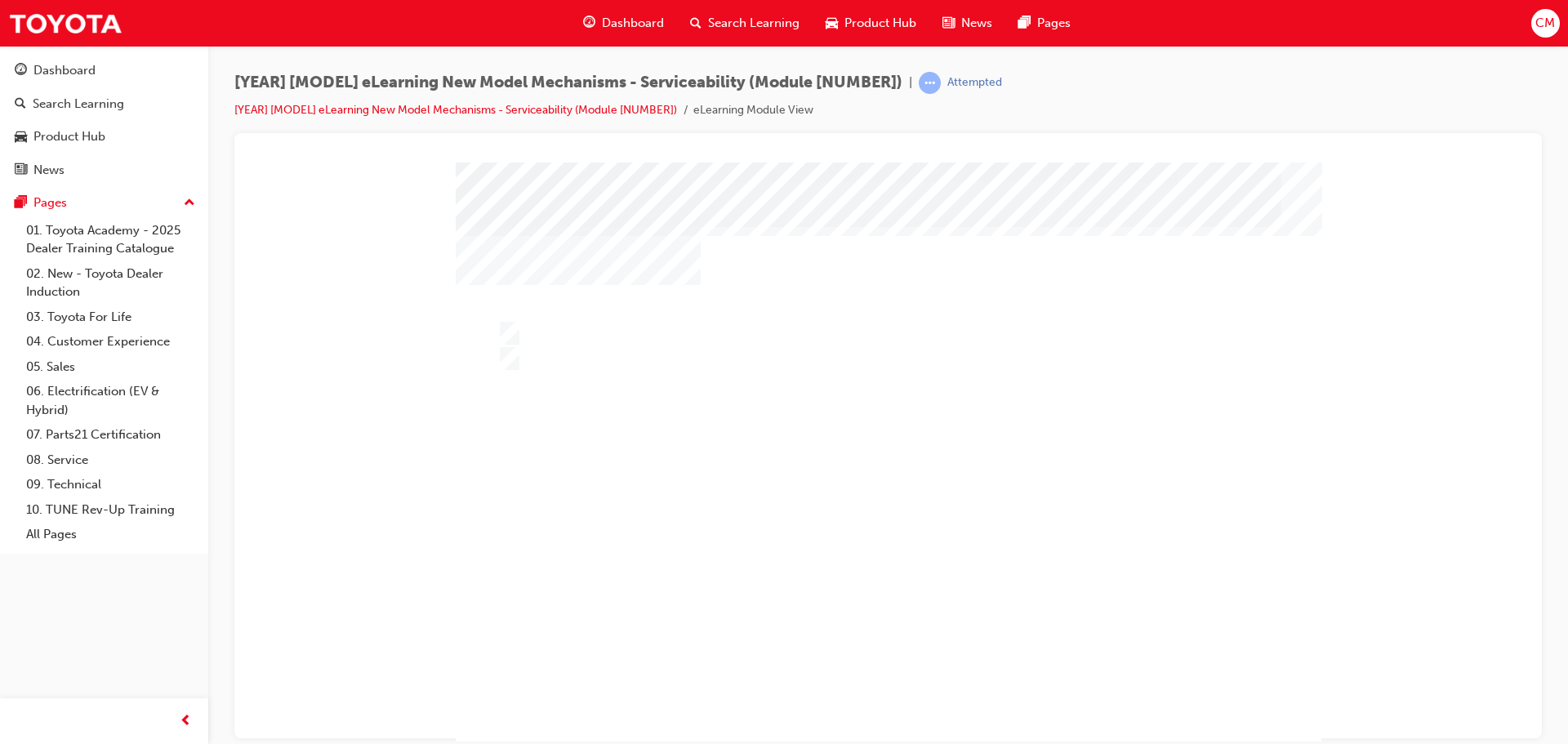 click at bounding box center [508, 964] 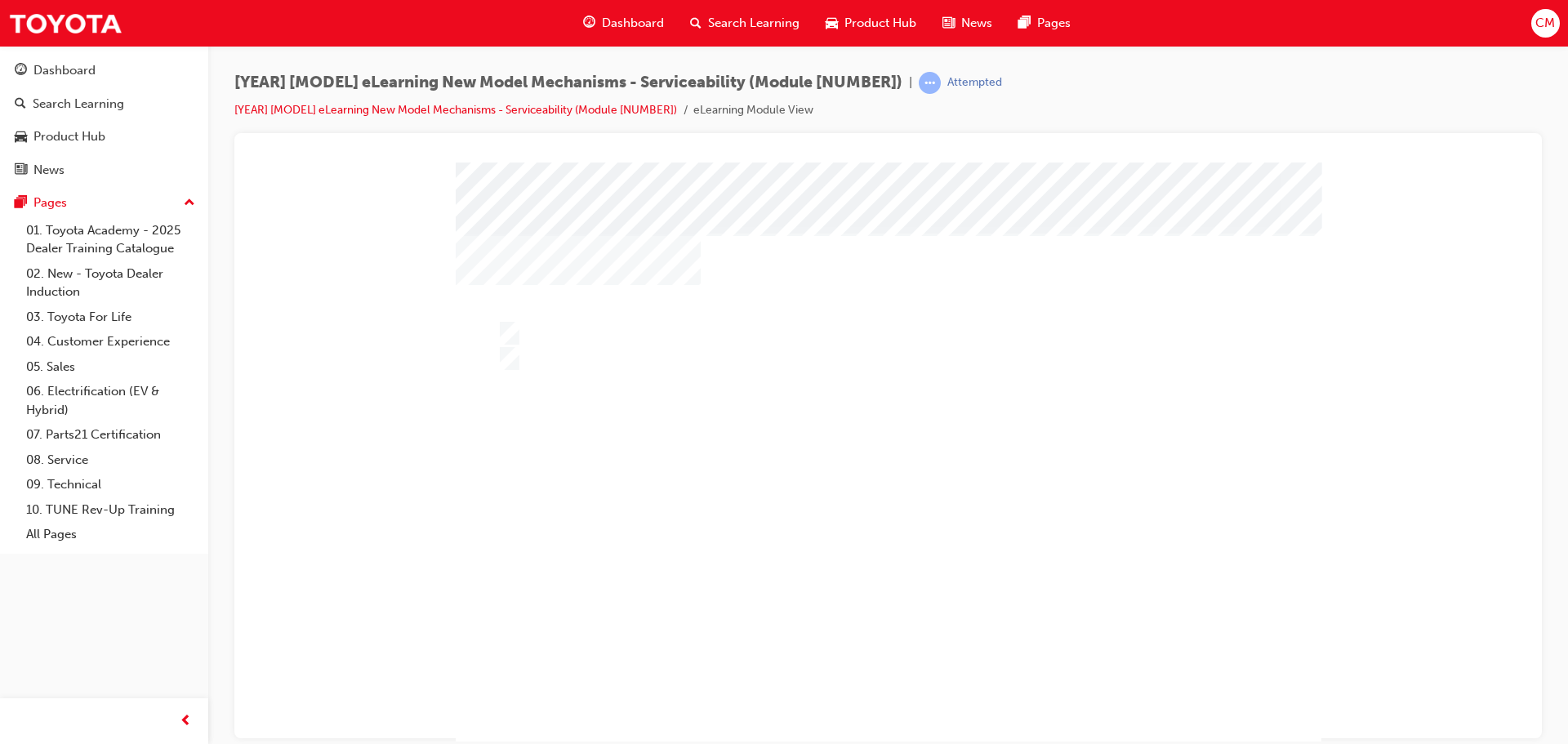 click at bounding box center [889, 468] 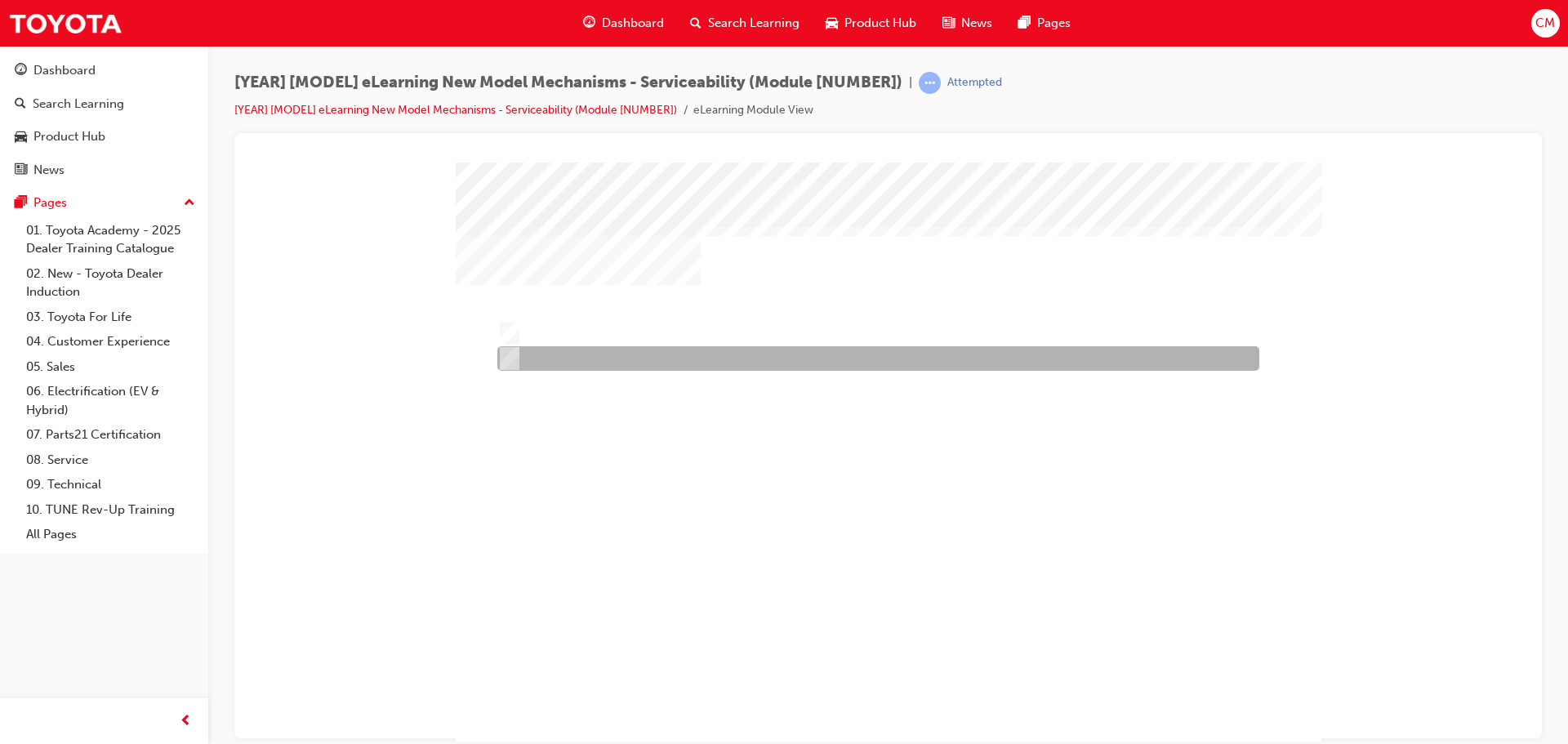 click at bounding box center [506, 359] 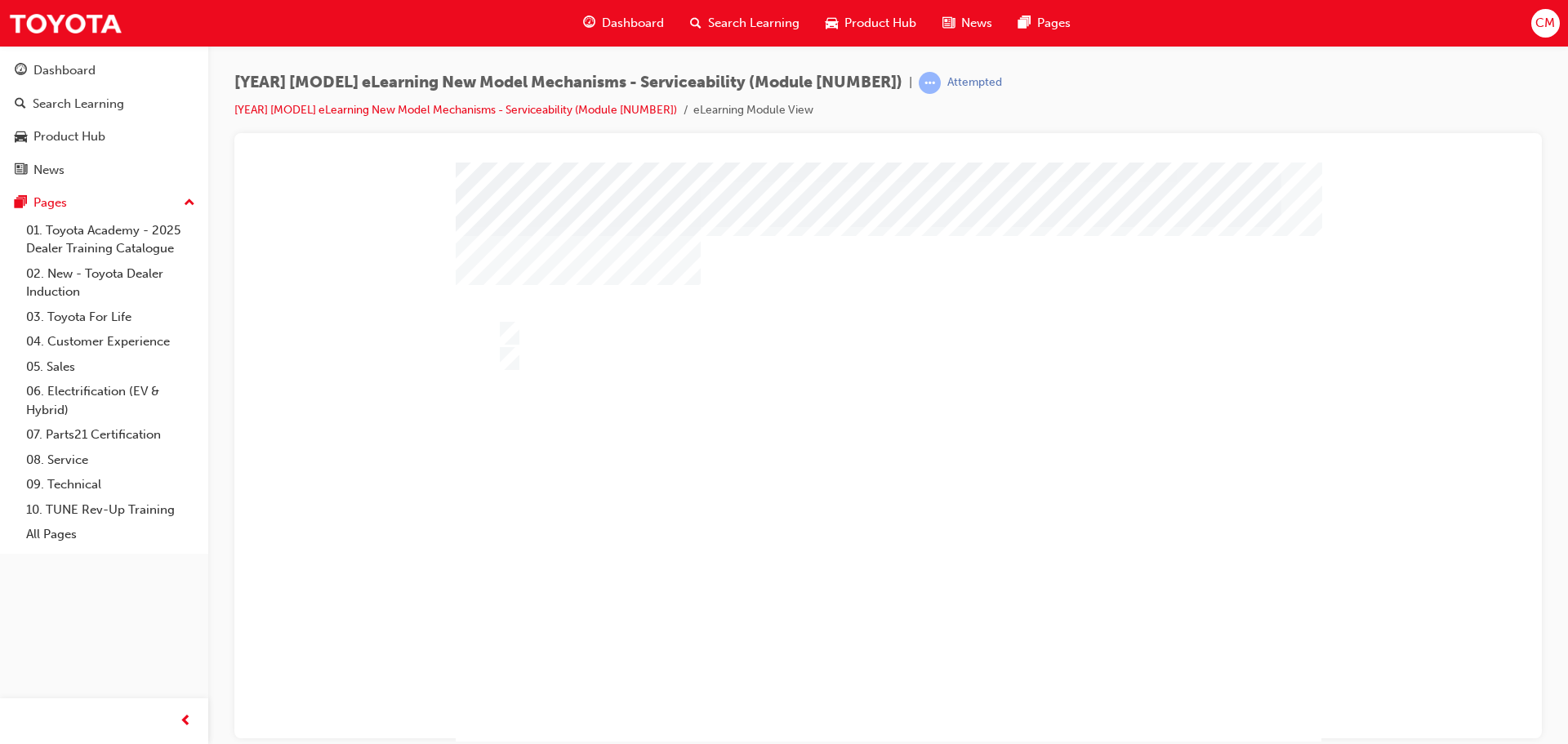 click at bounding box center [889, 468] 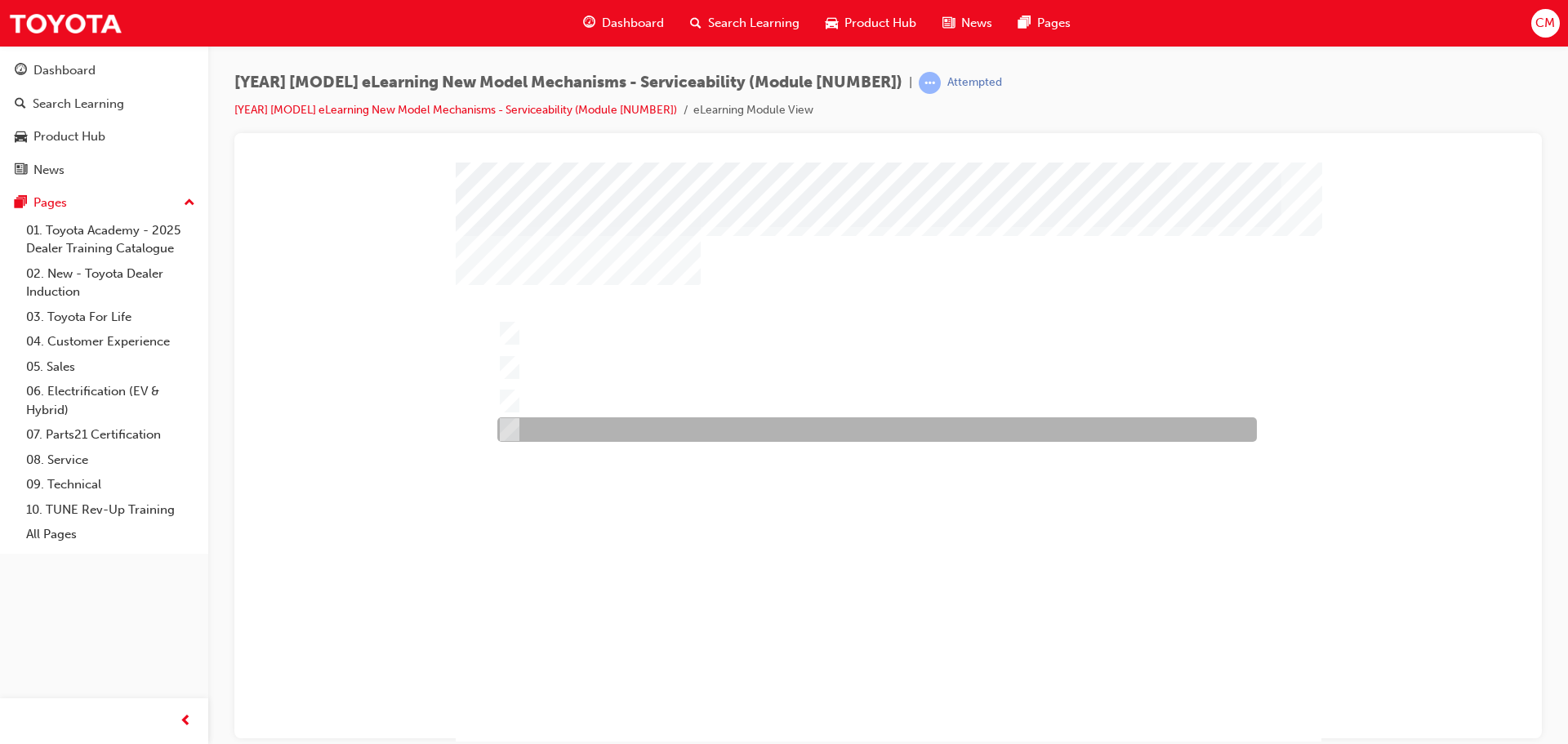 click at bounding box center (873, 430) 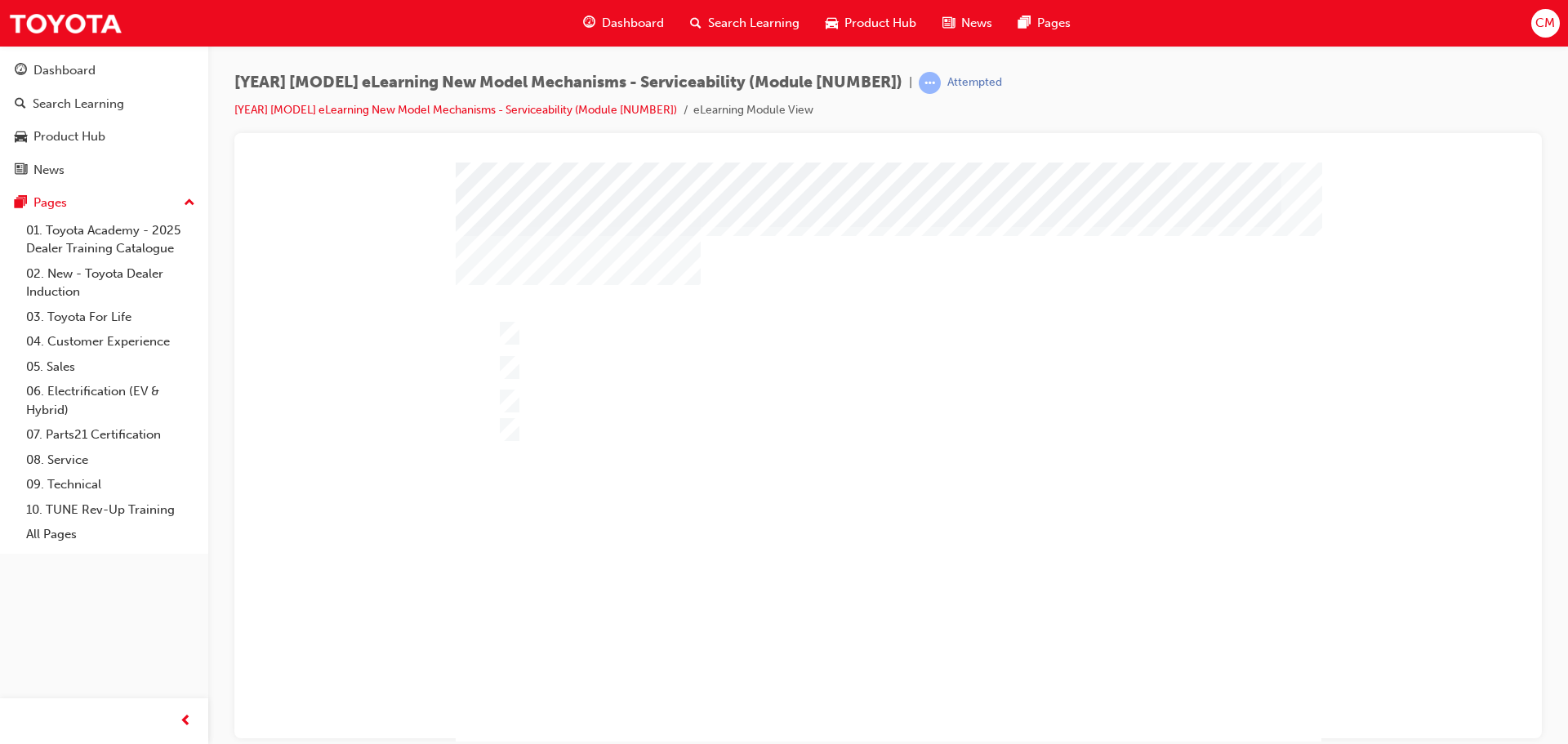 click at bounding box center [508, 1000] 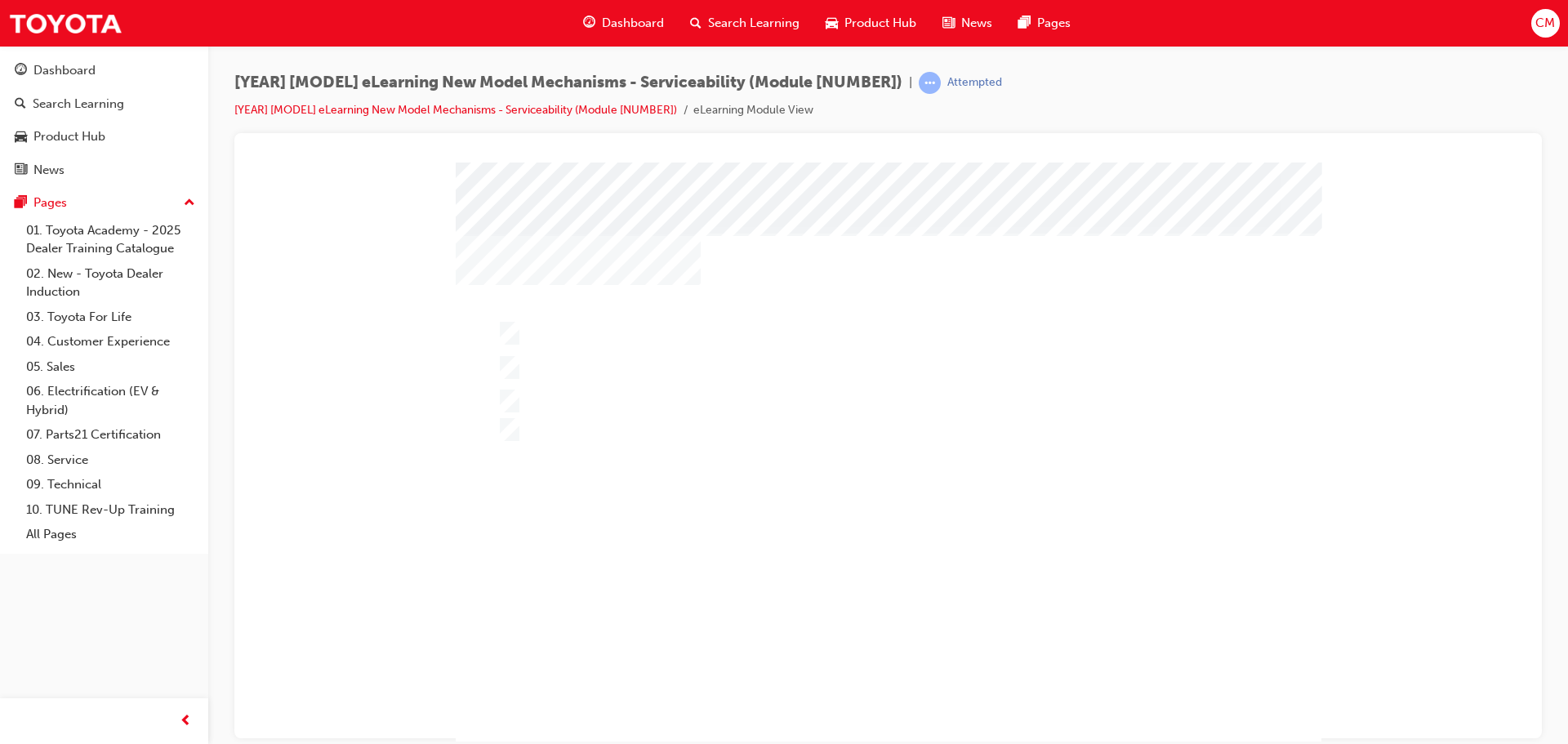 drag, startPoint x: 898, startPoint y: 622, endPoint x: 684, endPoint y: 506, distance: 243.41734 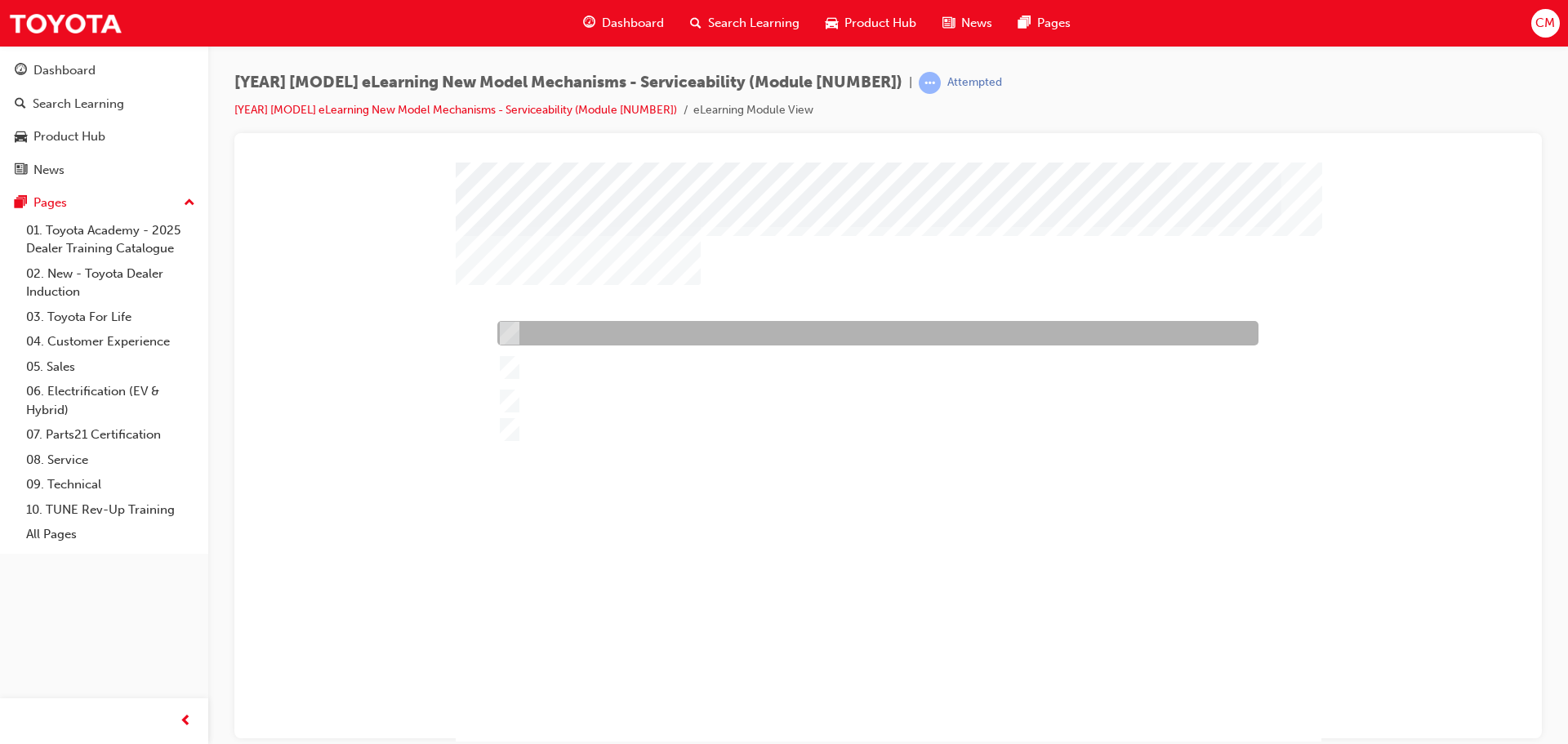 click at bounding box center (874, 333) 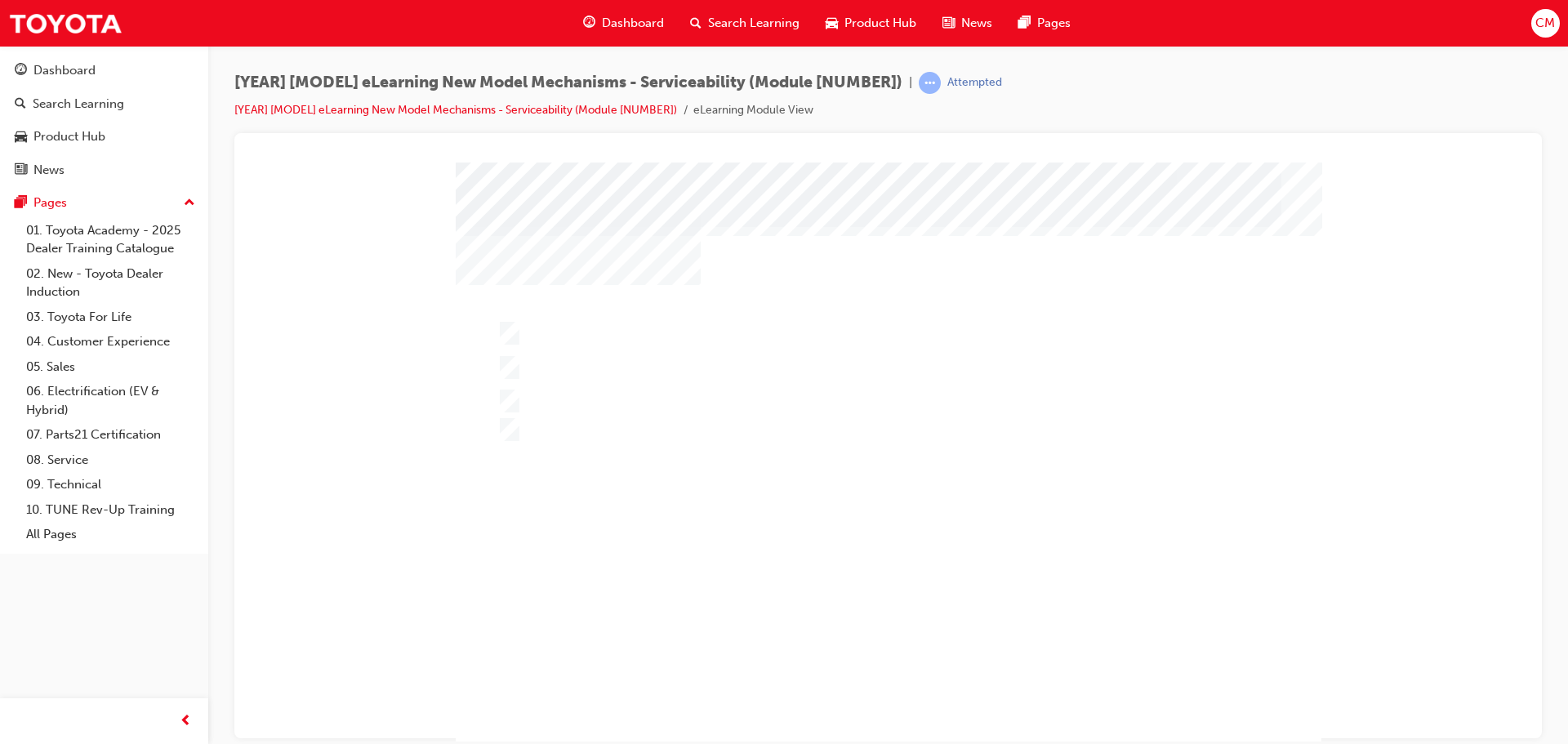 click at bounding box center (508, 1000) 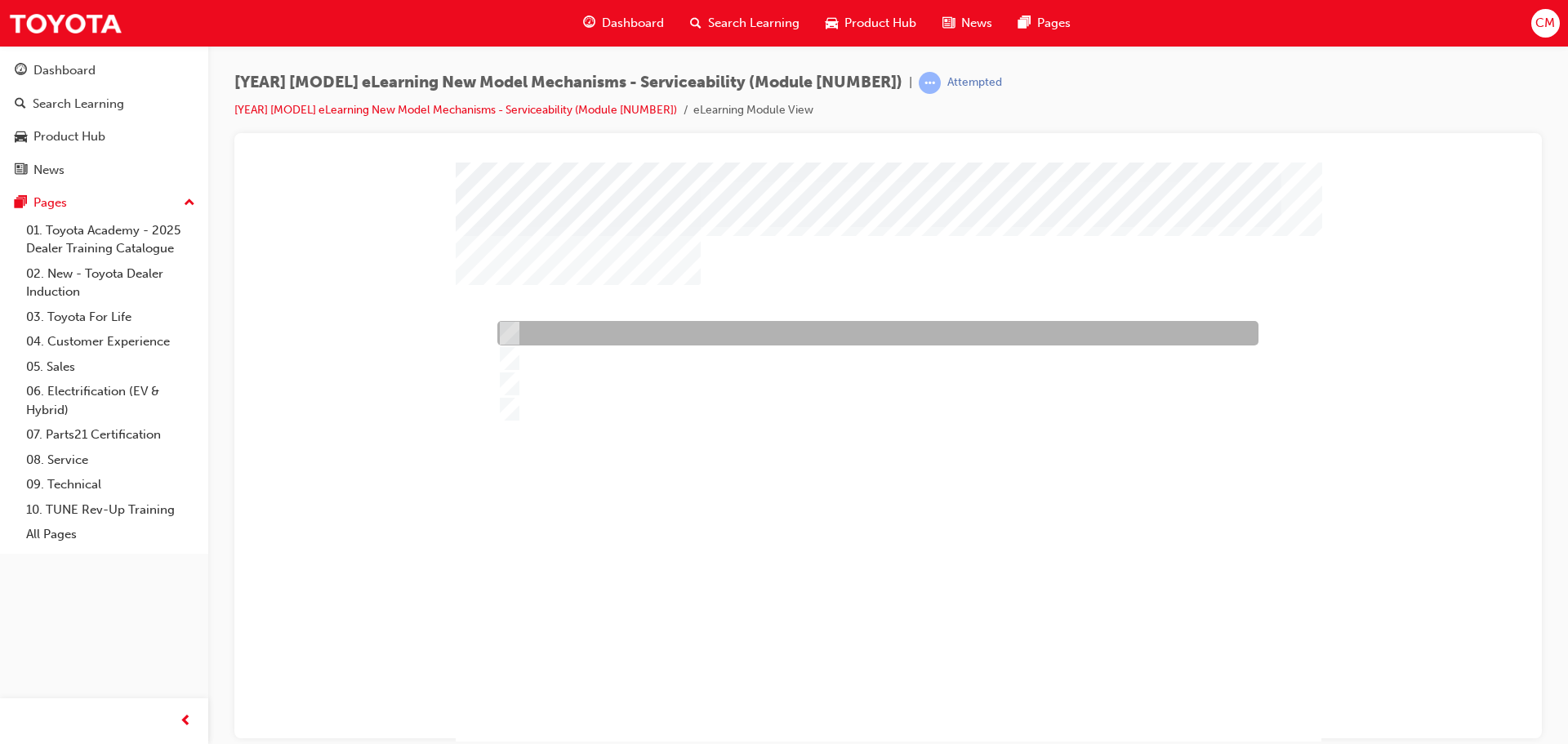 click at bounding box center [874, 333] 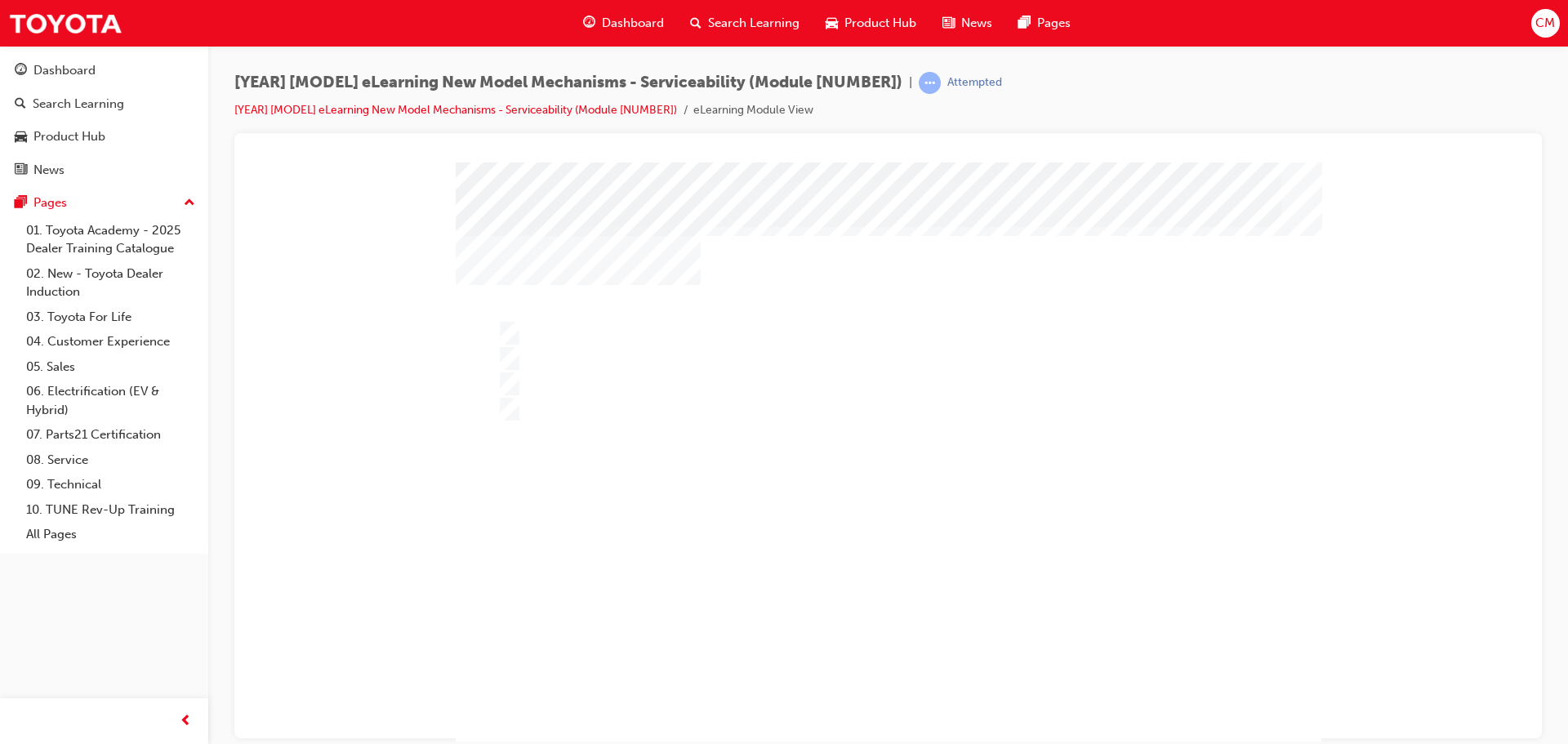 click at bounding box center [508, 1000] 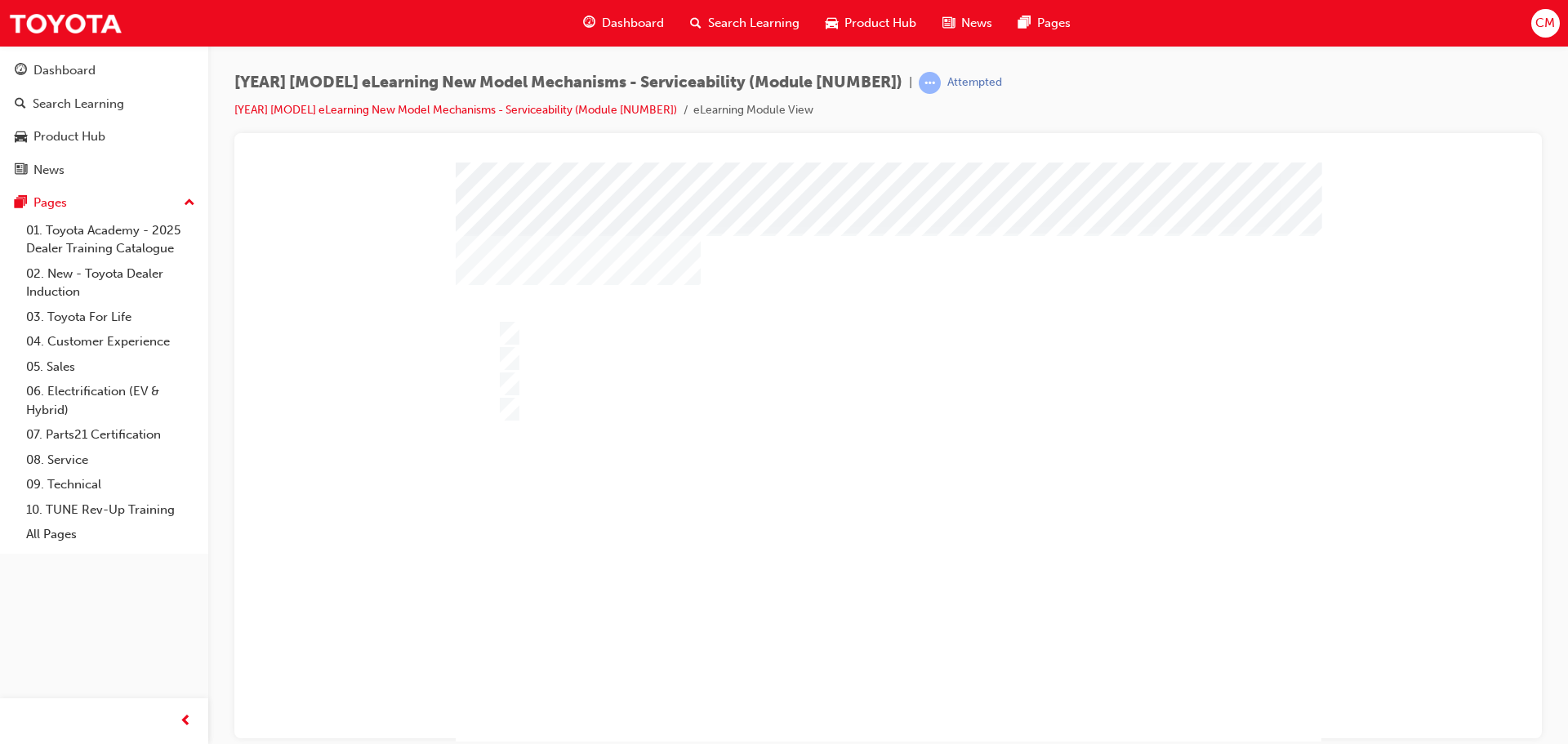 click at bounding box center (889, 468) 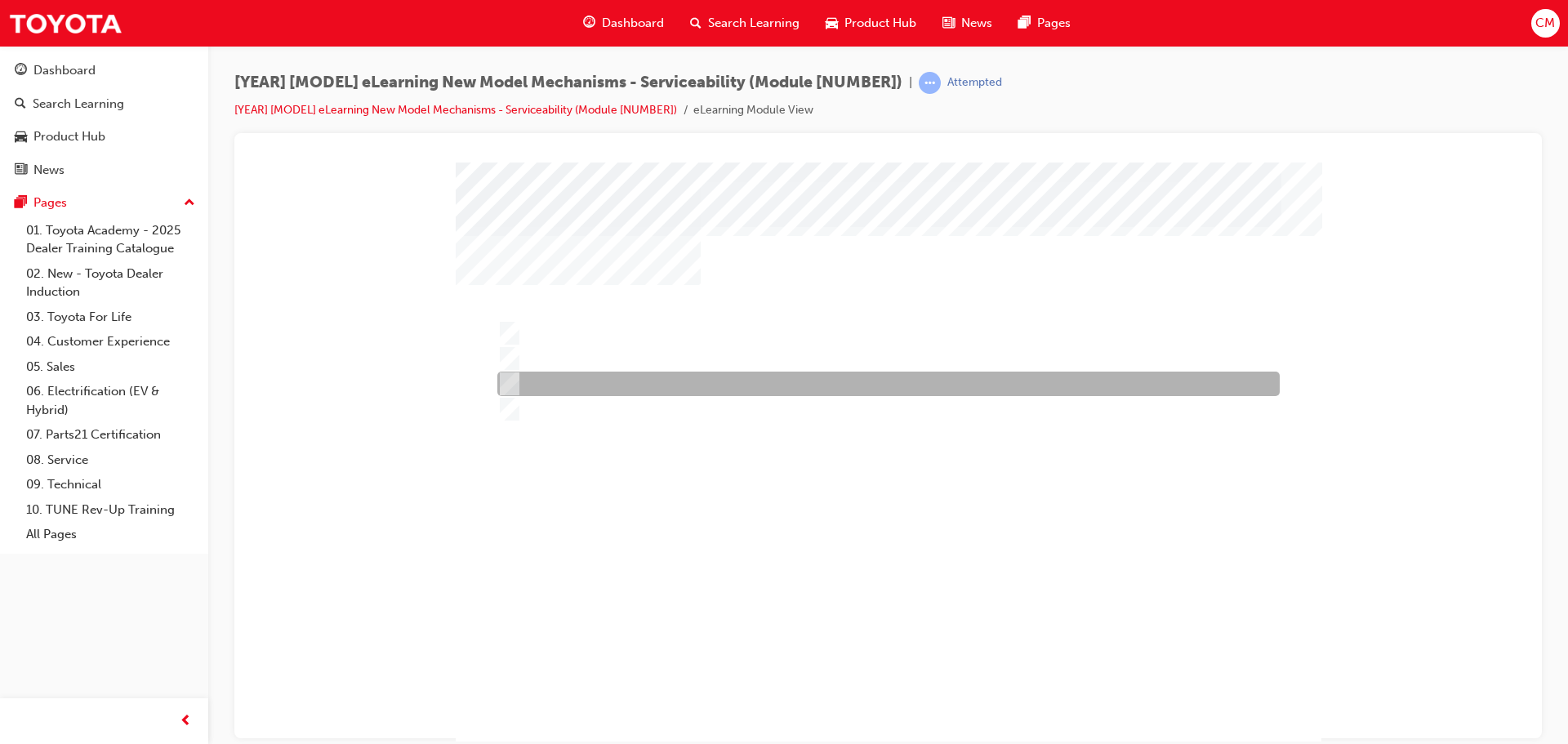 drag, startPoint x: 508, startPoint y: 377, endPoint x: 559, endPoint y: 408, distance: 59.682493 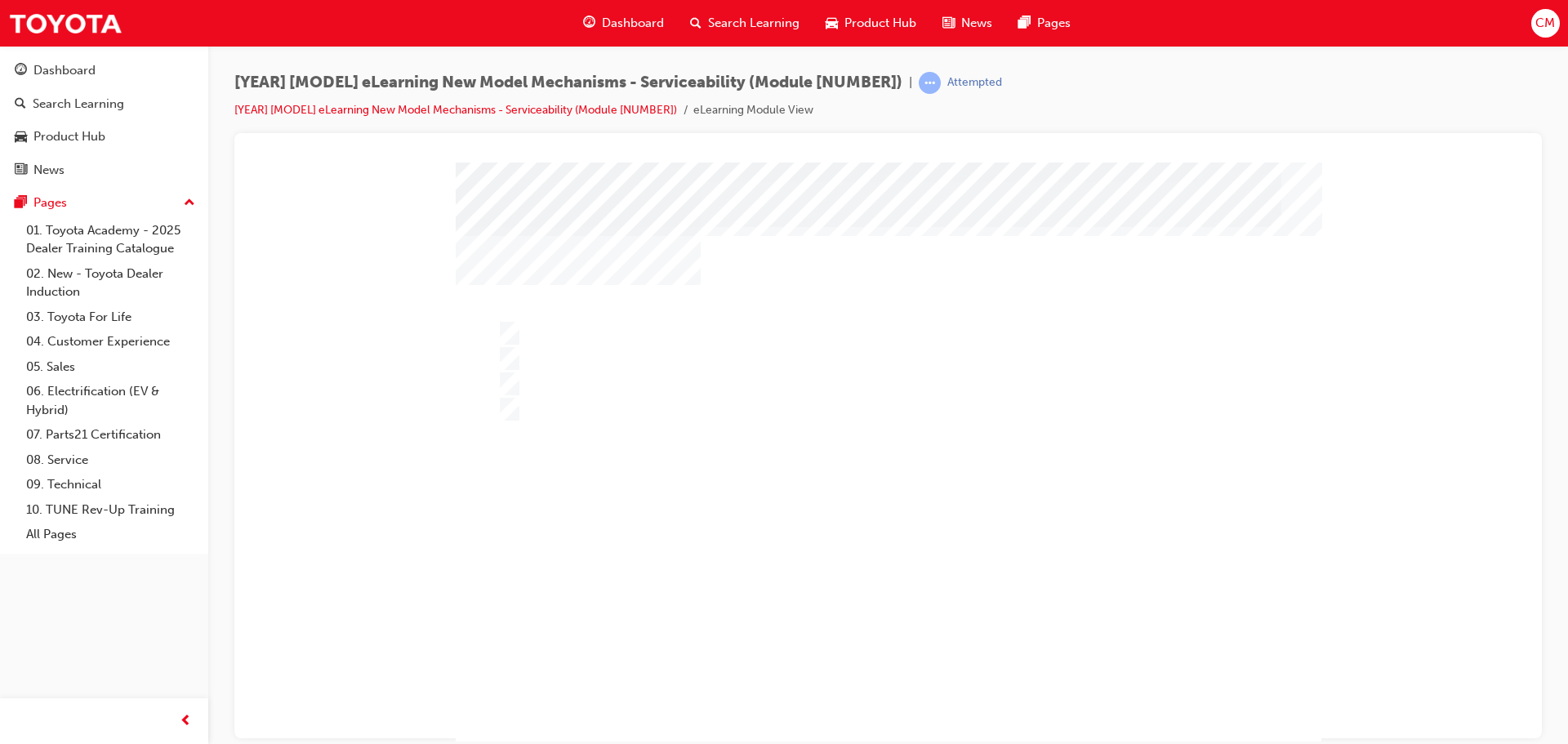 click at bounding box center [508, 1000] 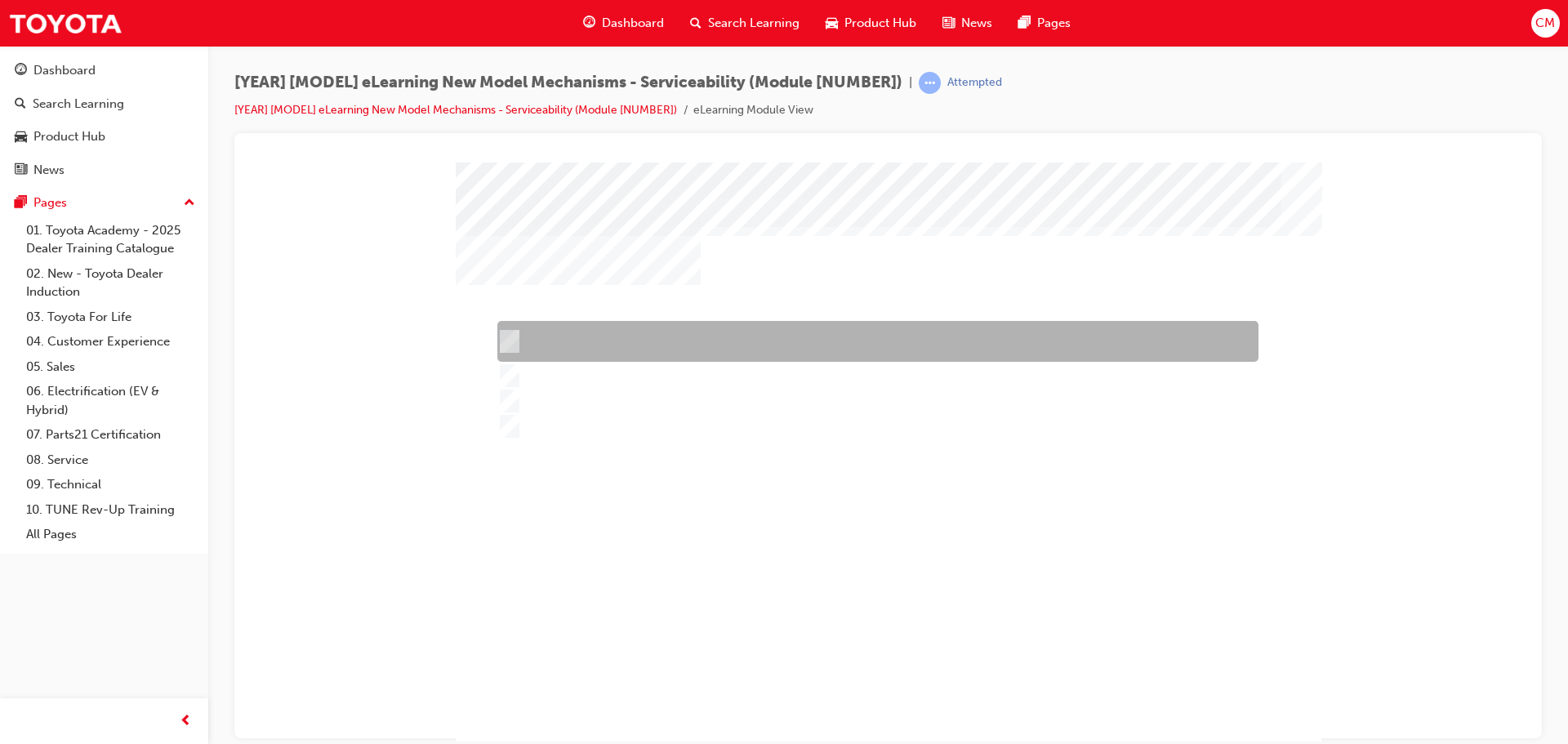 click at bounding box center (874, 341) 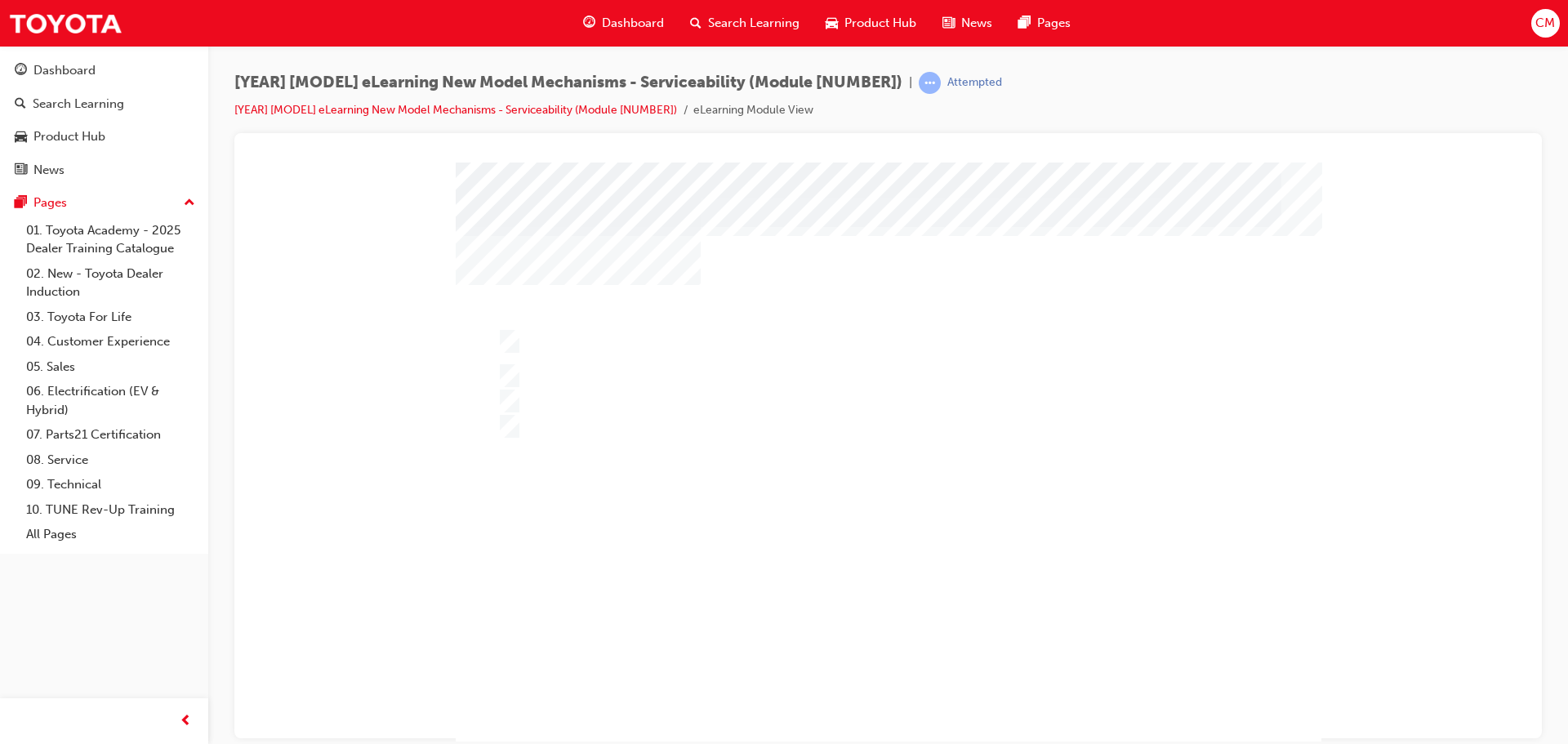 click at bounding box center (508, 1000) 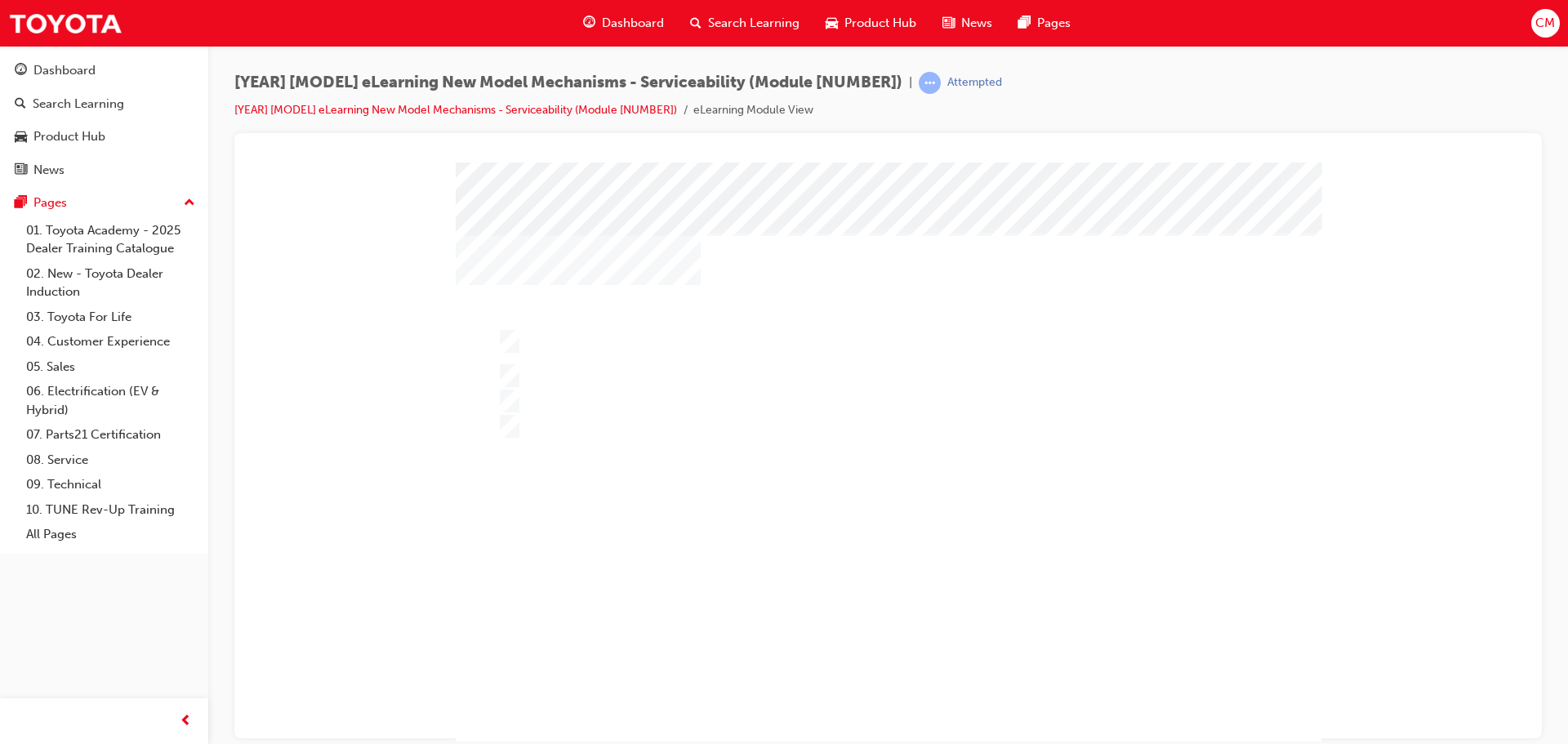 click at bounding box center (889, 468) 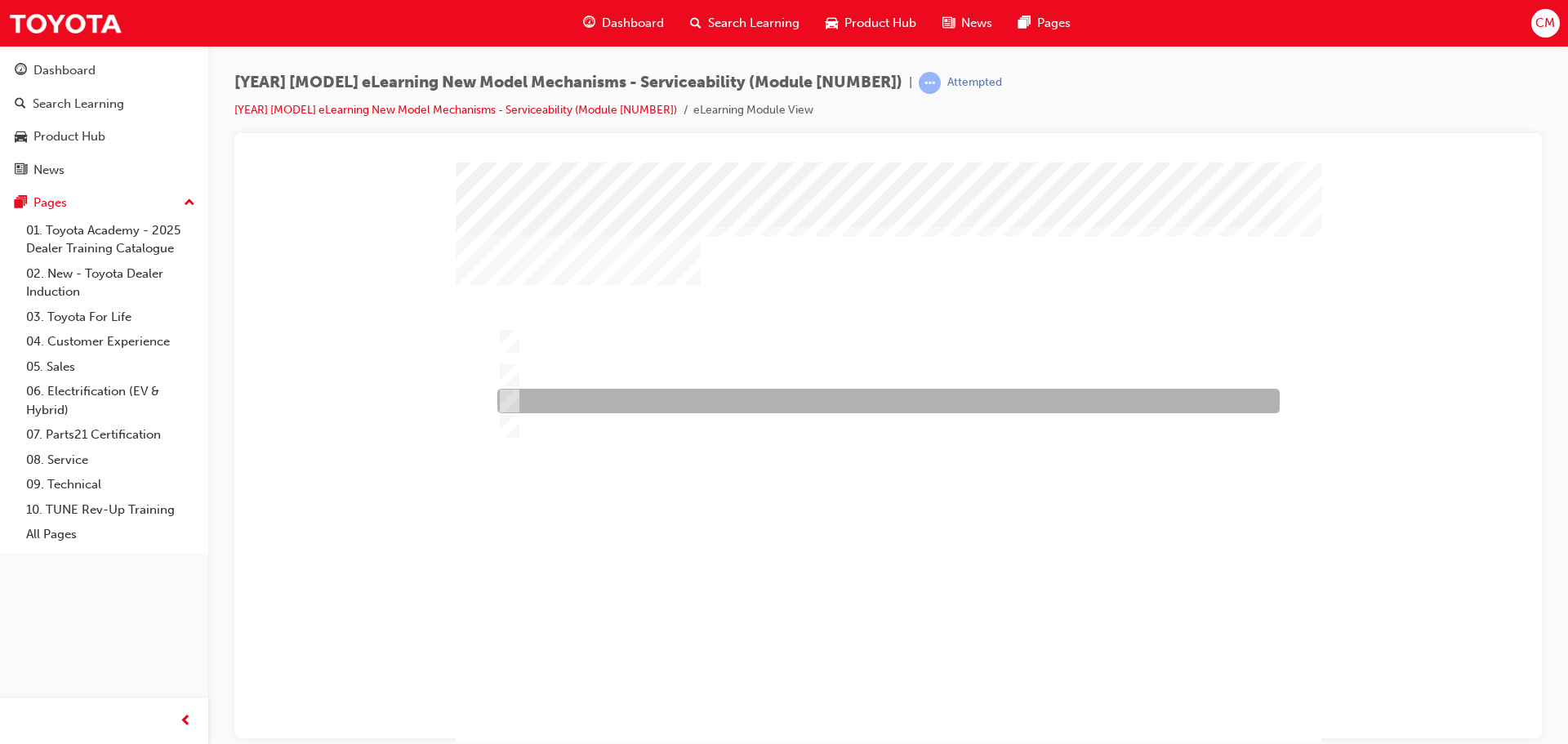 click at bounding box center (884, 401) 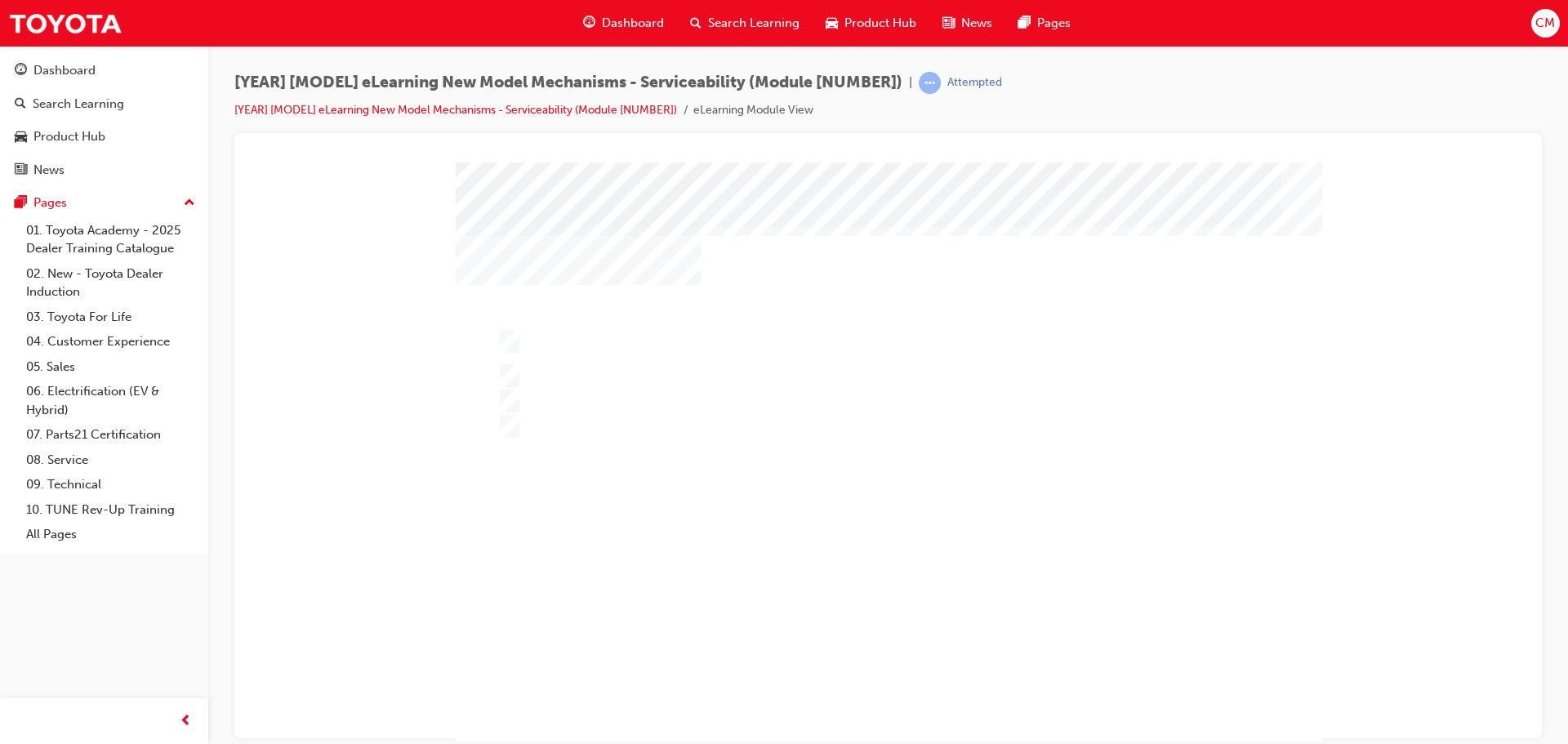 click at bounding box center (508, 1000) 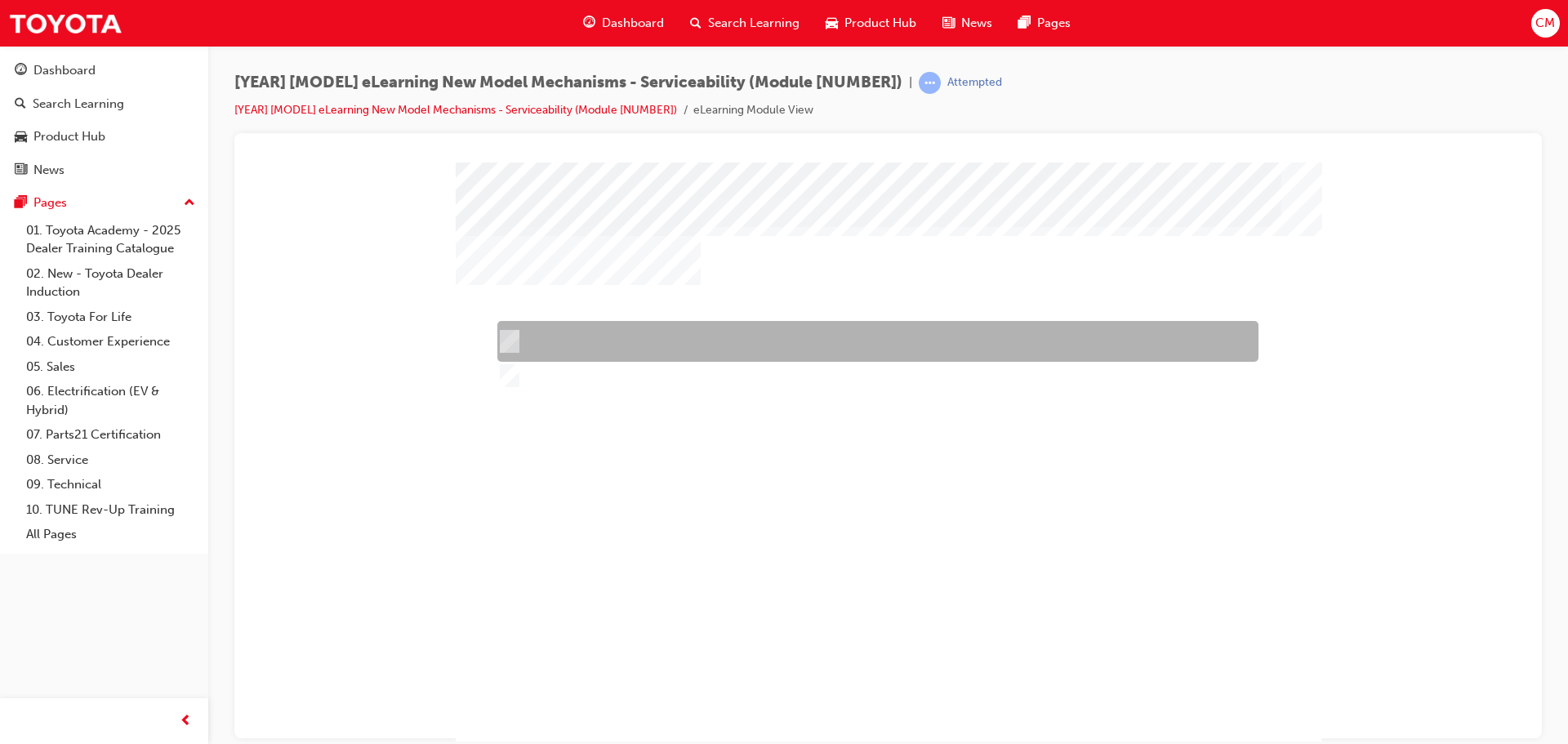 click at bounding box center (874, 341) 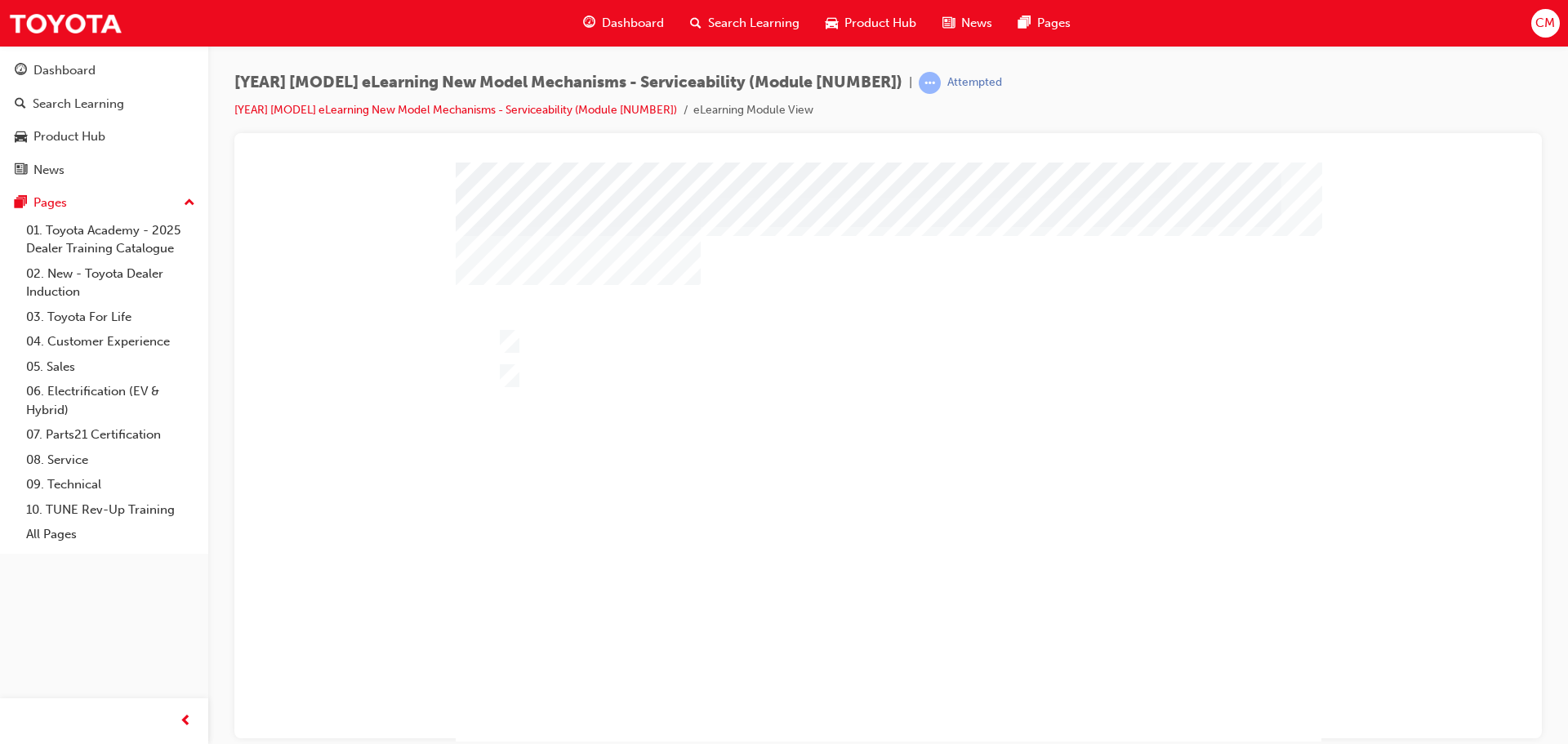 click at bounding box center (508, 964) 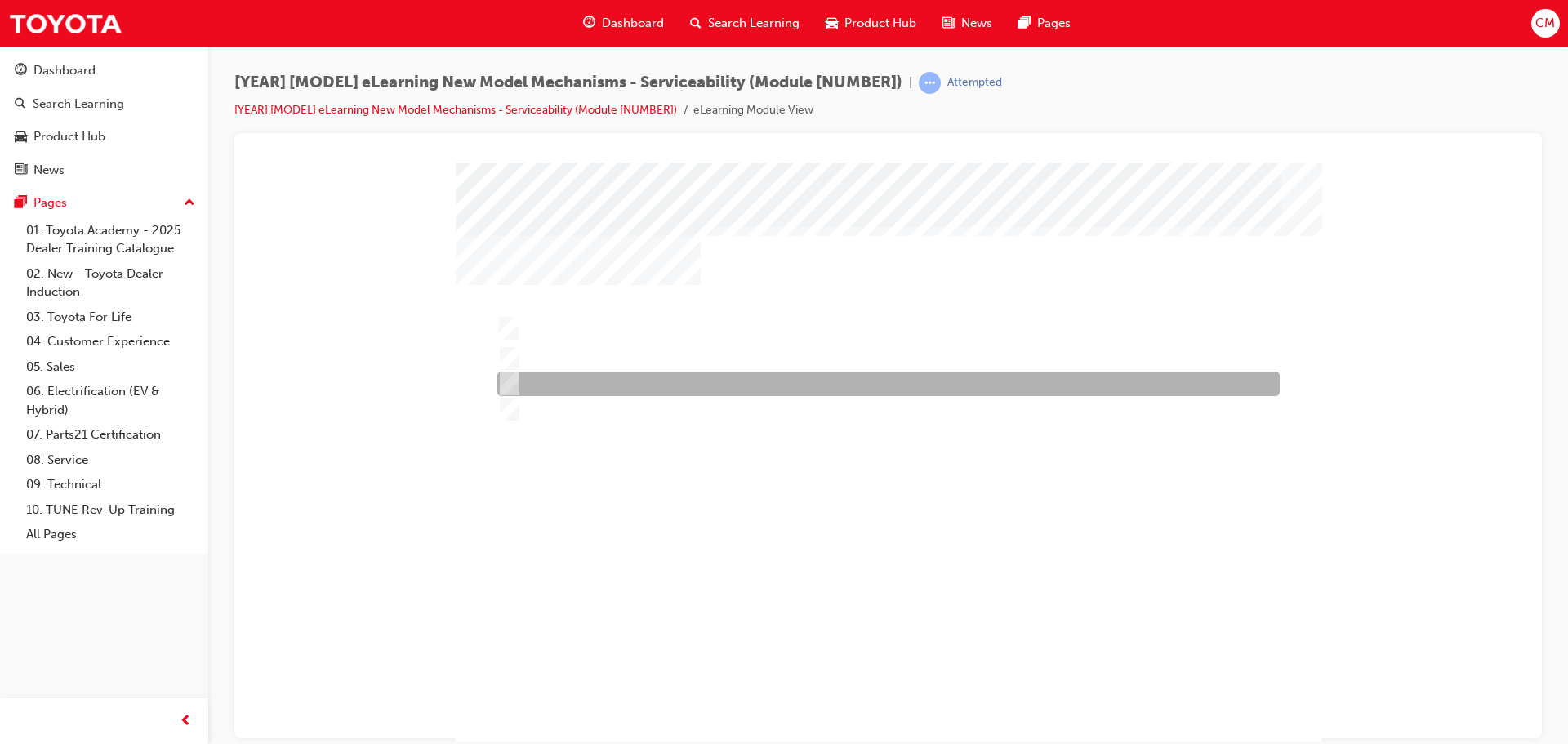 click at bounding box center [884, 384] 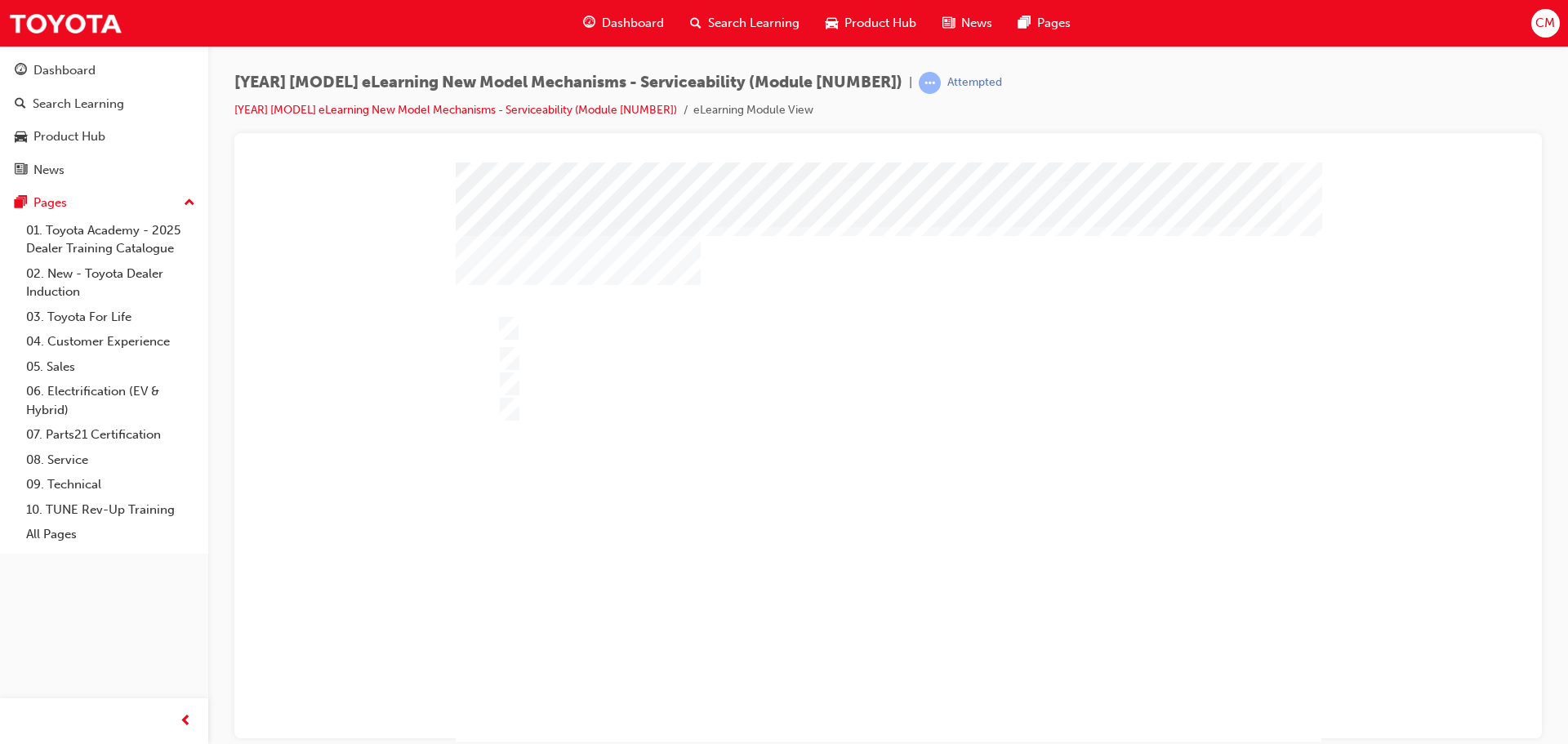 click at bounding box center [508, 1000] 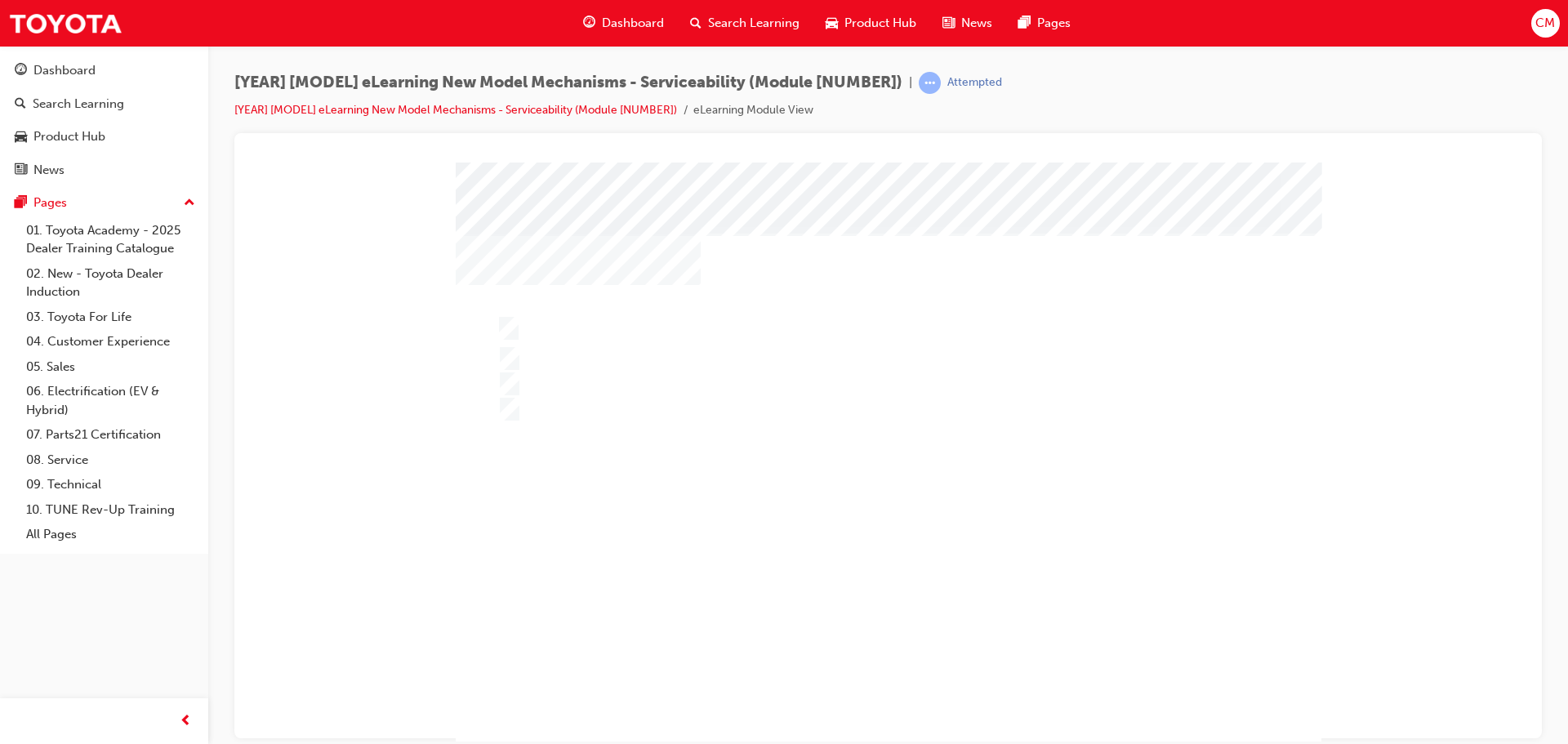 click at bounding box center [889, 468] 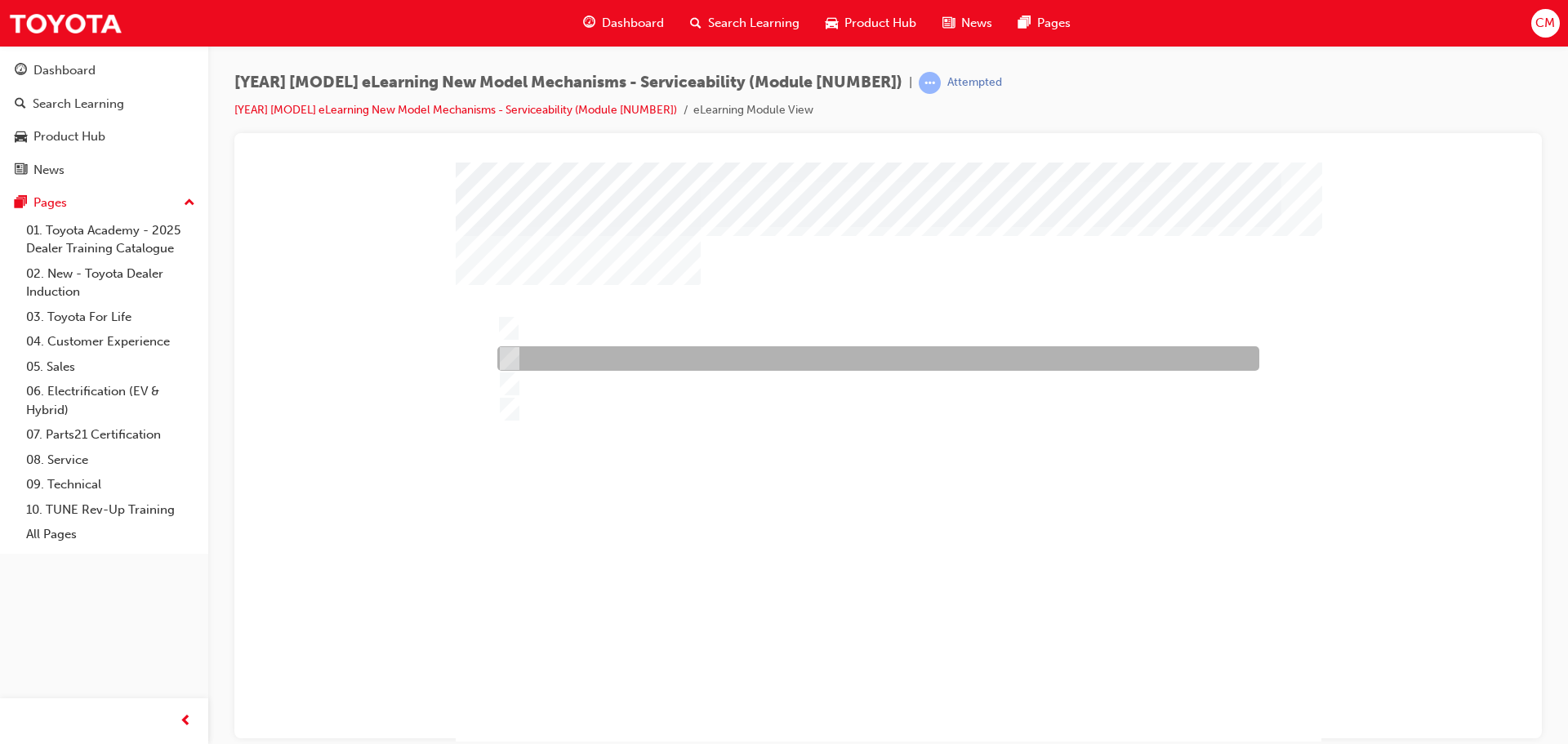 click at bounding box center (506, 359) 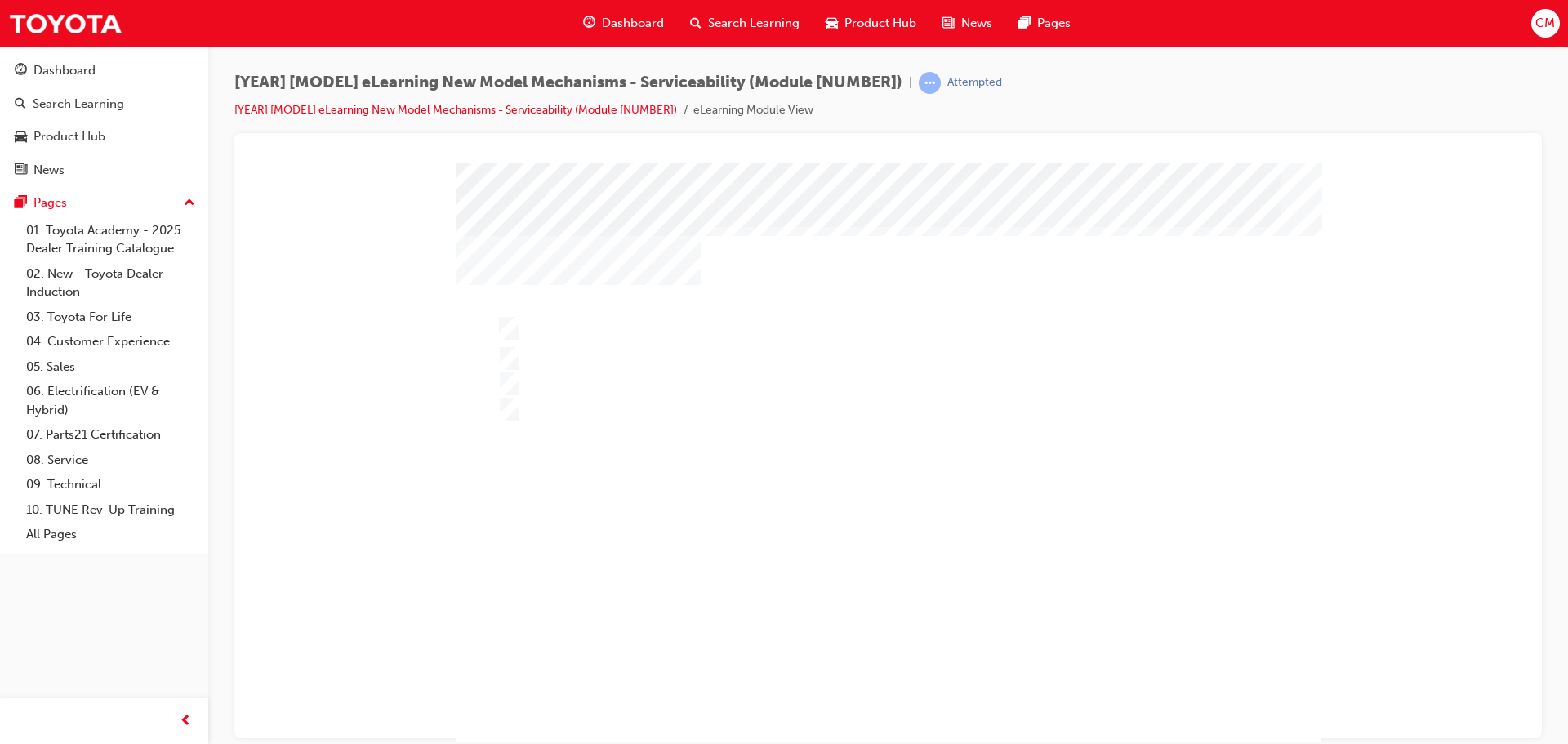 click at bounding box center (508, 1000) 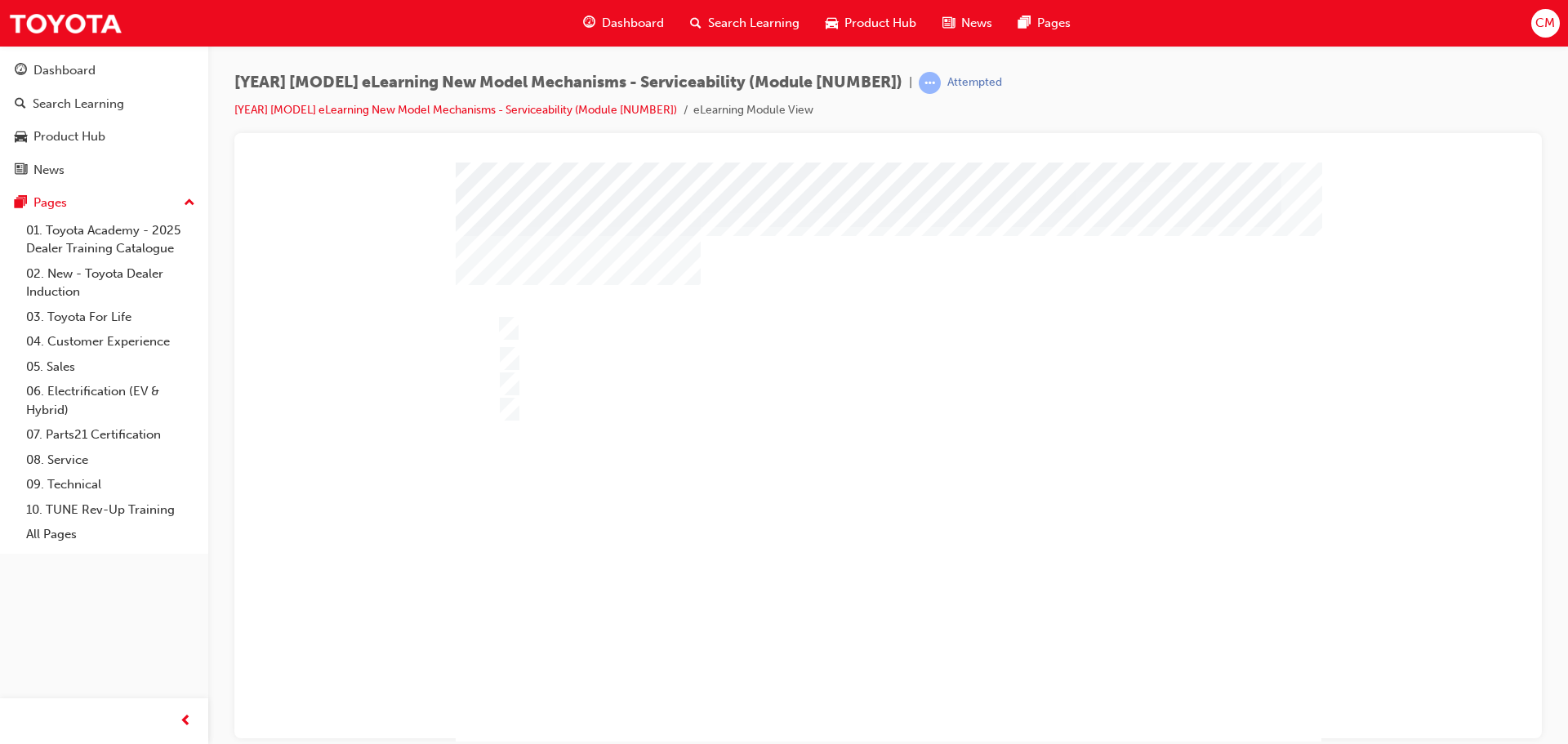 click at bounding box center [889, 468] 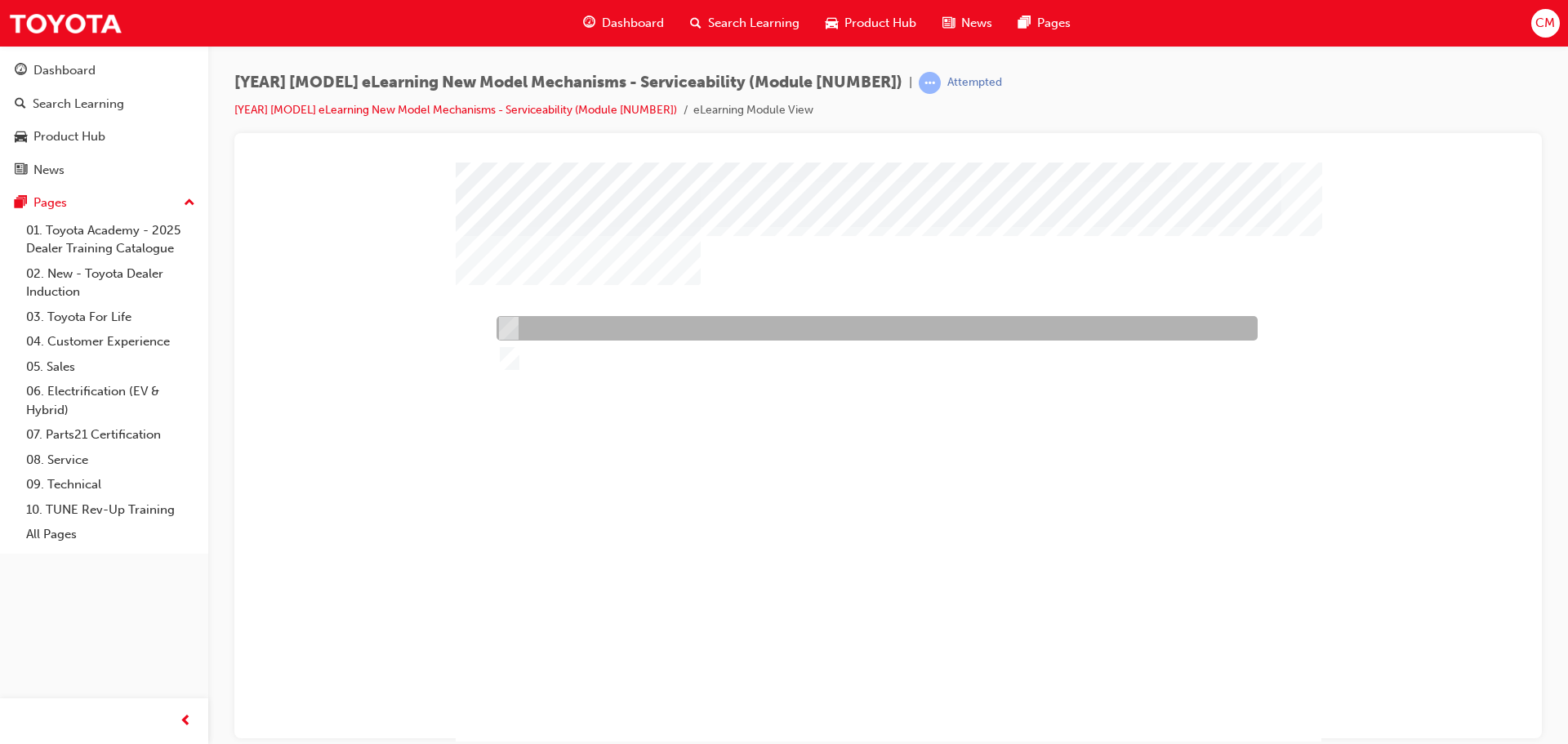 click at bounding box center [873, 328] 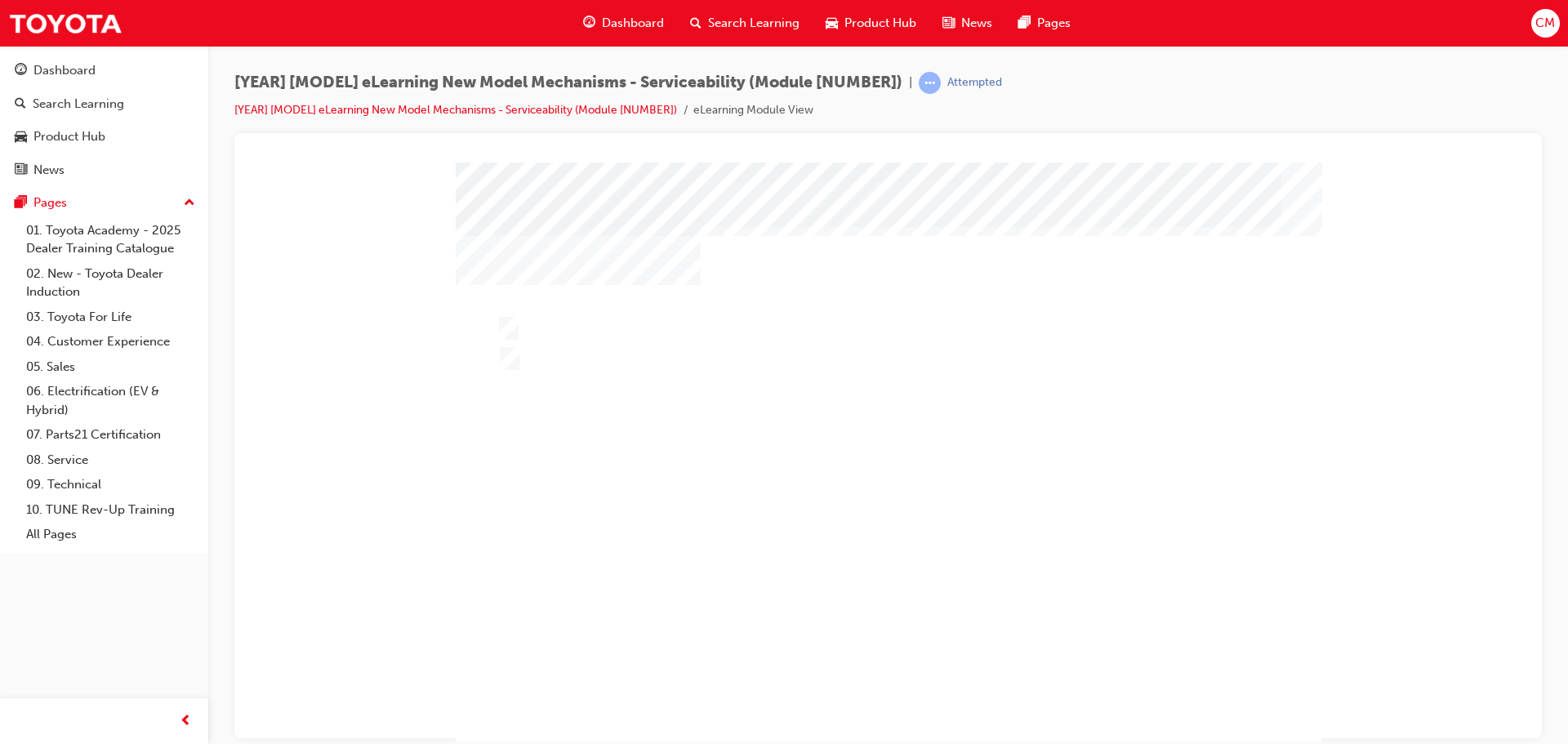 click at bounding box center [508, 964] 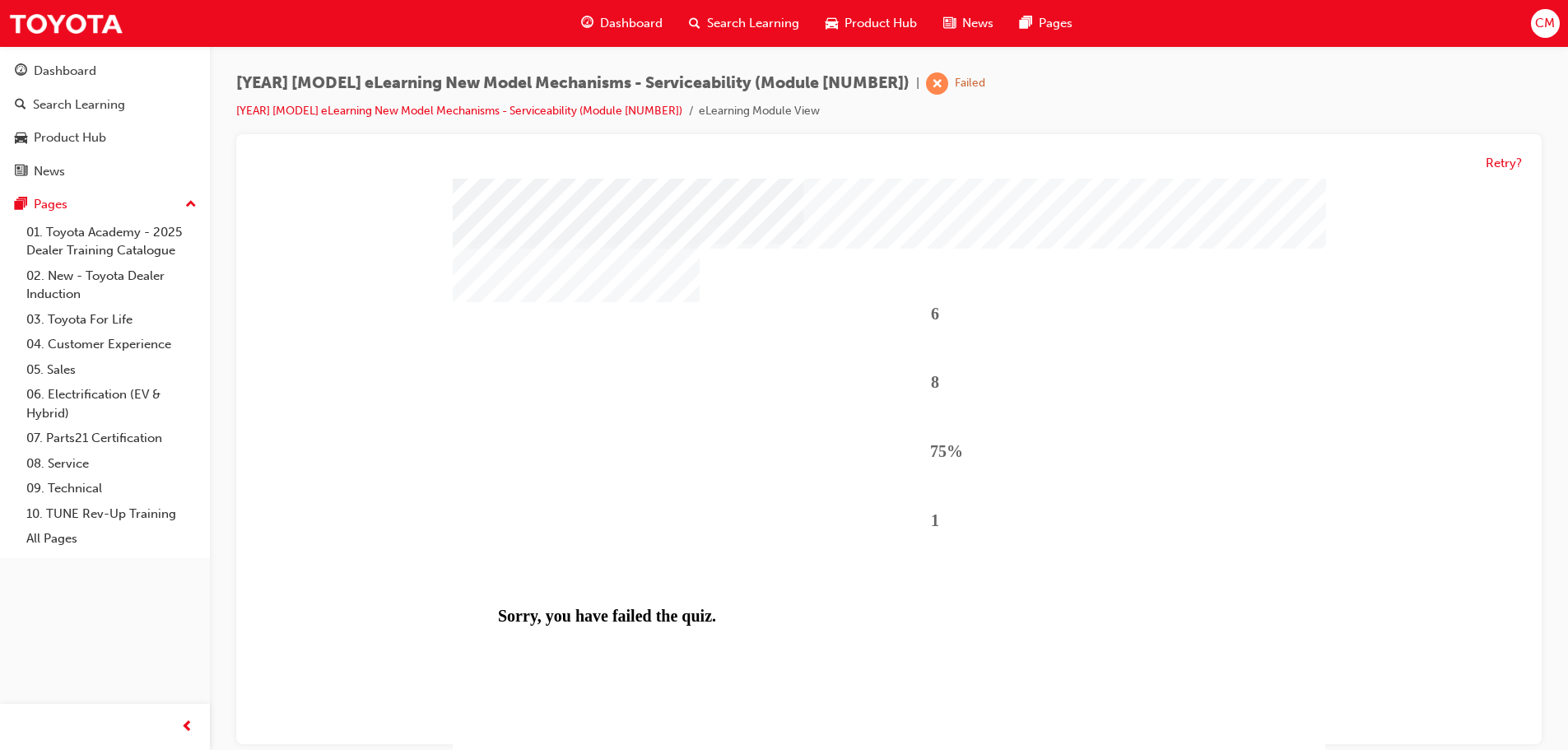 click at bounding box center [522, 1131] 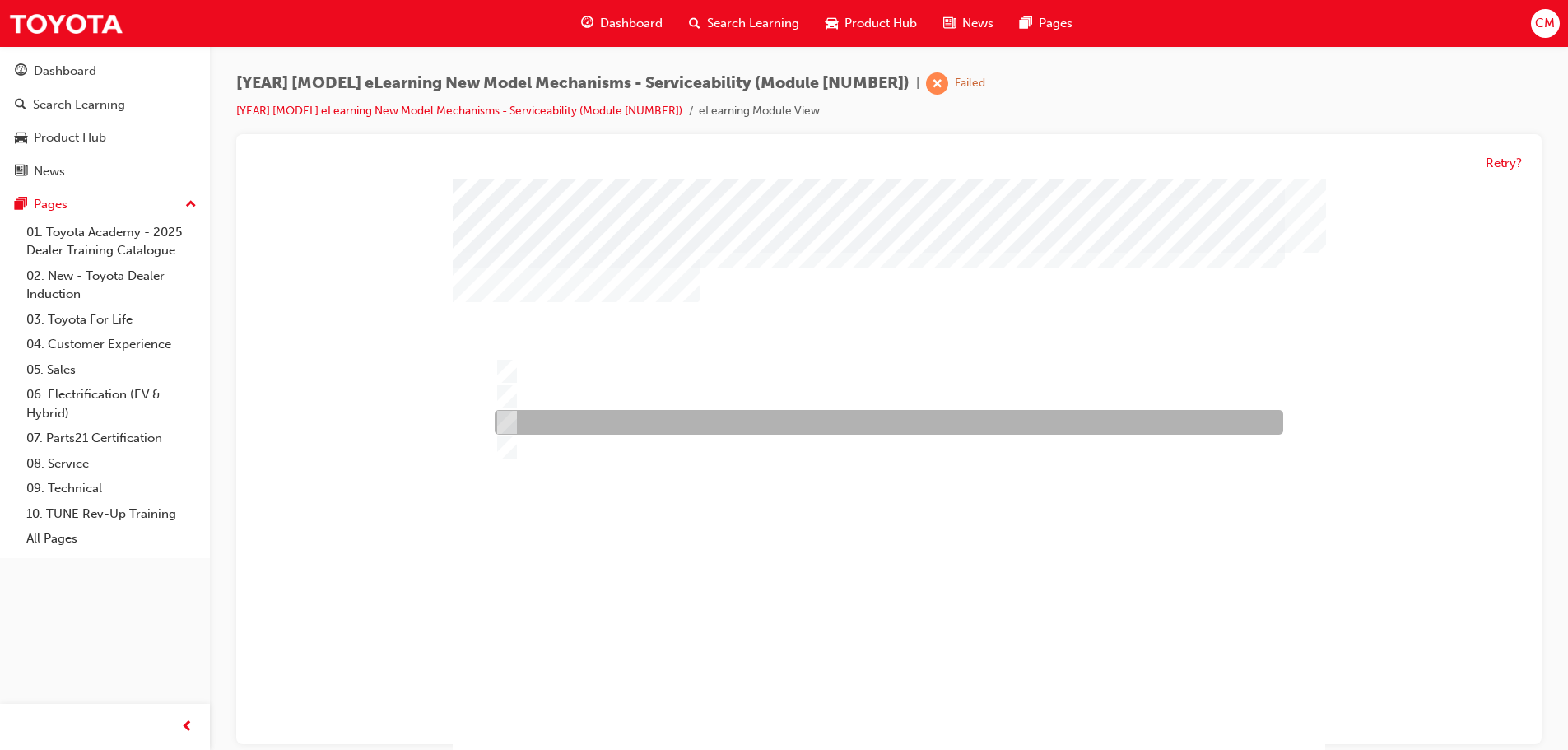 drag, startPoint x: 539, startPoint y: 419, endPoint x: 557, endPoint y: 444, distance: 30.805844 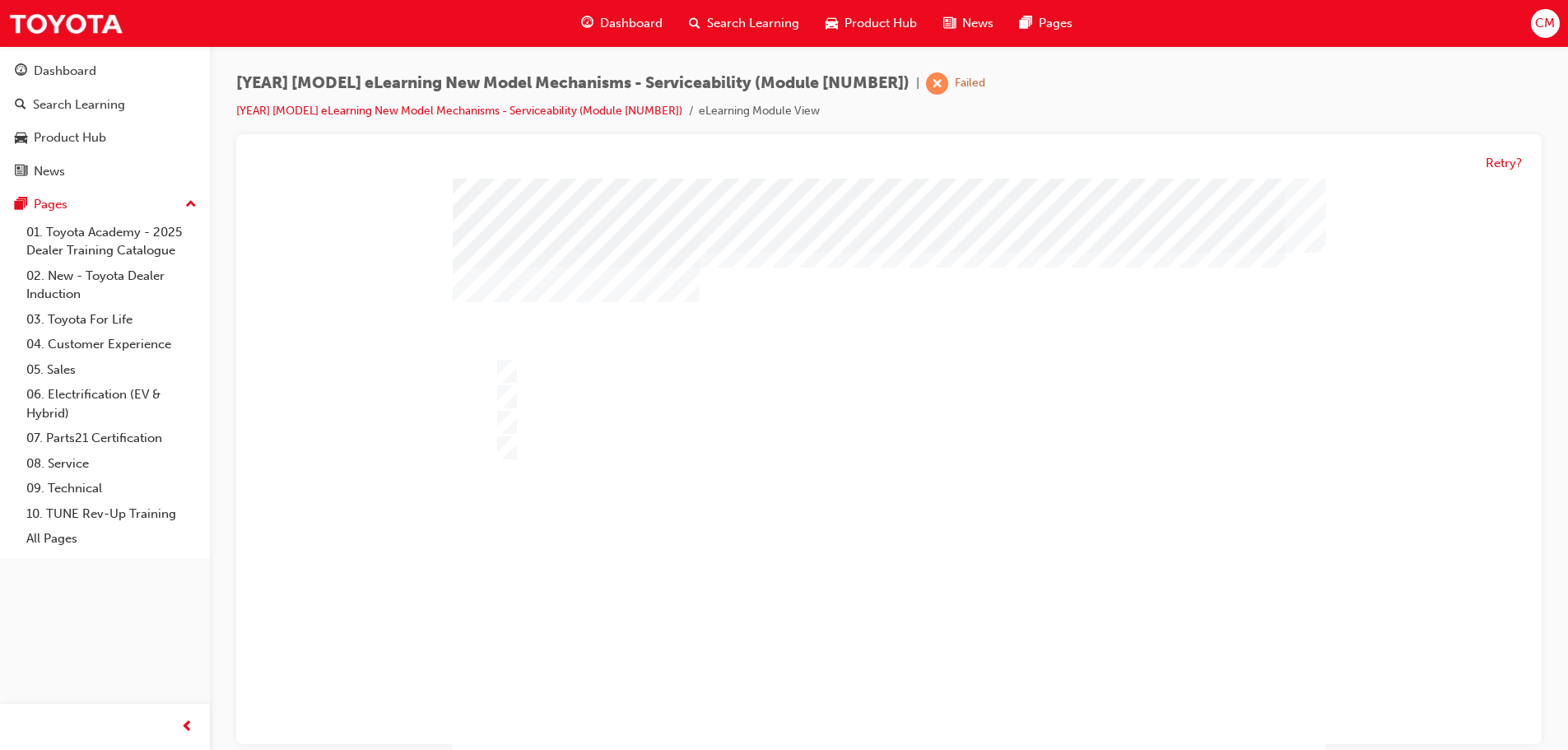 click at bounding box center [505, 1047] 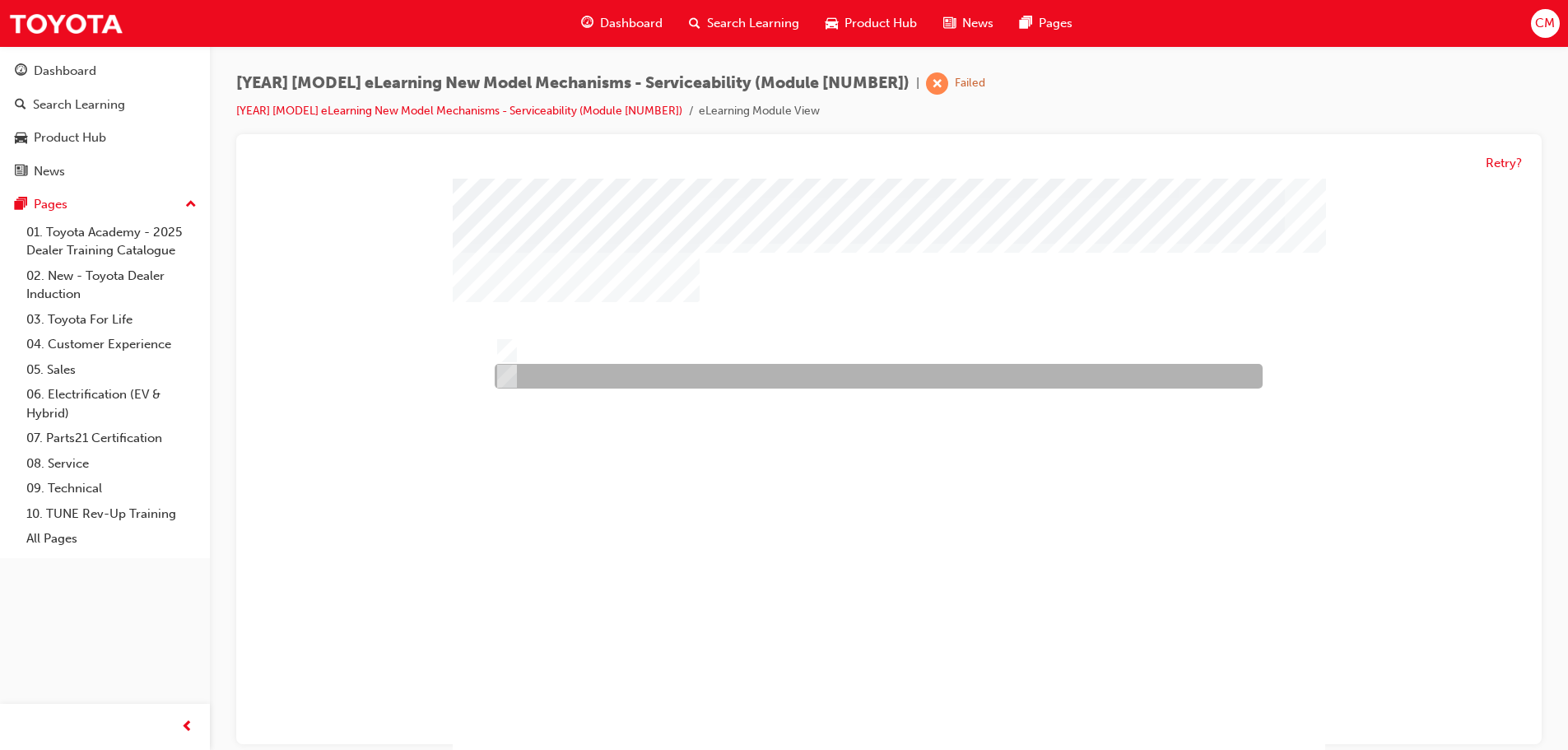 click at bounding box center [874, 377] 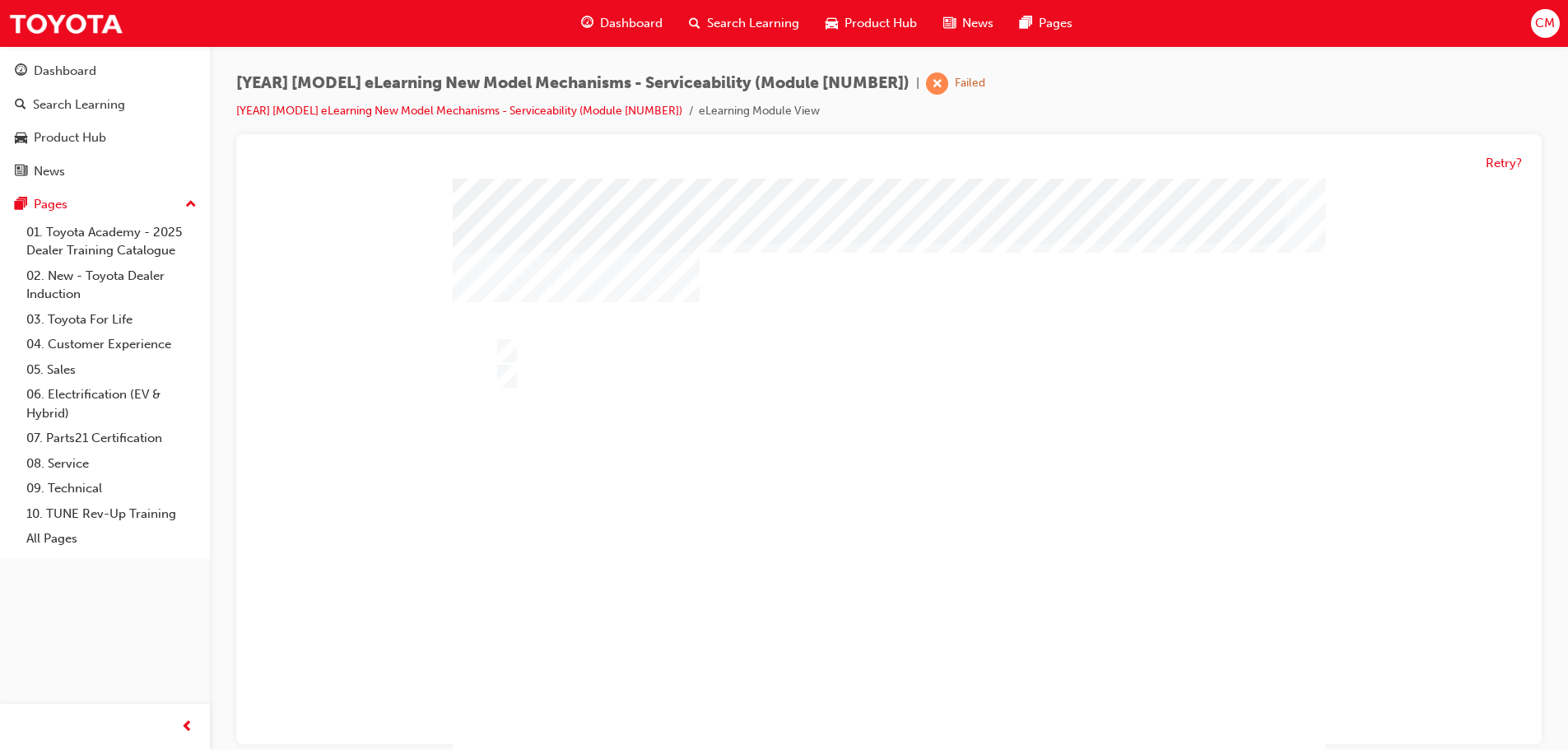 click at bounding box center [505, 987] 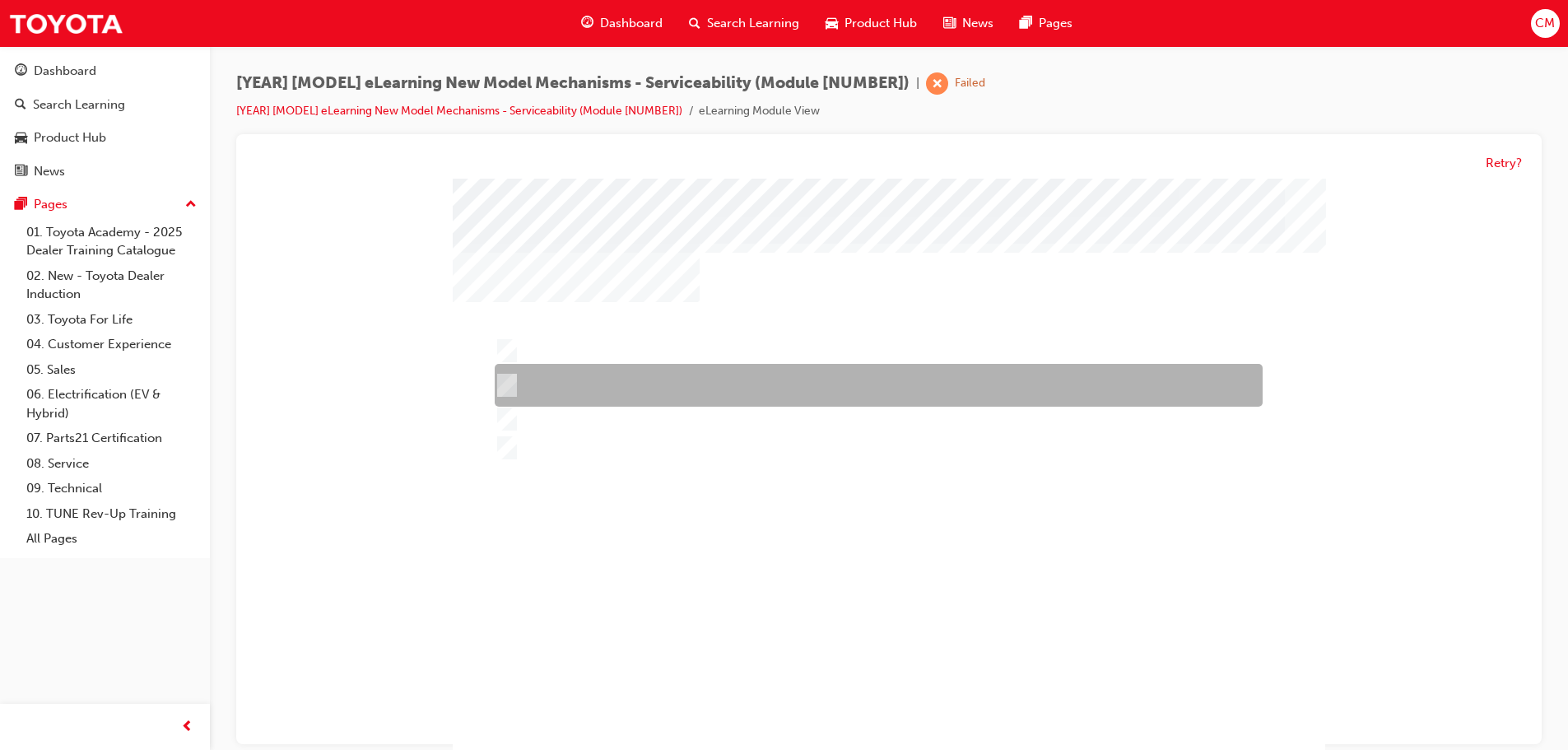 click at bounding box center [504, 386] 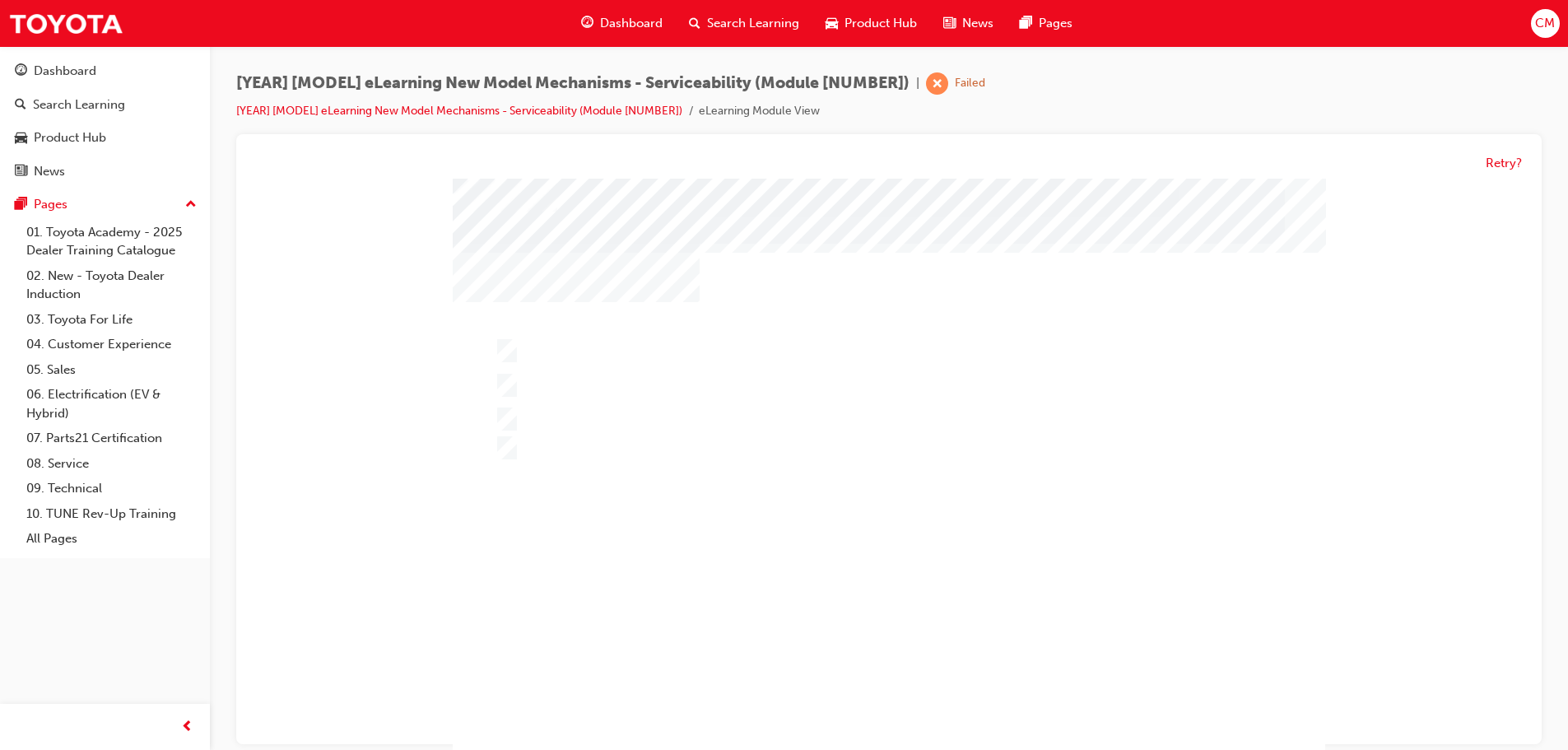 click at bounding box center [505, 1023] 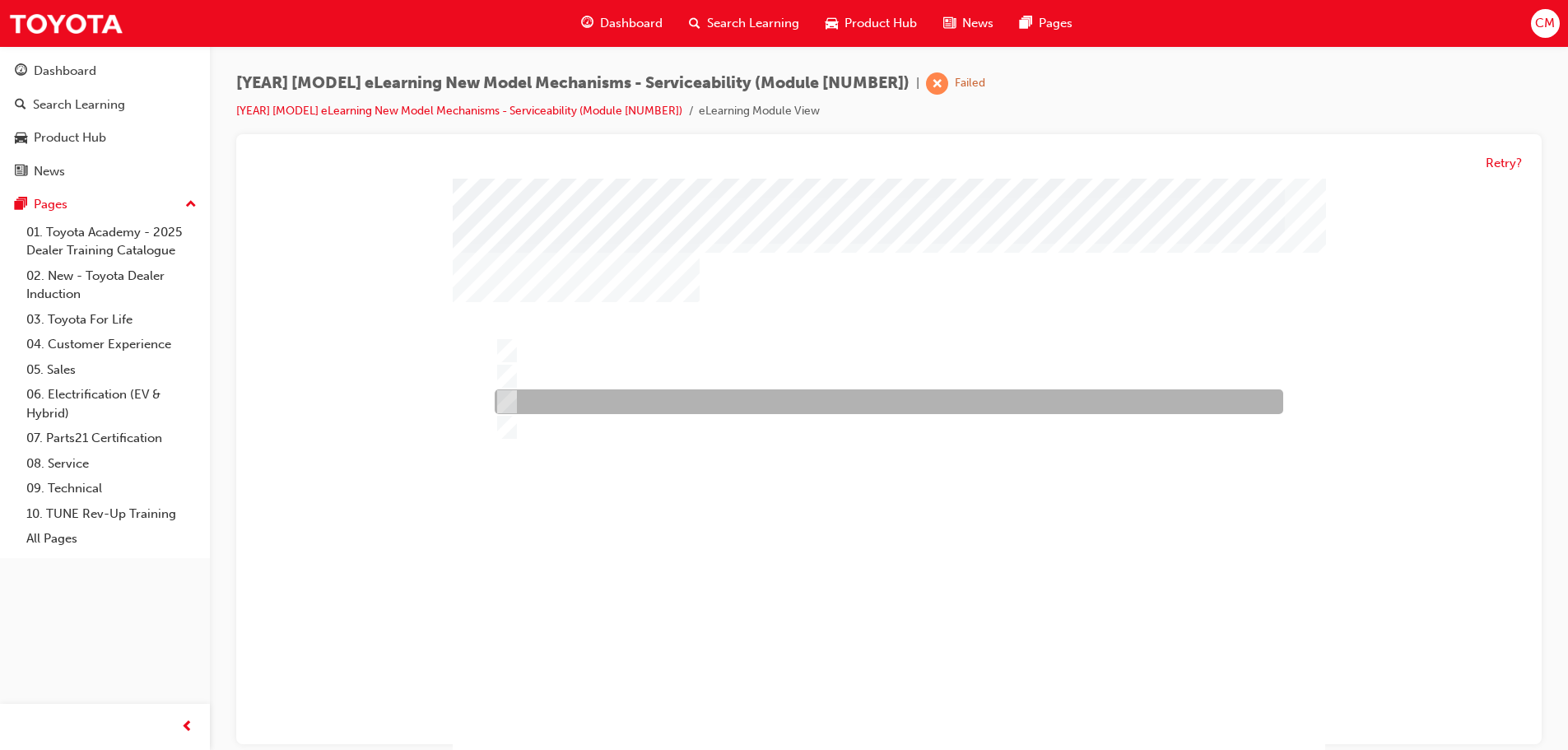click at bounding box center (504, 403) 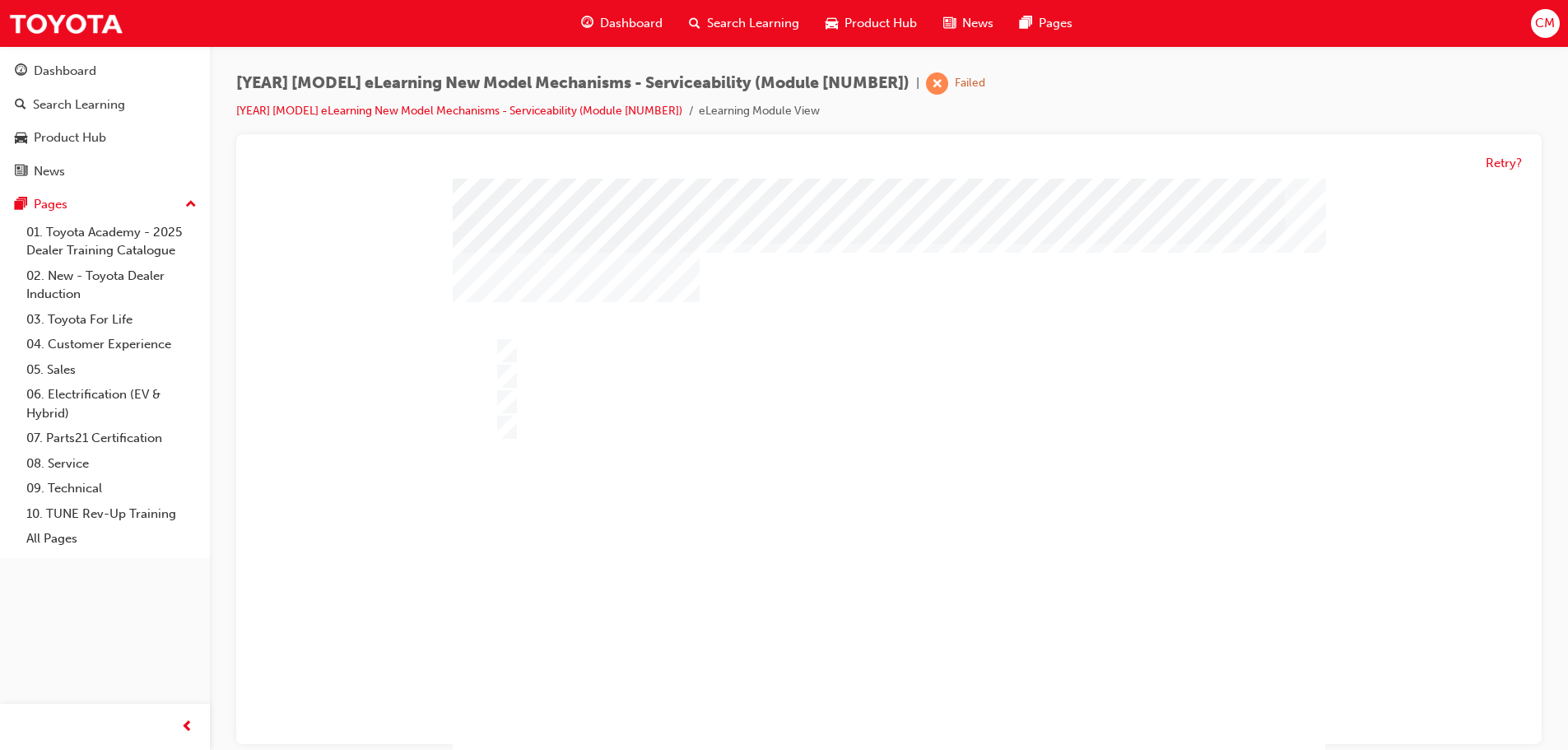 click at bounding box center (505, 1023) 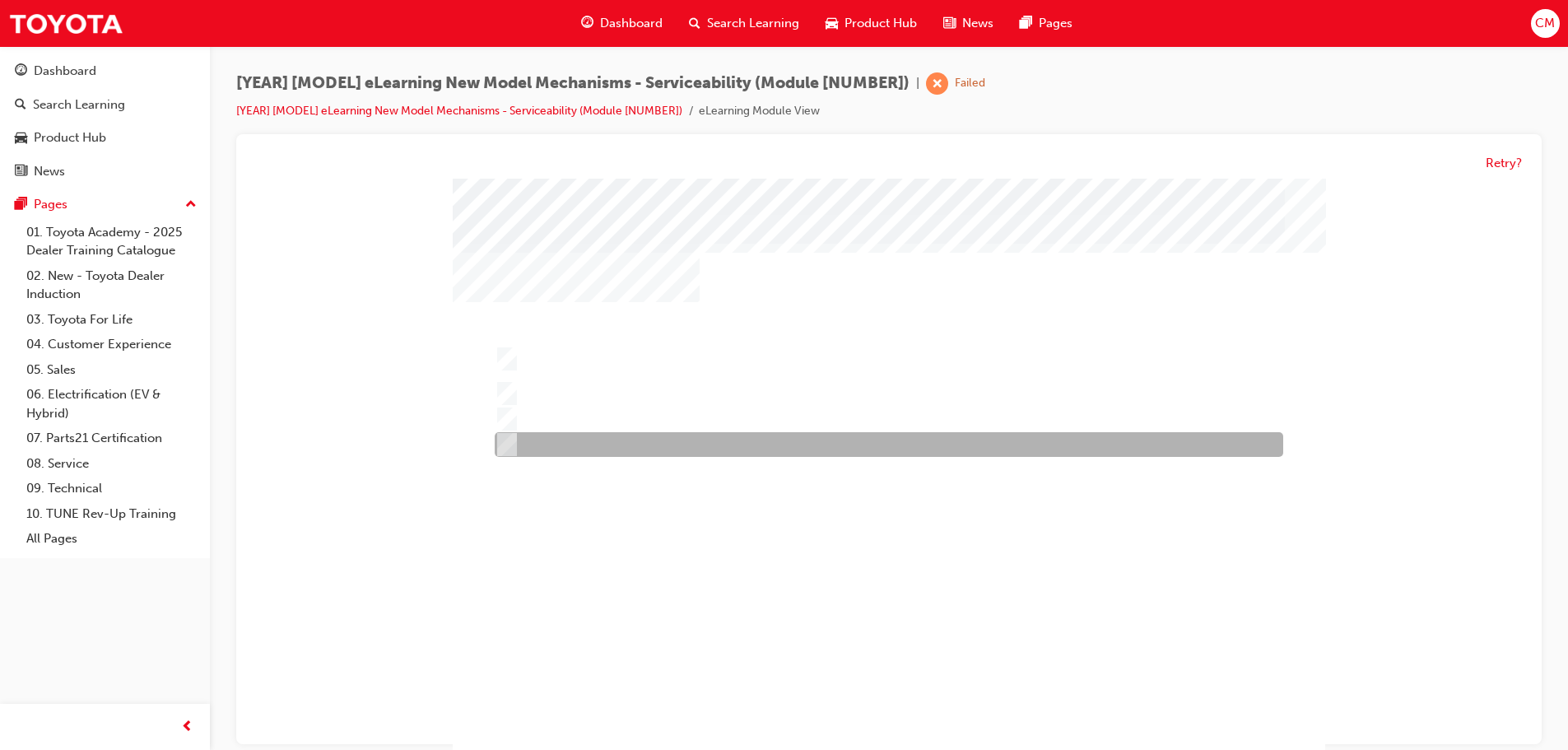 click at bounding box center (885, 445) 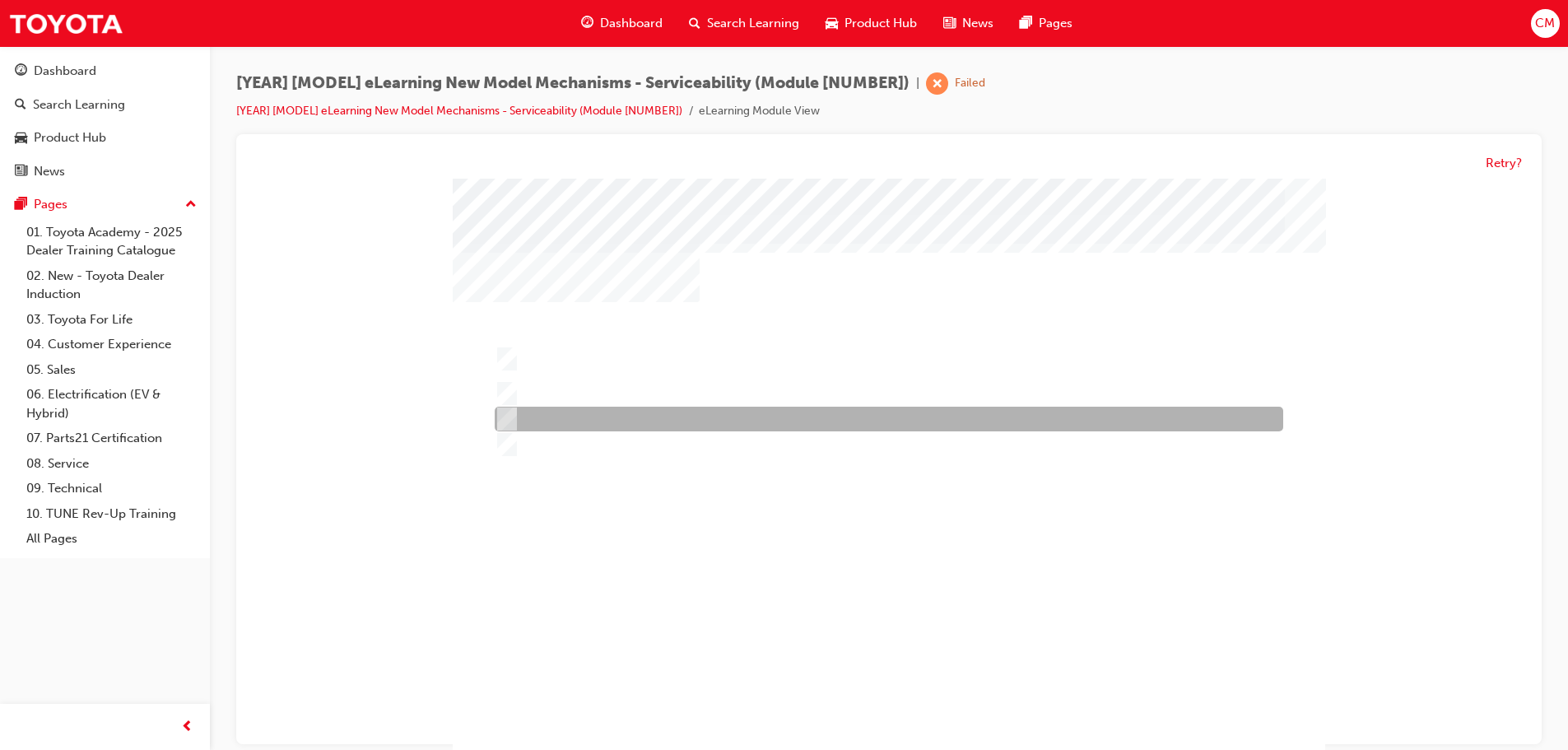 click at bounding box center (885, 420) 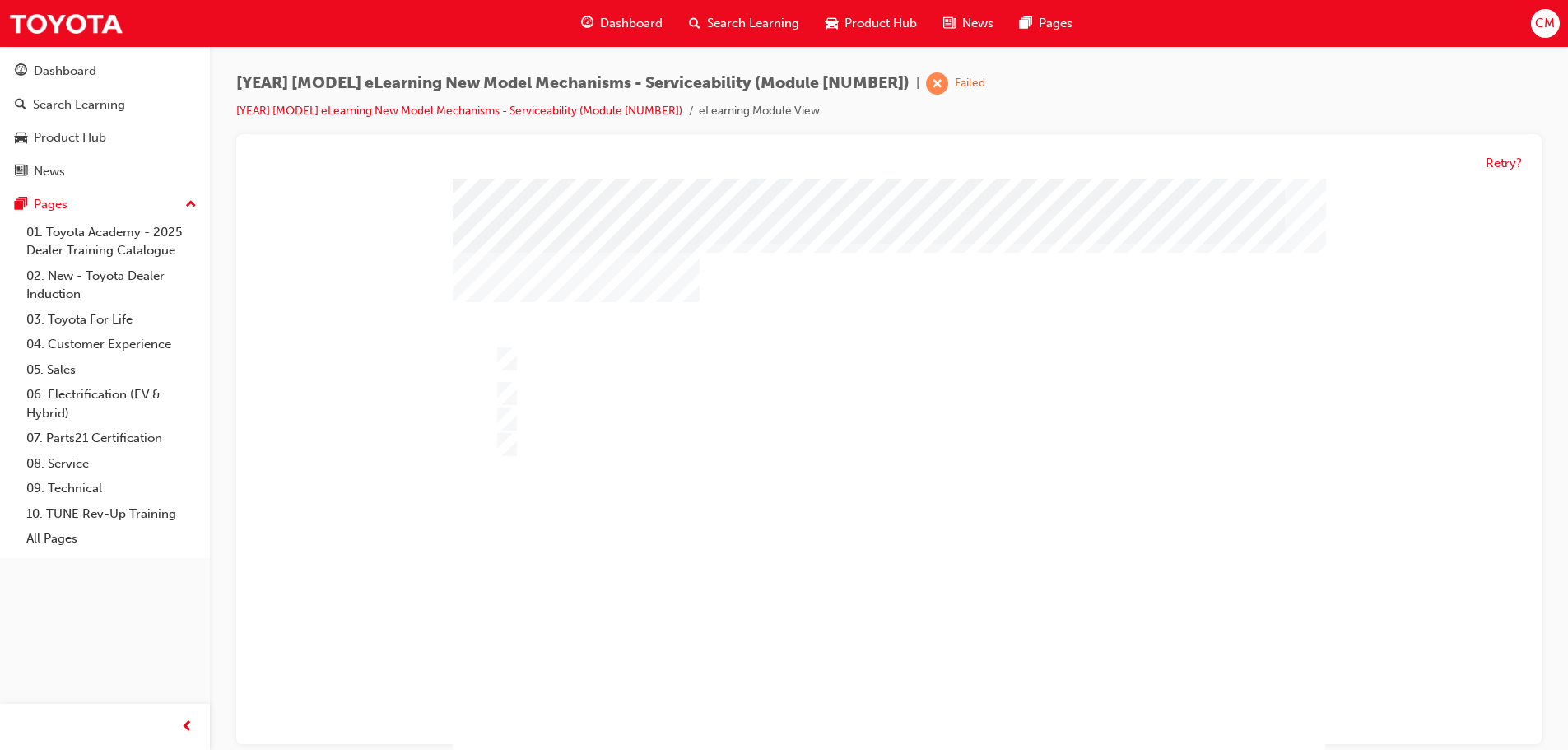 click at bounding box center [505, 1023] 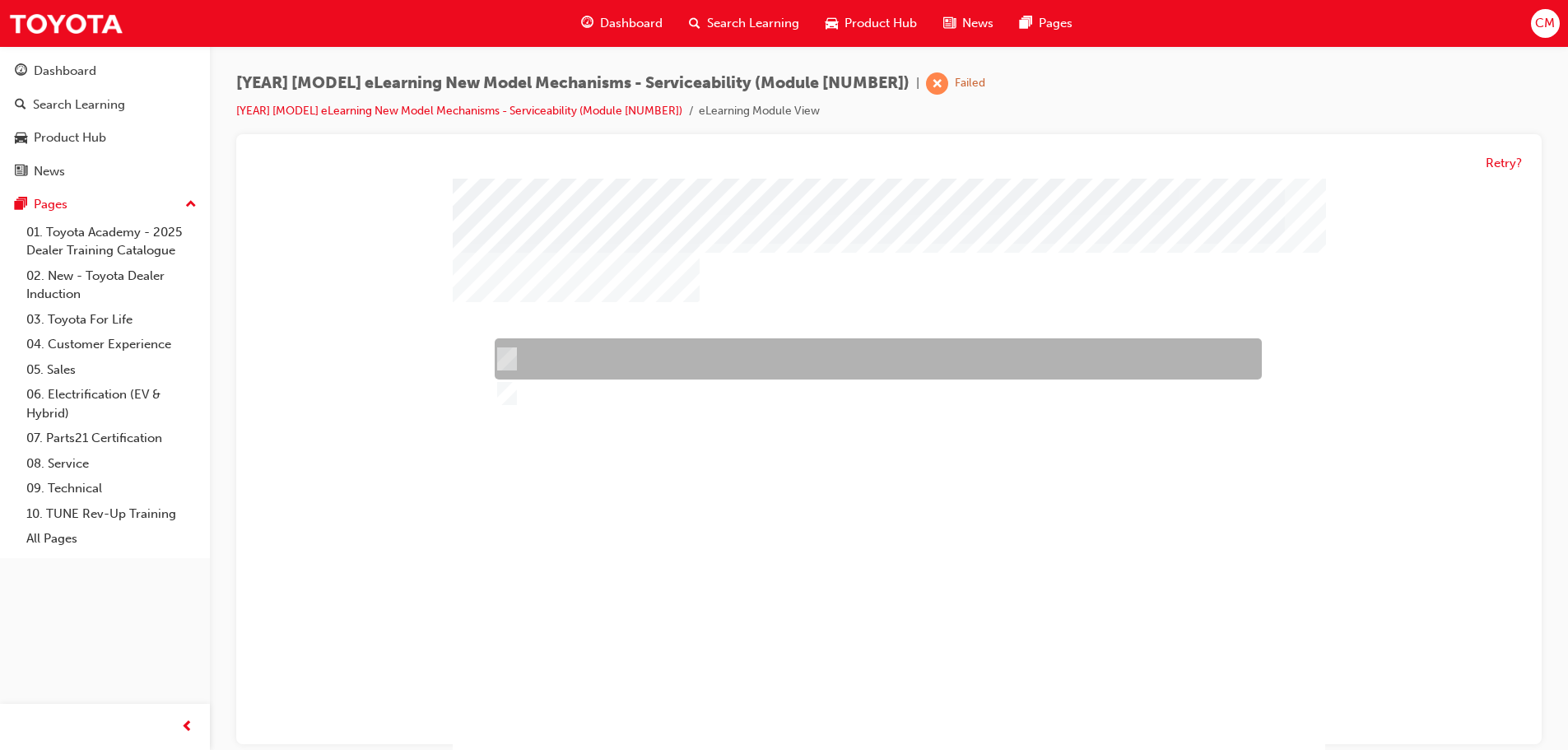 click at bounding box center [874, 360] 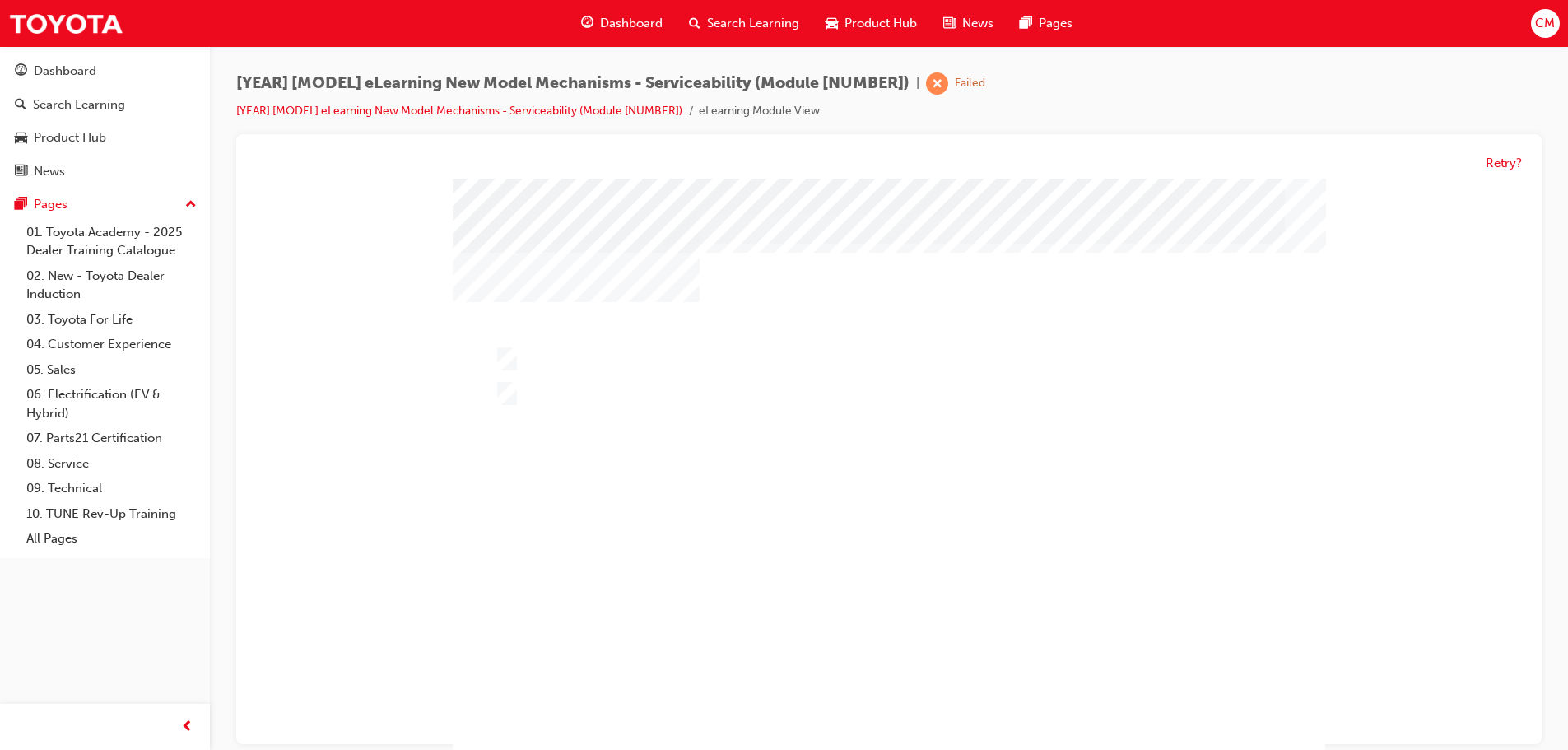 click at bounding box center [505, 987] 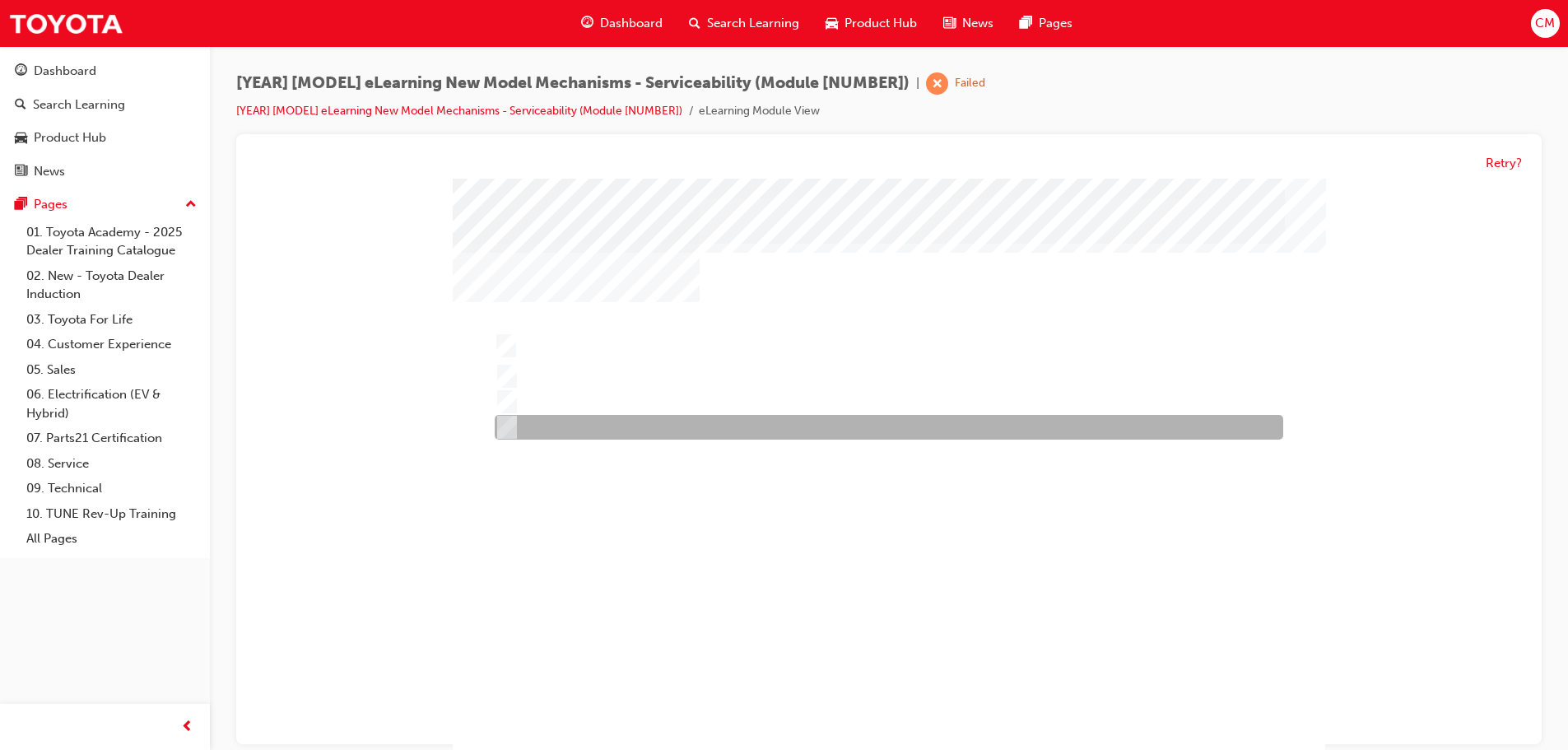 click at bounding box center [504, 428] 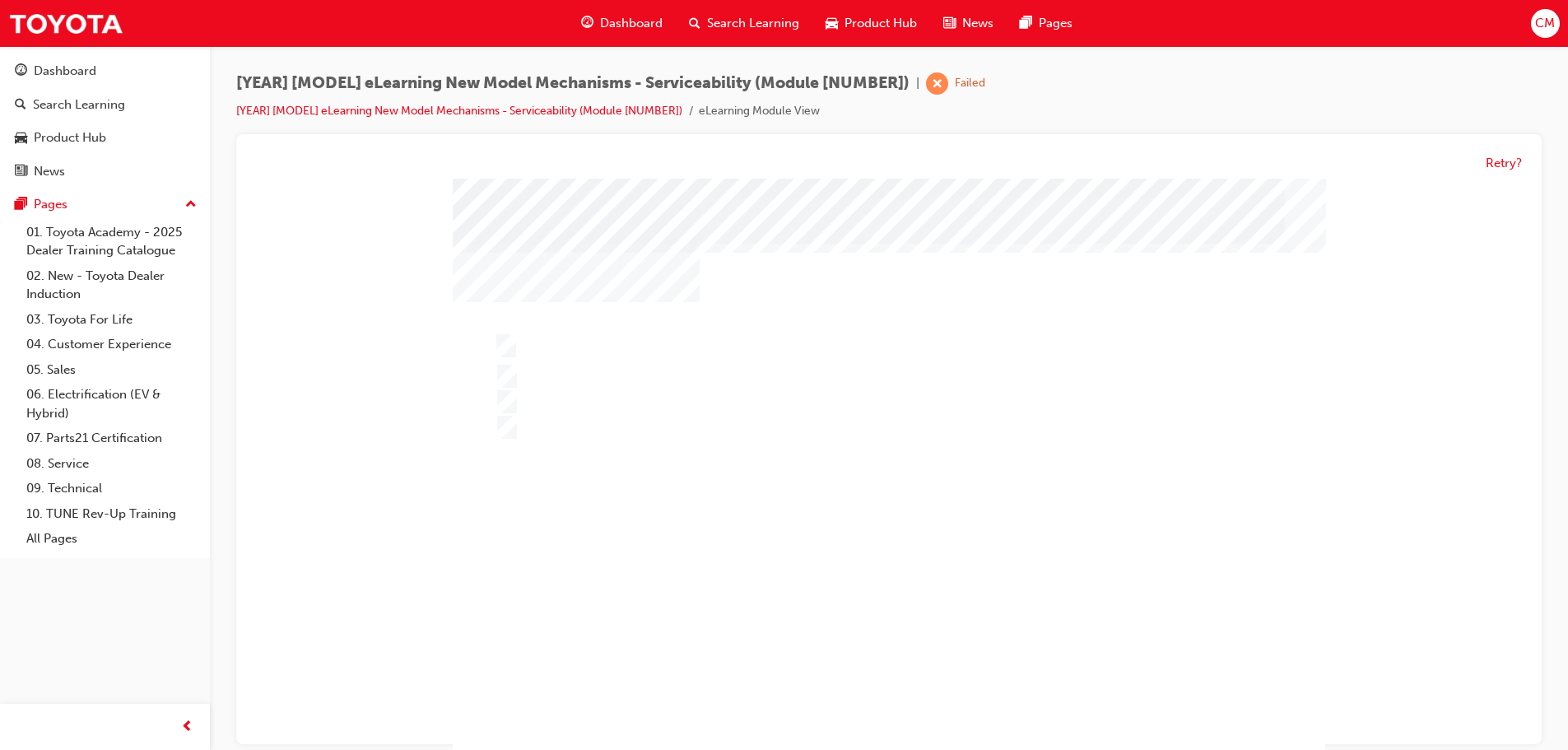 click at bounding box center [505, 1023] 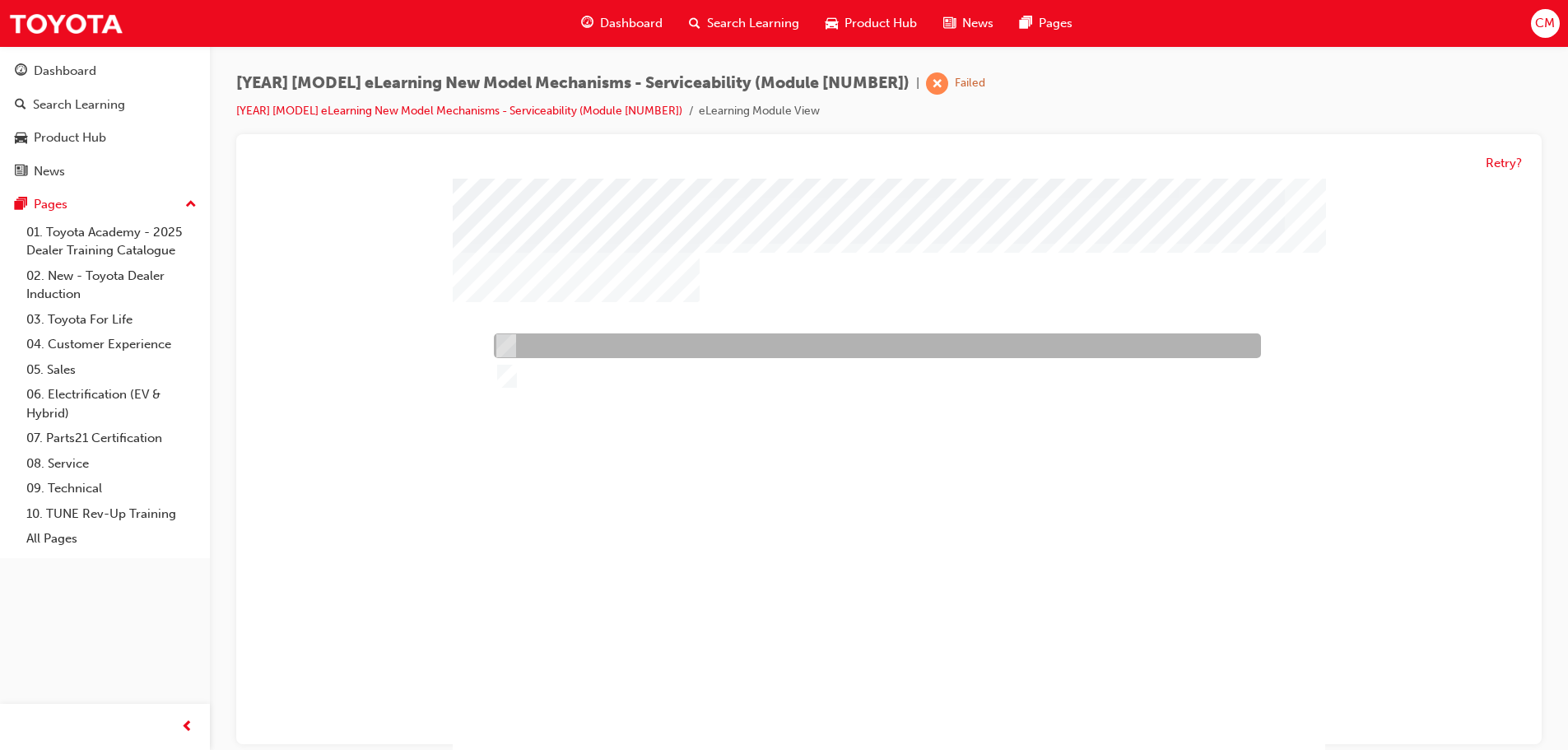 click at bounding box center [873, 347] 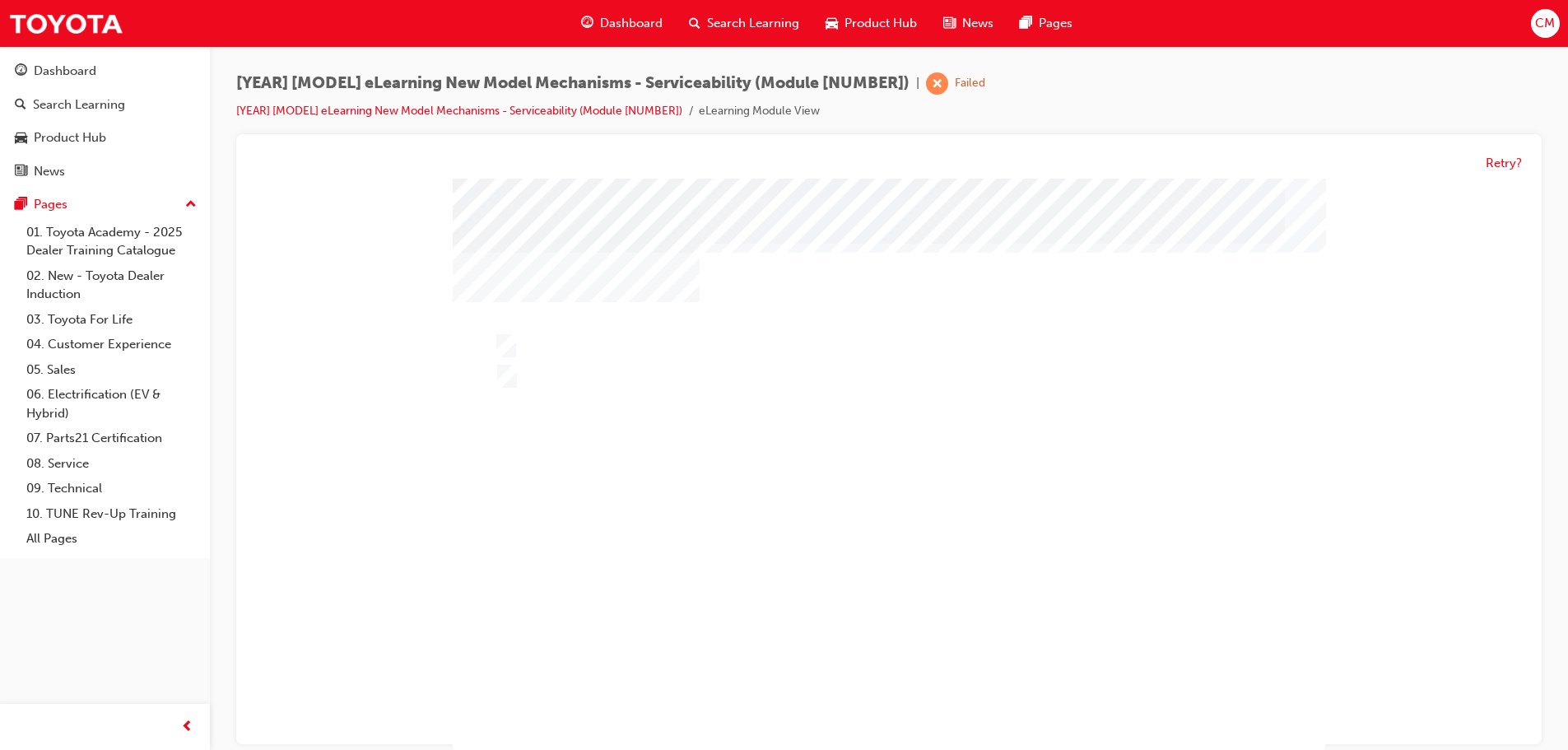 click at bounding box center (505, 987) 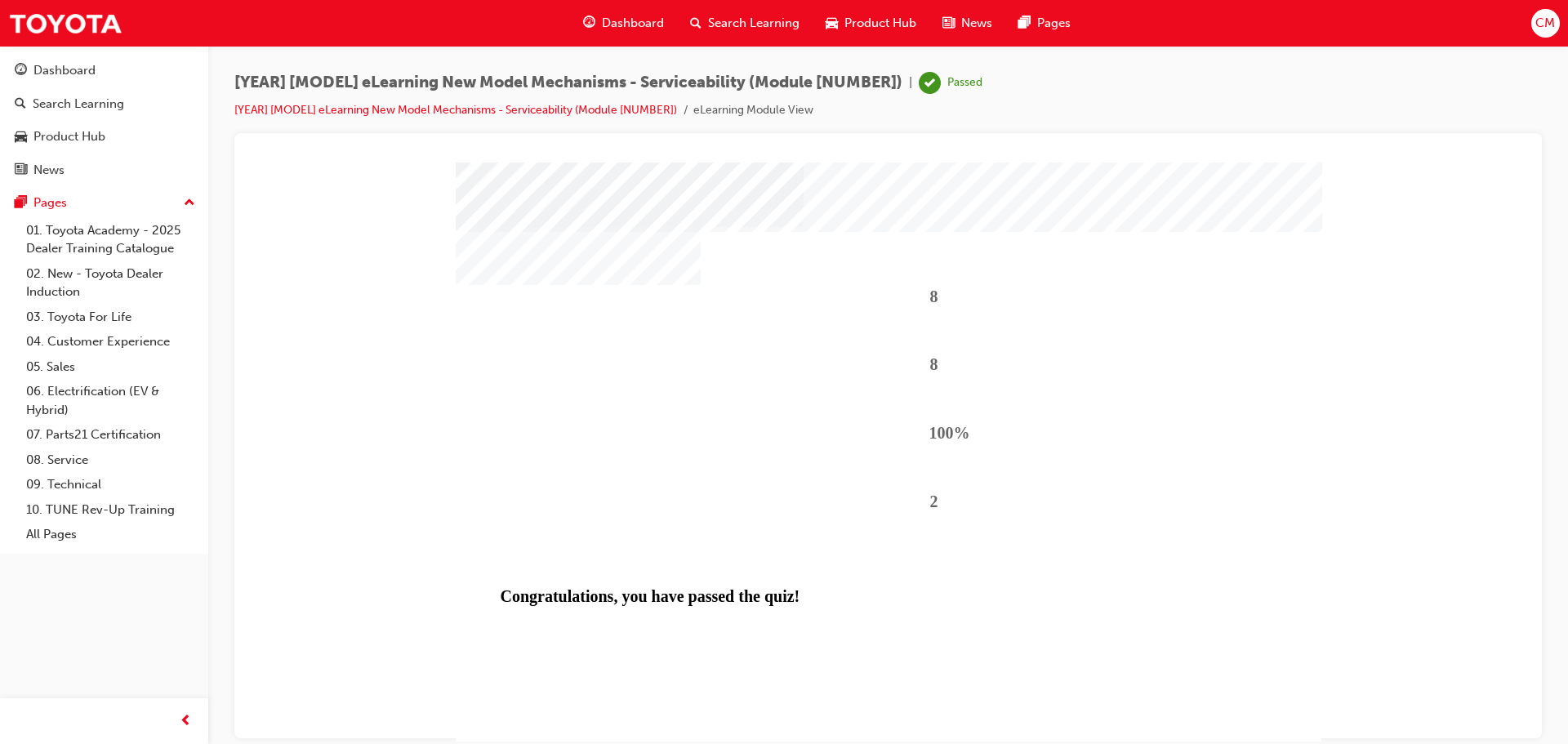 click at bounding box center (524, 1057) 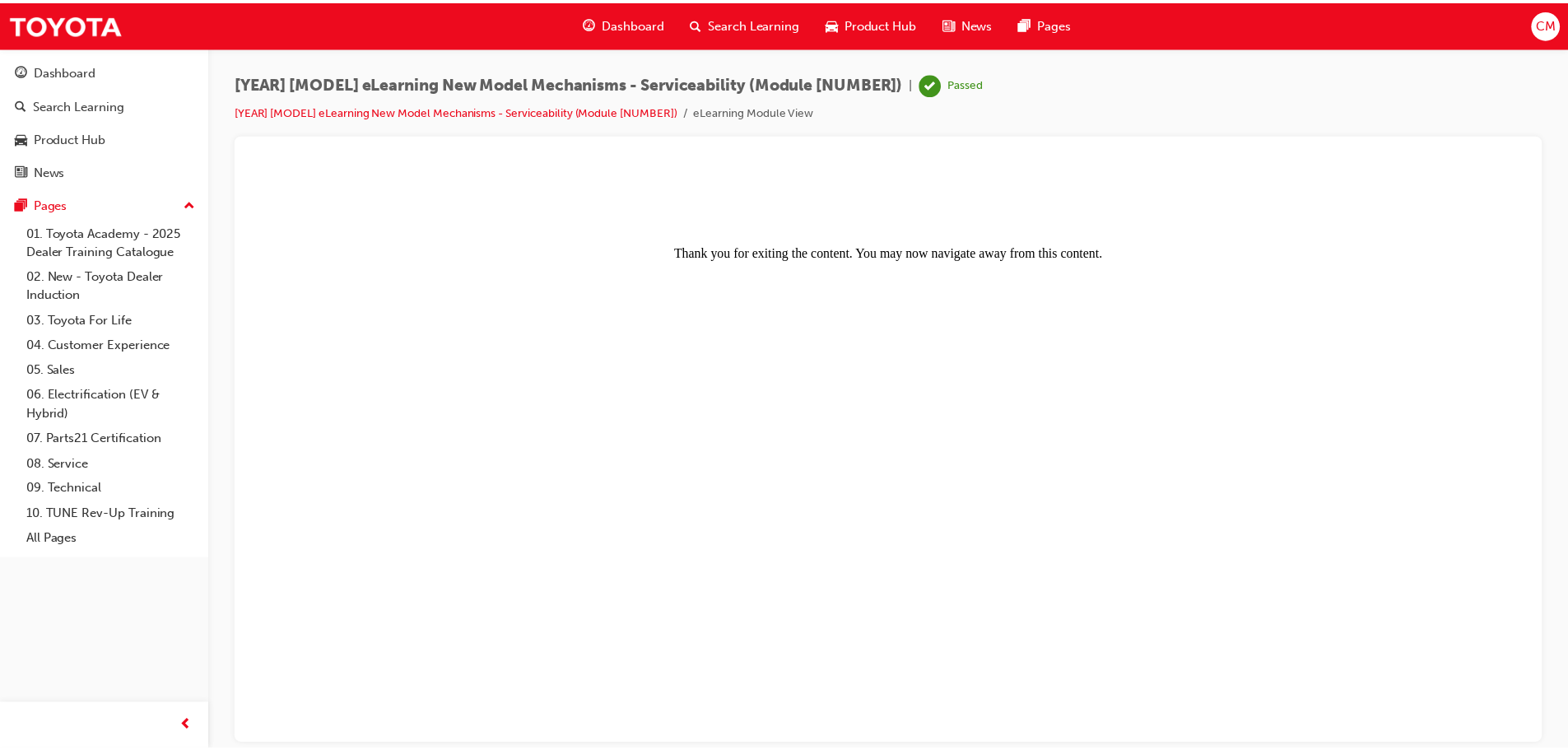 scroll, scrollTop: 0, scrollLeft: 0, axis: both 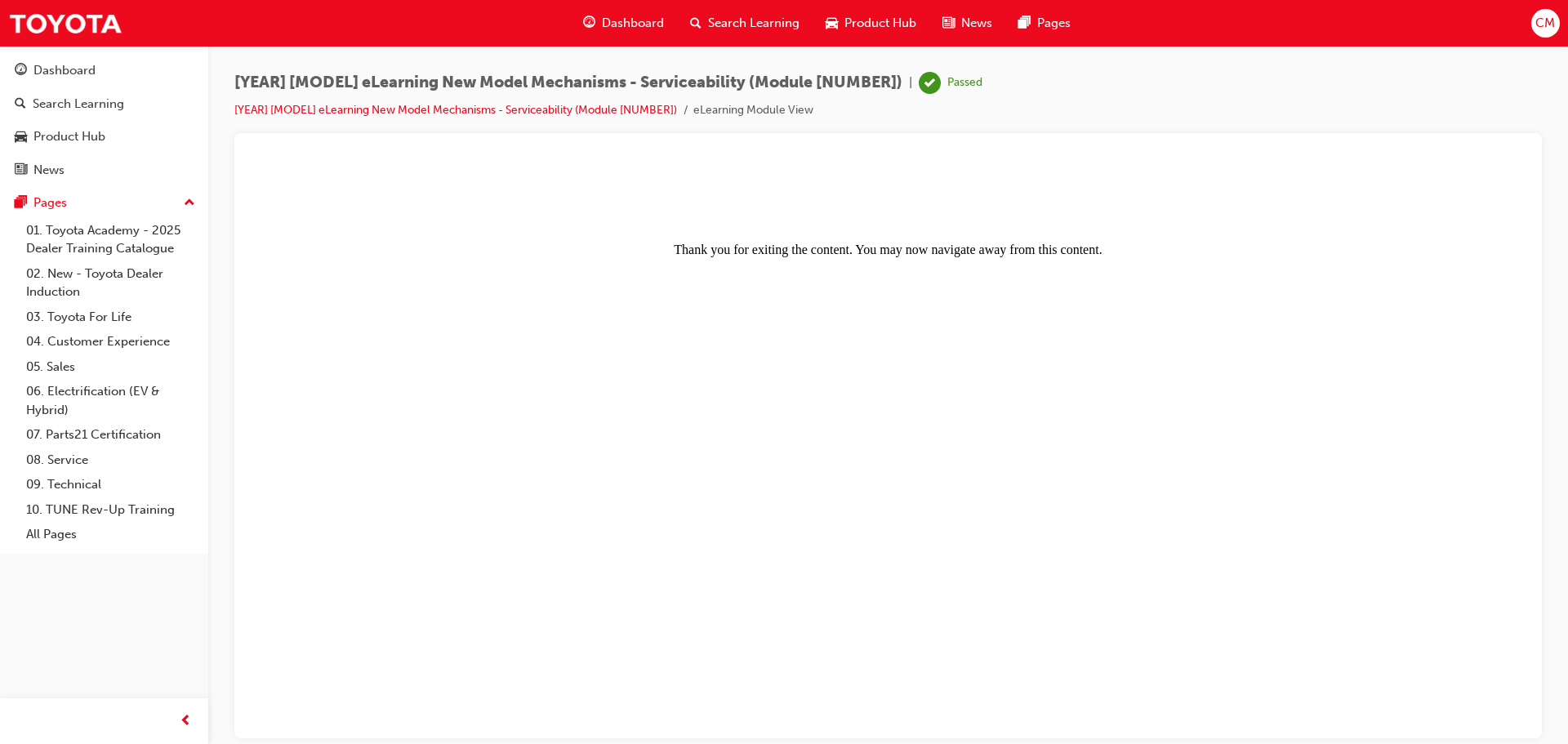 click on "Thank you for exiting the content.  You may now navigate away from this content." at bounding box center (888, 451) 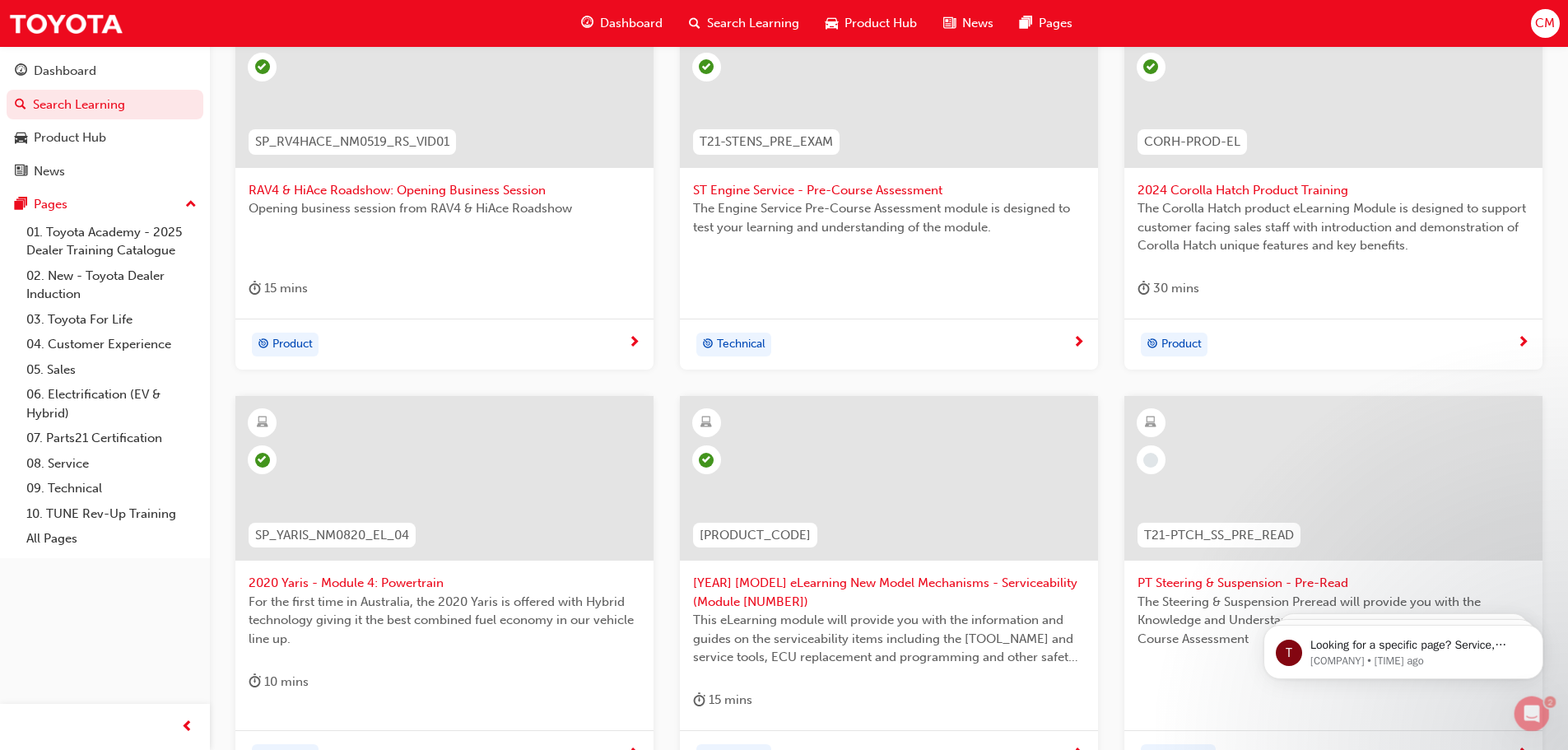 scroll, scrollTop: 611, scrollLeft: 0, axis: vertical 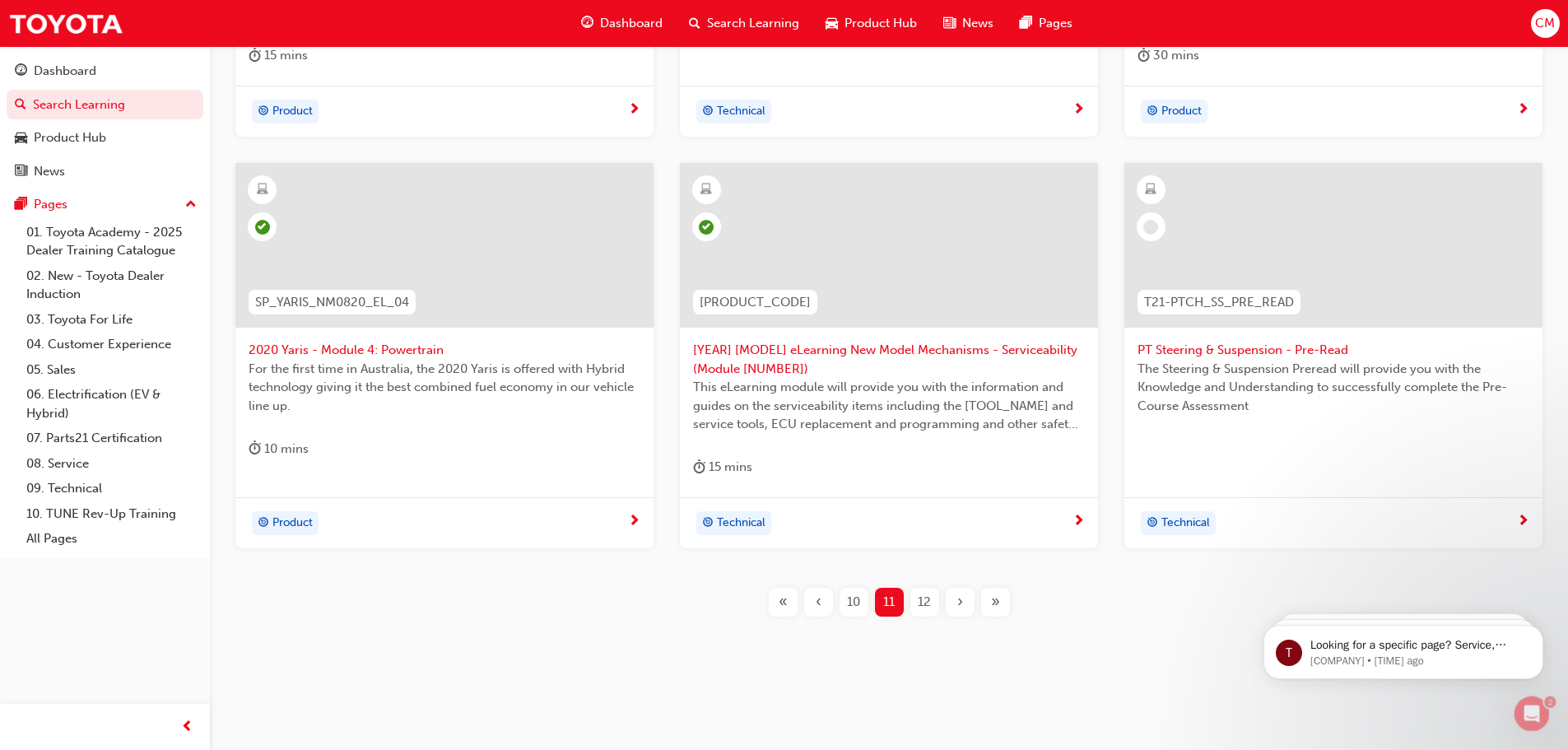 click on "12" at bounding box center [924, 602] 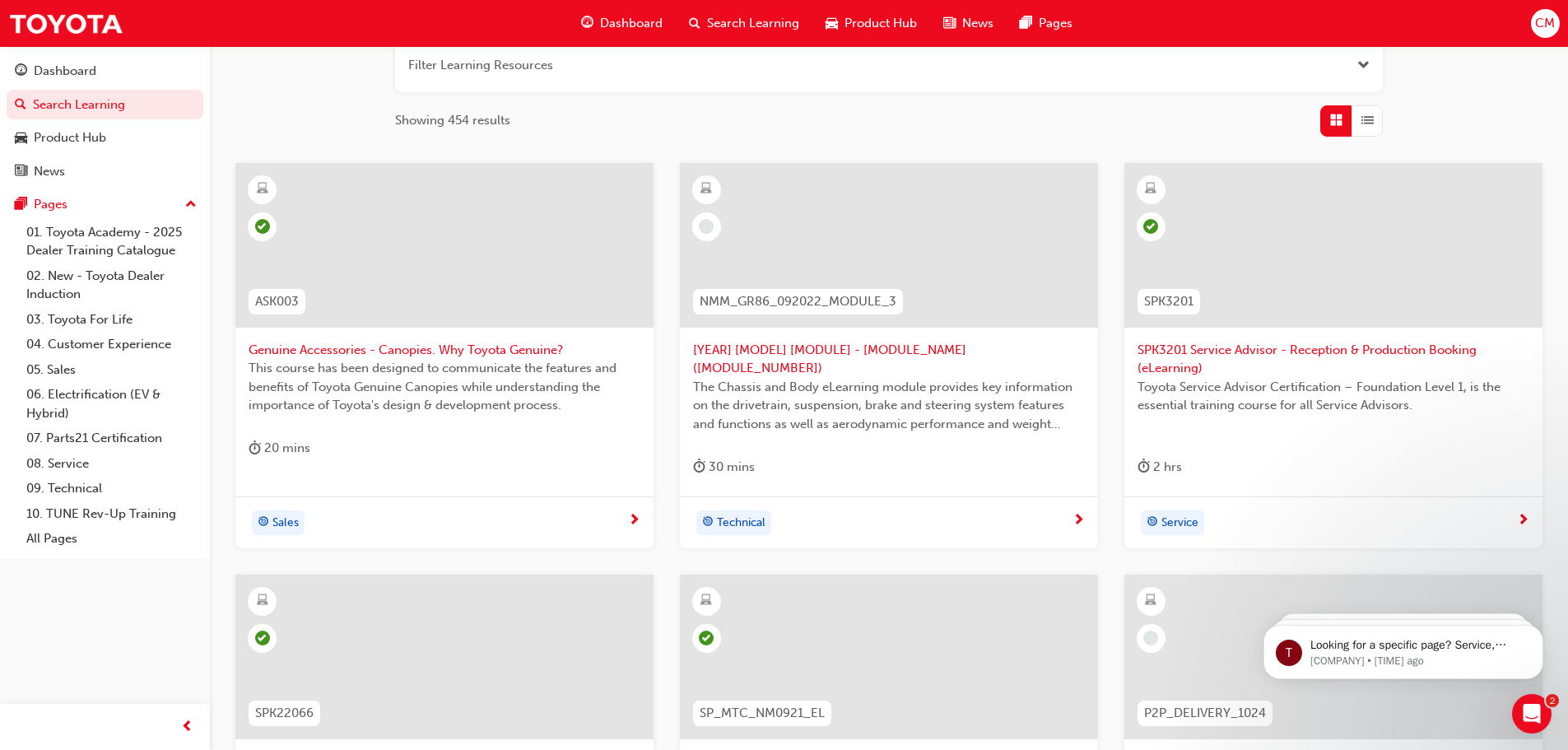 scroll, scrollTop: 199, scrollLeft: 0, axis: vertical 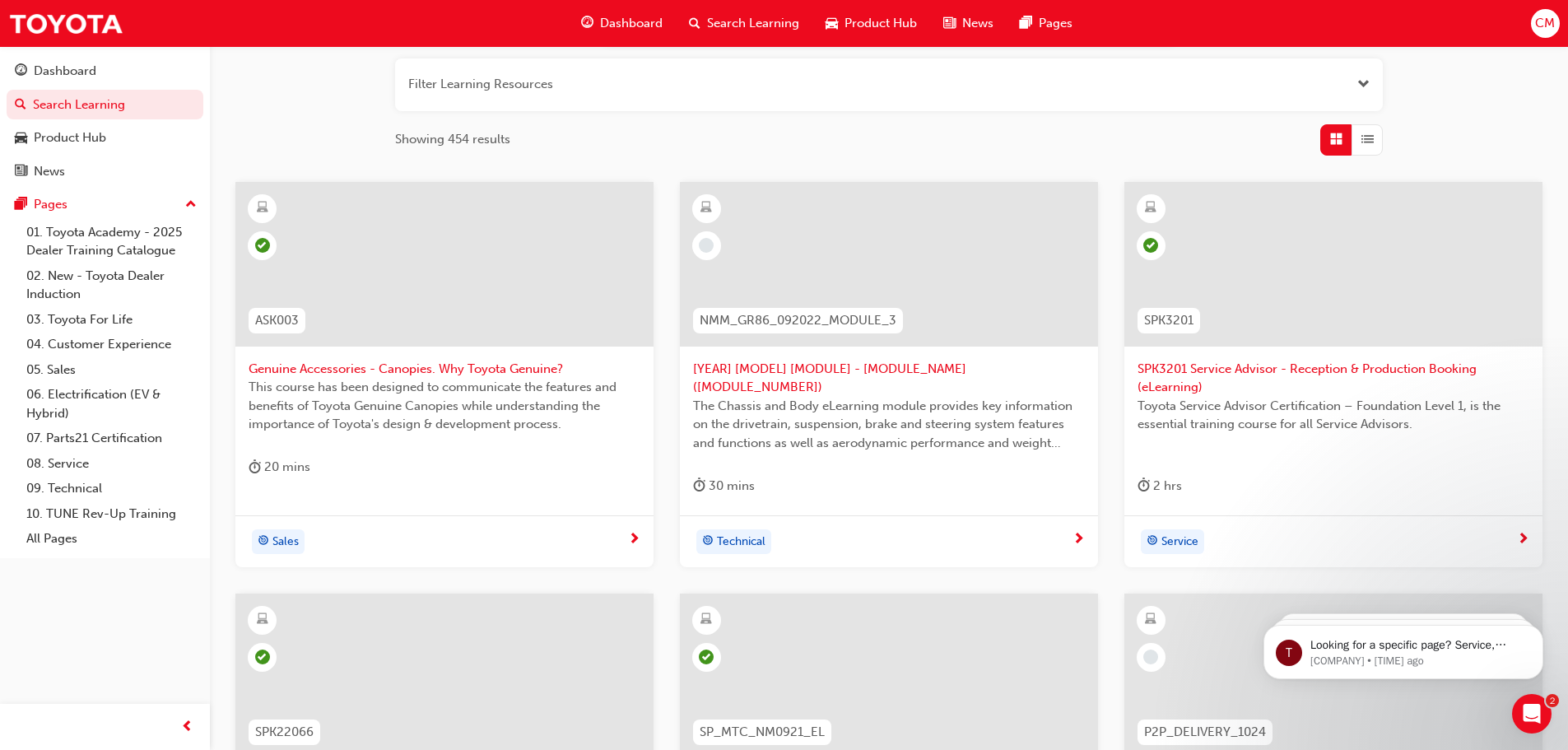 click at bounding box center [889, 264] 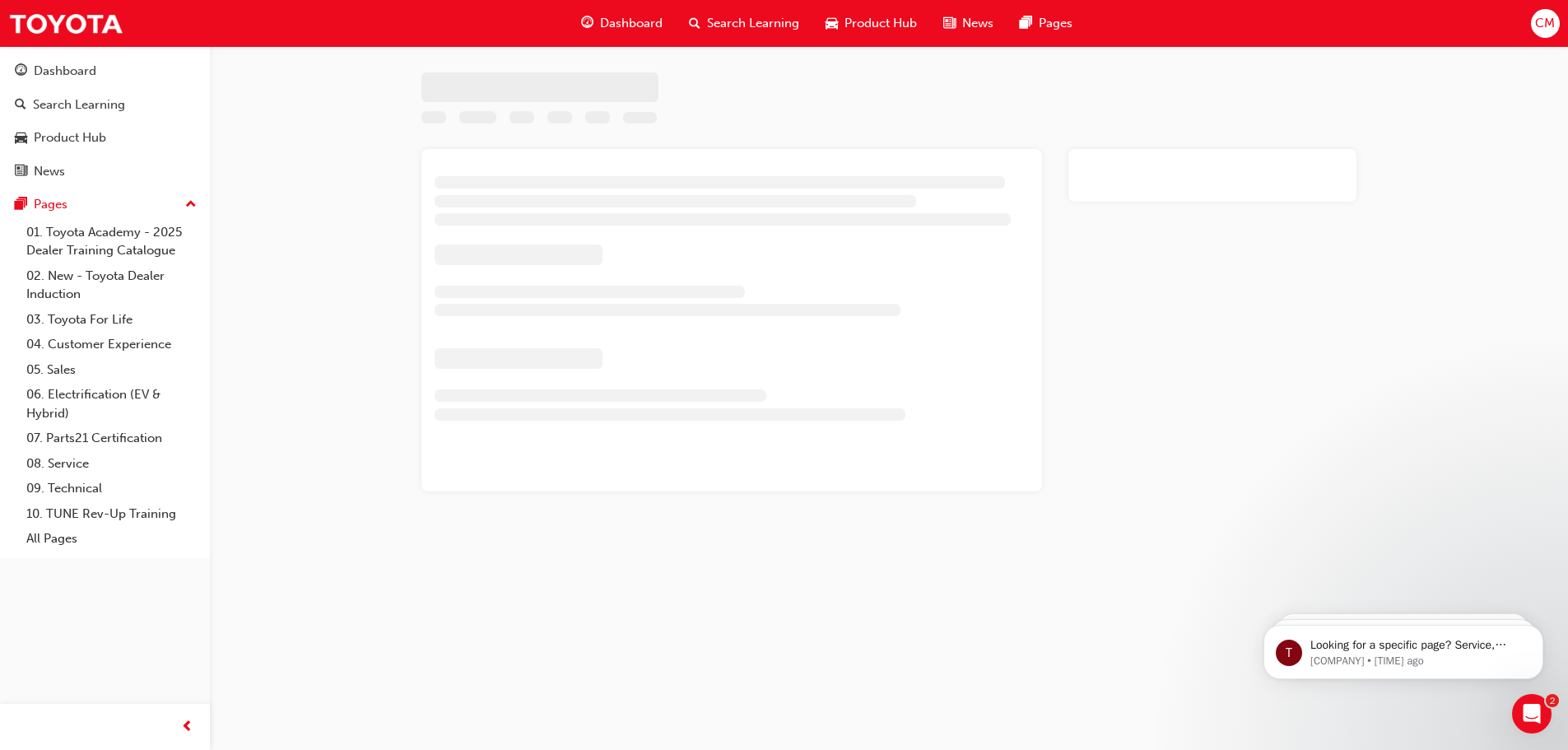 scroll, scrollTop: 0, scrollLeft: 0, axis: both 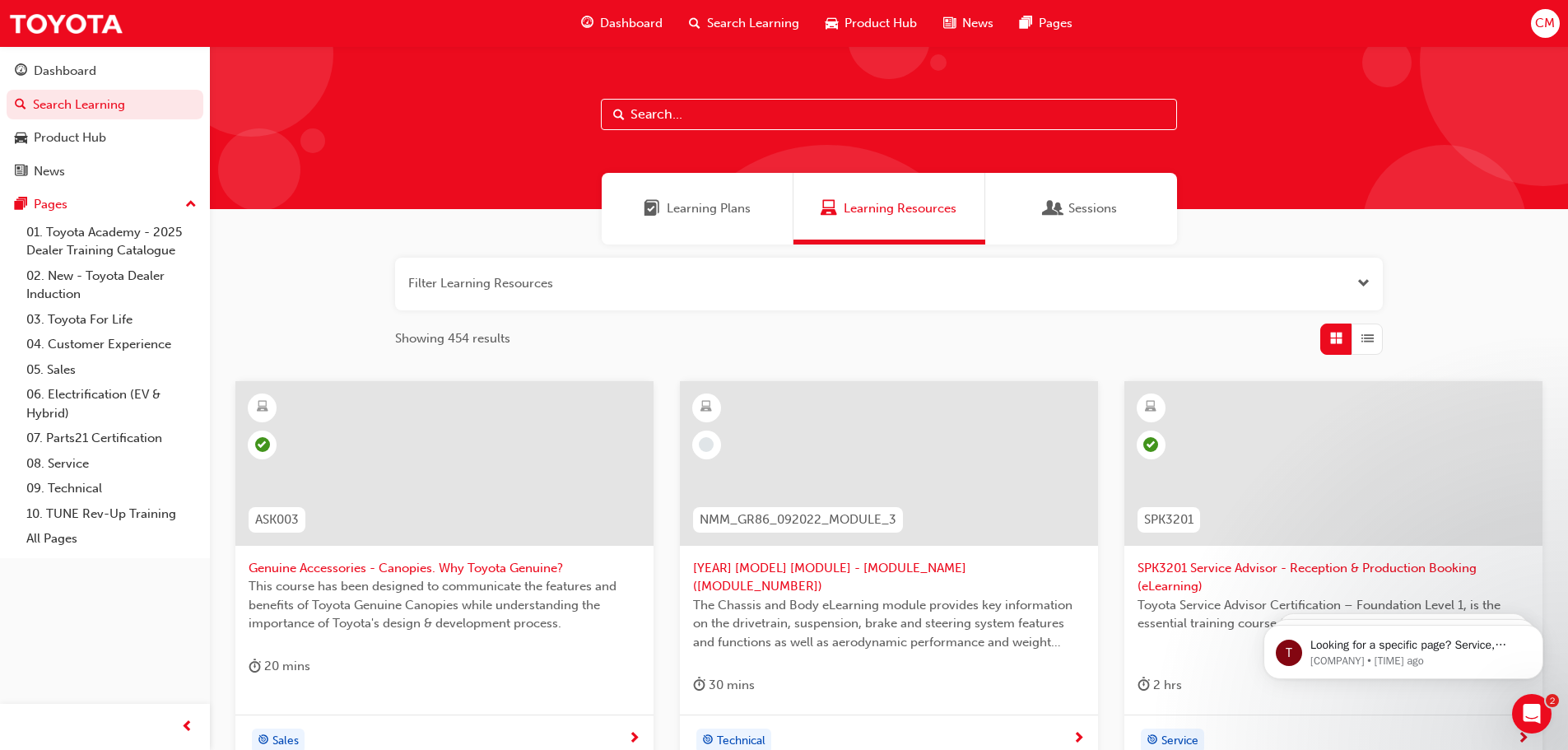 click at bounding box center (889, 464) 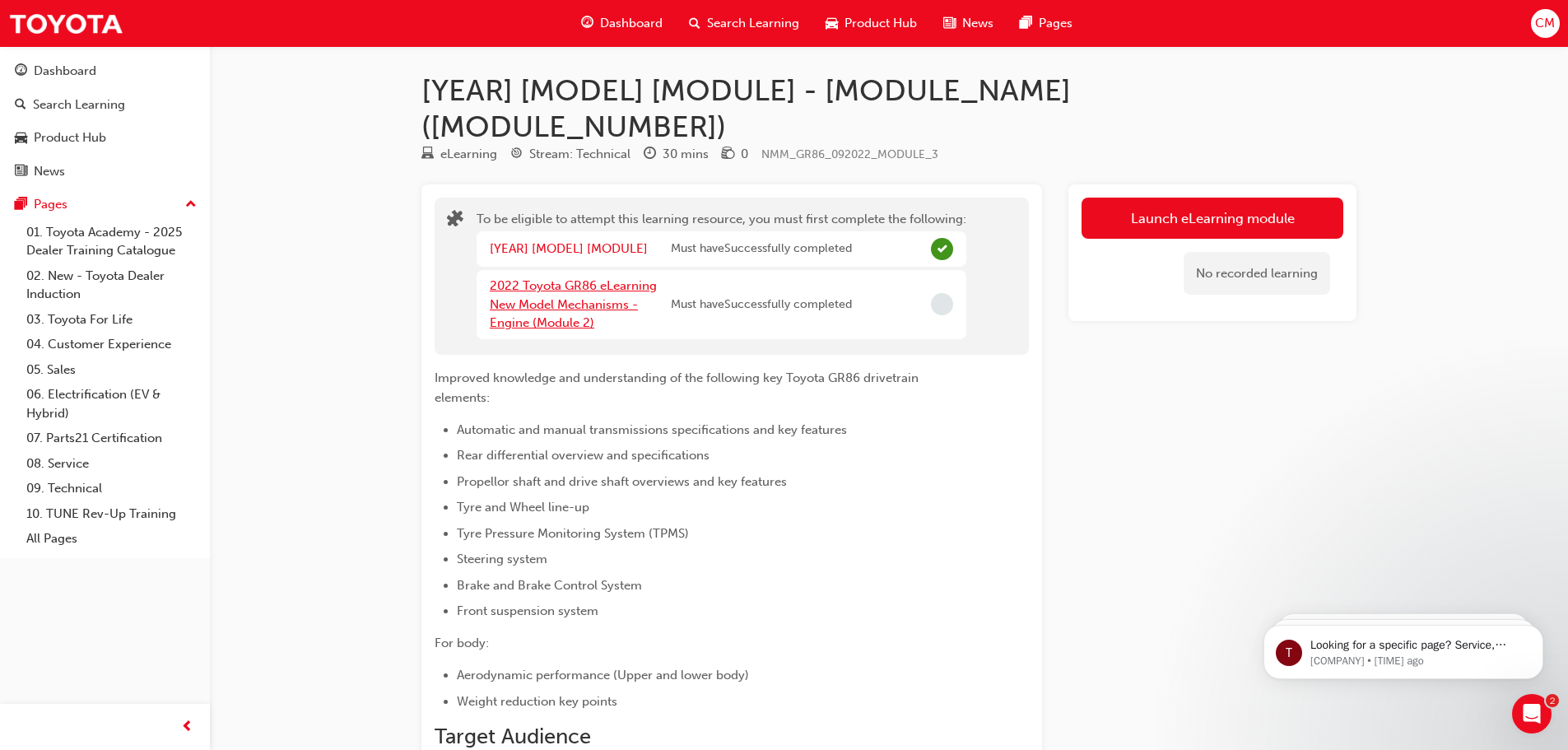 click on "2022 Toyota GR86 eLearning New Model Mechanisms - Engine (Module 2)" at bounding box center [573, 304] 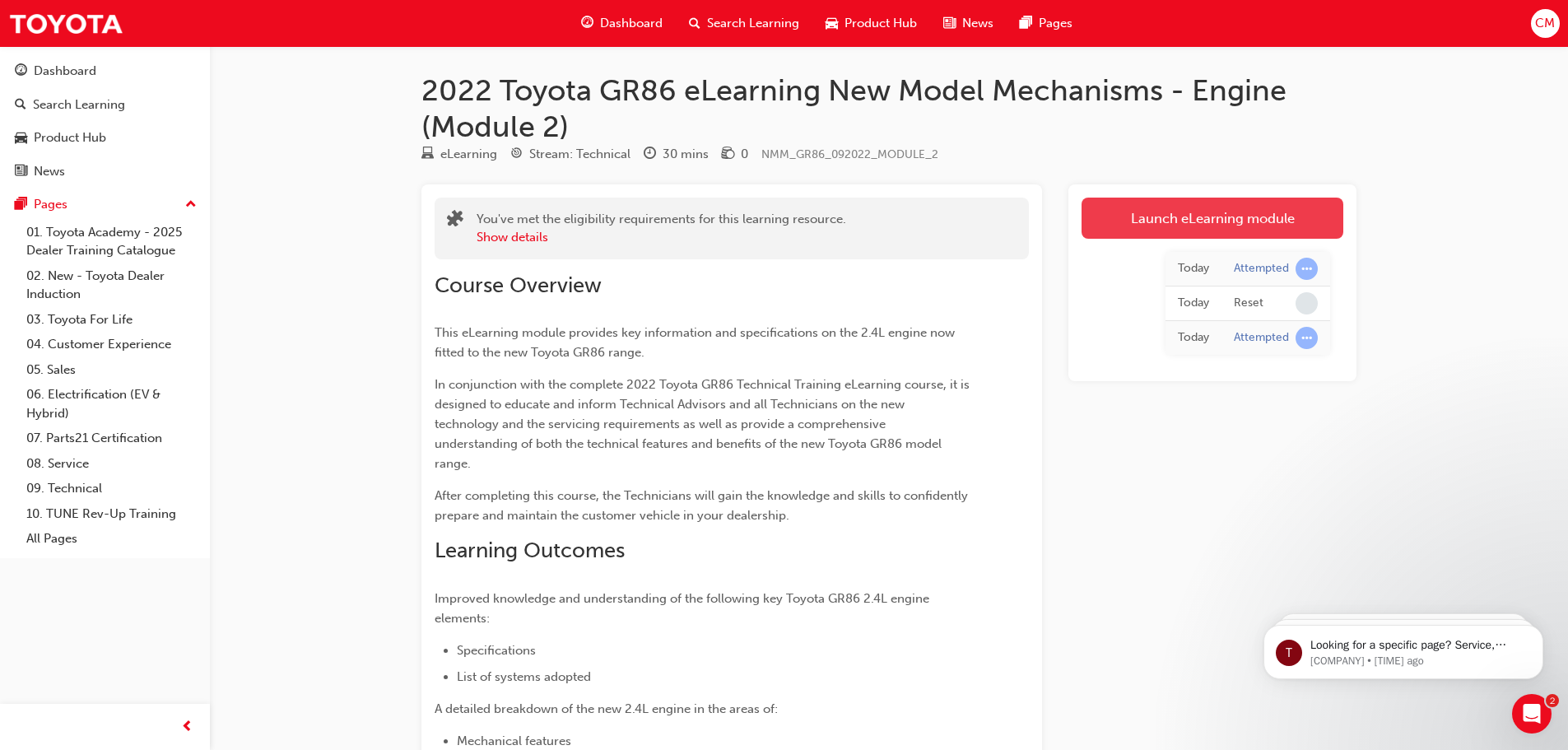 click on "Launch eLearning module" at bounding box center [1212, 218] 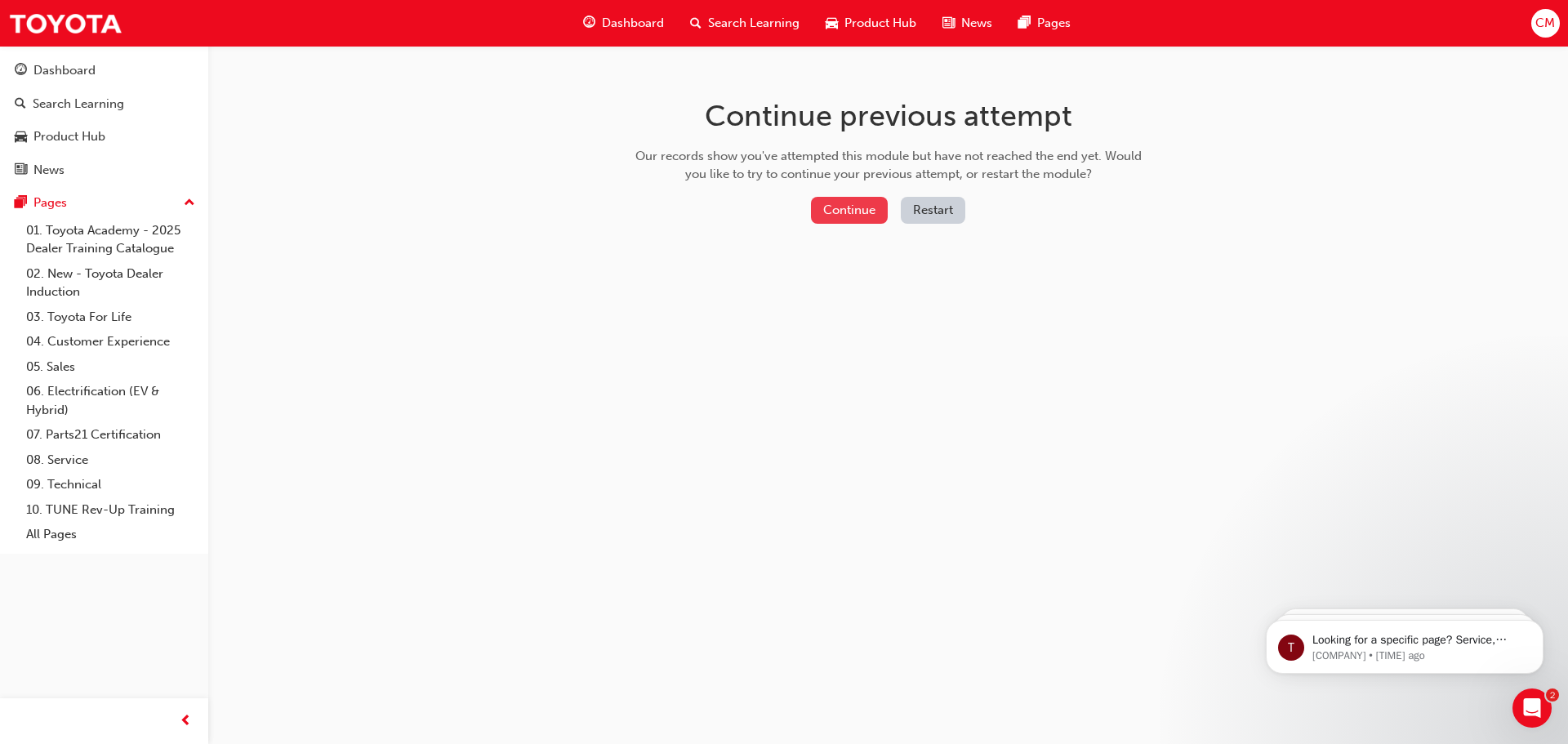 click on "Continue" at bounding box center (849, 210) 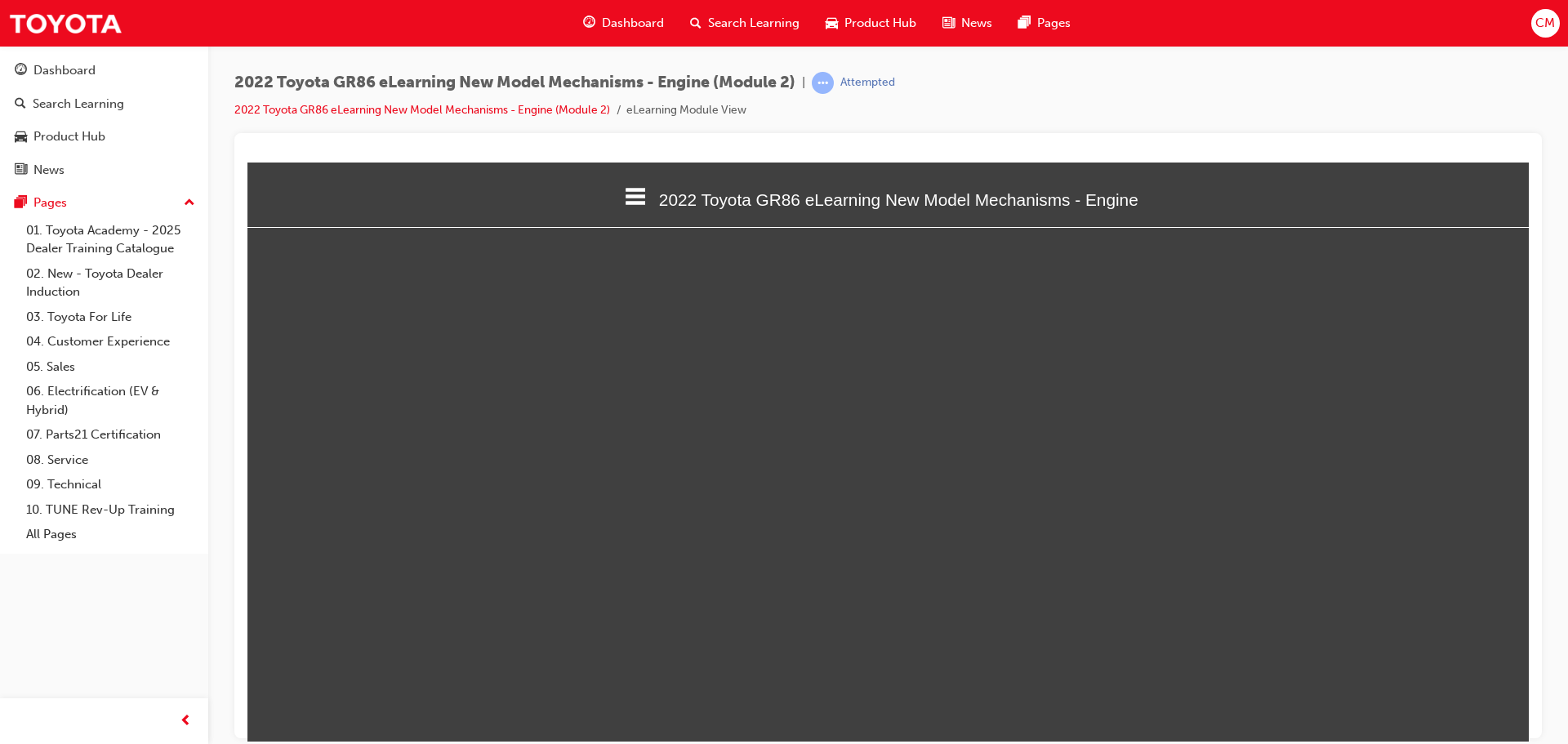 scroll, scrollTop: 0, scrollLeft: 0, axis: both 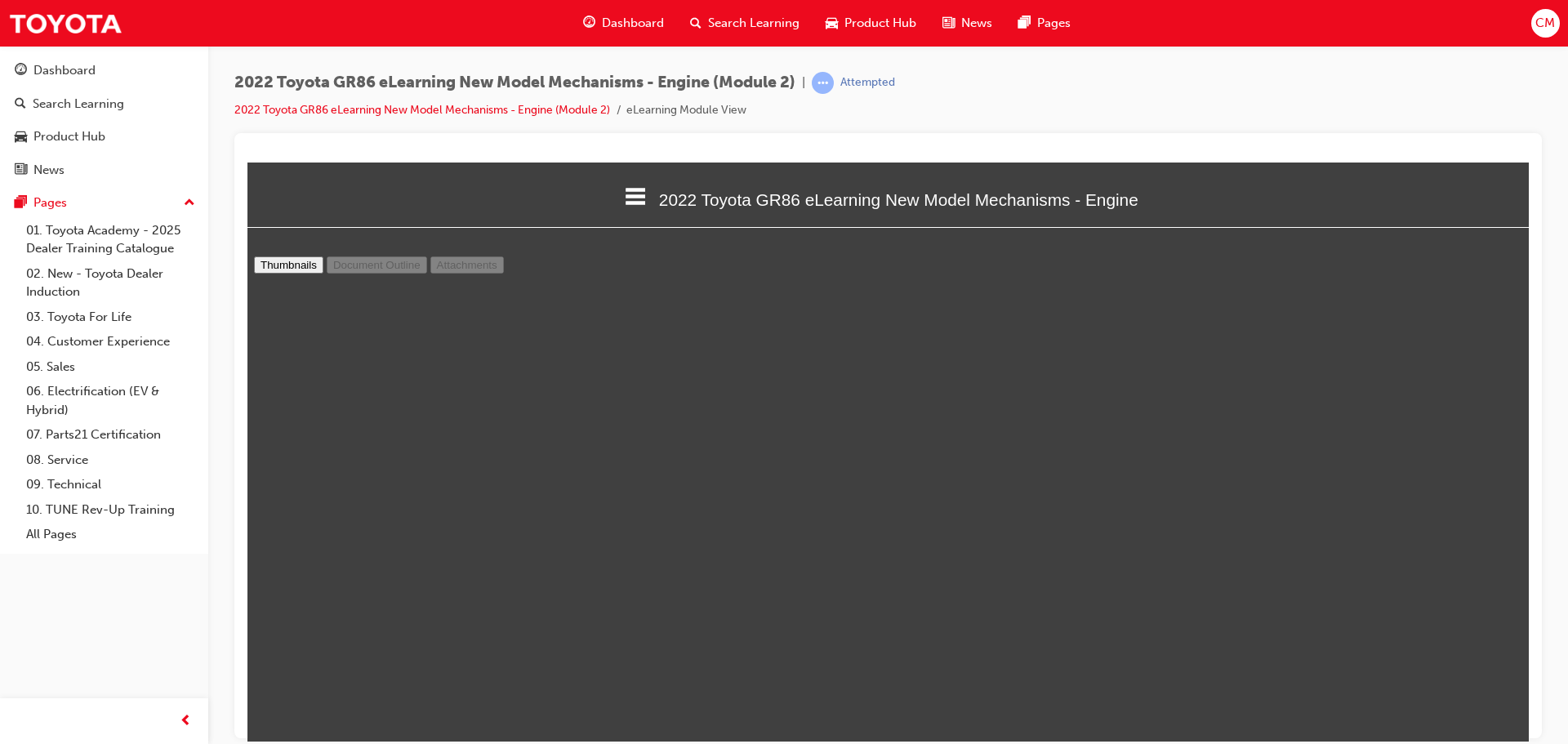 type on "33" 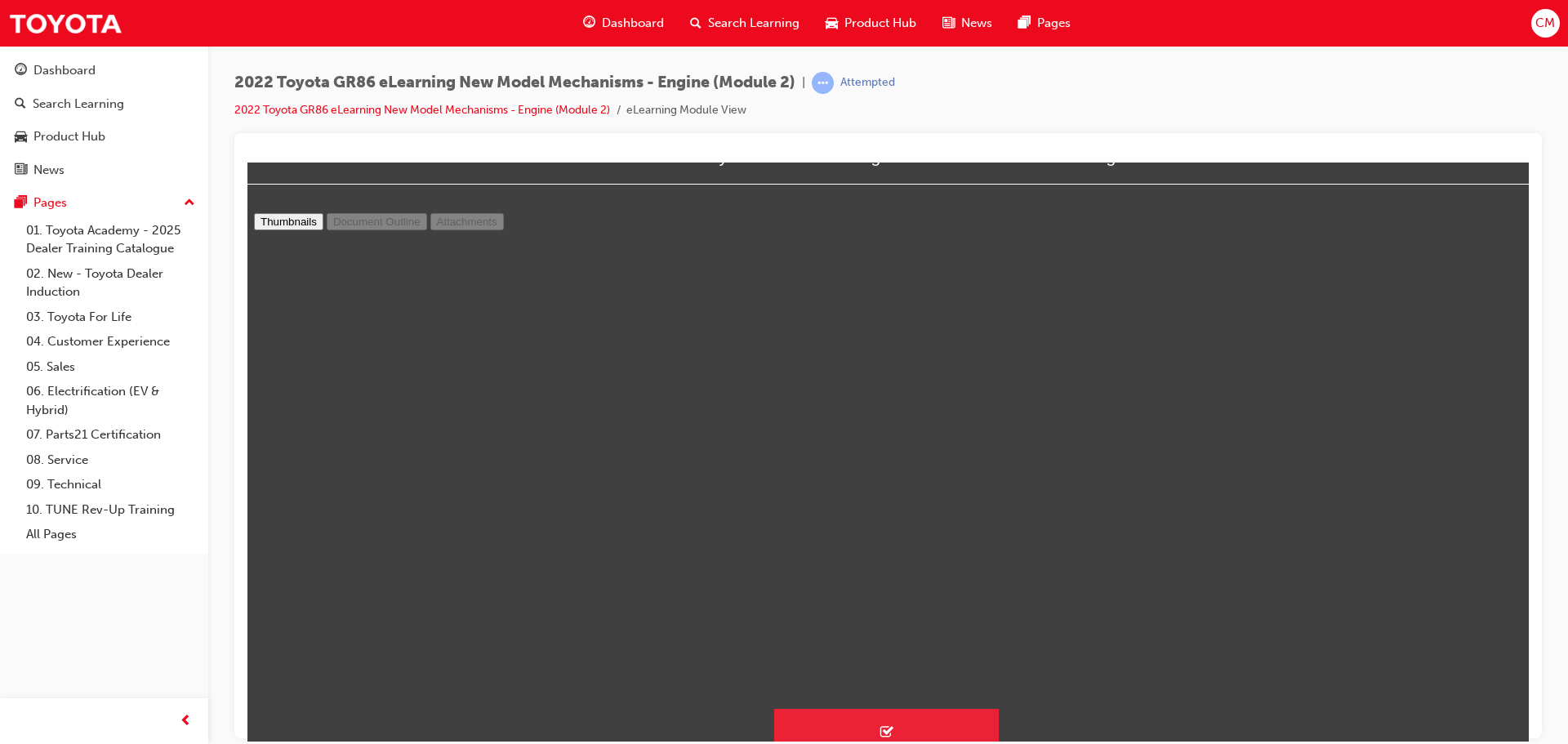 scroll, scrollTop: 75, scrollLeft: 0, axis: vertical 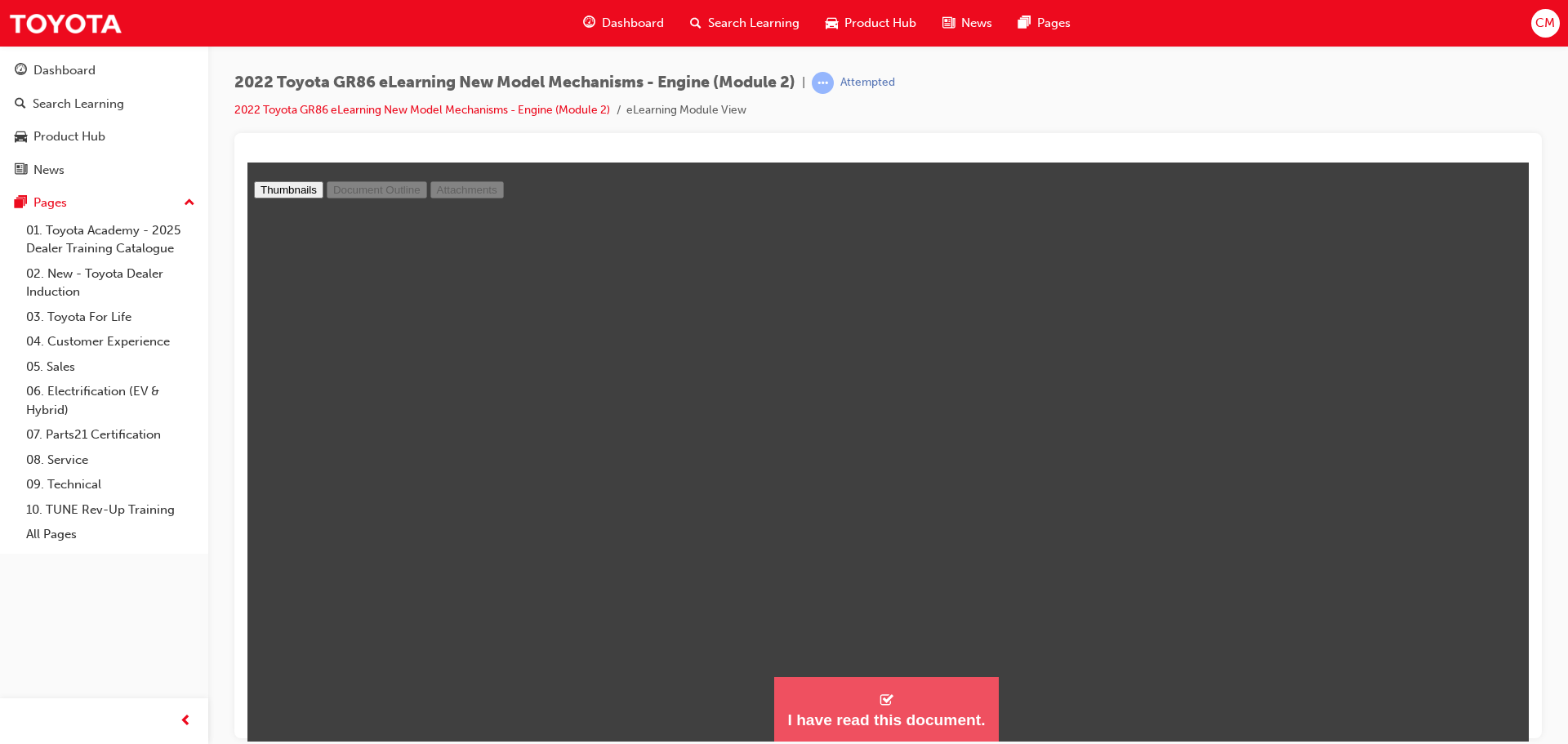 click on "I have read this document." at bounding box center (886, 719) 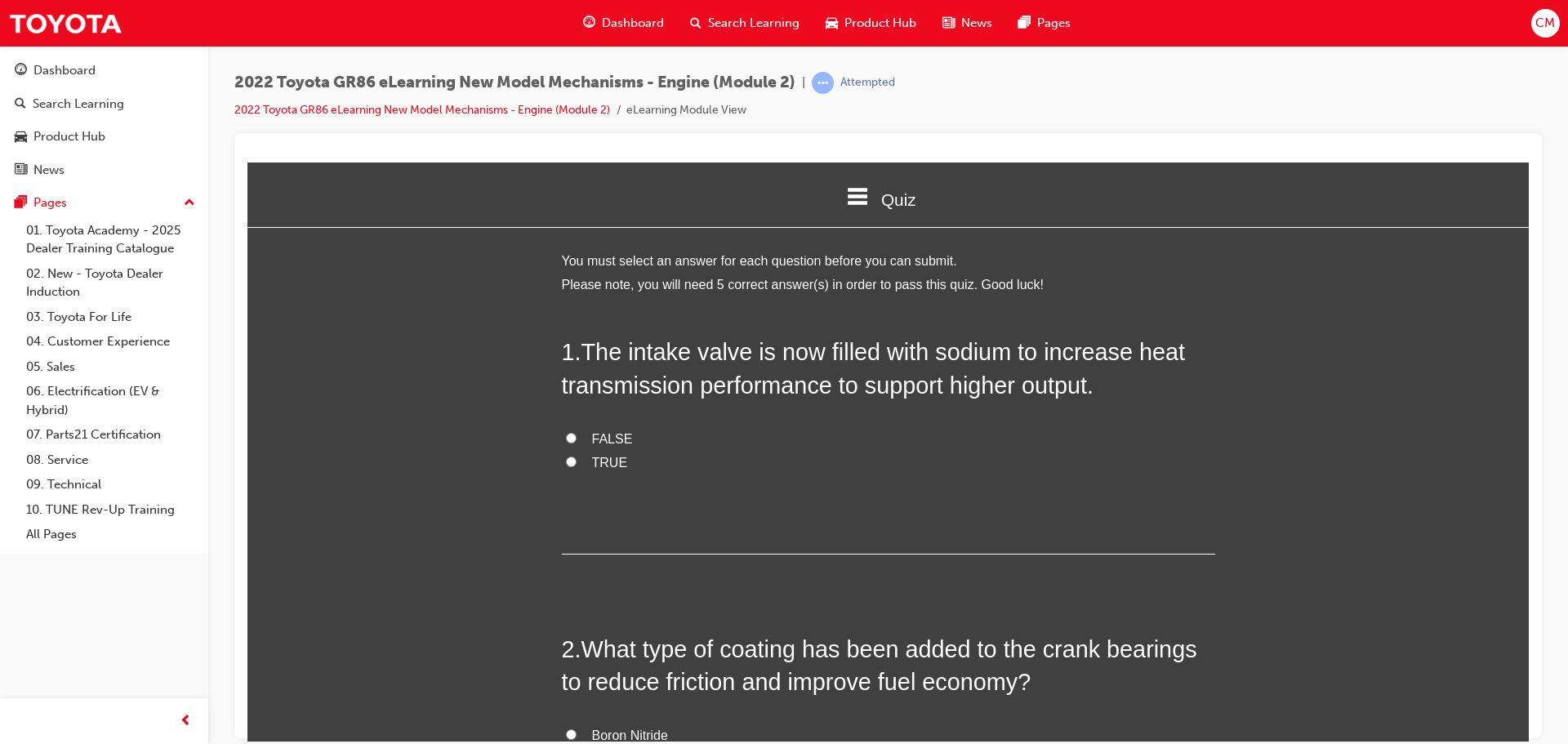 click on "TRUE" at bounding box center [571, 461] 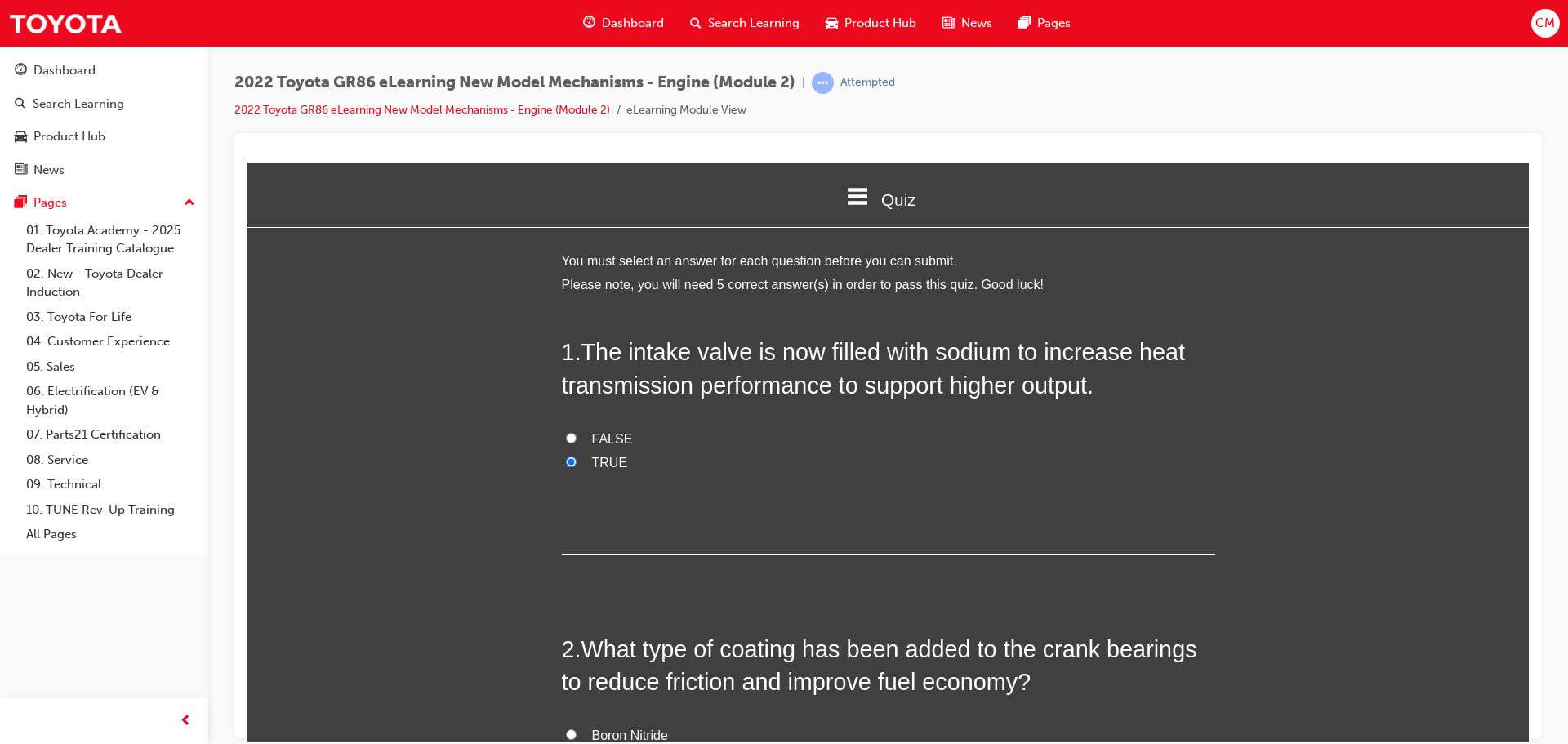 radio on "true" 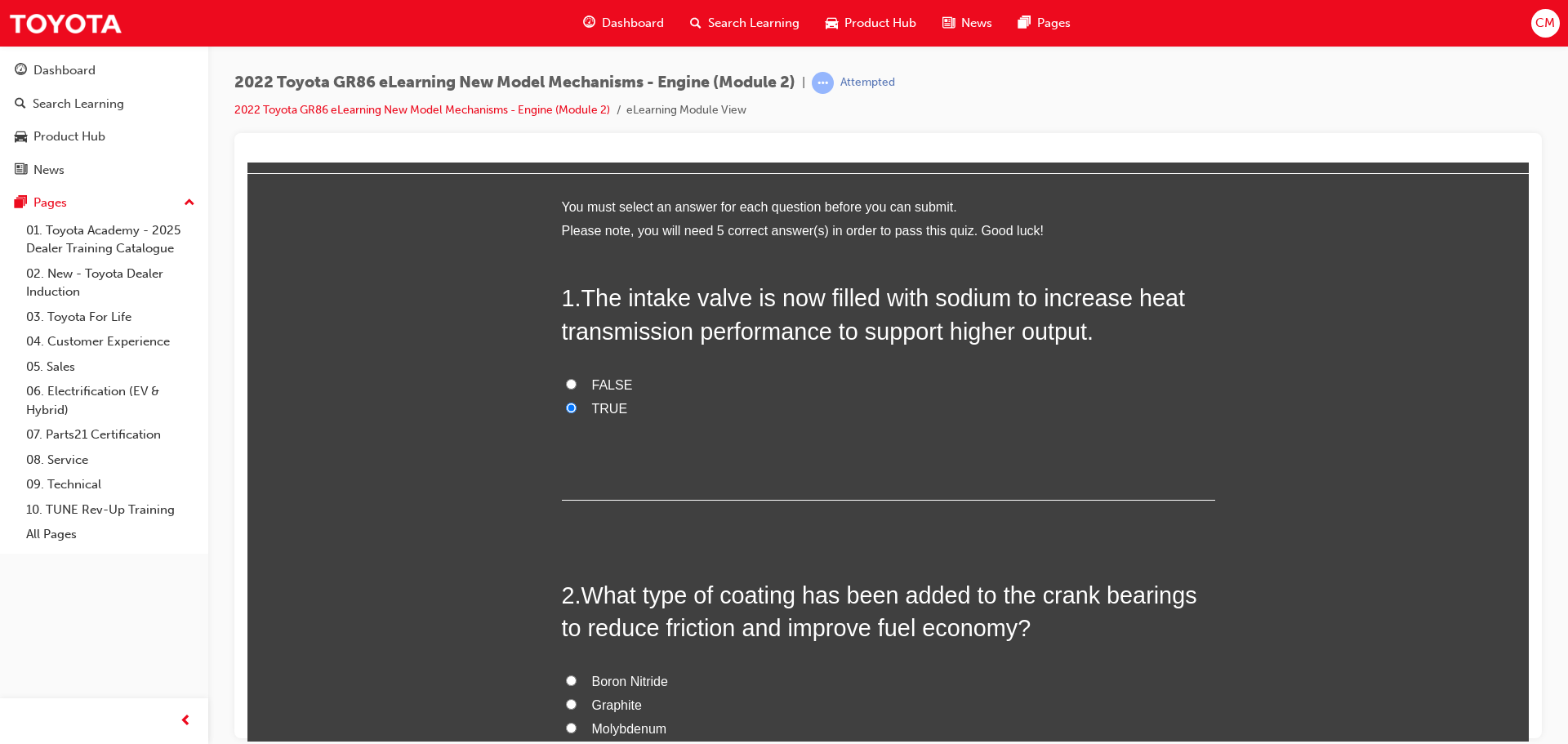 scroll, scrollTop: 327, scrollLeft: 0, axis: vertical 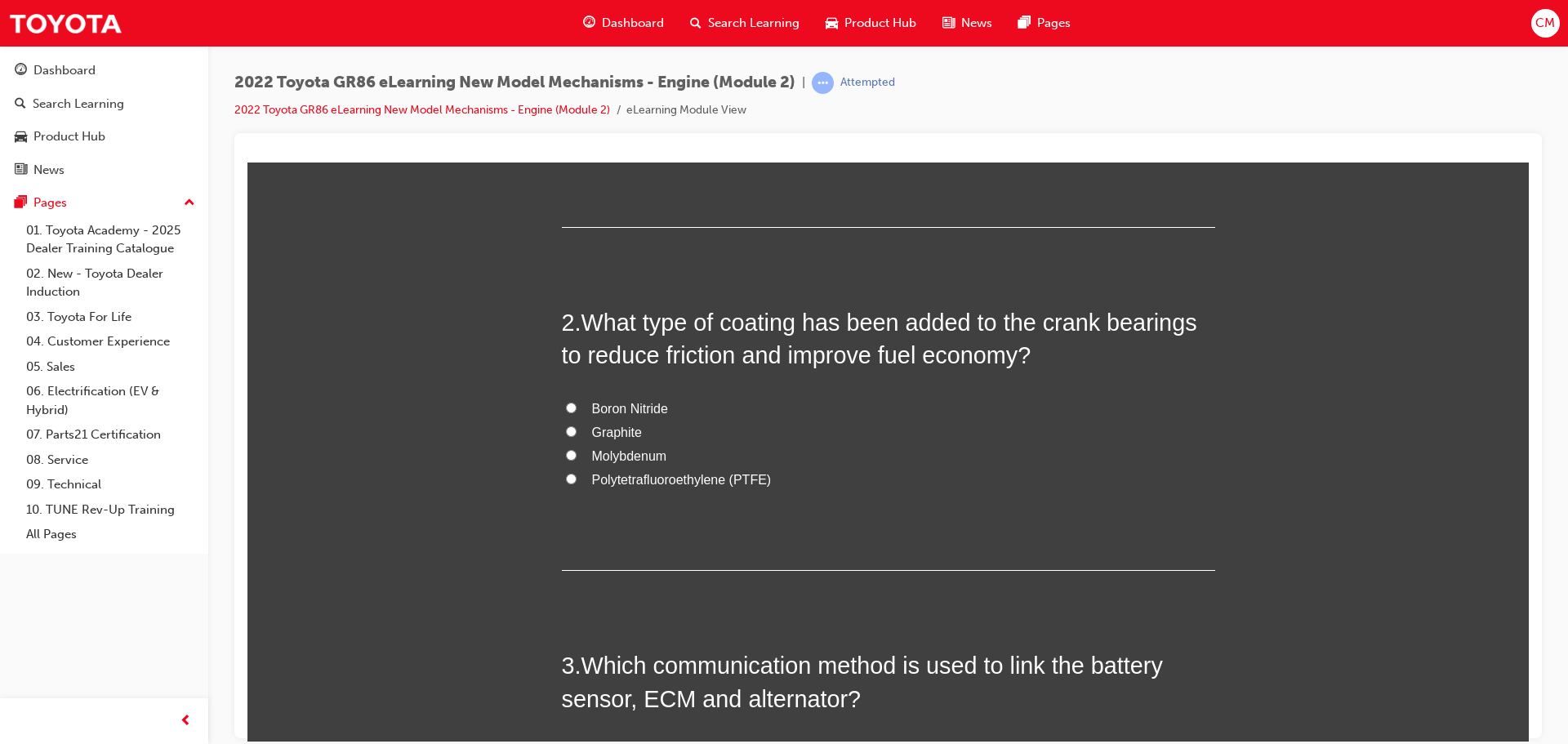 click on "Molybdenum" at bounding box center [889, 456] 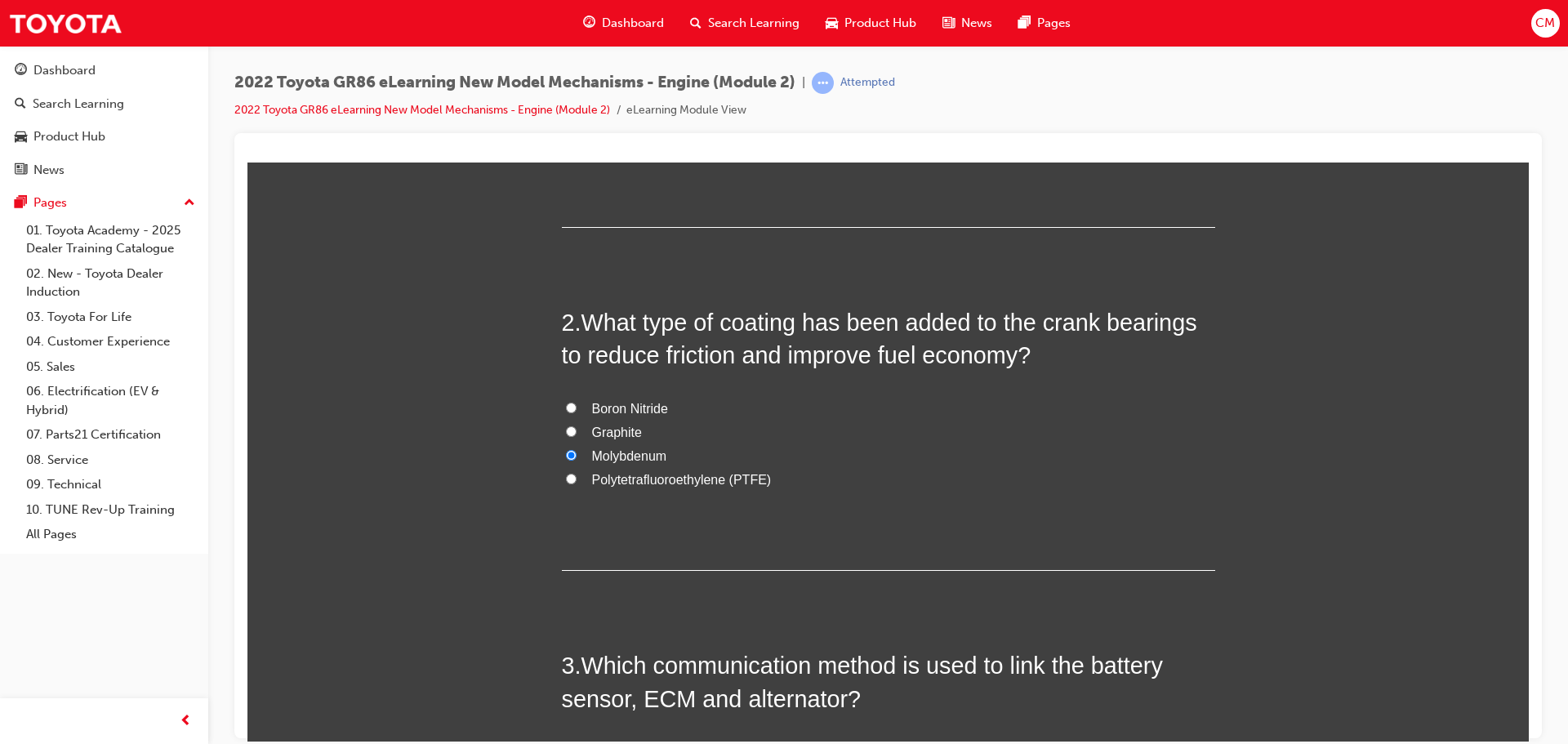 radio on "true" 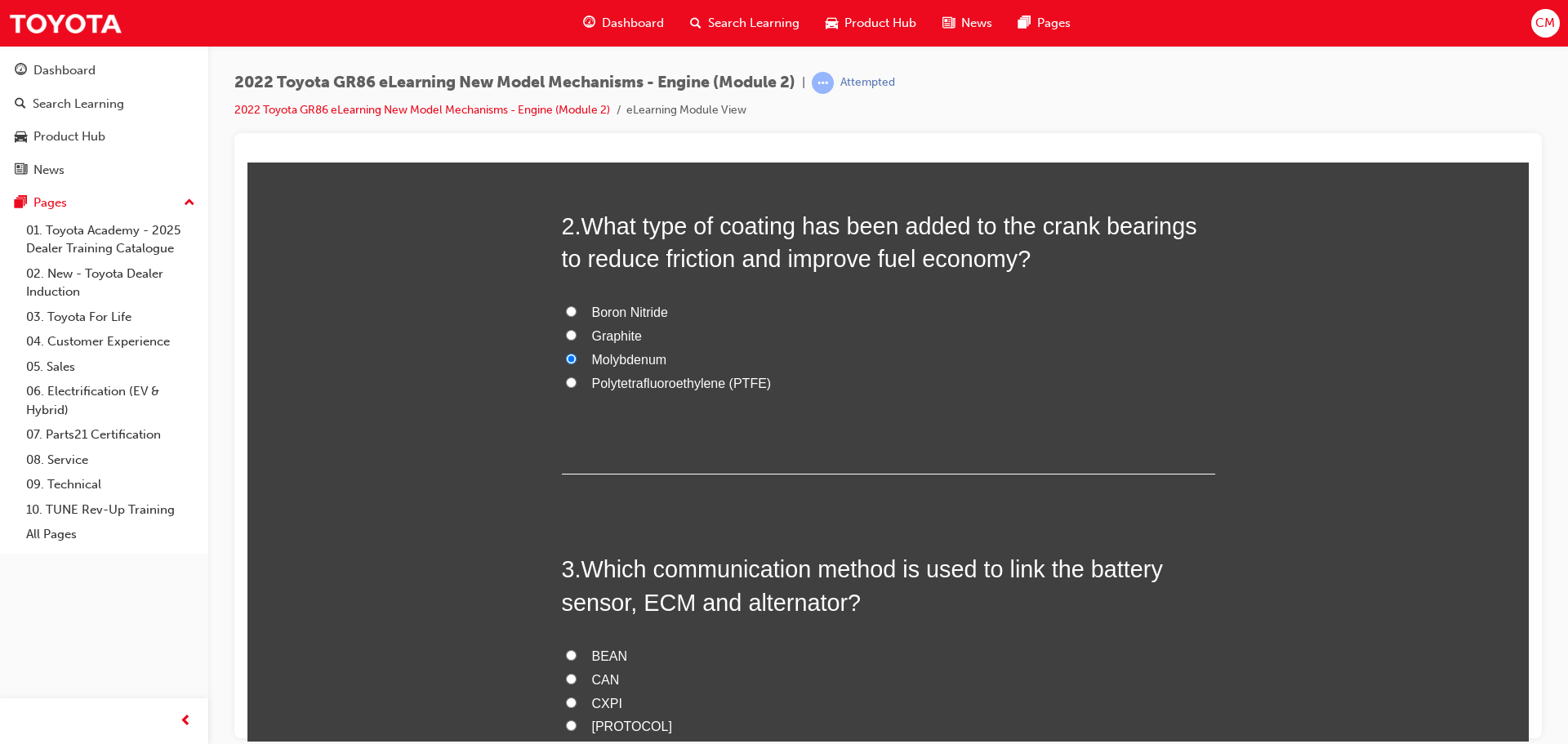 scroll, scrollTop: 572, scrollLeft: 0, axis: vertical 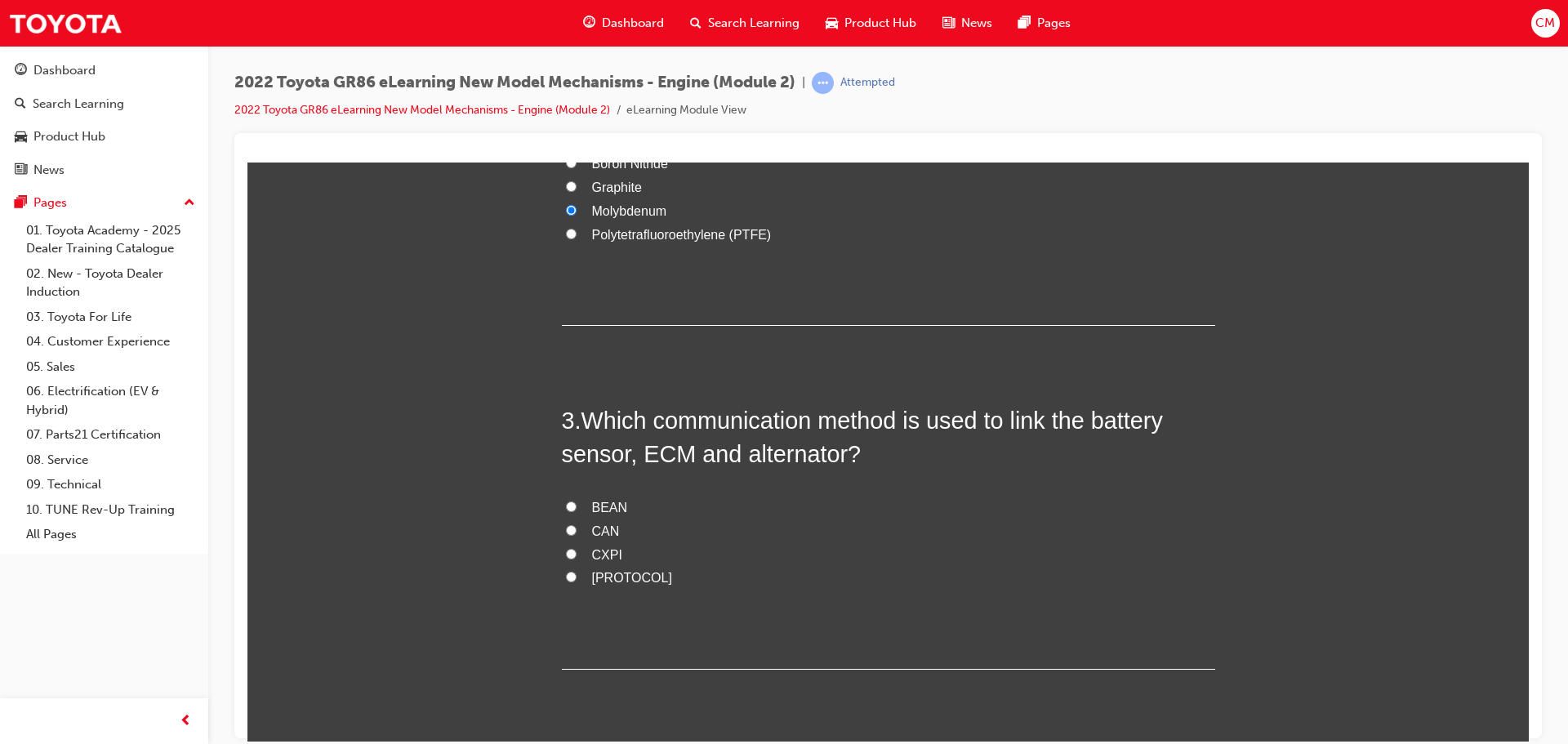 click on "CAN" at bounding box center [571, 529] 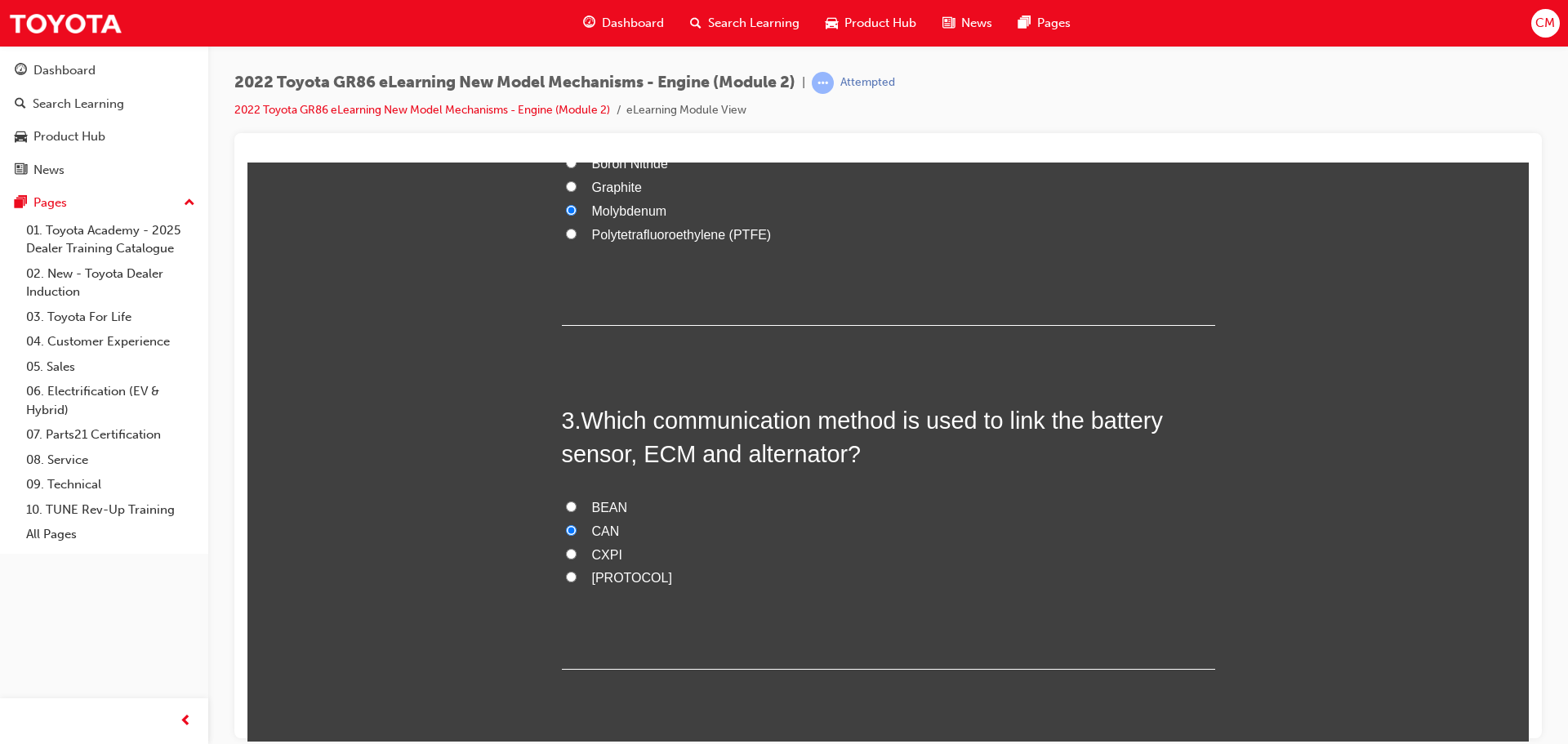 radio on "true" 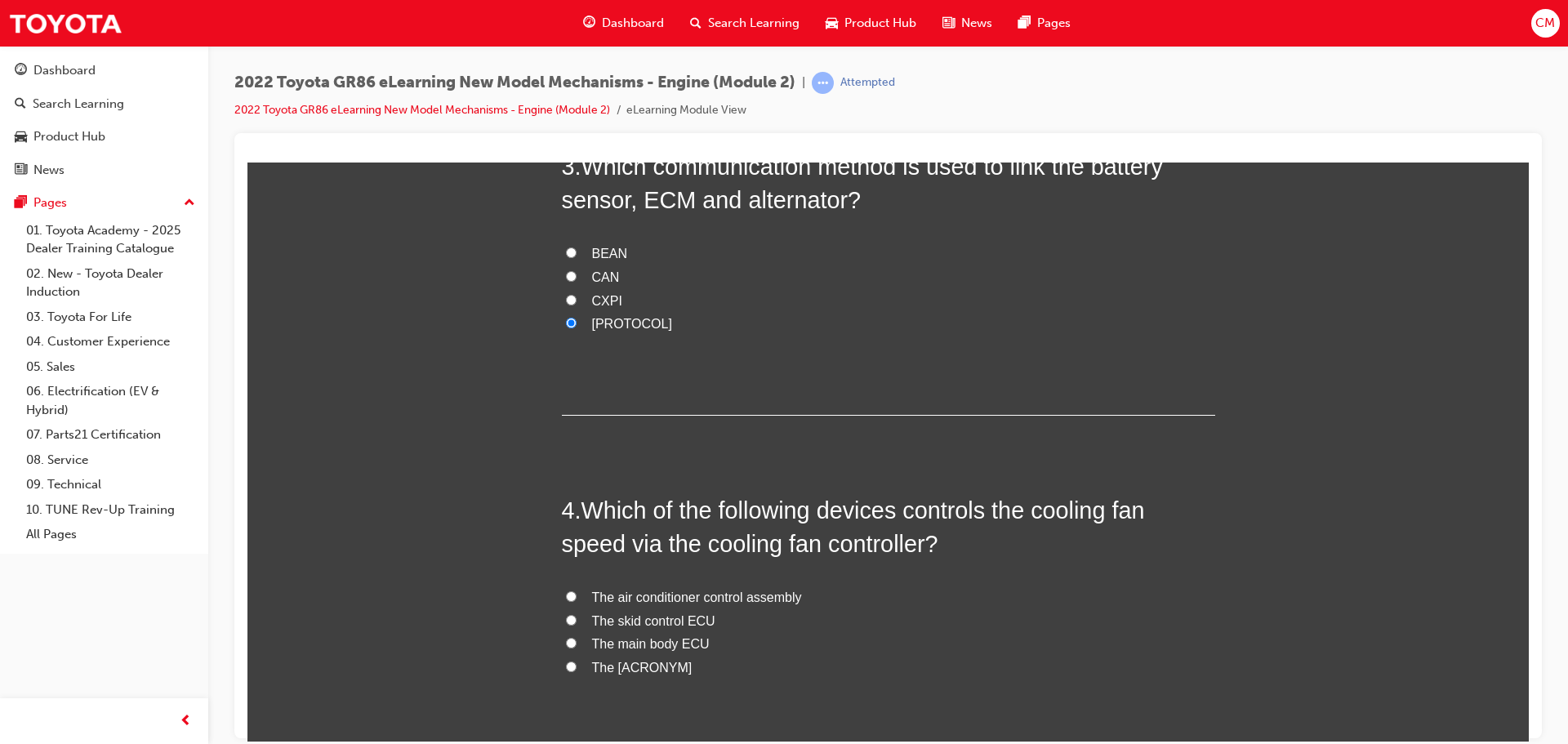 scroll, scrollTop: 980, scrollLeft: 0, axis: vertical 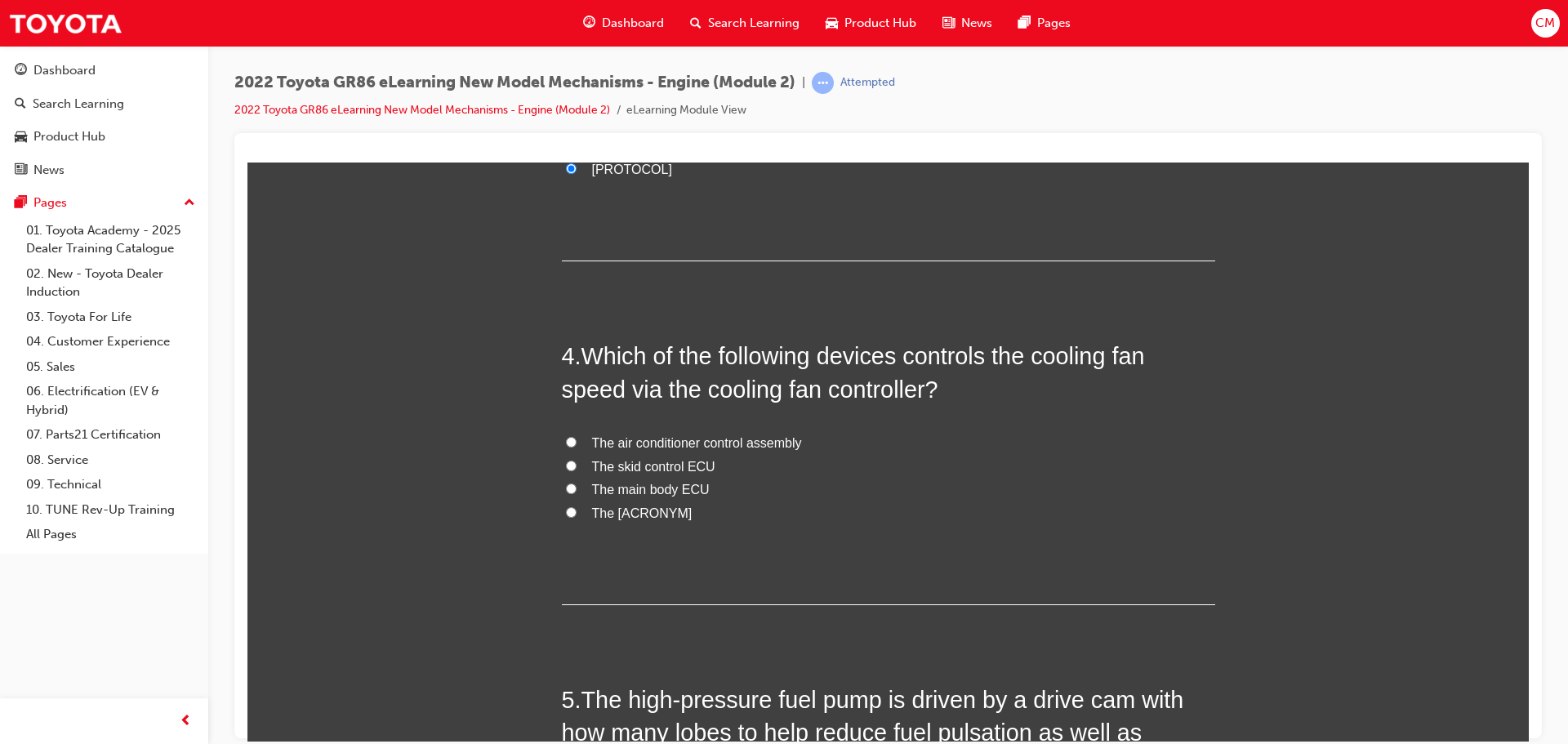 drag, startPoint x: 581, startPoint y: 507, endPoint x: 573, endPoint y: 510, distance: 8.544004 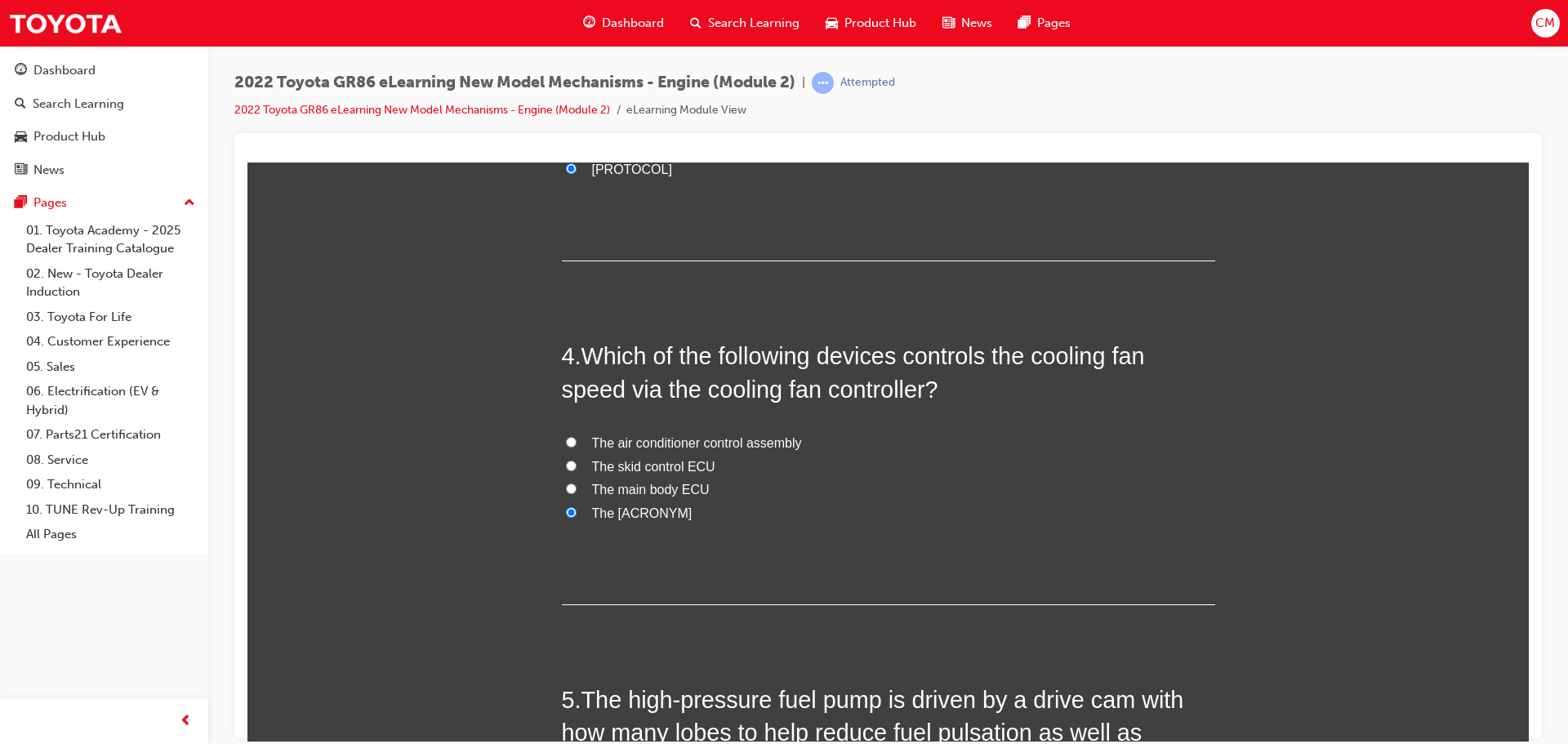radio on "true" 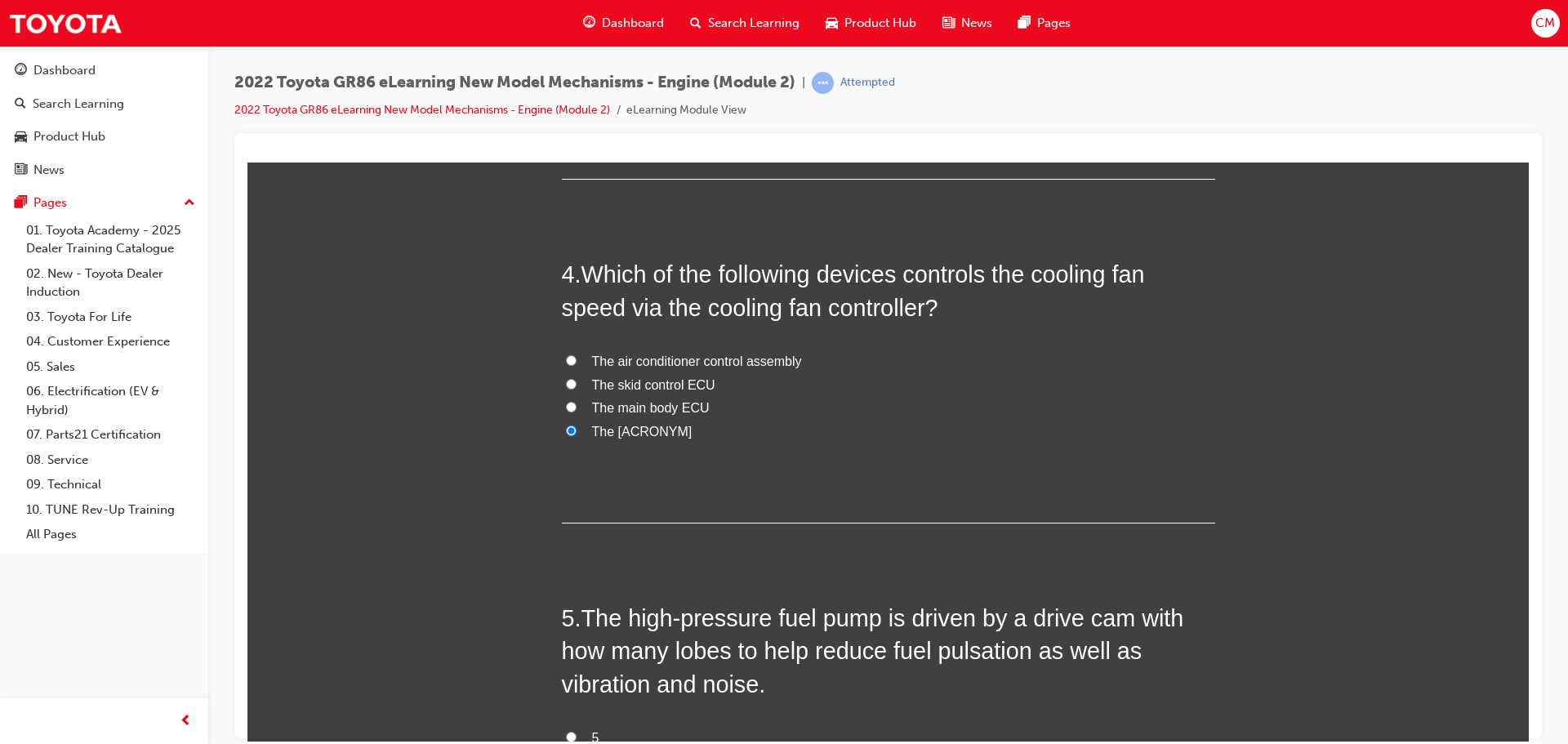 scroll, scrollTop: 1343, scrollLeft: 0, axis: vertical 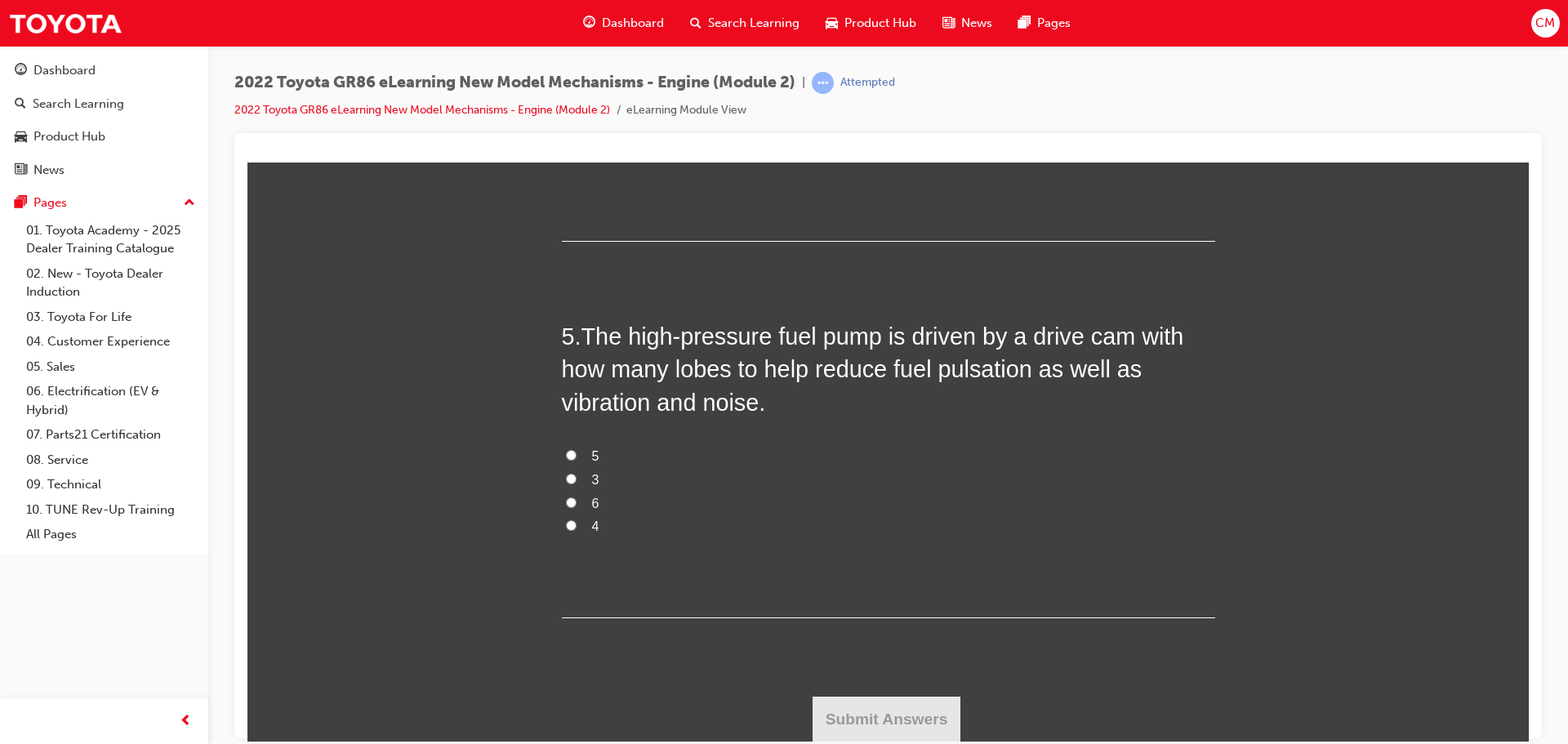 click on "3" at bounding box center [571, 478] 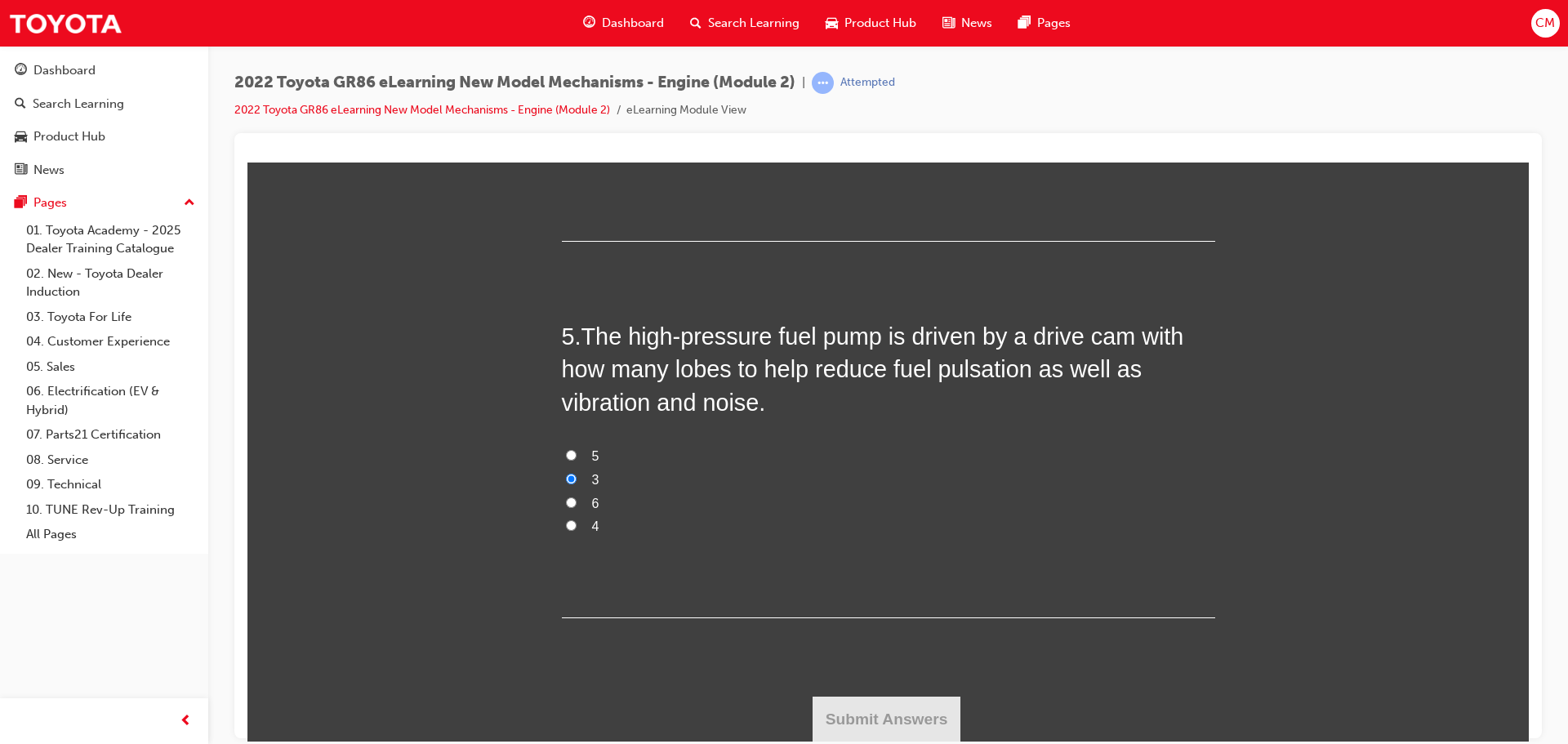 radio on "true" 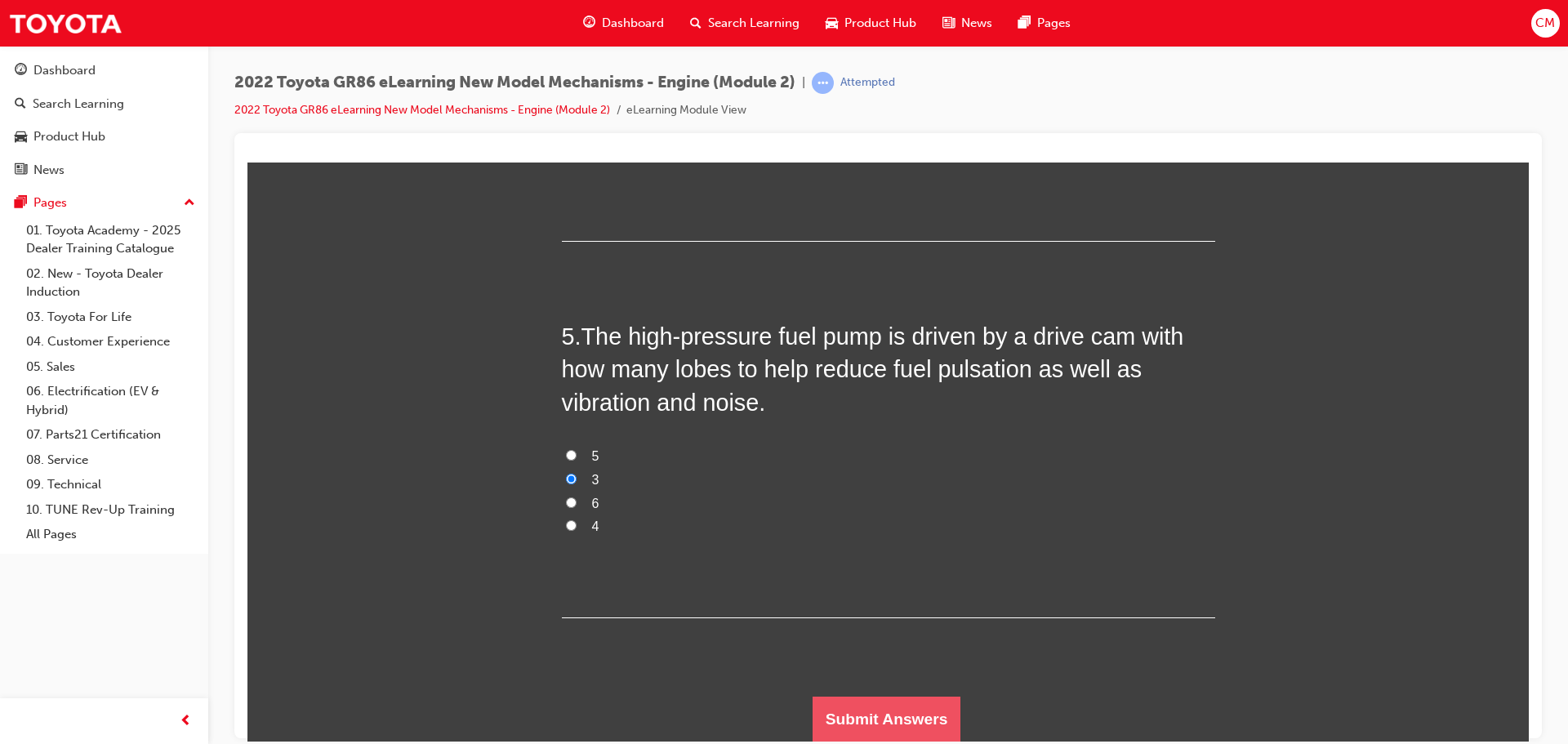click on "Submit Answers" at bounding box center (887, 719) 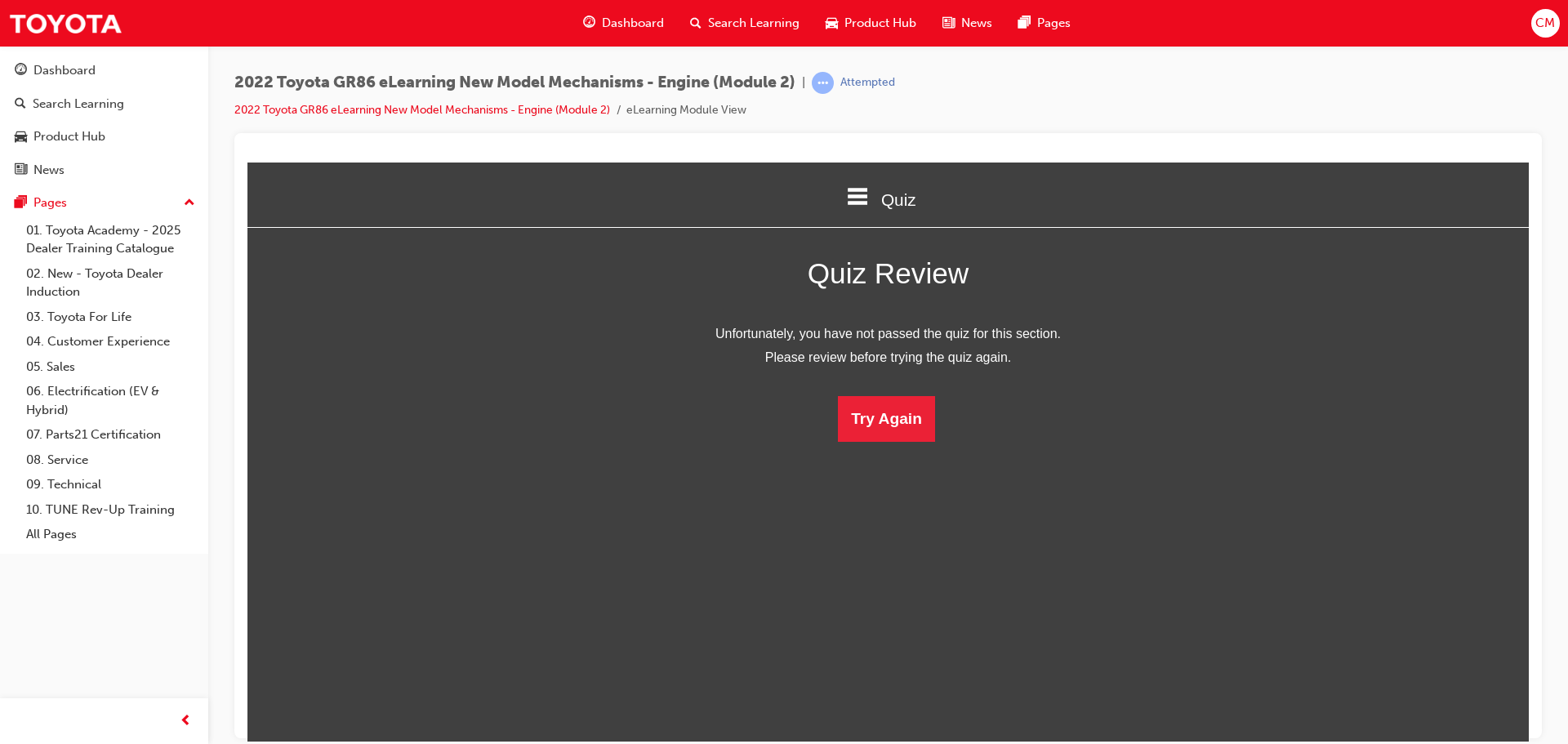 scroll, scrollTop: 0, scrollLeft: 0, axis: both 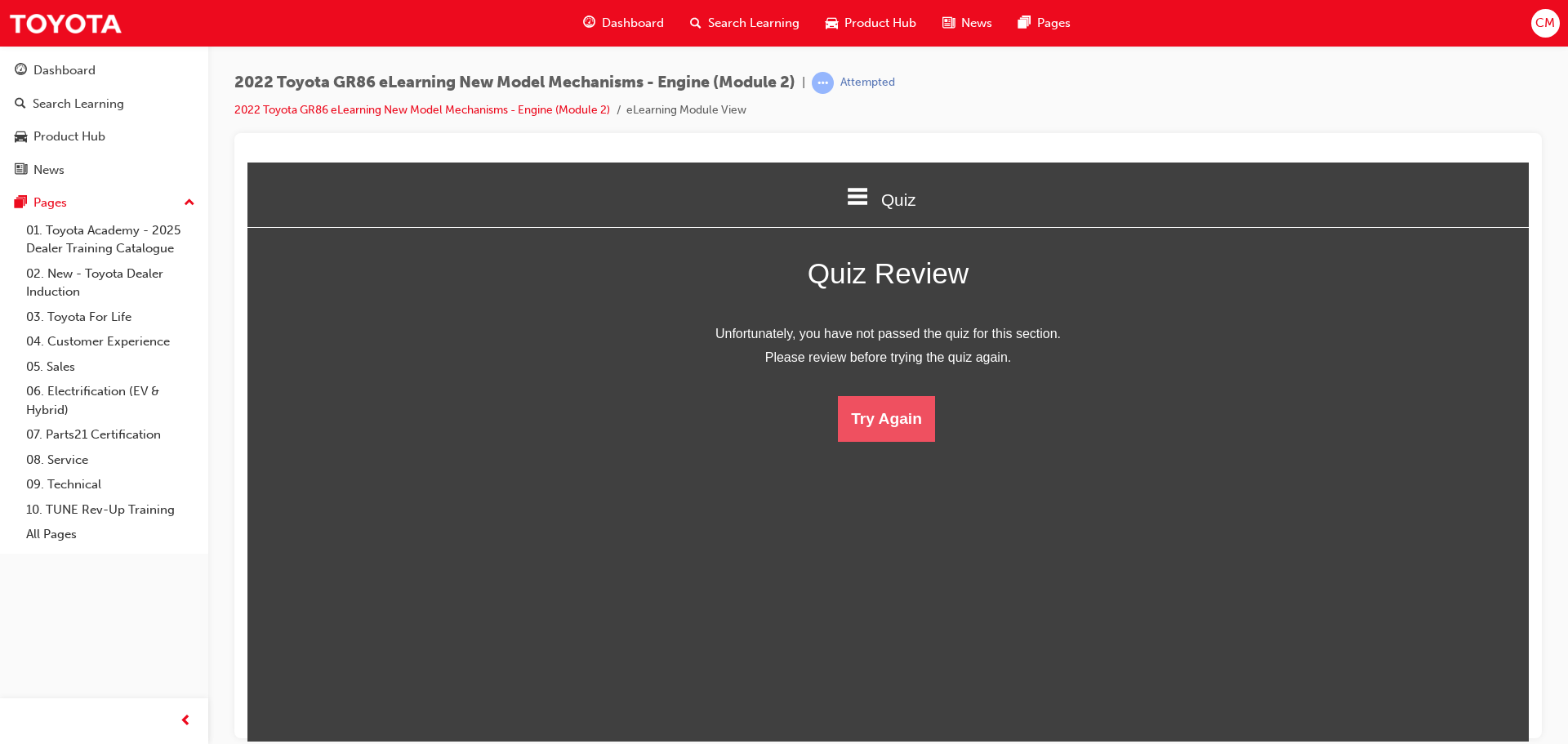 click on "Try Again" at bounding box center (886, 418) 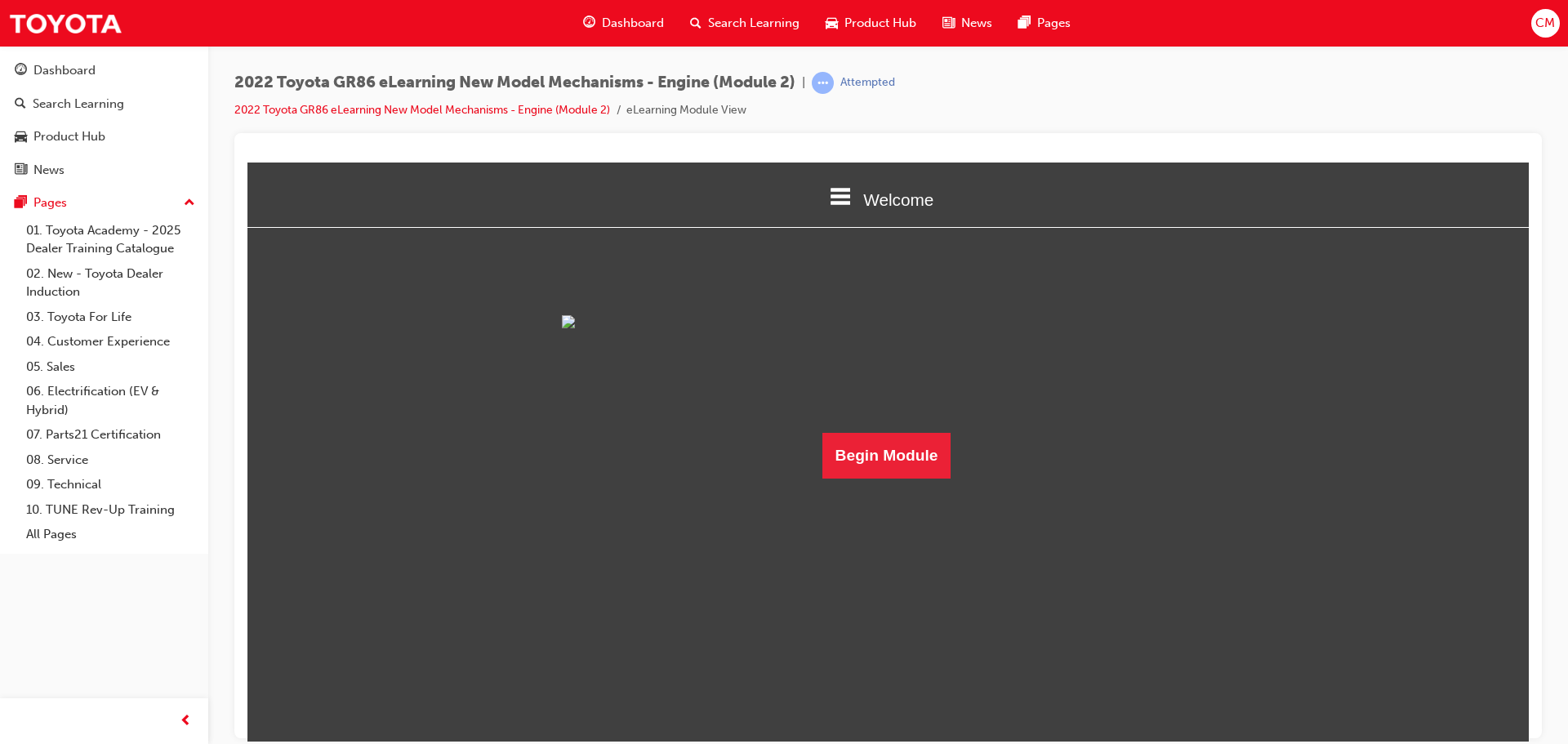 scroll, scrollTop: 176, scrollLeft: 1307, axis: both 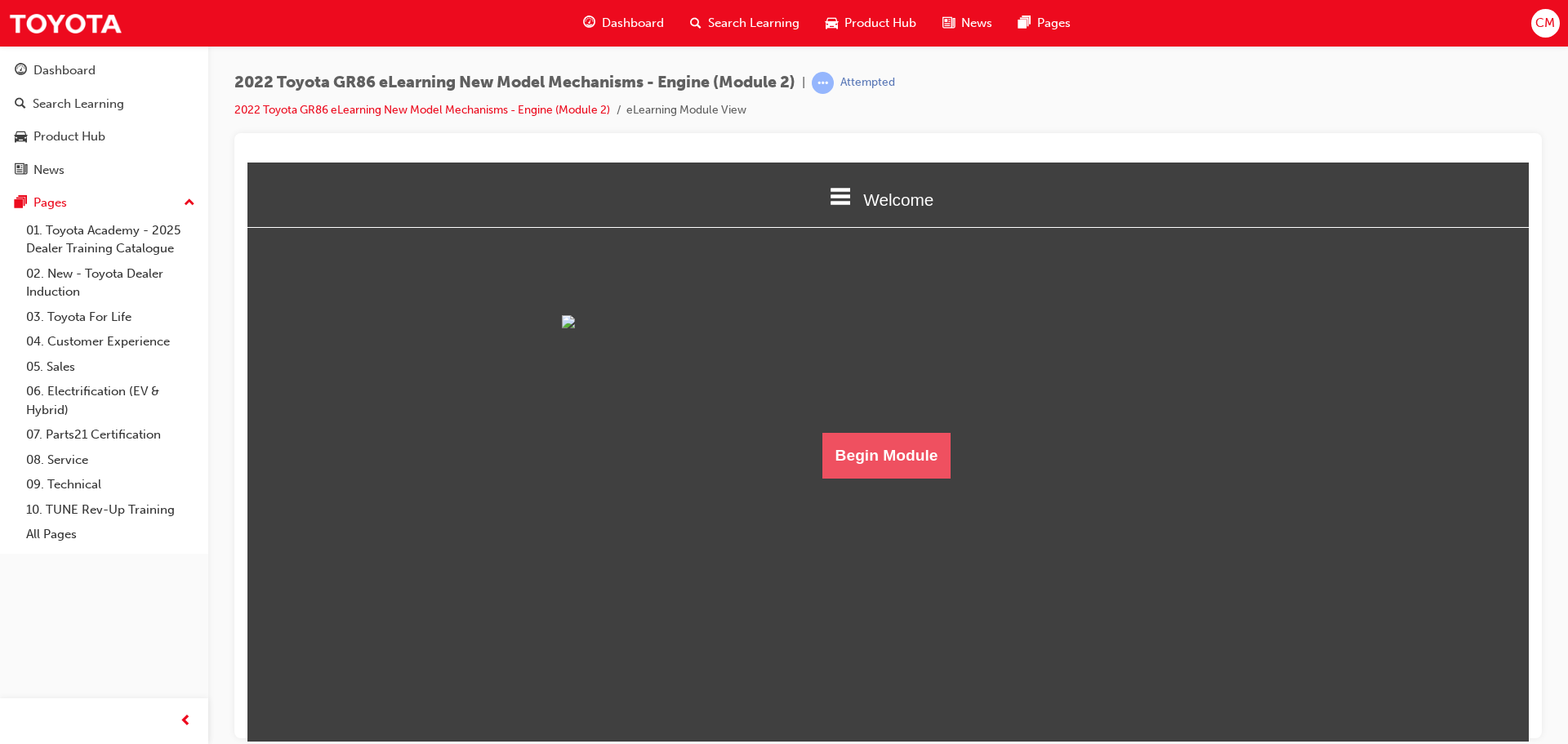 click on "Begin Module" at bounding box center [887, 455] 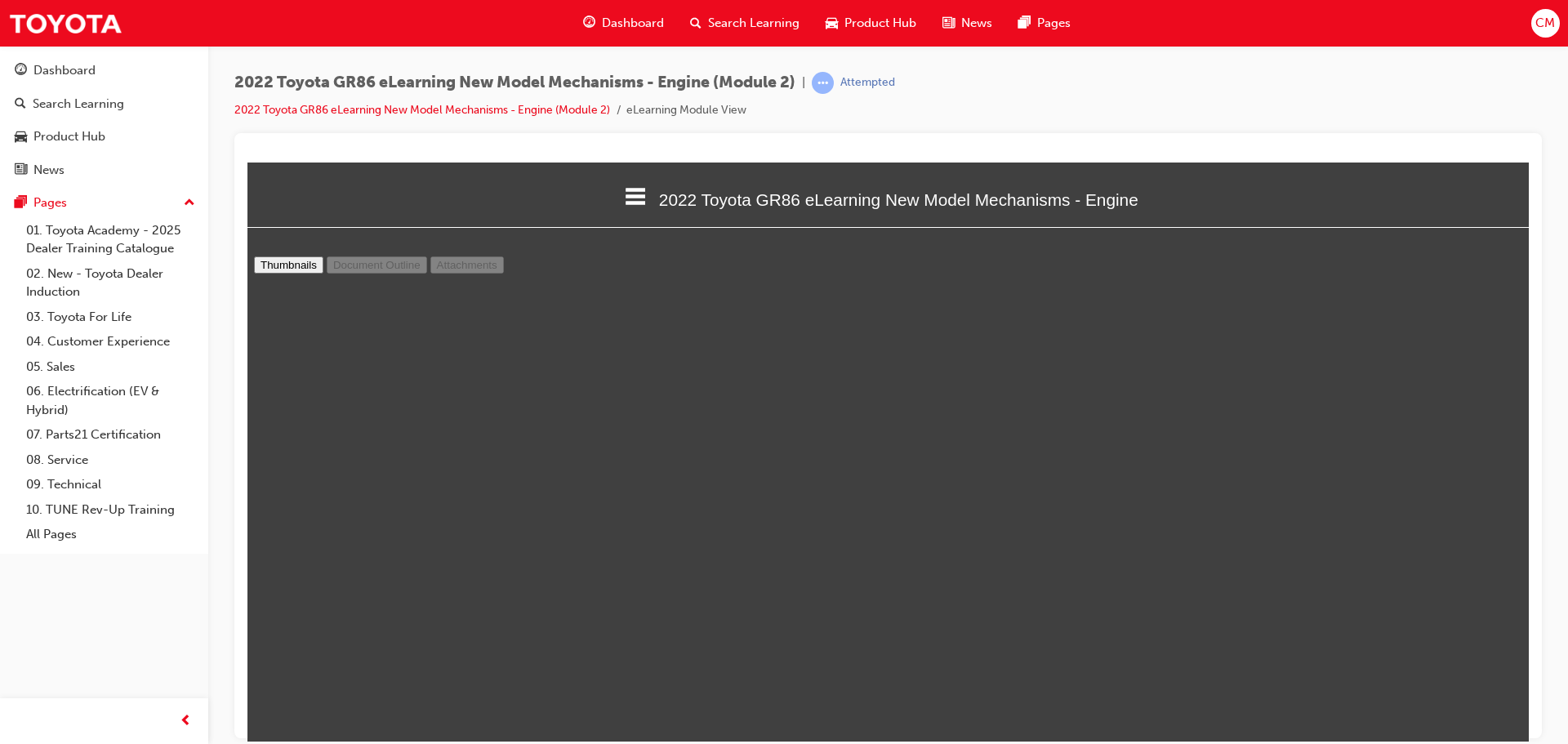 scroll, scrollTop: 0, scrollLeft: 0, axis: both 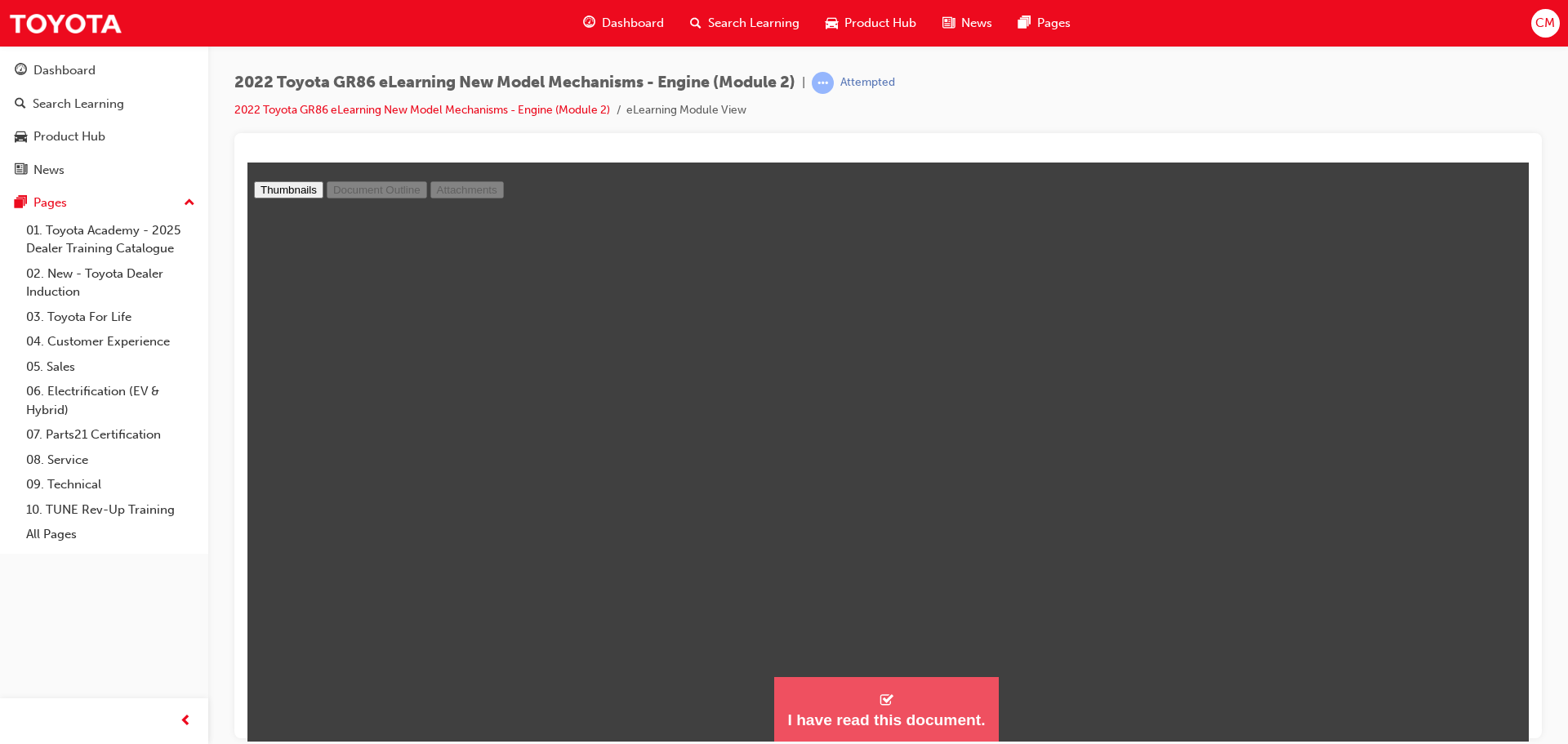 click on "I have read this document." at bounding box center (886, 709) 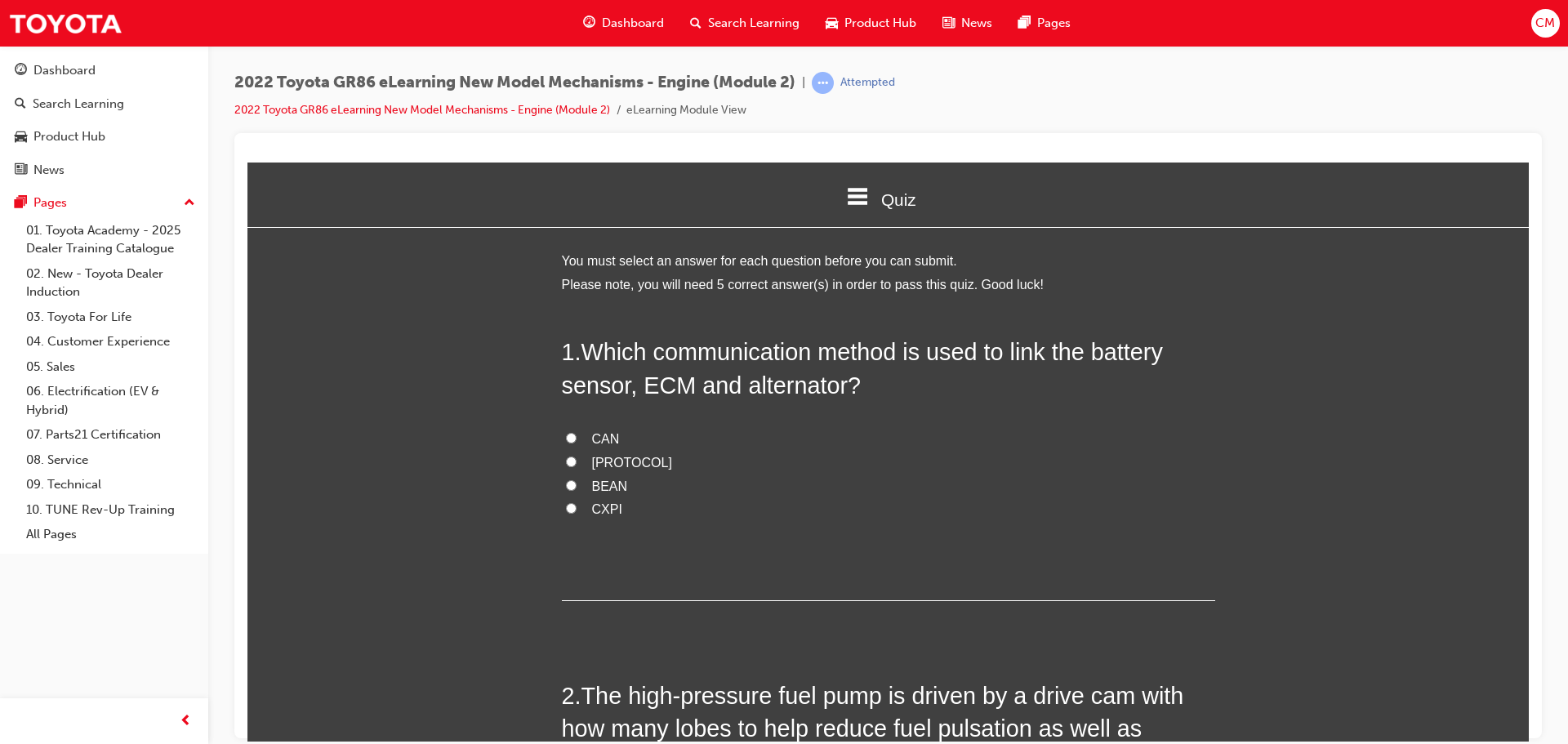 click on "LIN" at bounding box center [571, 461] 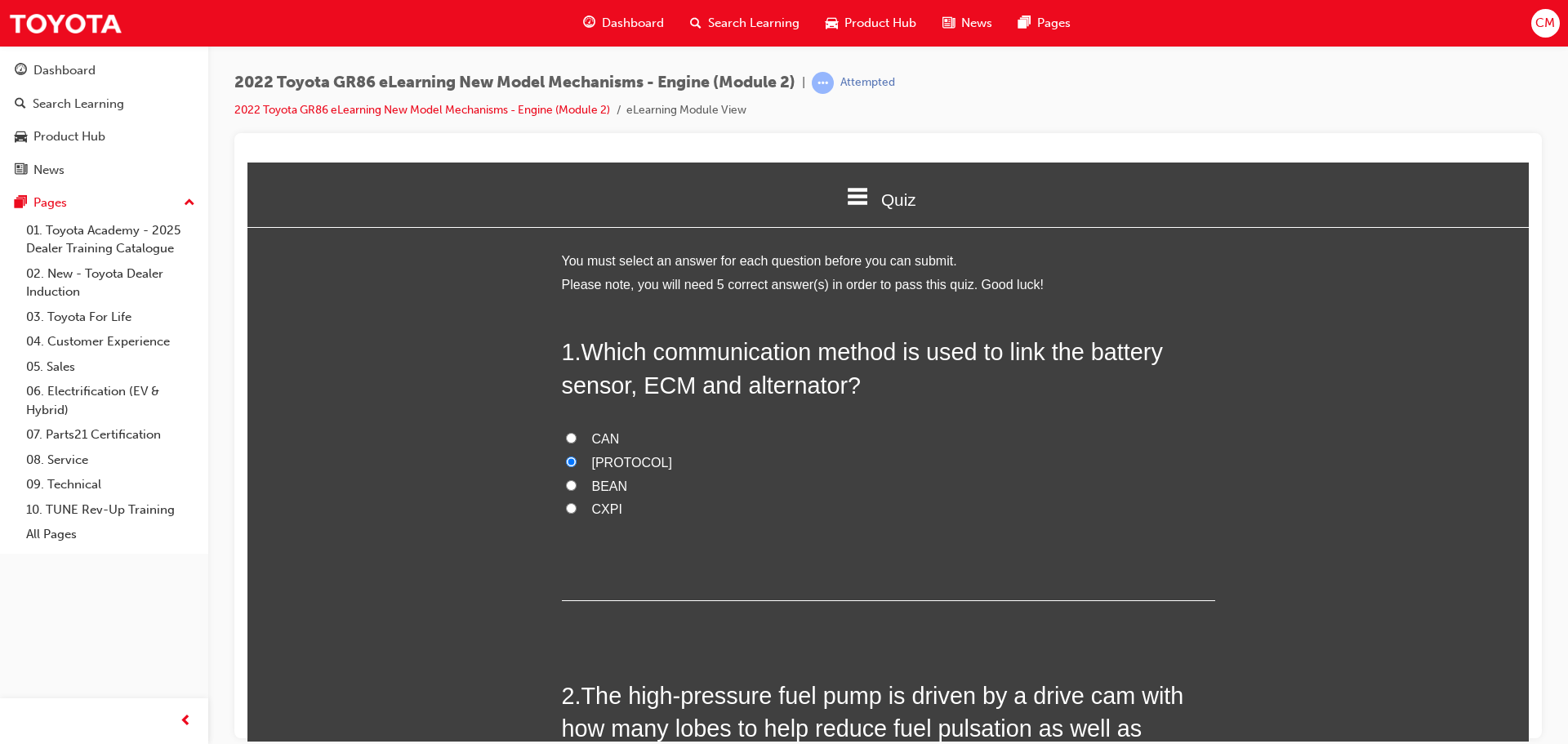 radio on "true" 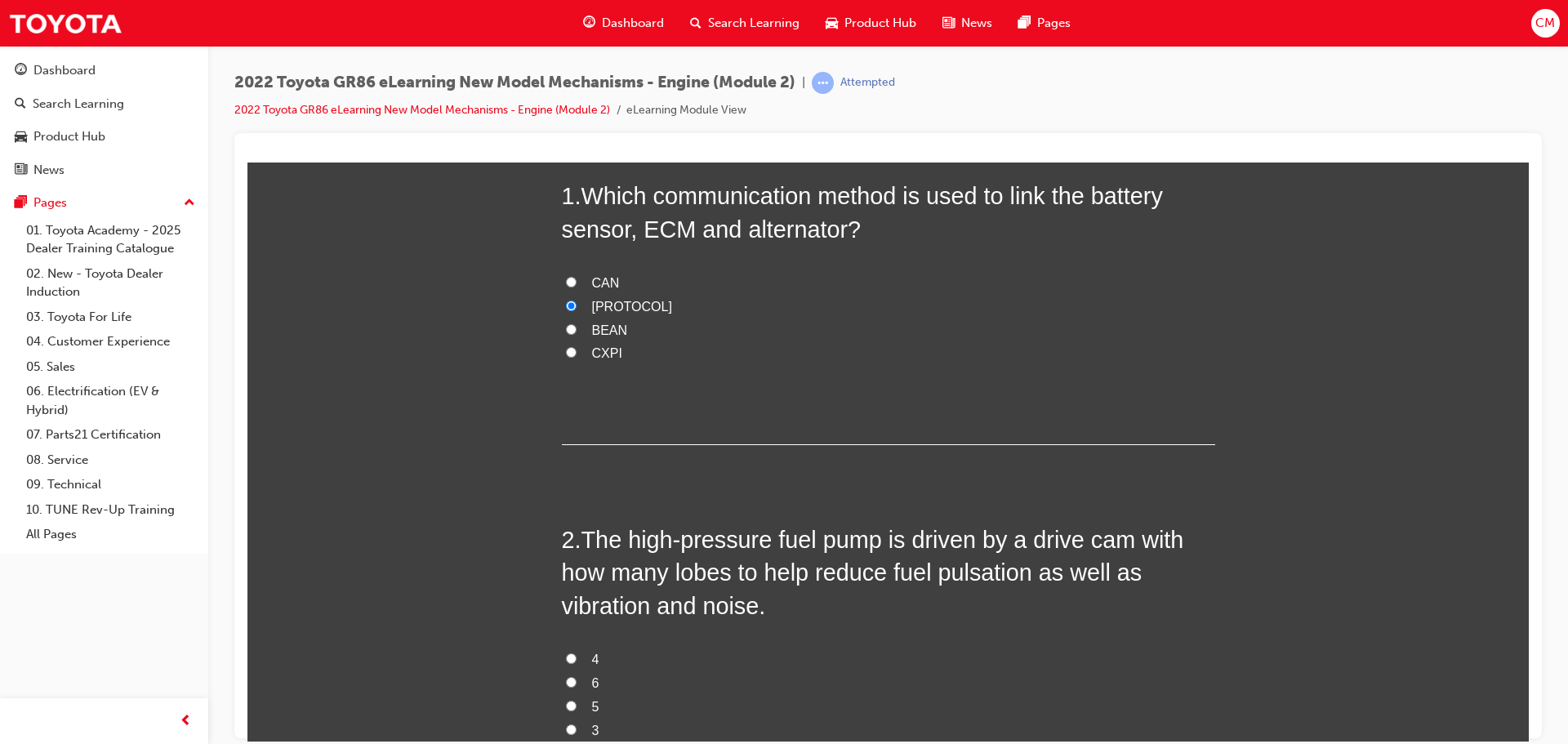 scroll, scrollTop: 327, scrollLeft: 0, axis: vertical 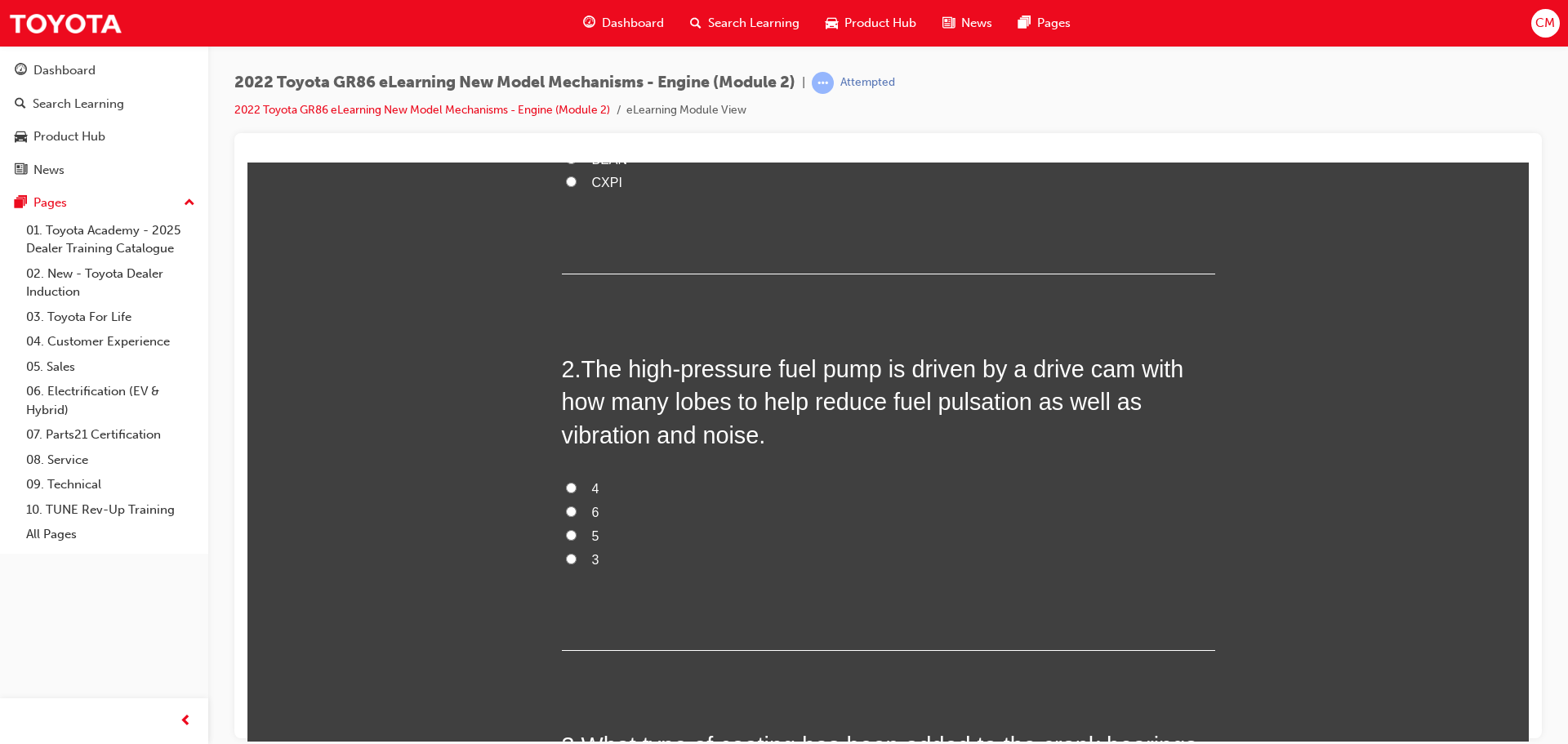 click on "4" at bounding box center (571, 487) 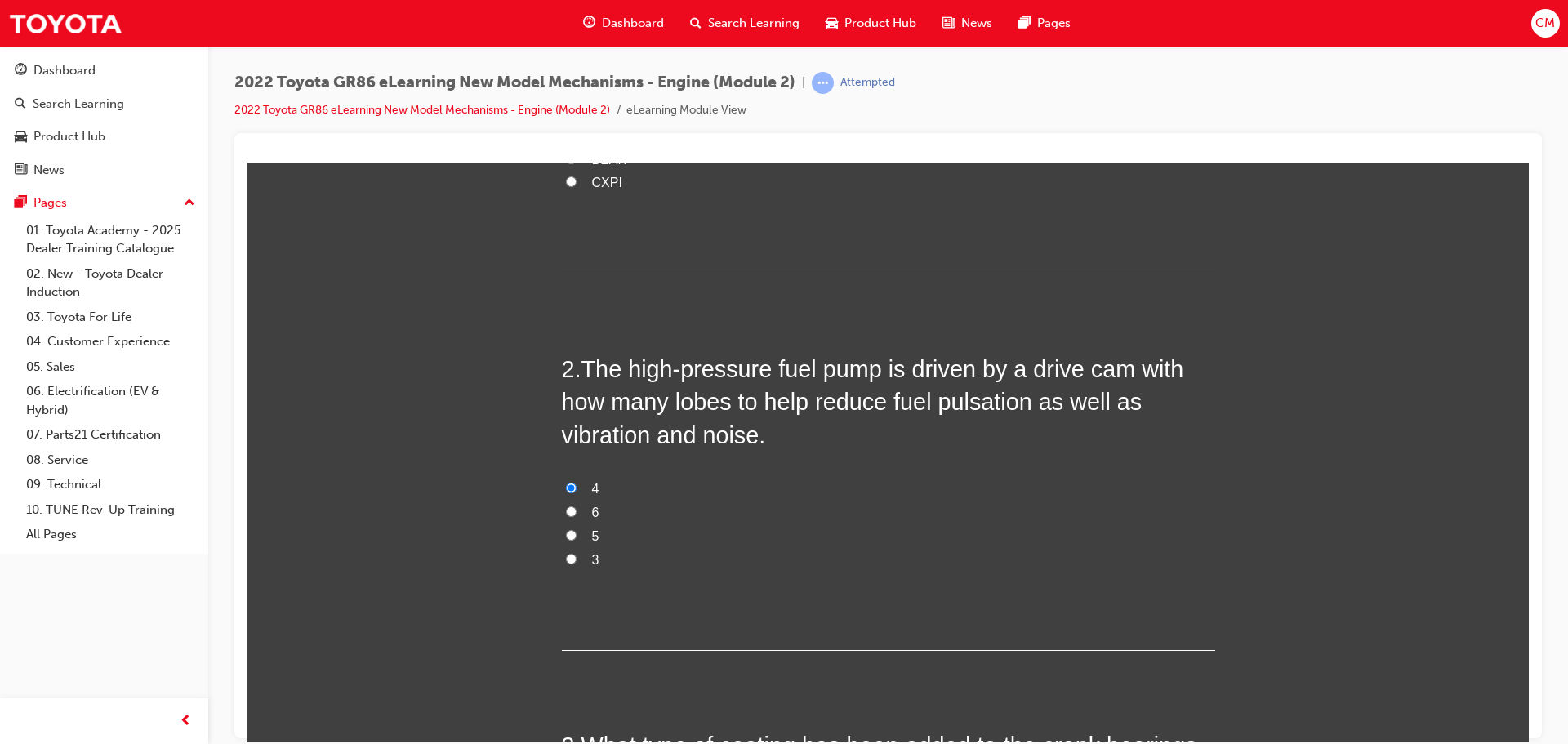 radio on "true" 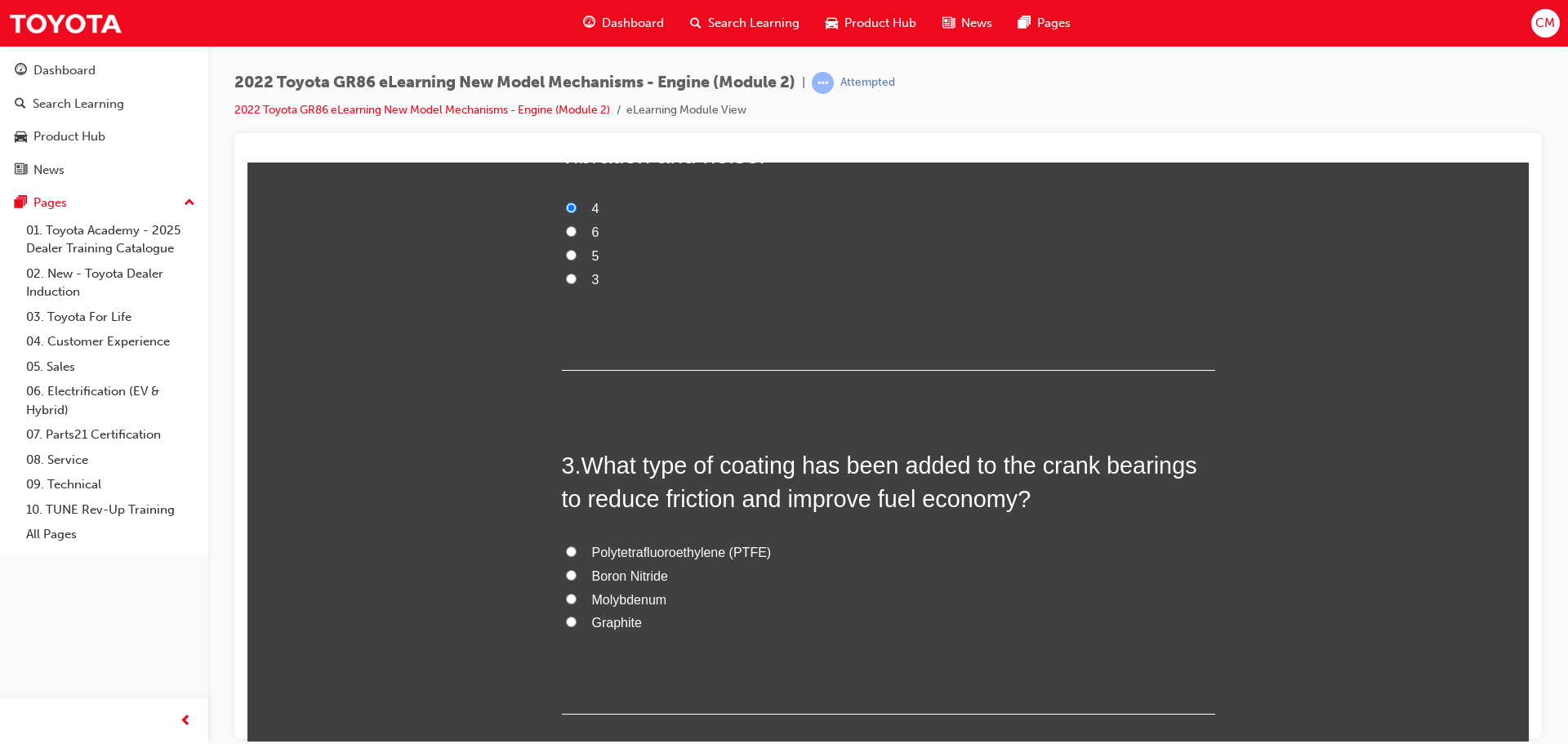 scroll, scrollTop: 735, scrollLeft: 0, axis: vertical 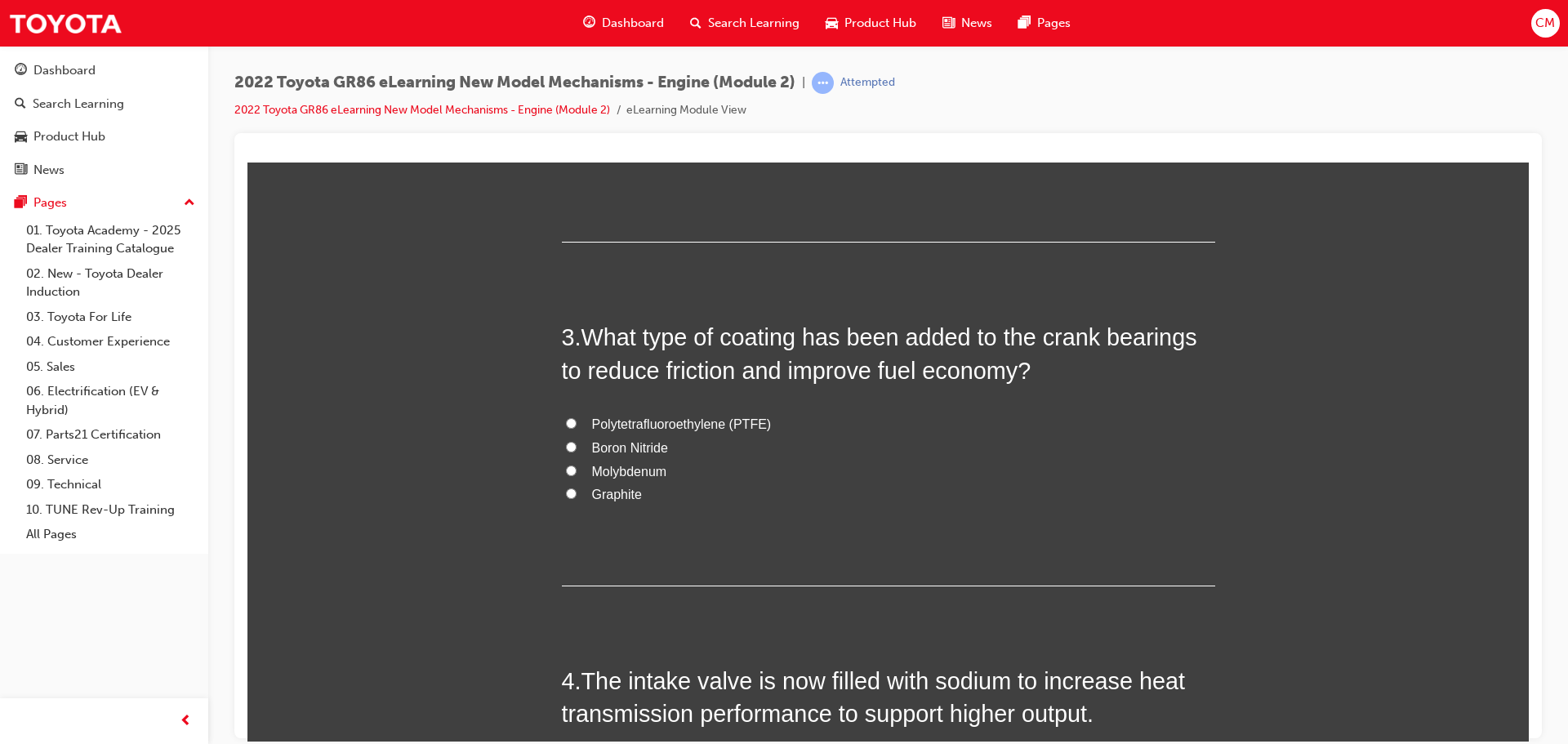 click on "Molybdenum" at bounding box center [571, 470] 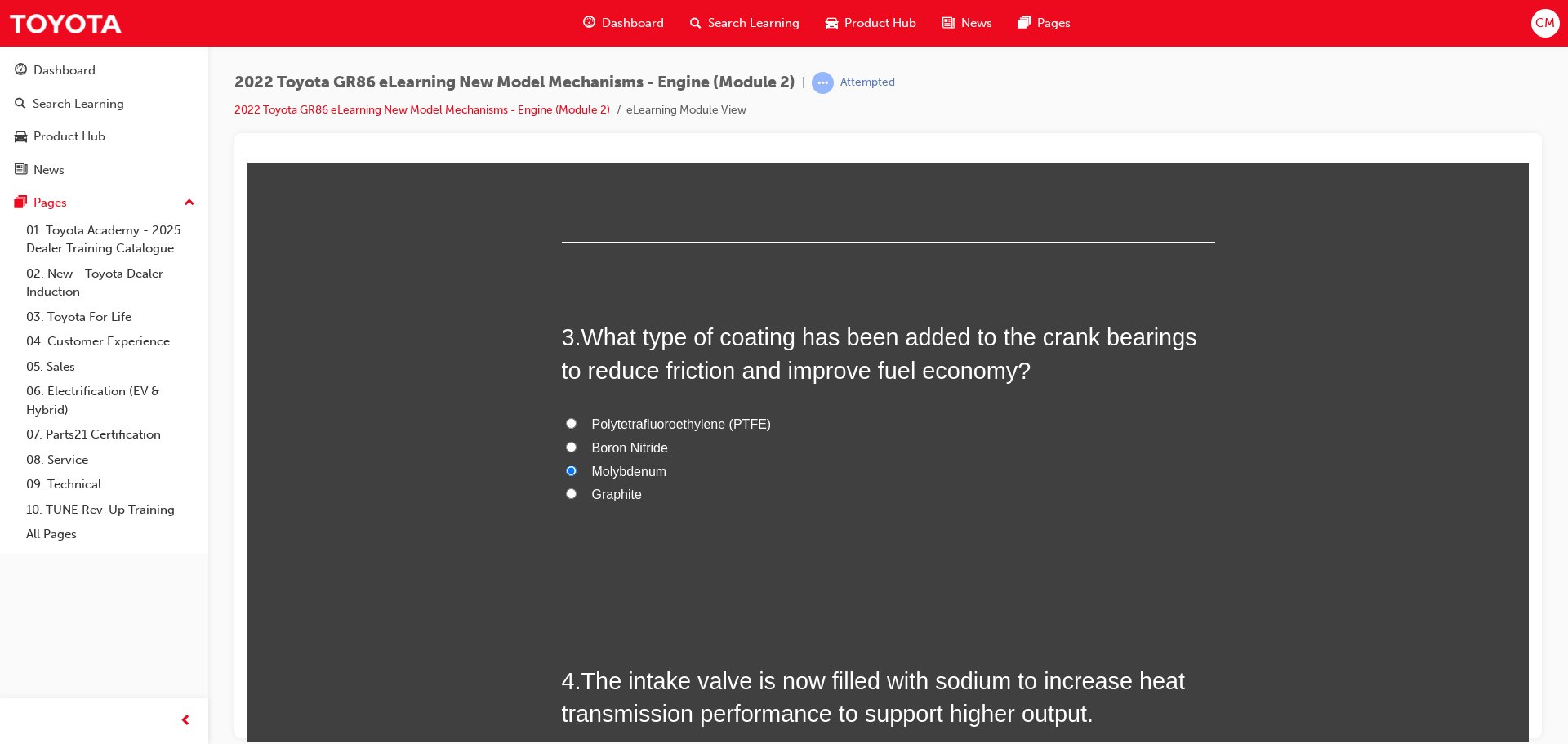 radio on "true" 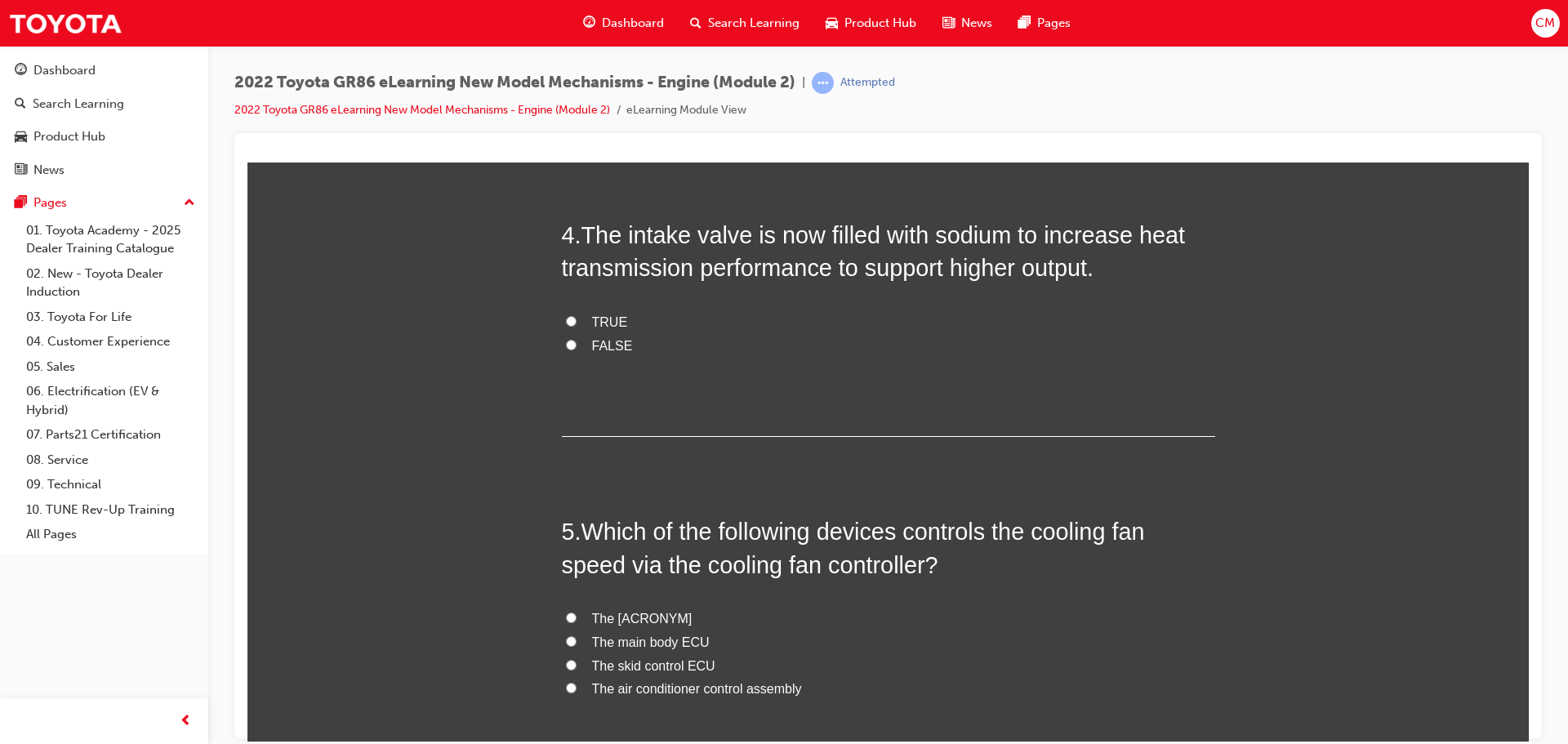 scroll, scrollTop: 1143, scrollLeft: 0, axis: vertical 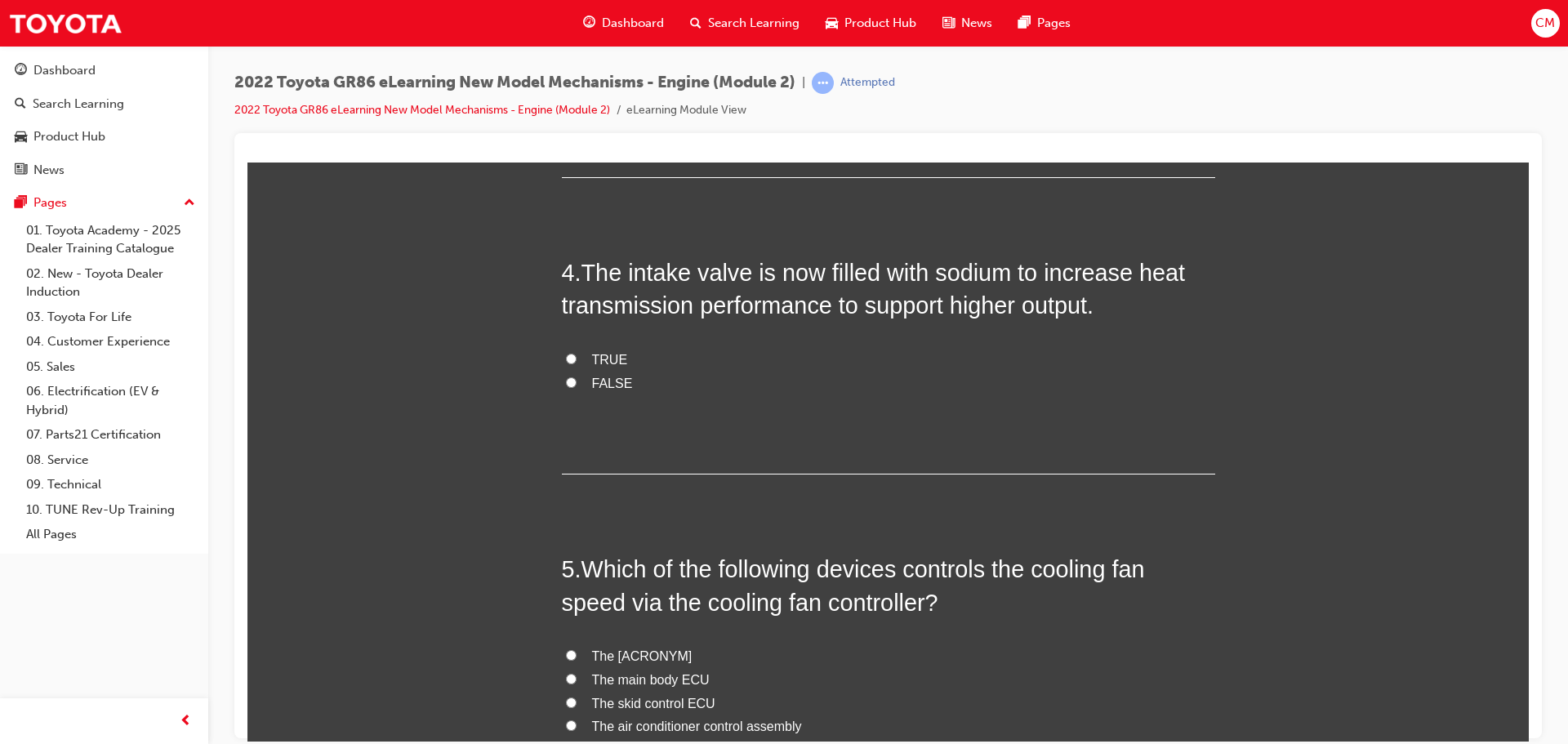 click on "TRUE" at bounding box center (571, 358) 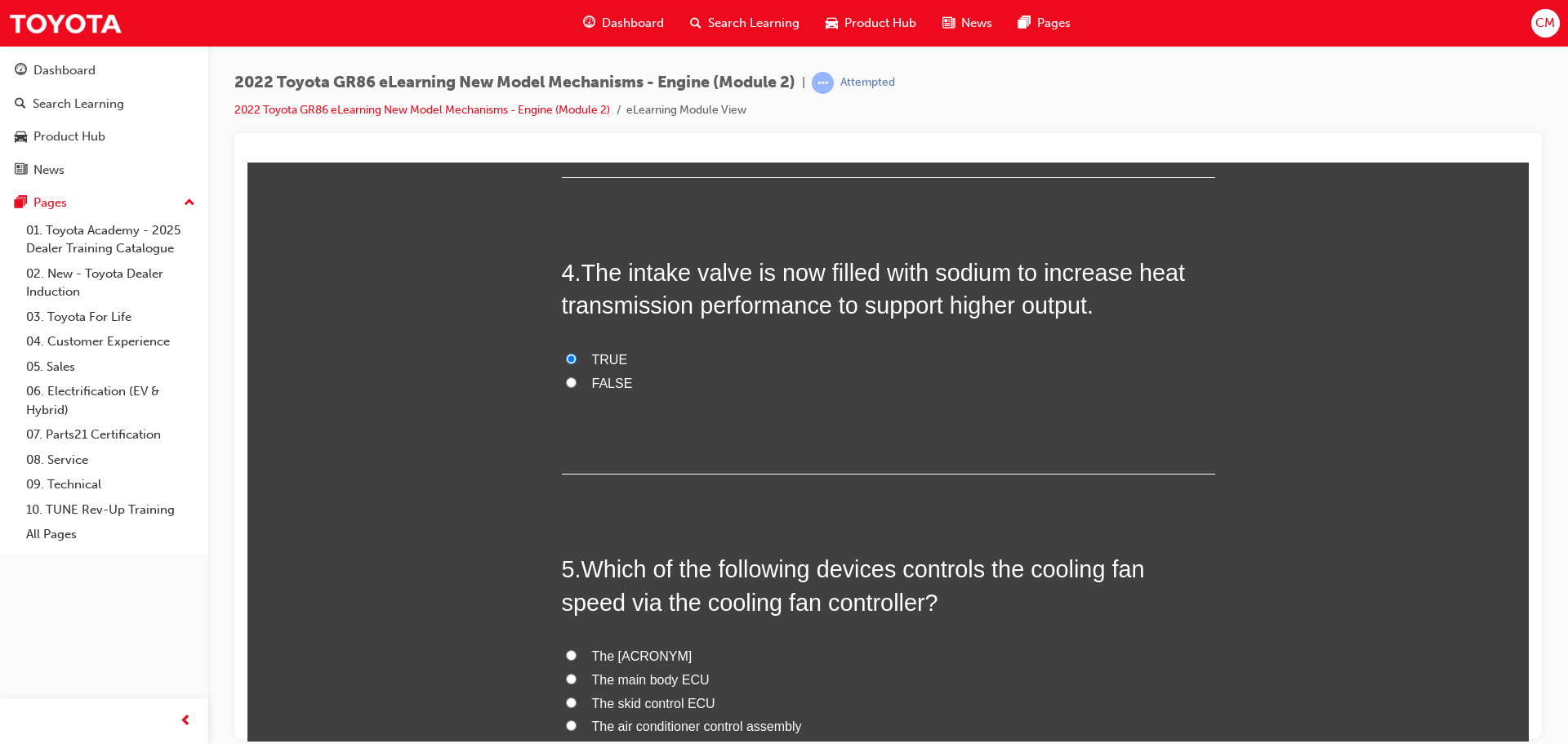 radio on "true" 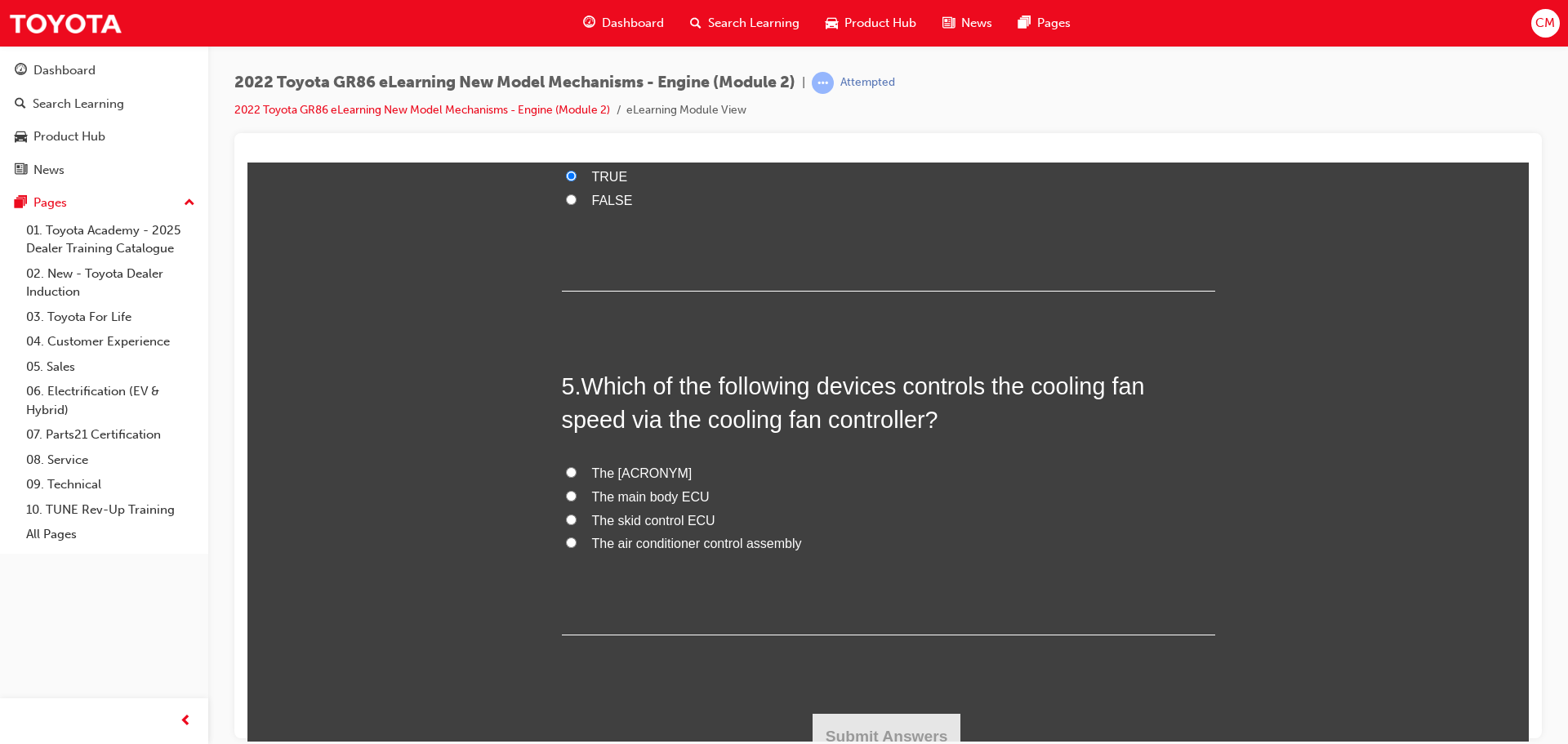 scroll, scrollTop: 1343, scrollLeft: 0, axis: vertical 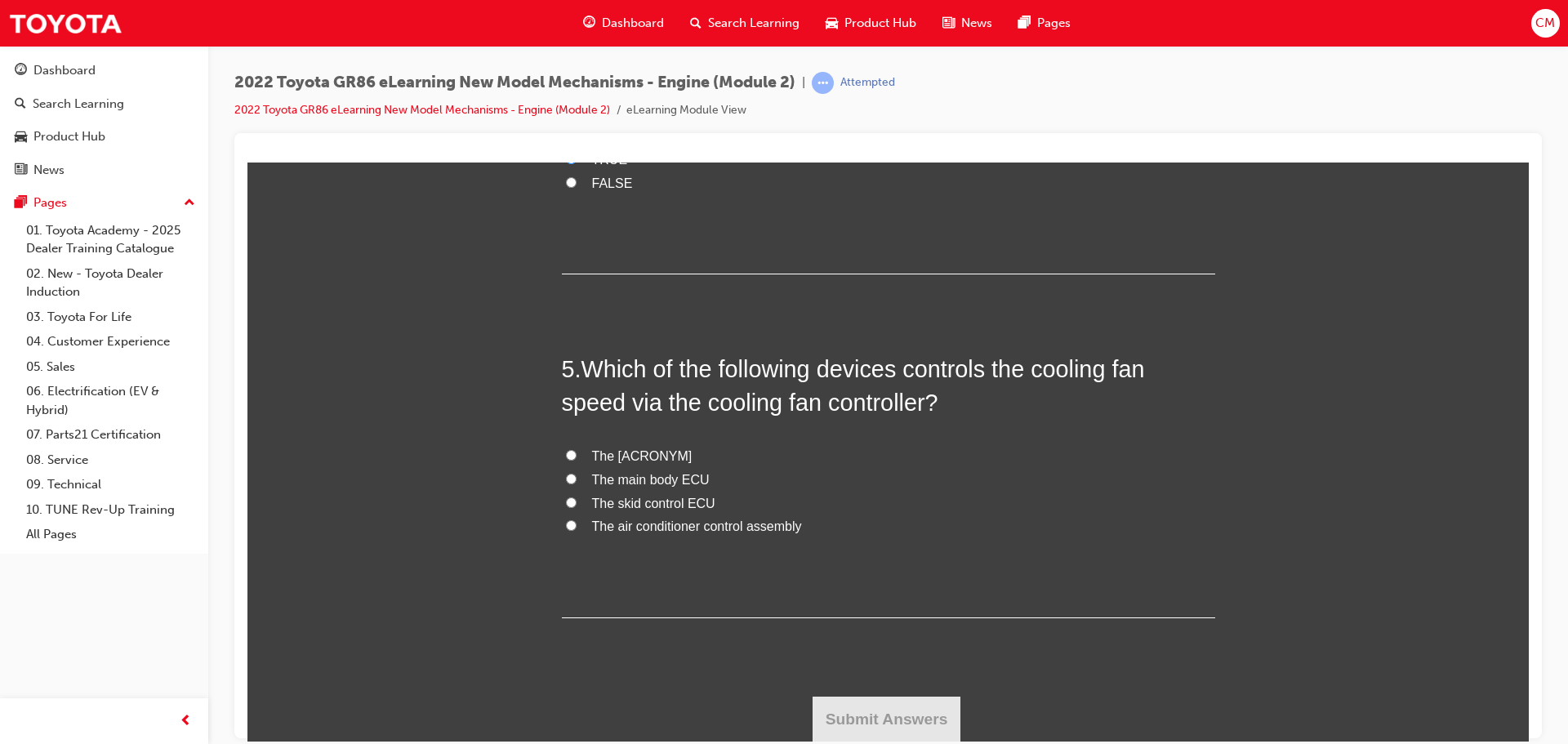click on "The ECM" at bounding box center [889, 456] 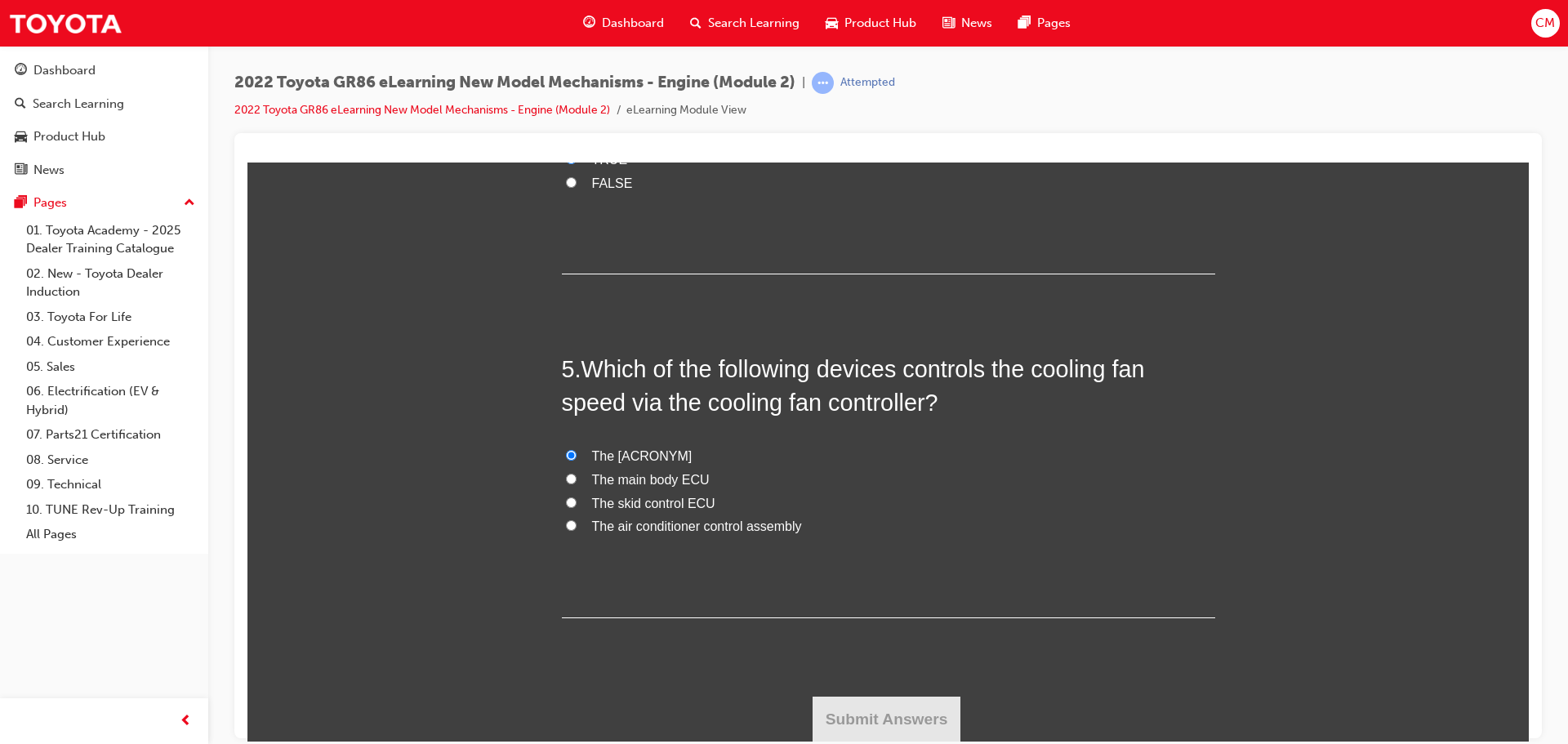 radio on "true" 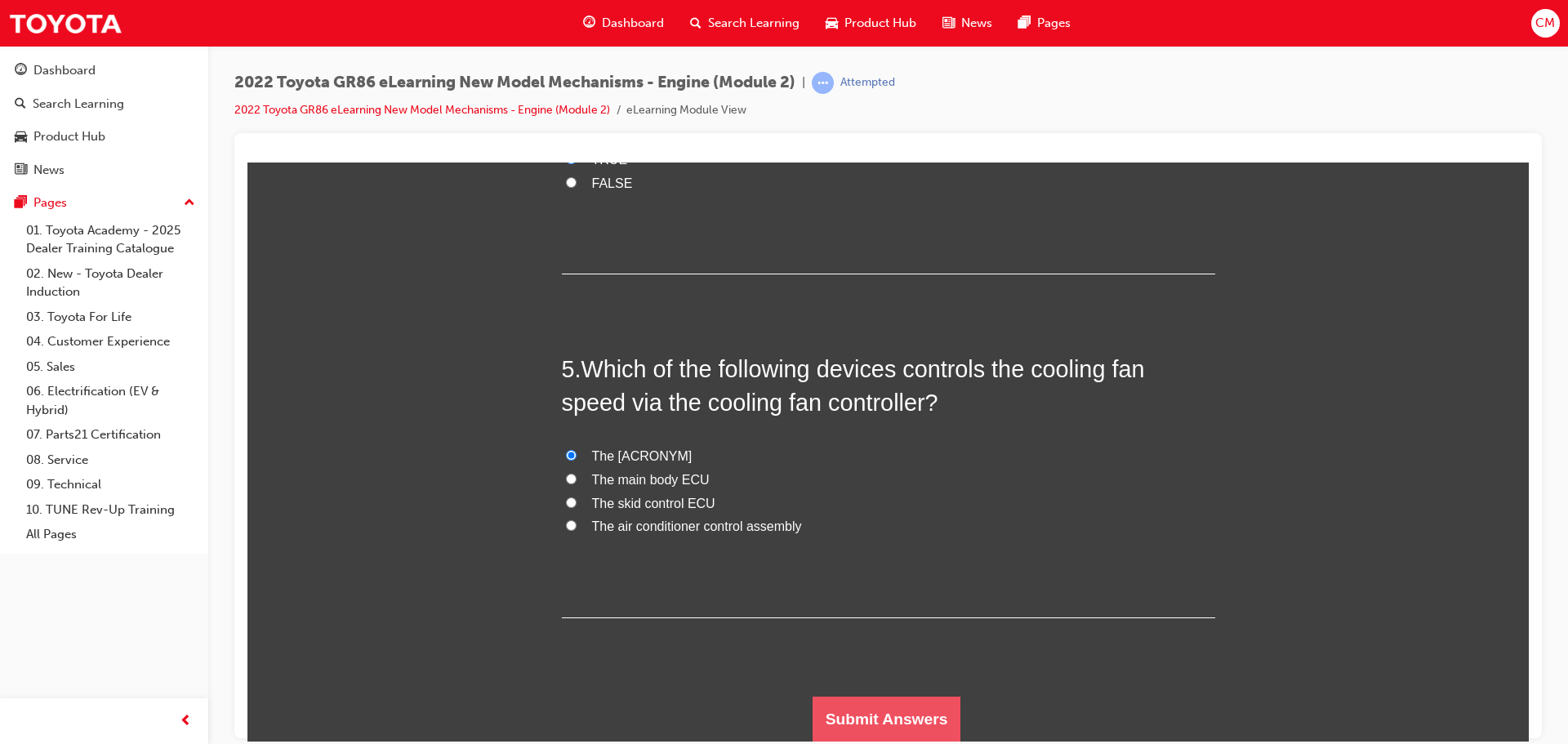 click on "Submit Answers" at bounding box center (887, 719) 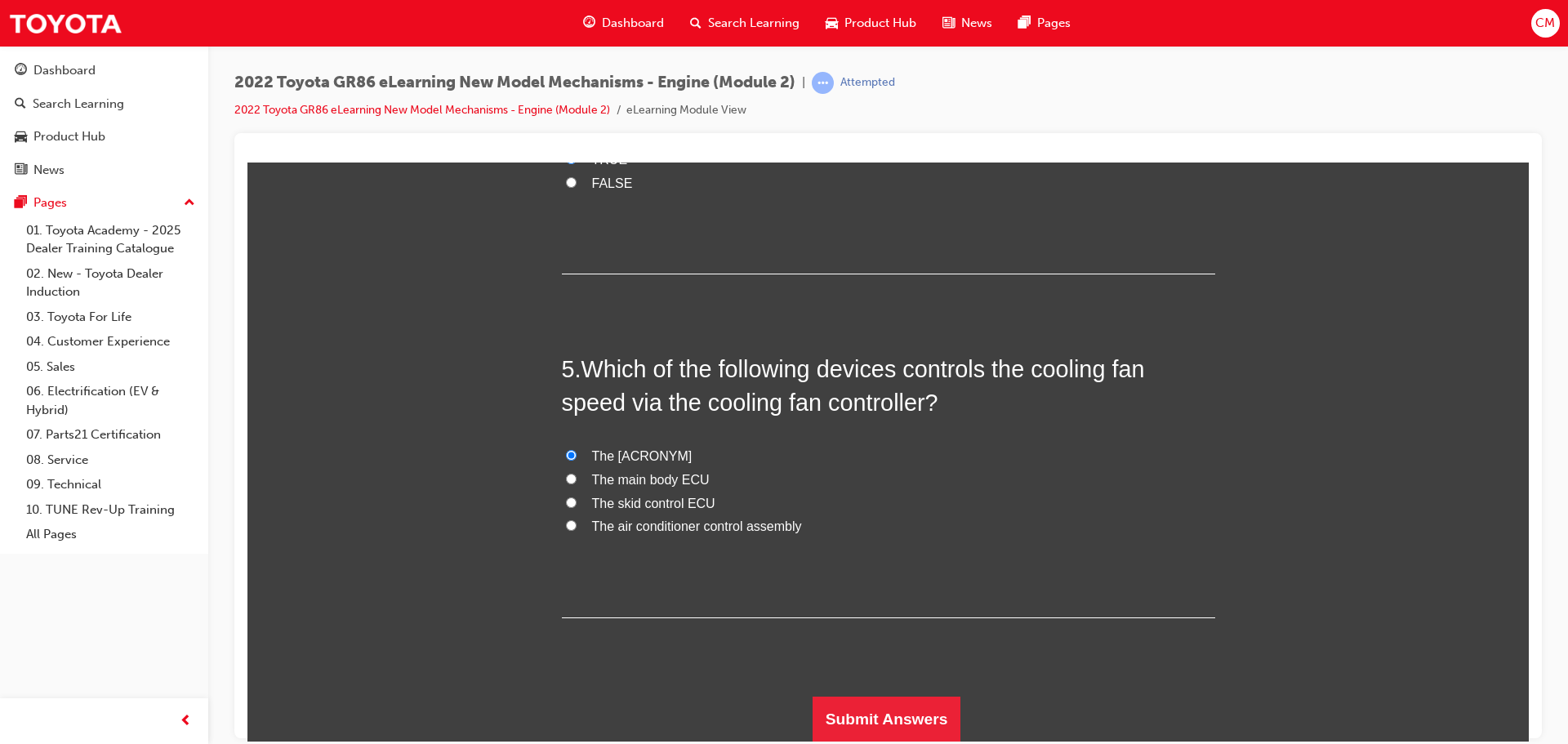 scroll, scrollTop: 0, scrollLeft: 0, axis: both 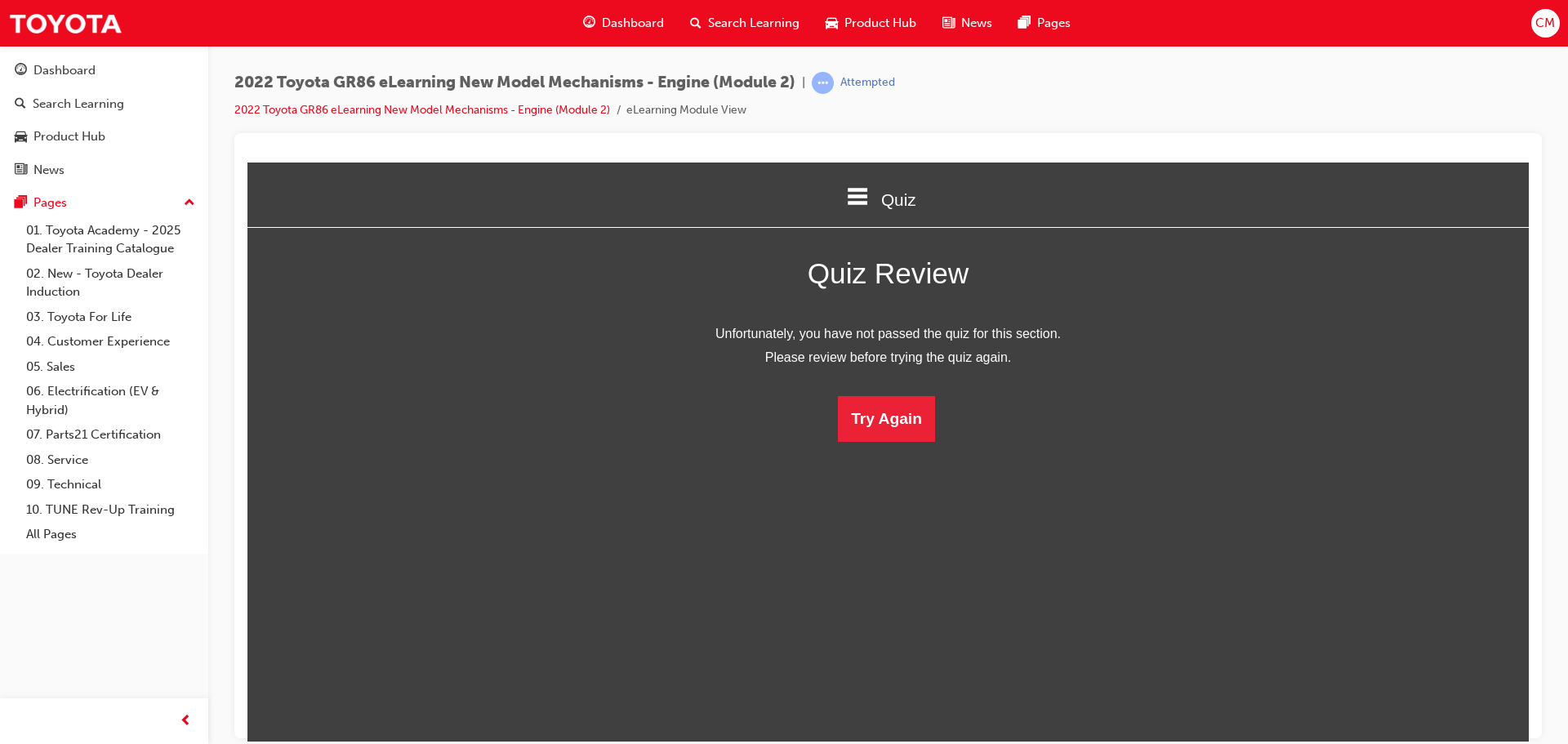 click on "Quiz Welcome   2022 Toyota GR86 eLearning New Model Mechanisms - Engine   Quiz Thank You Quiz Review Unfortunately, you have not passed the quiz for this section. Please review before trying the quiz again. Try Again" at bounding box center (888, 451) 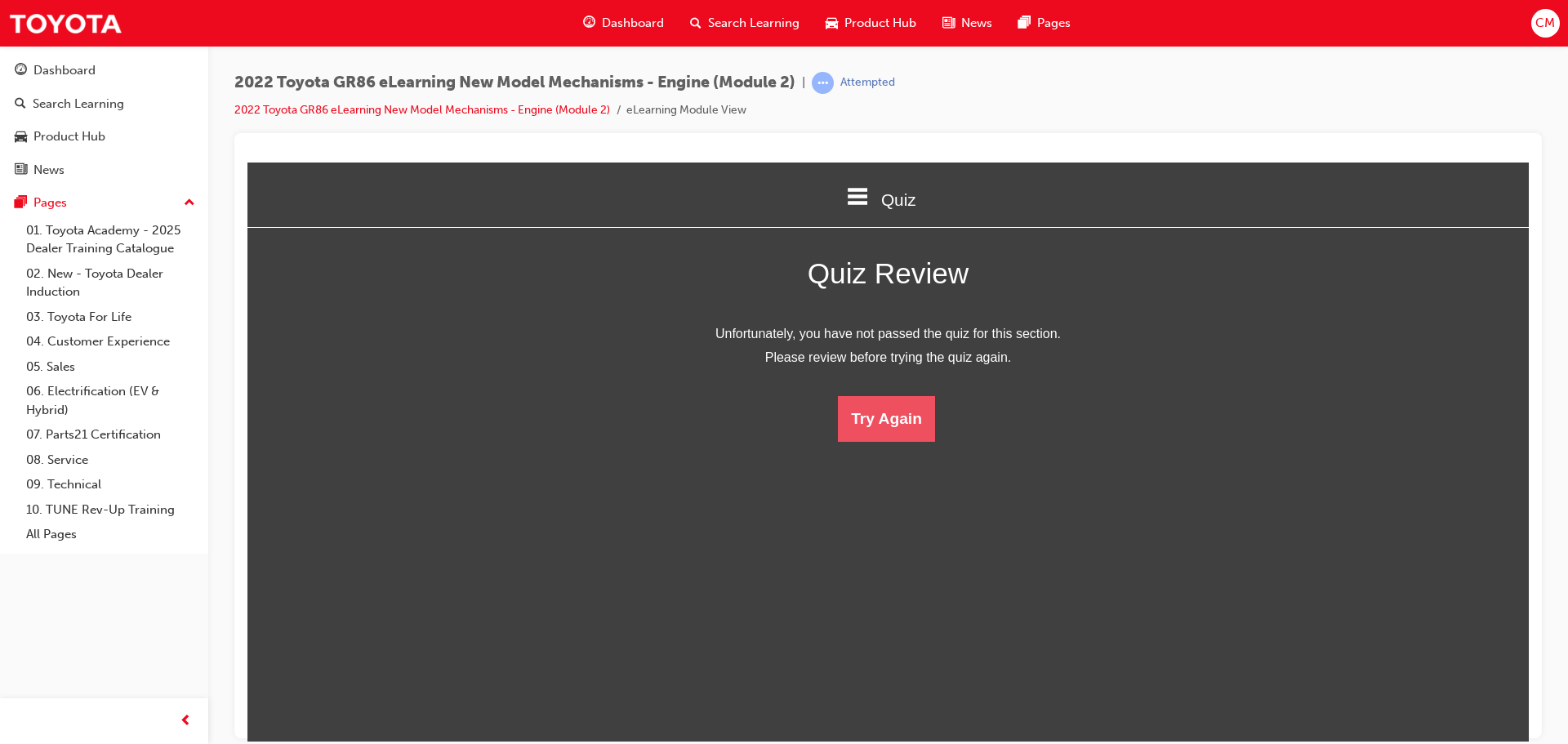 click on "Try Again" at bounding box center [886, 418] 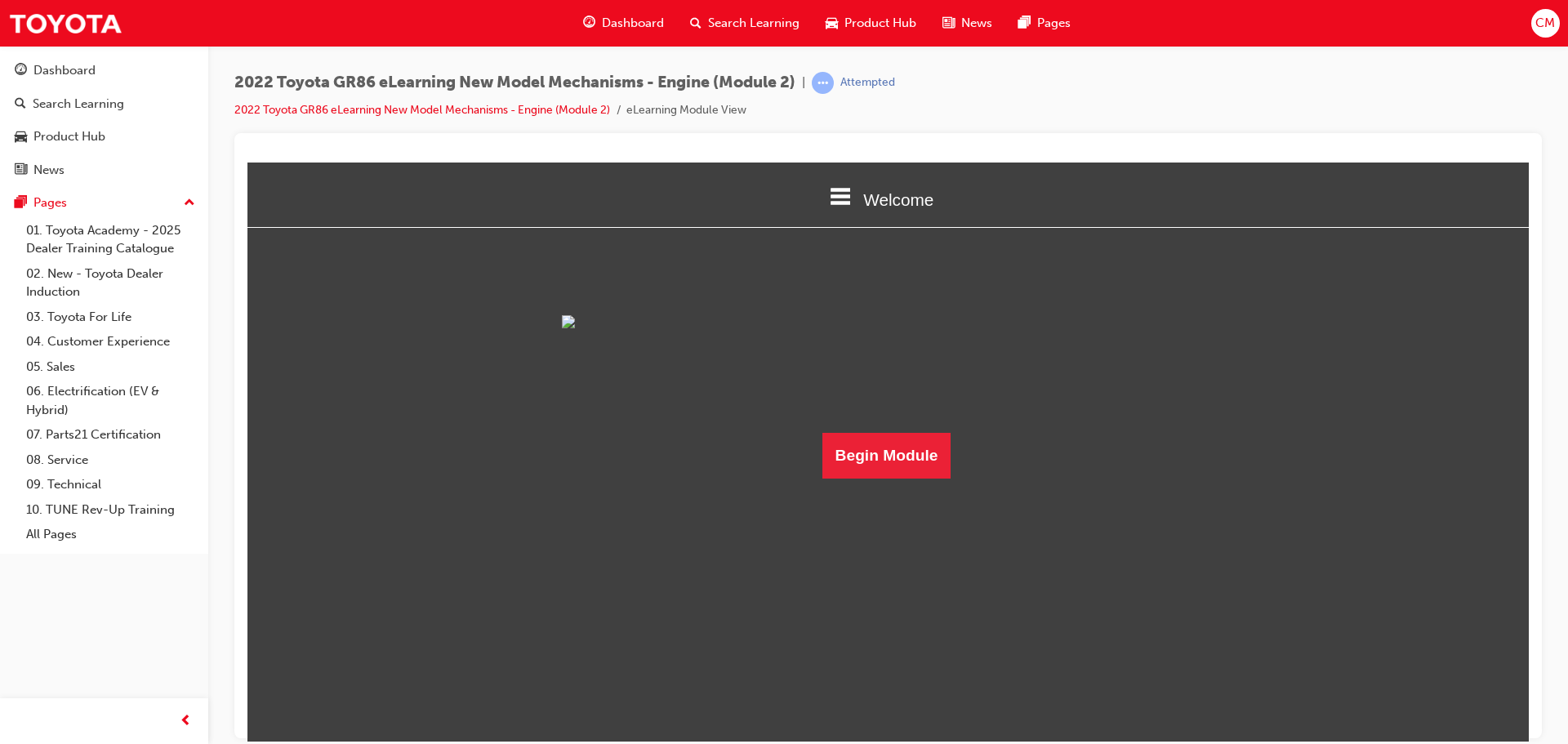scroll 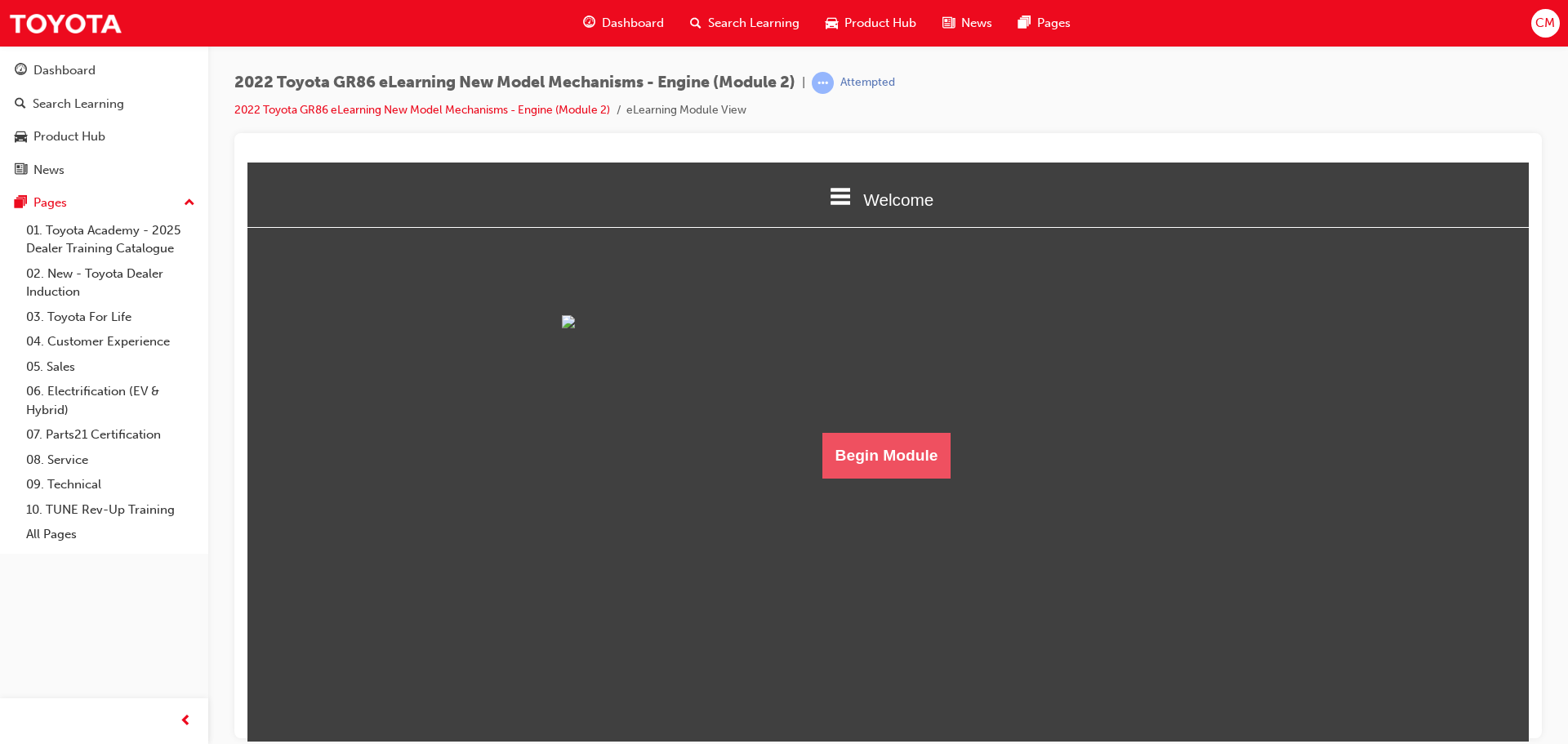 click on "Begin Module" at bounding box center (887, 455) 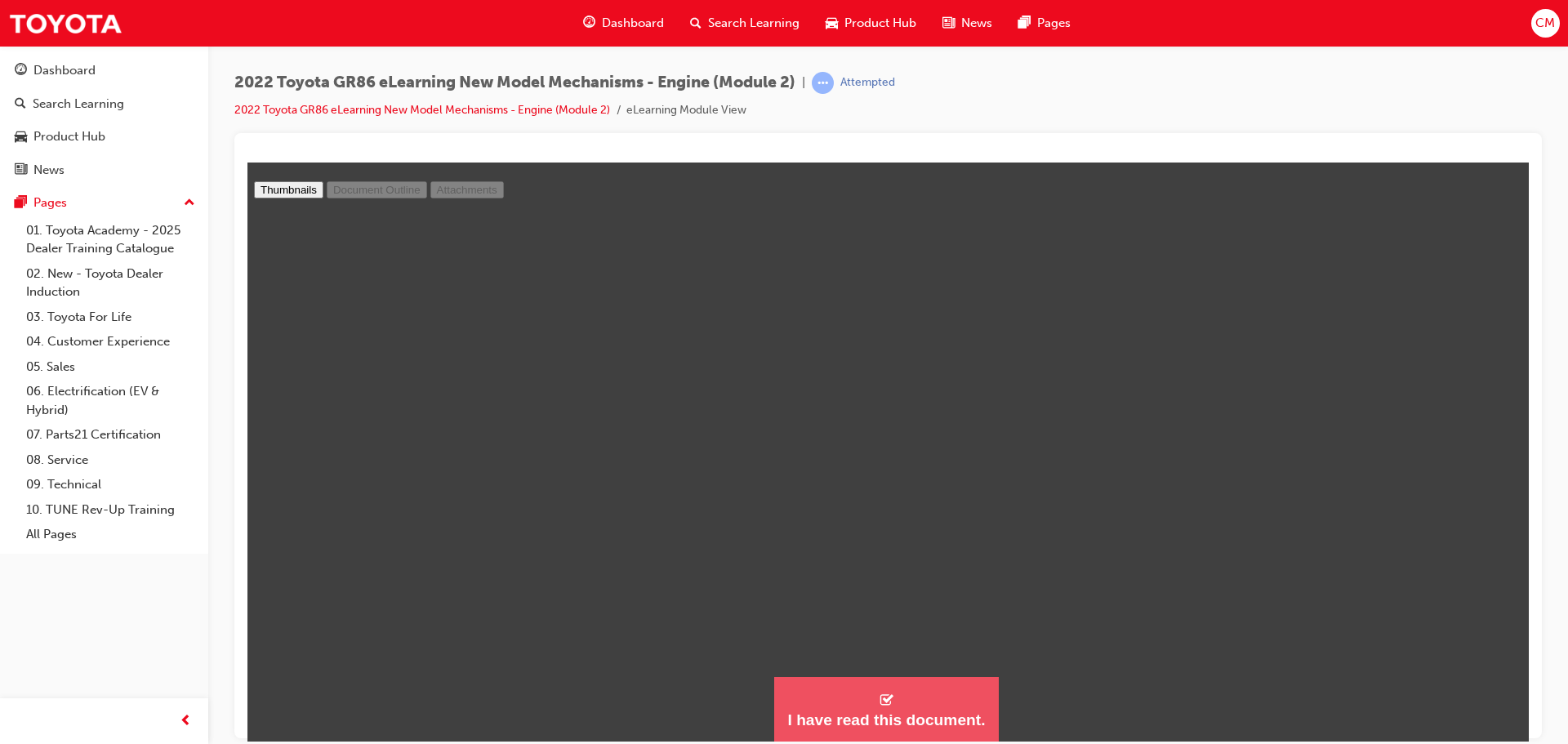 click on "I have read this document." at bounding box center [886, 709] 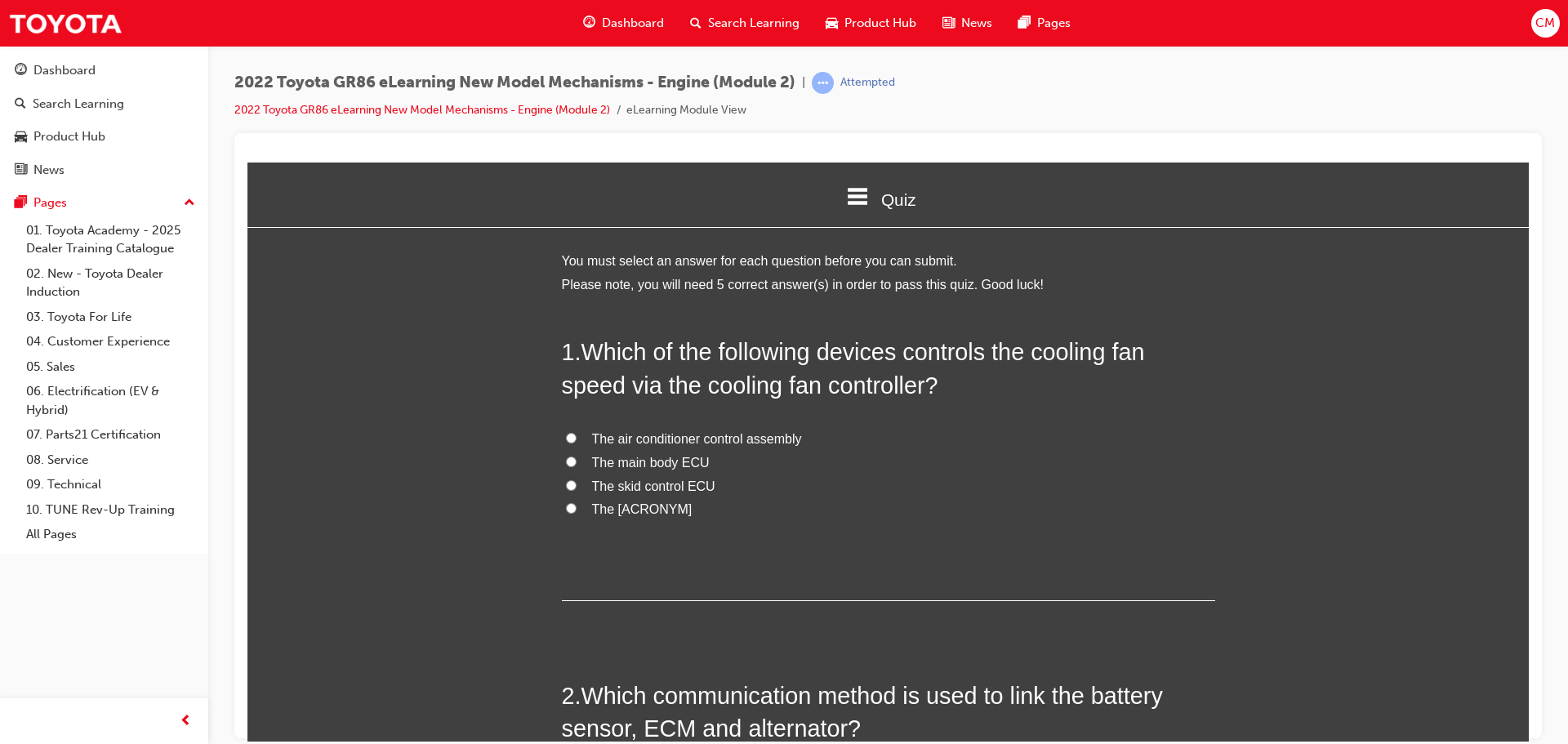 click on "The ECM" at bounding box center [889, 509] 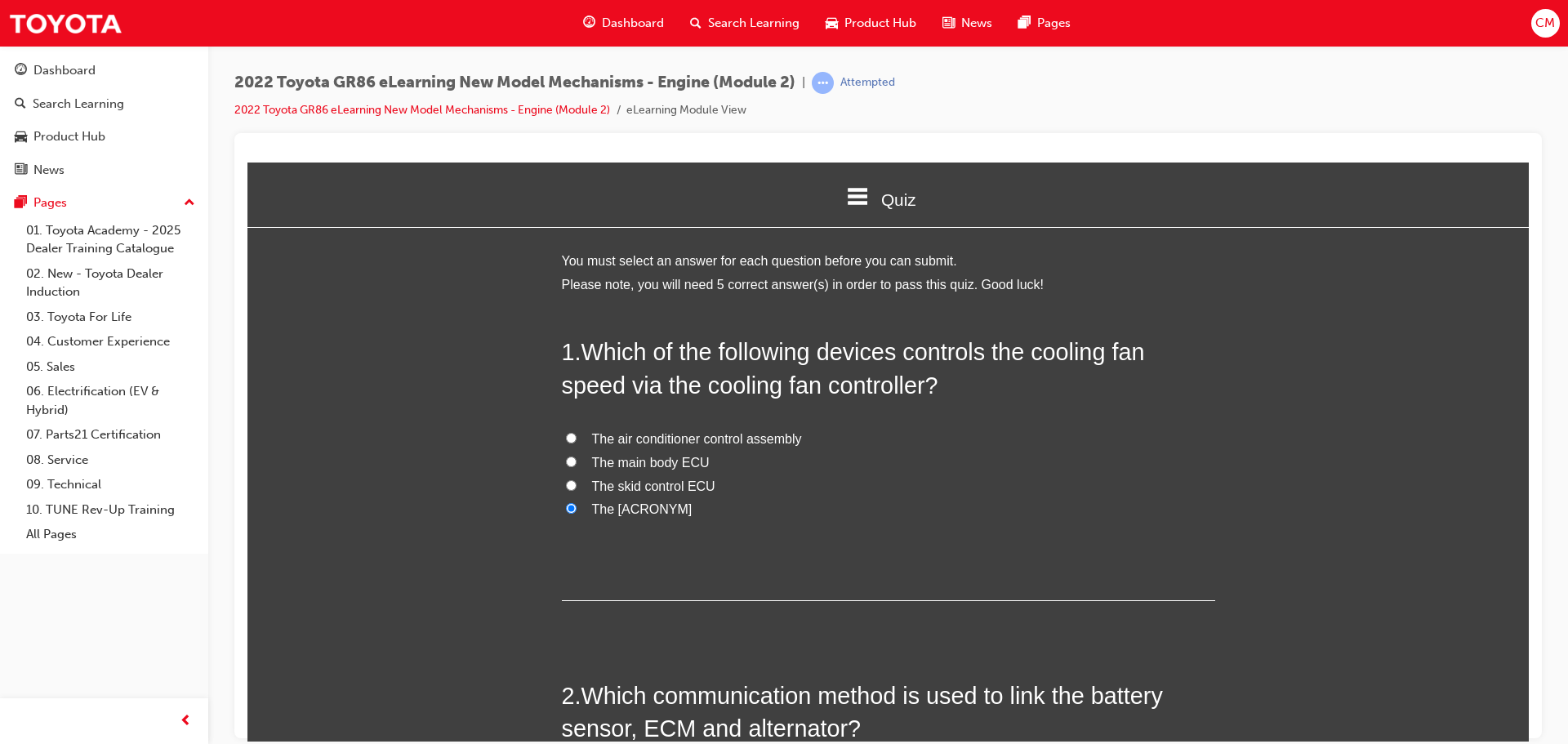 radio on "true" 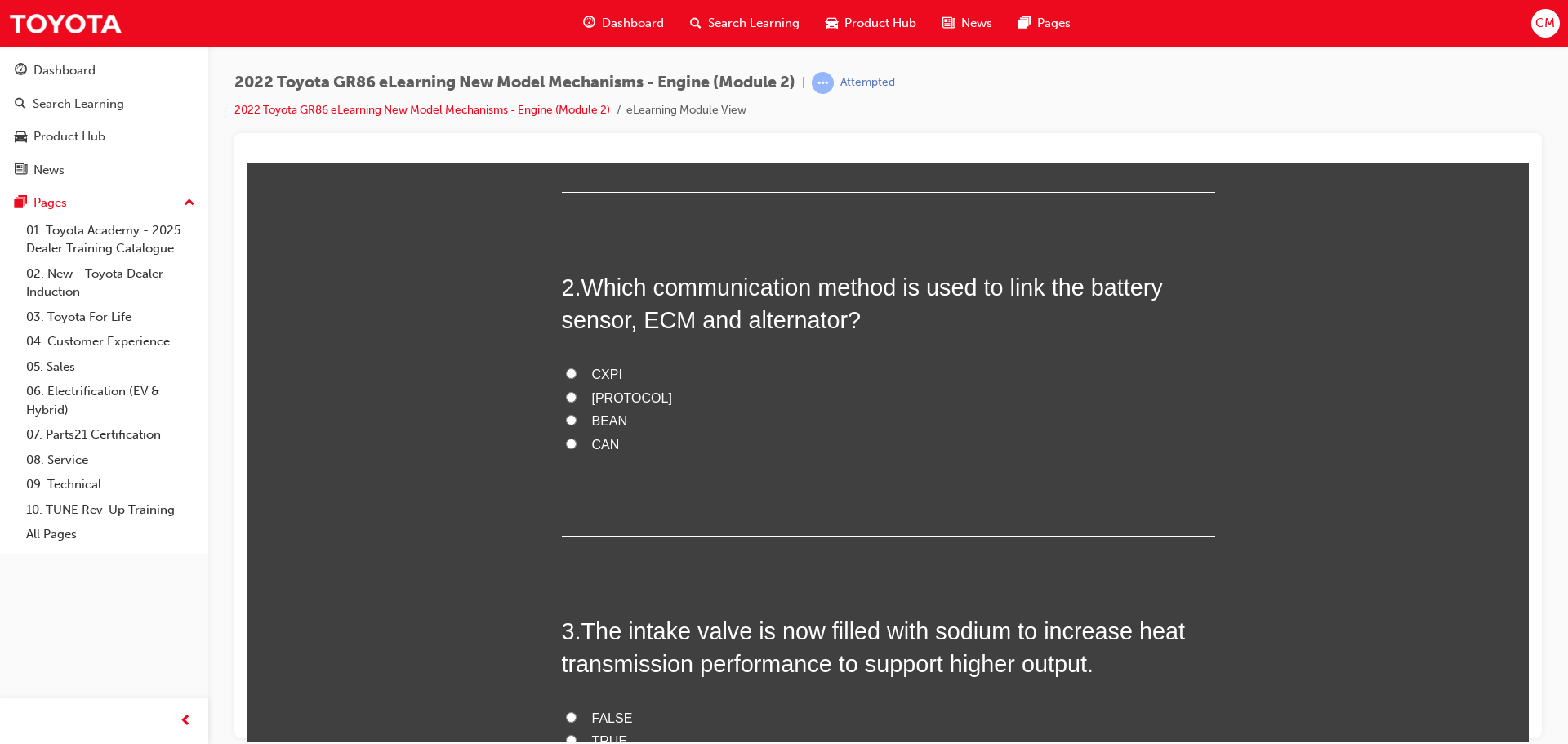 click on "LIN" at bounding box center (889, 398) 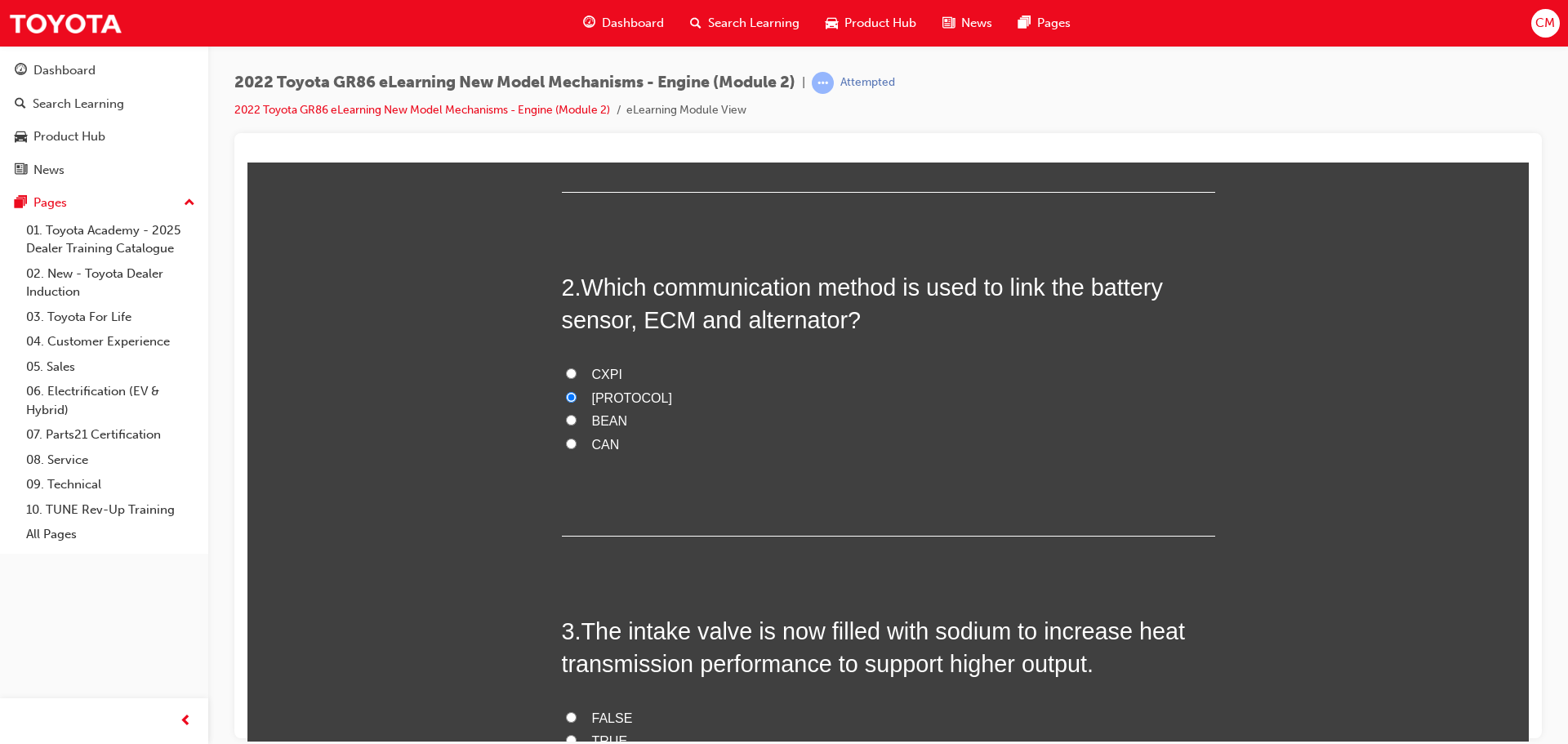 radio on "true" 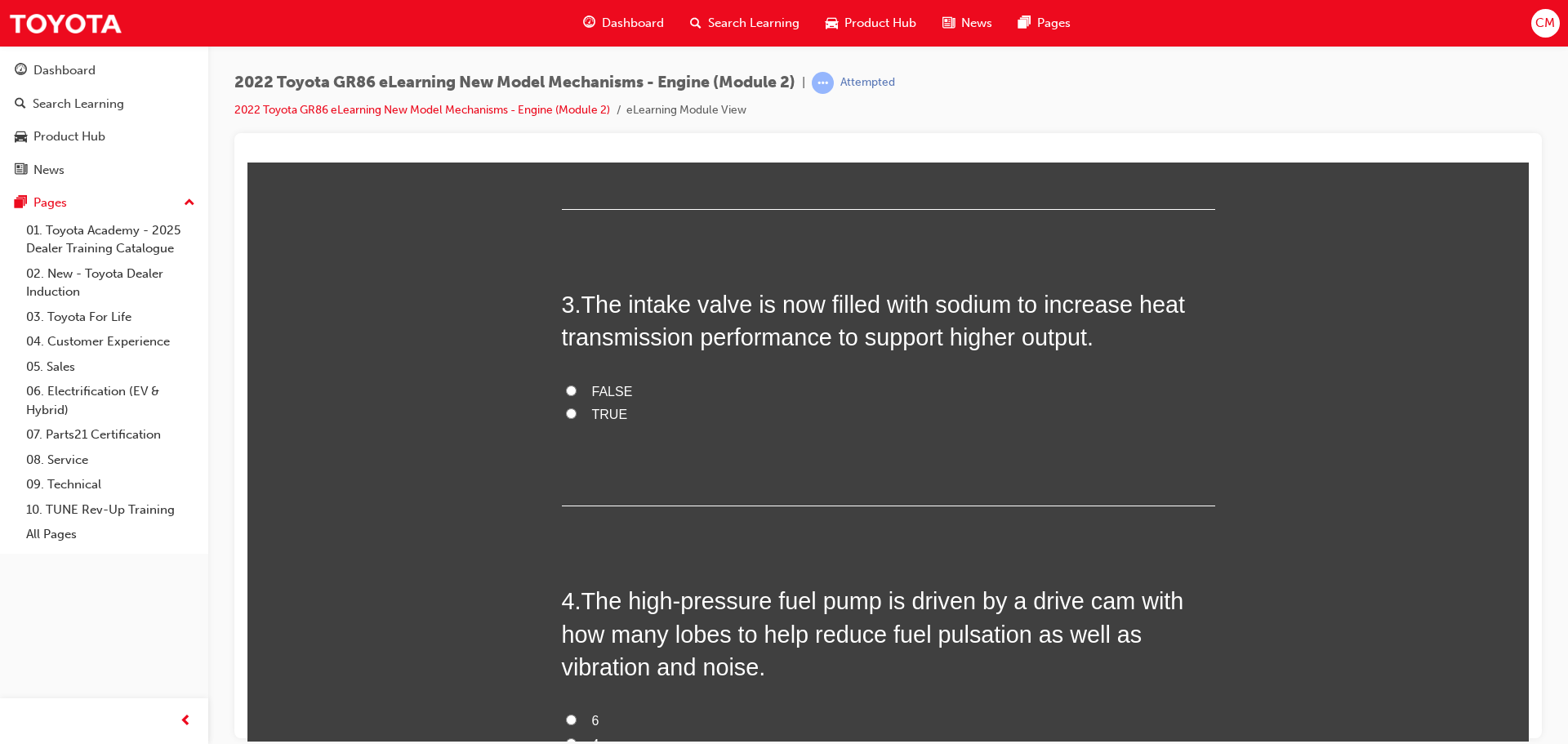 click on "FALSE" at bounding box center [571, 390] 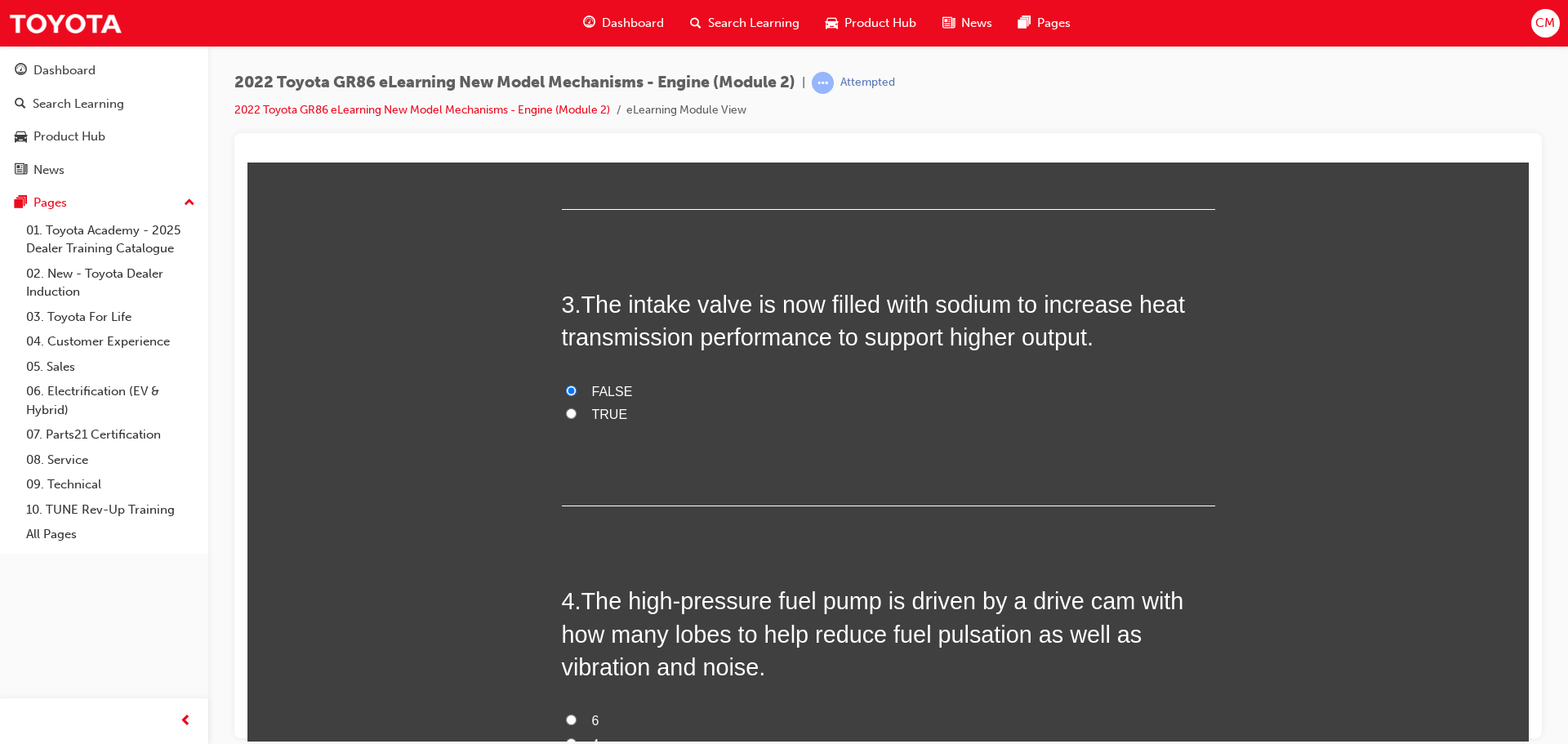 radio on "true" 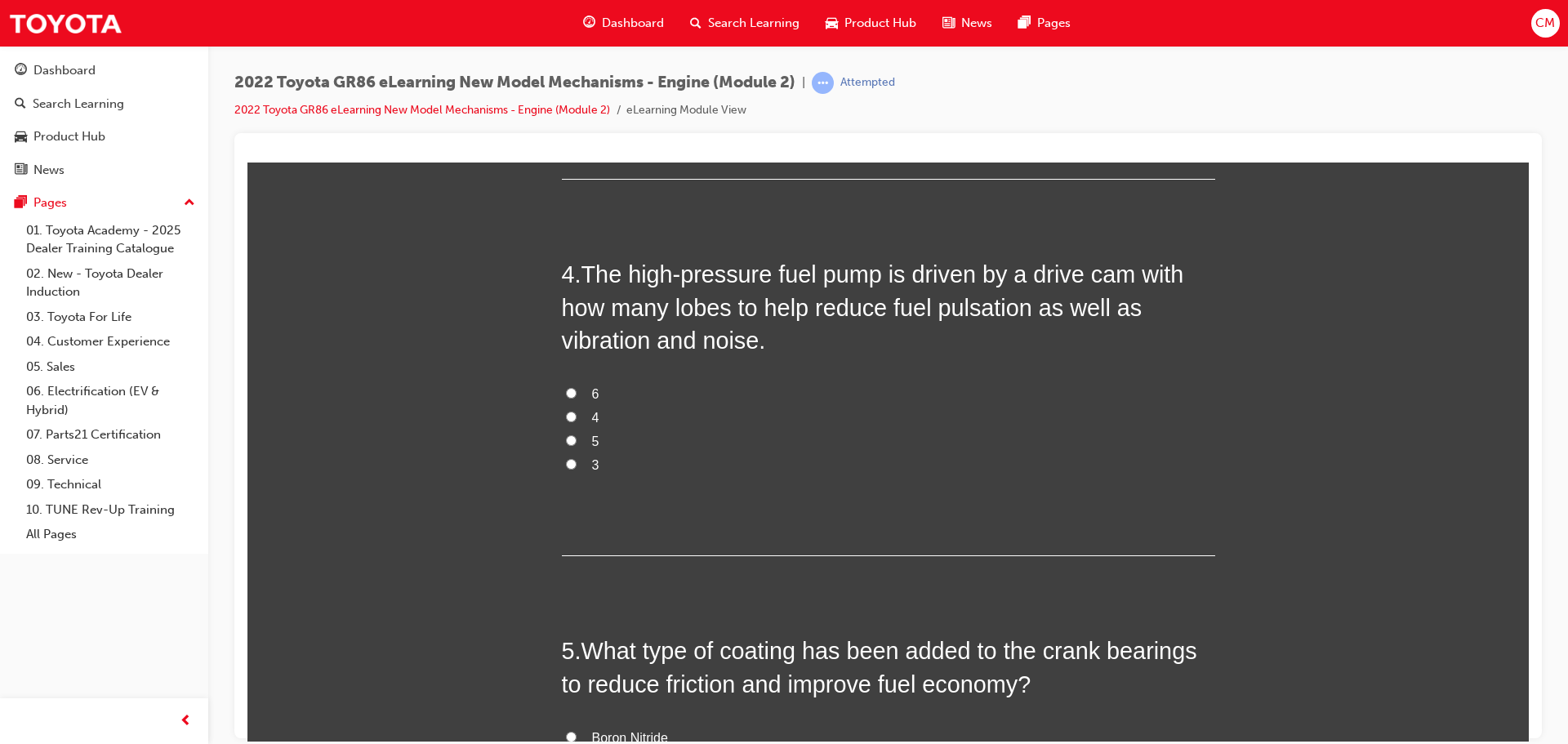click on "4" at bounding box center (571, 416) 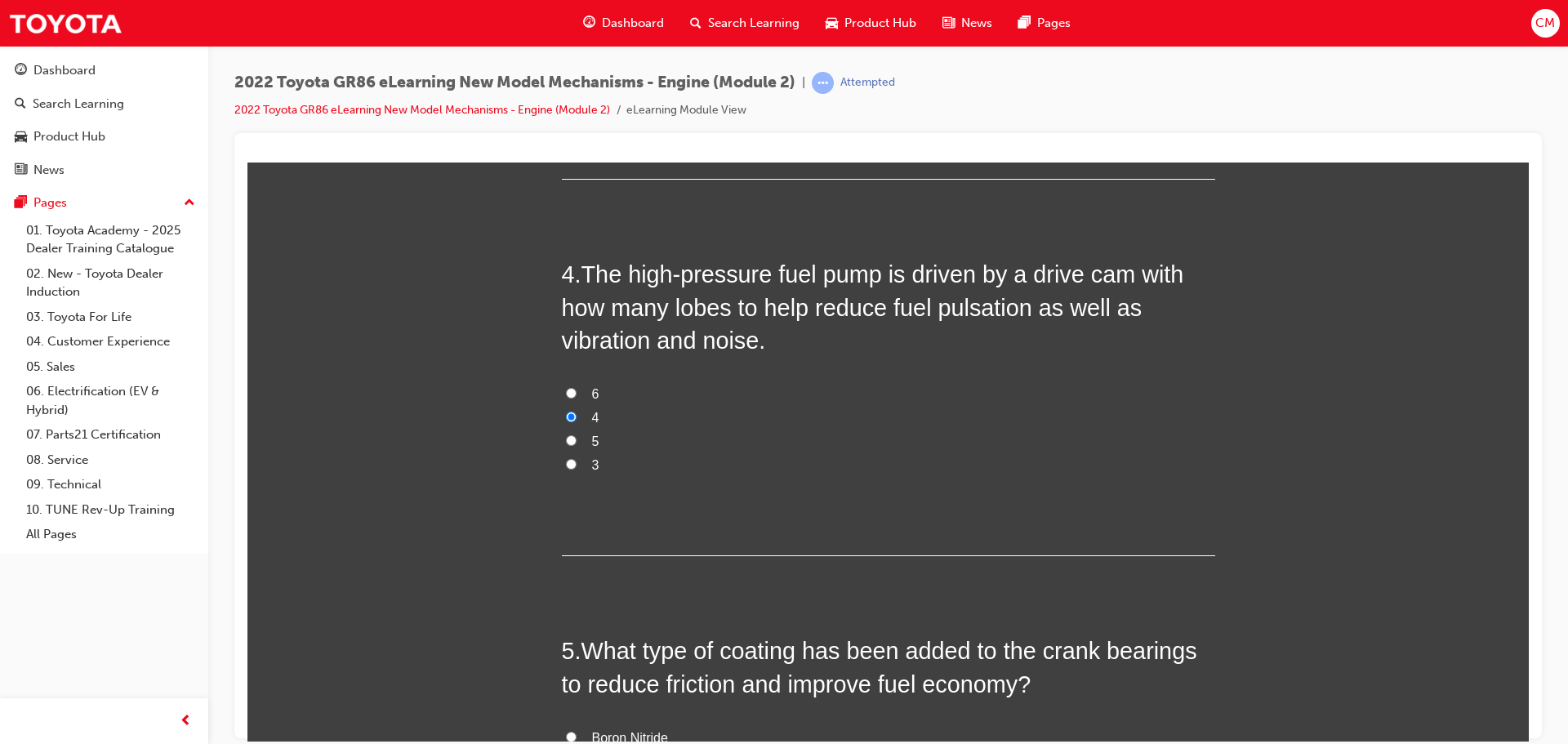 radio on "true" 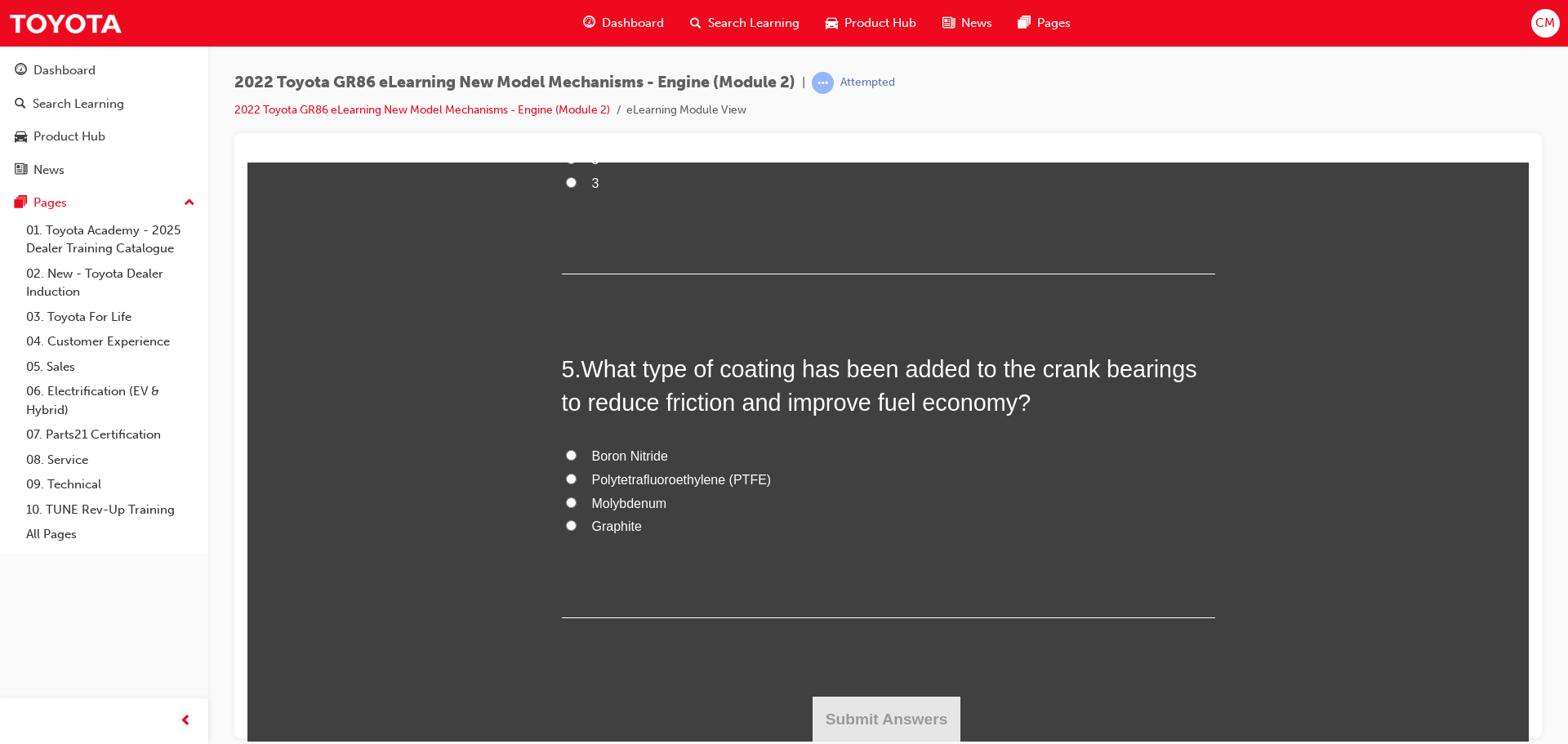 click on "Molybdenum" at bounding box center [571, 501] 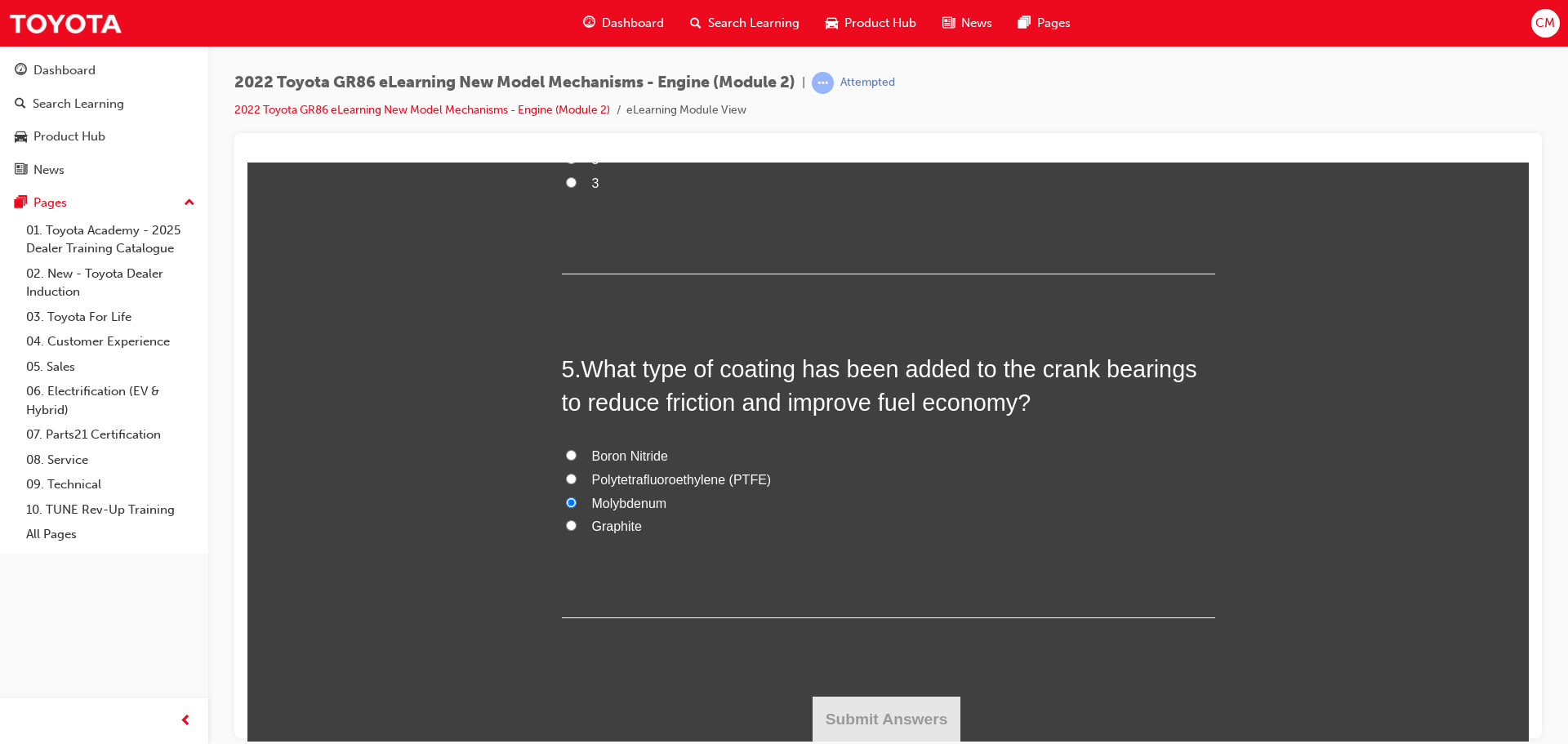 radio on "true" 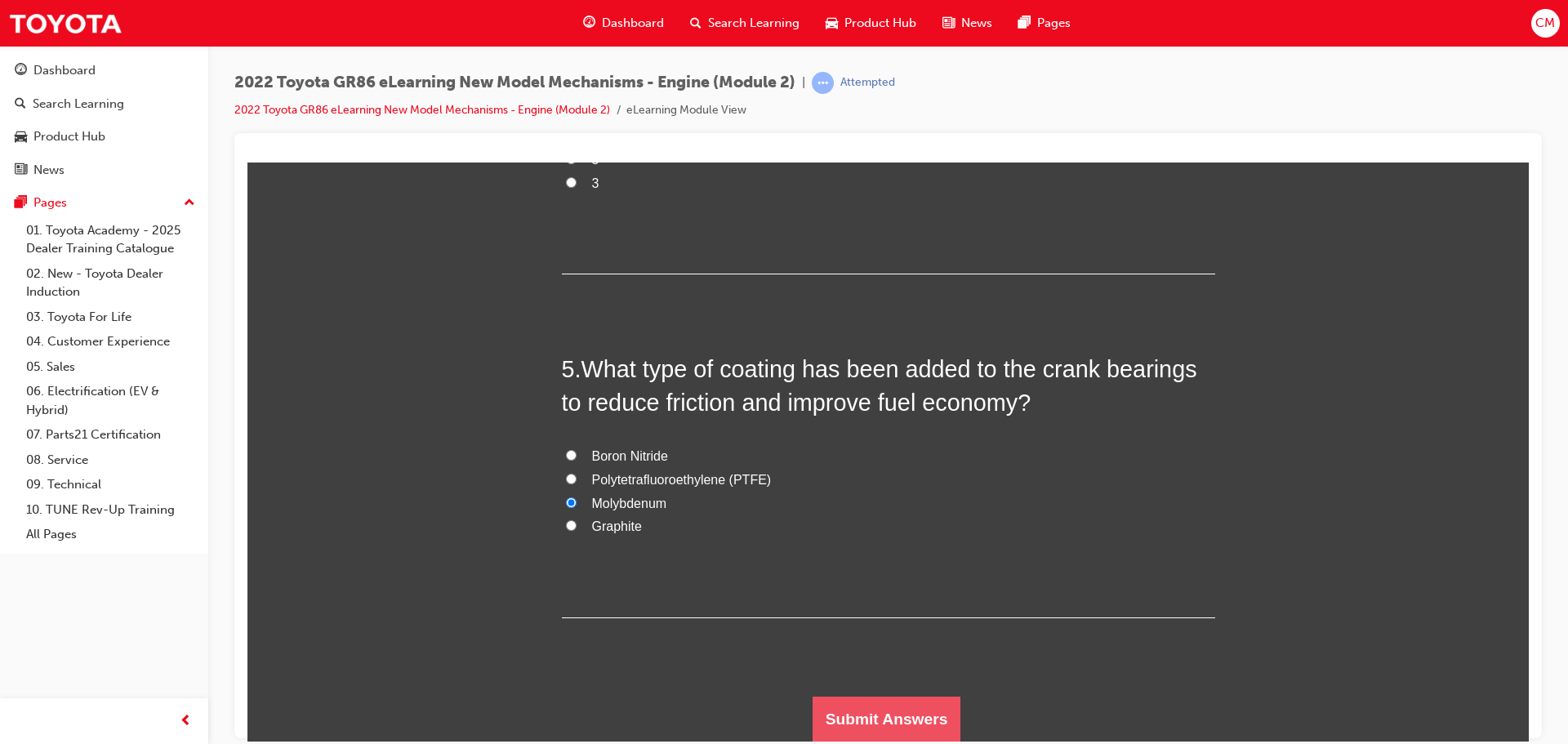 click on "Submit Answers" at bounding box center [887, 719] 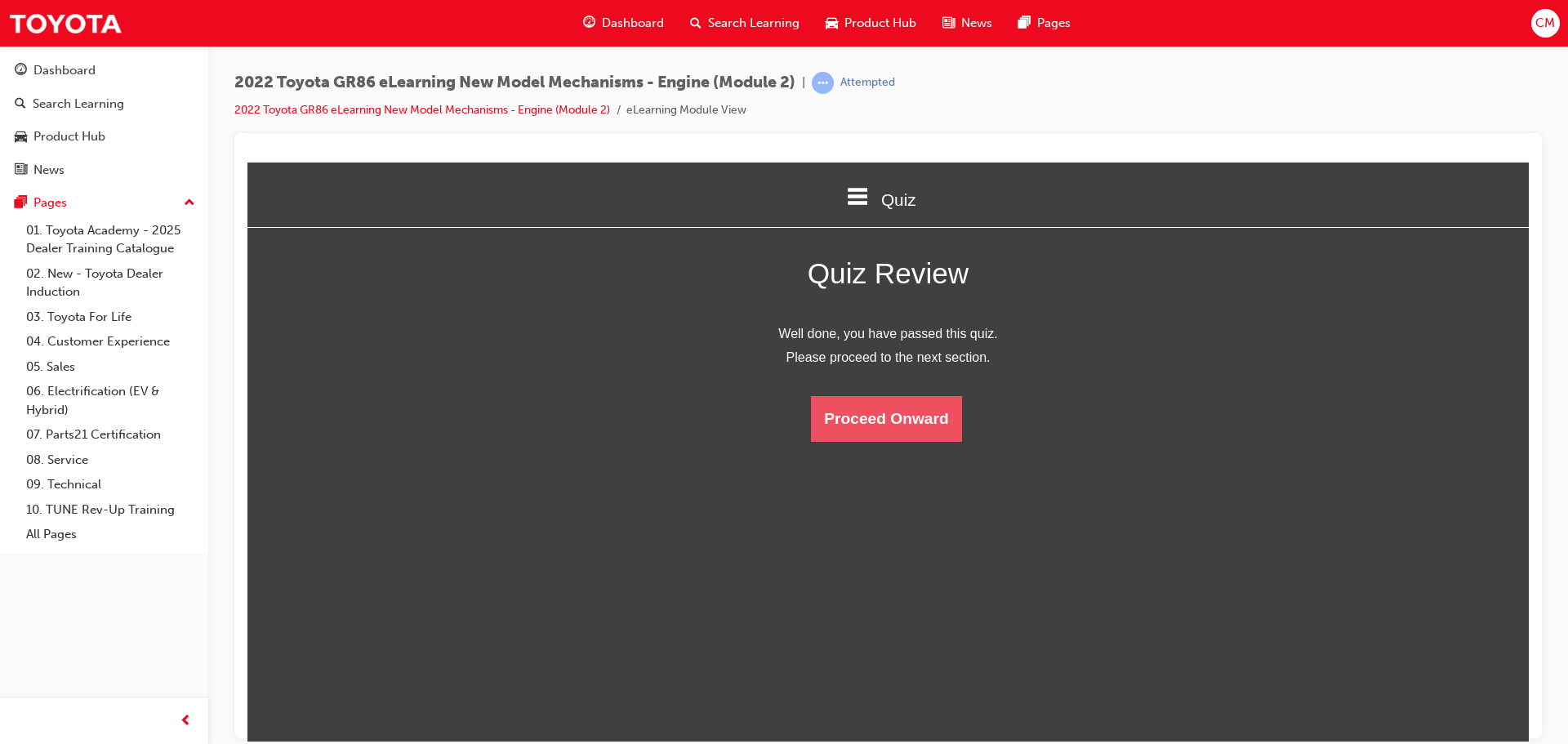 click on "Proceed Onward" at bounding box center [886, 418] 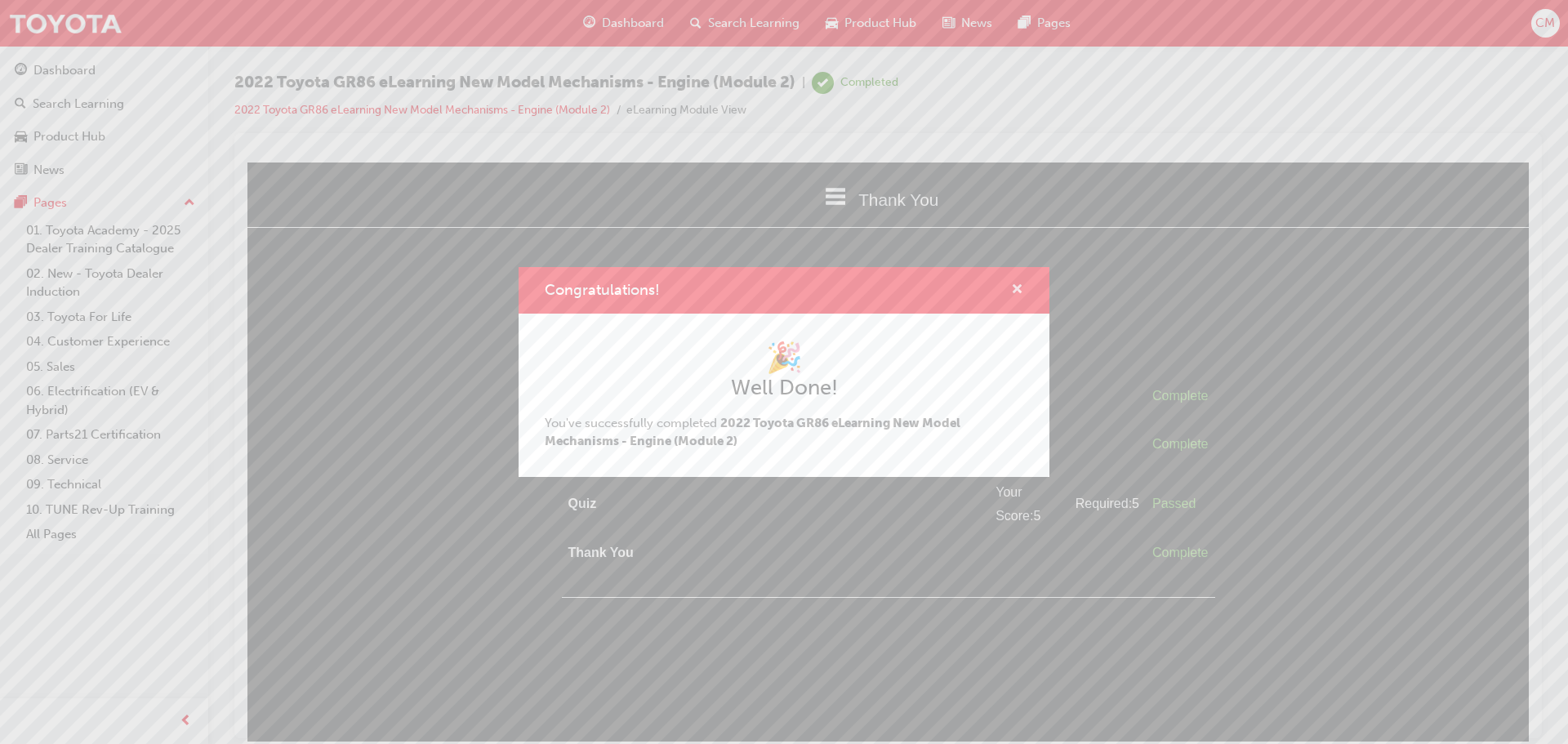 drag, startPoint x: 1018, startPoint y: 289, endPoint x: 766, endPoint y: 128, distance: 299.0401 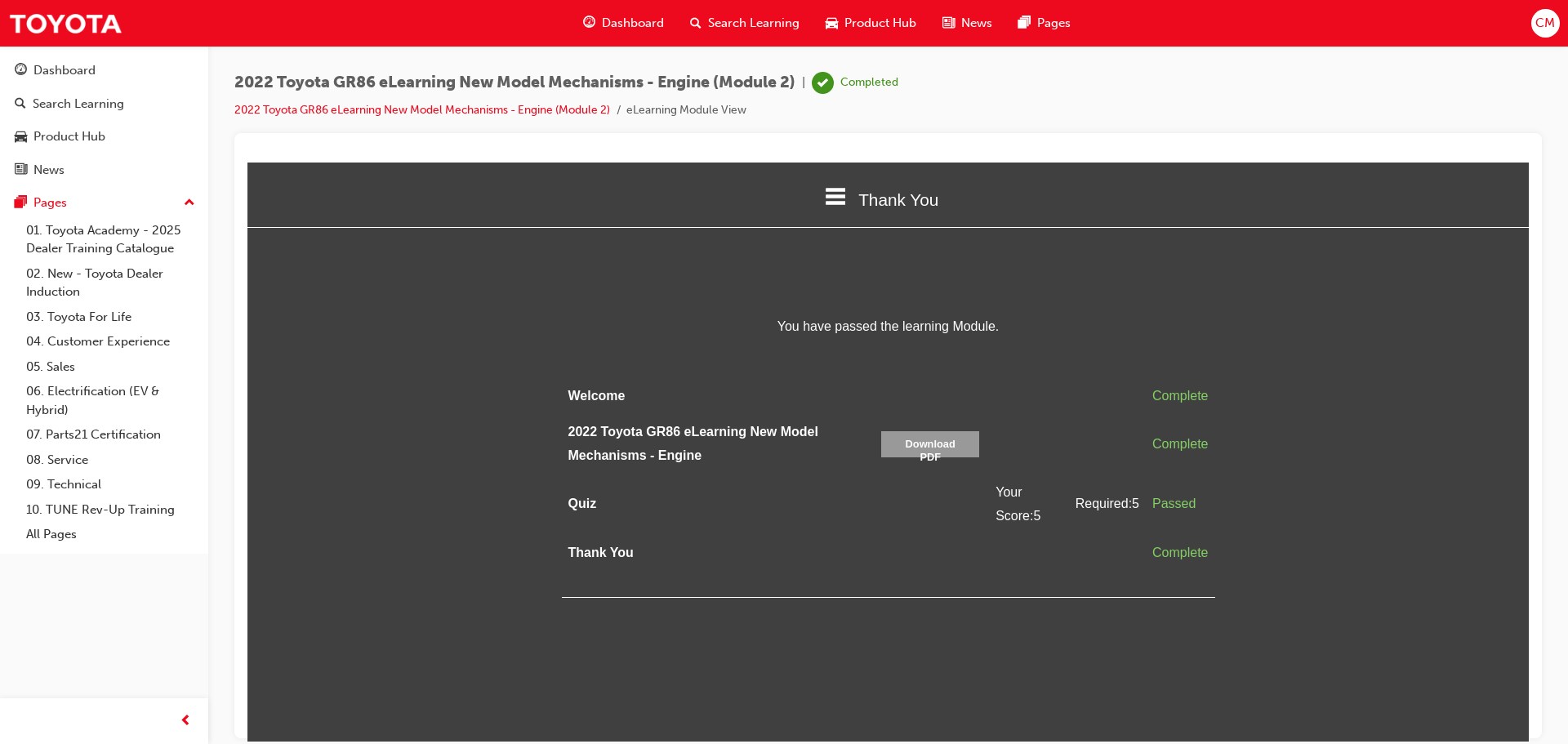 click on "Search Learning" at bounding box center [754, 23] 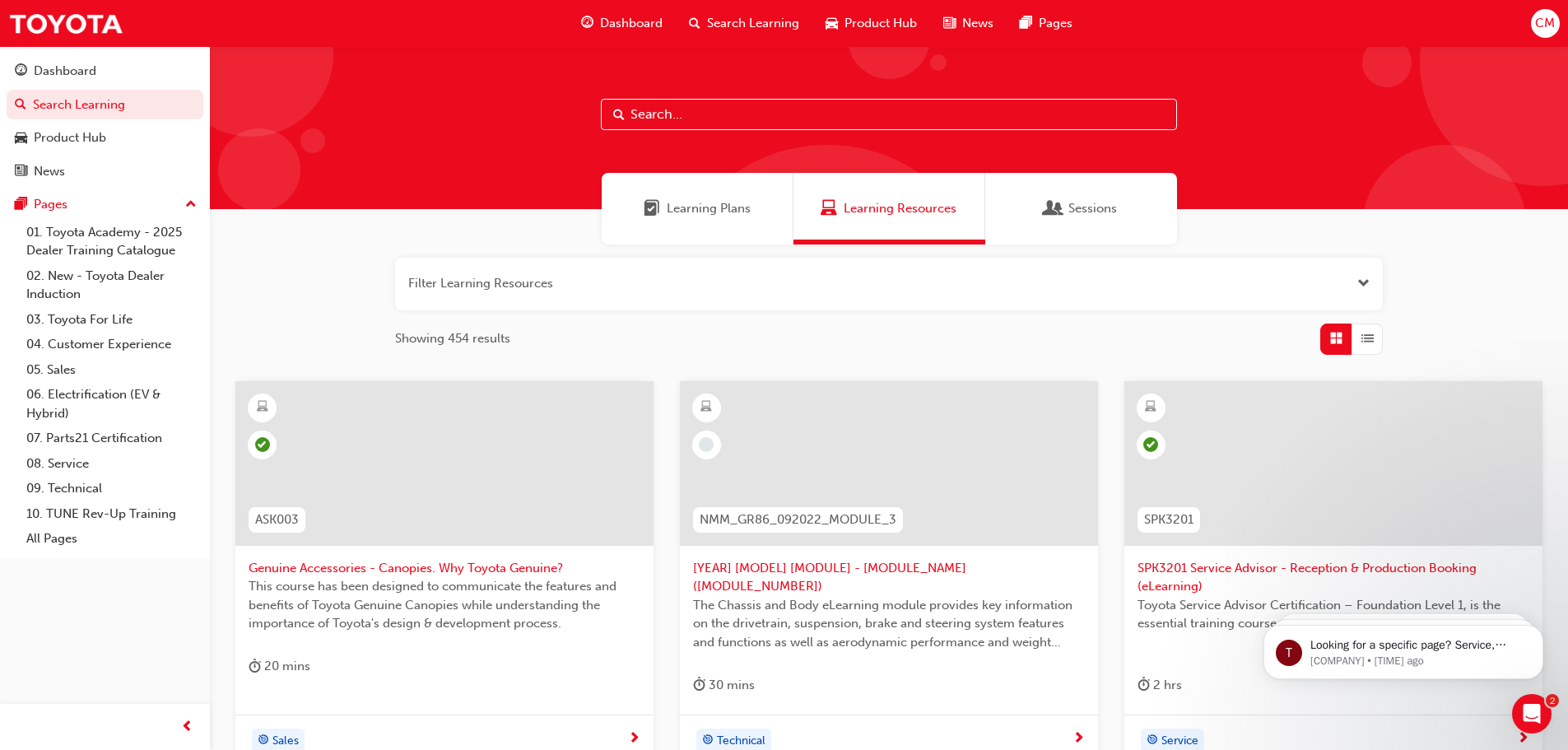 click at bounding box center (889, 464) 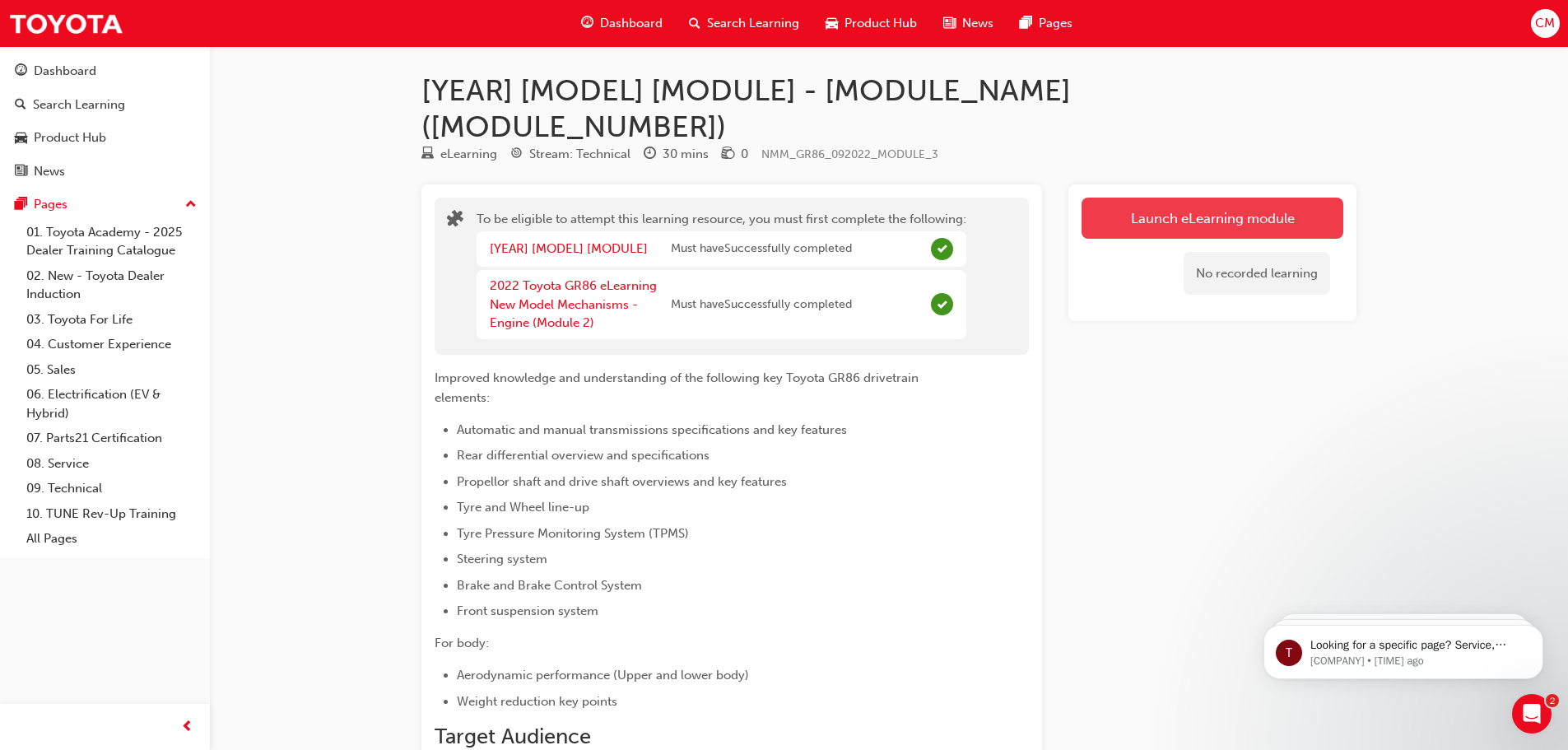 click on "Launch eLearning module" at bounding box center (1212, 218) 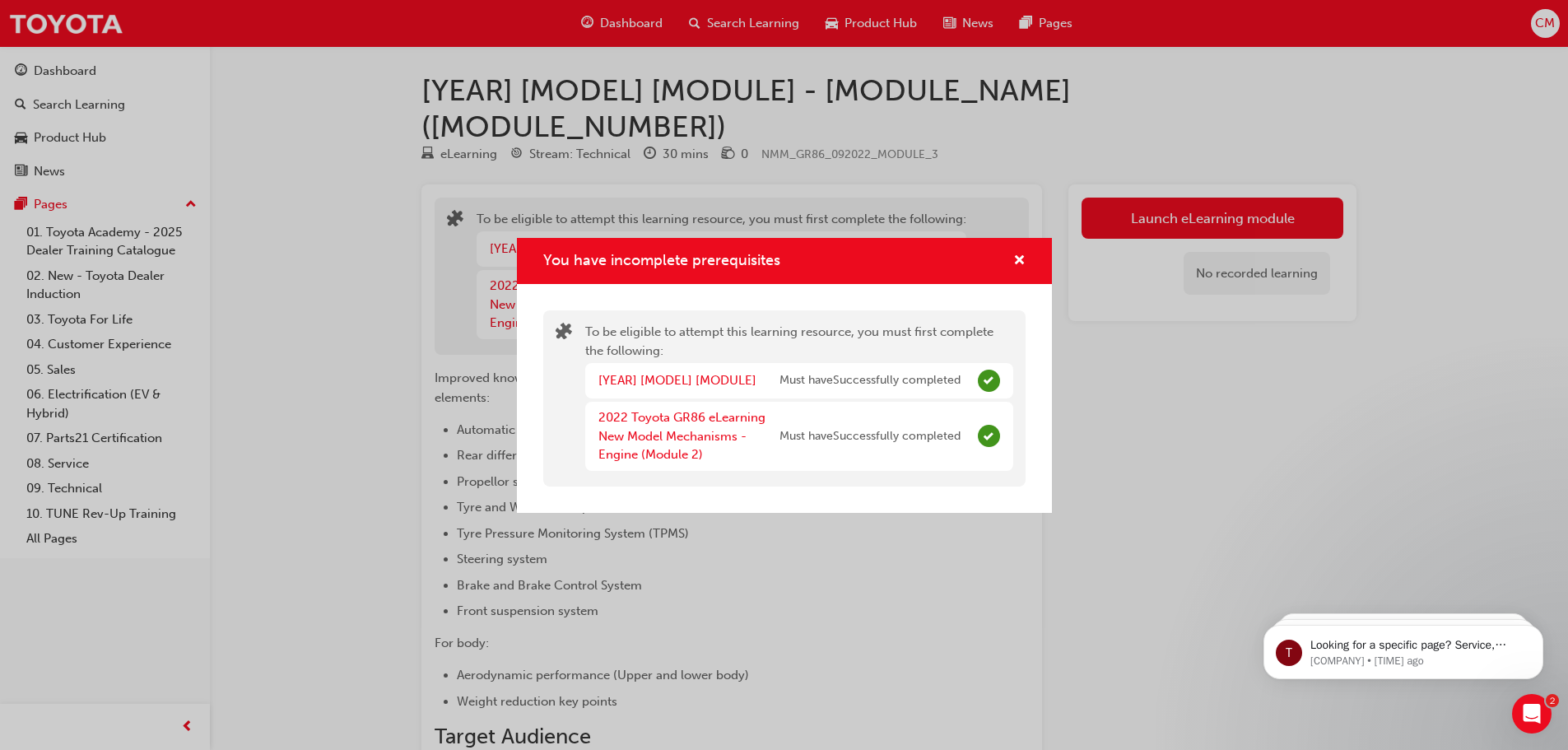 click at bounding box center [1012, 261] 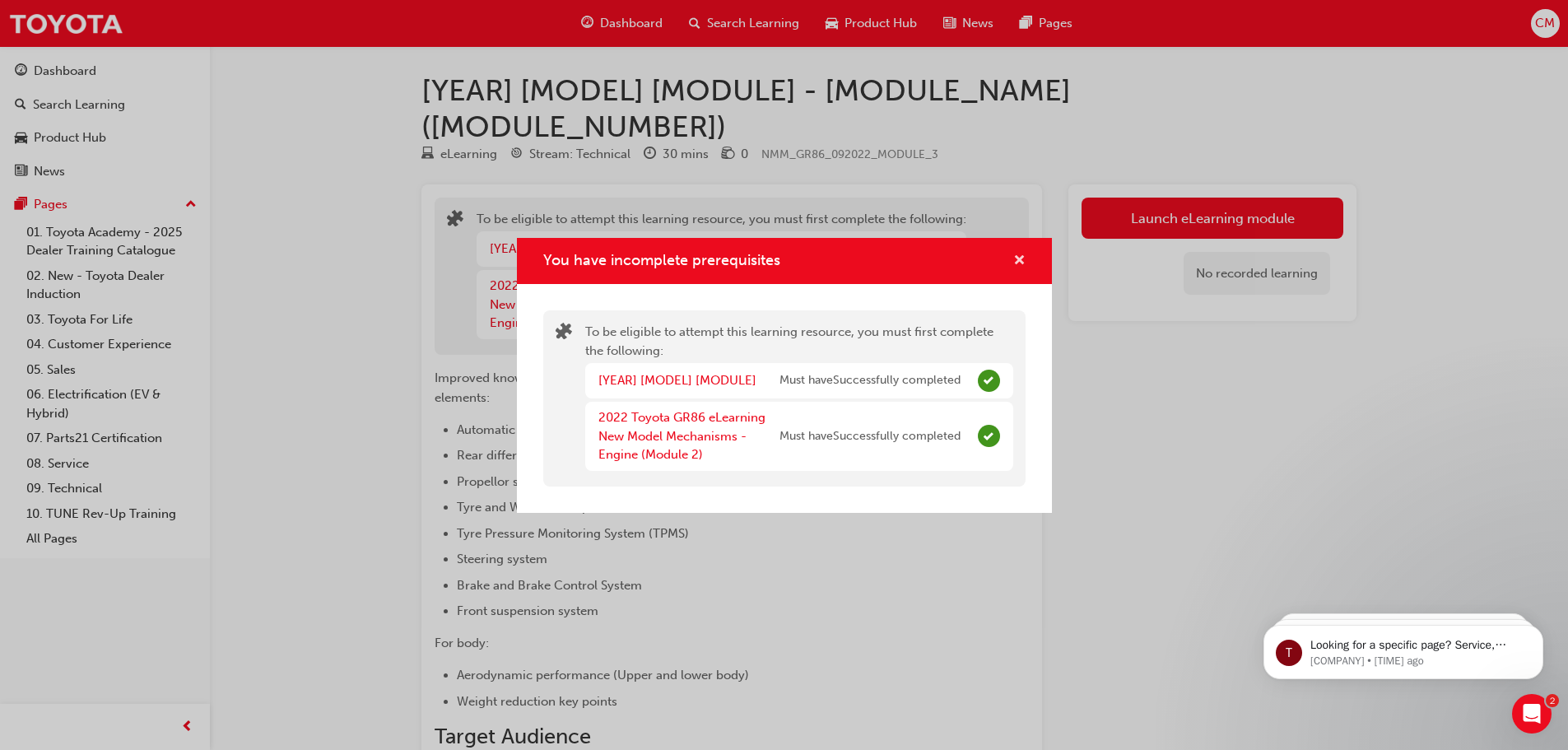 click at bounding box center [1019, 262] 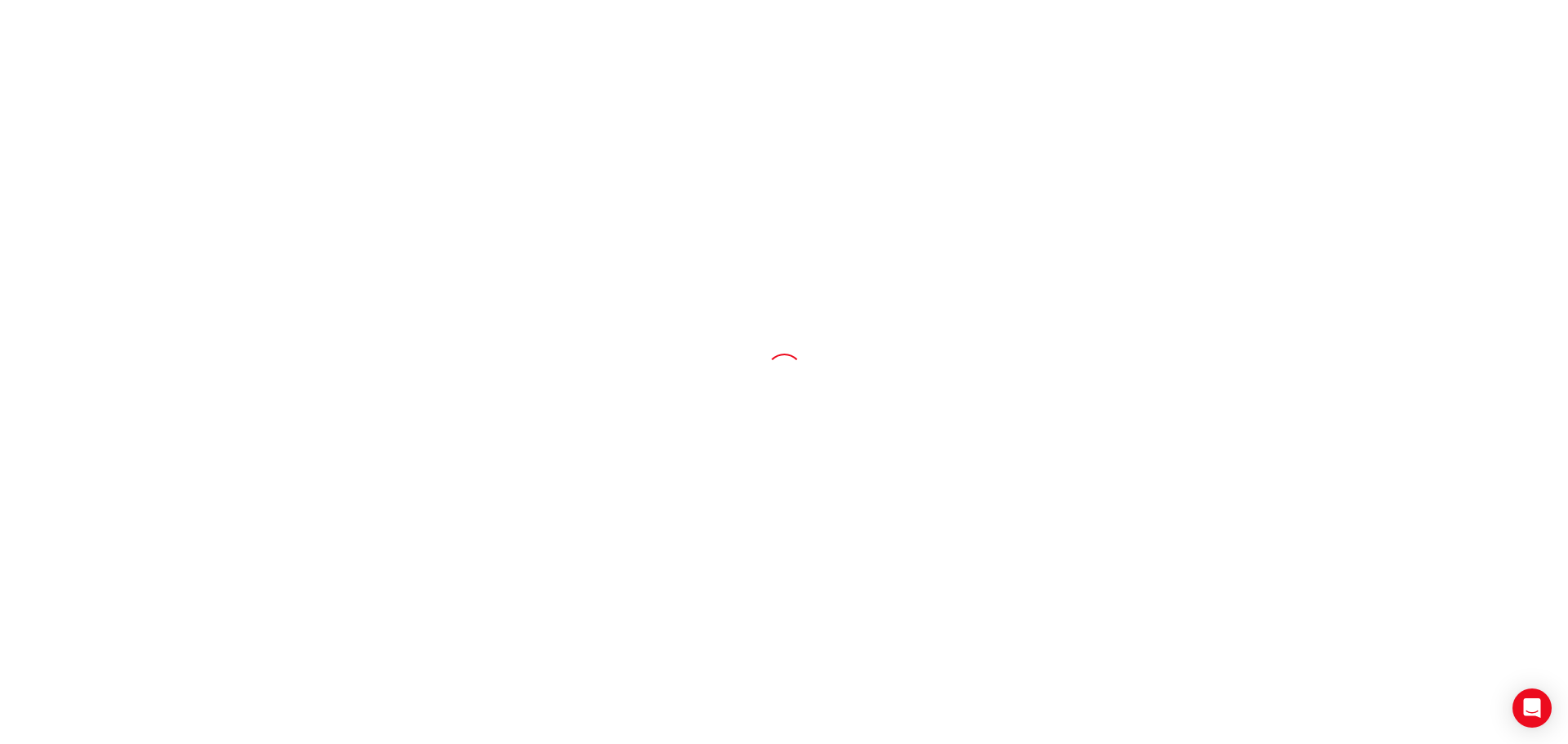 scroll, scrollTop: 0, scrollLeft: 0, axis: both 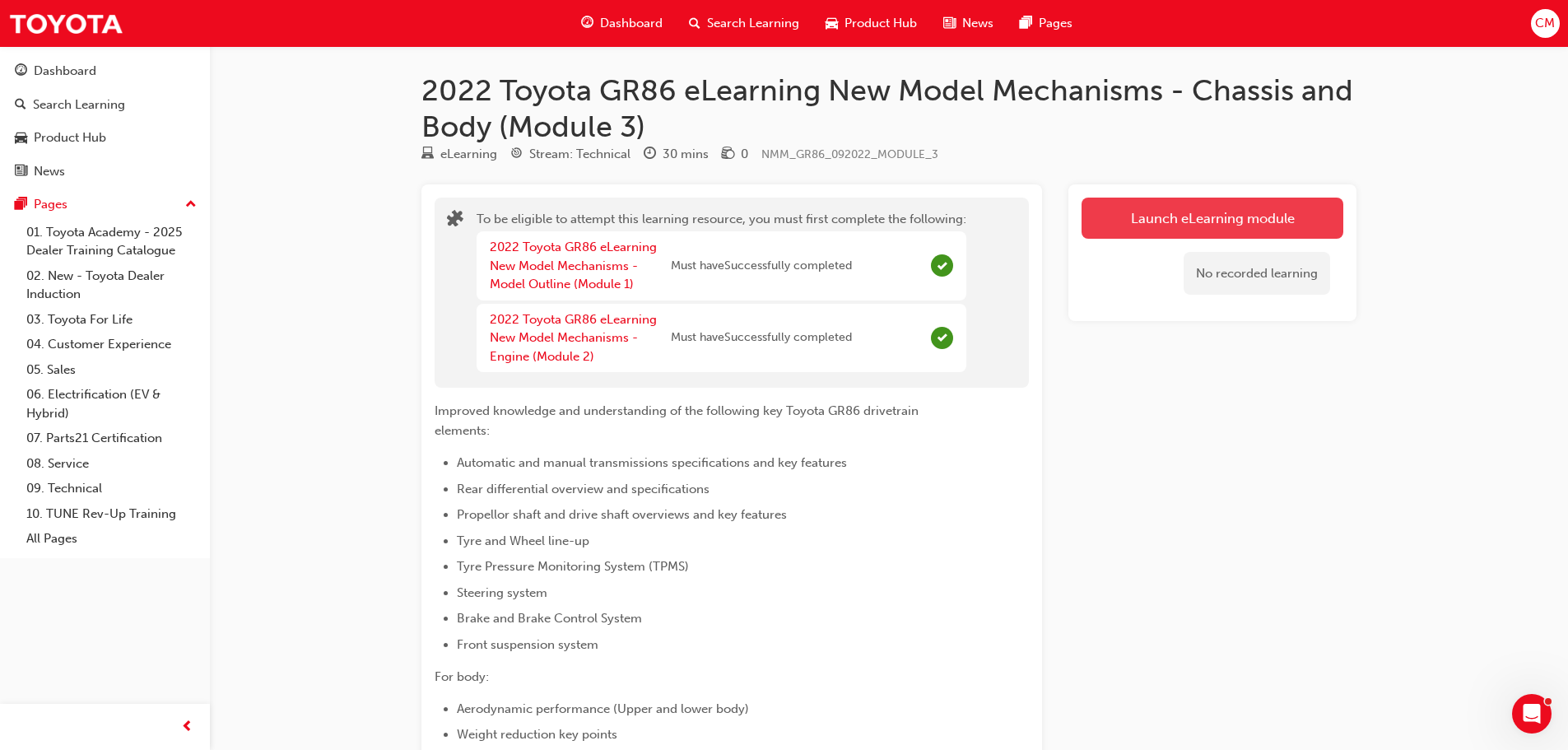 click on "Launch eLearning module" at bounding box center [1212, 218] 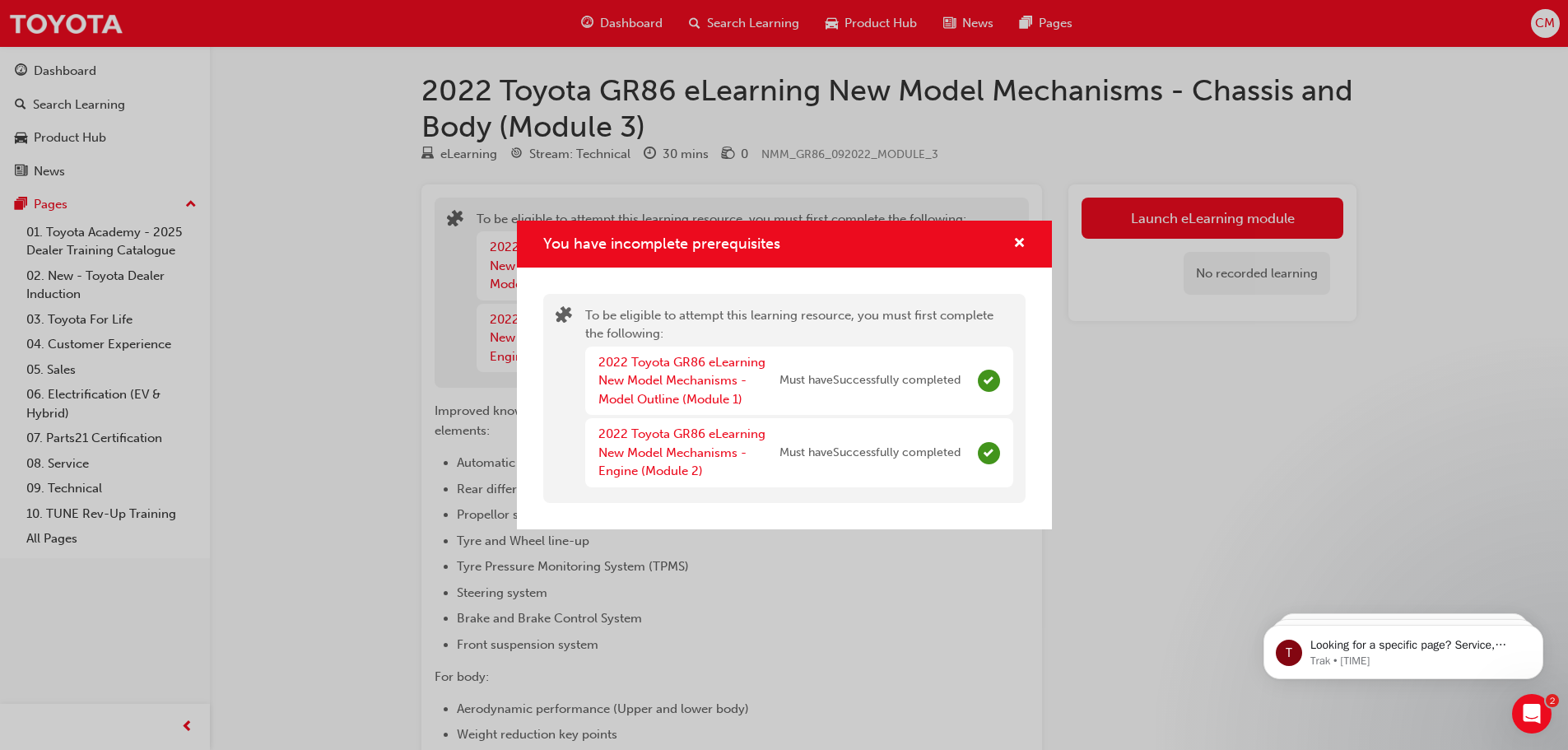 scroll, scrollTop: 0, scrollLeft: 0, axis: both 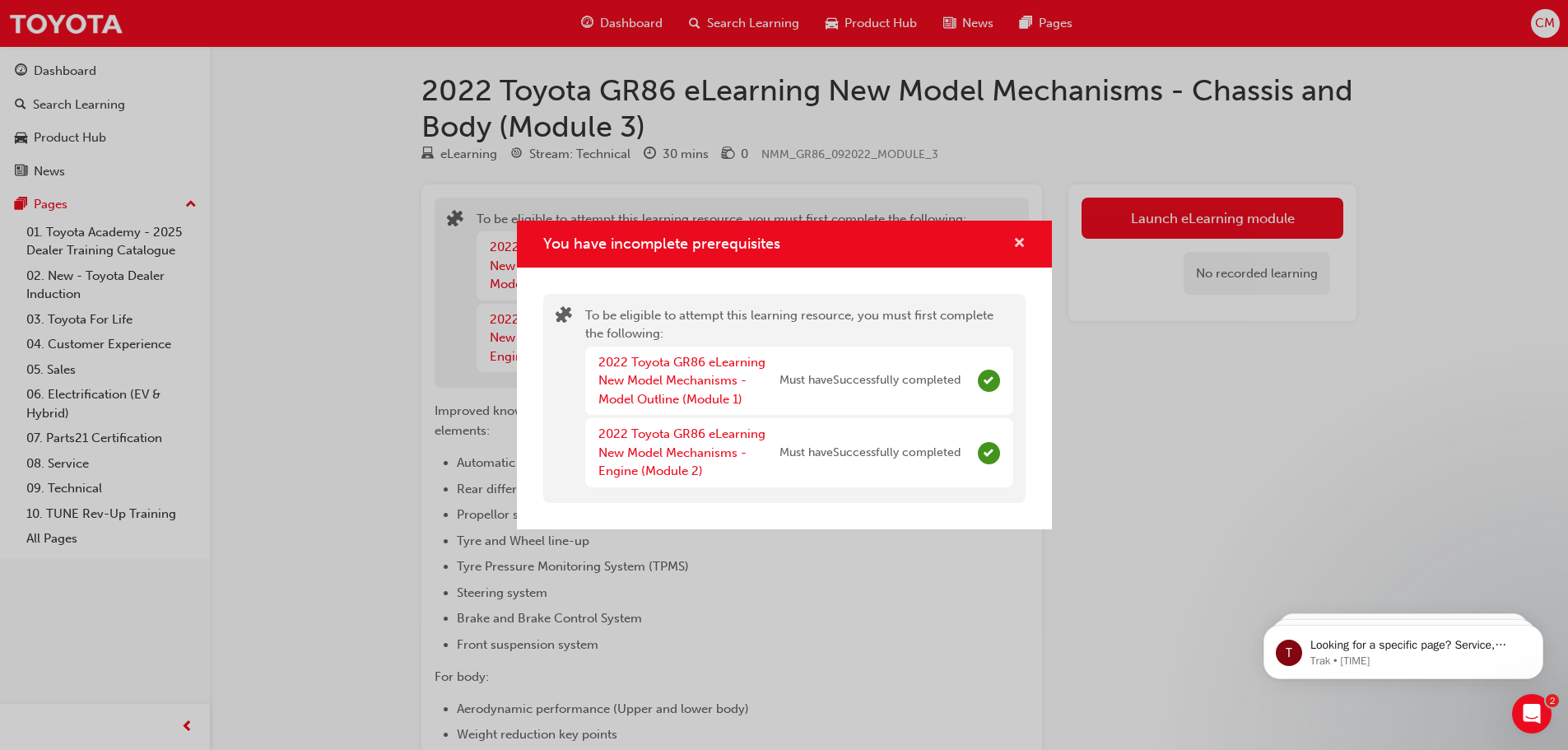 click at bounding box center [1019, 245] 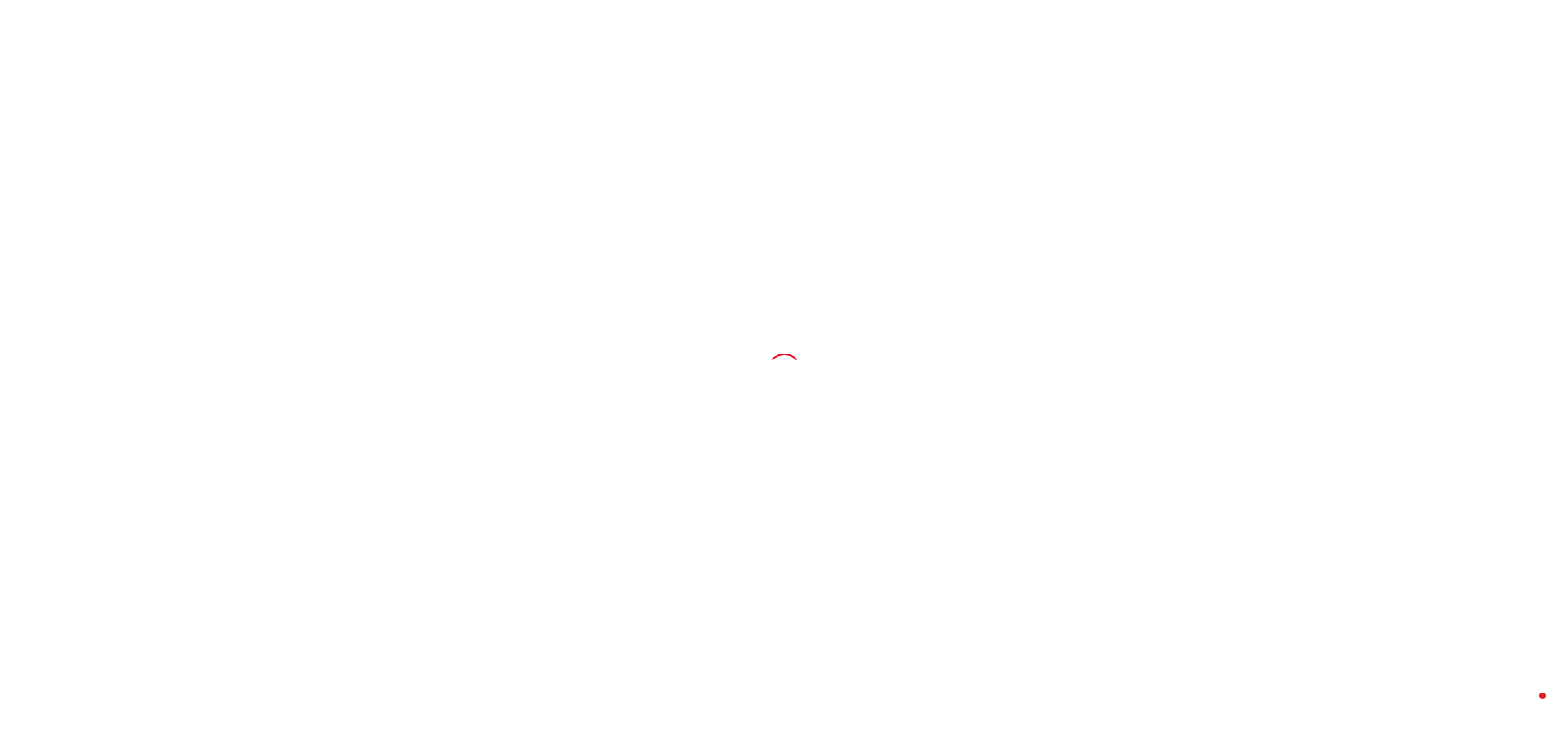 scroll, scrollTop: 0, scrollLeft: 0, axis: both 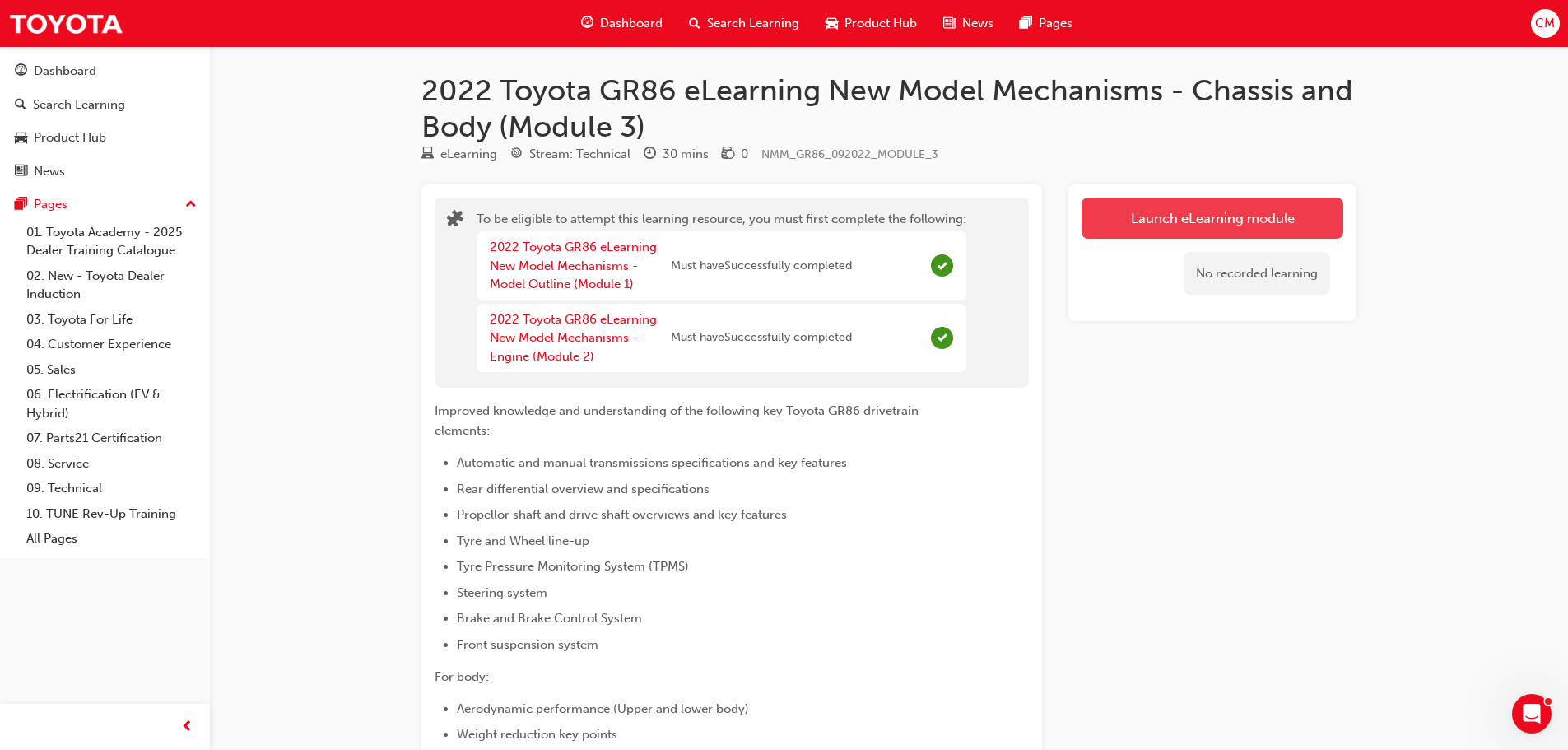 click on "Launch eLearning module" at bounding box center (1212, 218) 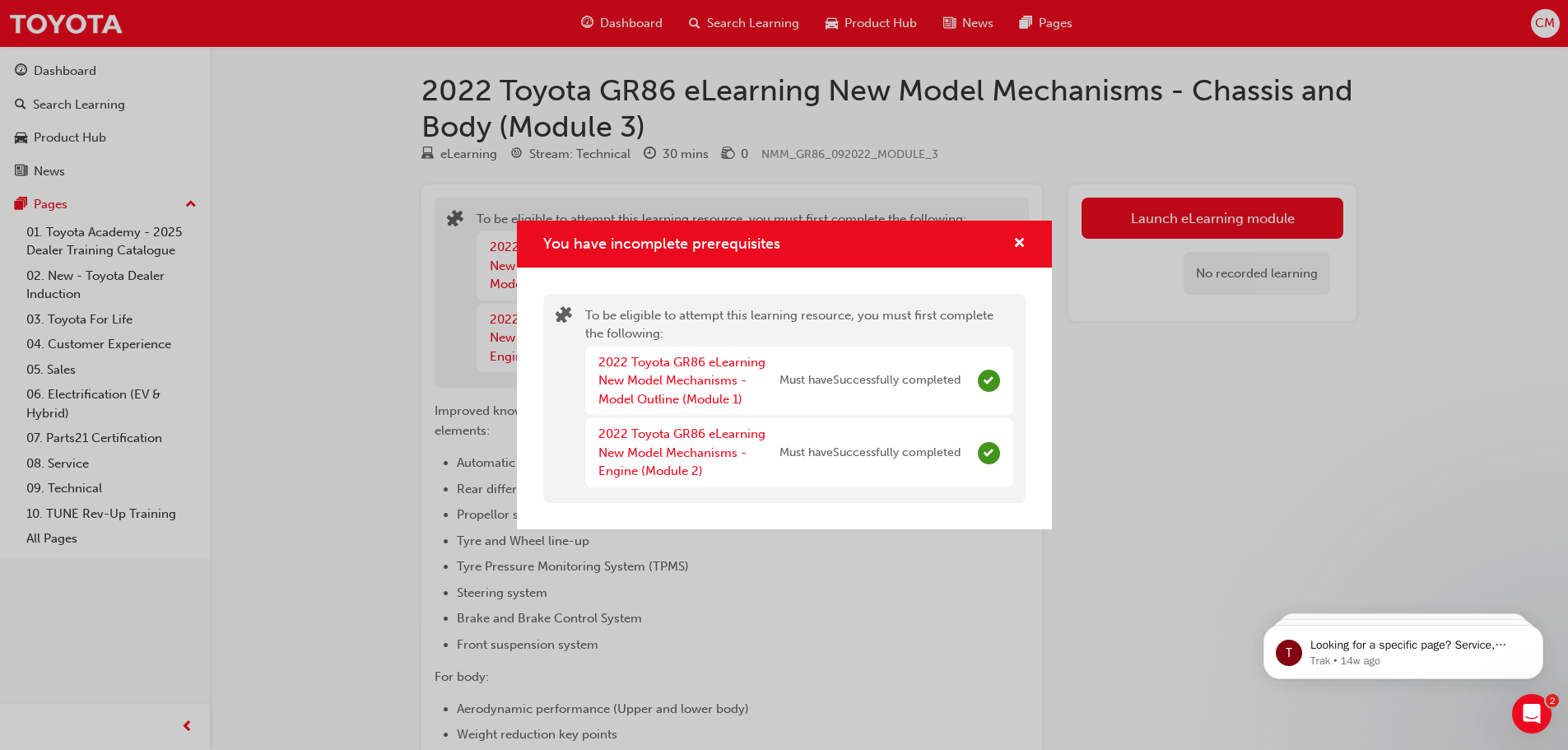 scroll, scrollTop: 0, scrollLeft: 0, axis: both 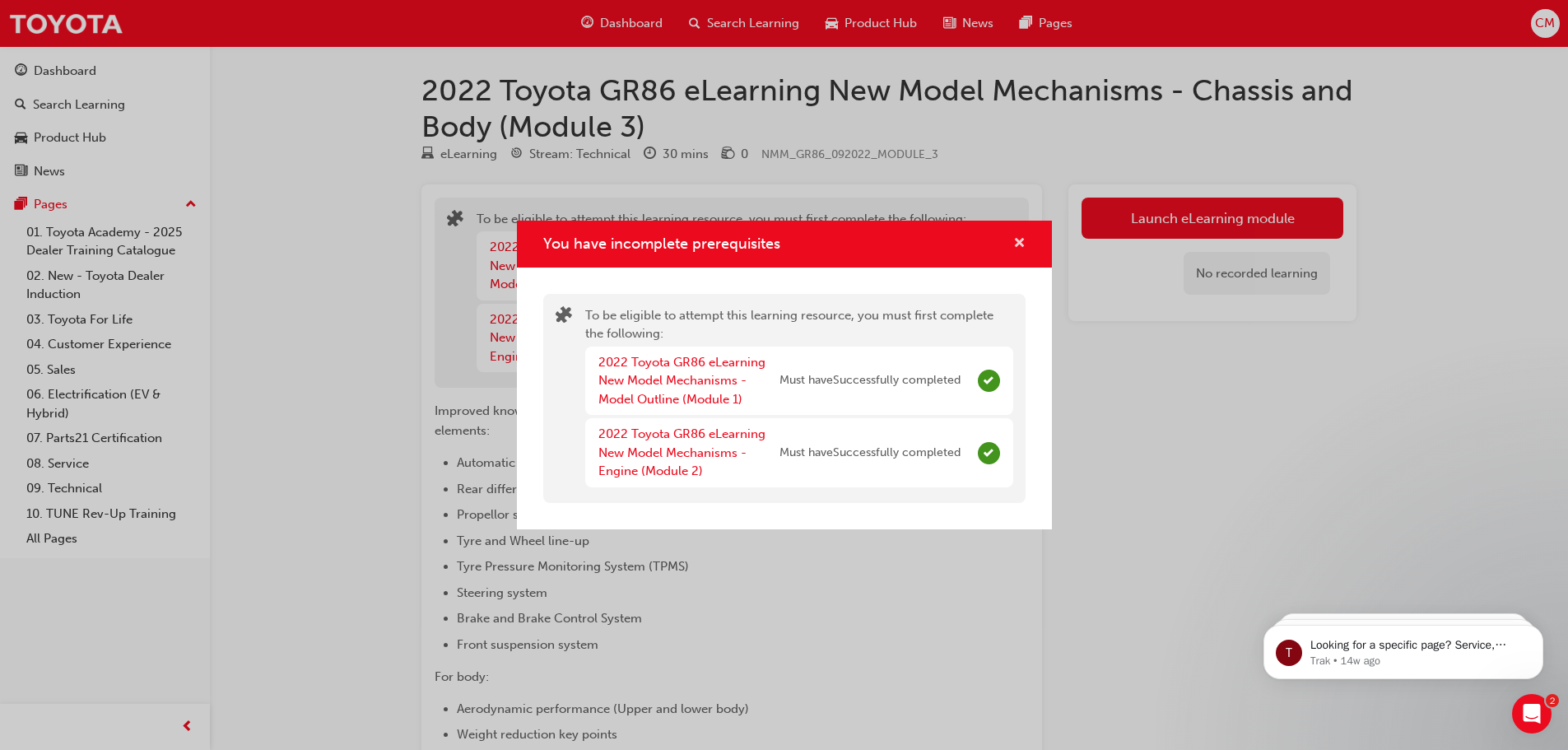 click at bounding box center (1019, 245) 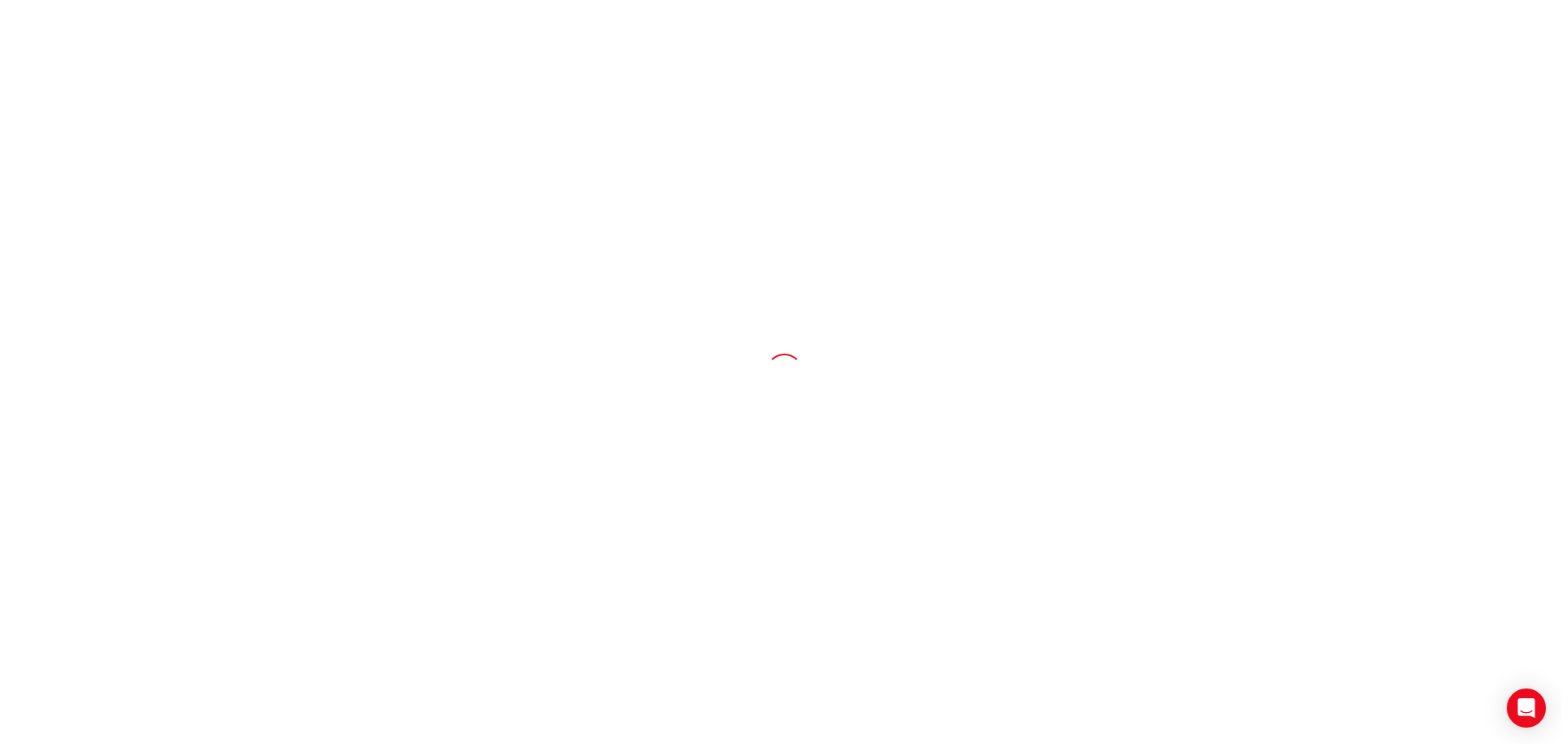 scroll, scrollTop: 0, scrollLeft: 0, axis: both 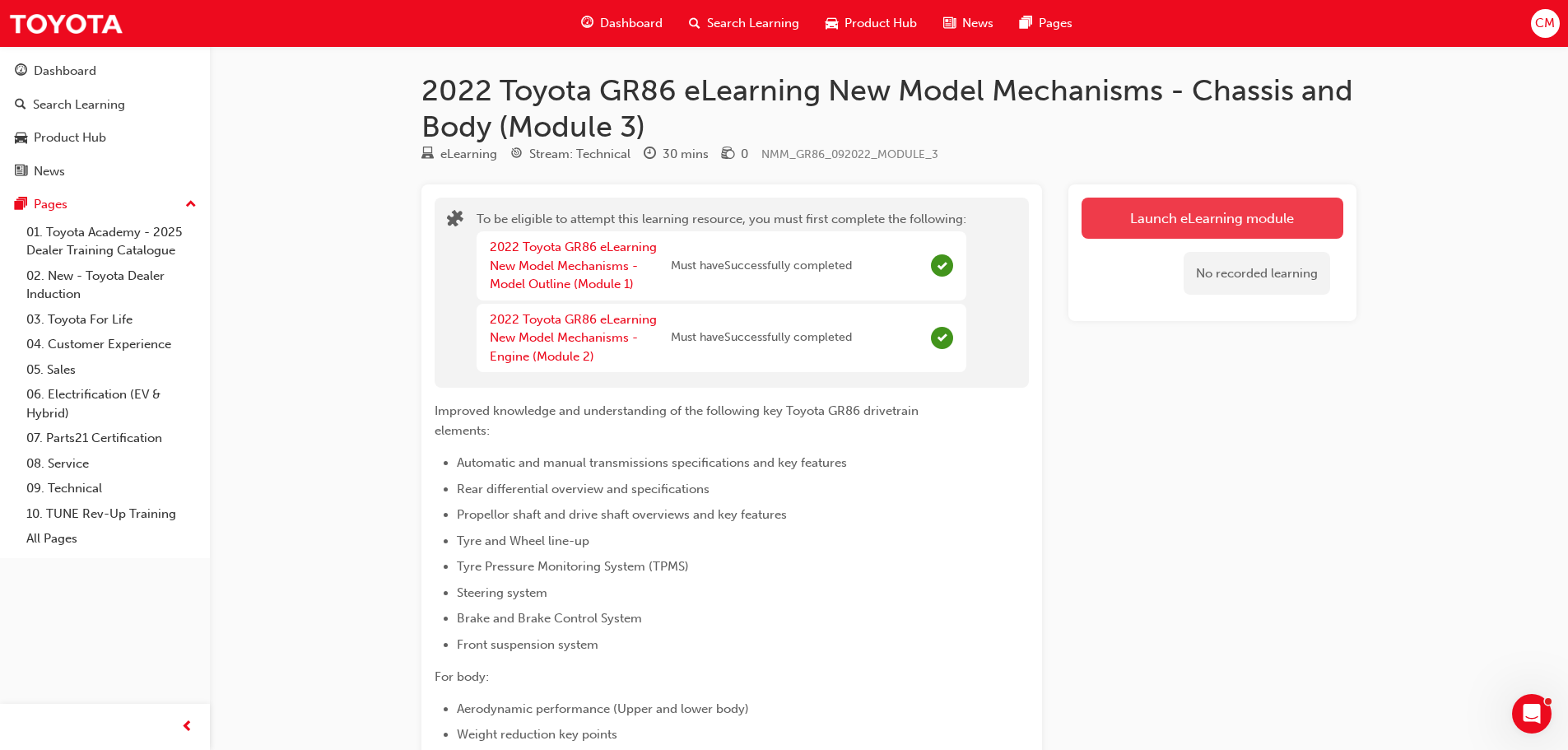 click on "Launch eLearning module" at bounding box center (1212, 218) 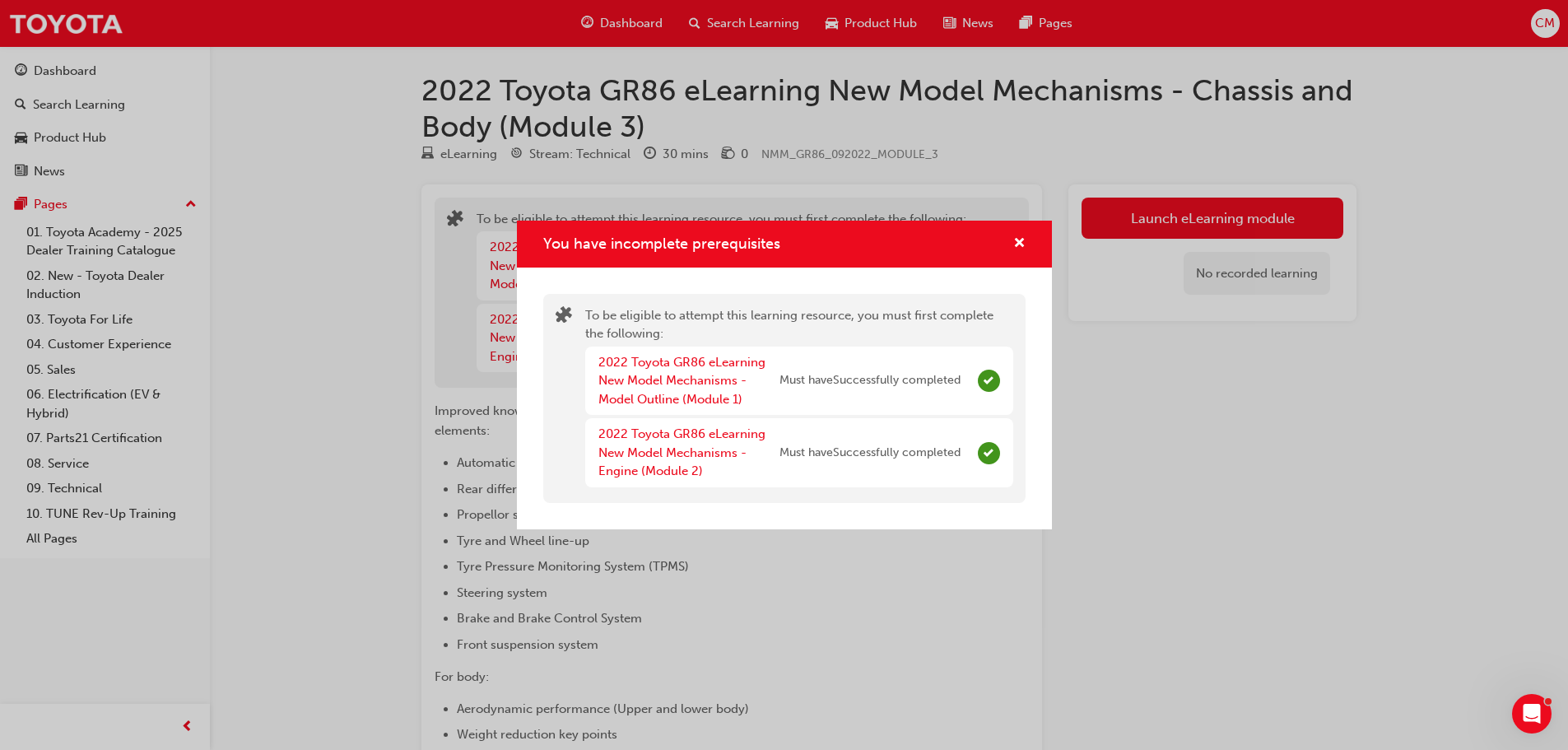 click on "You have incomplete prerequisites" at bounding box center (784, 244) 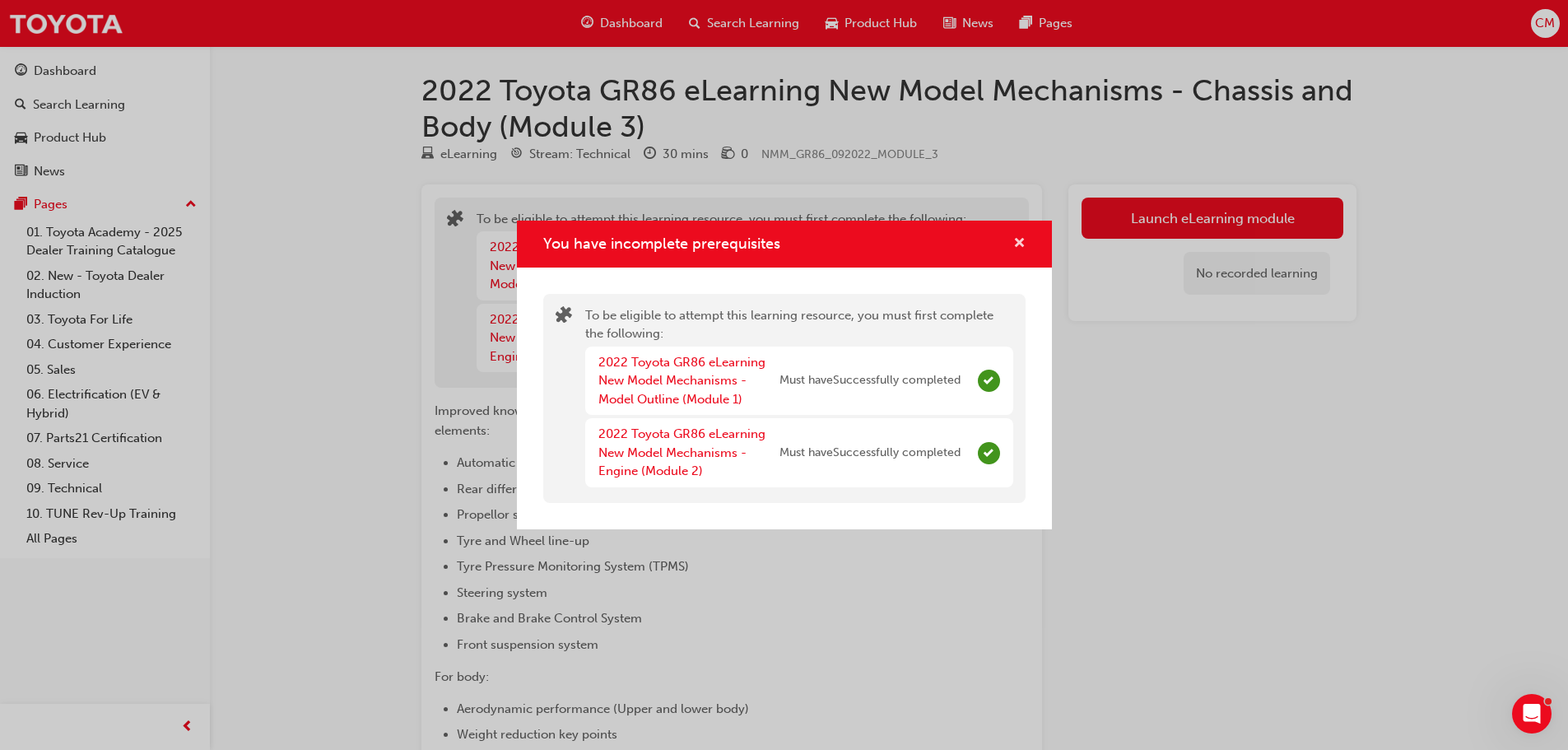click at bounding box center (1019, 245) 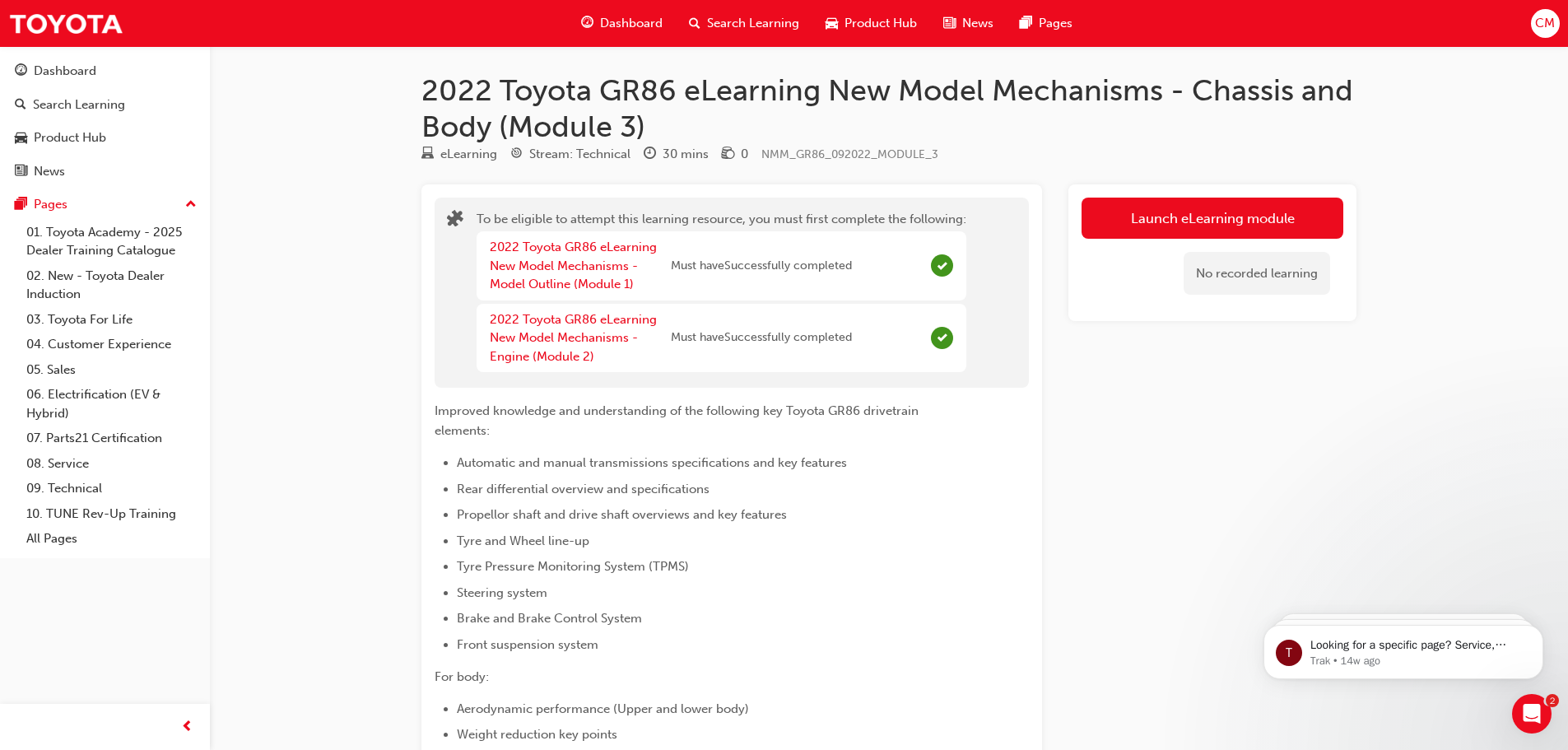 scroll, scrollTop: 0, scrollLeft: 0, axis: both 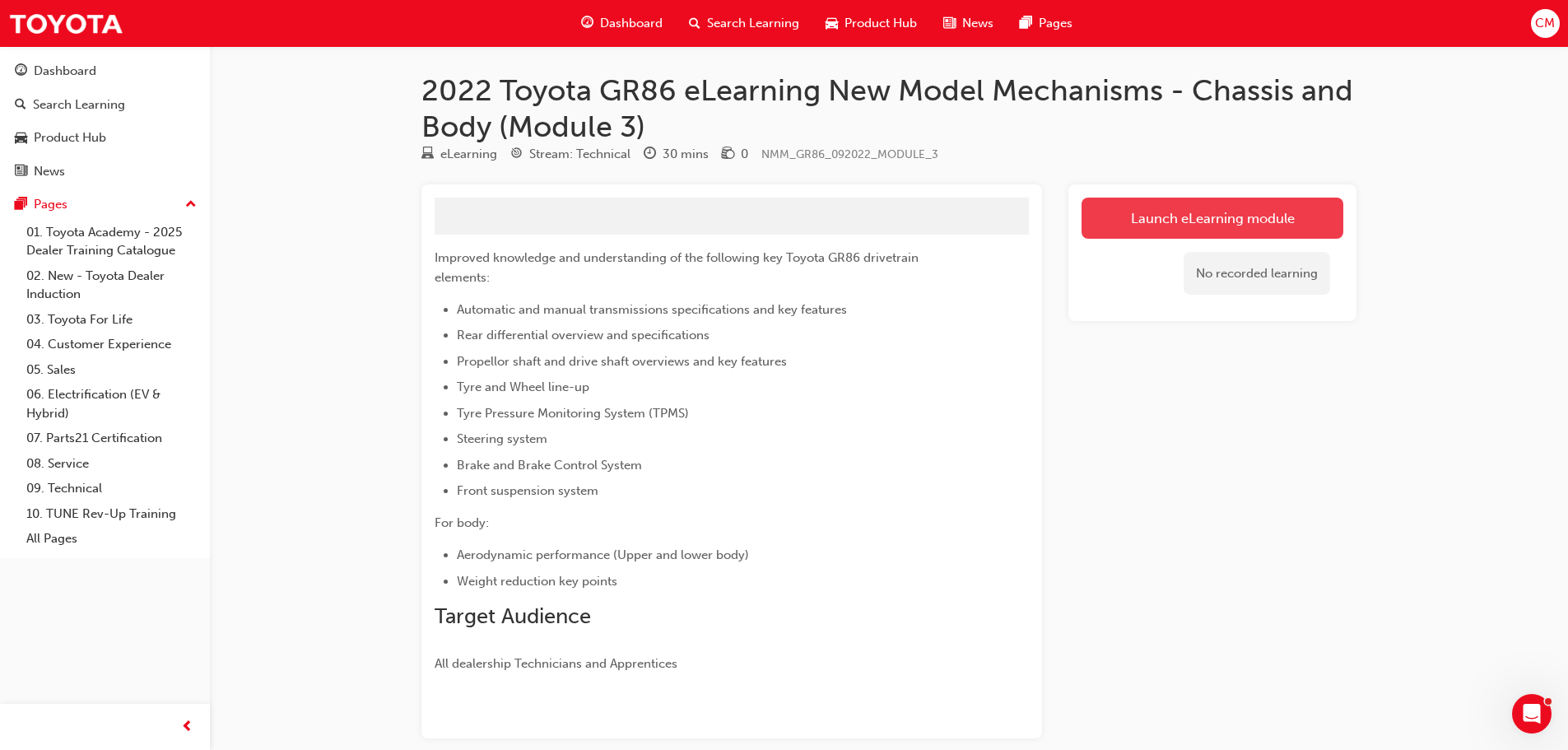 click on "Launch eLearning module" at bounding box center (1212, 218) 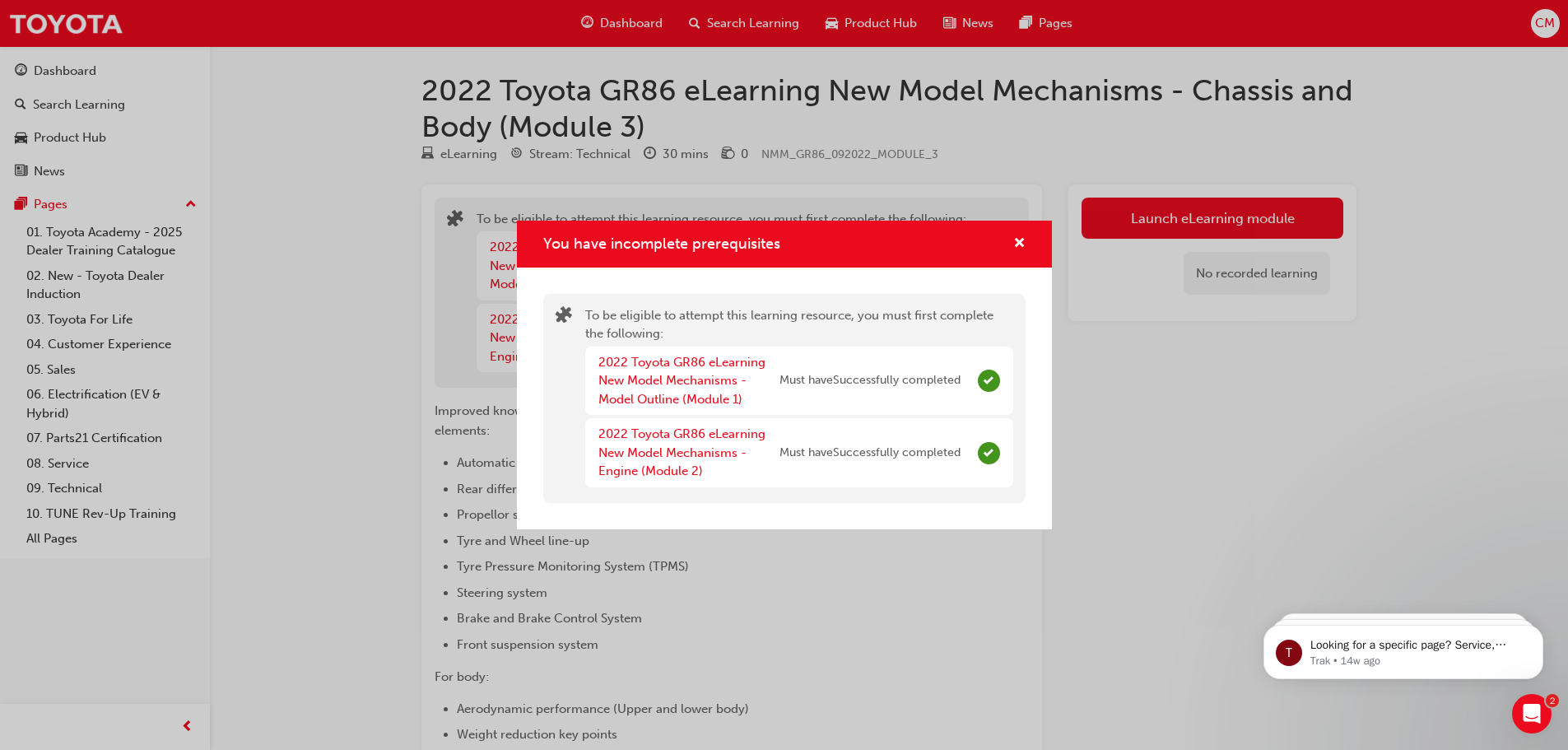 scroll, scrollTop: 0, scrollLeft: 0, axis: both 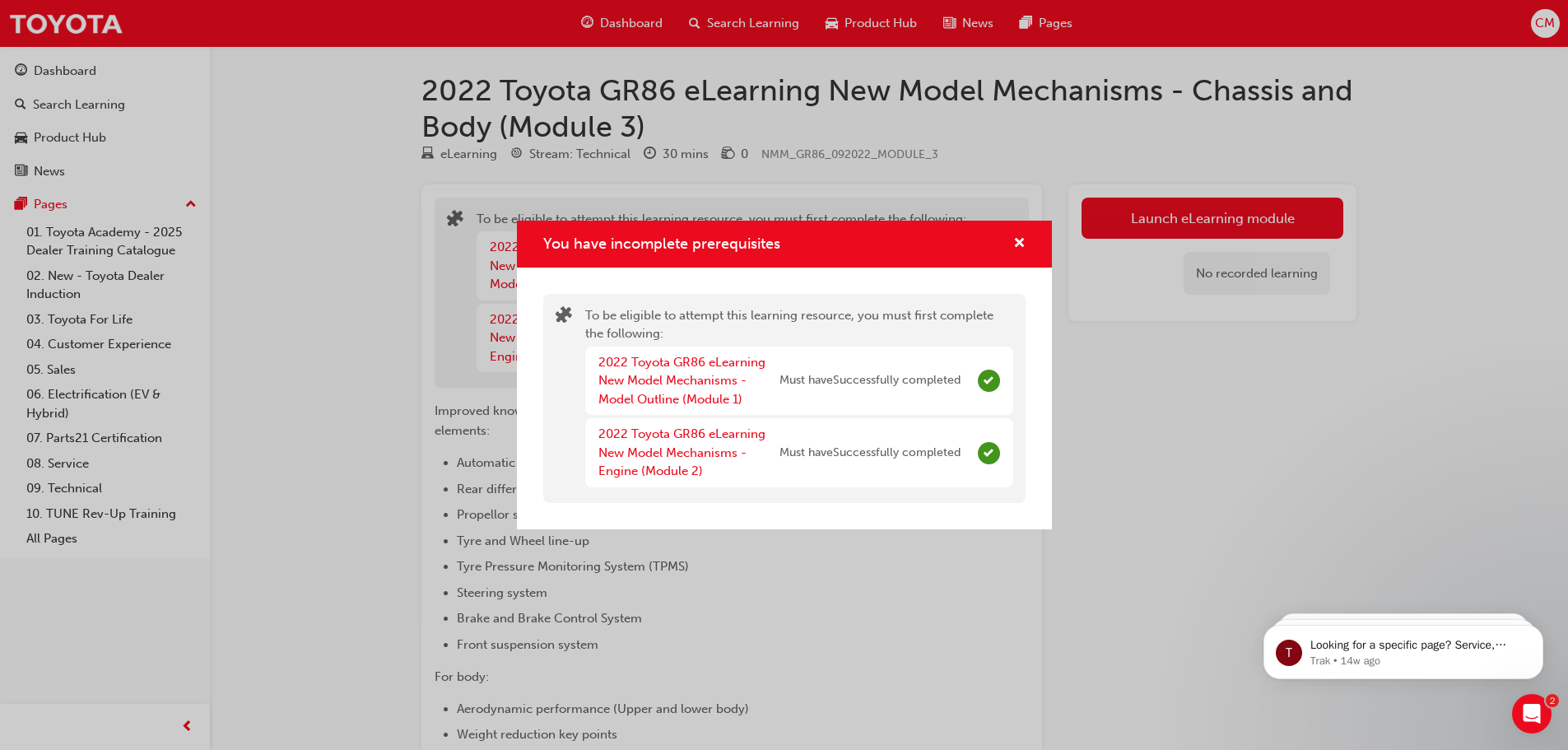 click at bounding box center [1012, 244] 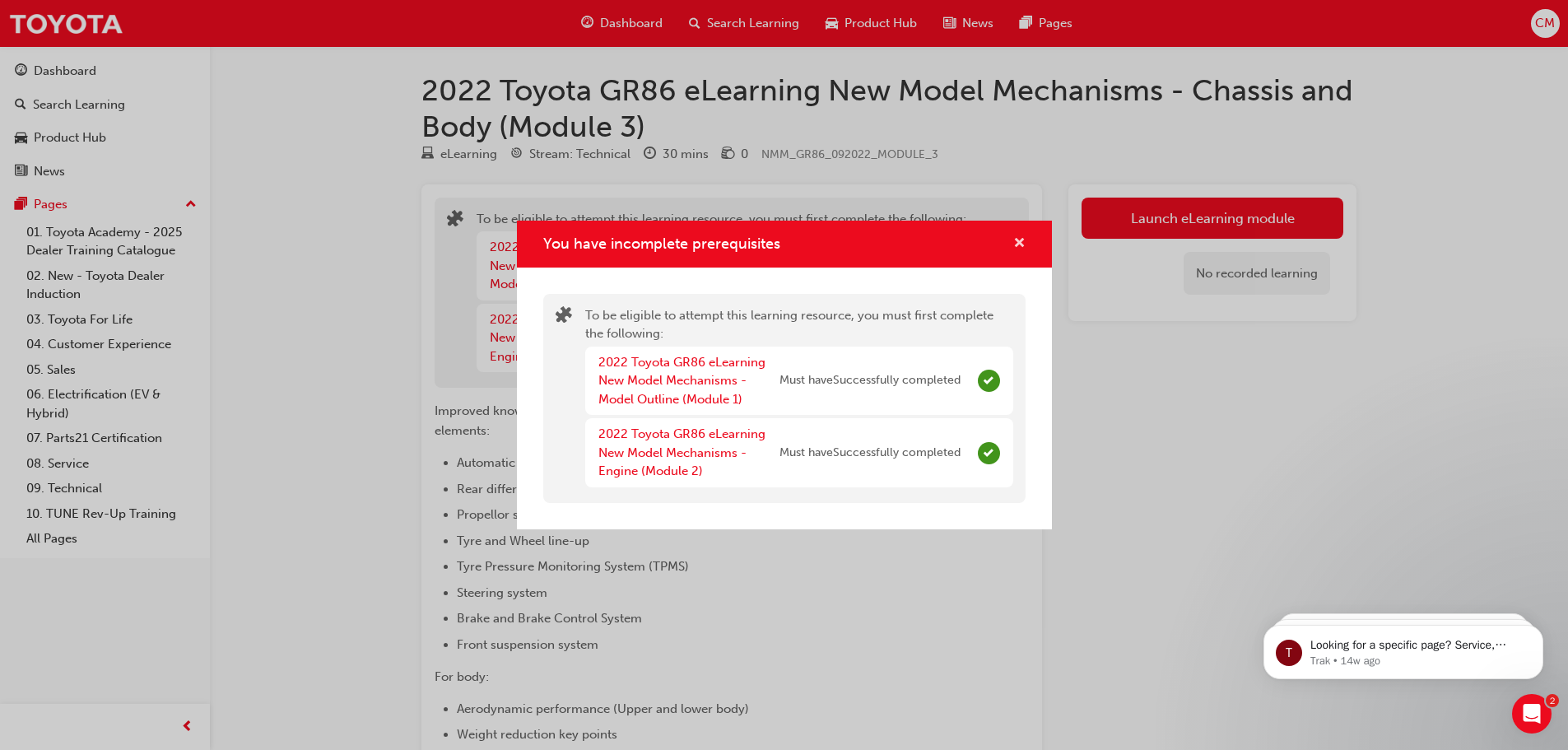 click at bounding box center [1019, 245] 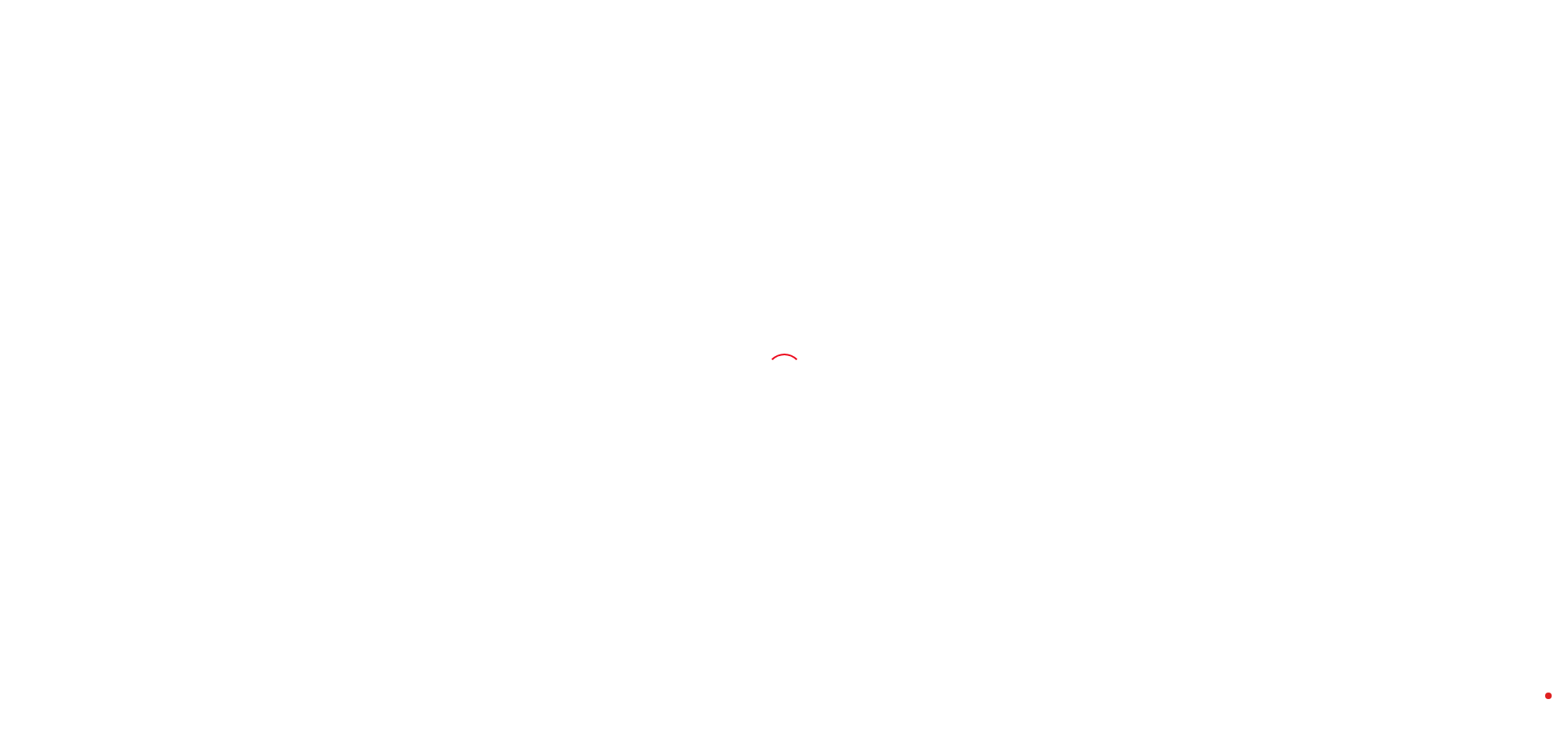 scroll, scrollTop: 0, scrollLeft: 0, axis: both 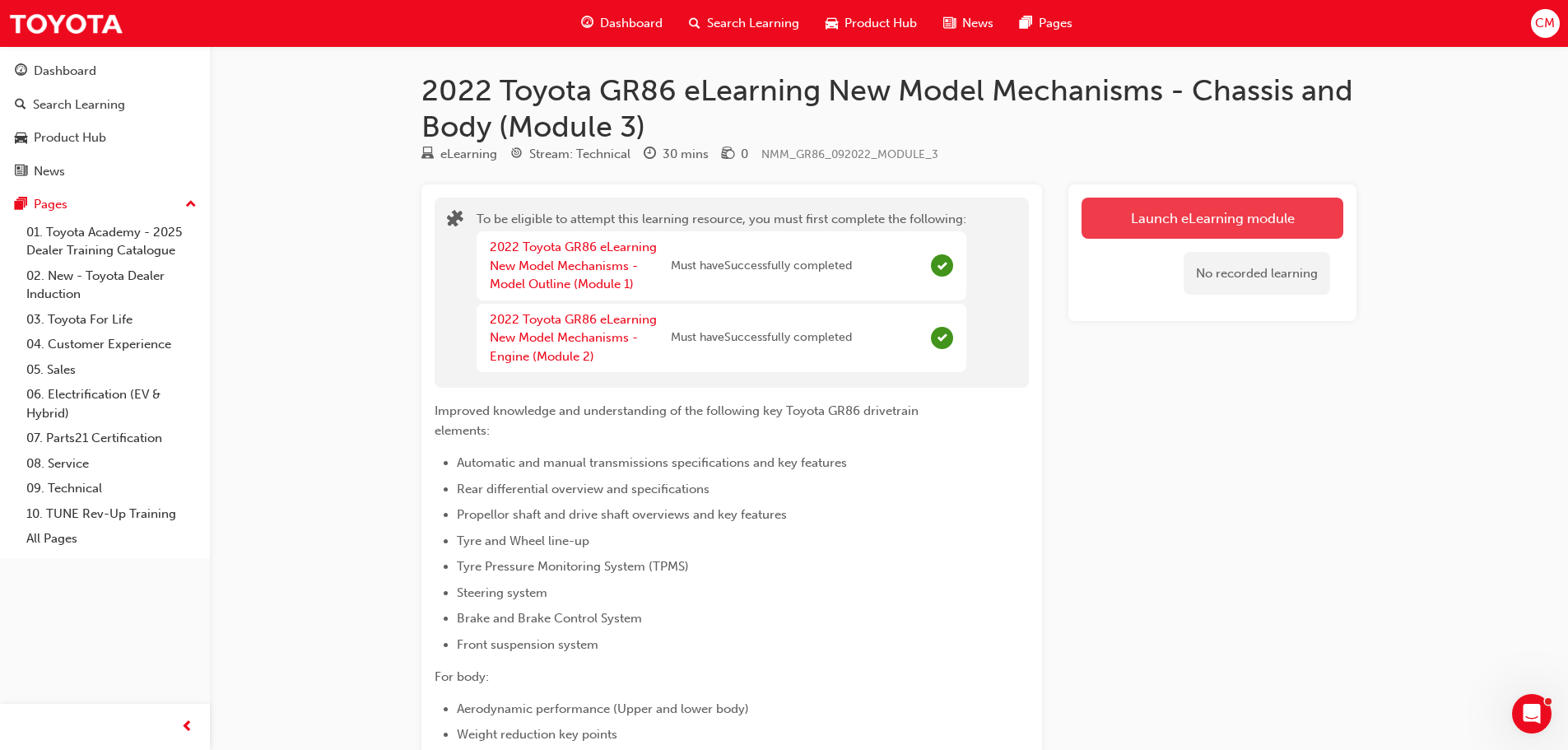 click on "Launch eLearning module" at bounding box center [1212, 218] 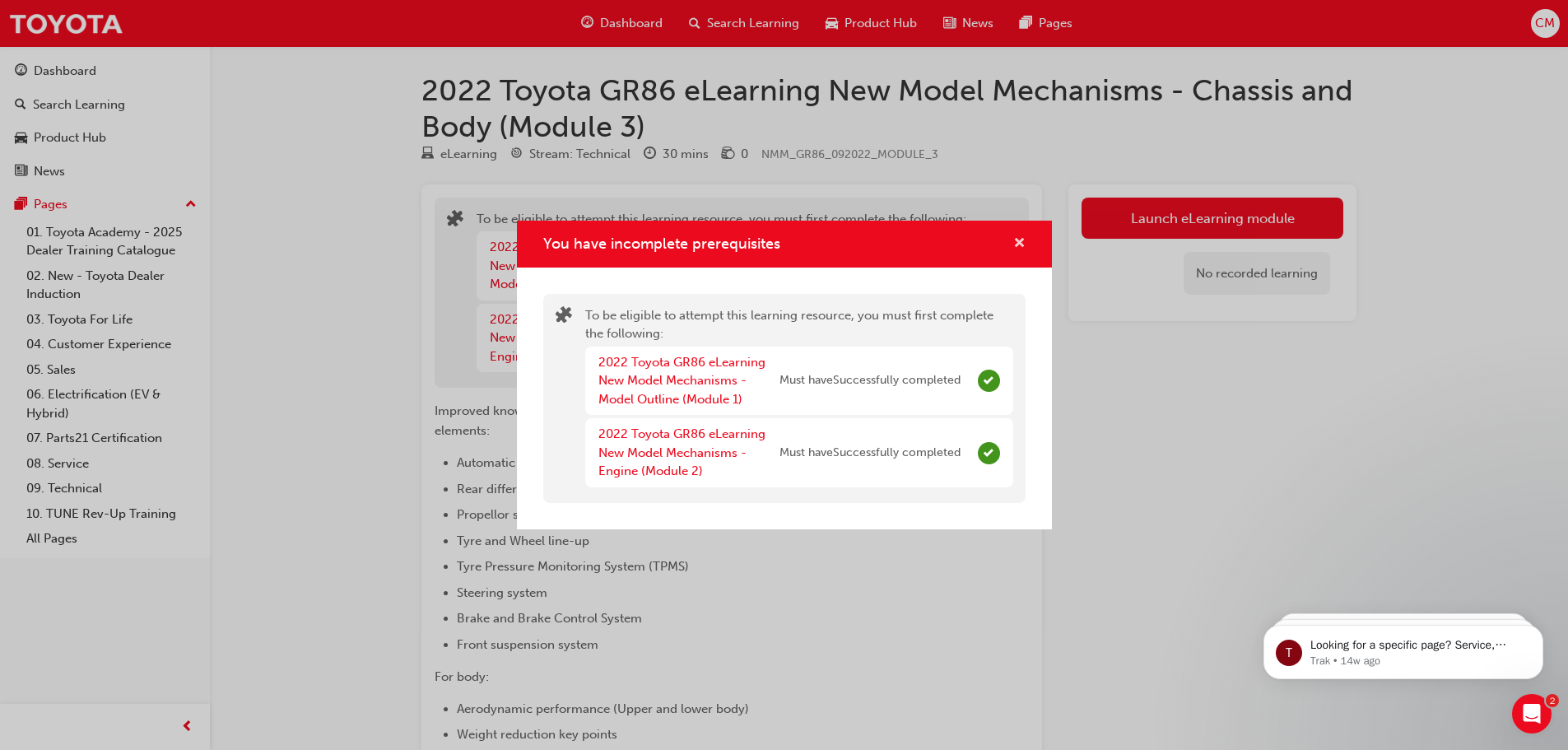 scroll, scrollTop: 0, scrollLeft: 0, axis: both 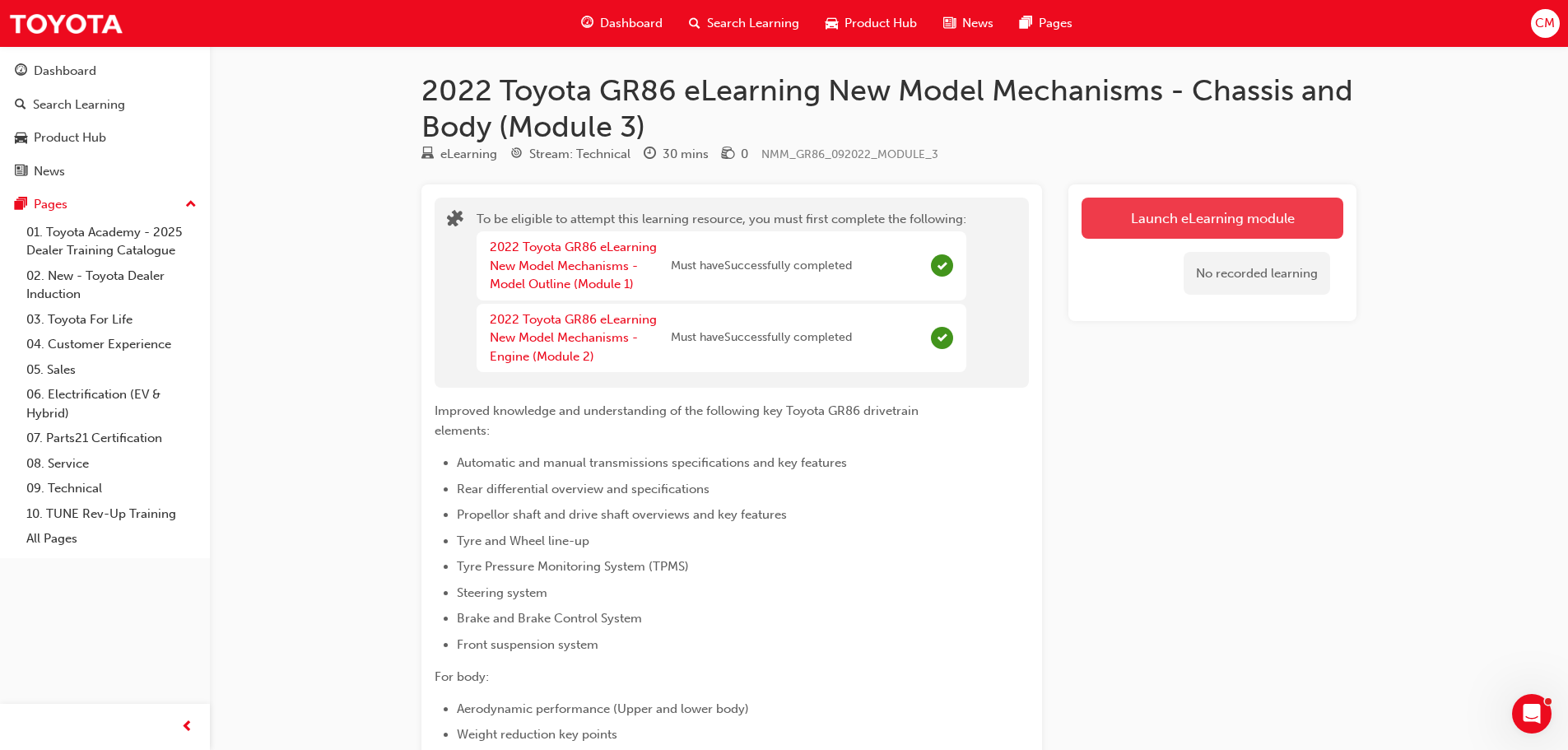 click on "Launch eLearning module" at bounding box center [1212, 218] 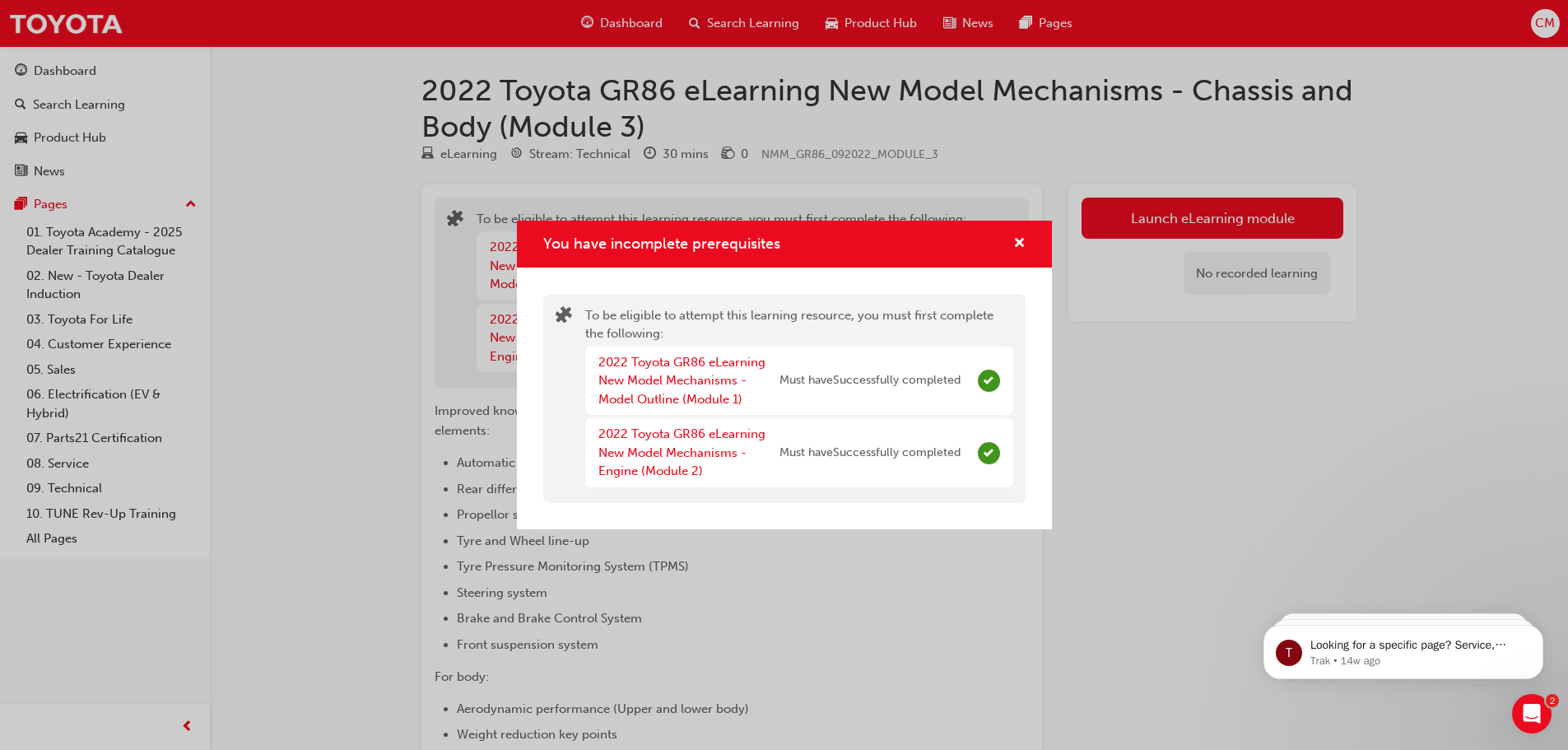 scroll, scrollTop: 0, scrollLeft: 0, axis: both 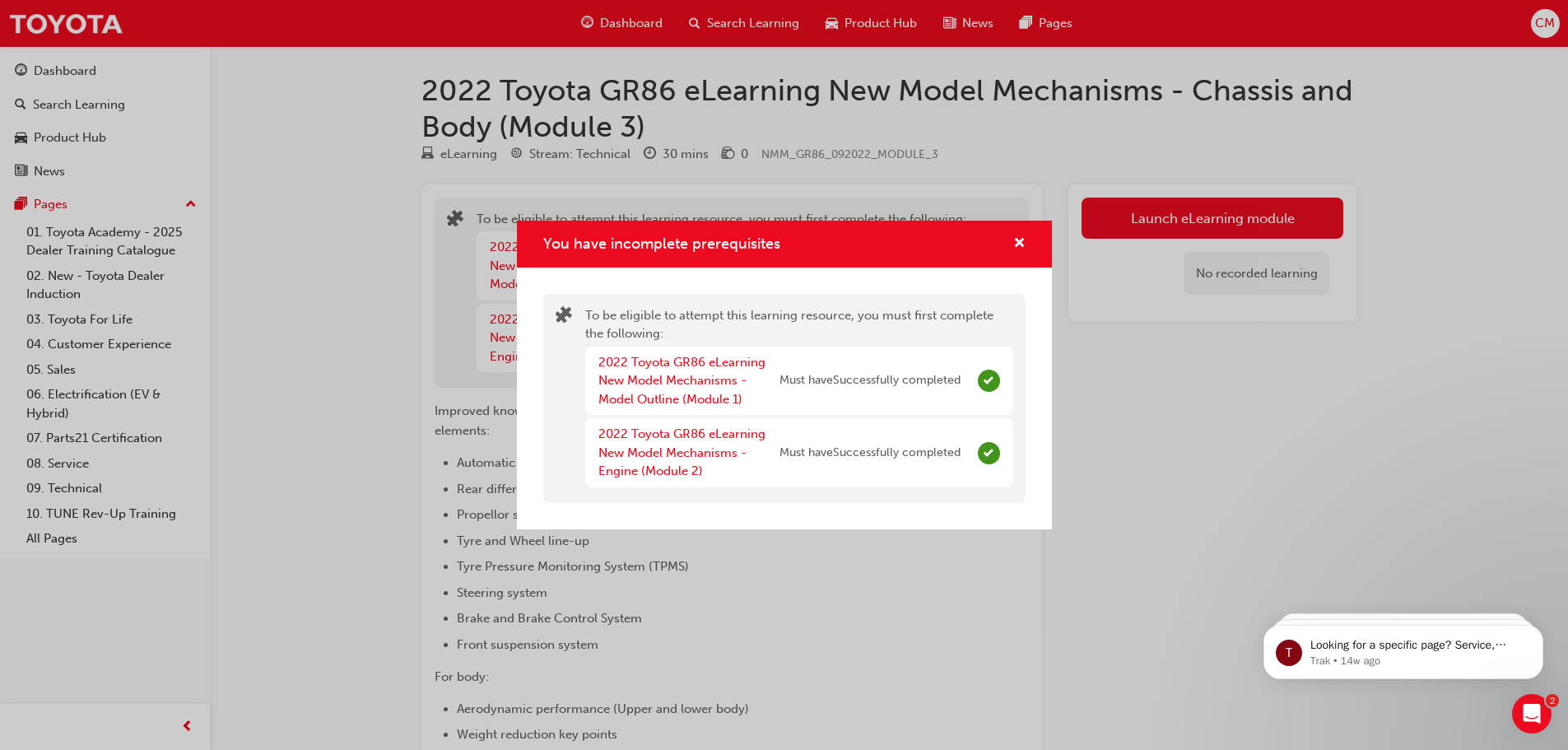 click at bounding box center [1012, 244] 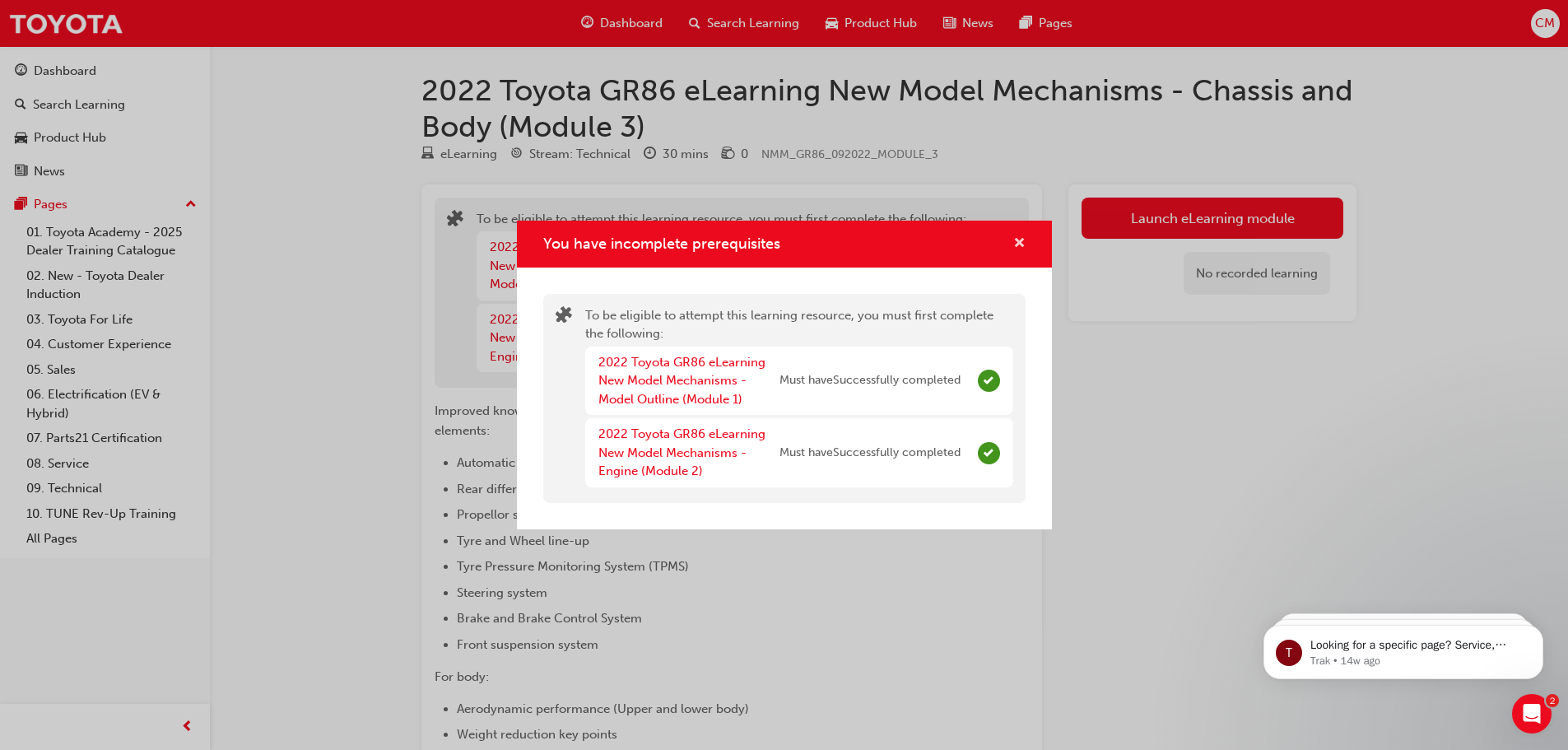 click at bounding box center (1019, 245) 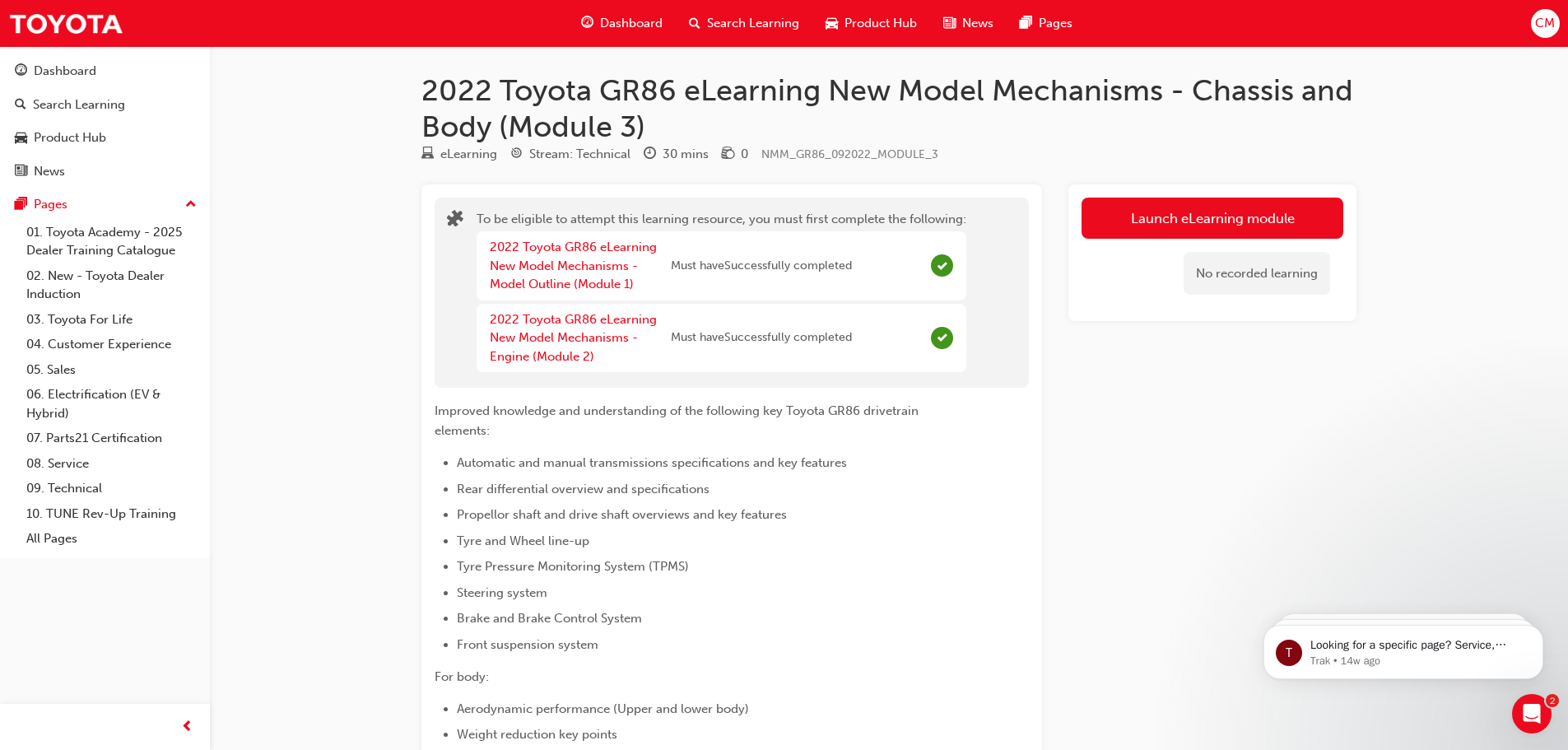 click on "Search Learning" at bounding box center [753, 23] 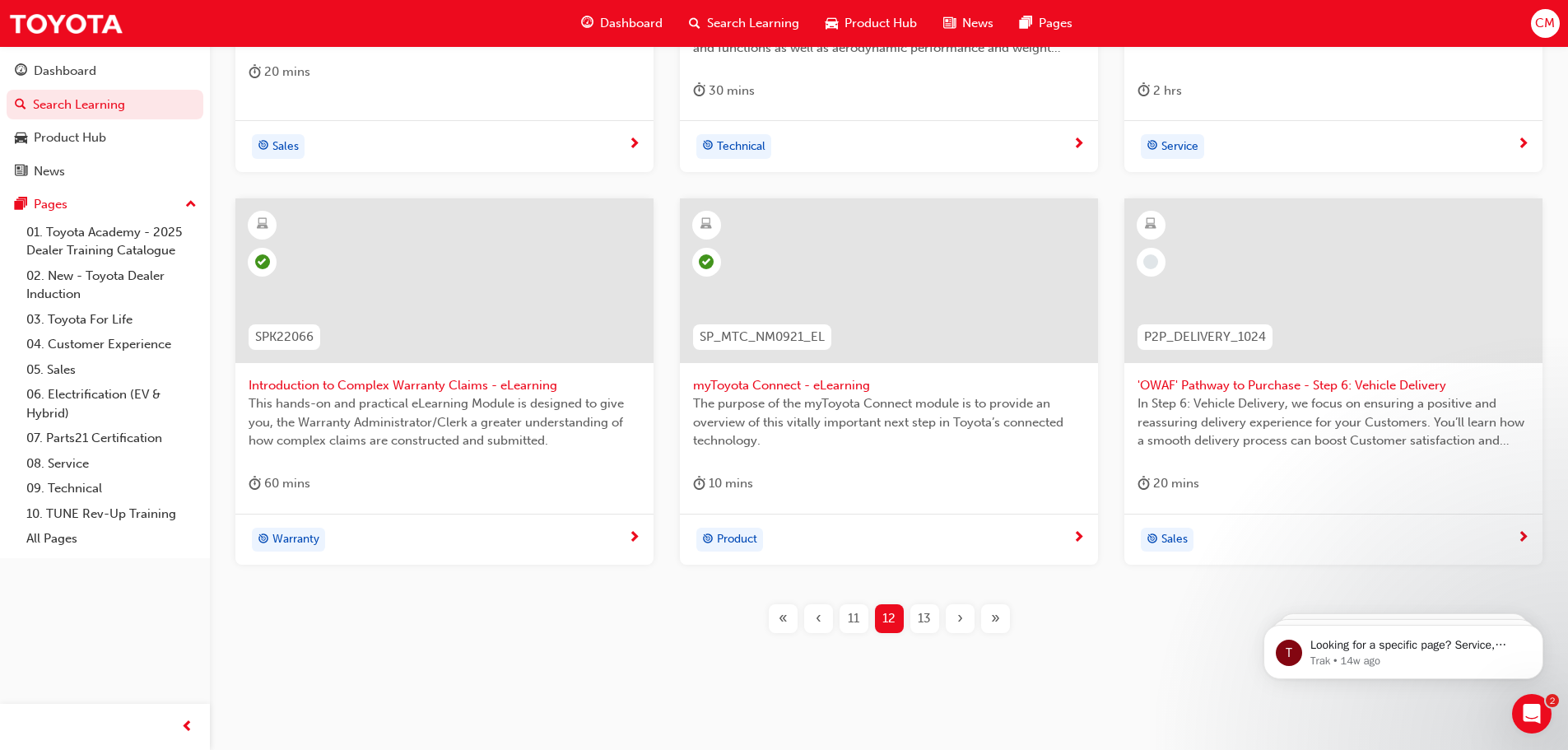 scroll, scrollTop: 611, scrollLeft: 0, axis: vertical 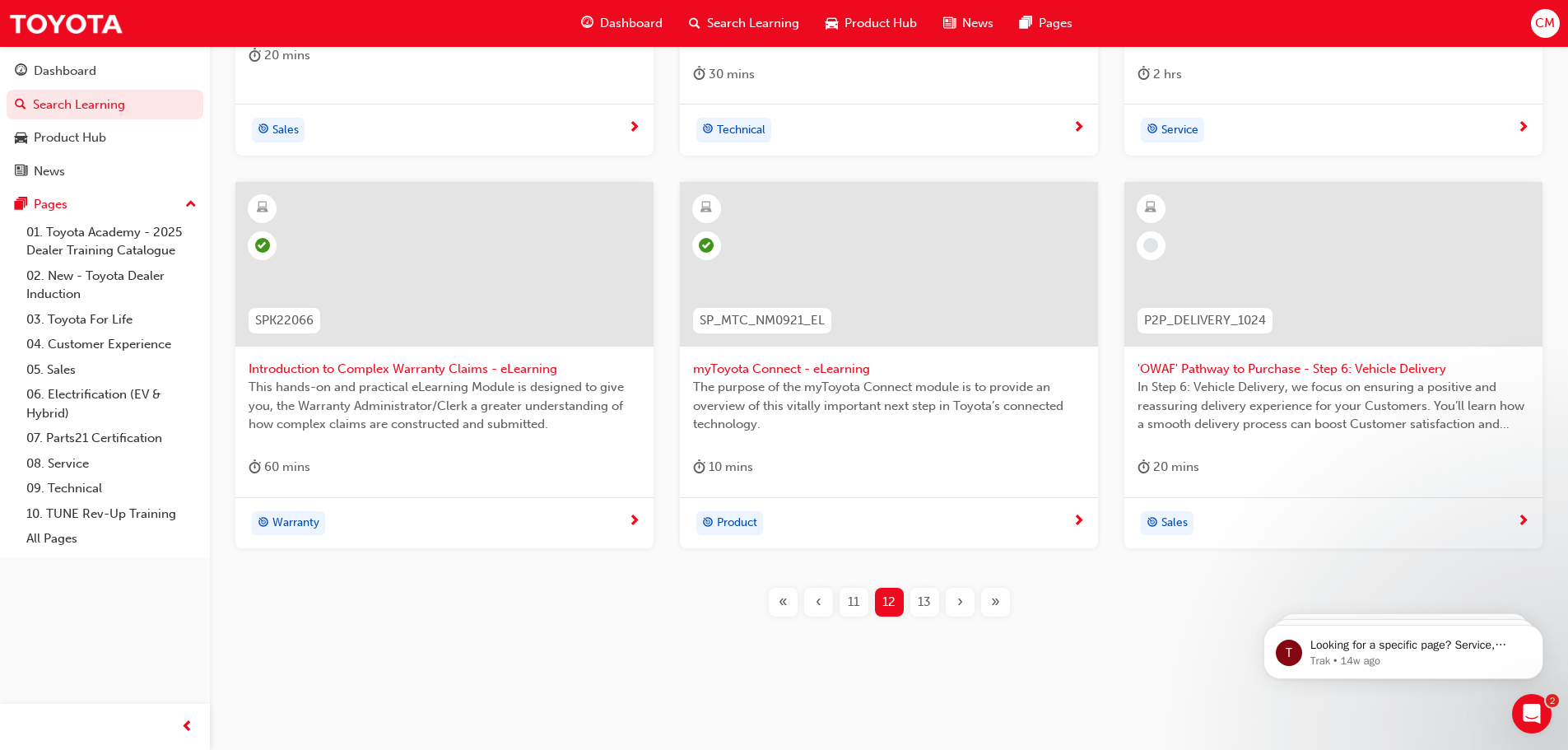 drag, startPoint x: 932, startPoint y: 599, endPoint x: 880, endPoint y: 636, distance: 63.82006 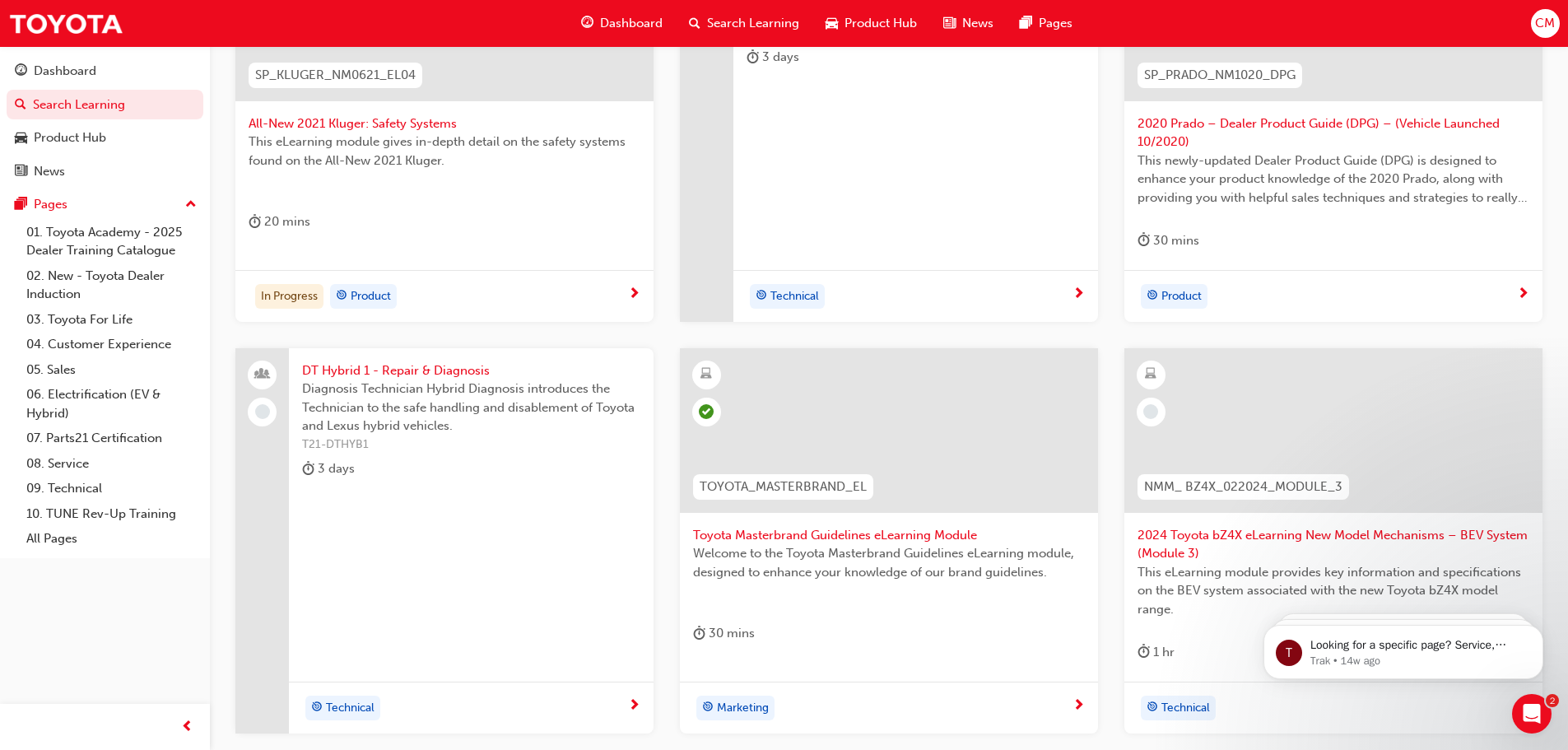 scroll, scrollTop: 446, scrollLeft: 0, axis: vertical 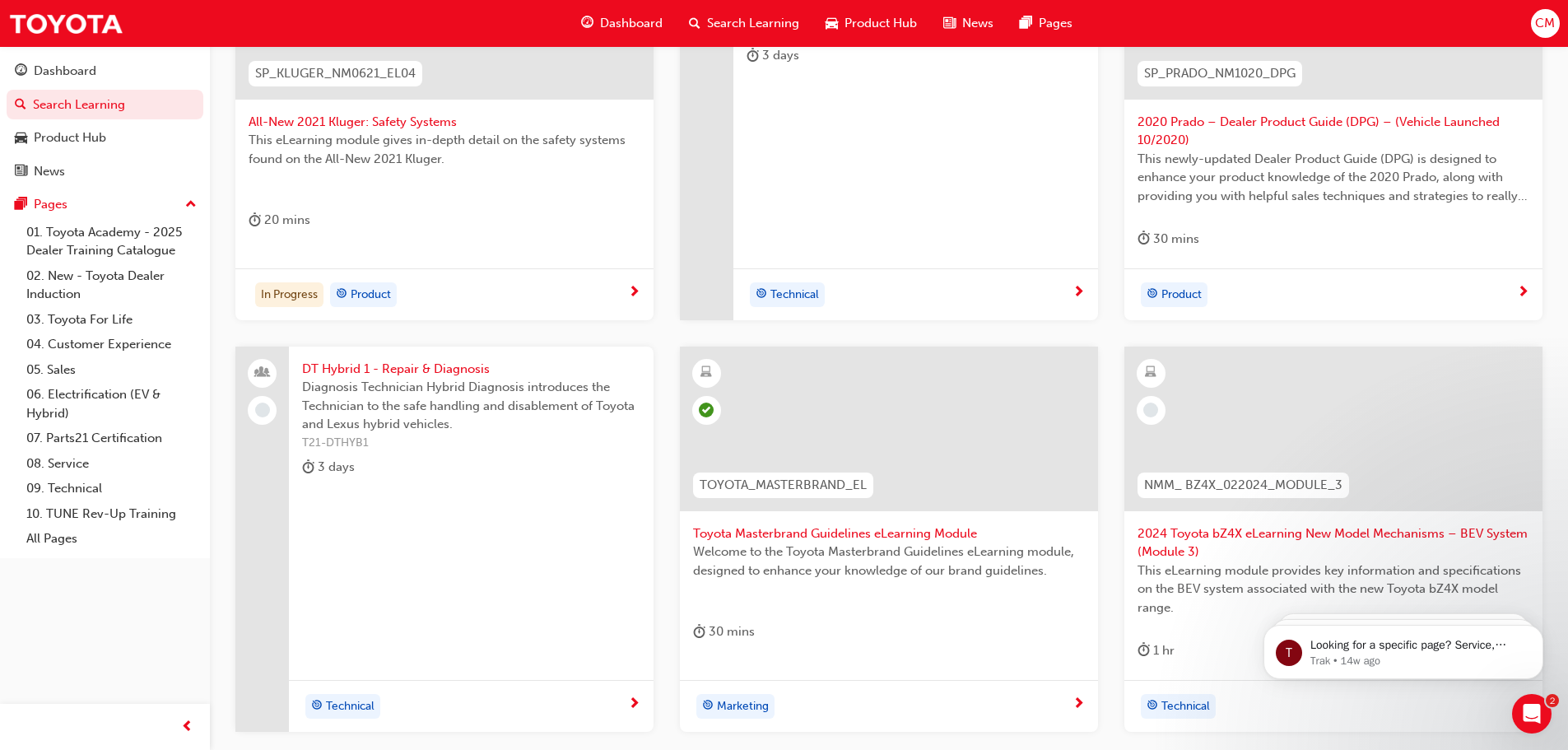 click at bounding box center (1333, 429) 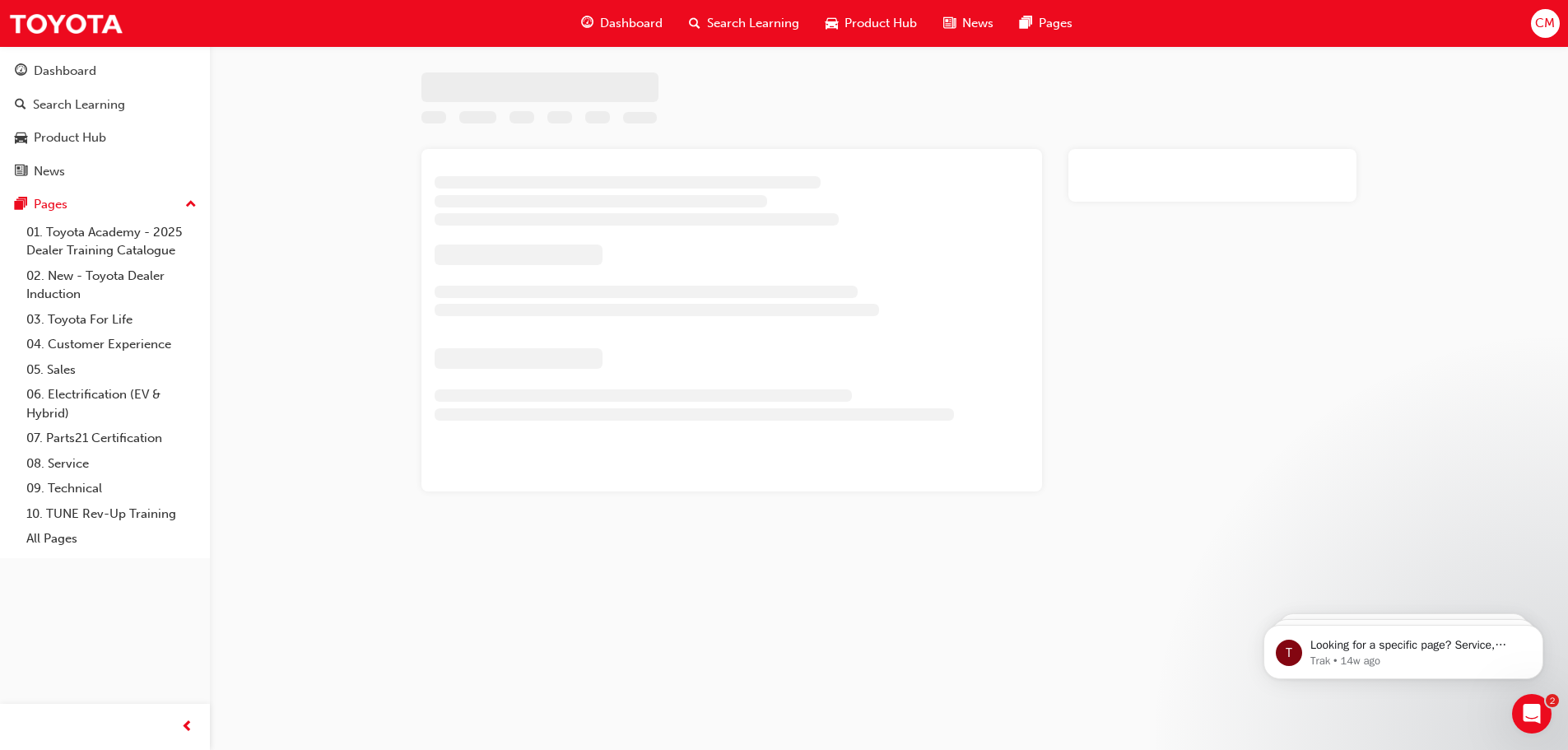 scroll, scrollTop: 0, scrollLeft: 0, axis: both 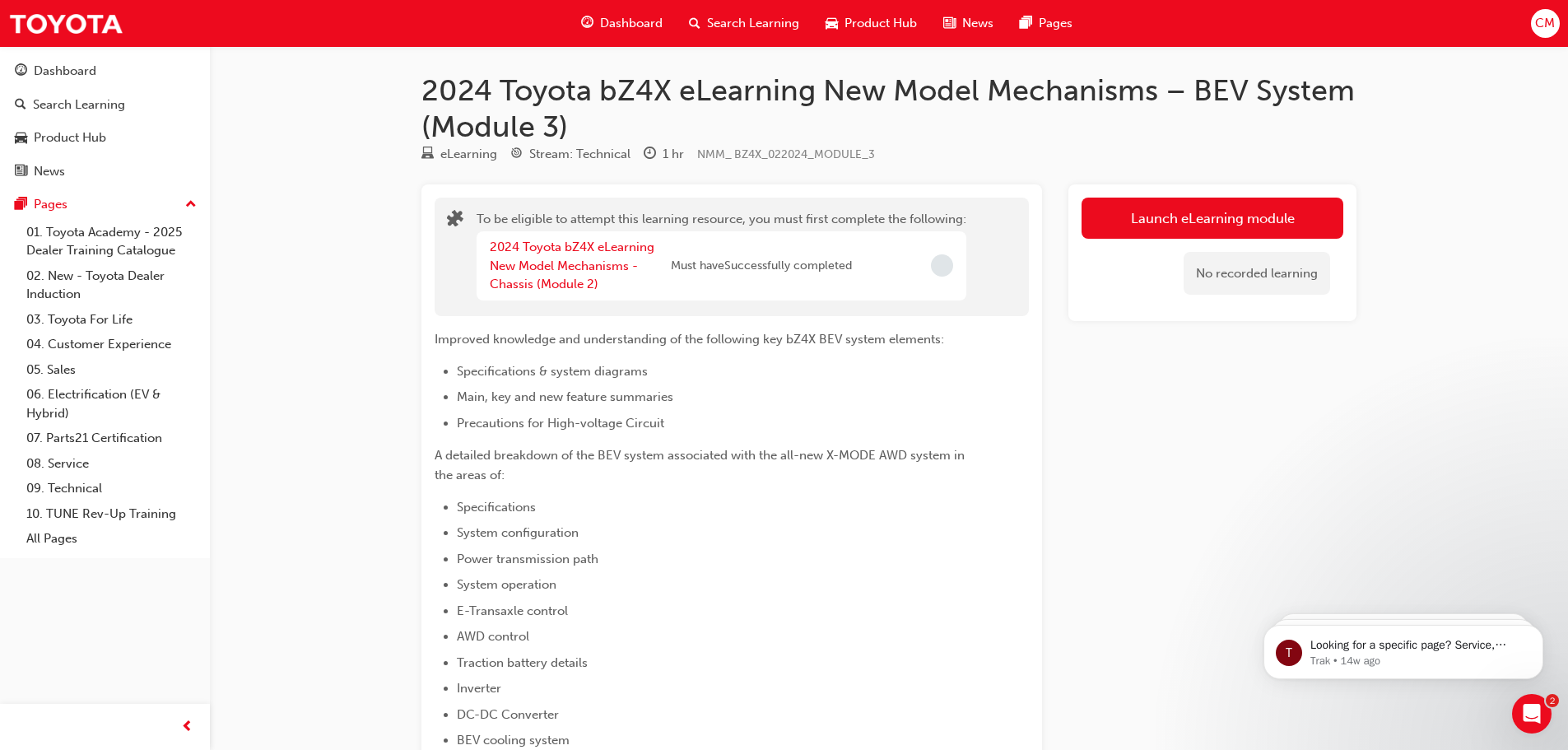 click on "2024 Toyota bZ4X eLearning New Model Mechanisms - Chassis (Module 2)" at bounding box center (580, 266) 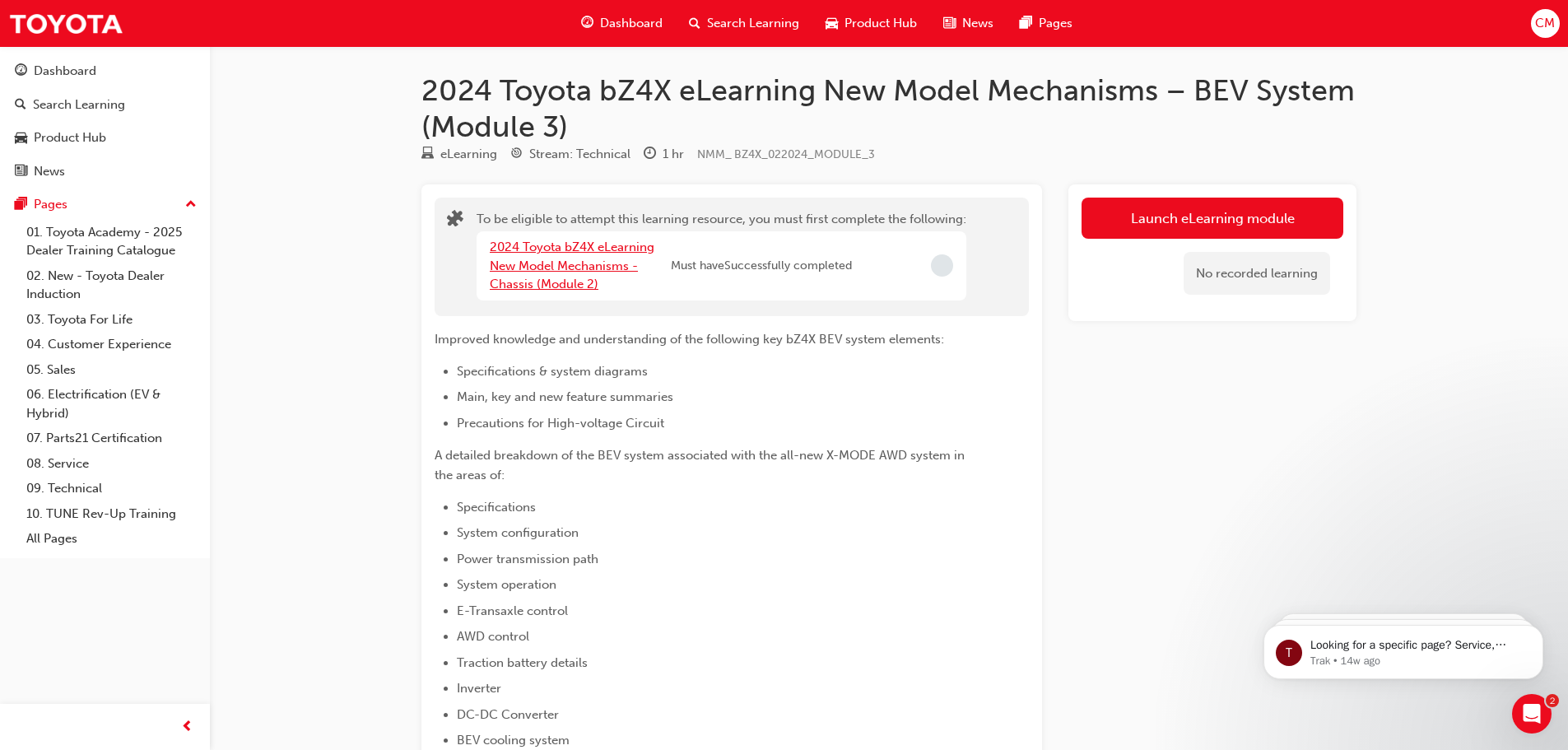 click on "2024 Toyota bZ4X eLearning New Model Mechanisms - Chassis (Module 2)" at bounding box center [572, 265] 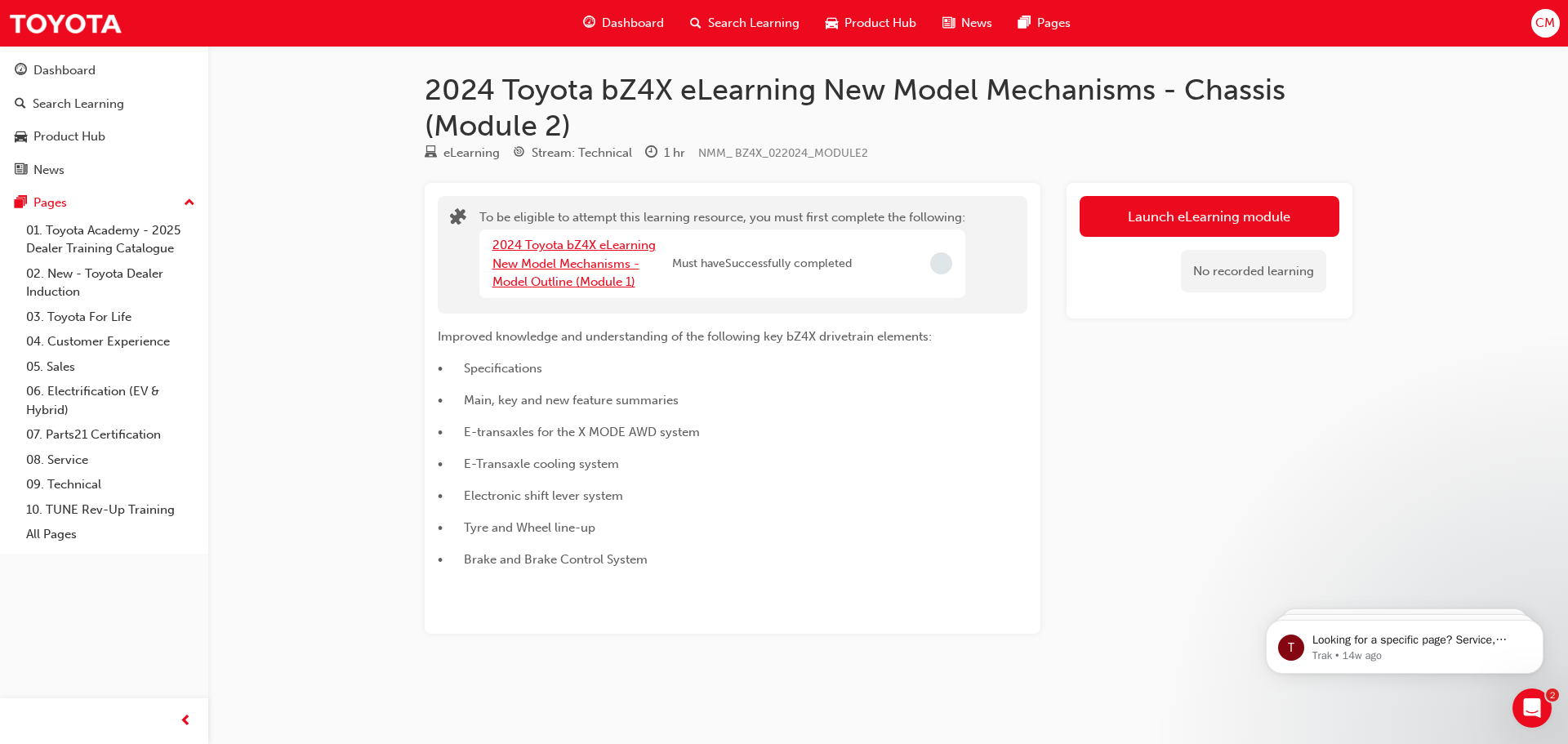 click on "2024 Toyota bZ4X eLearning New Model Mechanisms - Model Outline (Module 1)" at bounding box center (574, 263) 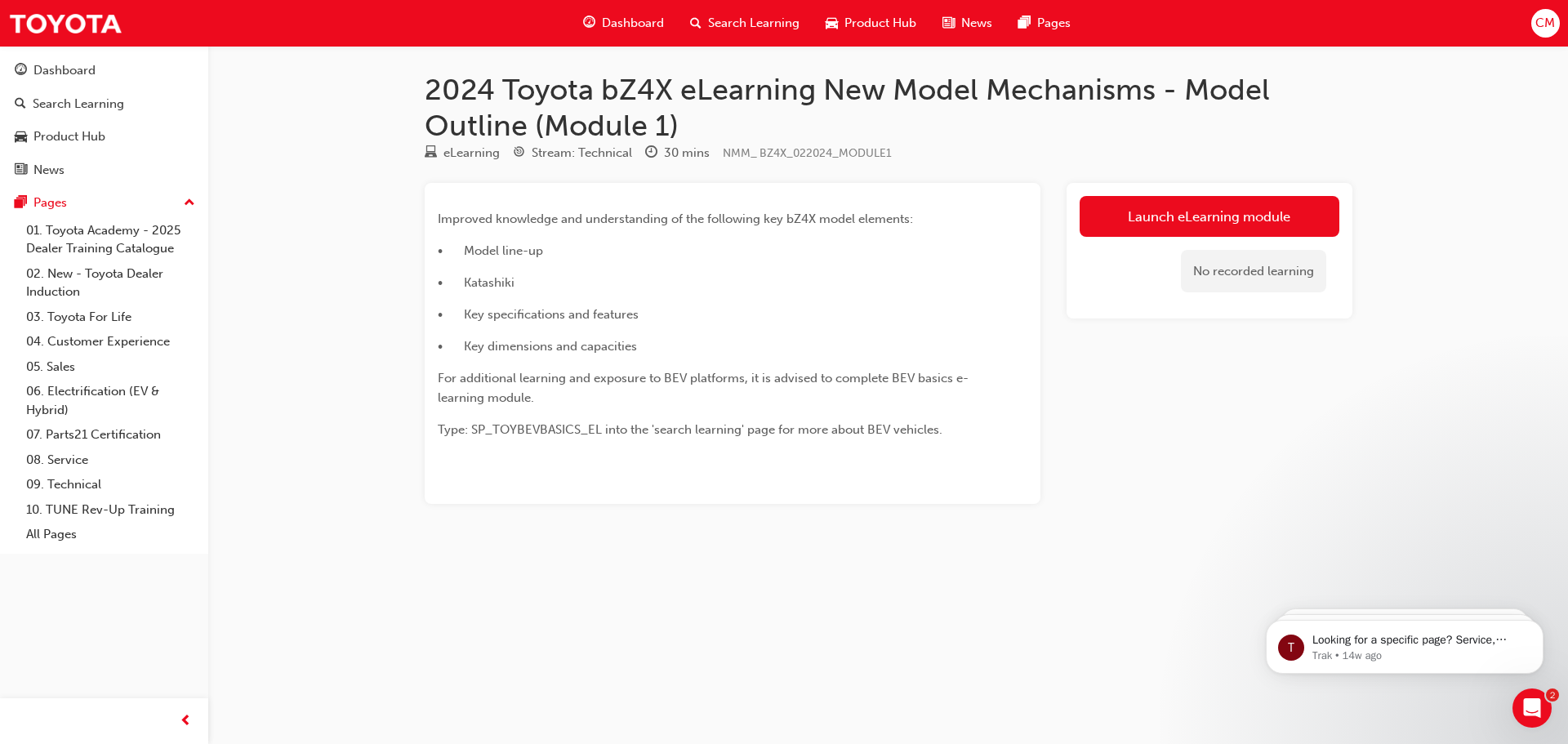 click on "Launch eLearning module No recorded learning" at bounding box center [1209, 251] 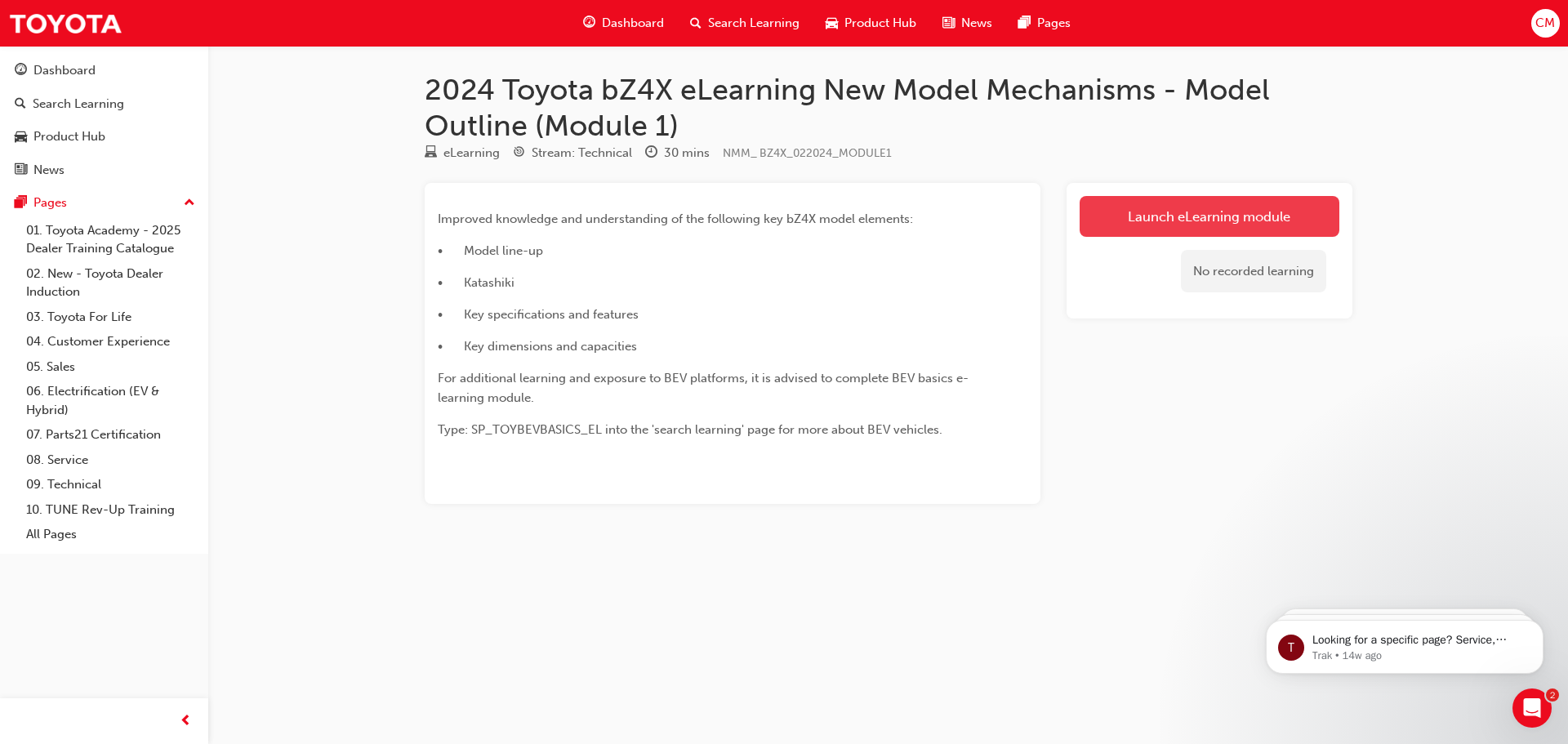 click on "Launch eLearning module" at bounding box center (1209, 216) 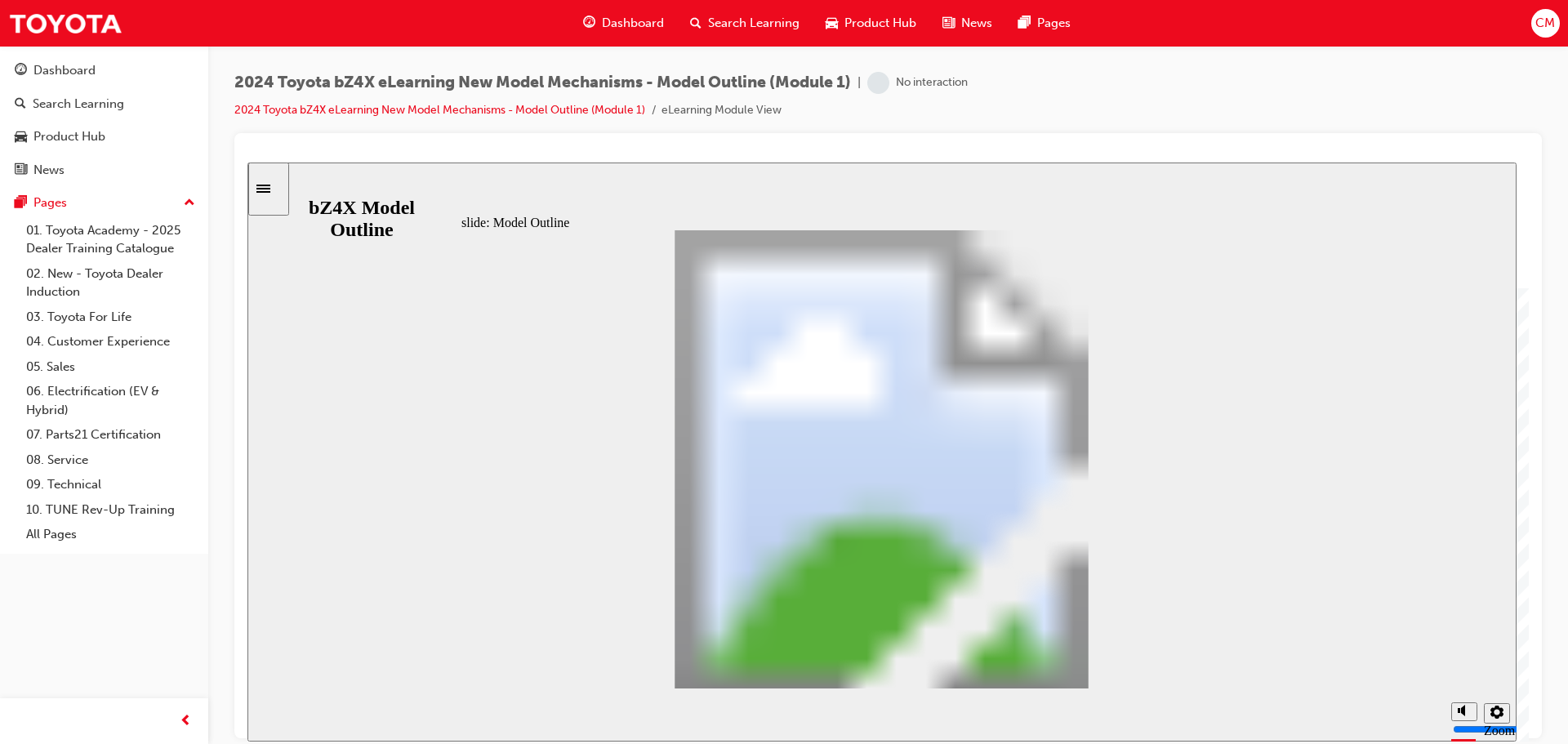 scroll, scrollTop: 0, scrollLeft: 0, axis: both 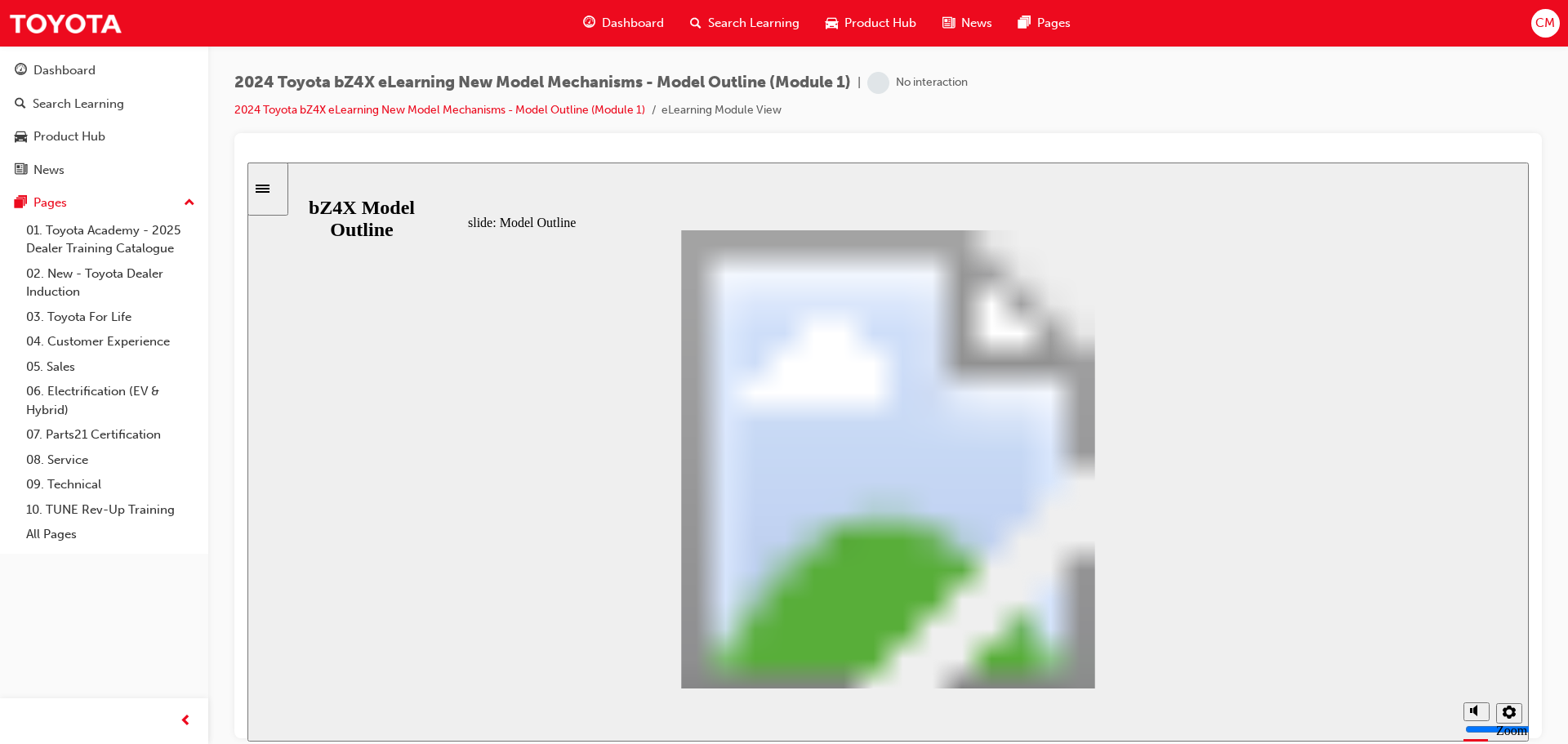 click 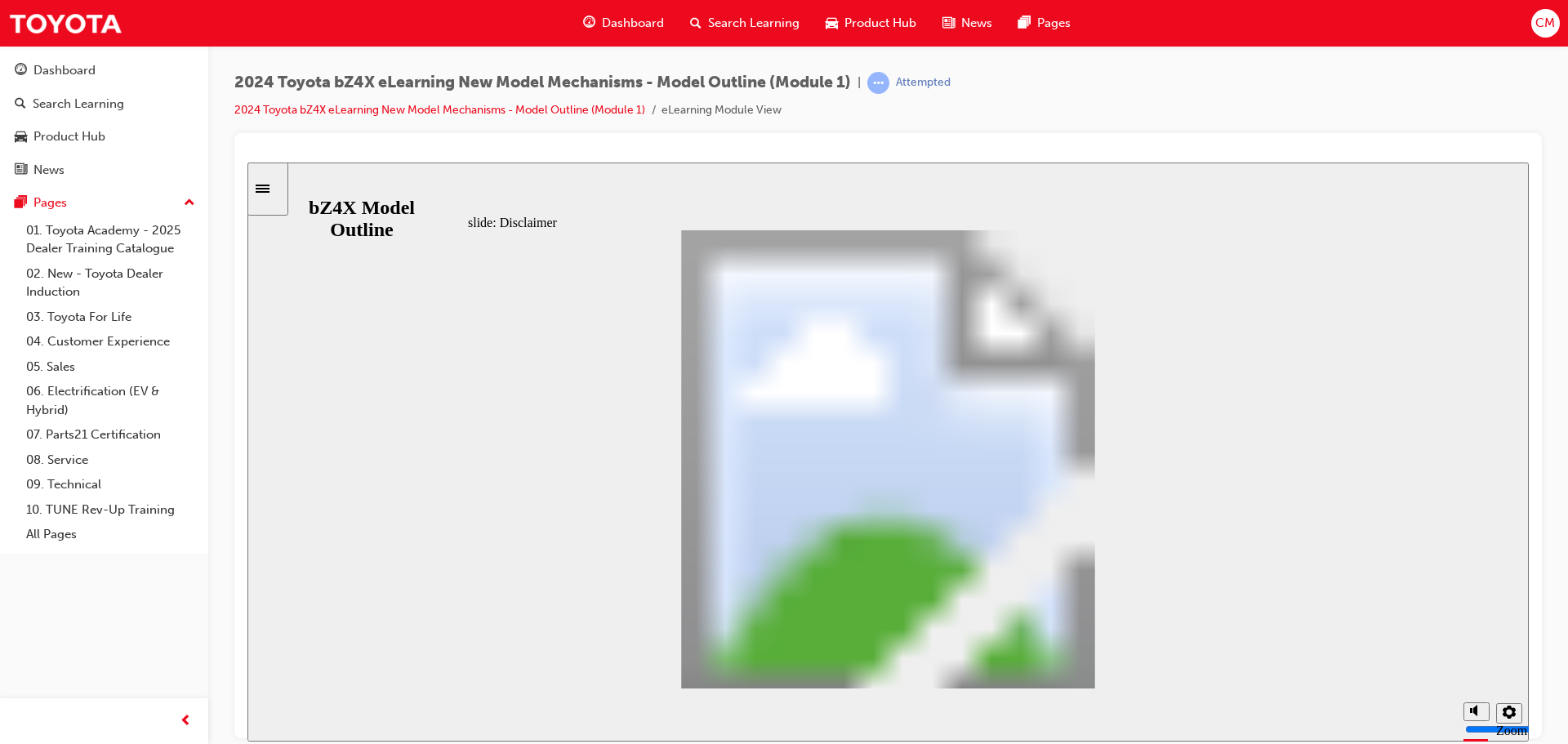 click 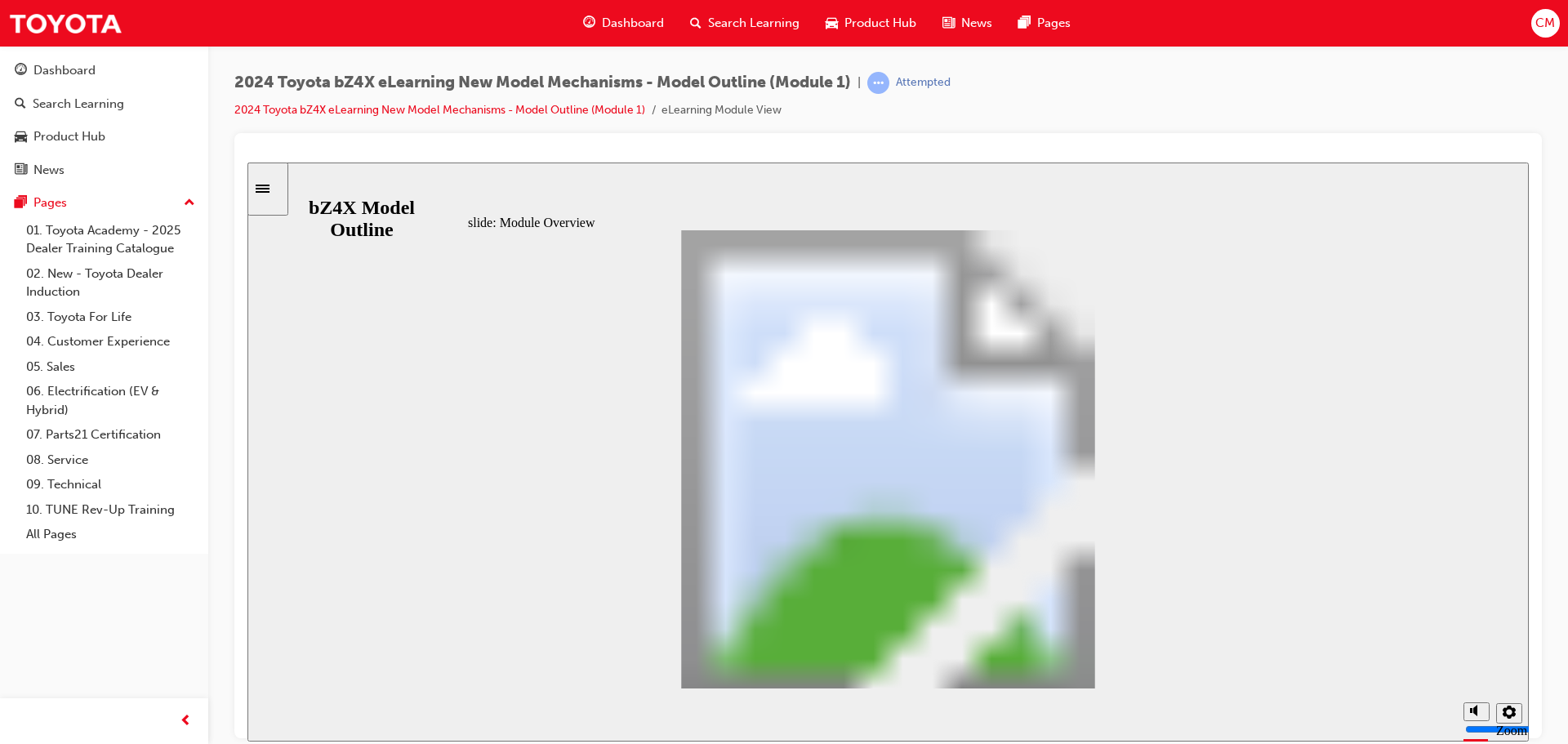 click 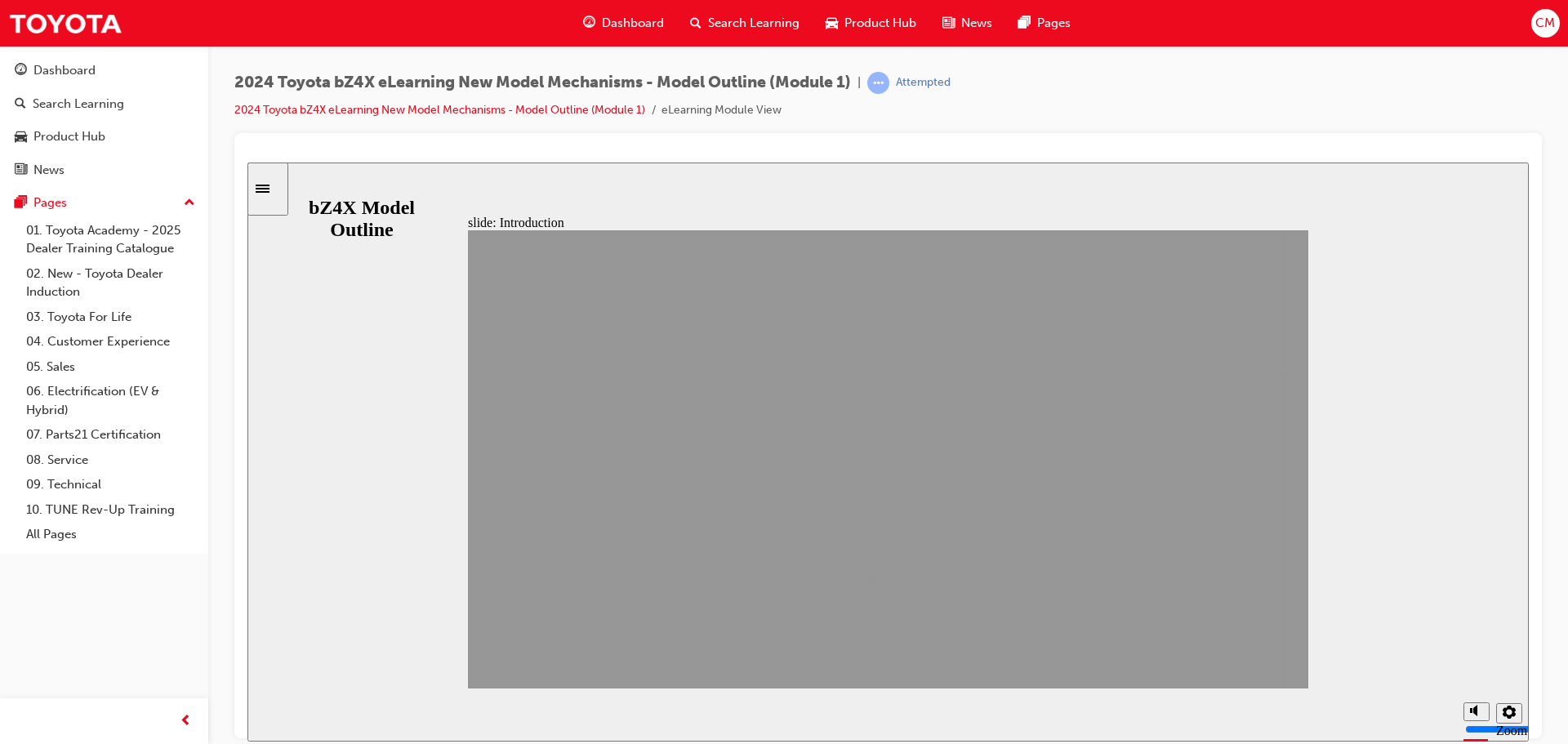 click 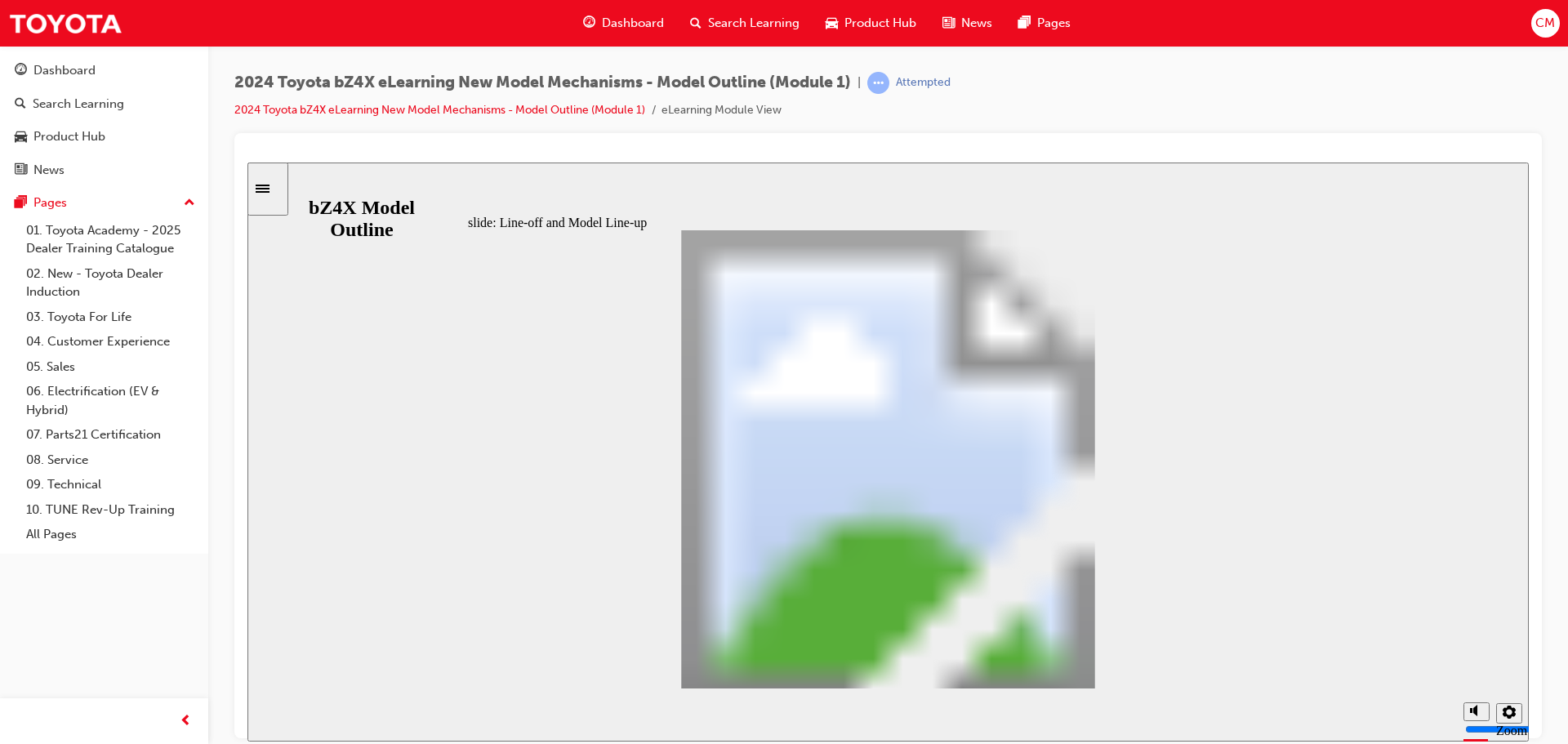 click 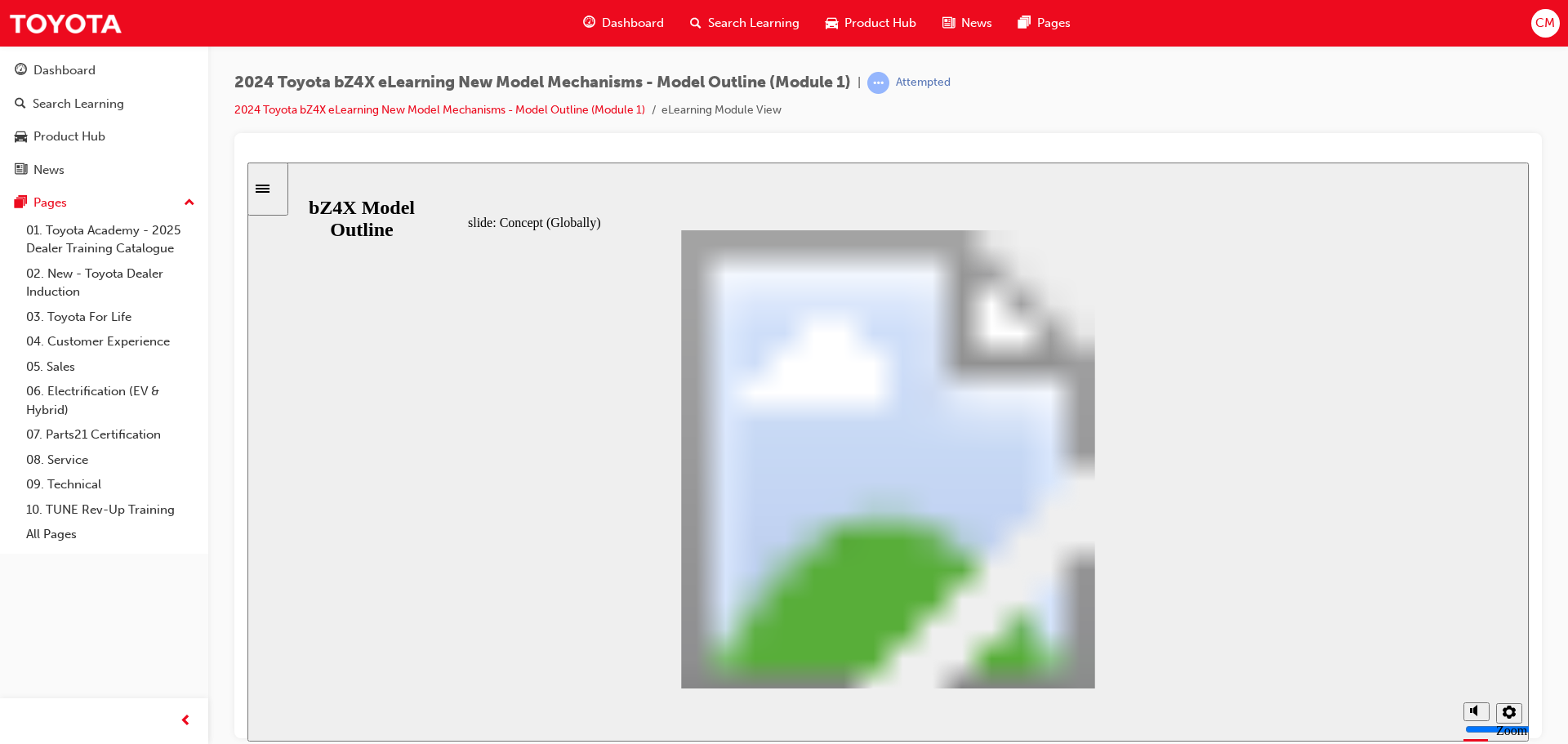 click 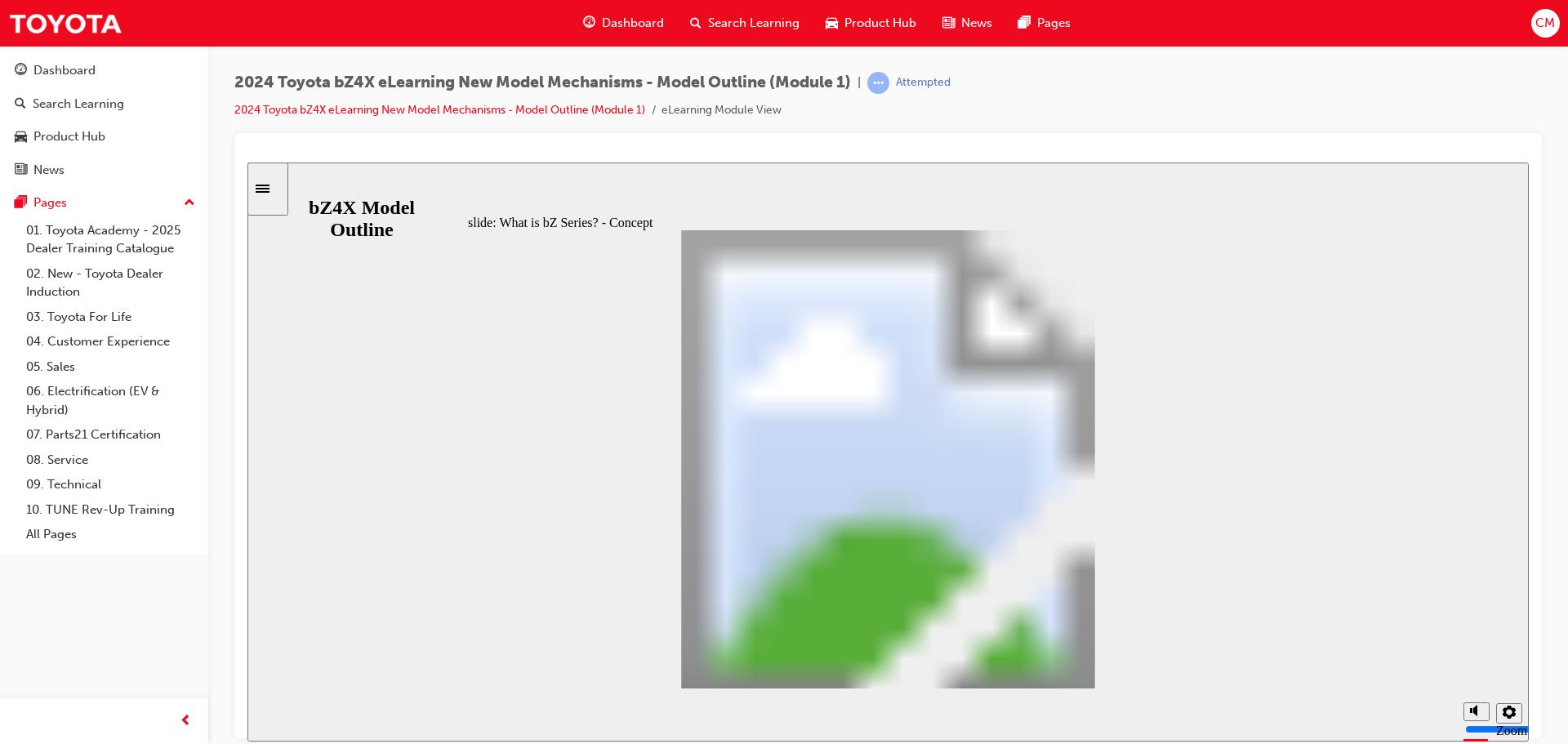 click 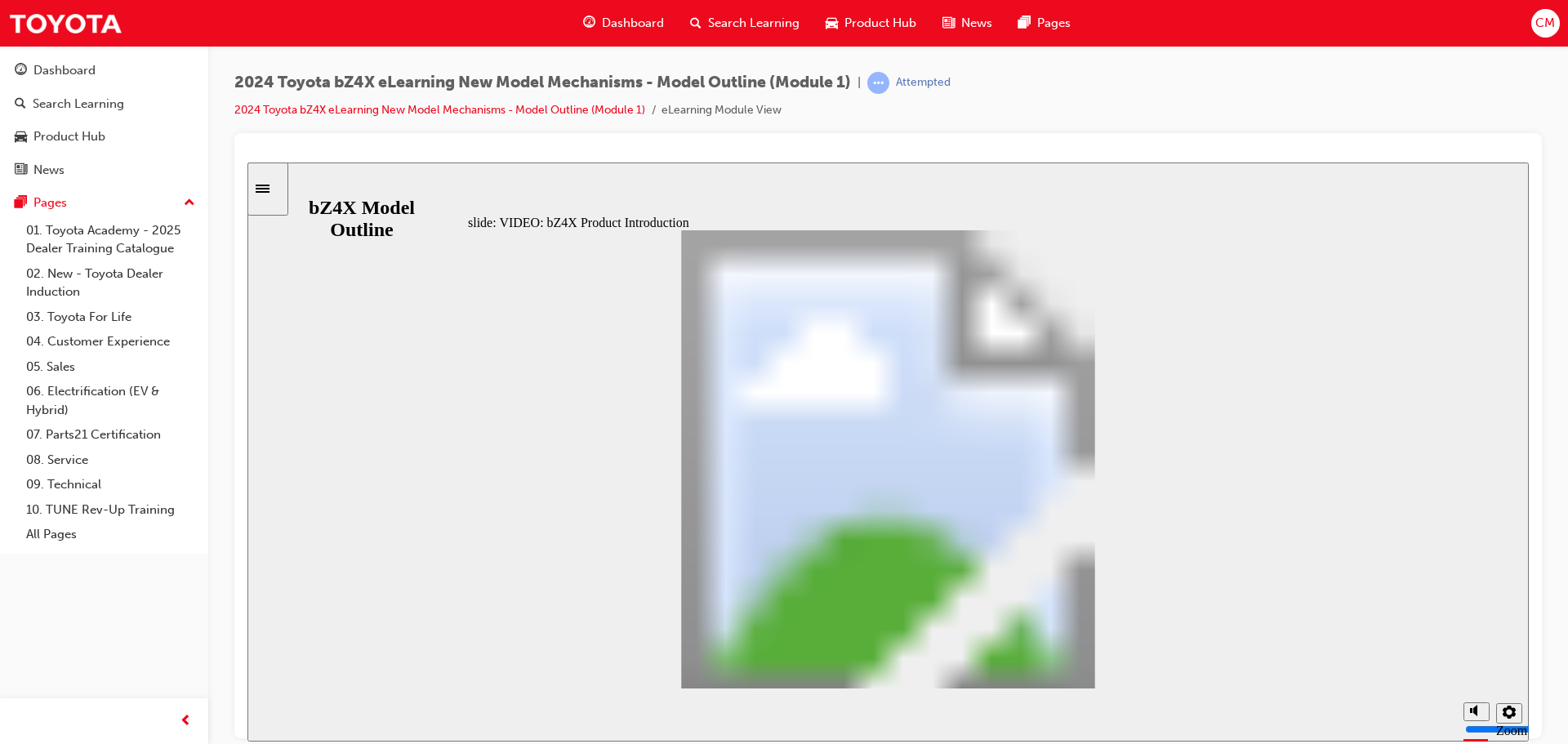 click at bounding box center (888, 2060) 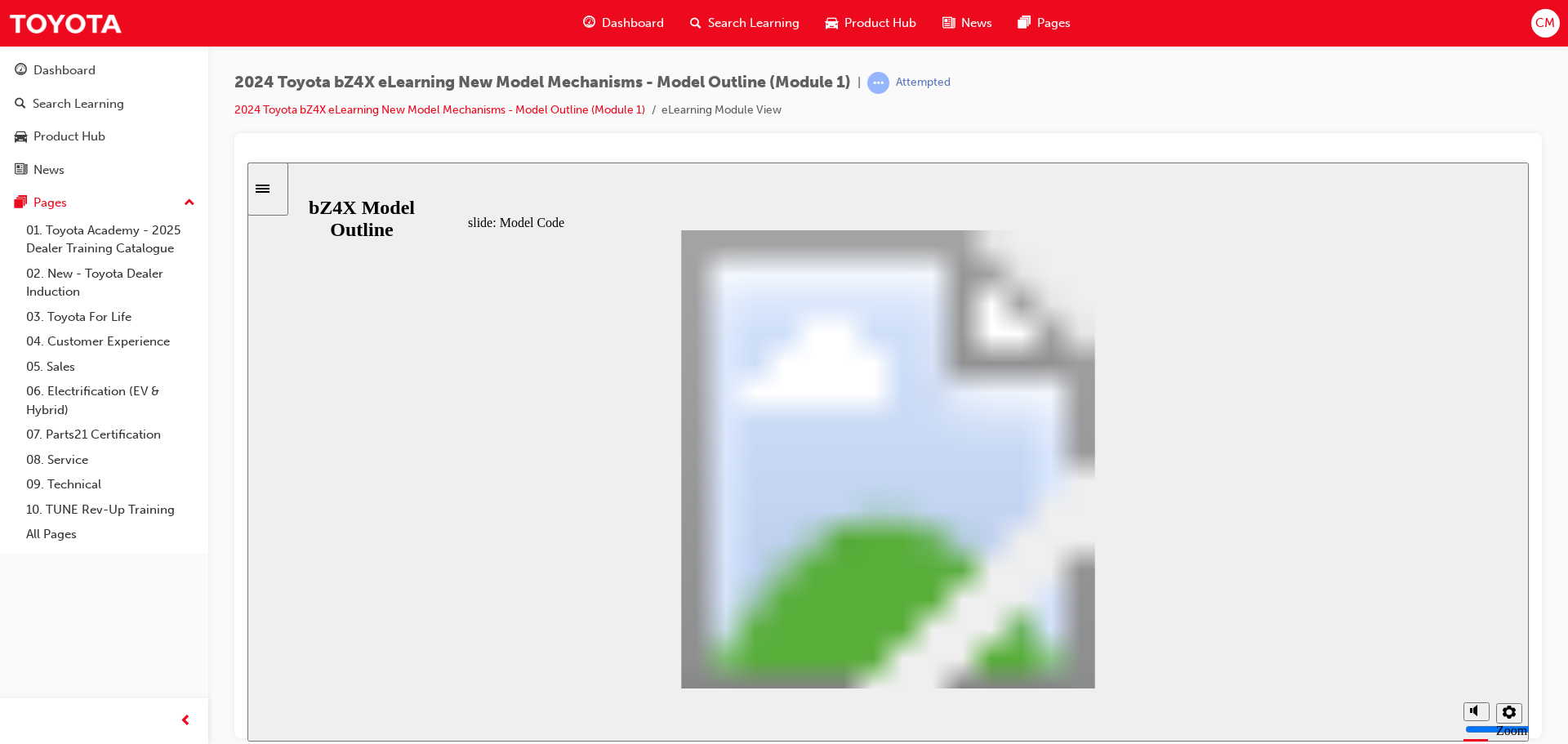 click 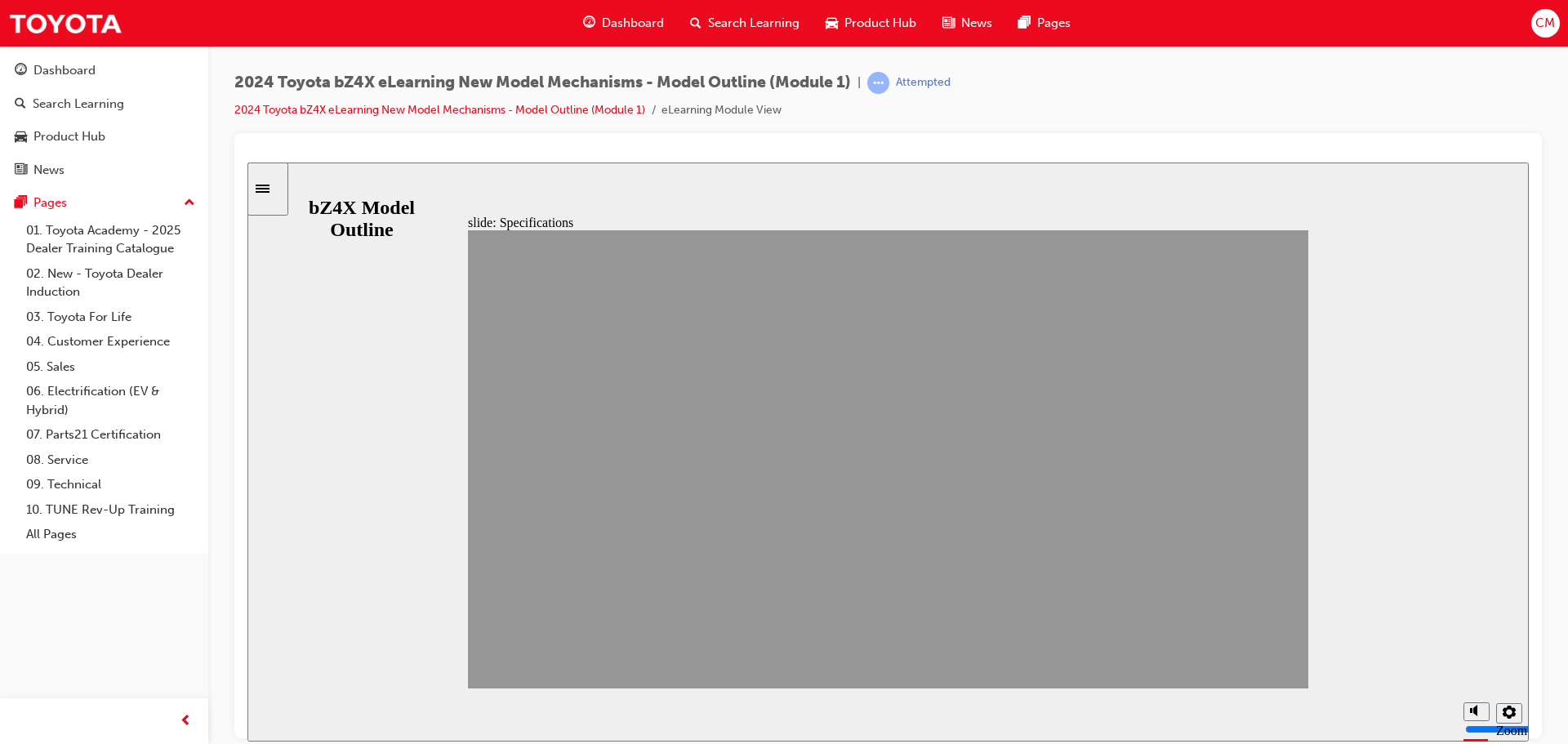 click 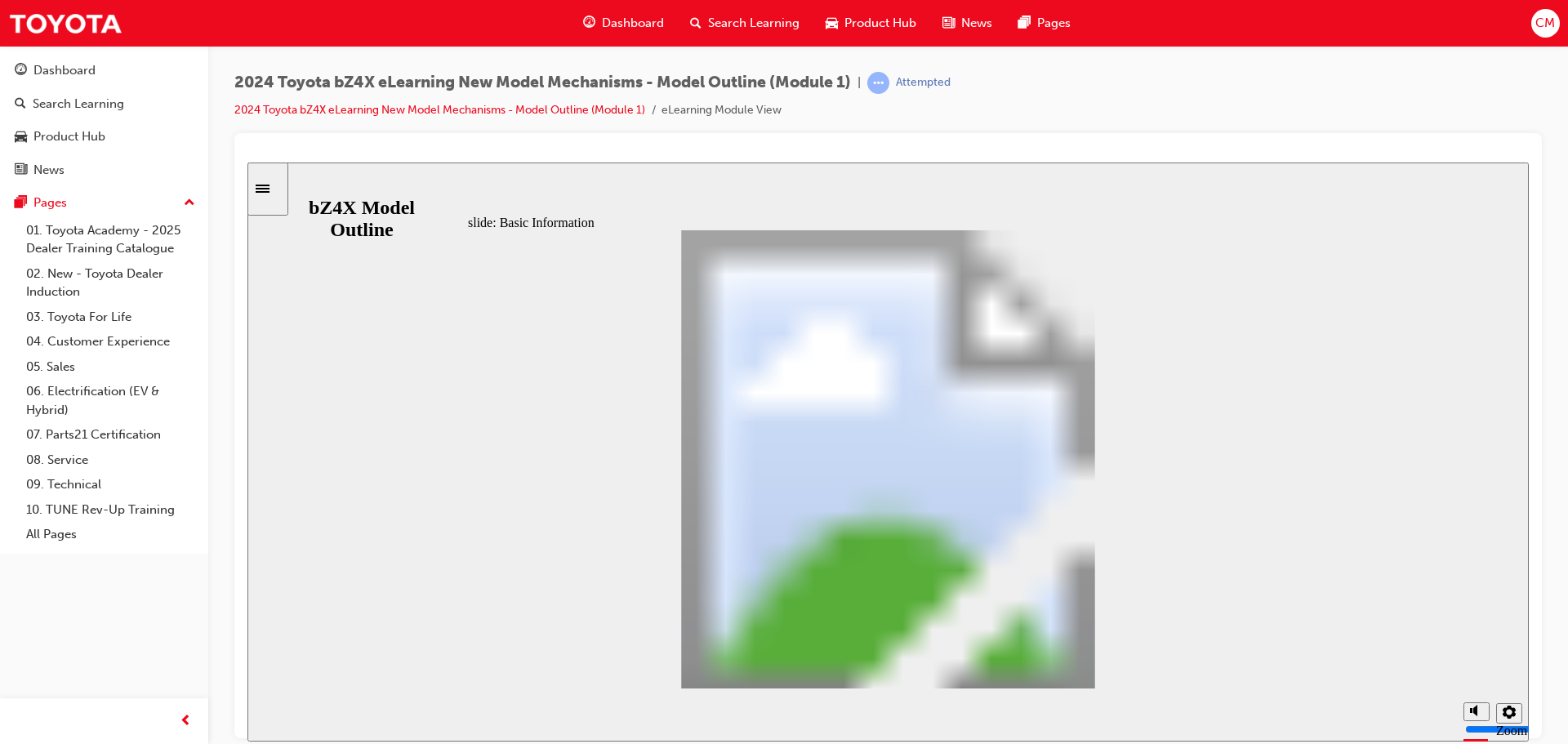 click 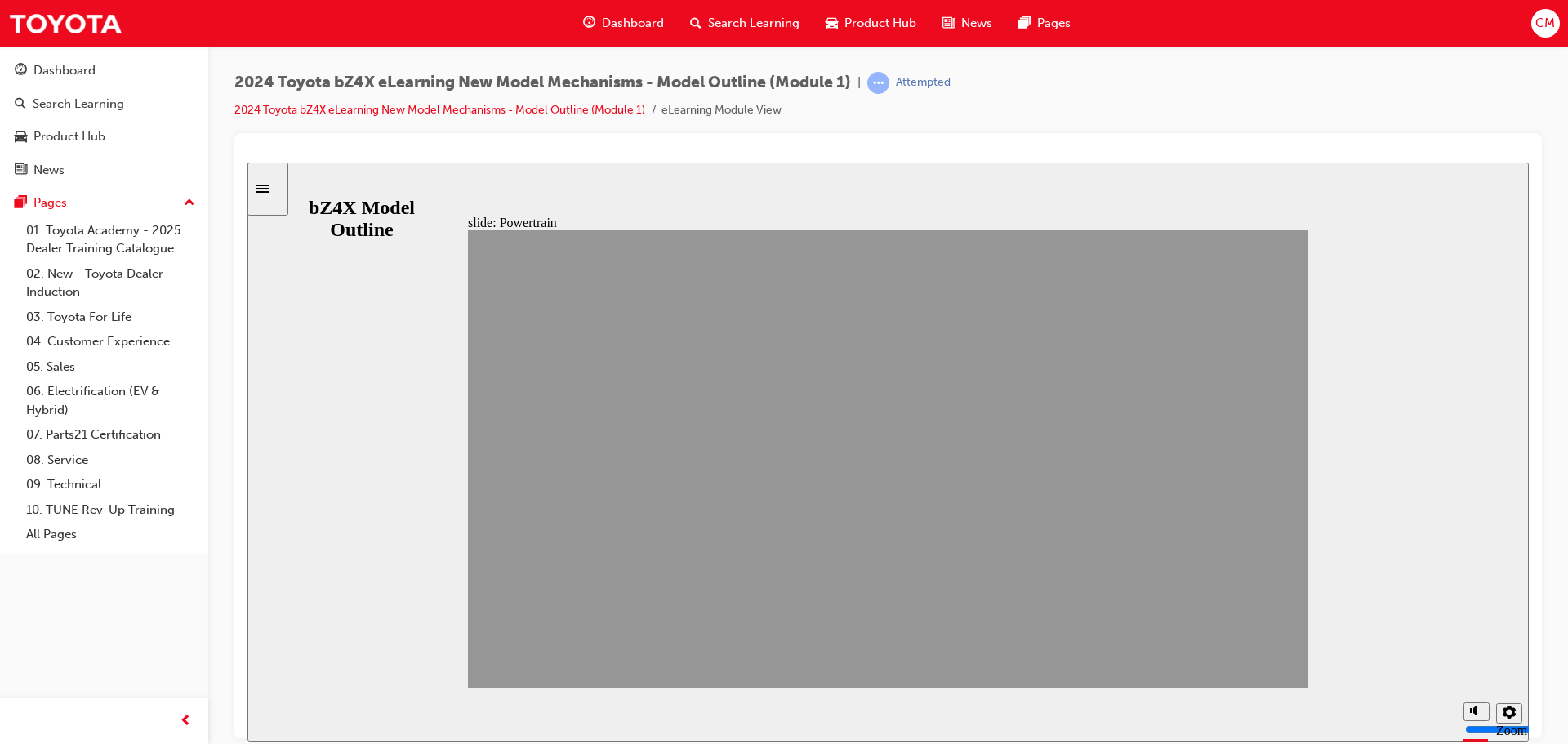 click 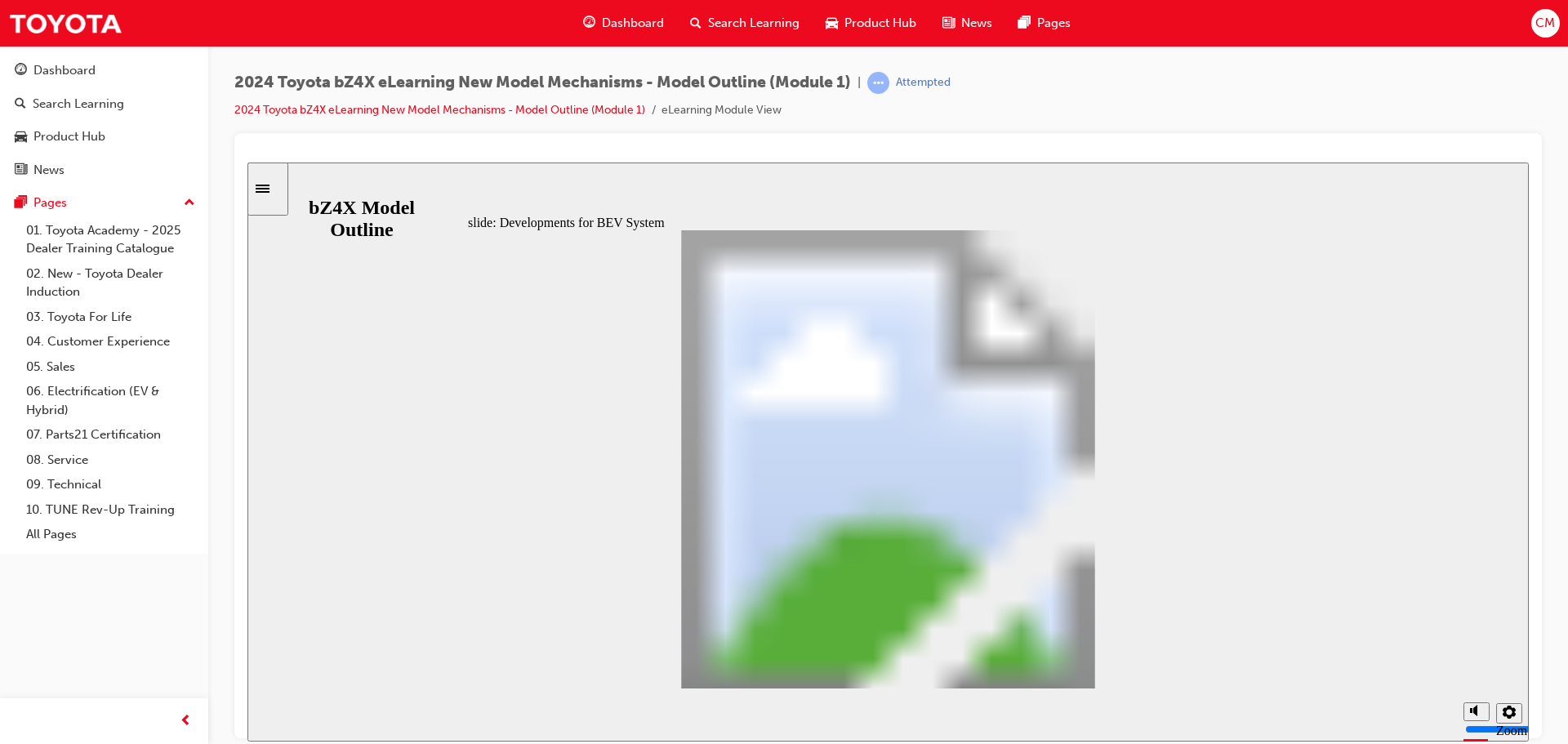 click at bounding box center [888, 1588] 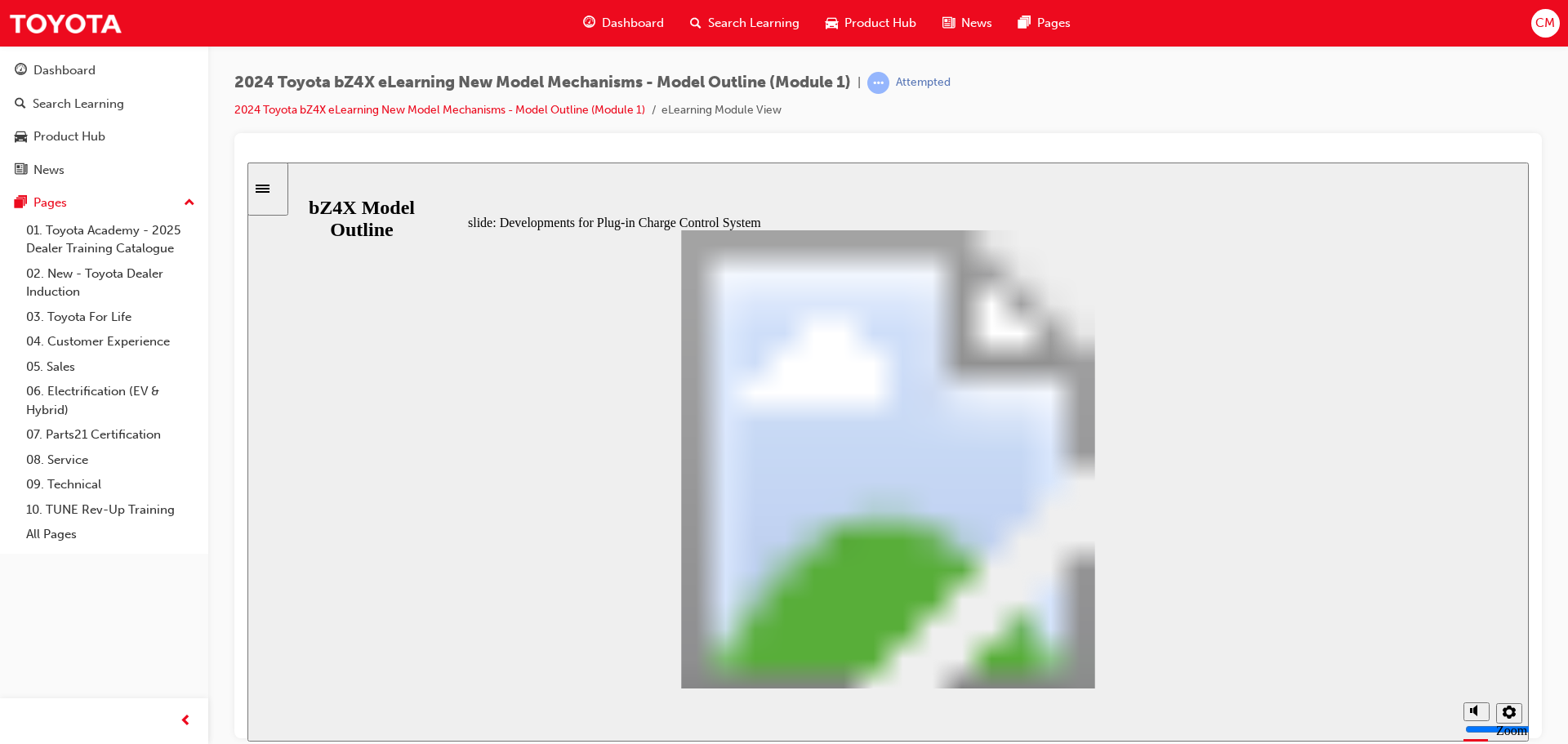 click 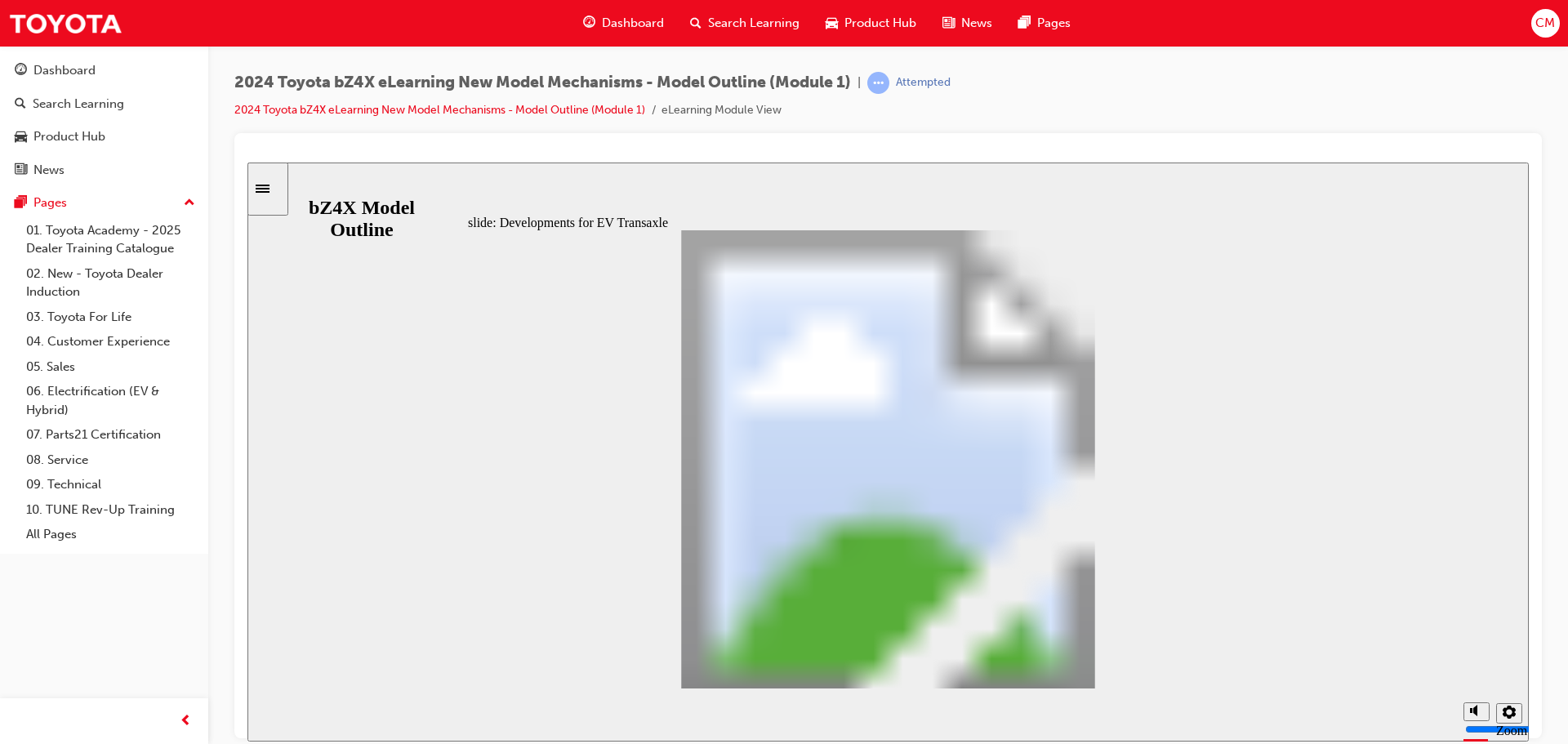 click 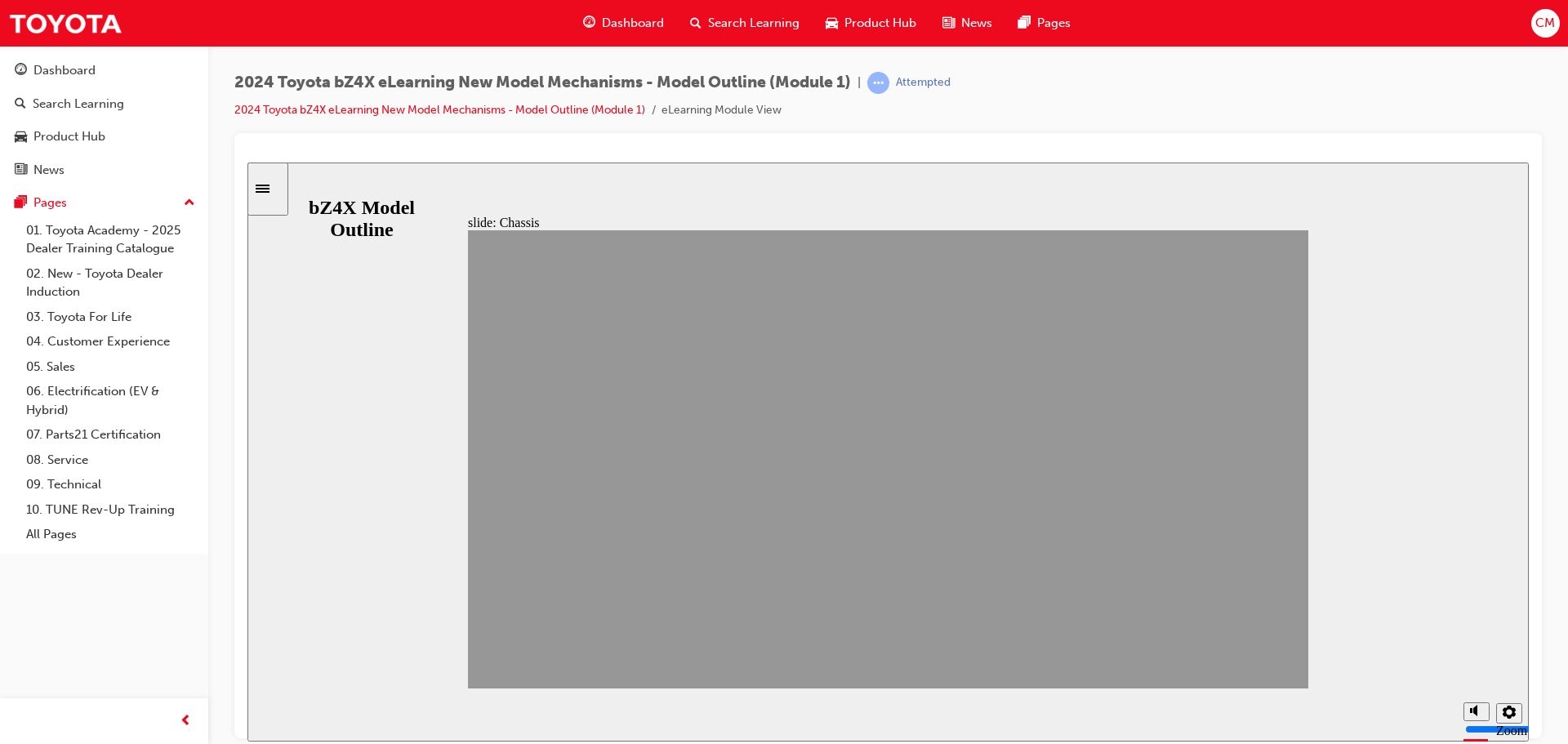 click 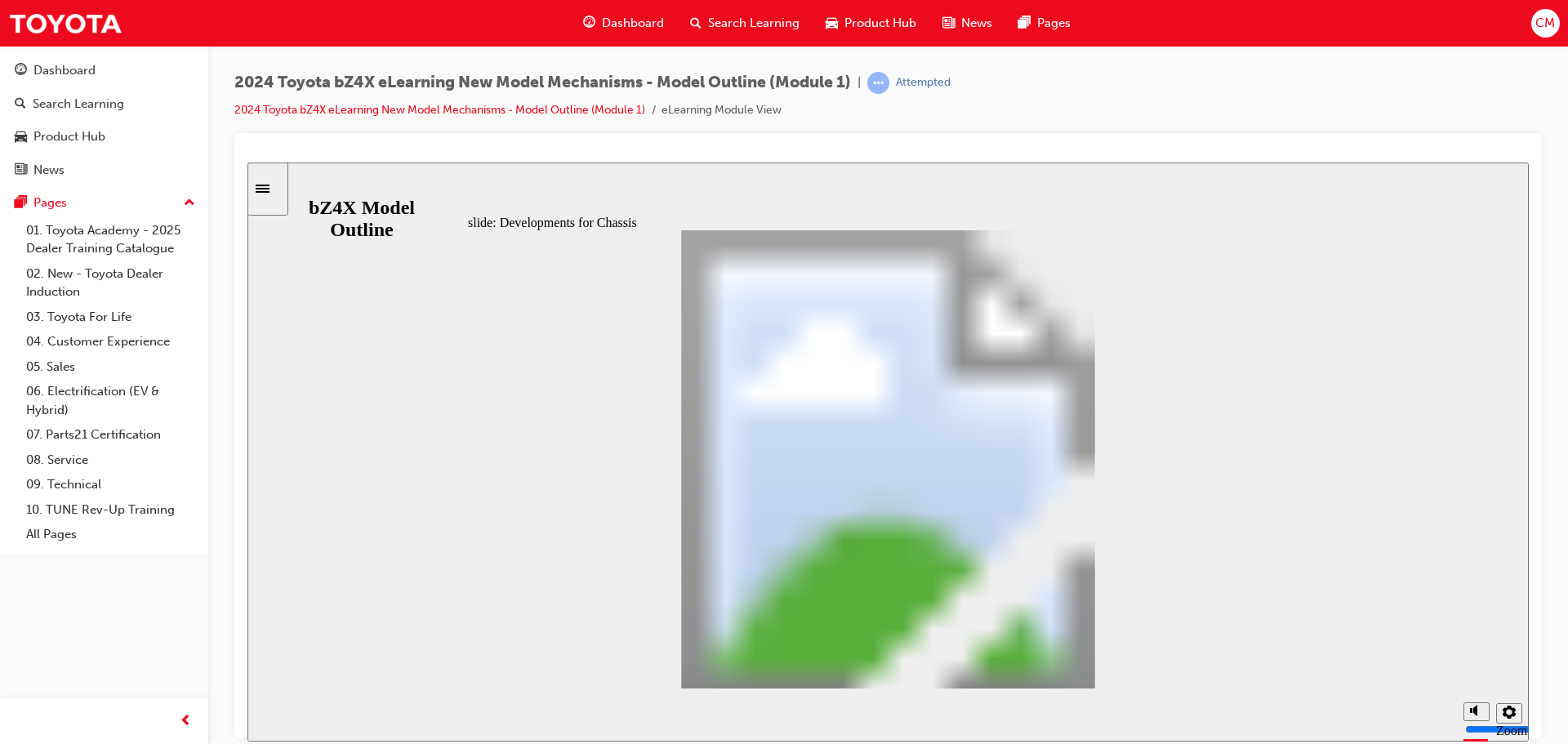 click 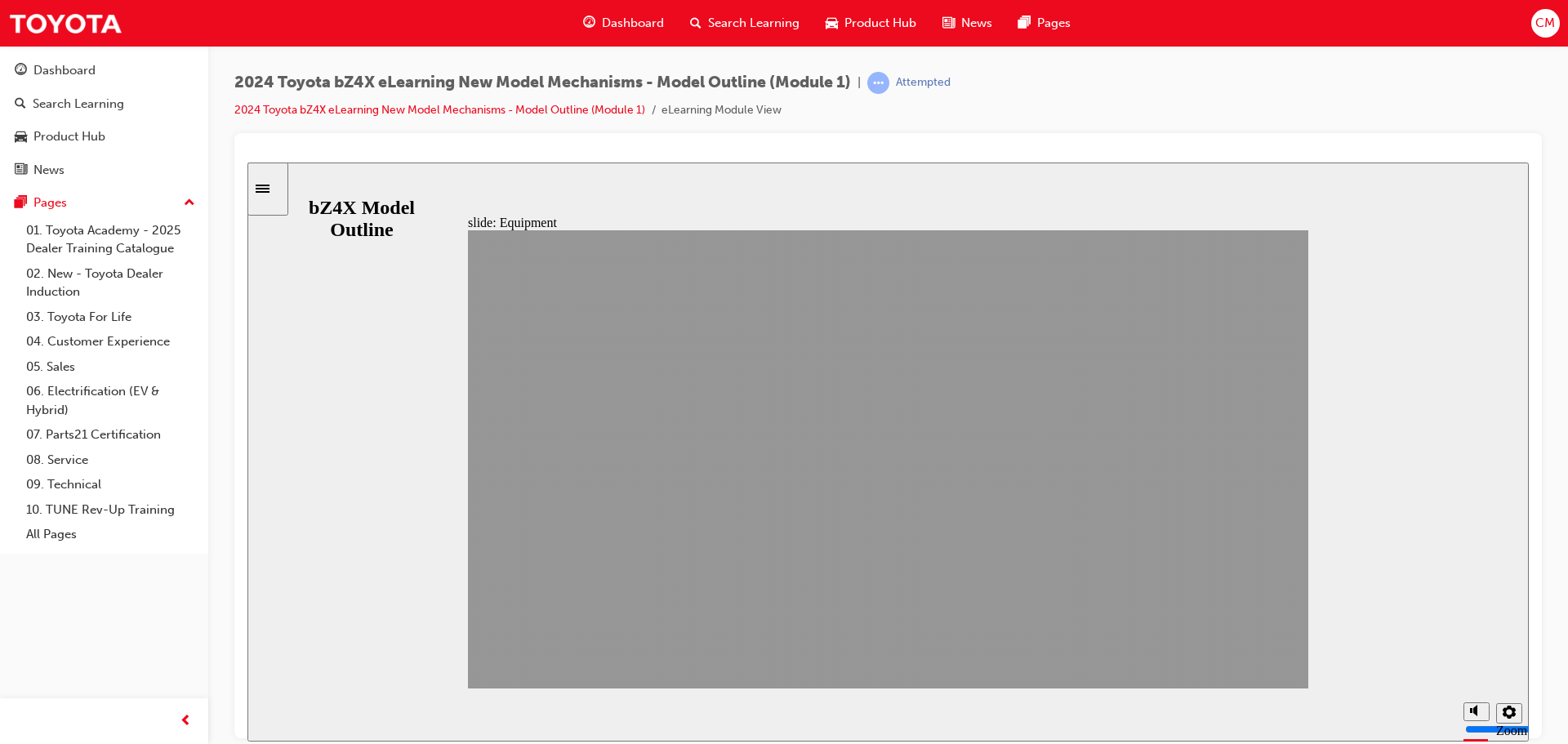 click 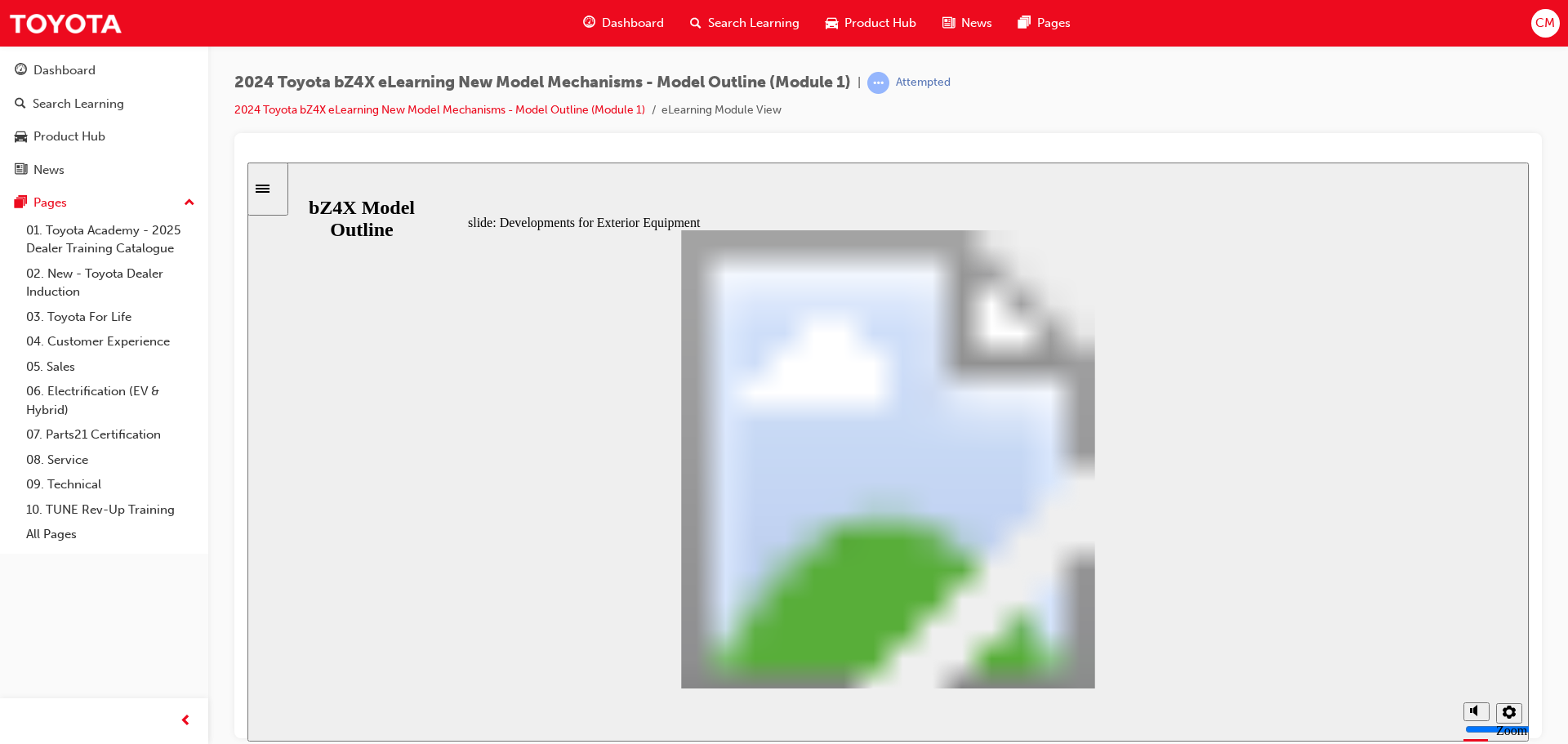 click 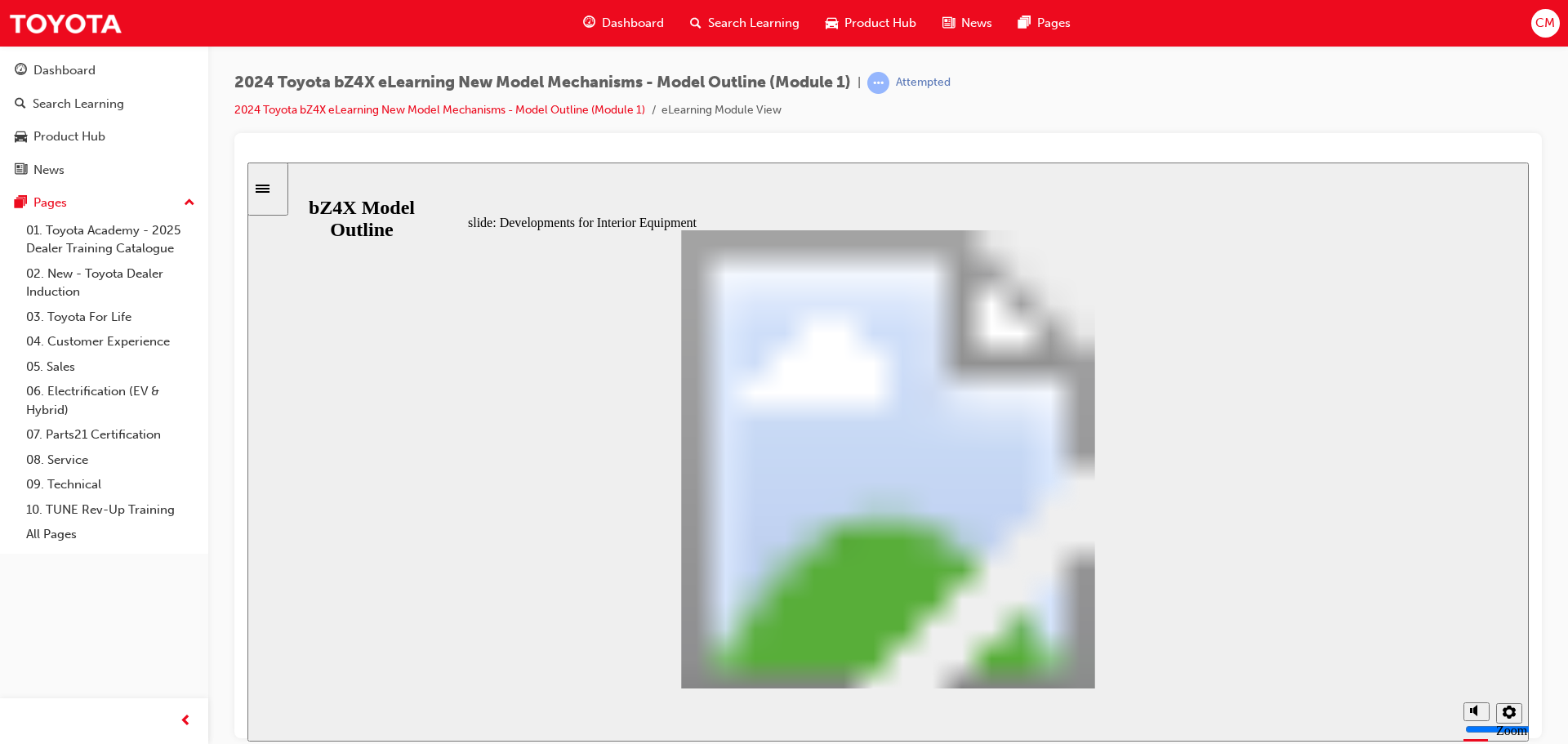 click at bounding box center [888, 2060] 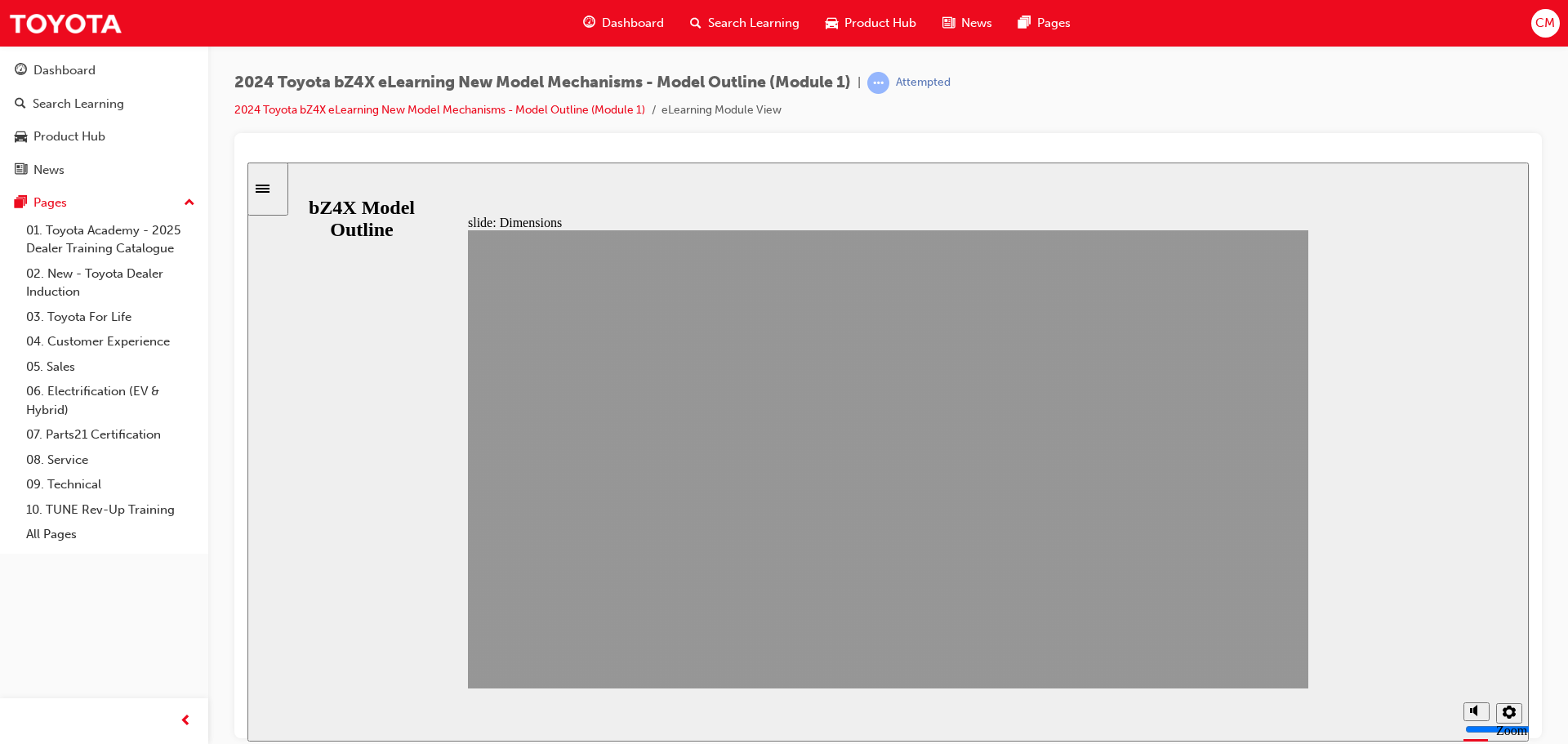 click 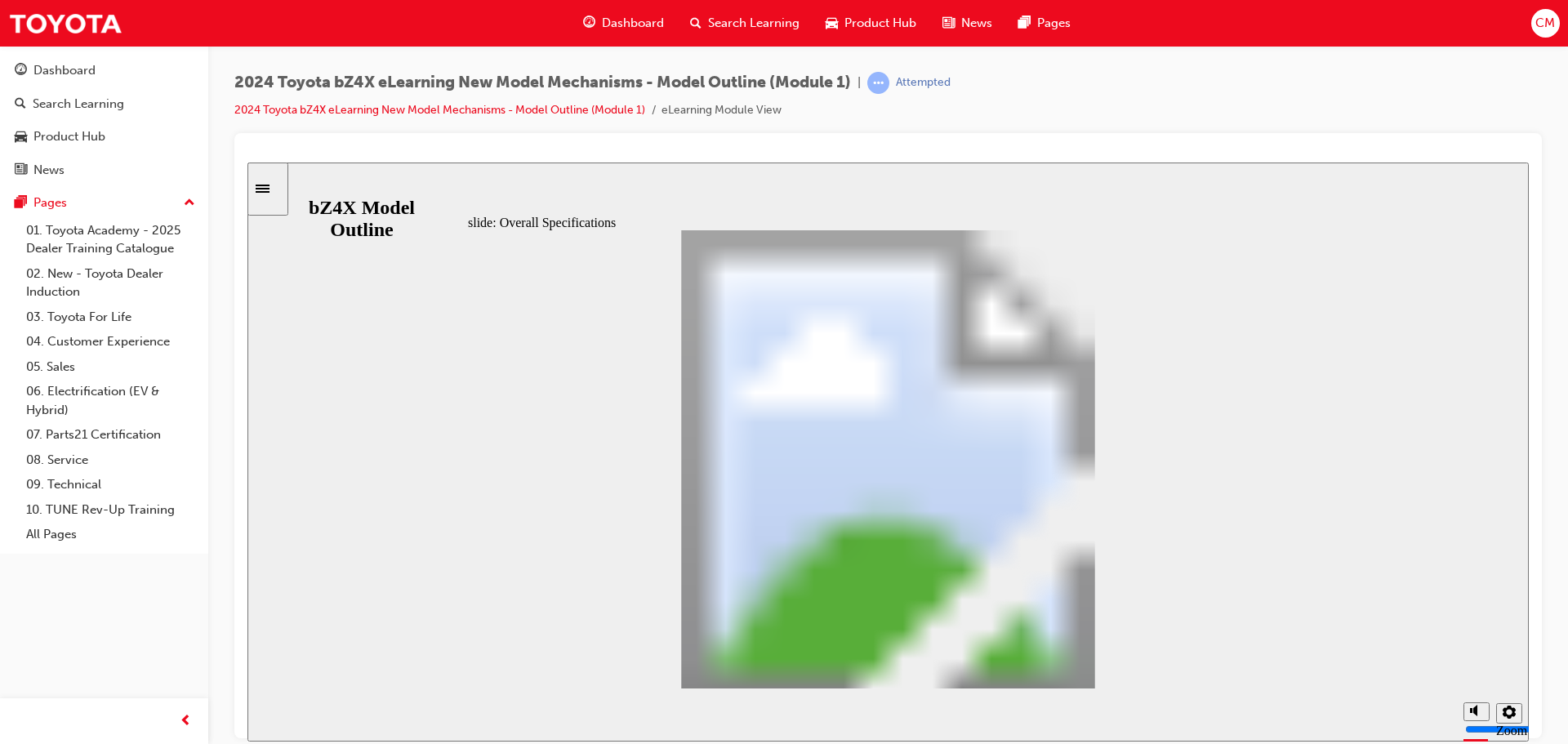 click at bounding box center (888, 1588) 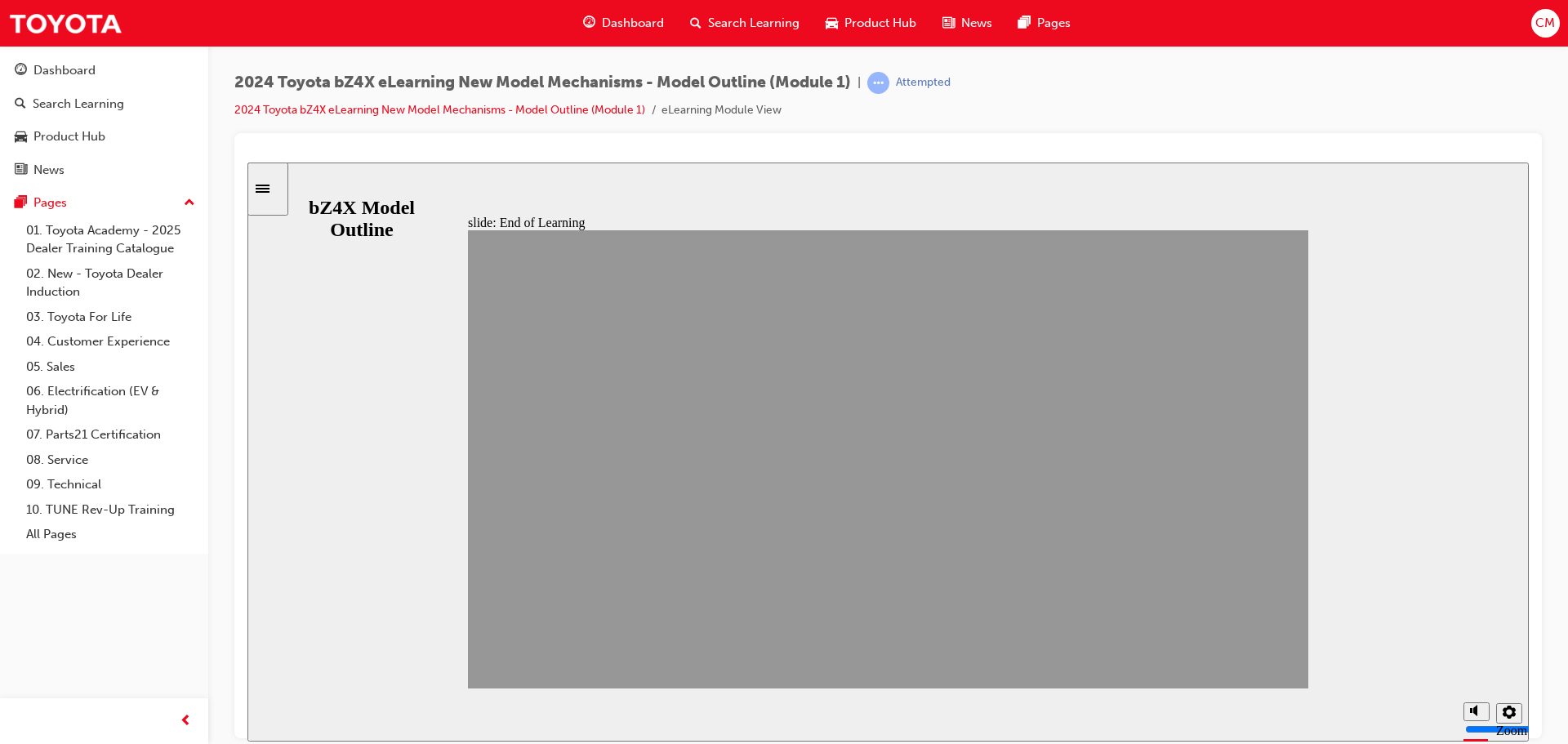 click 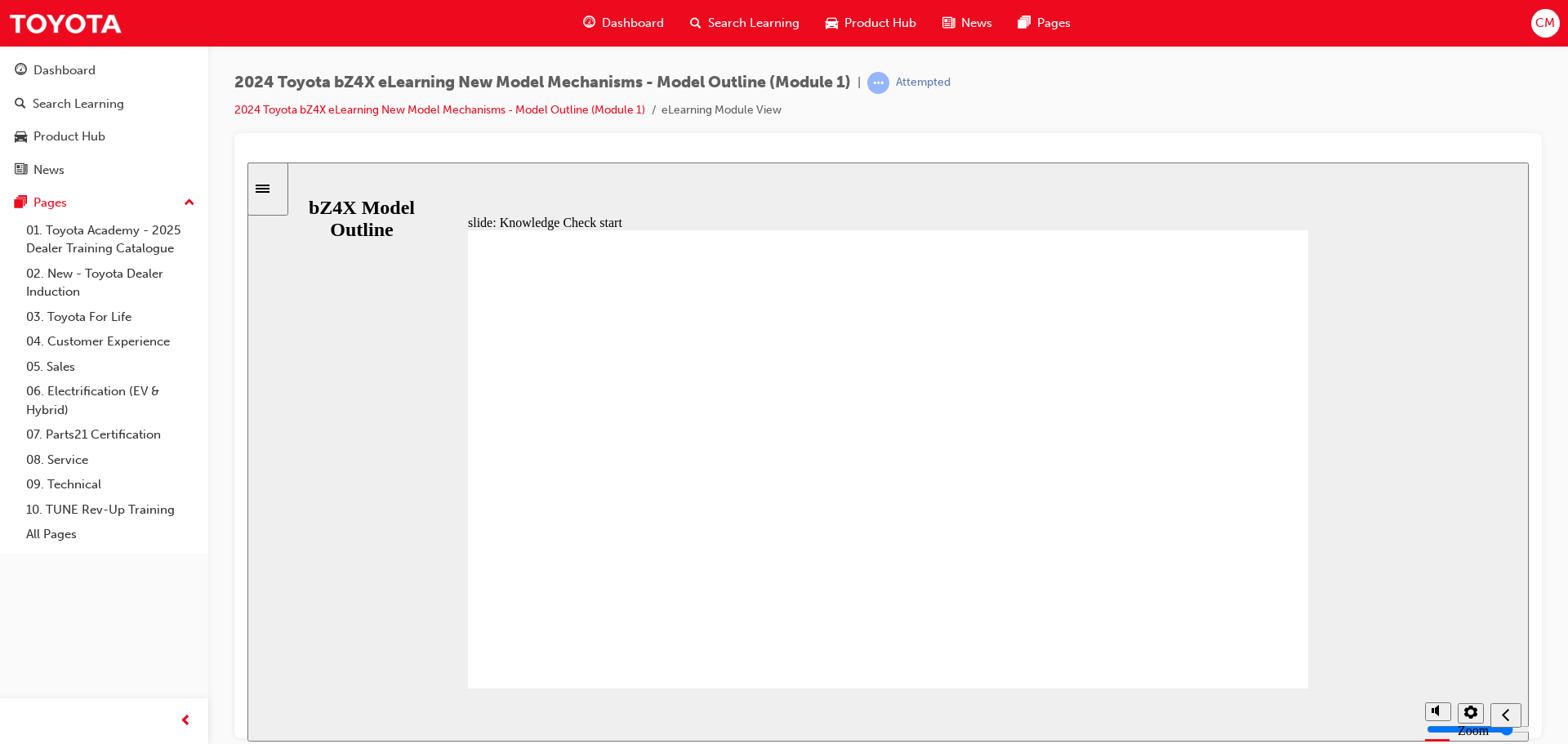 click 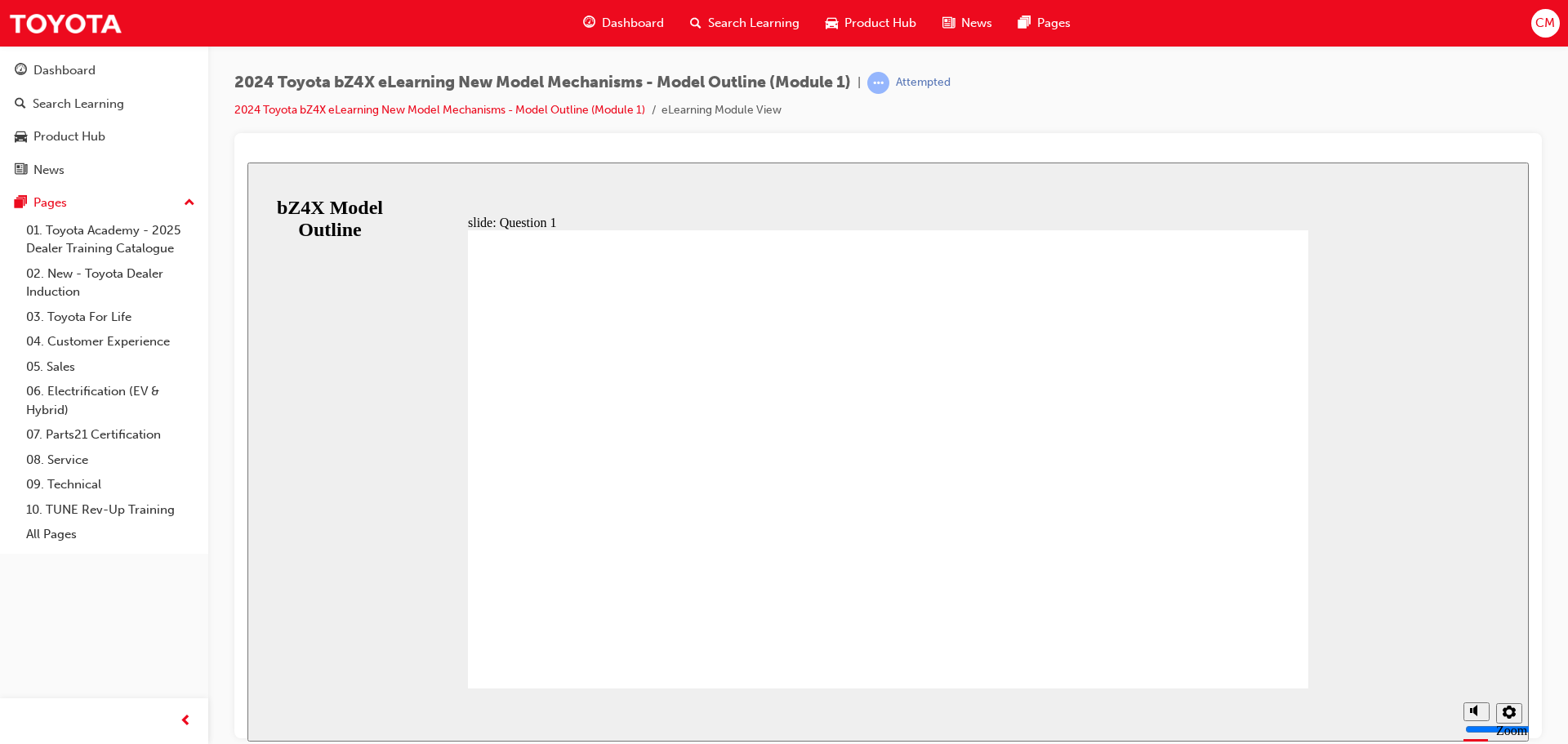 click 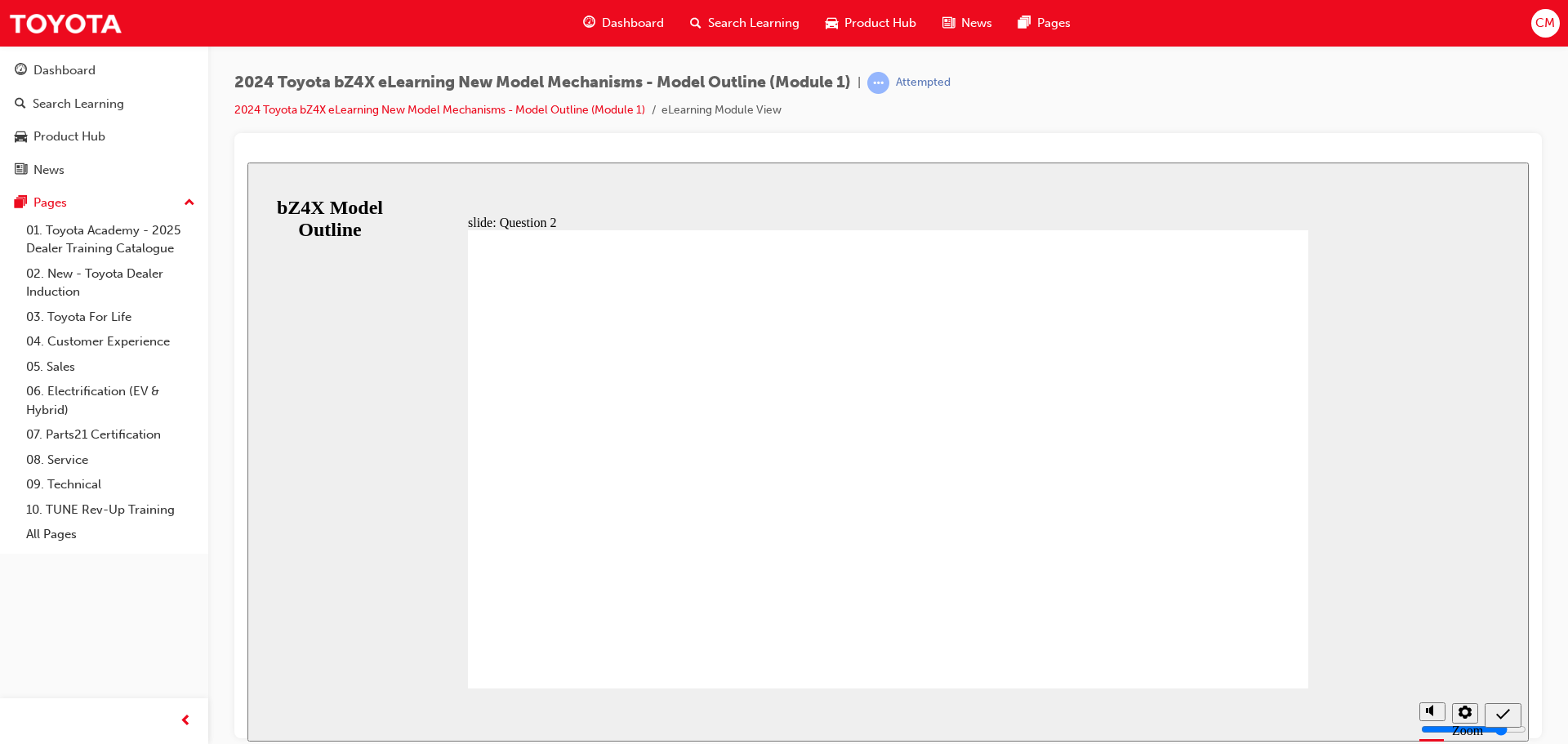 drag, startPoint x: 657, startPoint y: 465, endPoint x: 1040, endPoint y: 577, distance: 399.0401 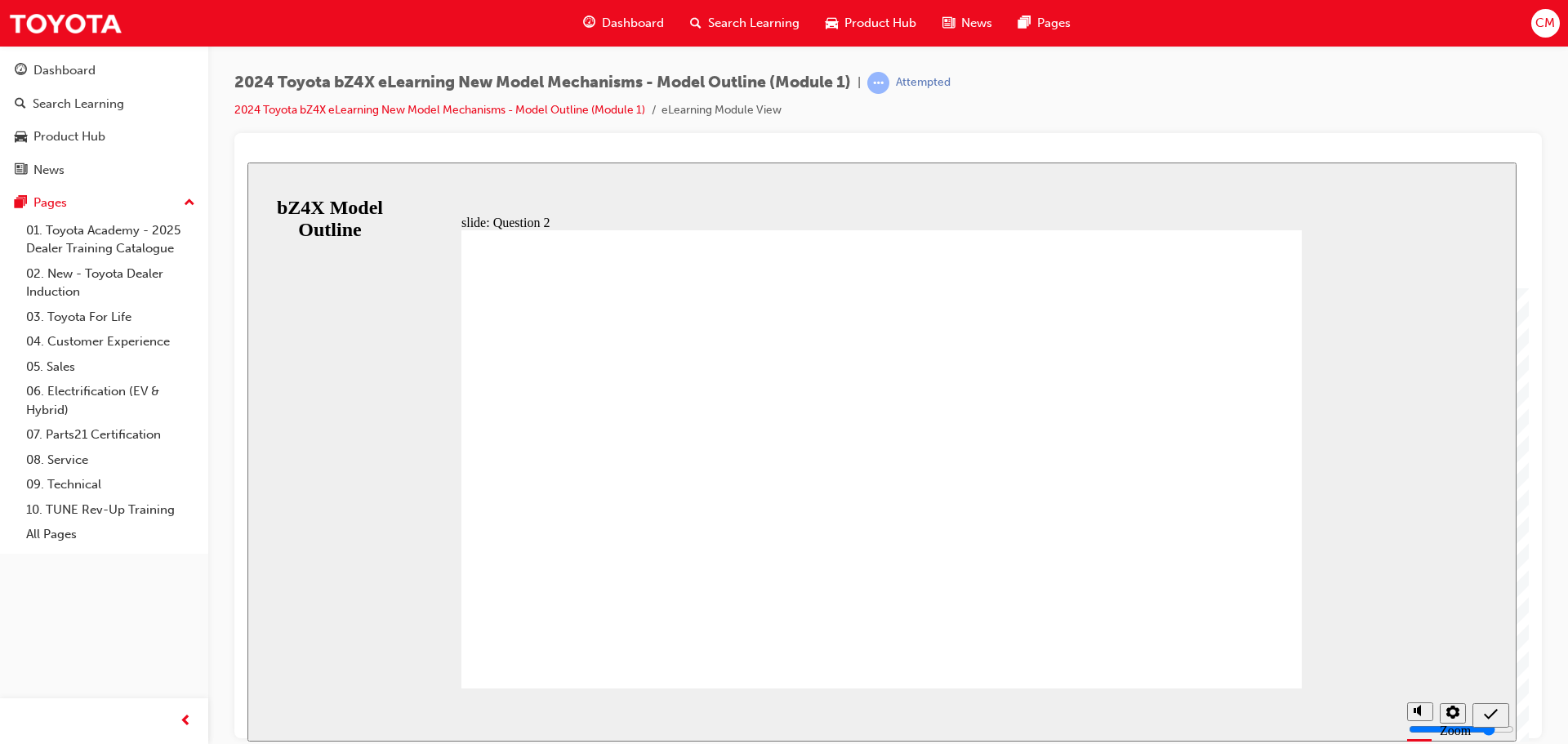 click 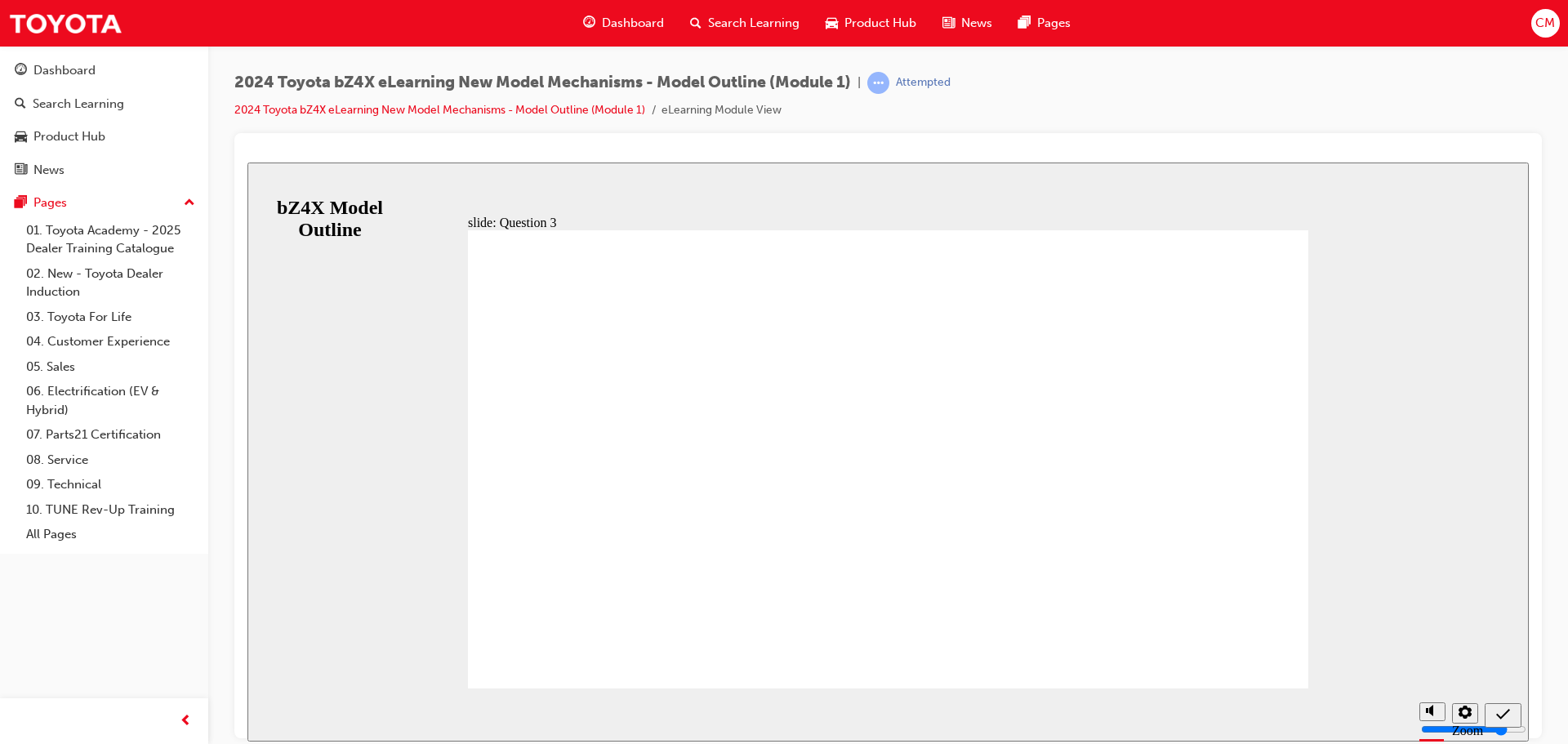 drag, startPoint x: 746, startPoint y: 546, endPoint x: 762, endPoint y: 545, distance: 16.03122 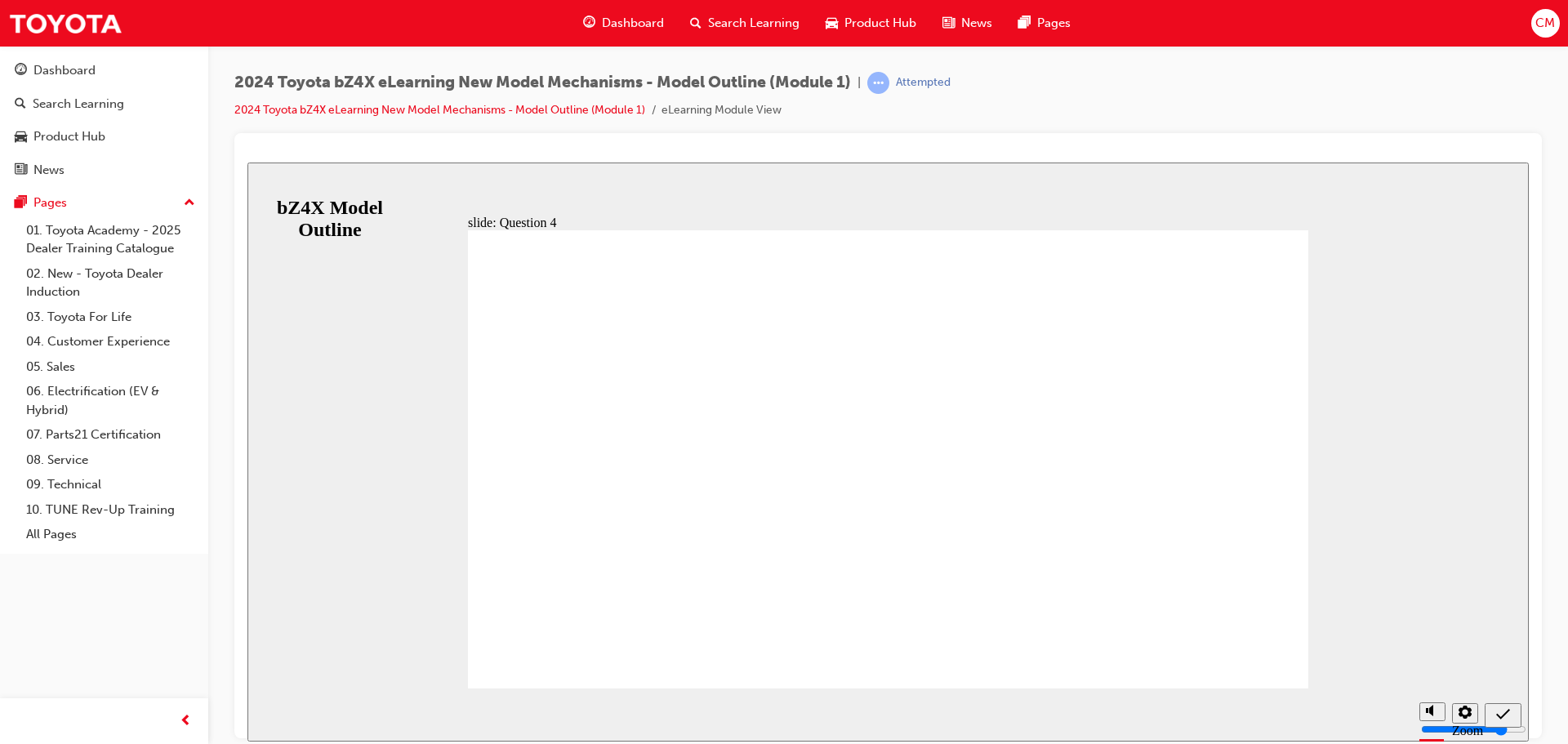 click 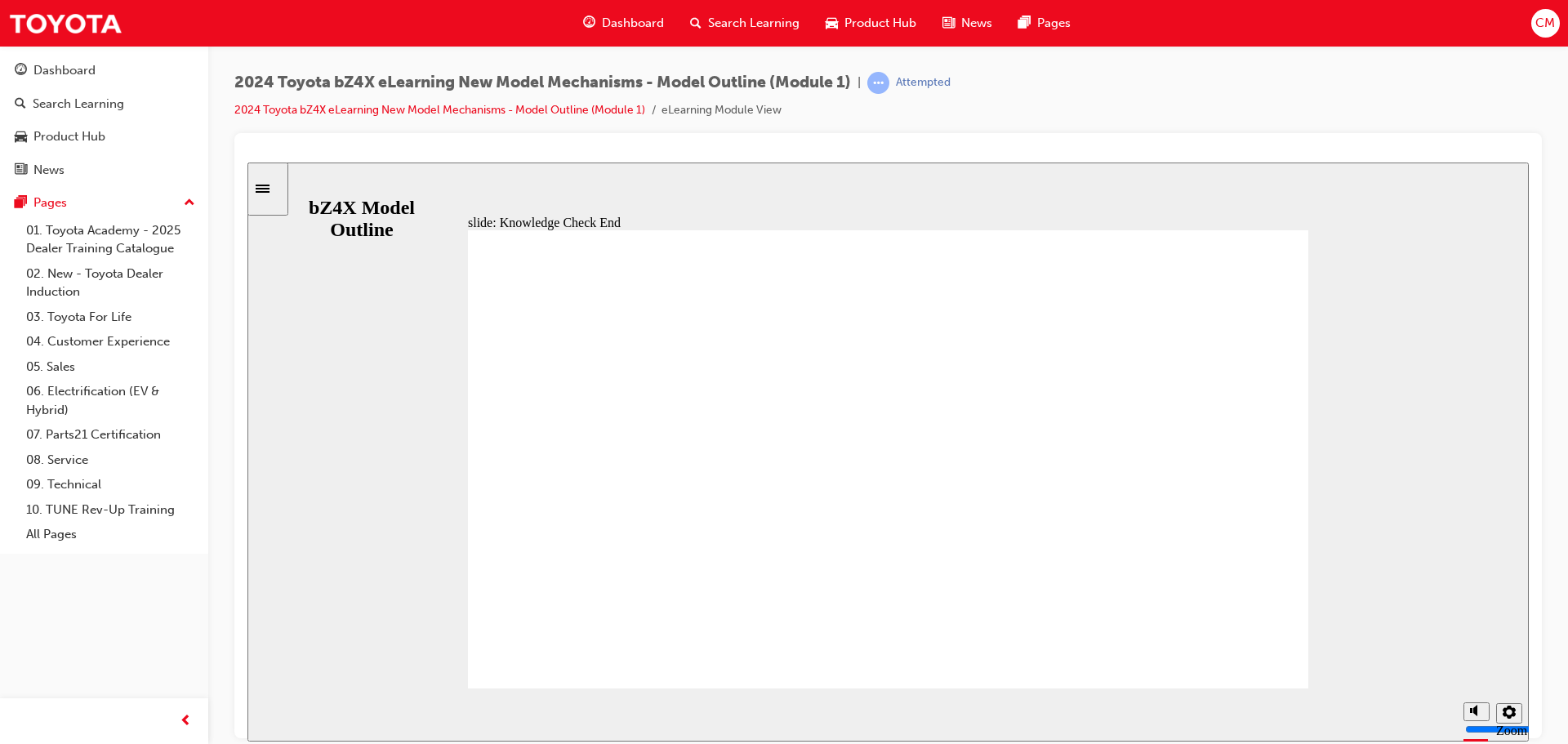 drag, startPoint x: 911, startPoint y: 572, endPoint x: 924, endPoint y: 576, distance: 13.601471 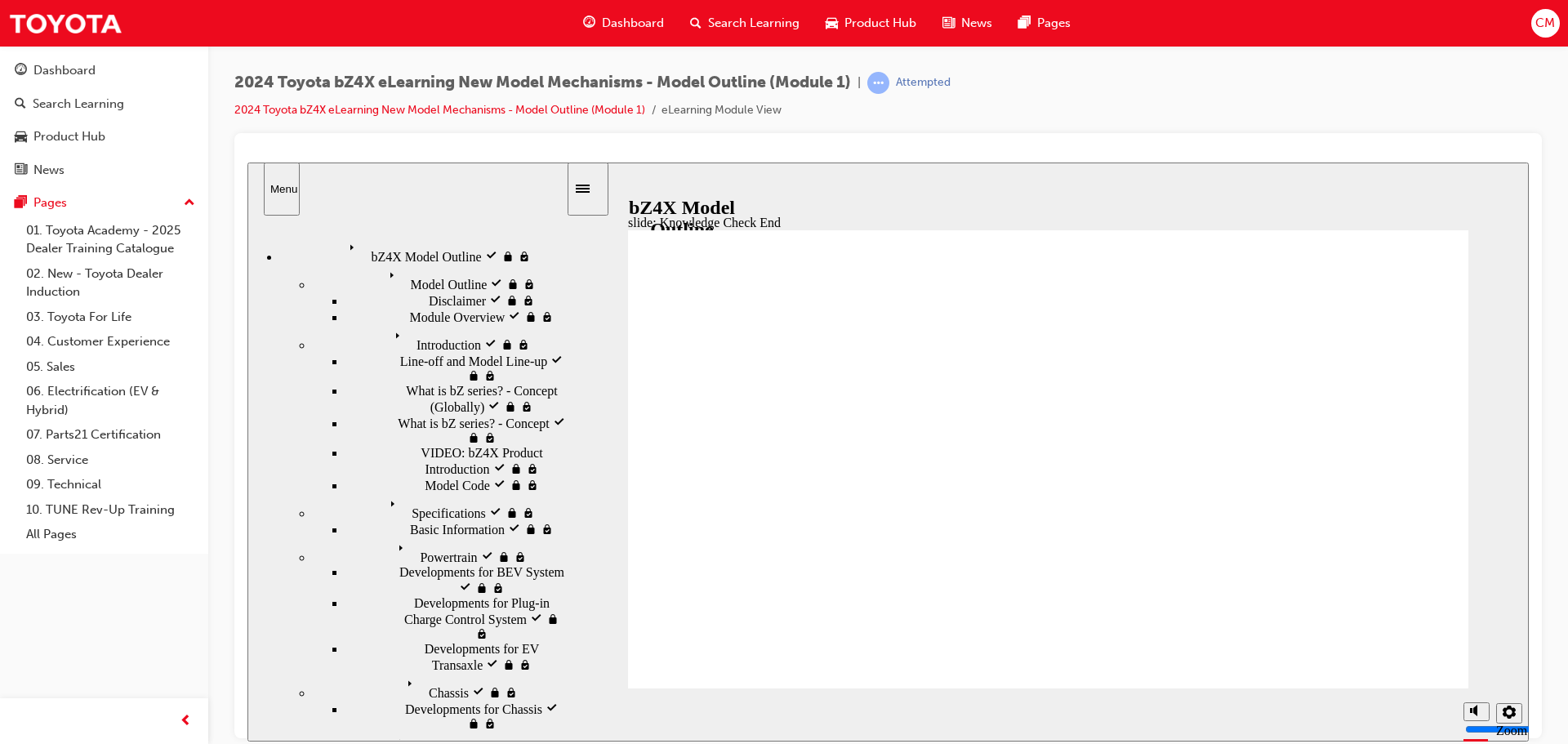 click on "Knowledge Check
Knowledge Check" at bounding box center [423, 926] 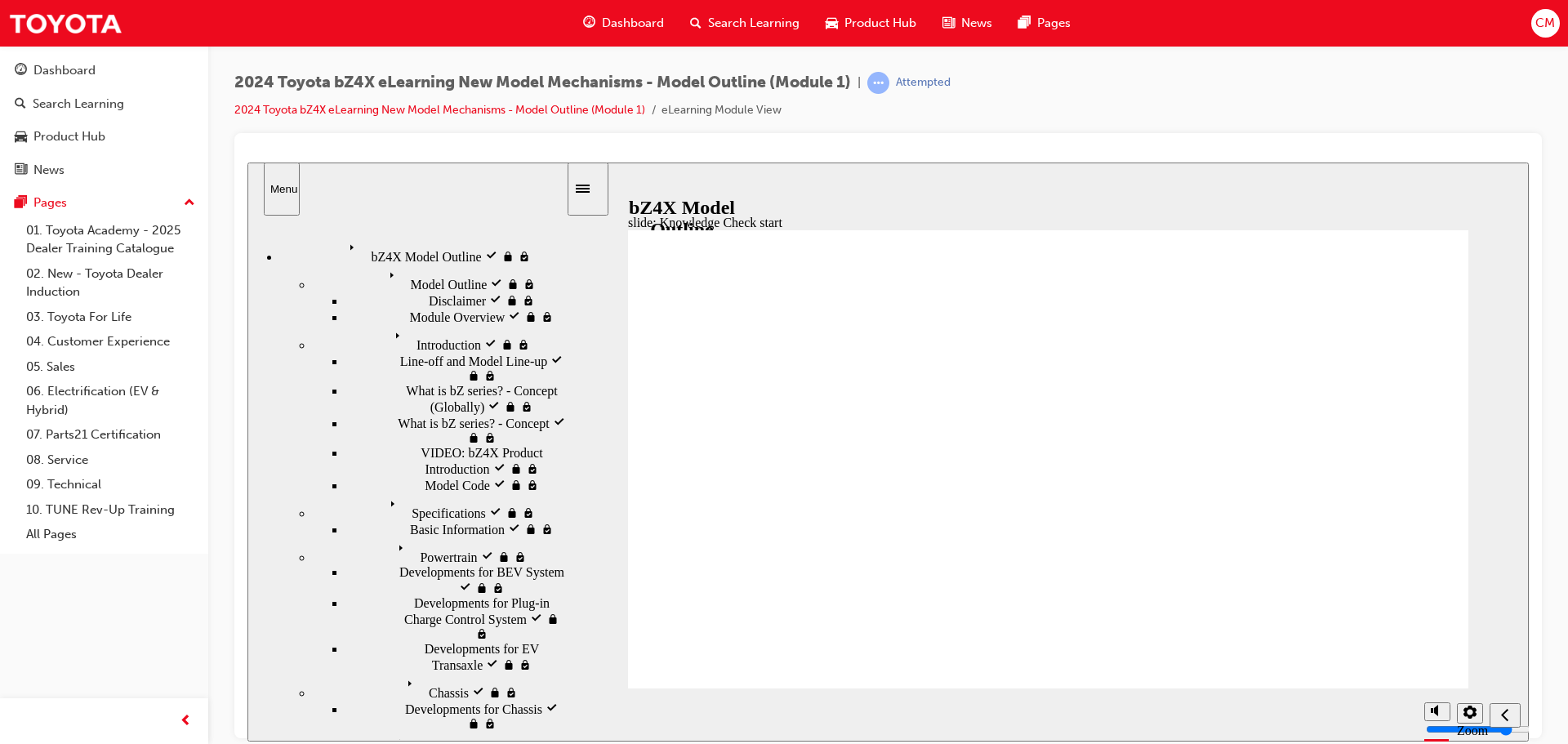 click 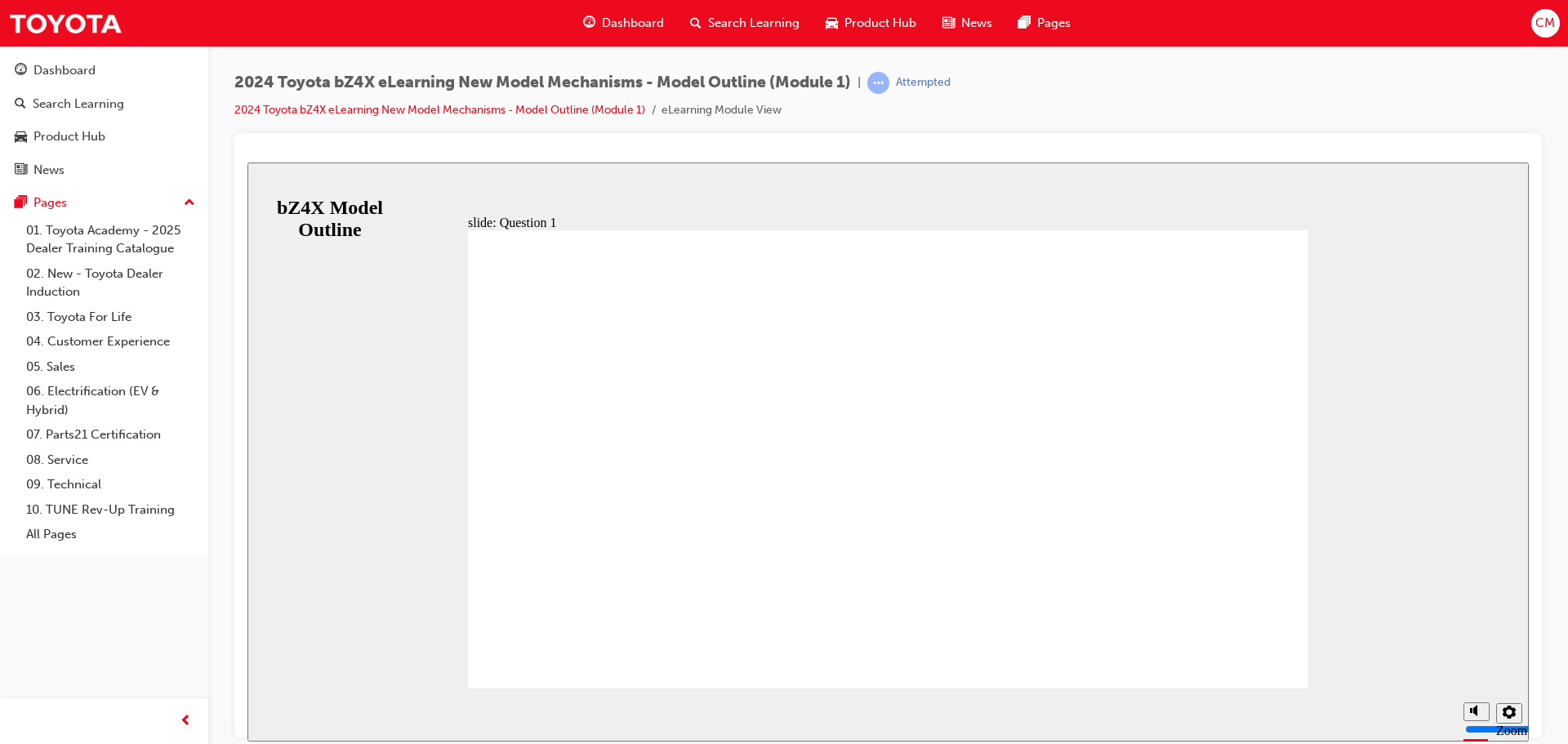 click 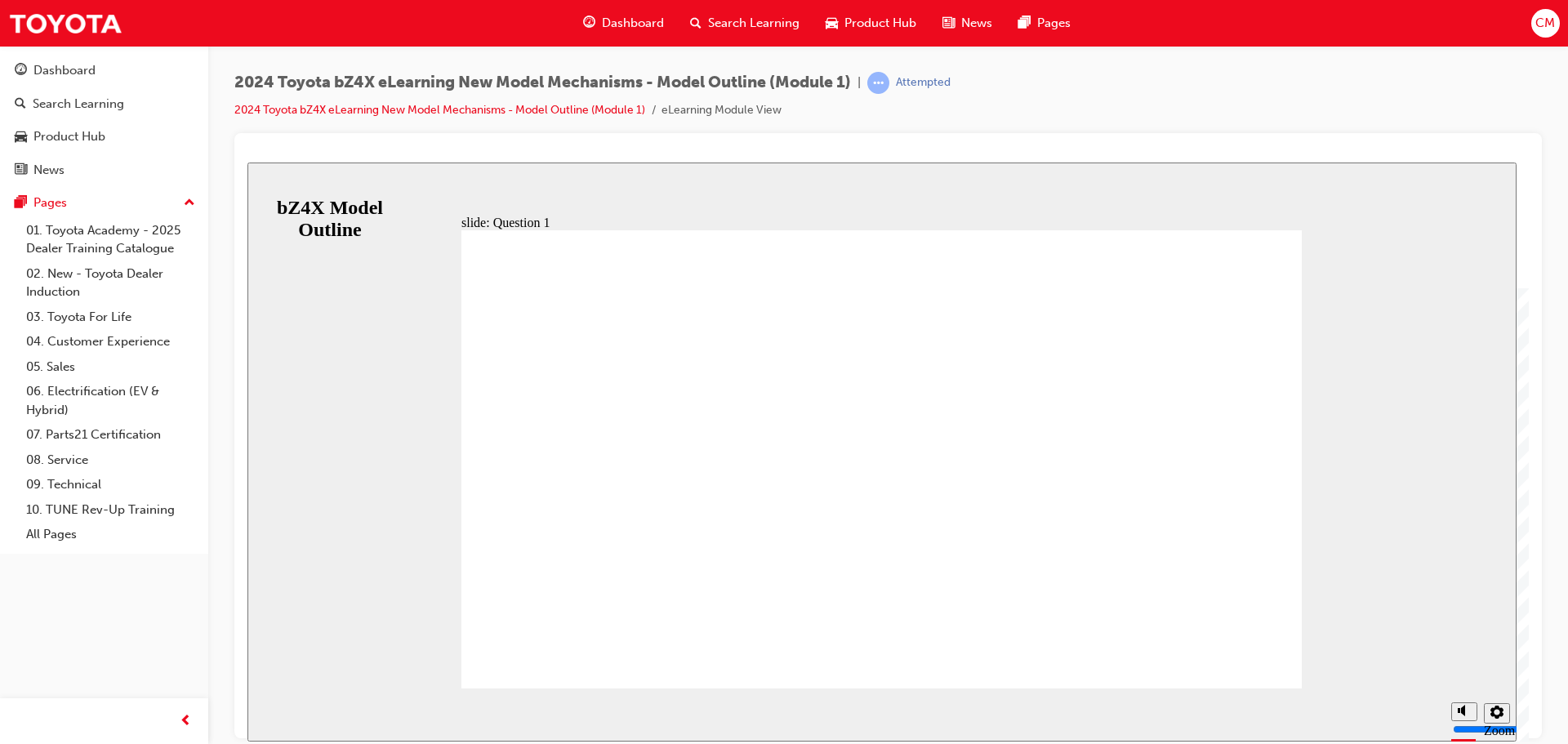click 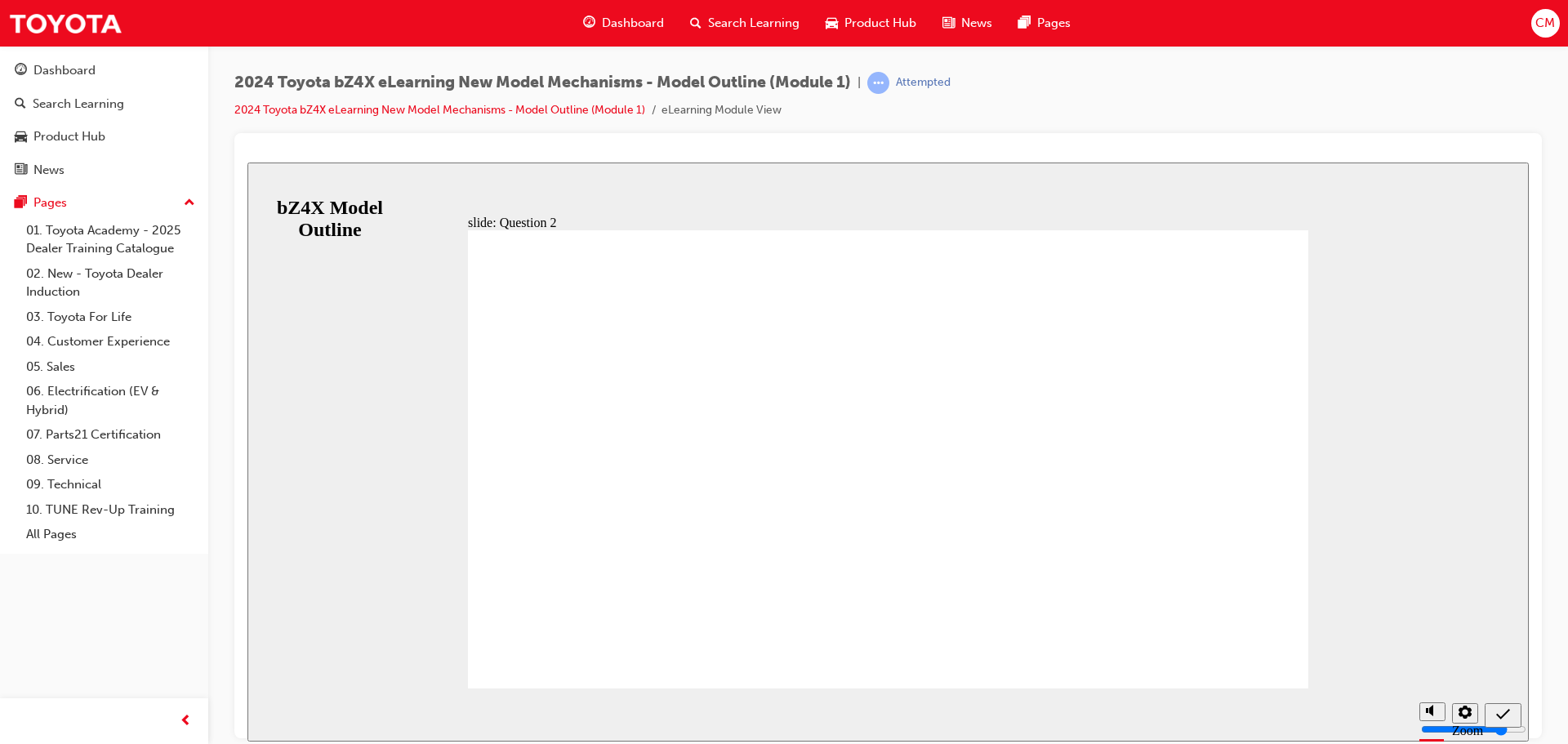 click 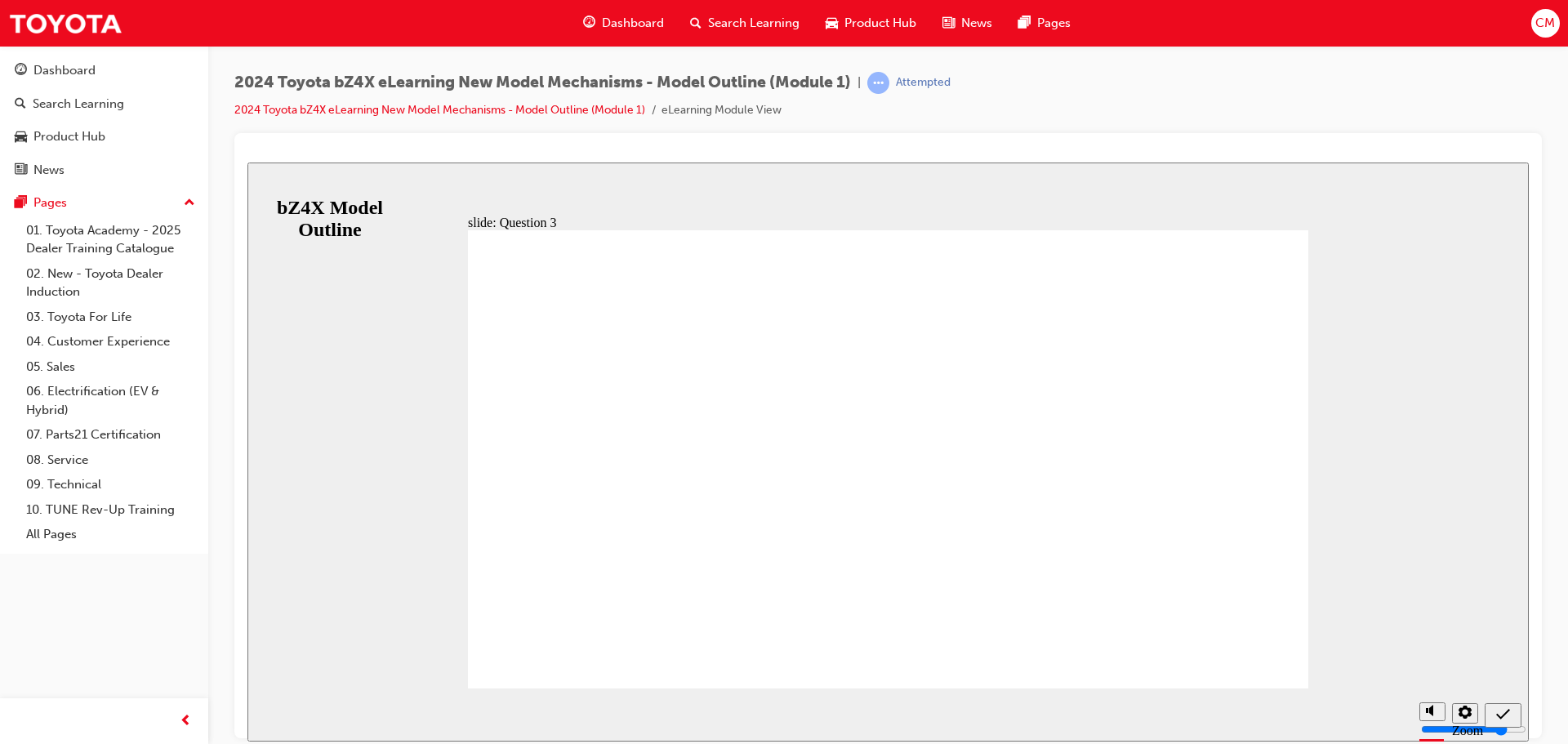 radio on "true" 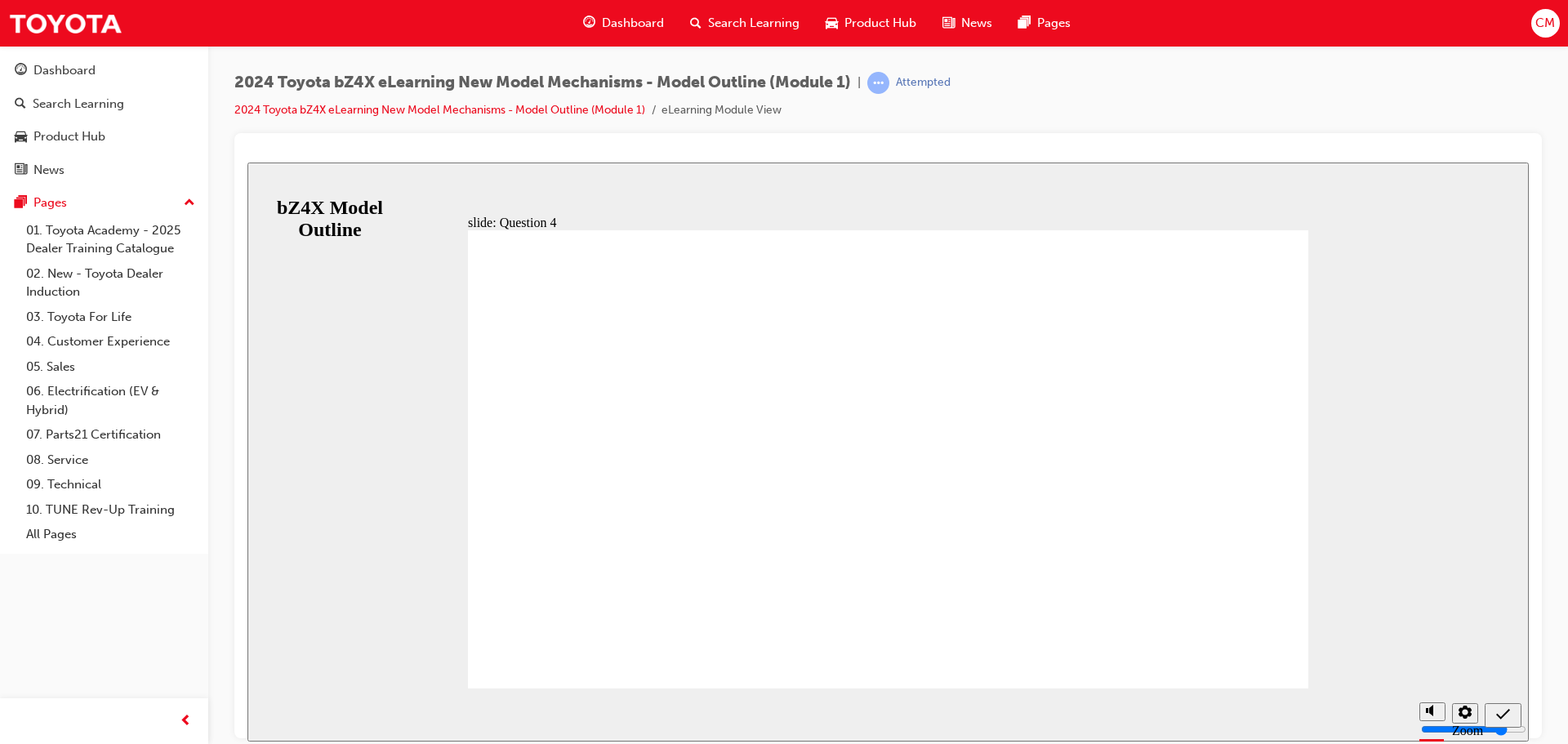 drag, startPoint x: 746, startPoint y: 498, endPoint x: 851, endPoint y: 526, distance: 108.66922 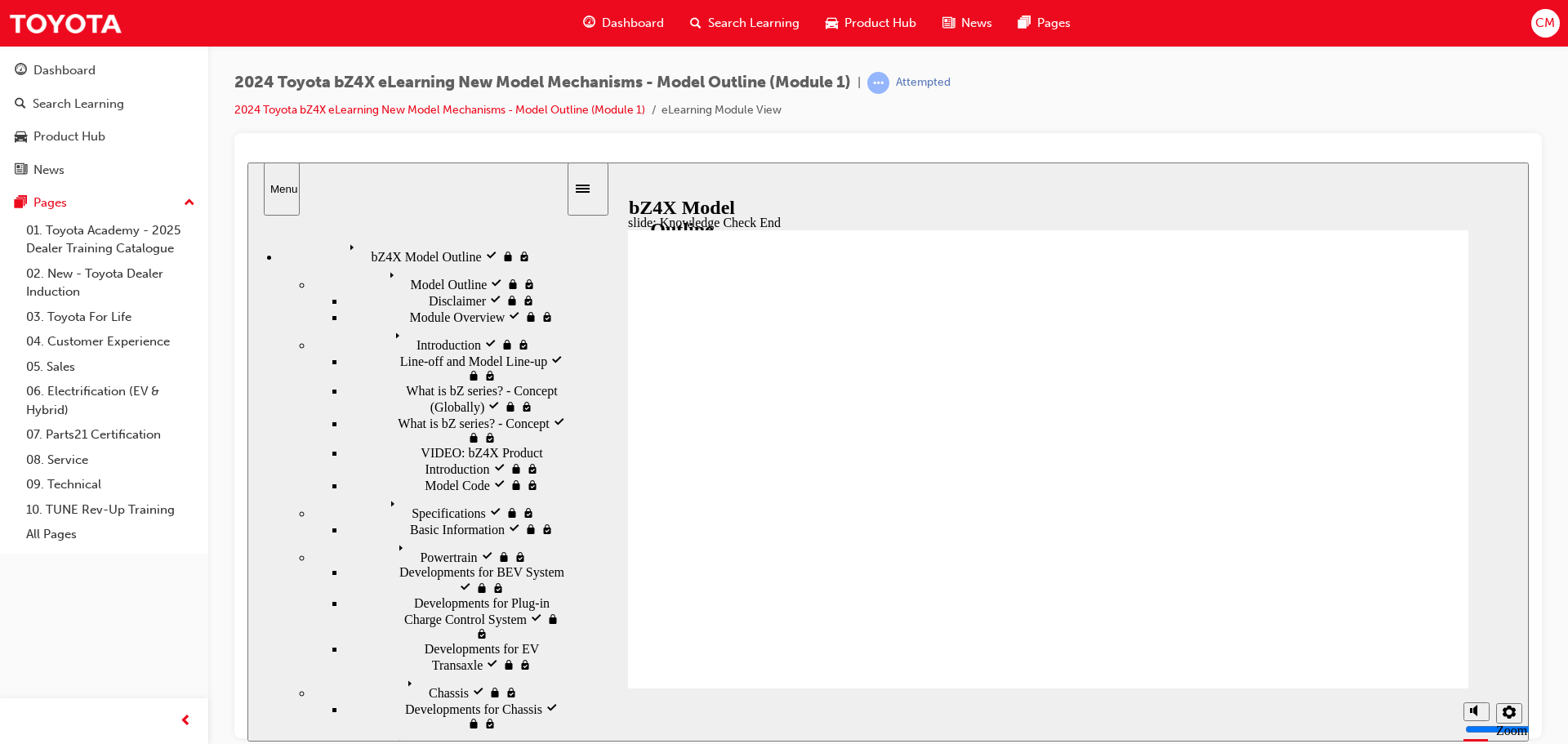 click on "Knowledge Check
Knowledge Check" at bounding box center (423, 926) 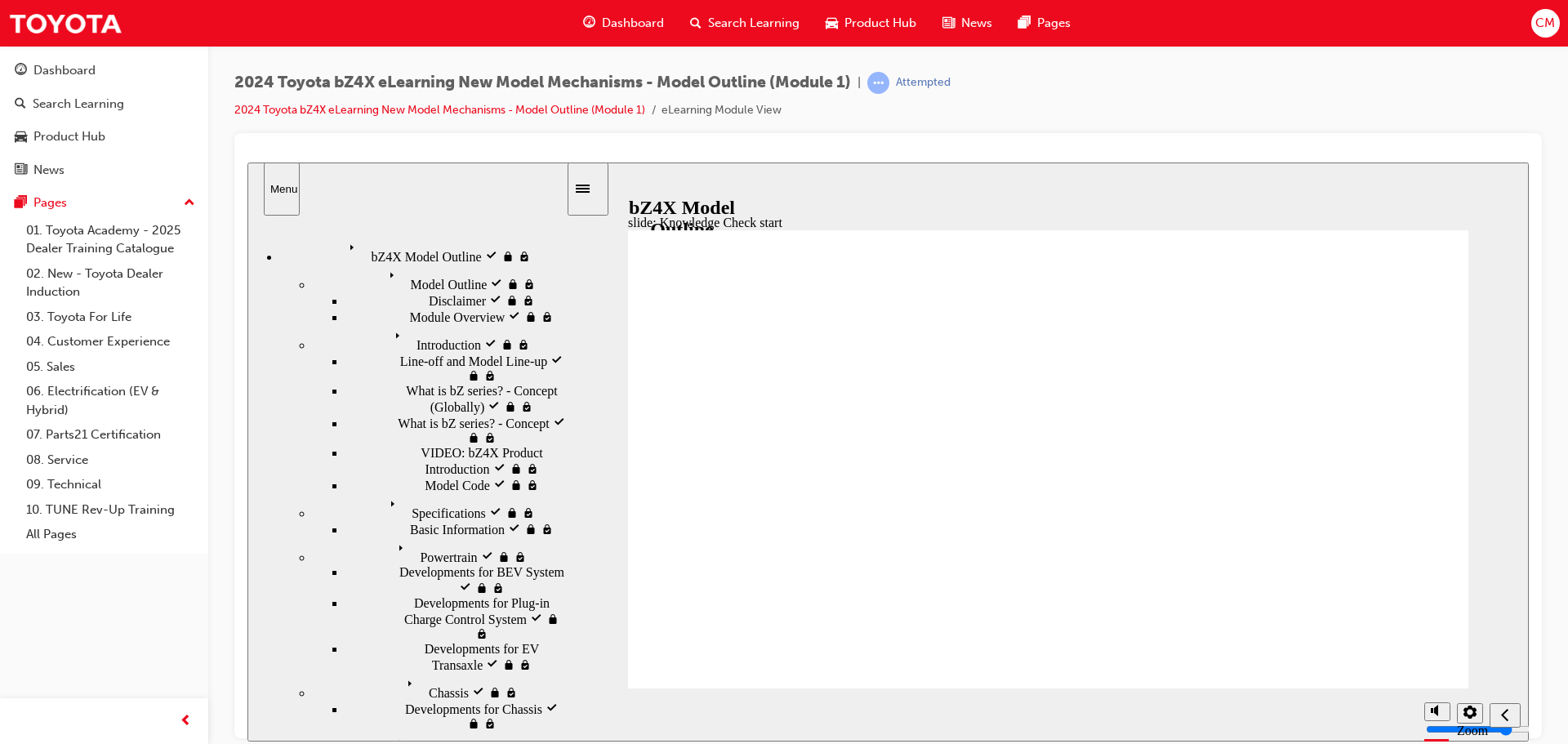click 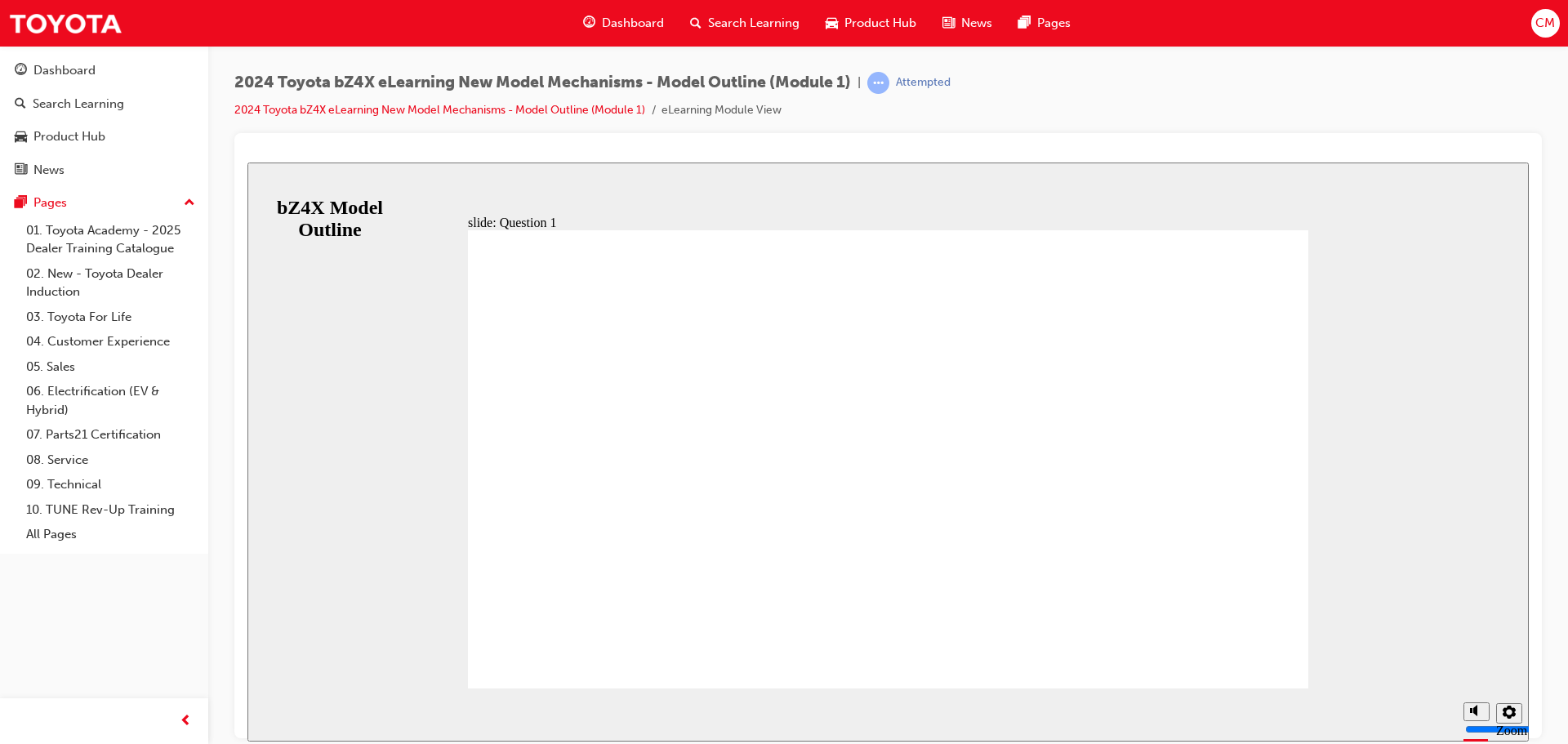 drag, startPoint x: 766, startPoint y: 595, endPoint x: 982, endPoint y: 618, distance: 217.221 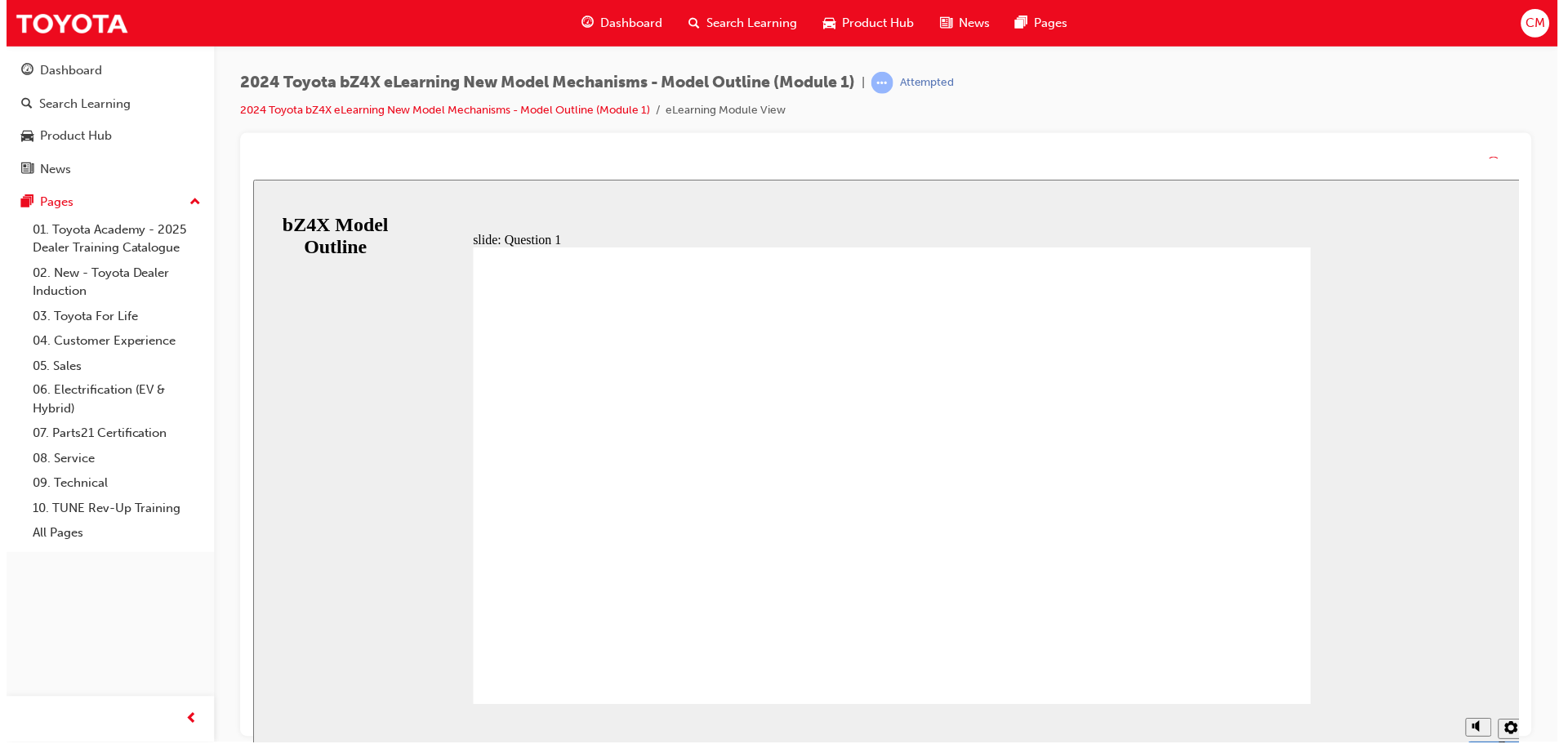 click on "Great work! Continue That’s right! You’ve selected the correct answer." at bounding box center [893, 3273] 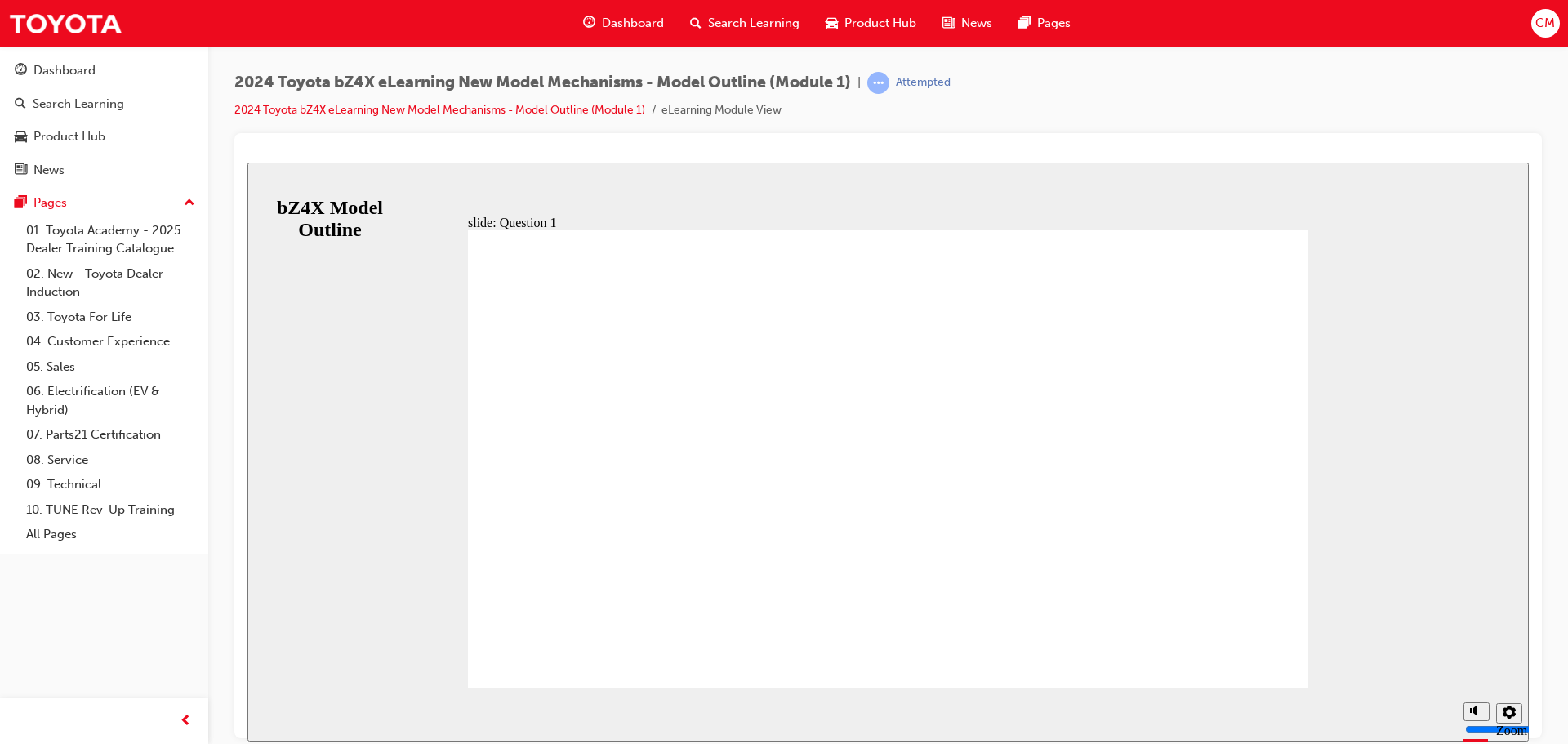 click 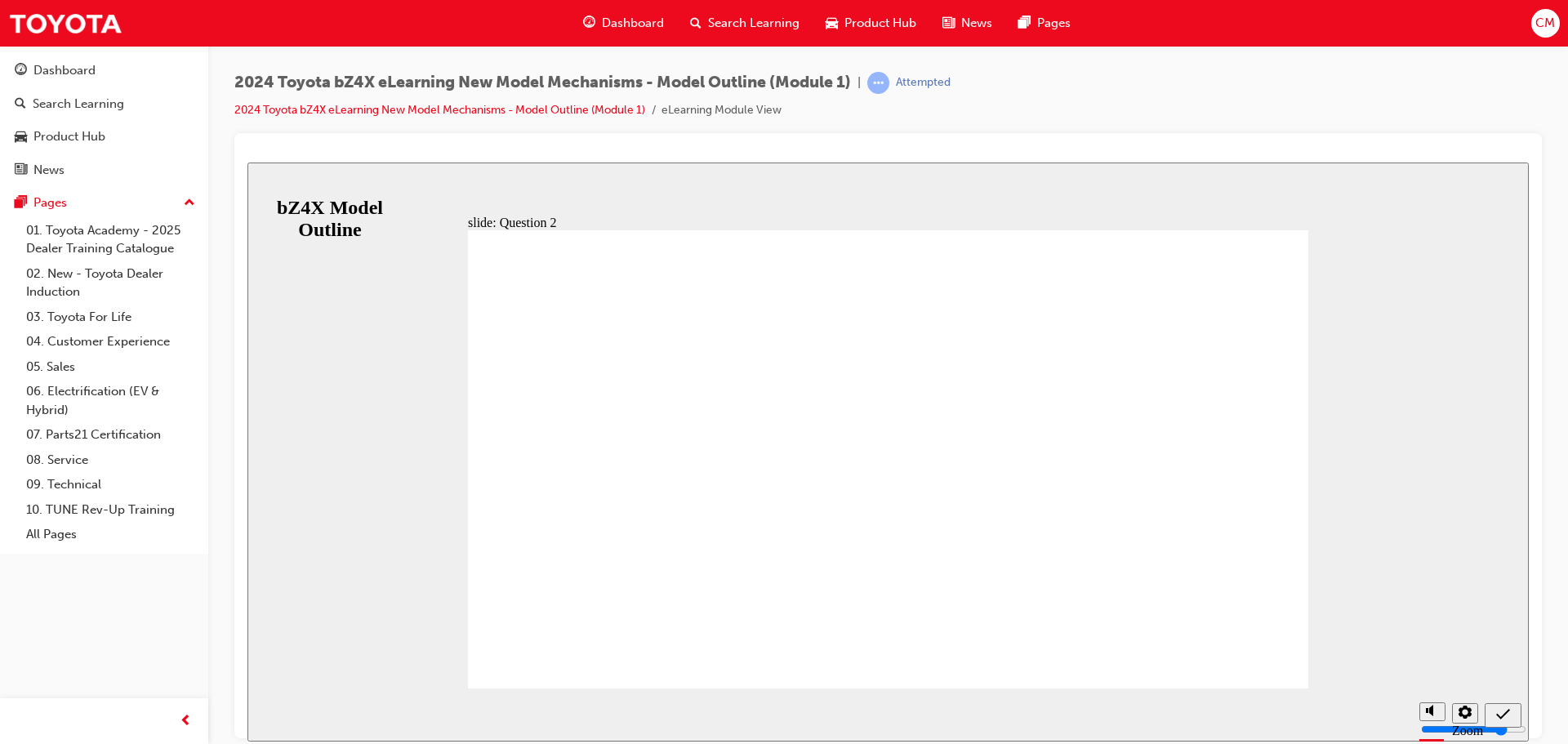 click 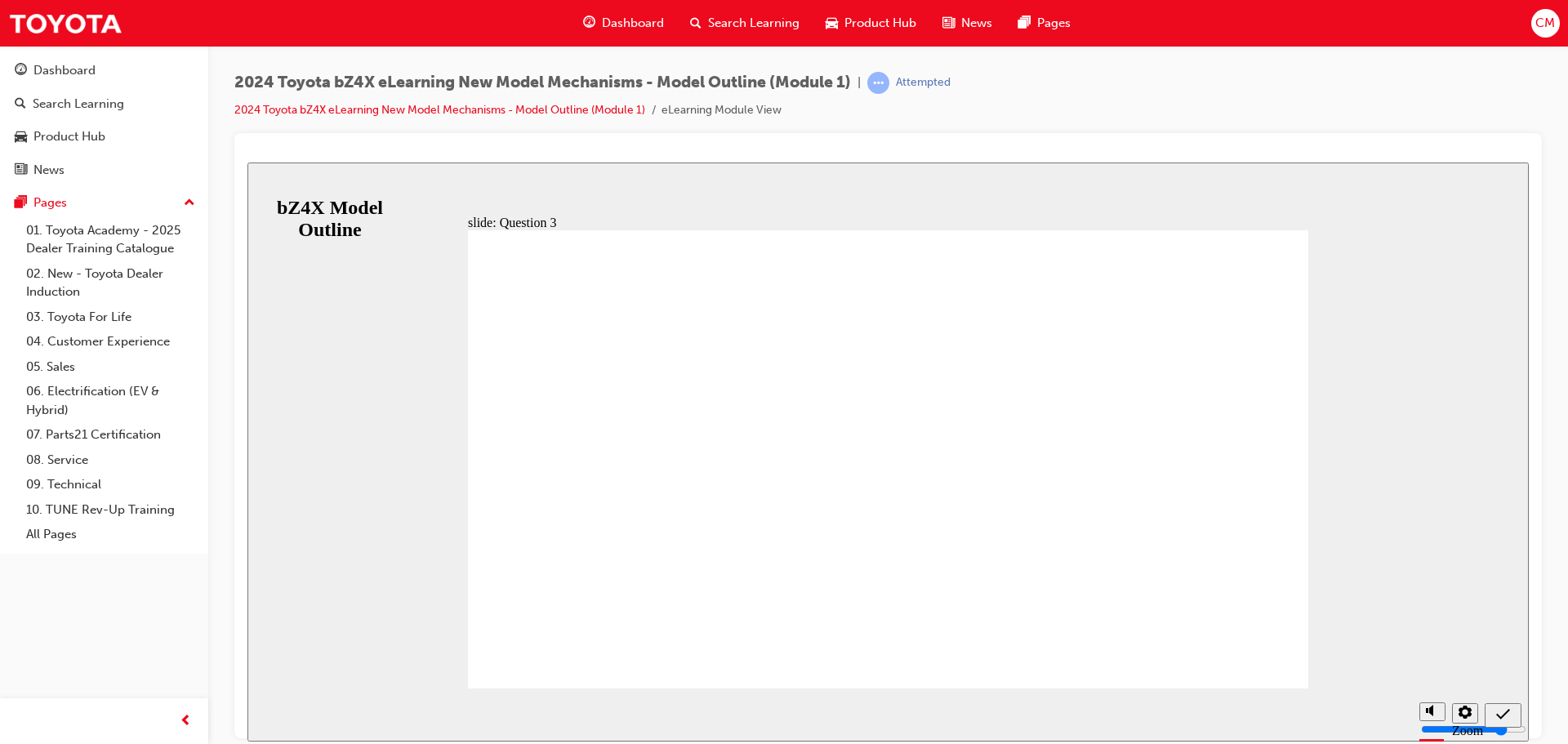 drag, startPoint x: 787, startPoint y: 539, endPoint x: 828, endPoint y: 543, distance: 41.19466 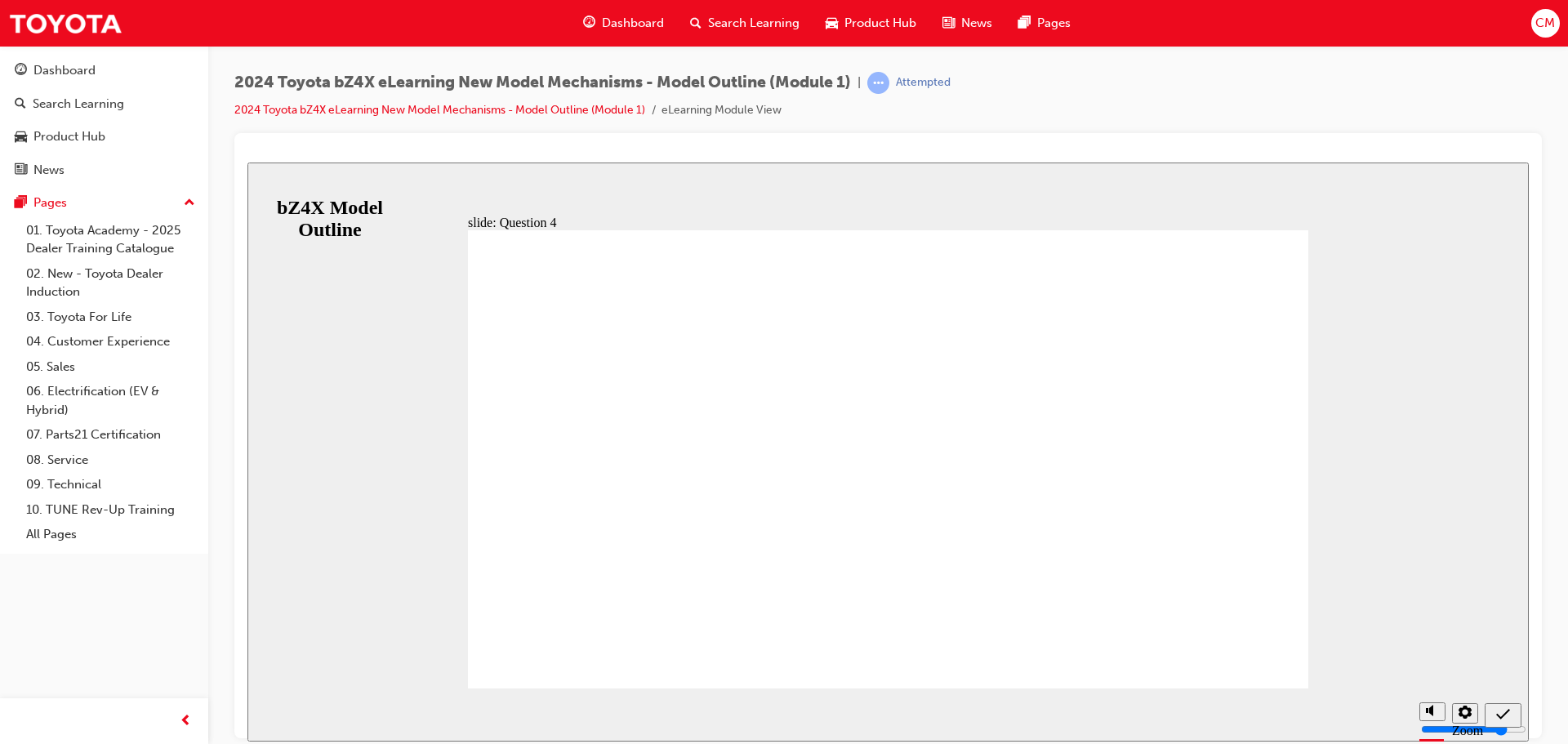 click 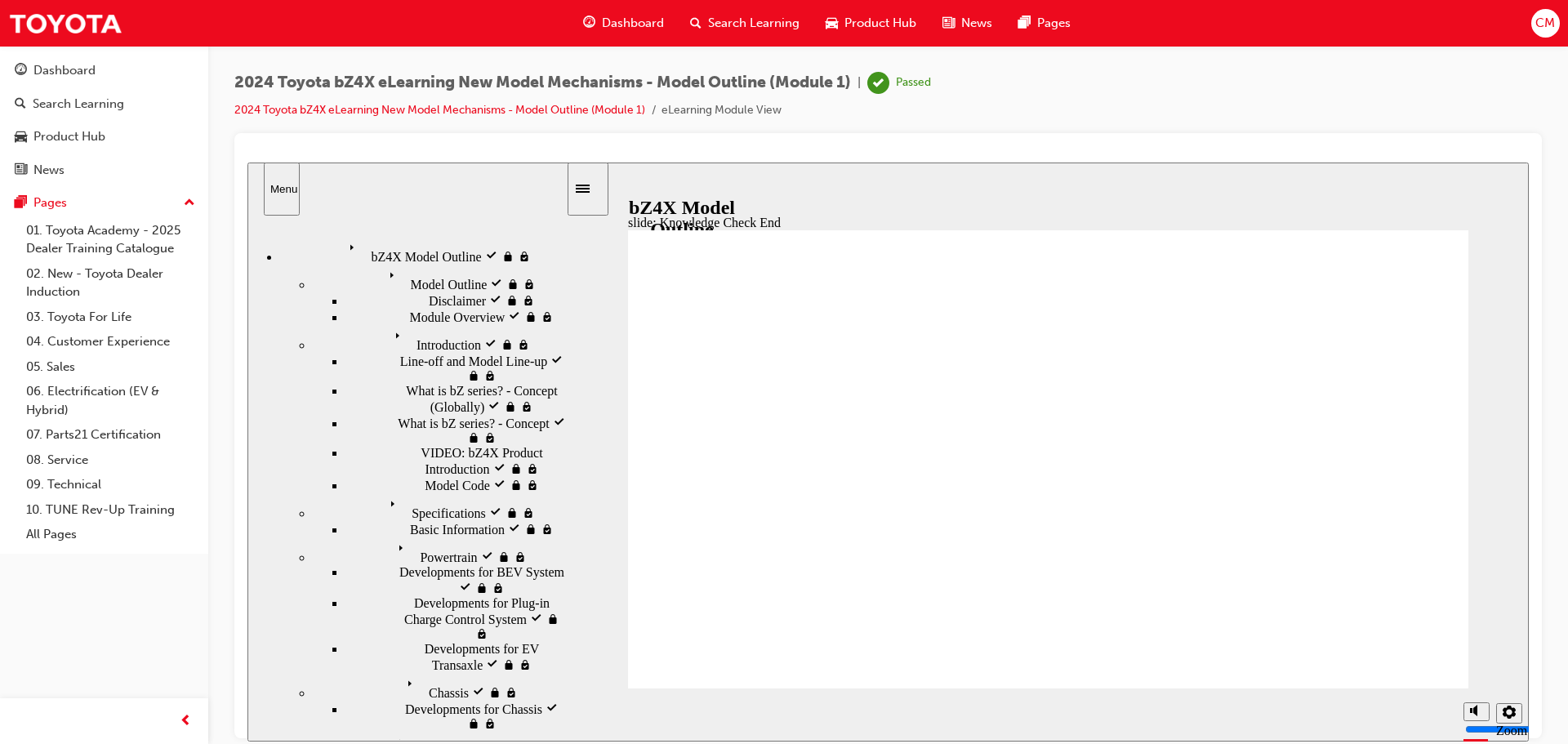 click 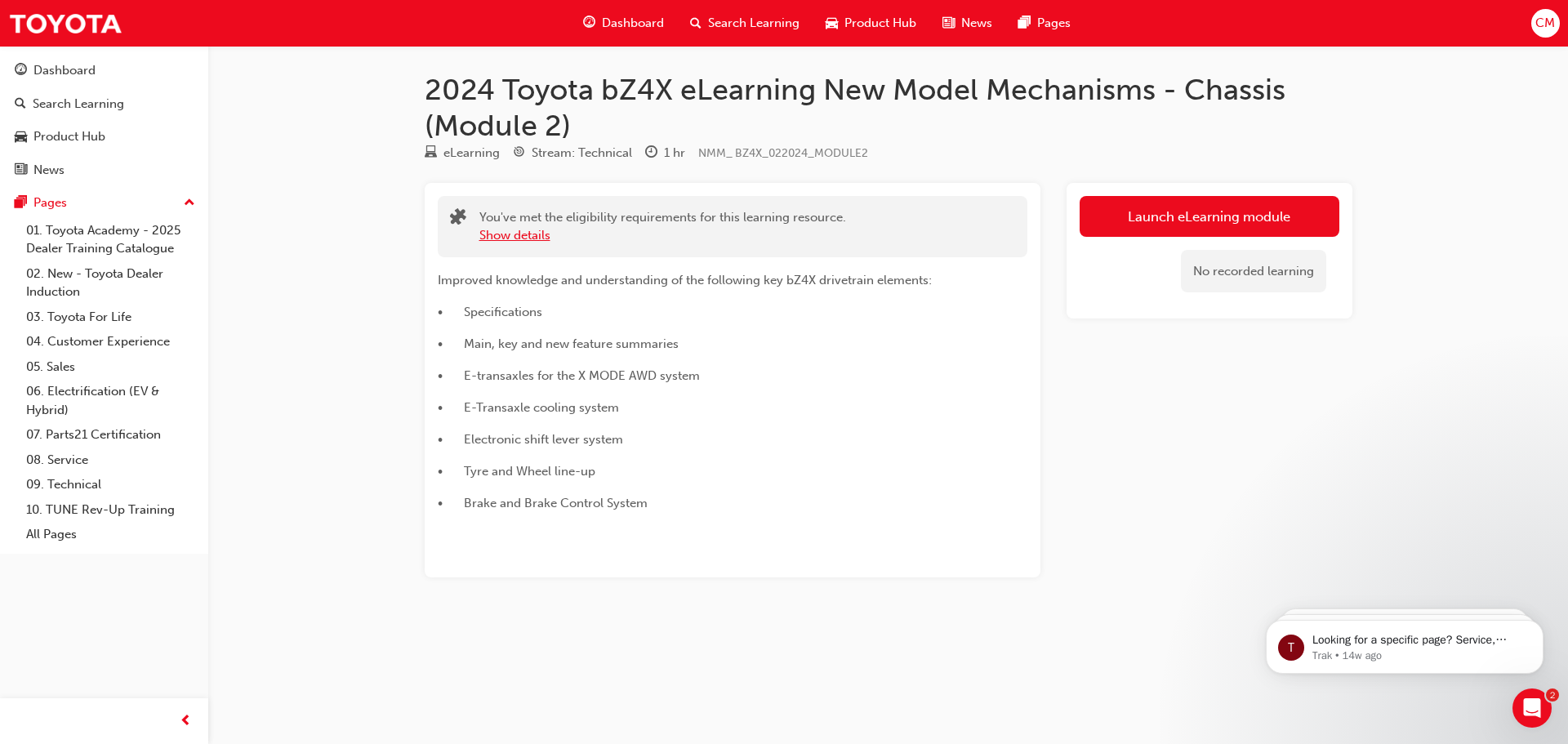 click on "Show details" at bounding box center (514, 235) 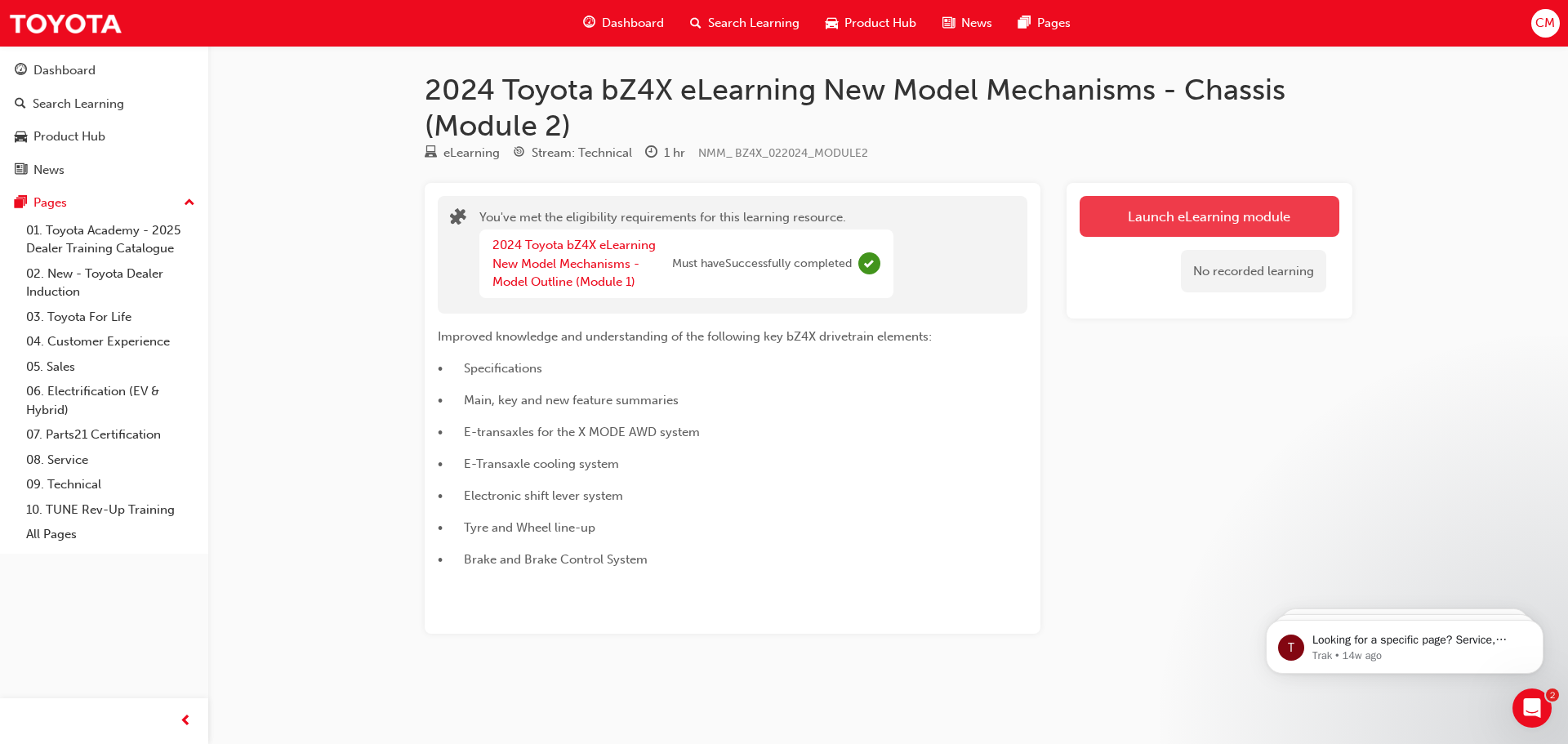 click on "Launch eLearning module" at bounding box center (1209, 216) 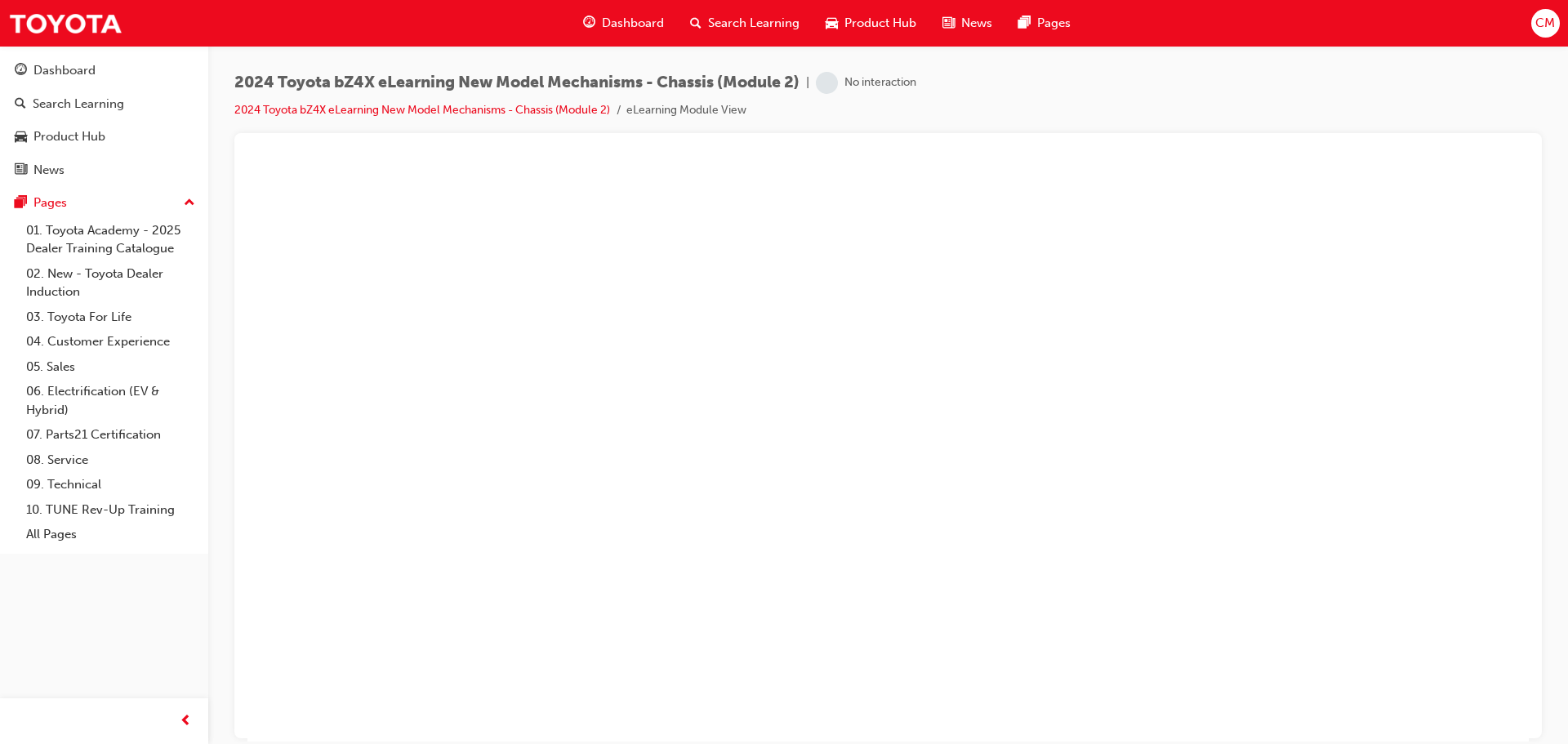 scroll, scrollTop: 0, scrollLeft: 0, axis: both 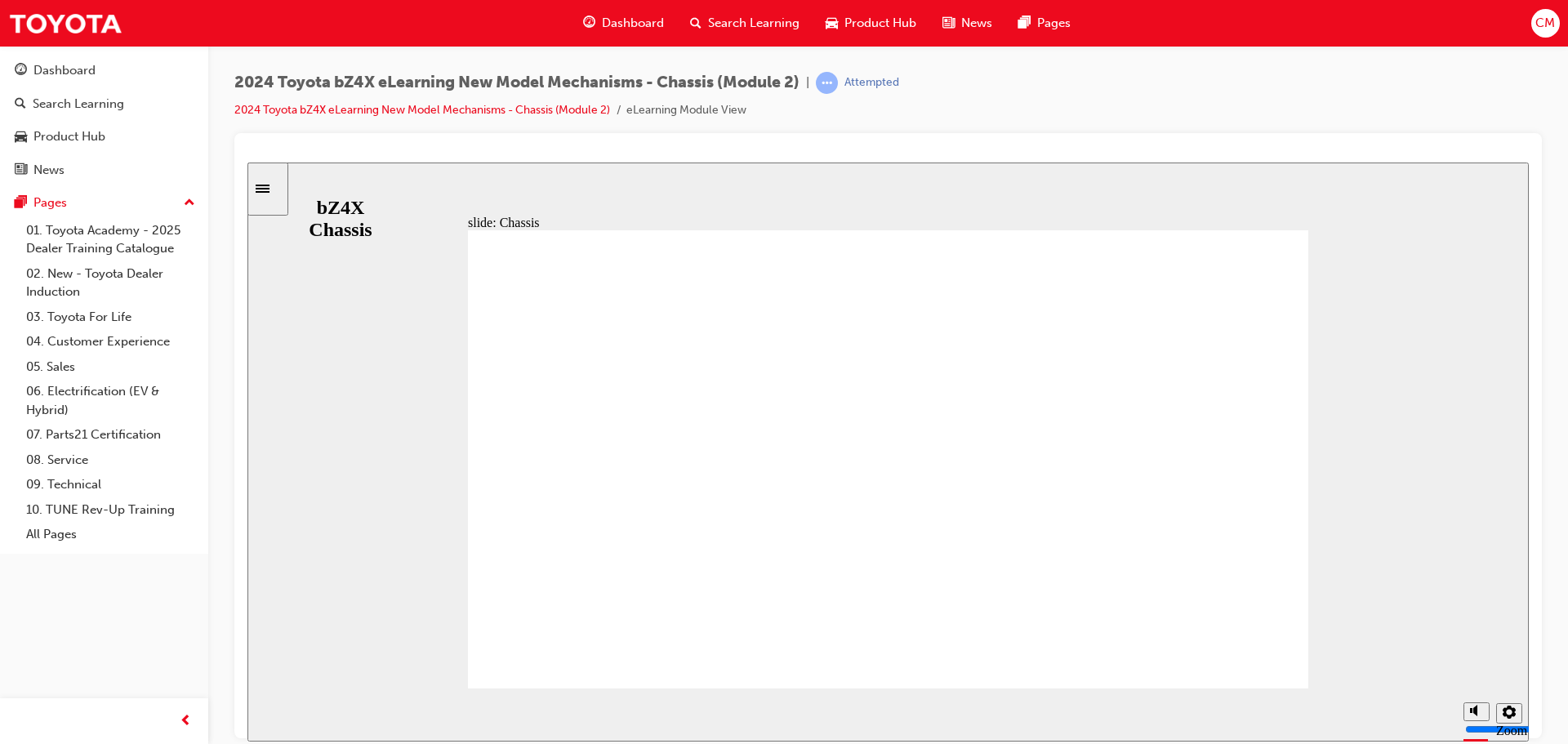 click 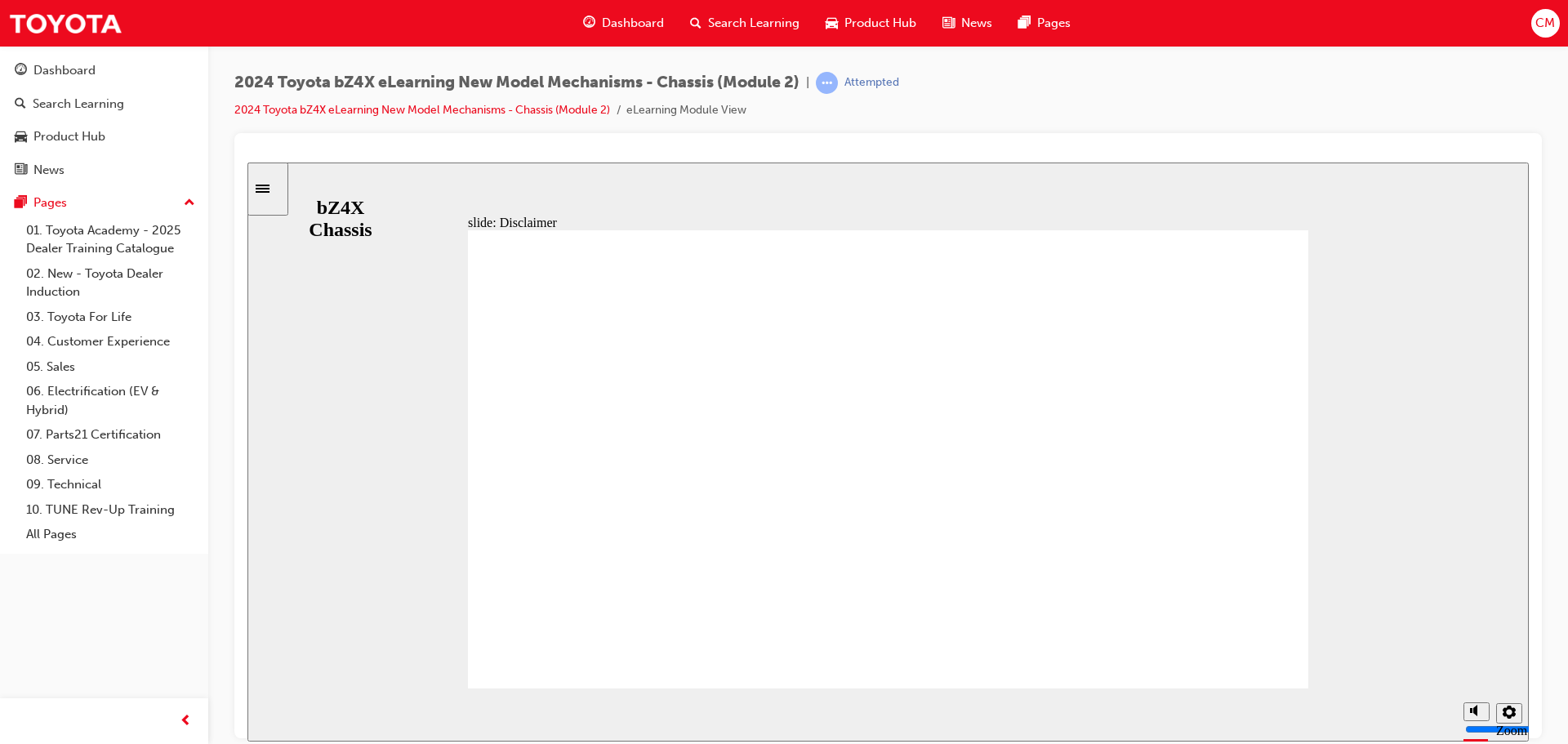 drag, startPoint x: 1151, startPoint y: 653, endPoint x: 1130, endPoint y: 654, distance: 21.023796 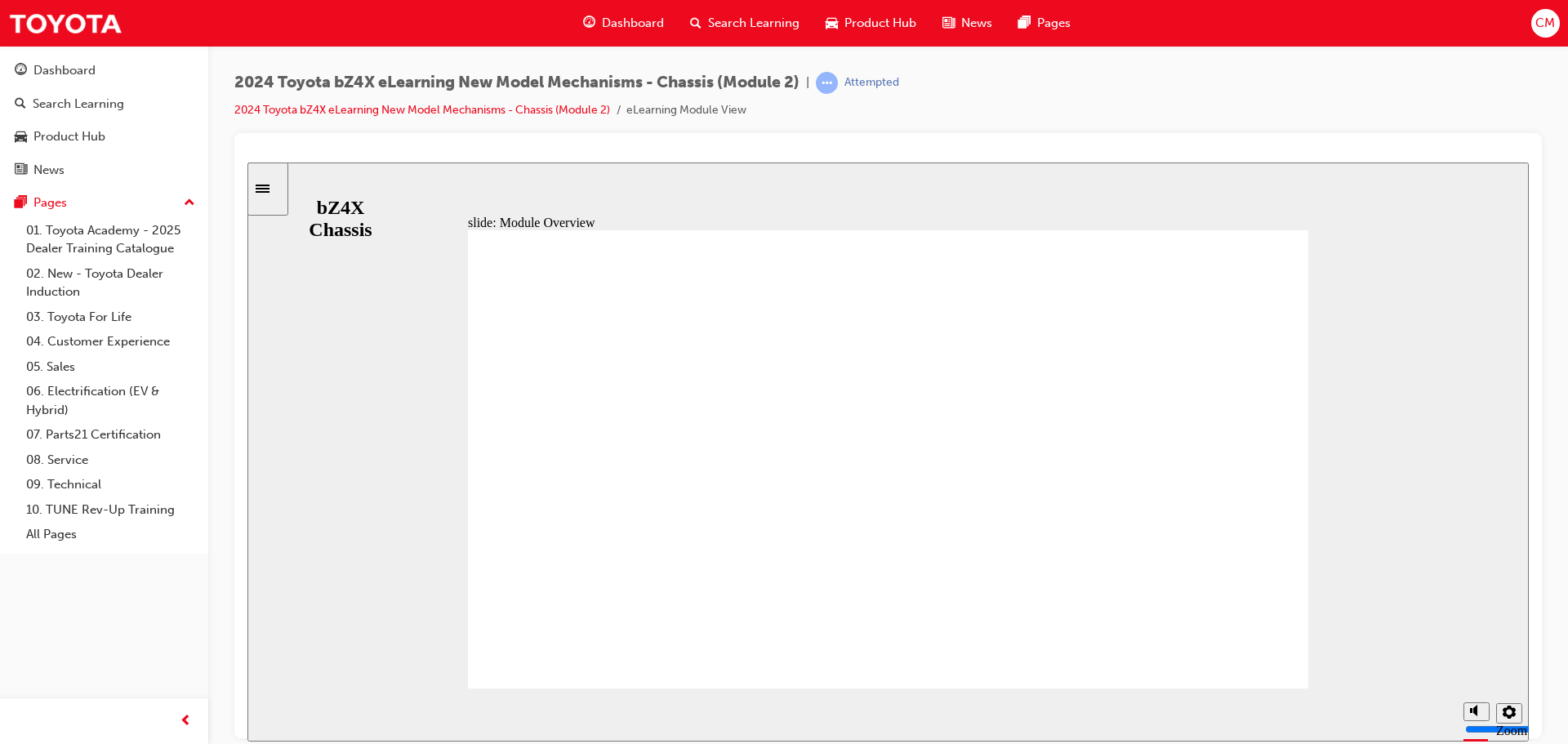 click 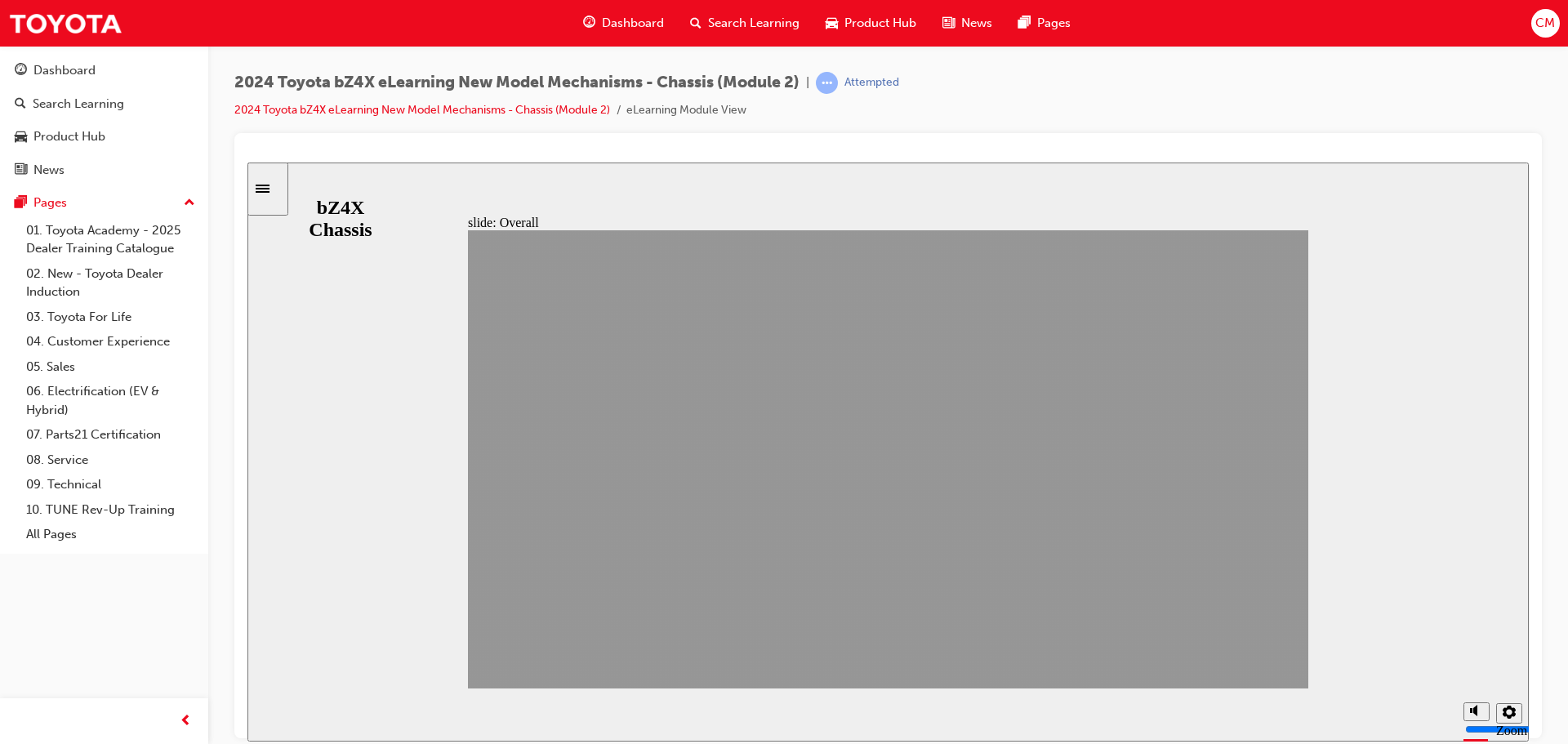 click 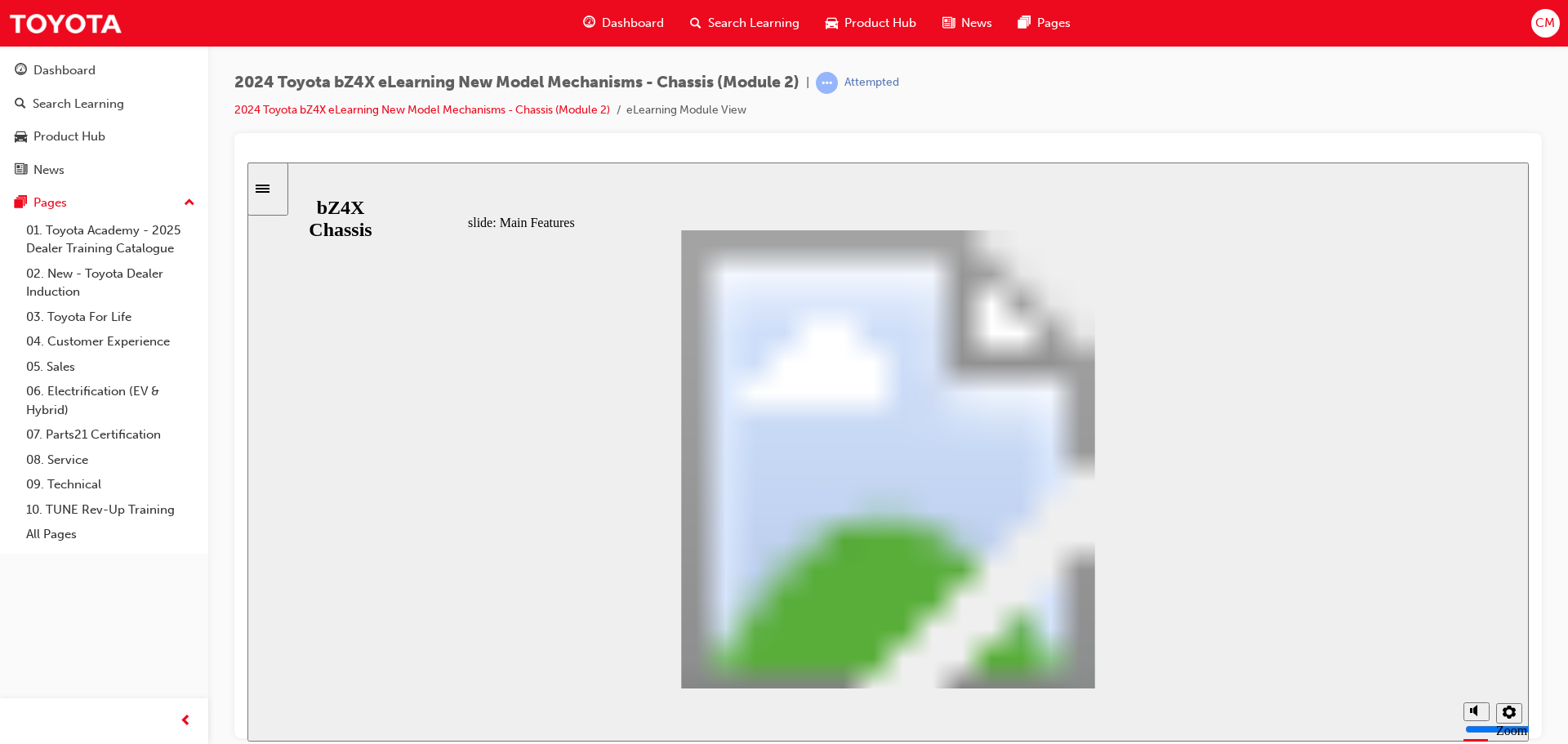 click at bounding box center [888, 1601] 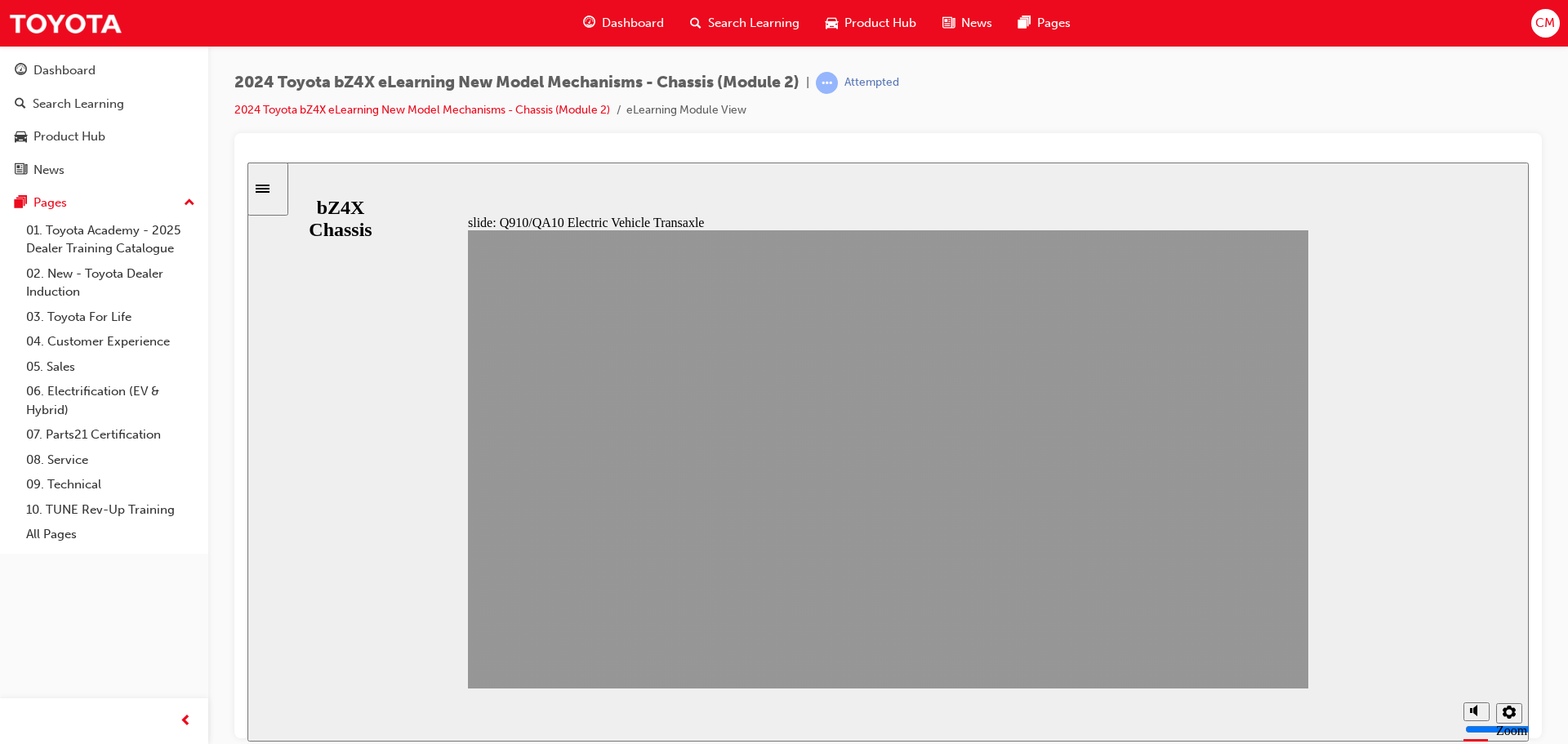 click 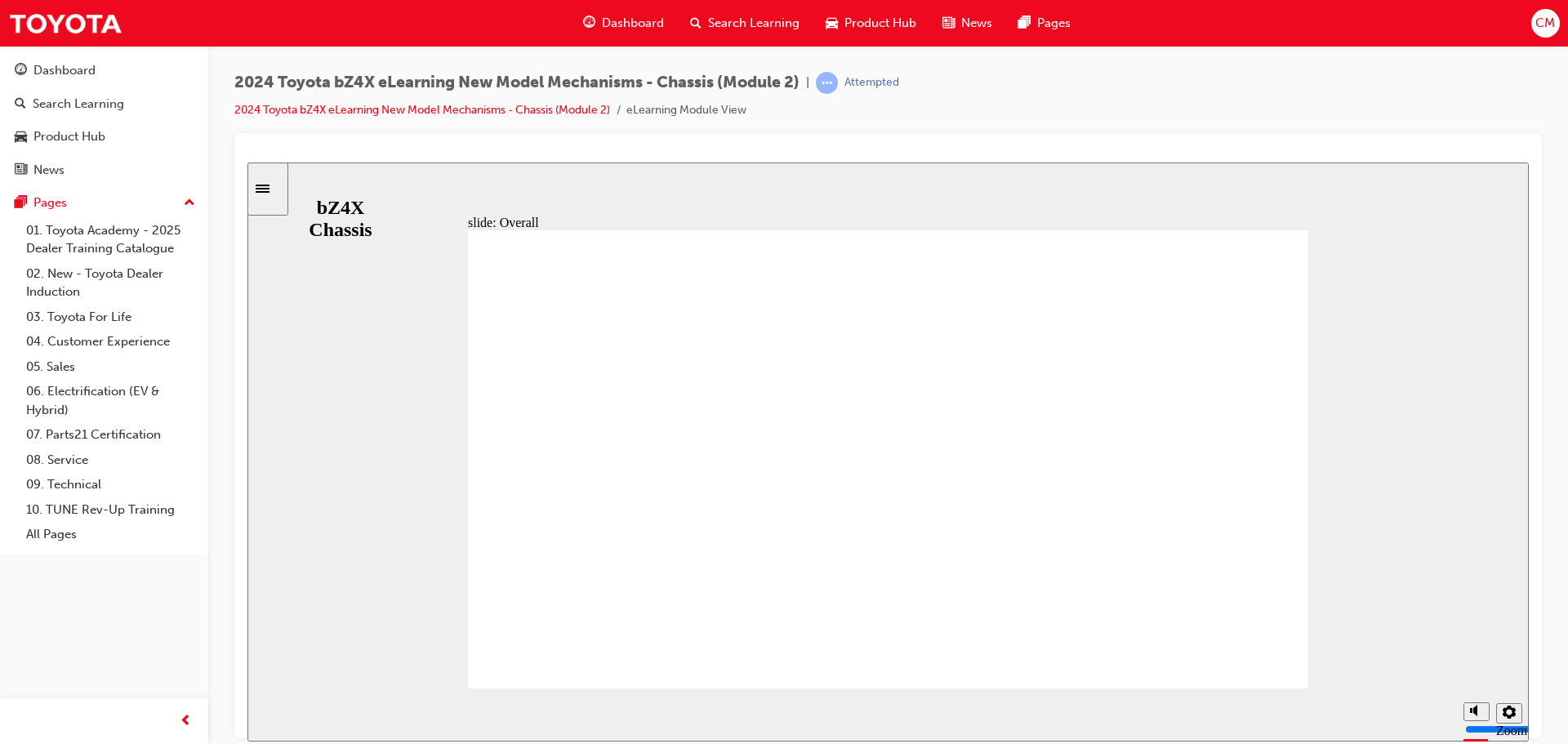 click 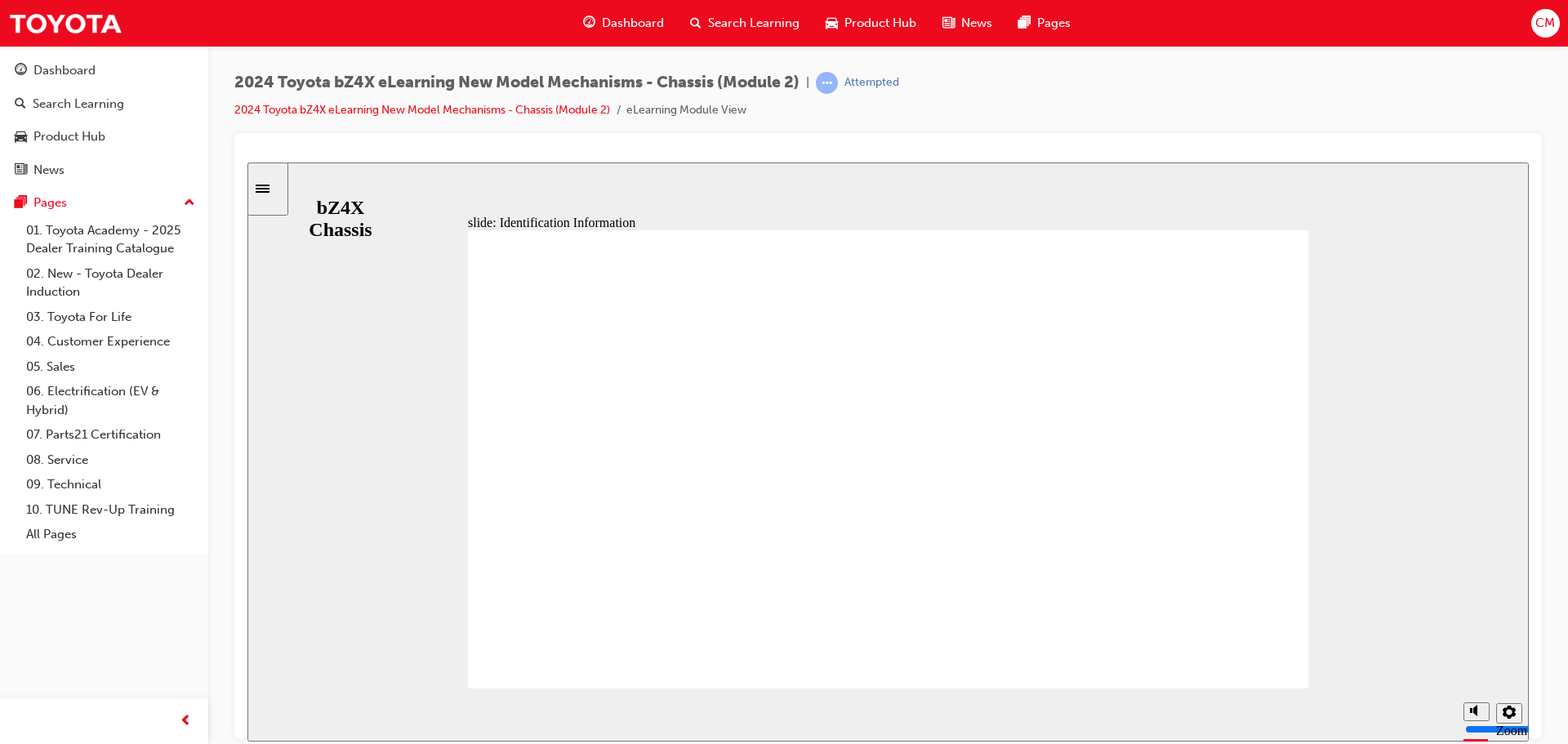 click 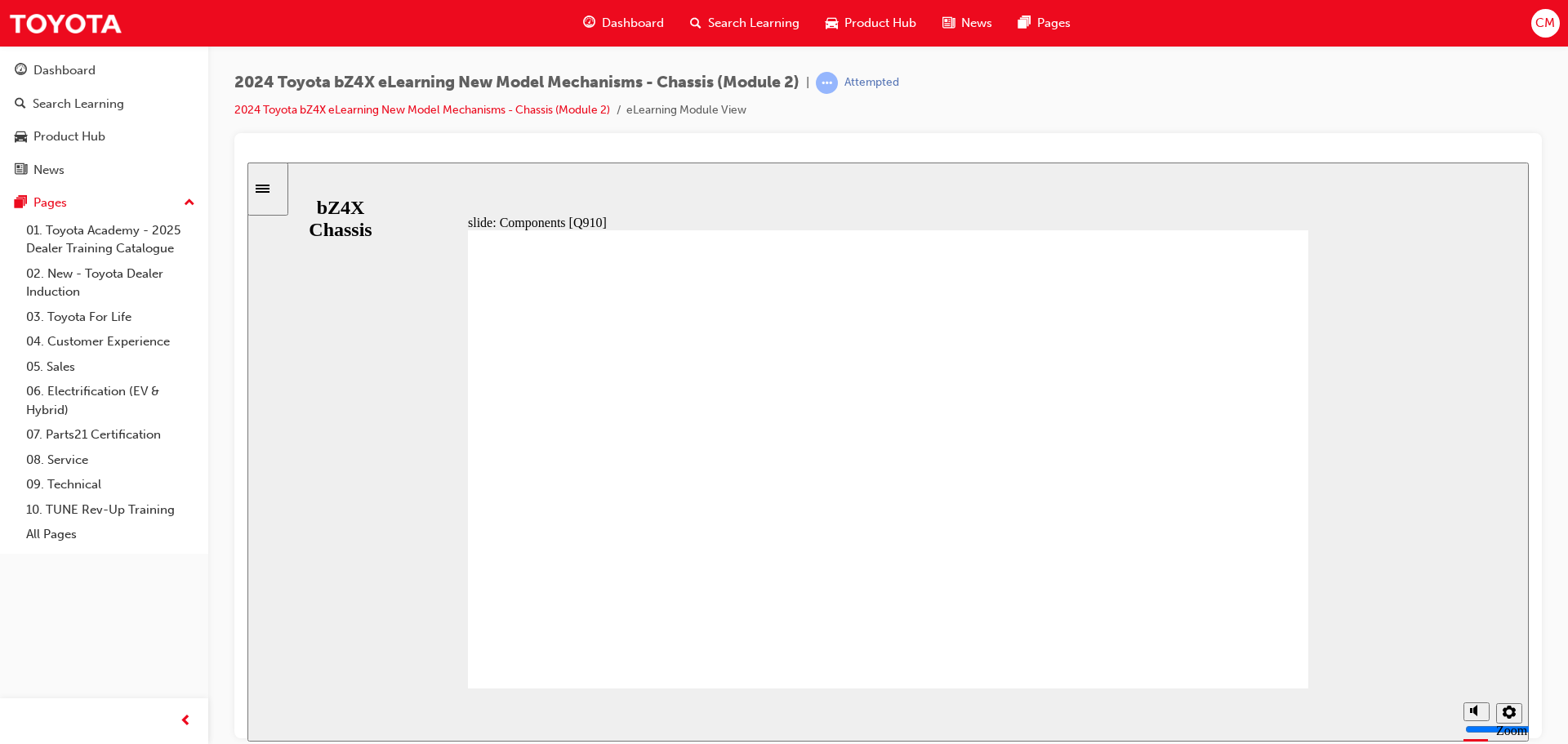 click at bounding box center (888, 2060) 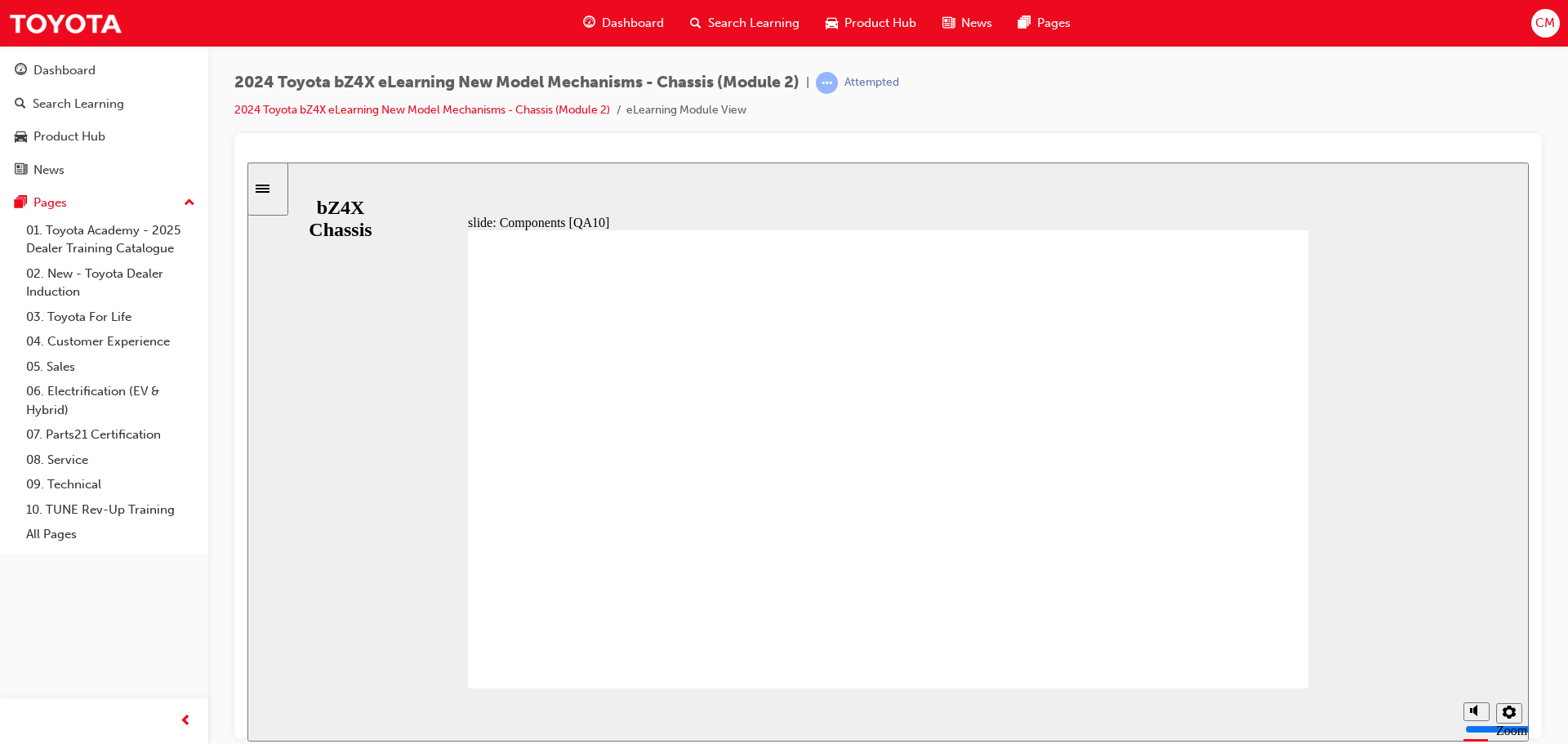 click 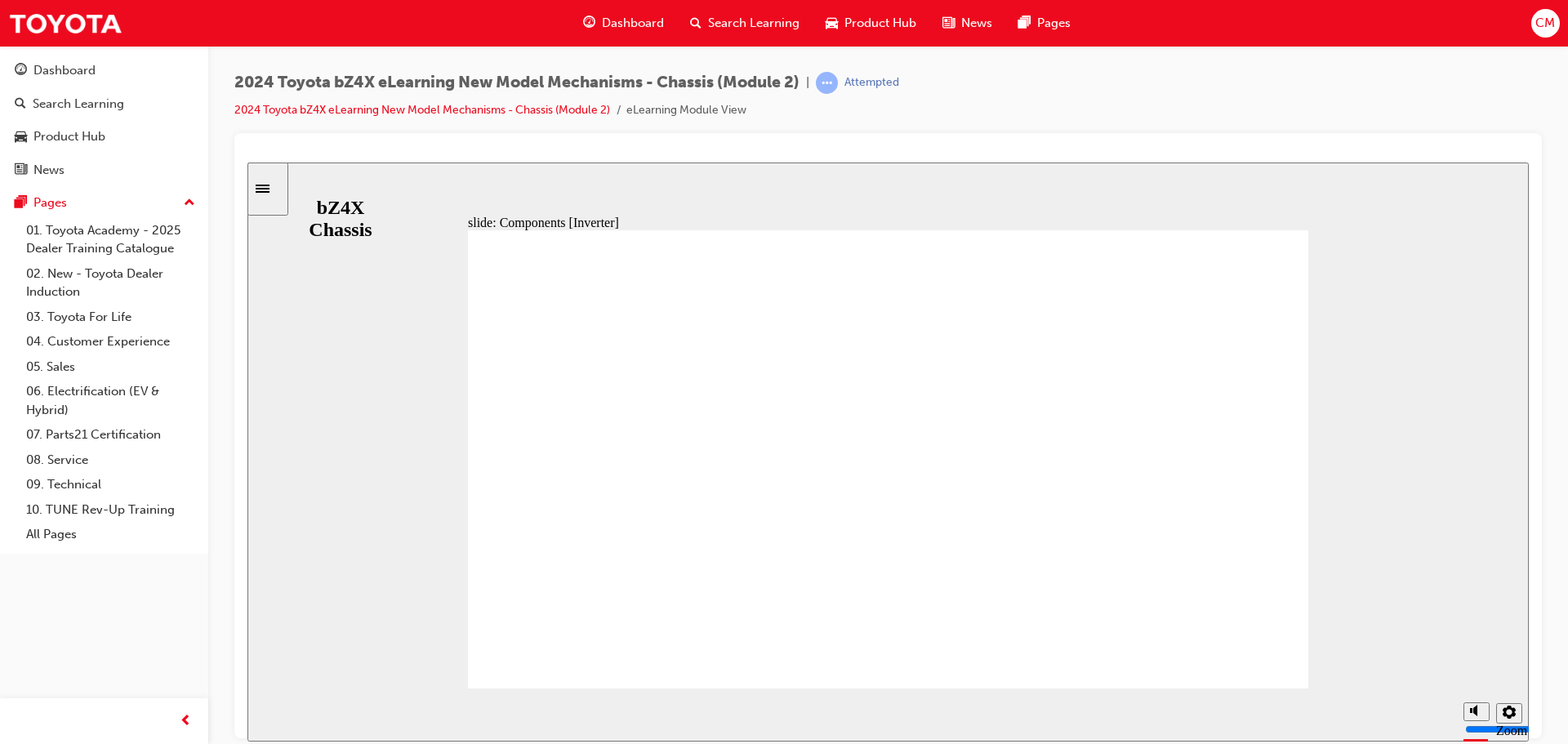 click 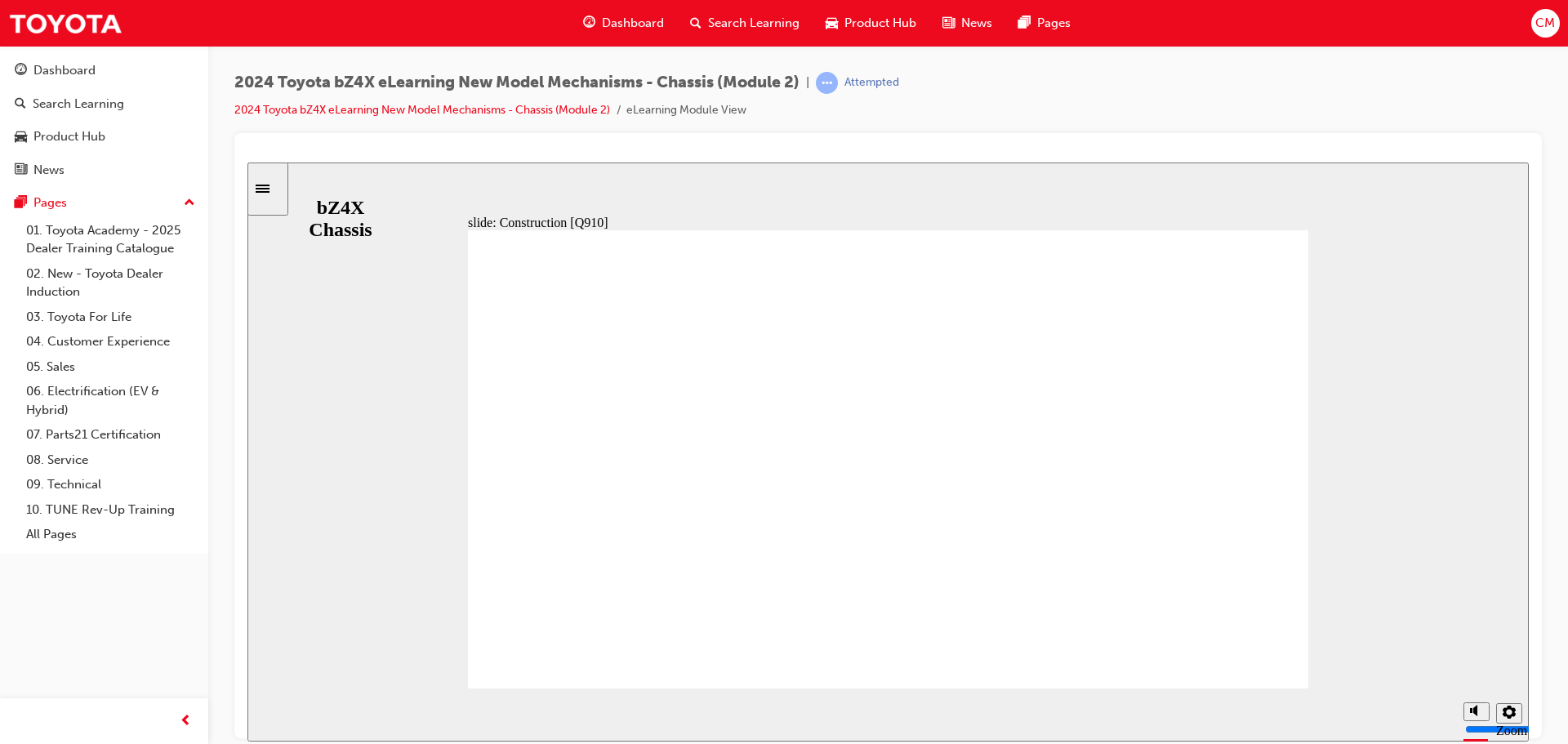 click on "Construction [Q910] Oval 1 The Q910 front EV transaxle gear train has a simple 3-axis configuration. The main shaft uses a counter drive gear / parking gear, the 2nd shaft uses a counter driven gear / drive pinion gear and the 3rd shaft uses a differential ring gear / differential. Q910/QA10 Transaxle  Line 7 Oval 4 Shortened Group 1 Electric Motor Arrow 6 直線コネクタ 29 3 直線コネクタ 30 4 Mechanical Oil Pump (Trochoid) Arrow 7 直線コネクタ 31 5 直線コネクタ 40 2 直線コネクタ 44 1 Oval 3 2nd Shaft Oval 2 Arrow 5 Line 6 Main Shaft Arrow 4 直線矢印コネクタ 41 1 Oval 5 Group 2 To short the front overhang and ensure the cabin space, the length of the transaxle is shortened by placing the 2nd shaft on the upper side. info icon 1 Oval 6 3rd Shaft Arrow 3 Oval 7 NEXT BACK NEXT BACK Mechanical Oil  Pump (Trochoid) Electric Motor Shortened 3rd Shat 2nd Shat Main Shat To short the ront overhang and ensure the cabin   Construction [Q910] Q910/QA10" at bounding box center (888, 1618) 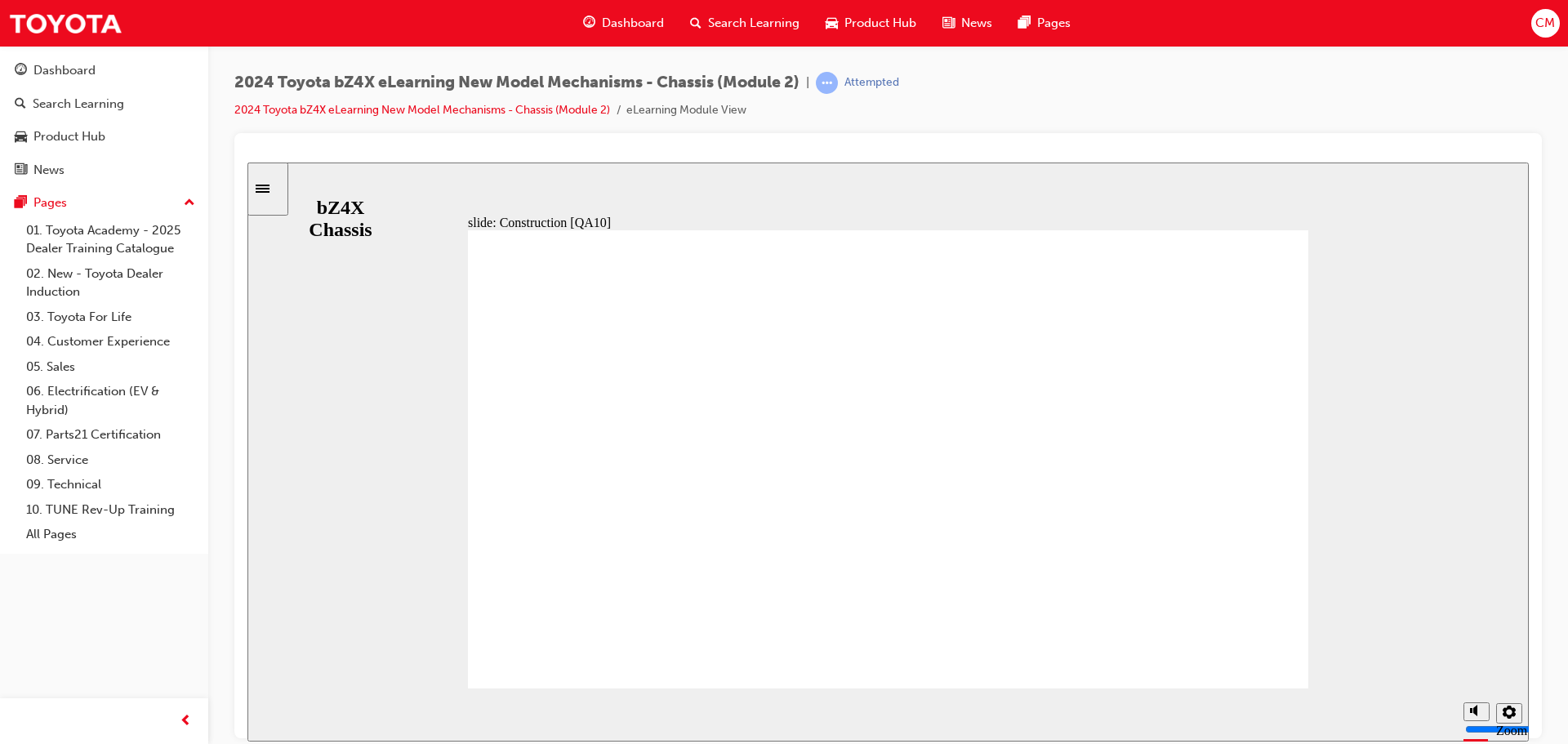 click 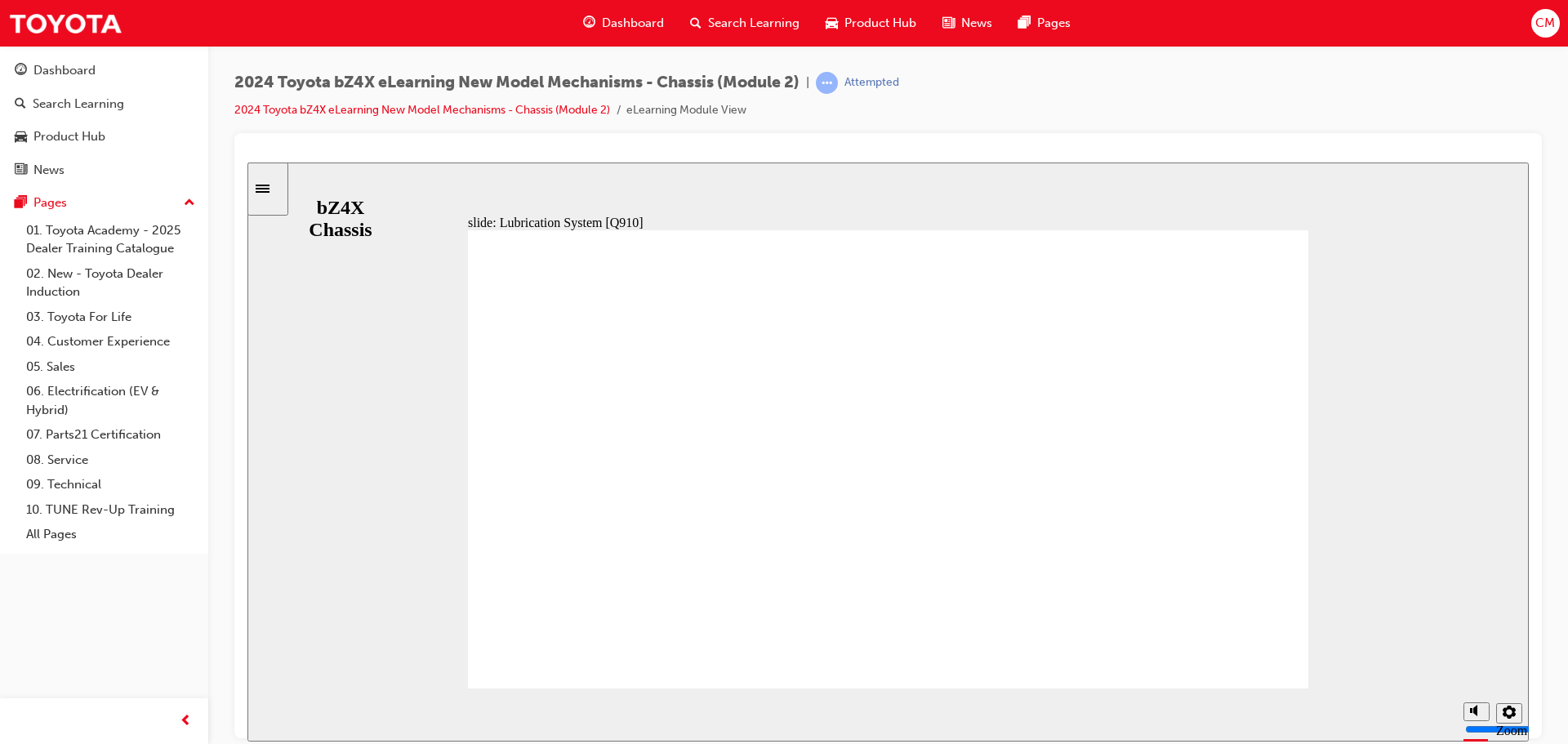 click at bounding box center [888, 2060] 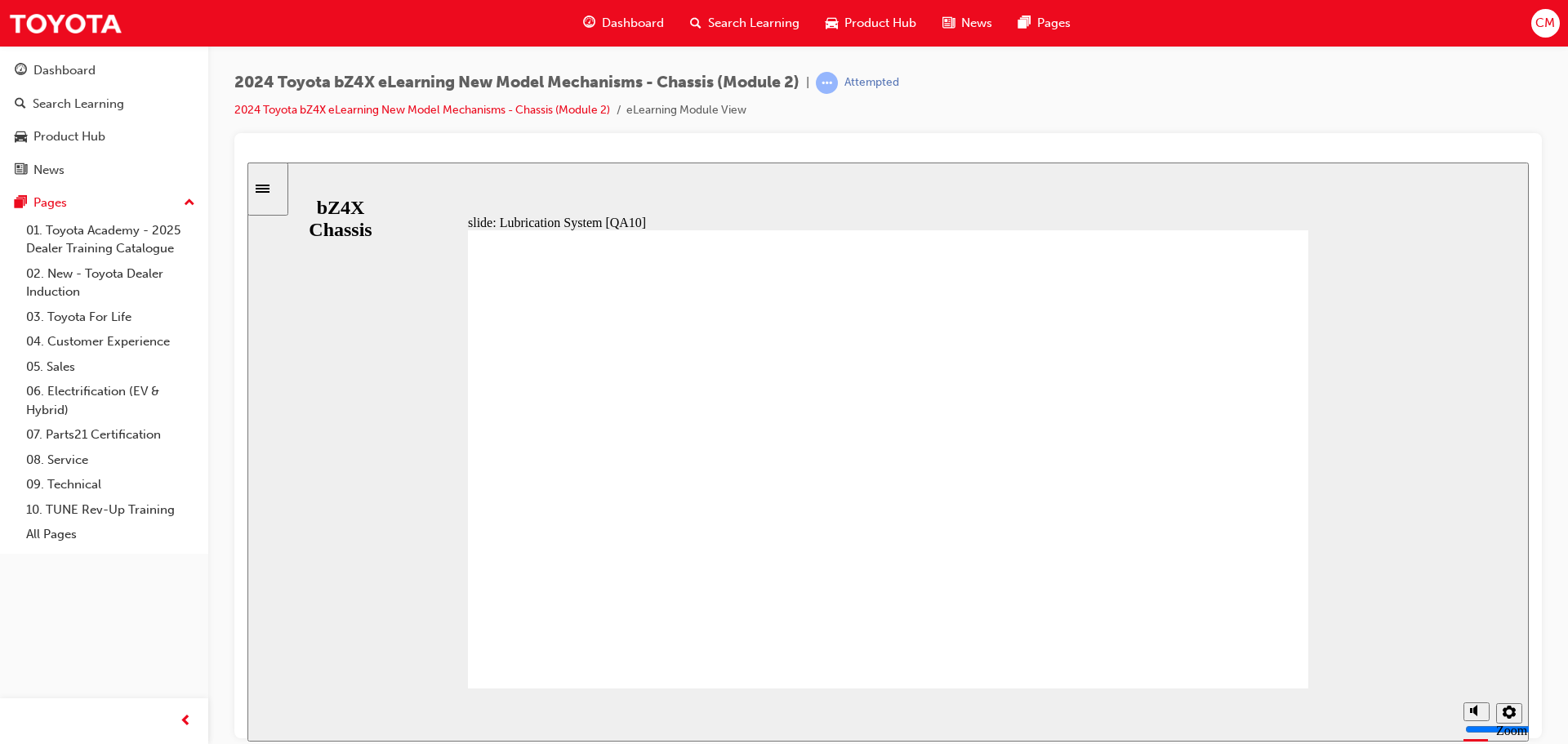 click 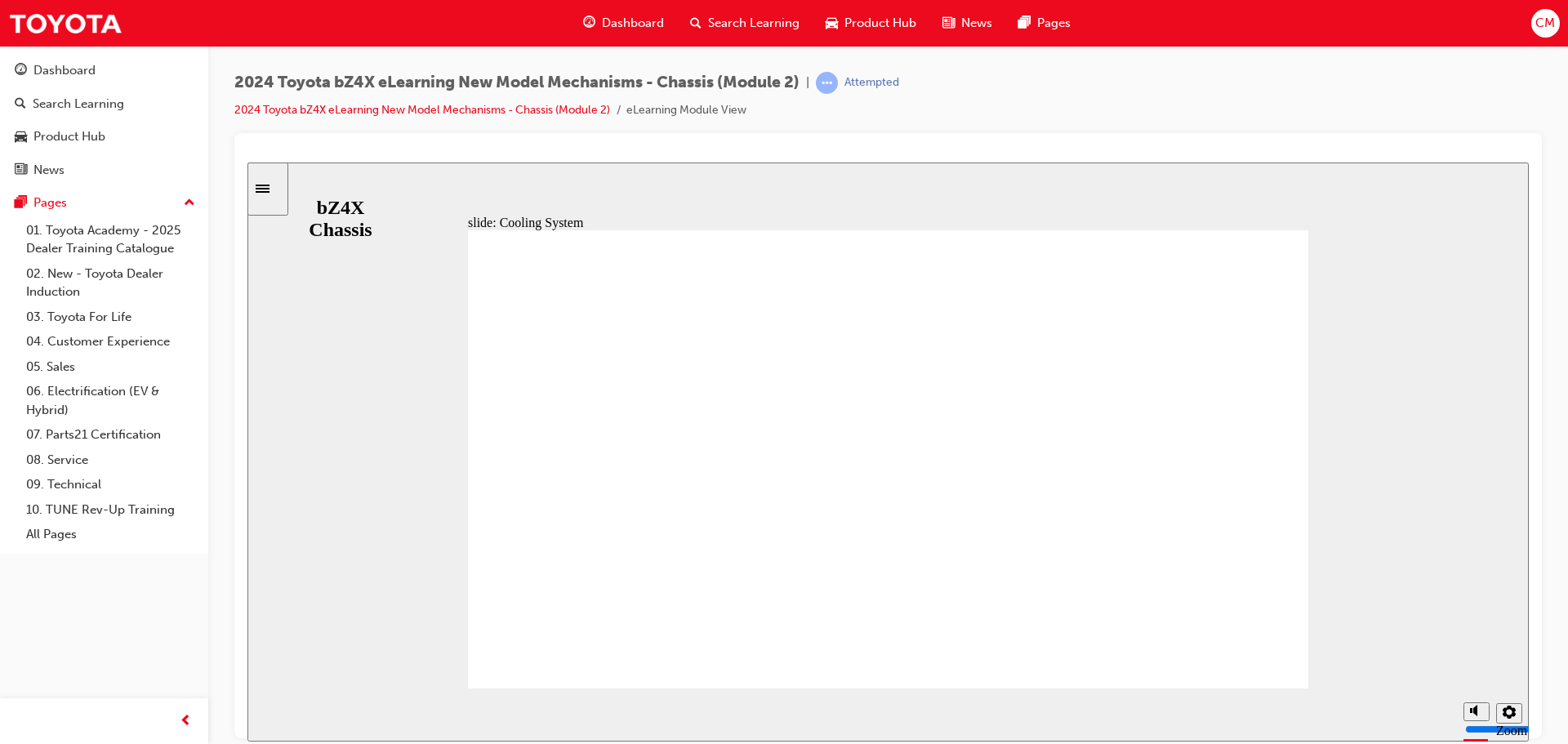 click 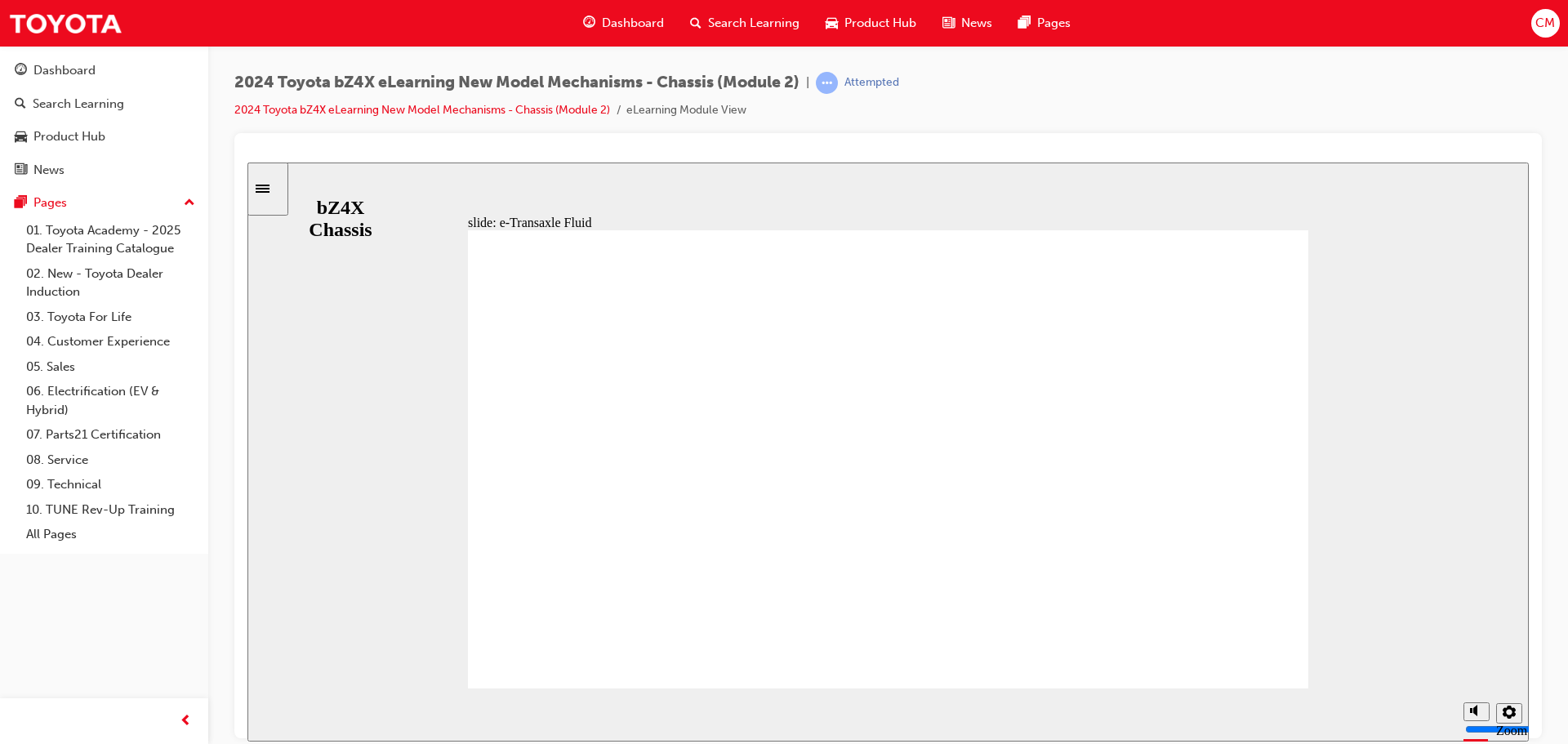 click 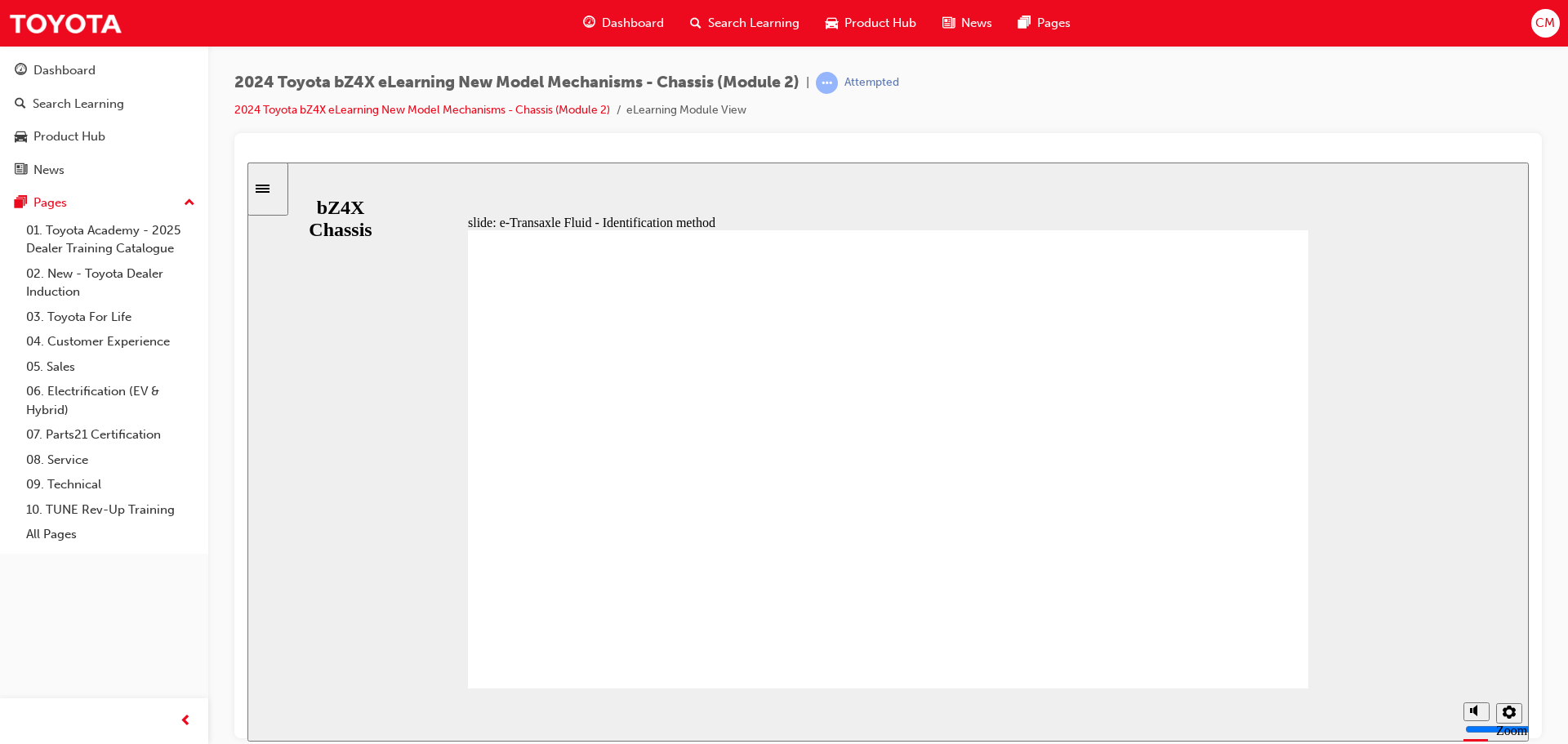 click 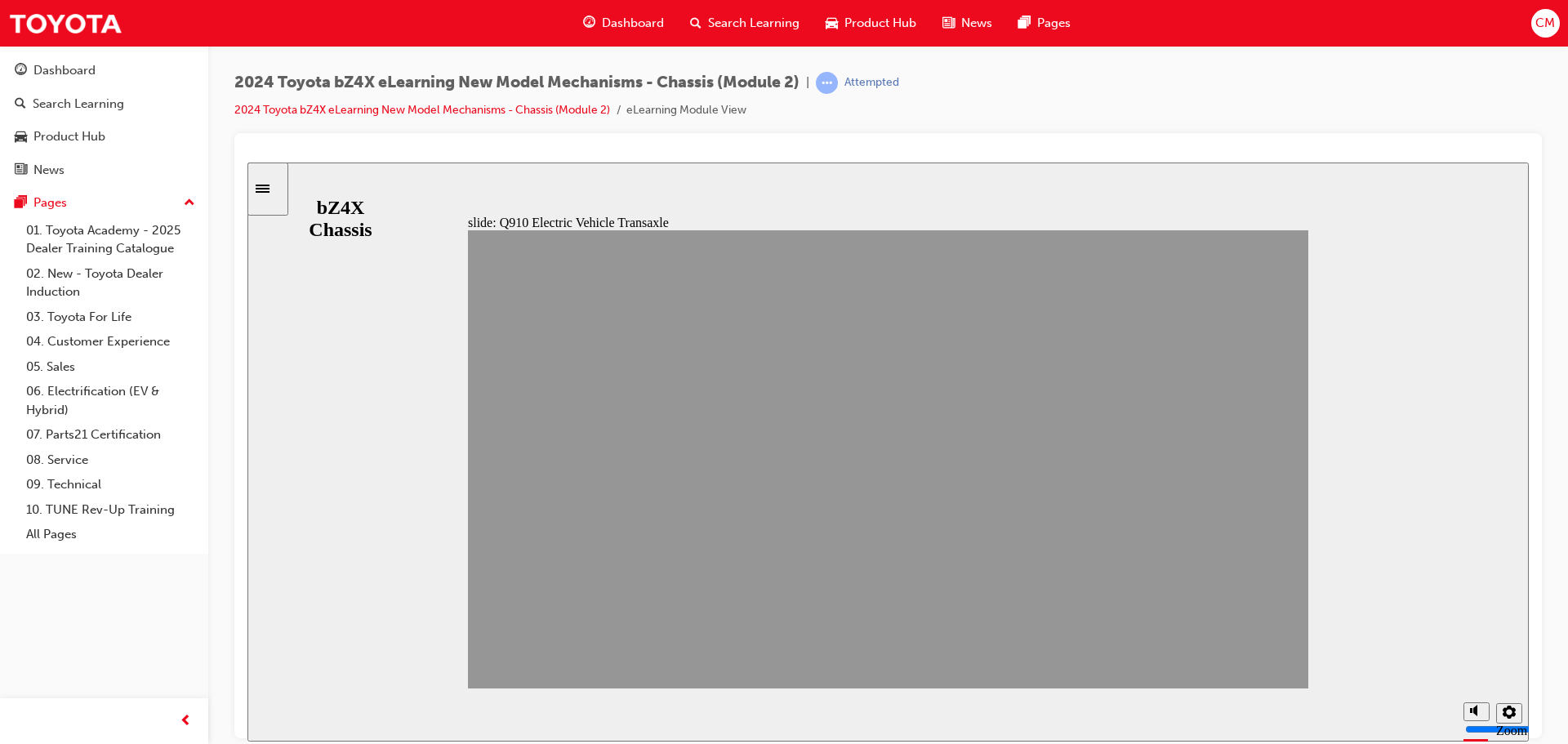 click 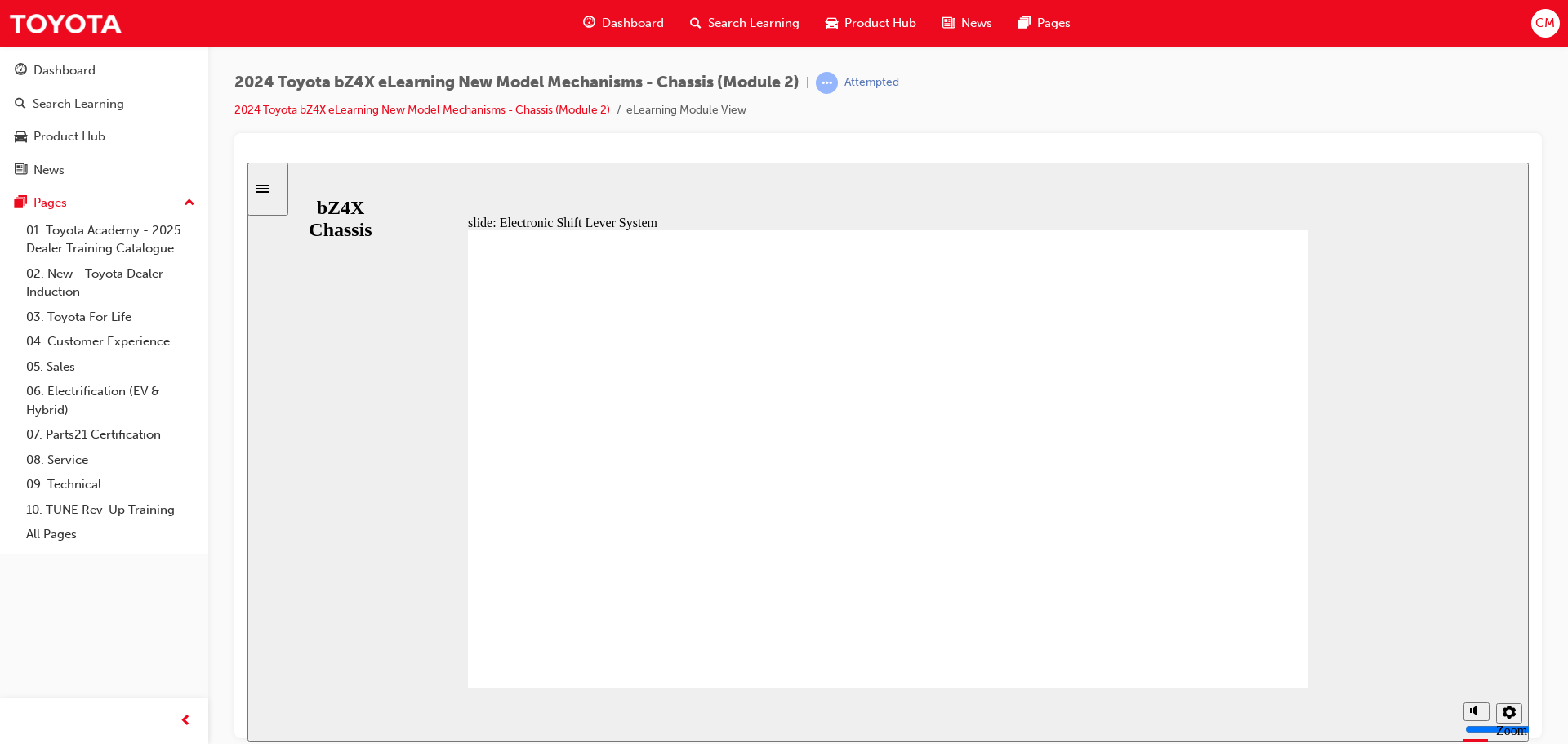 click 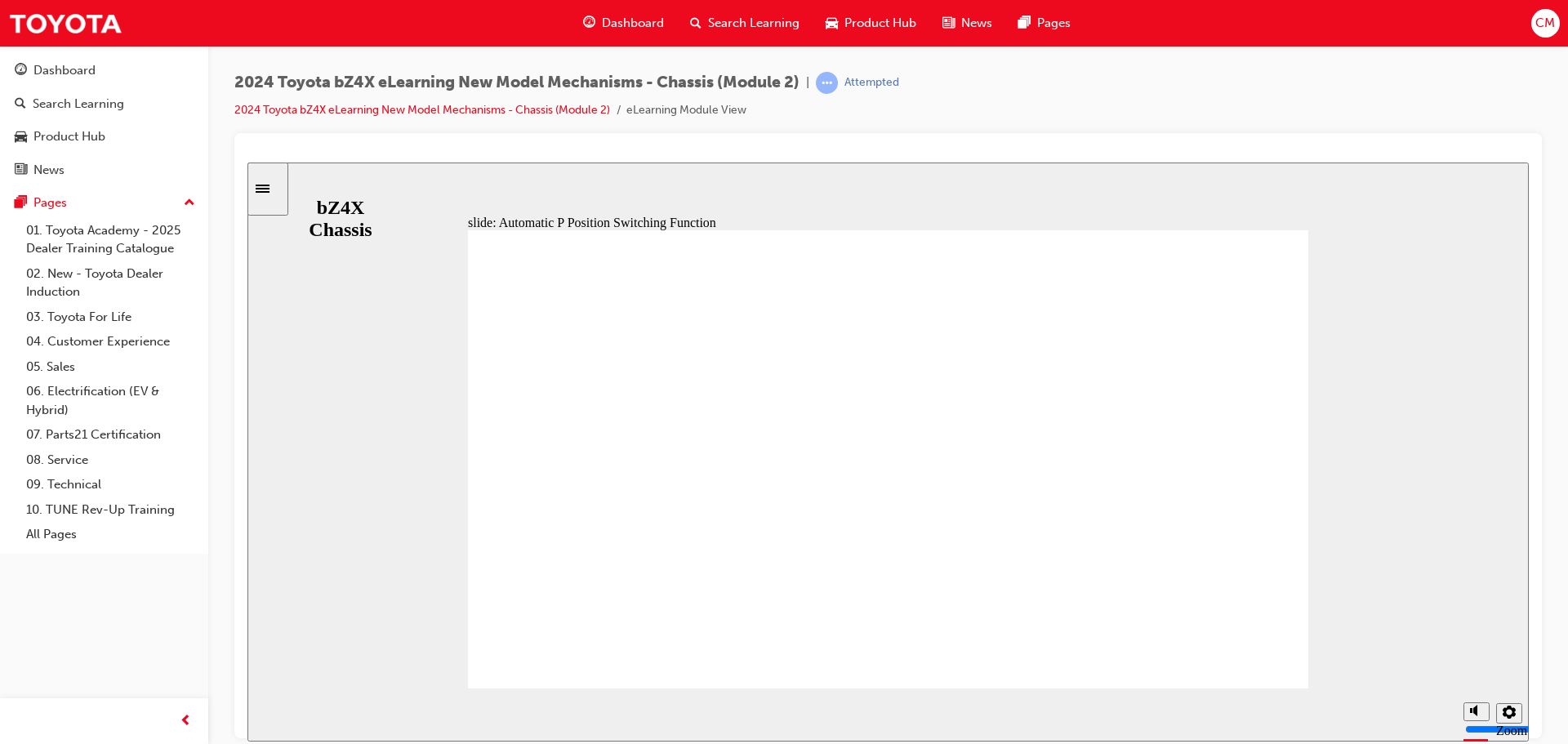 click 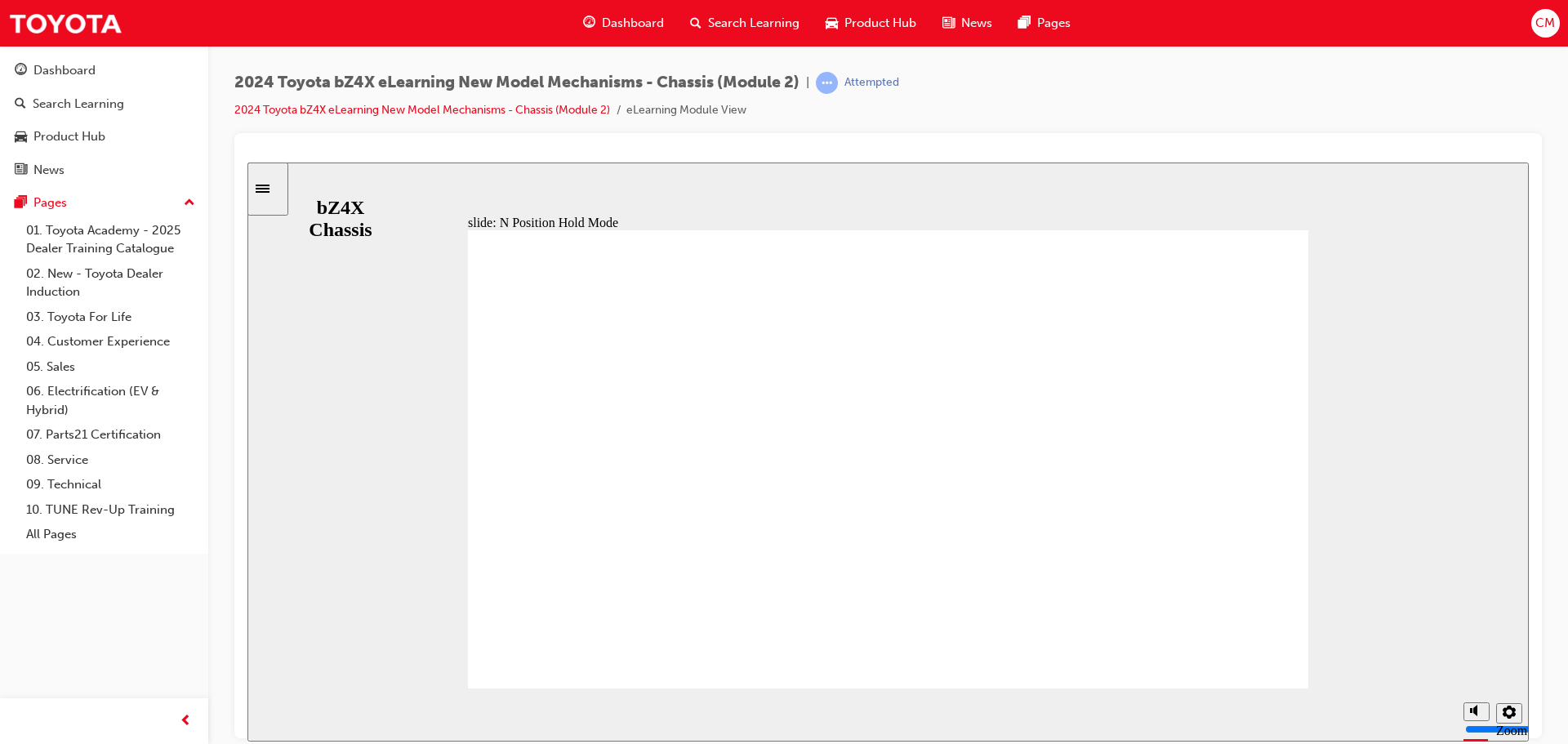 click 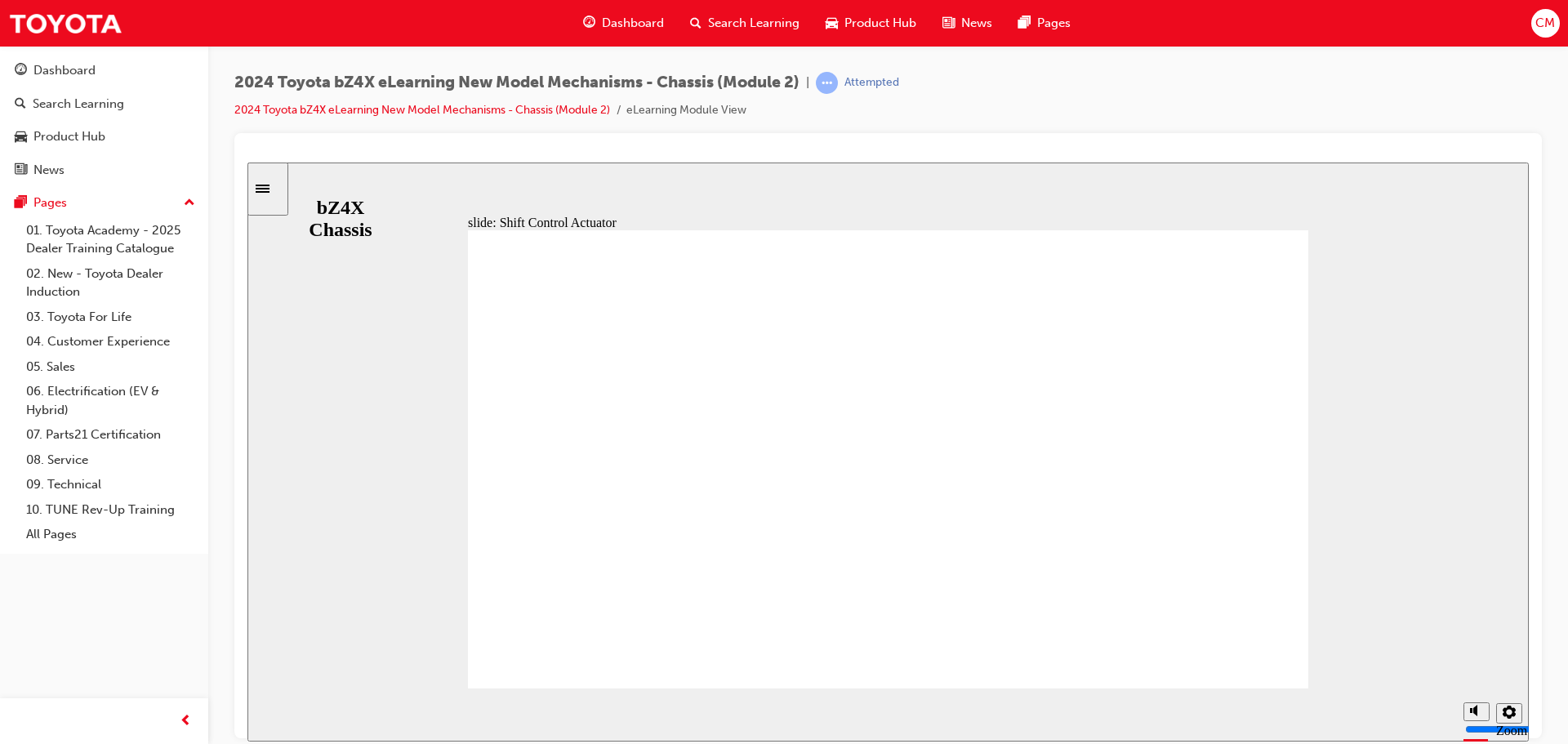 click 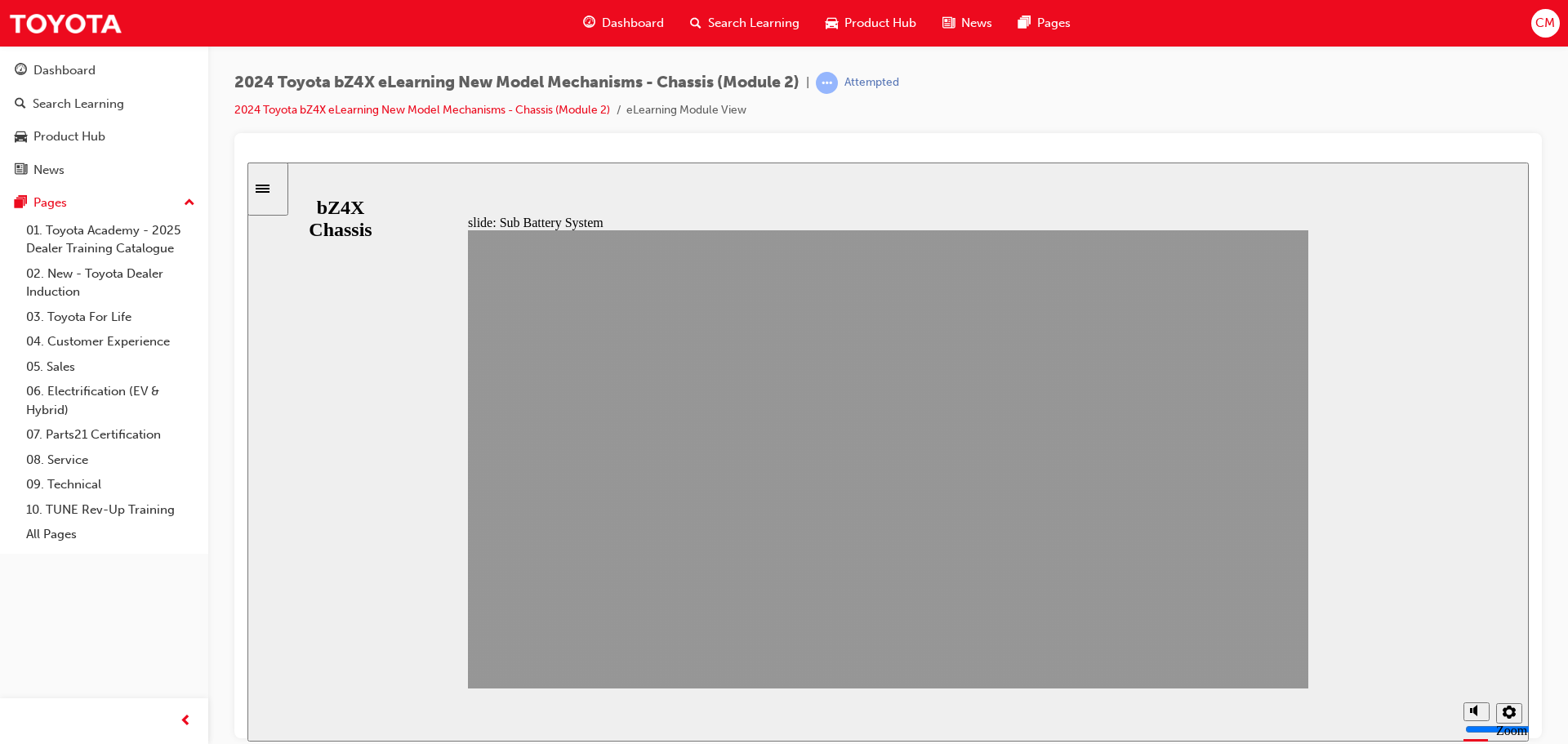 click 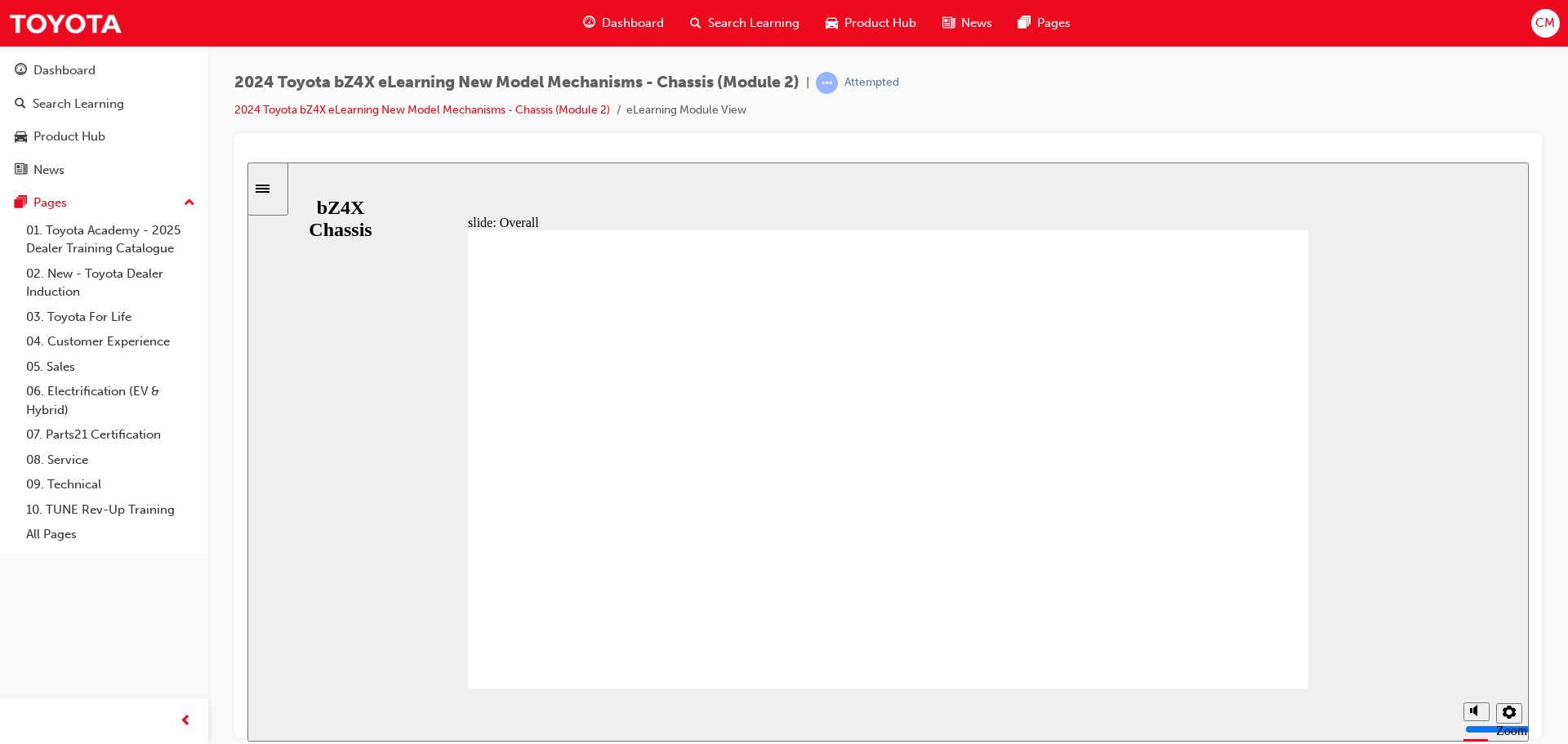 click 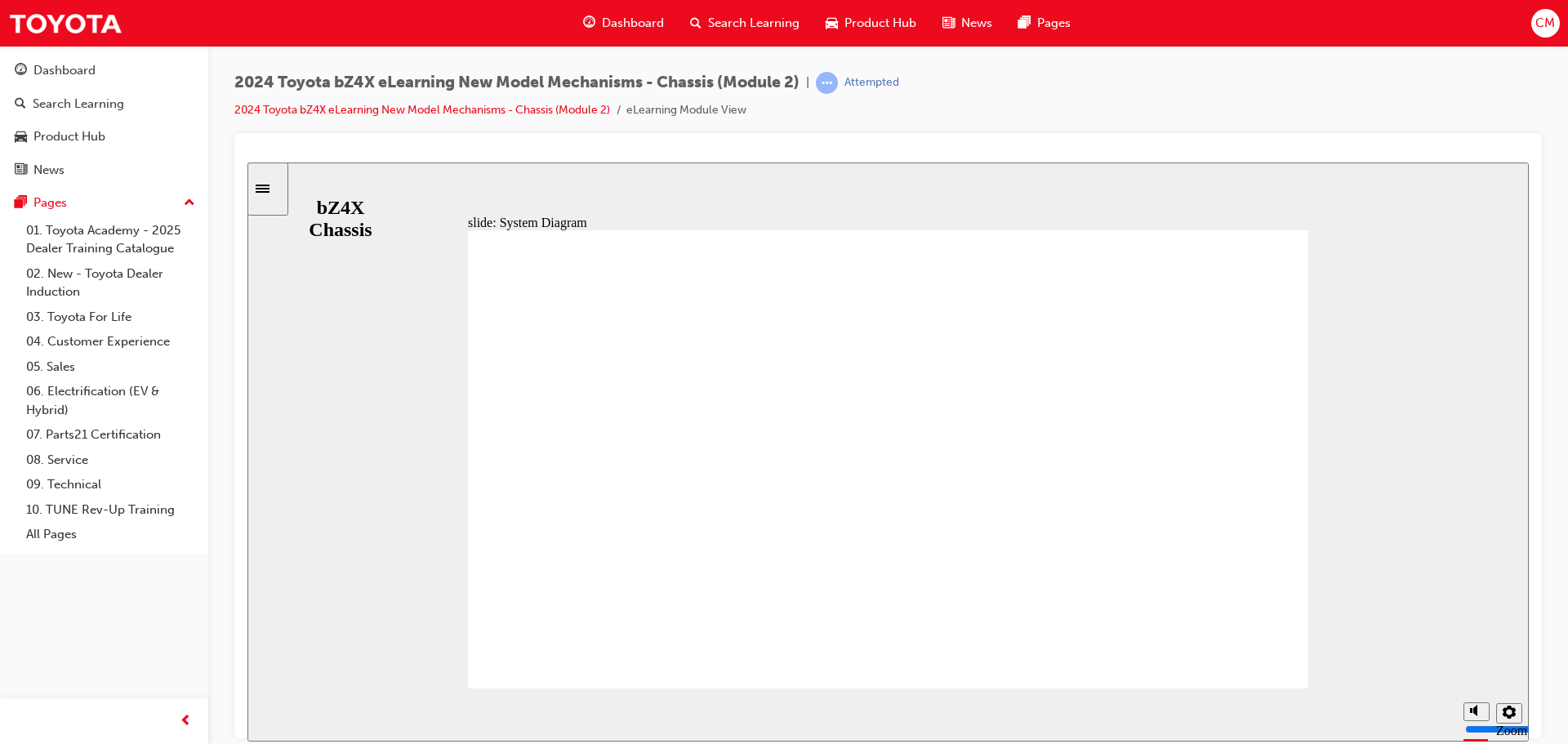 click 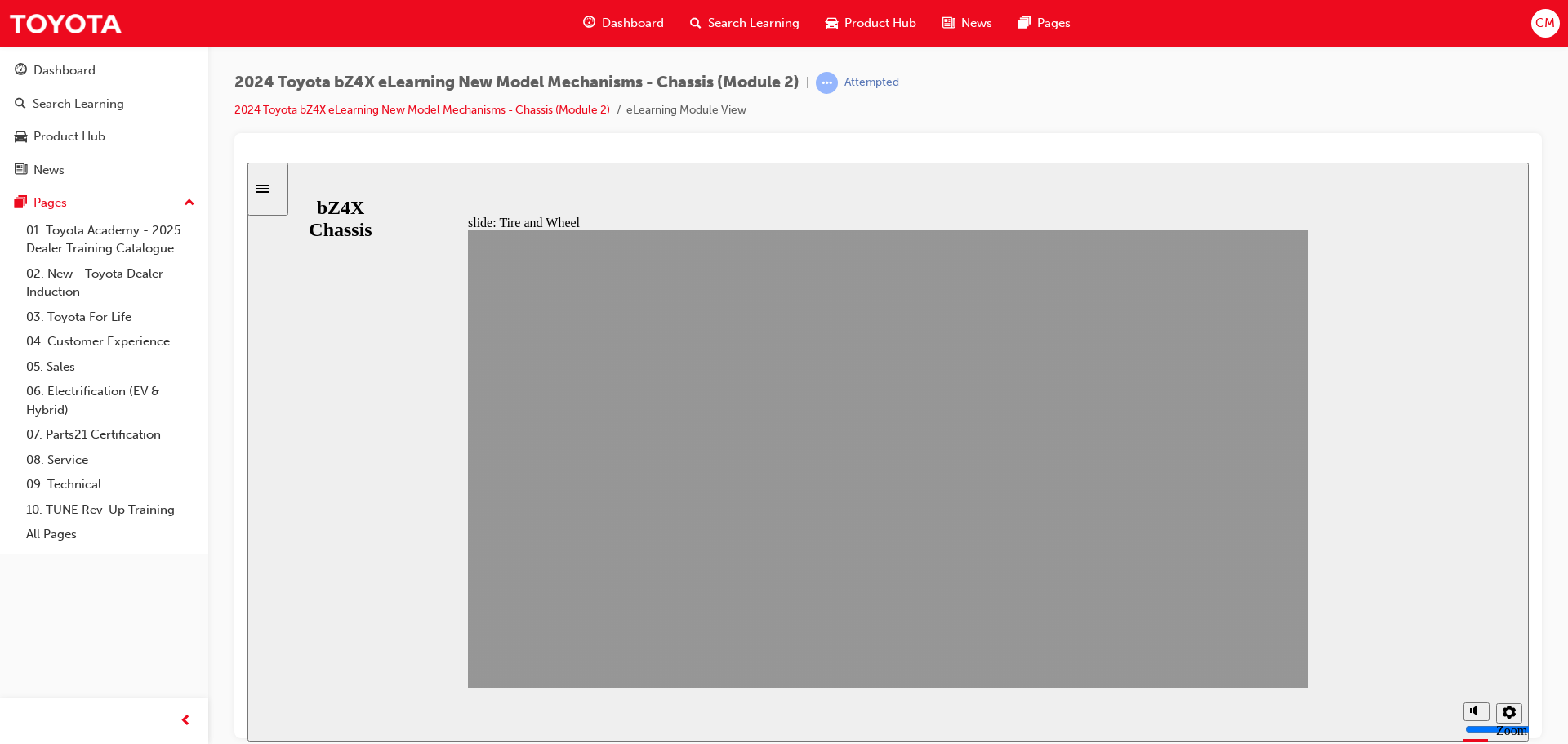 click 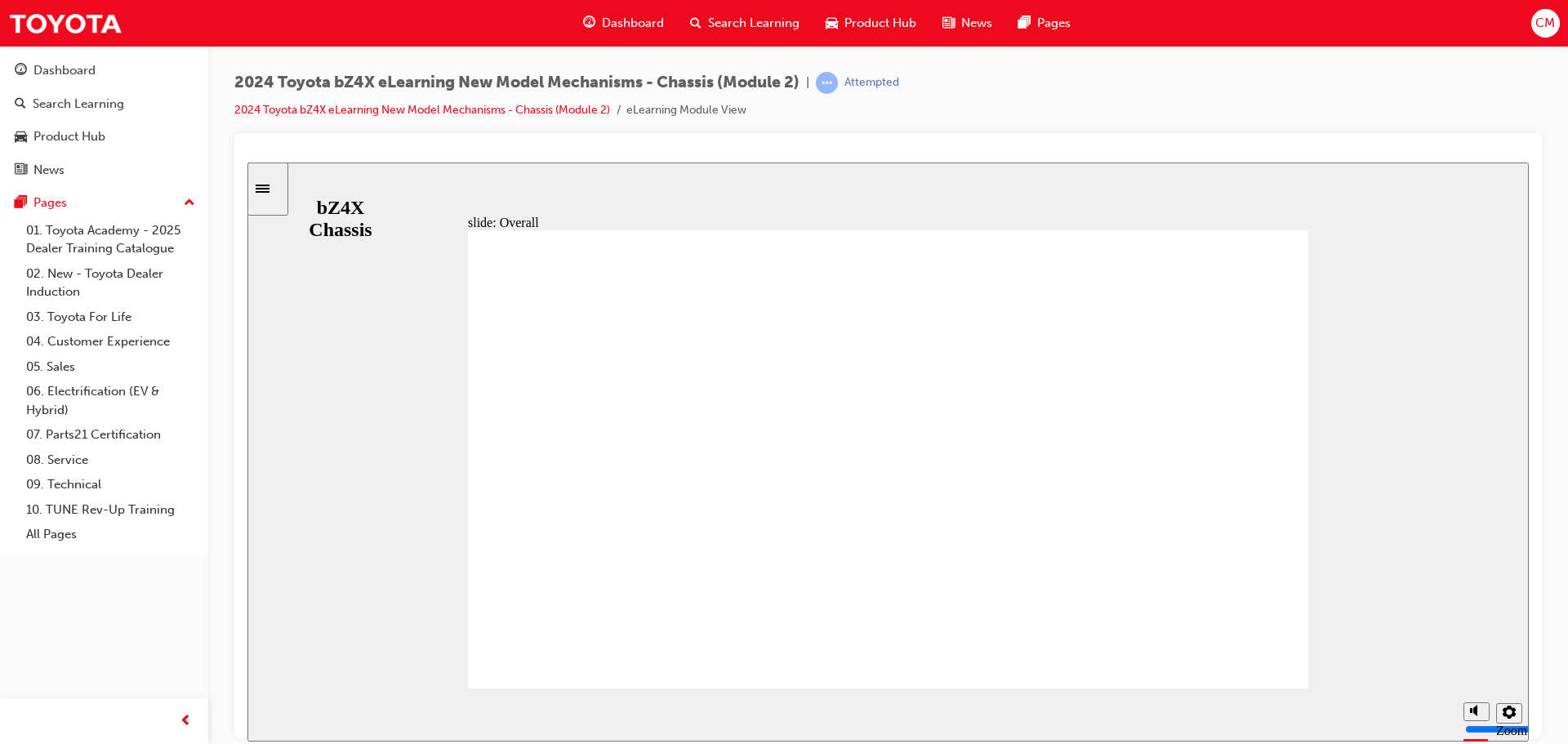 click 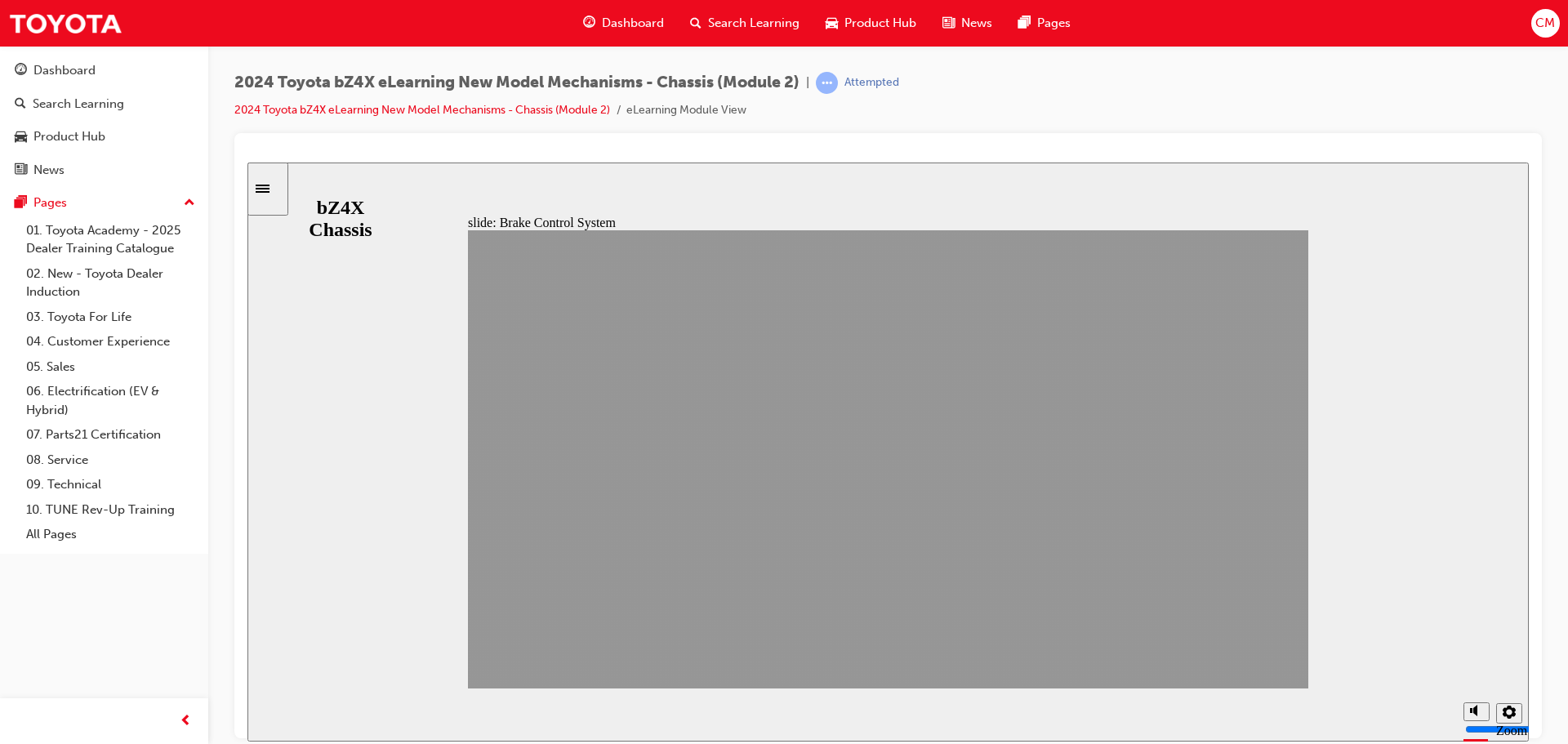 click 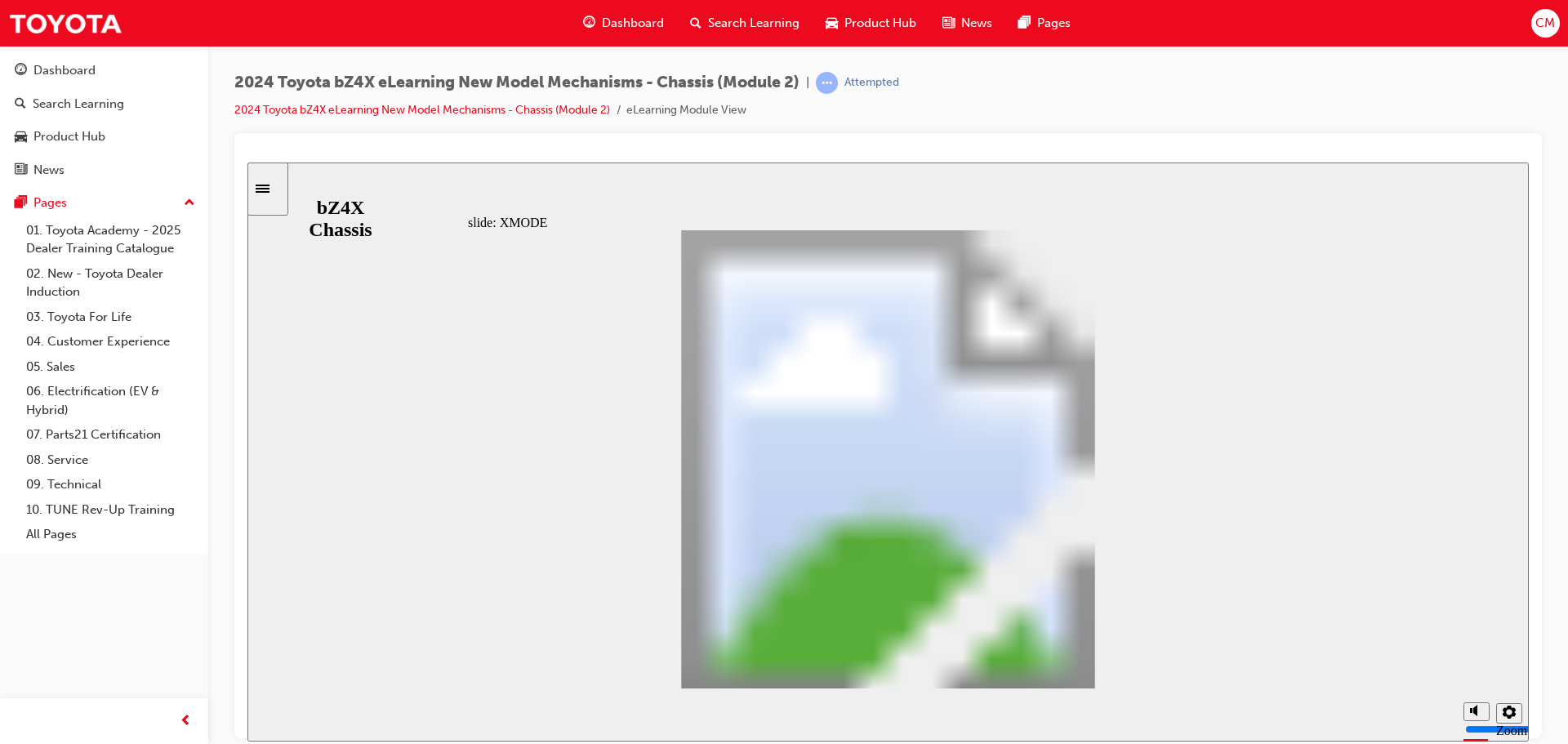 click 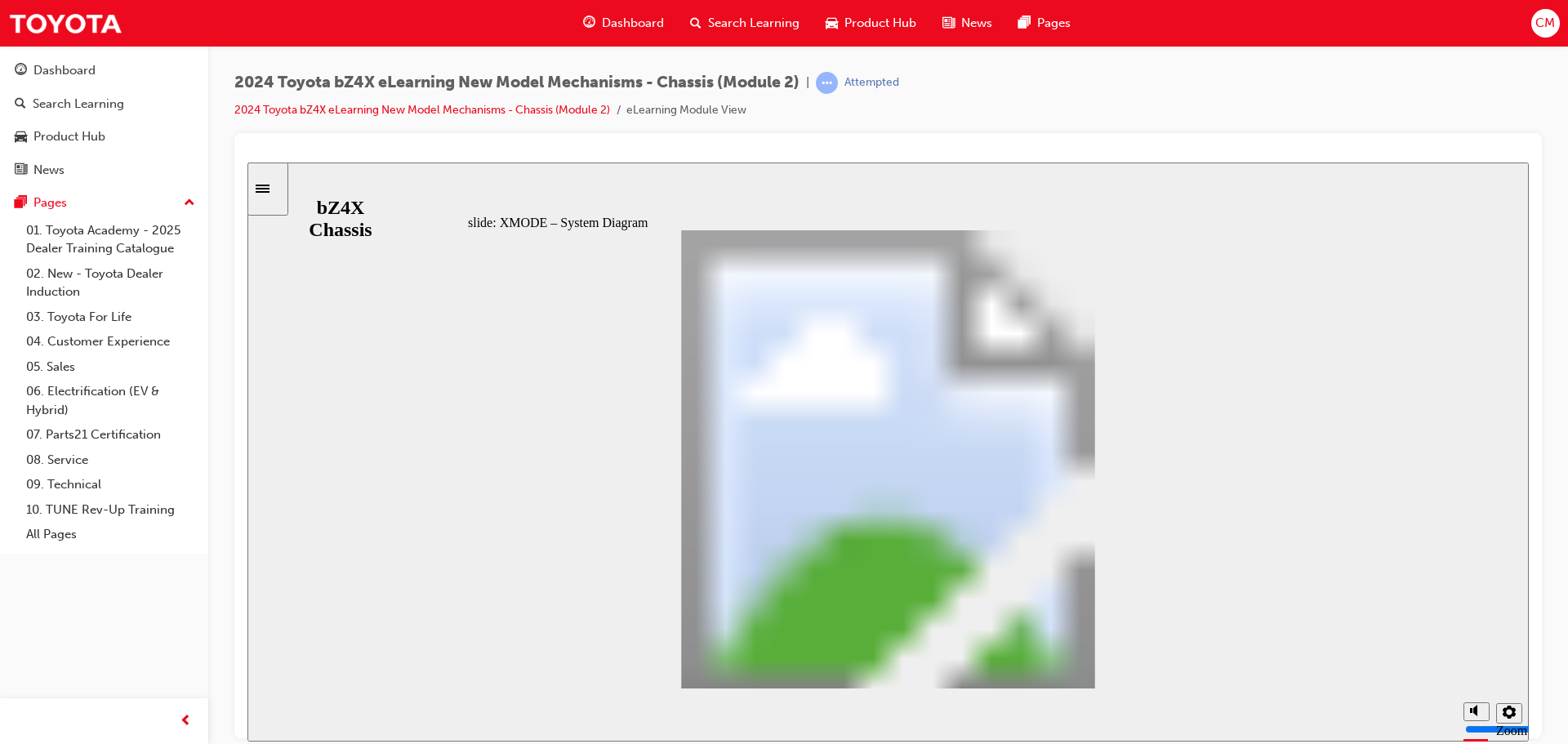 click 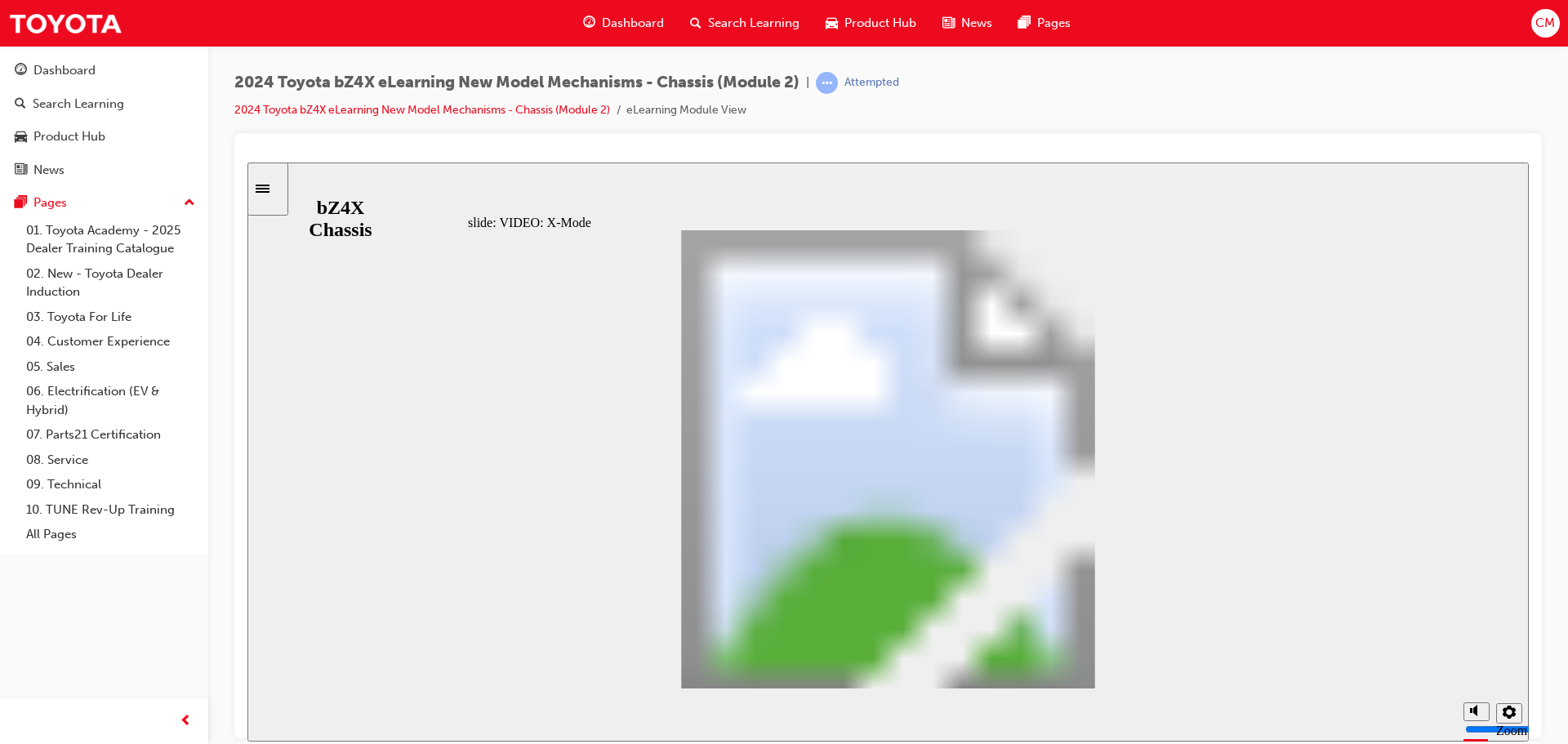 click 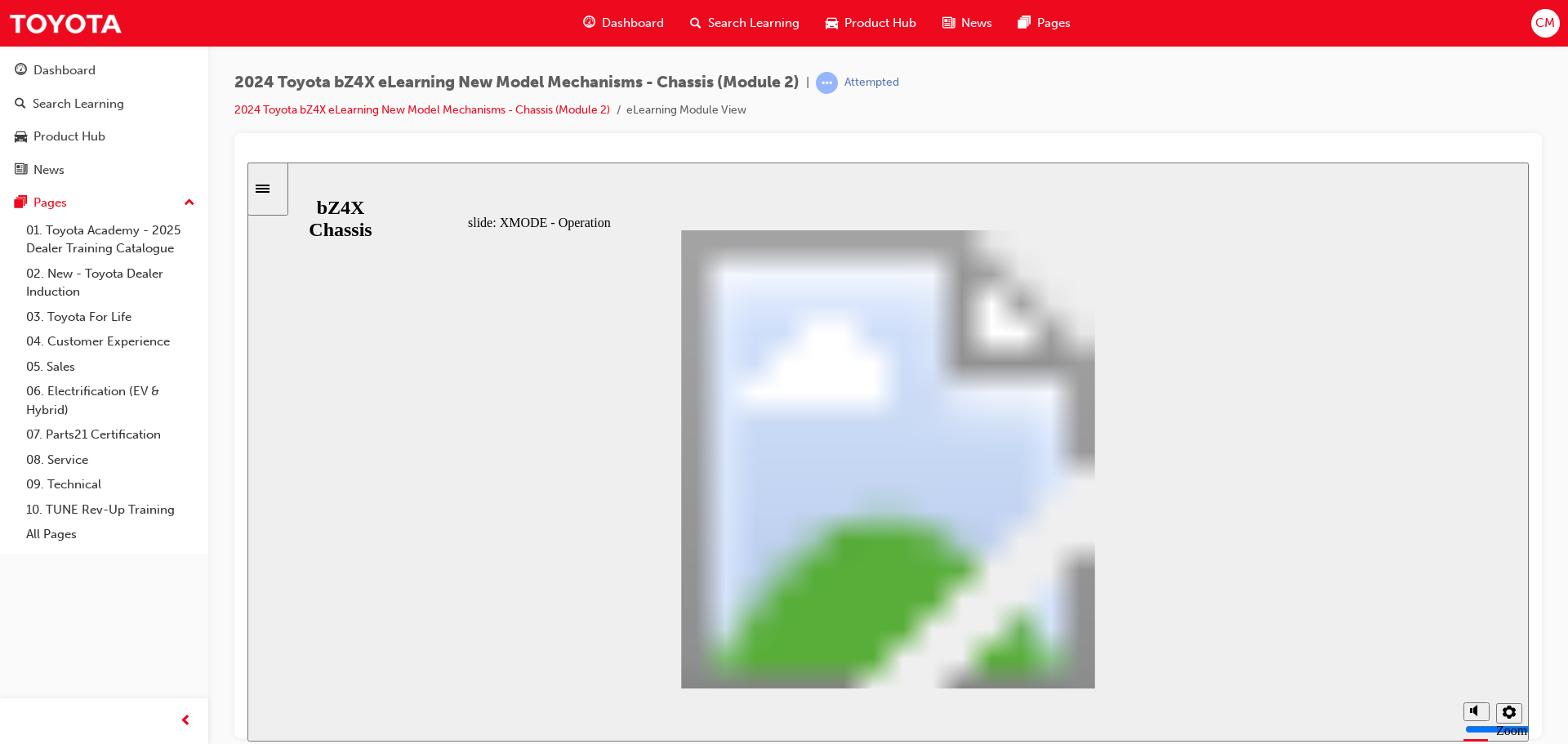 click 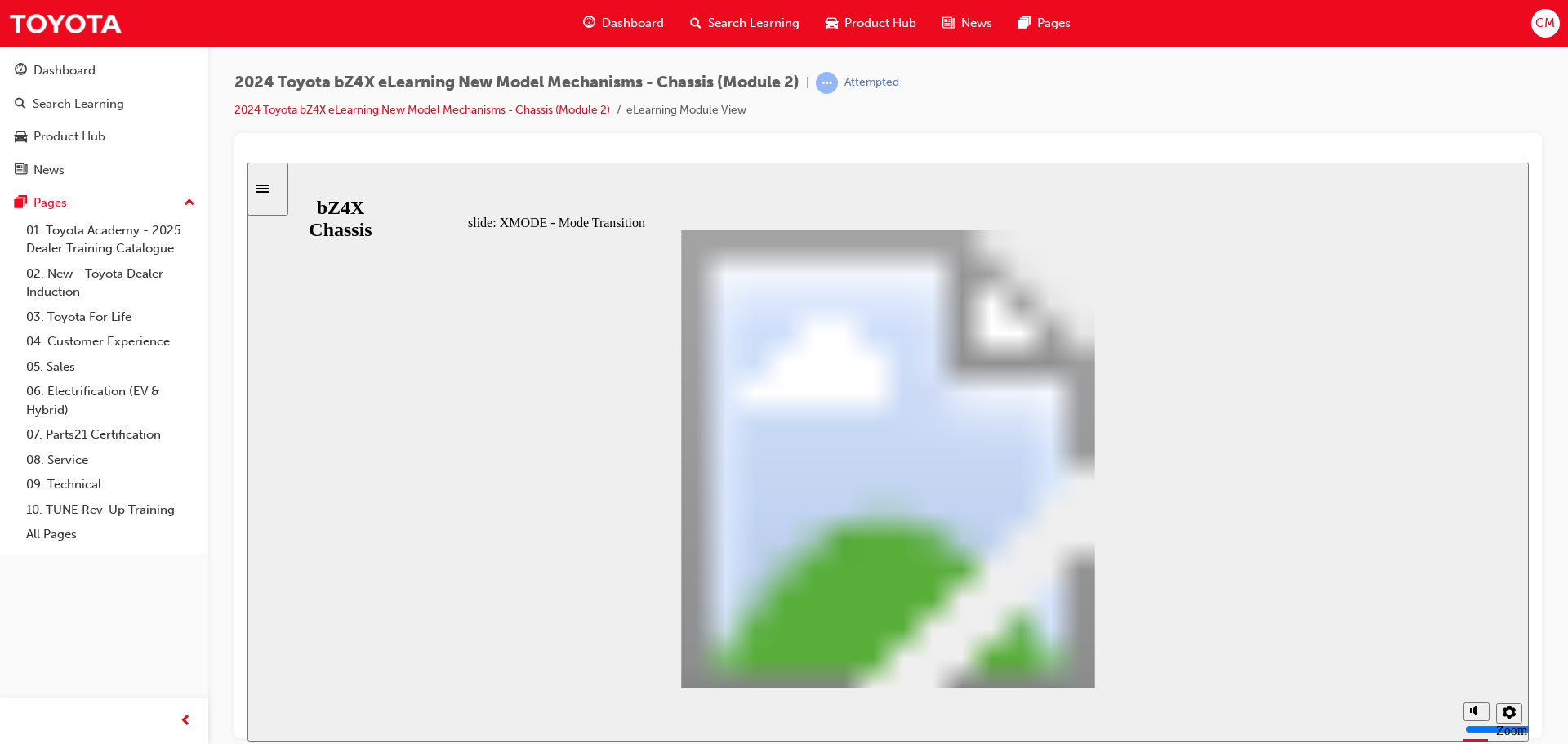 click 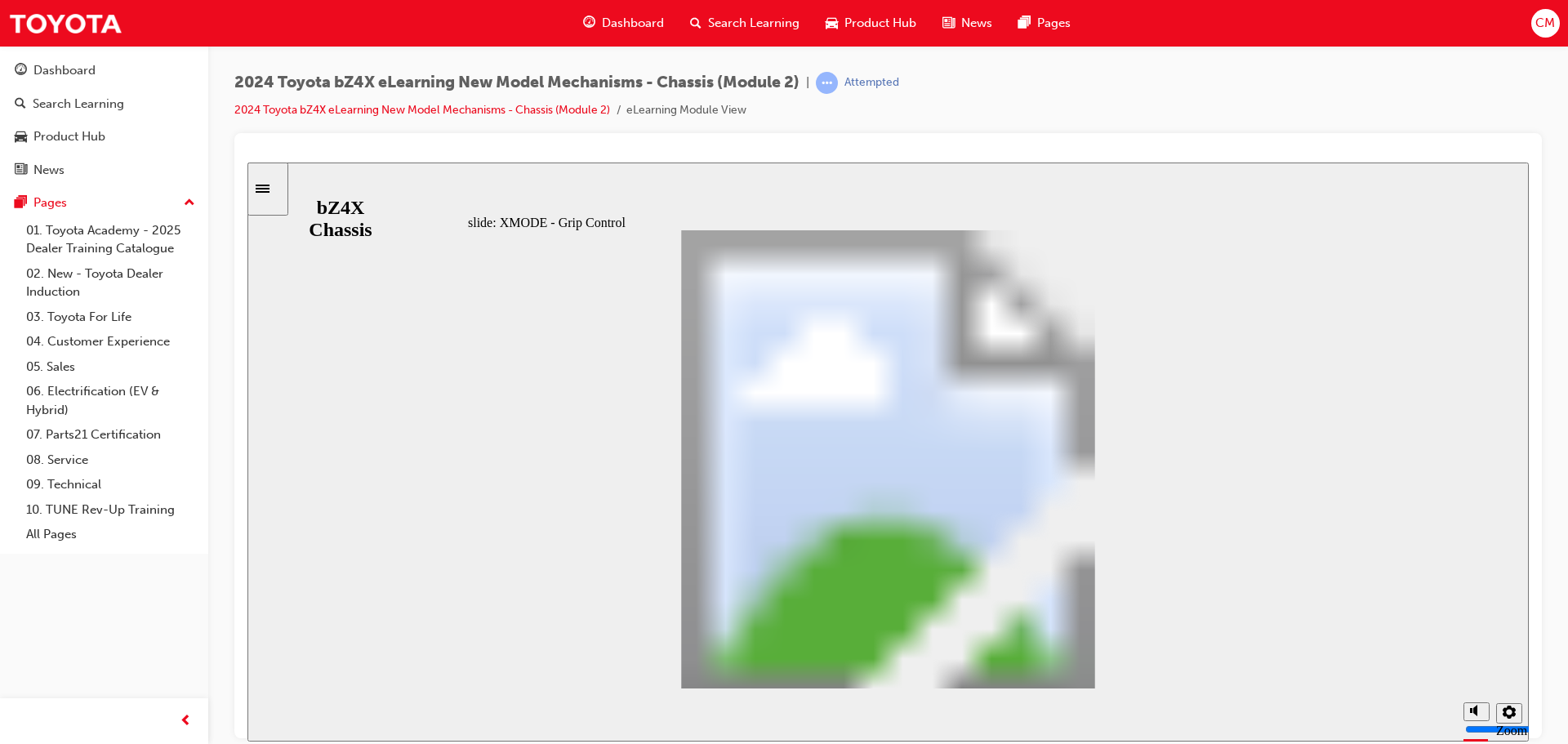 click 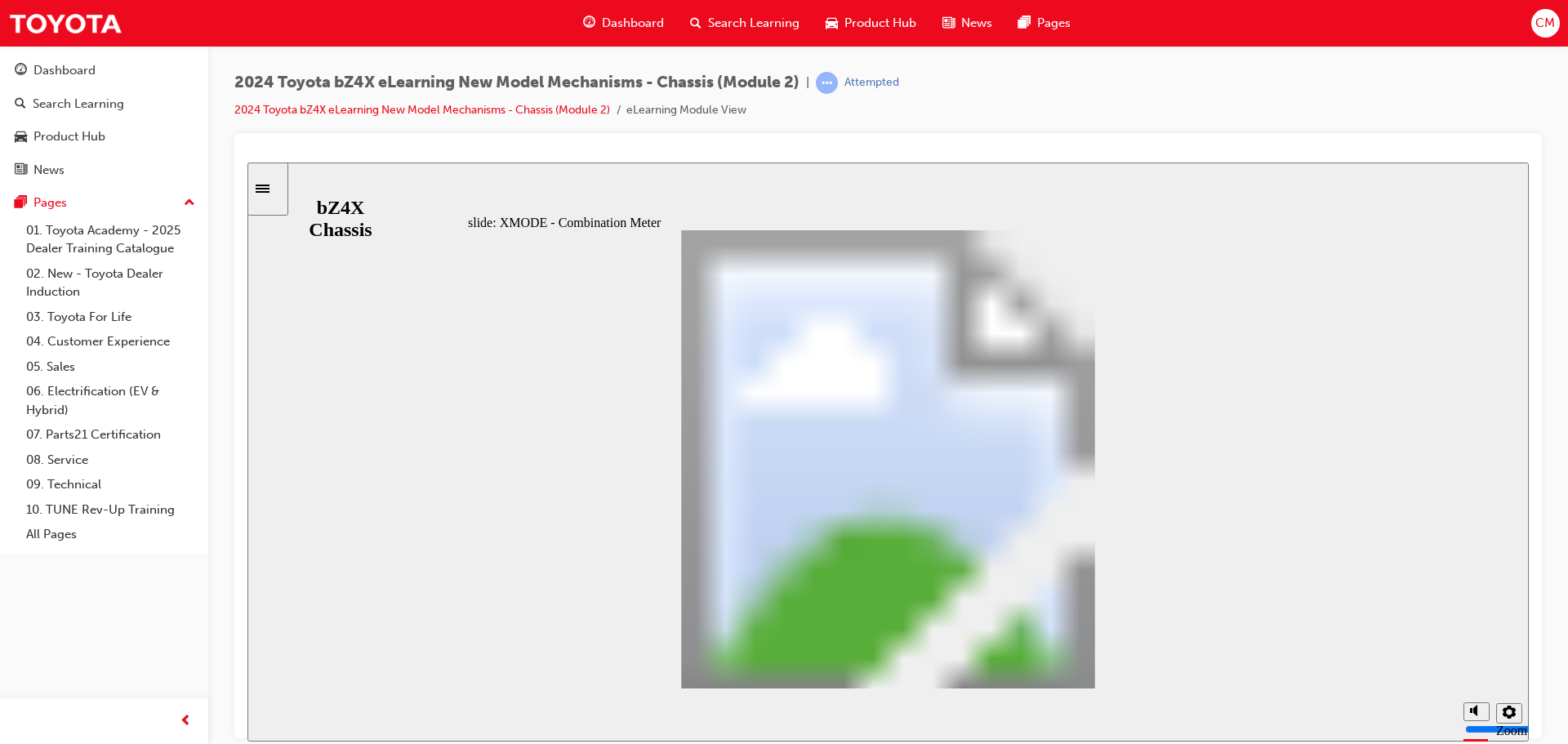 click 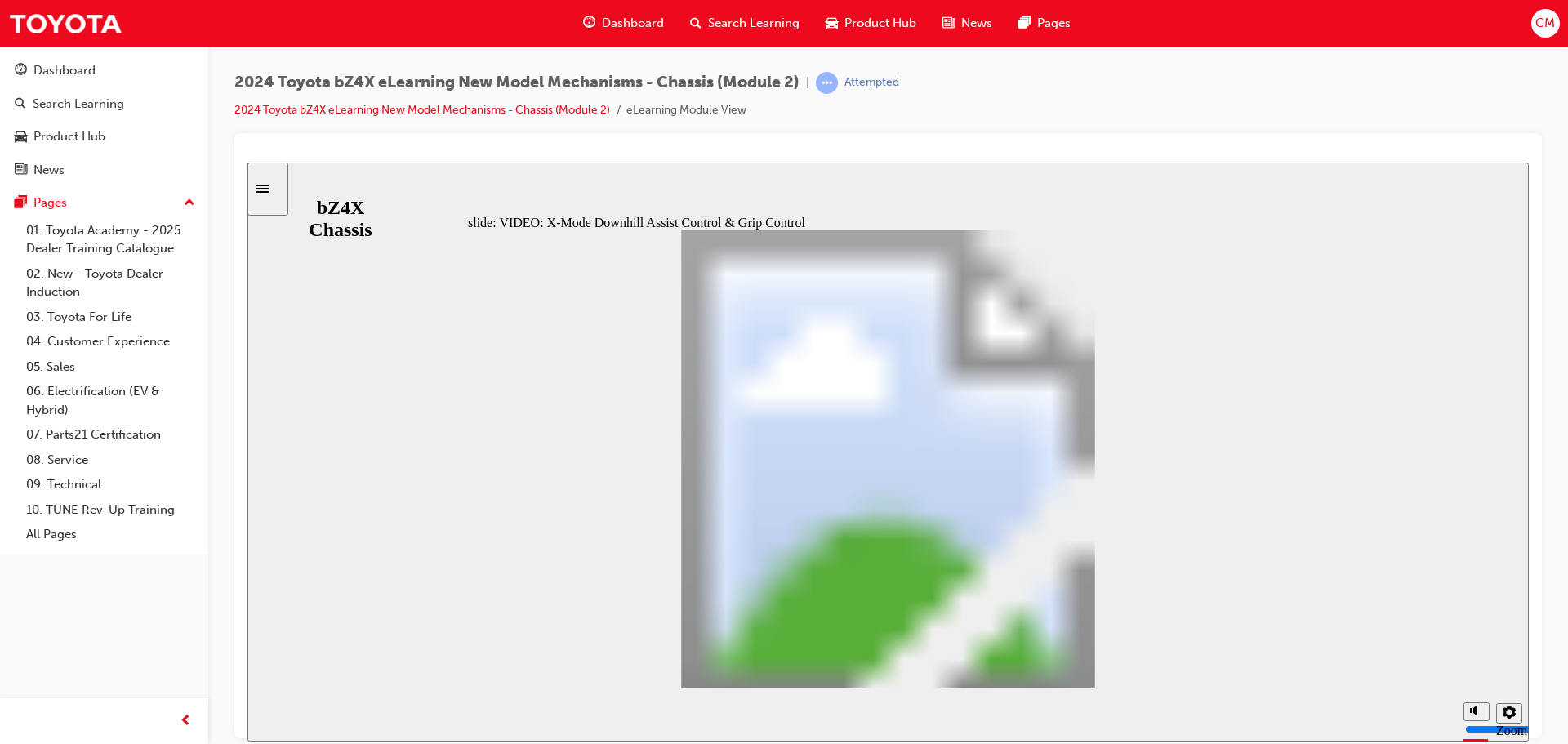 click 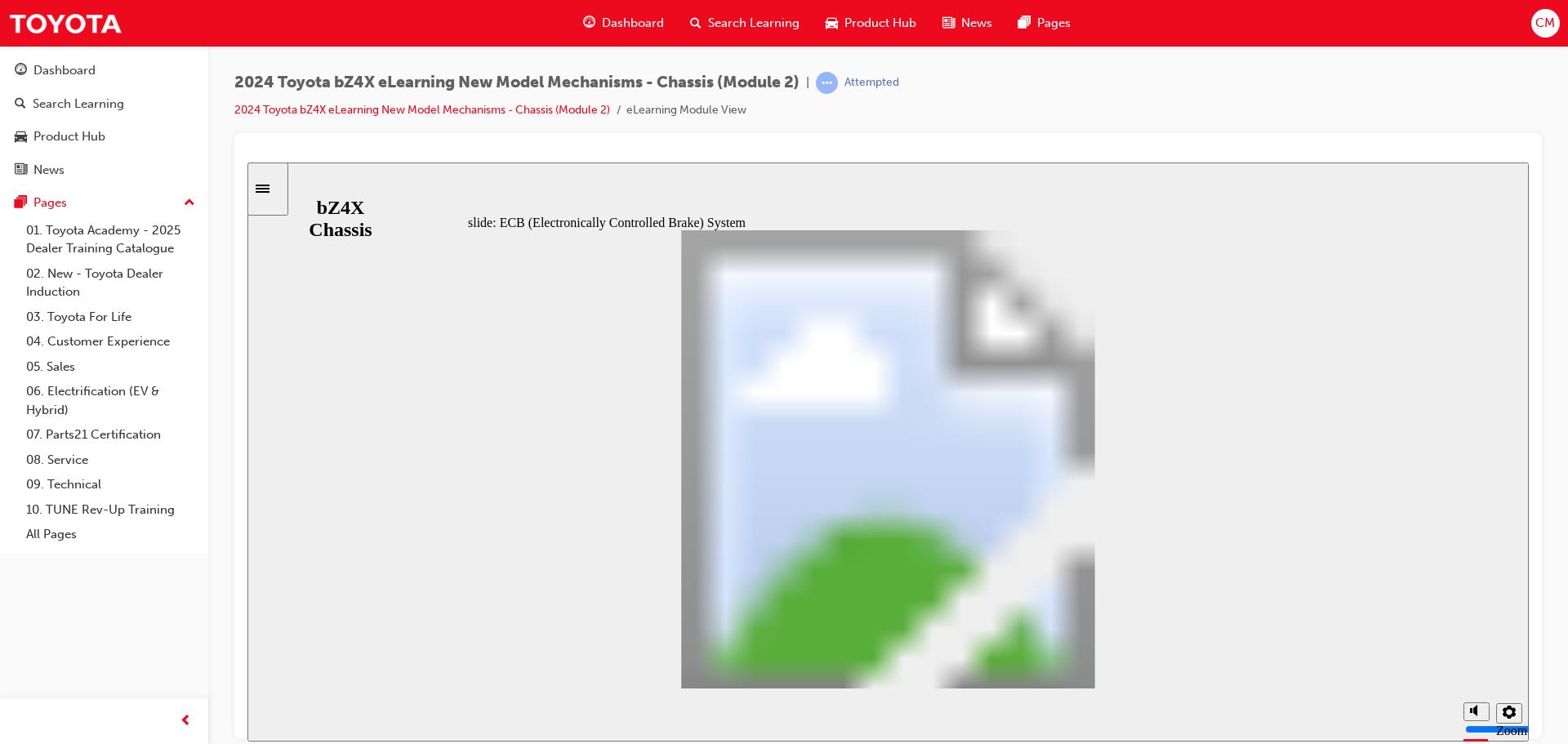 click 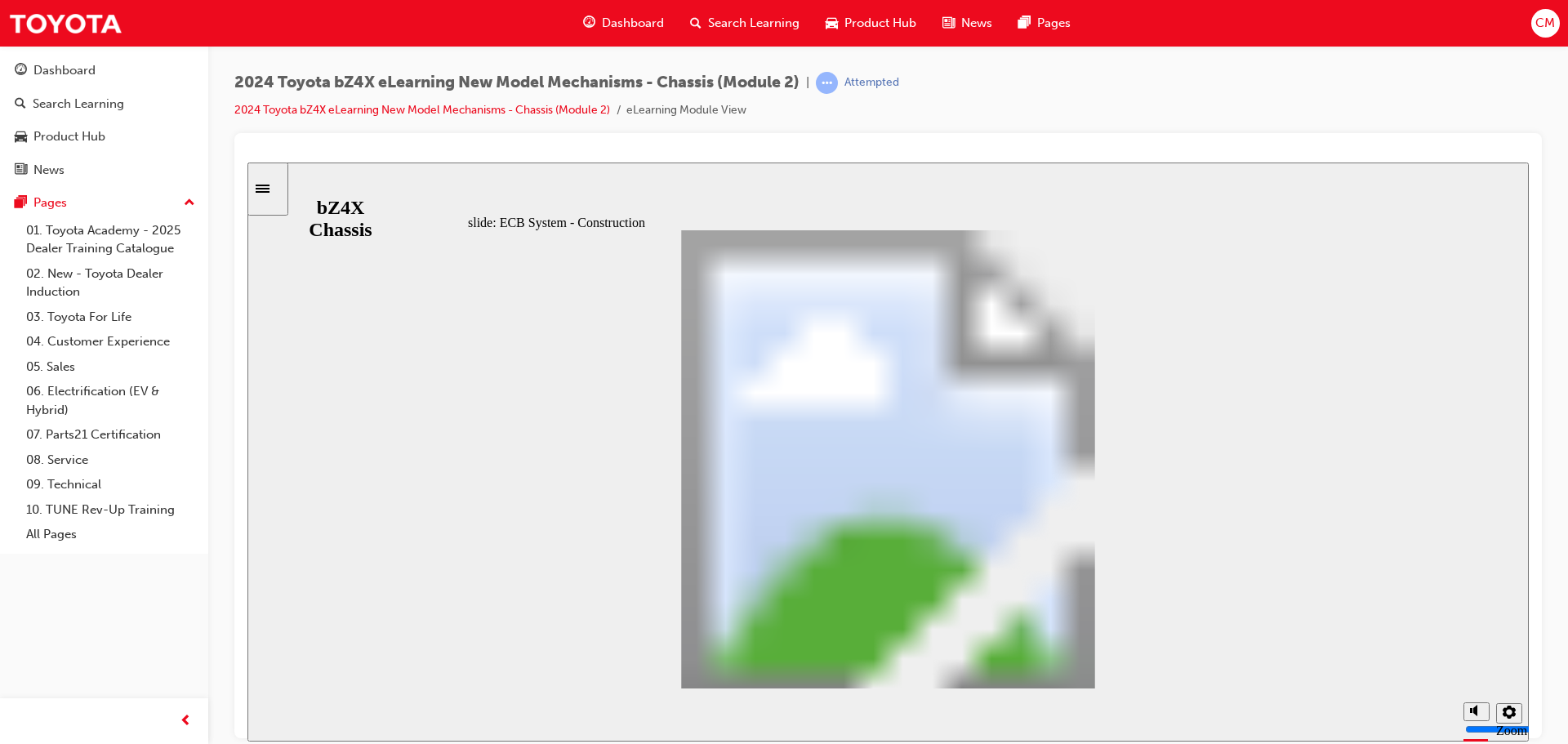 click 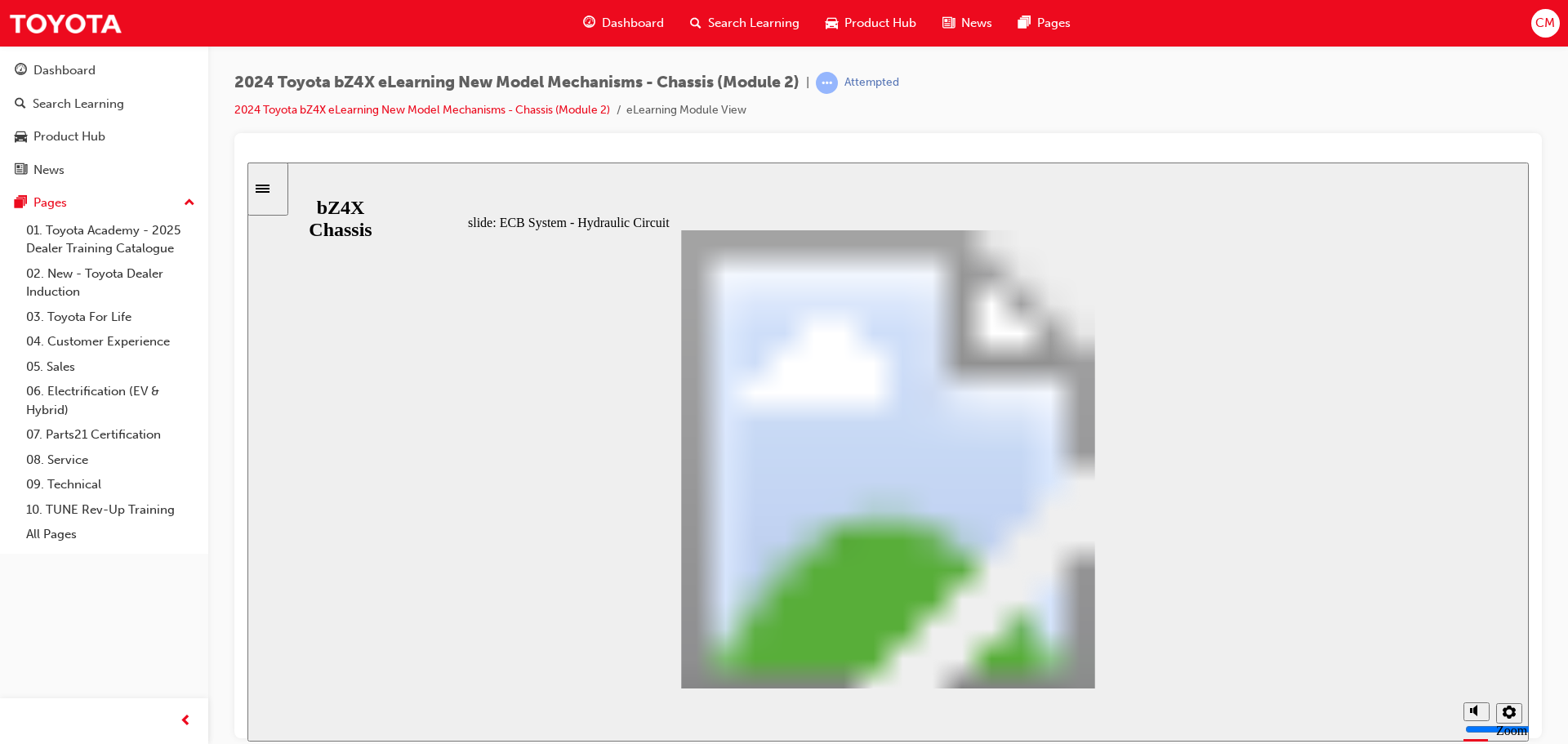 click 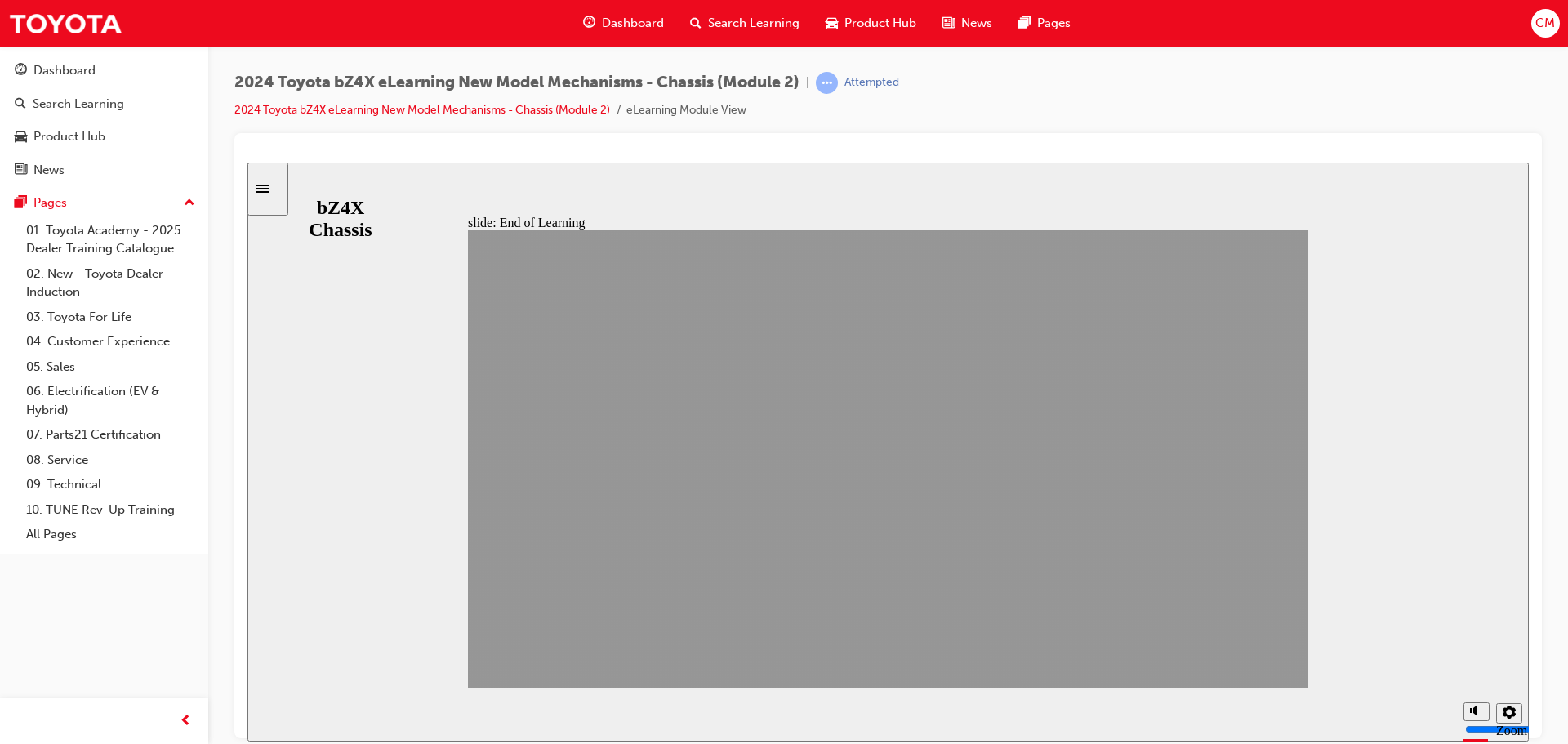 click 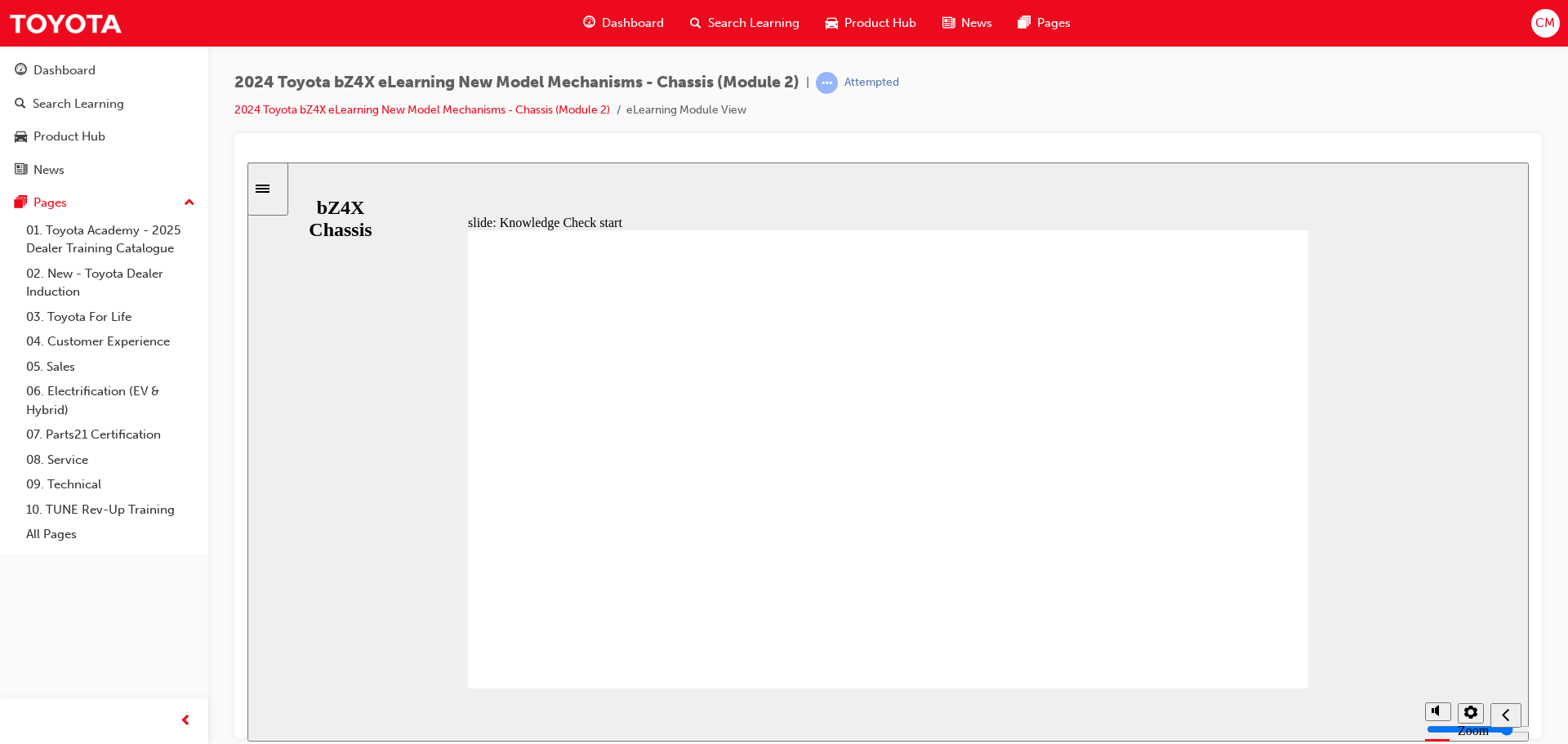 click 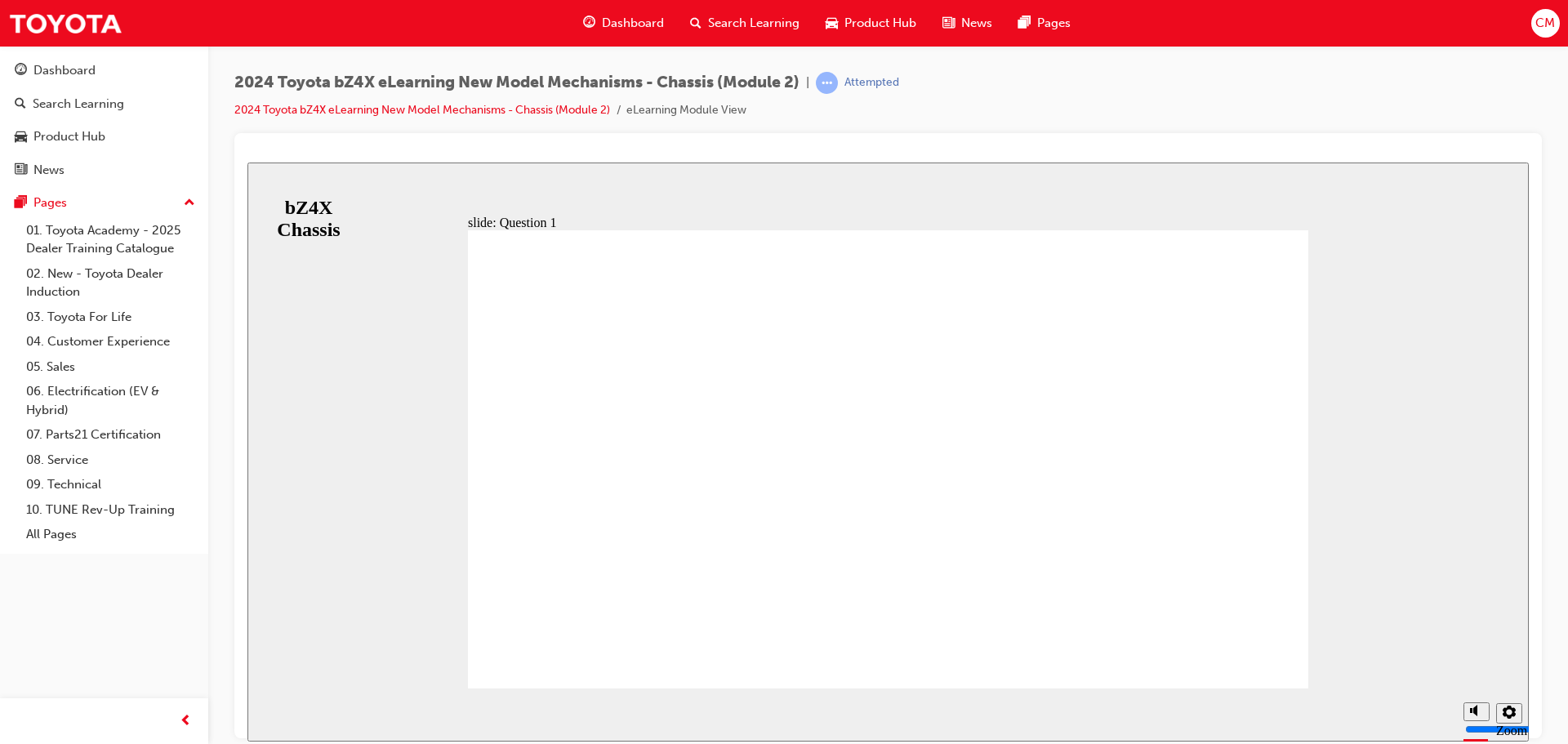 scroll, scrollTop: 0, scrollLeft: 0, axis: both 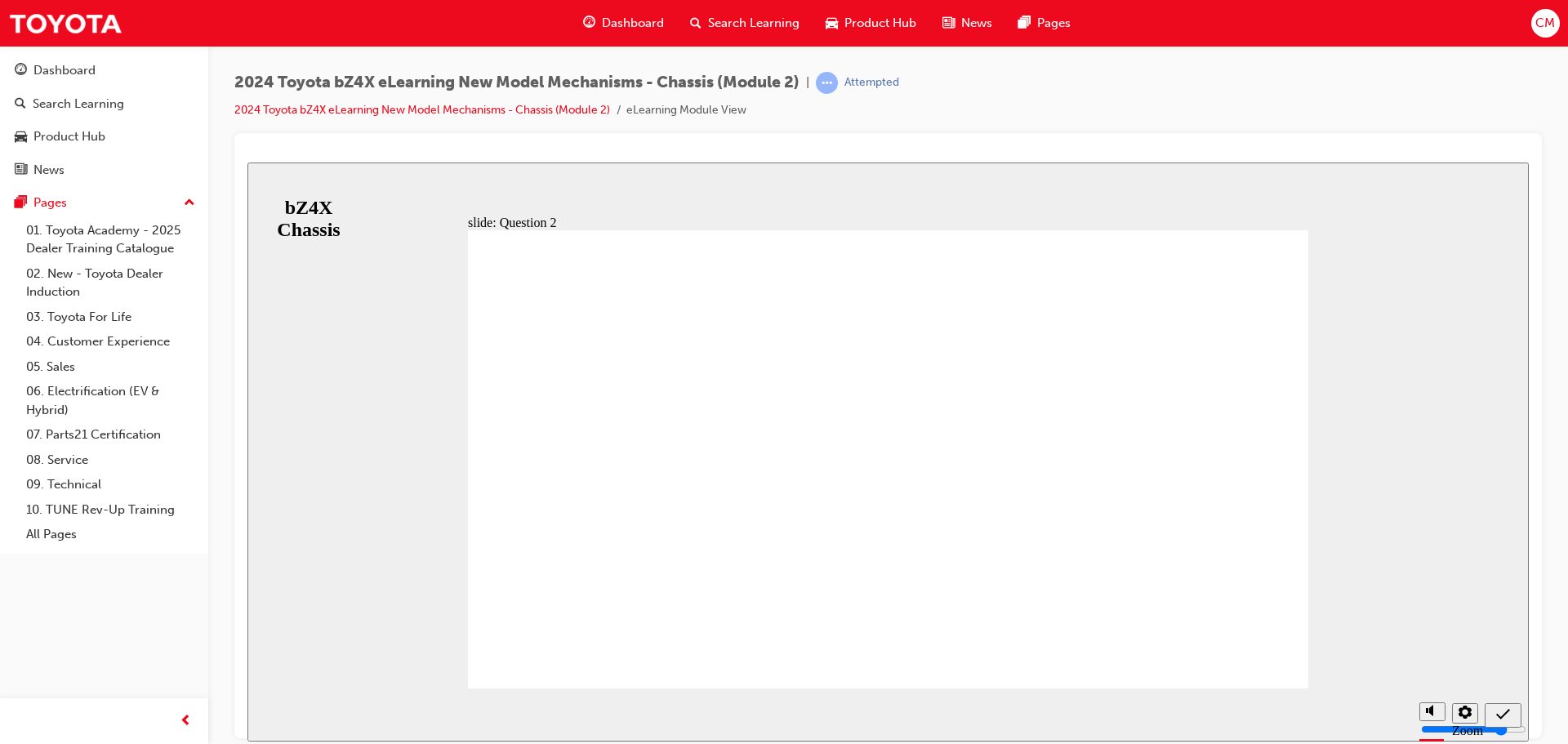 click 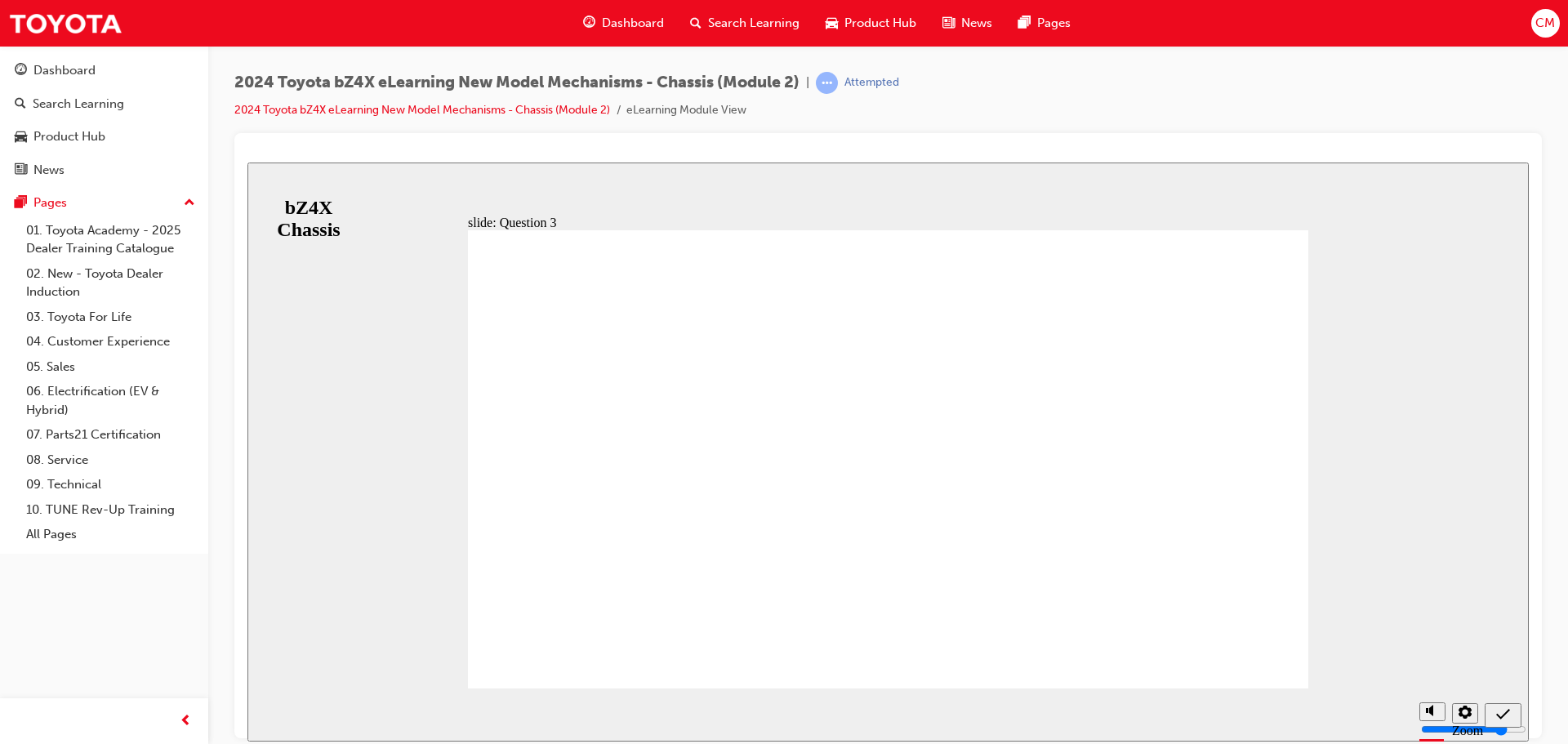 radio on "true" 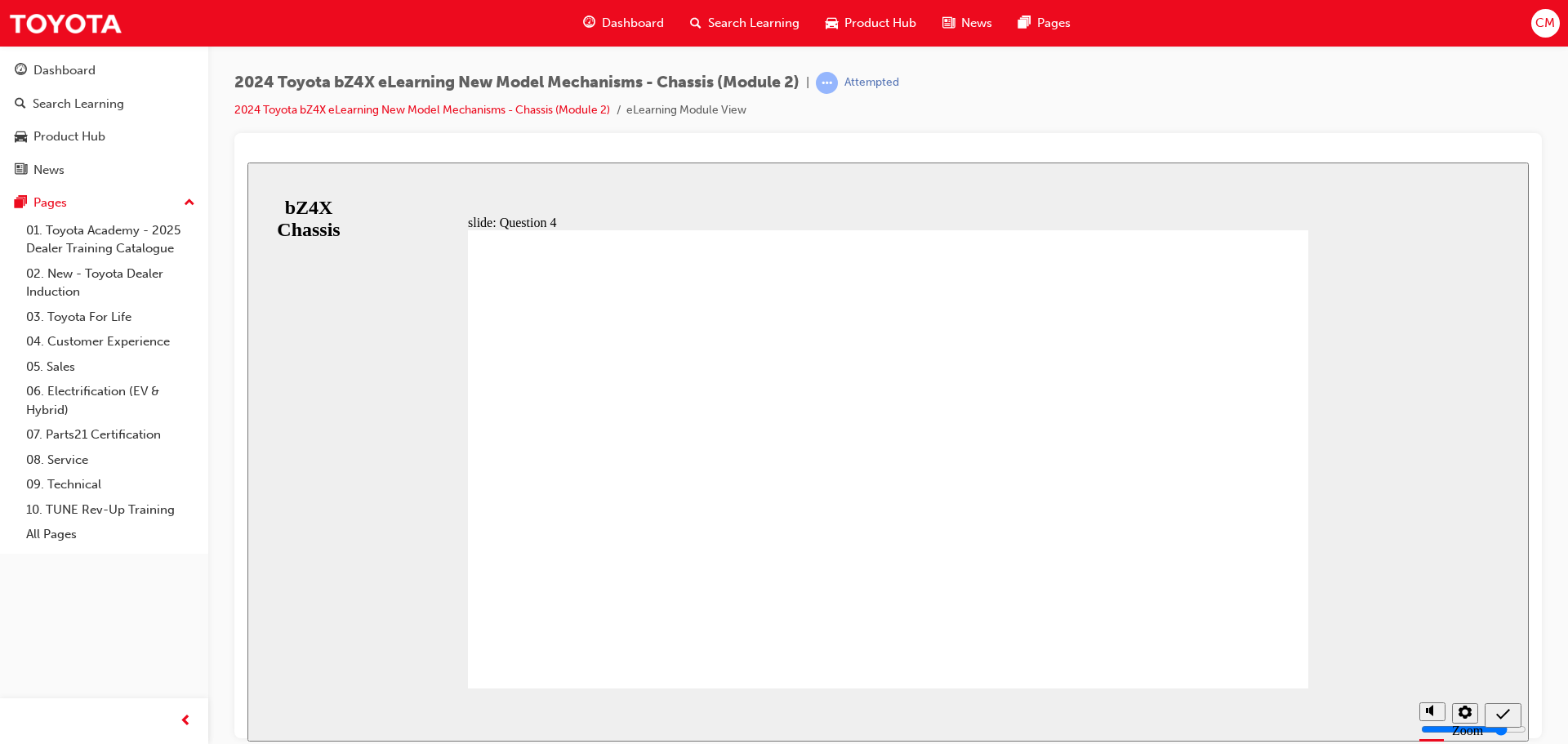 drag, startPoint x: 900, startPoint y: 541, endPoint x: 1122, endPoint y: 560, distance: 222.81158 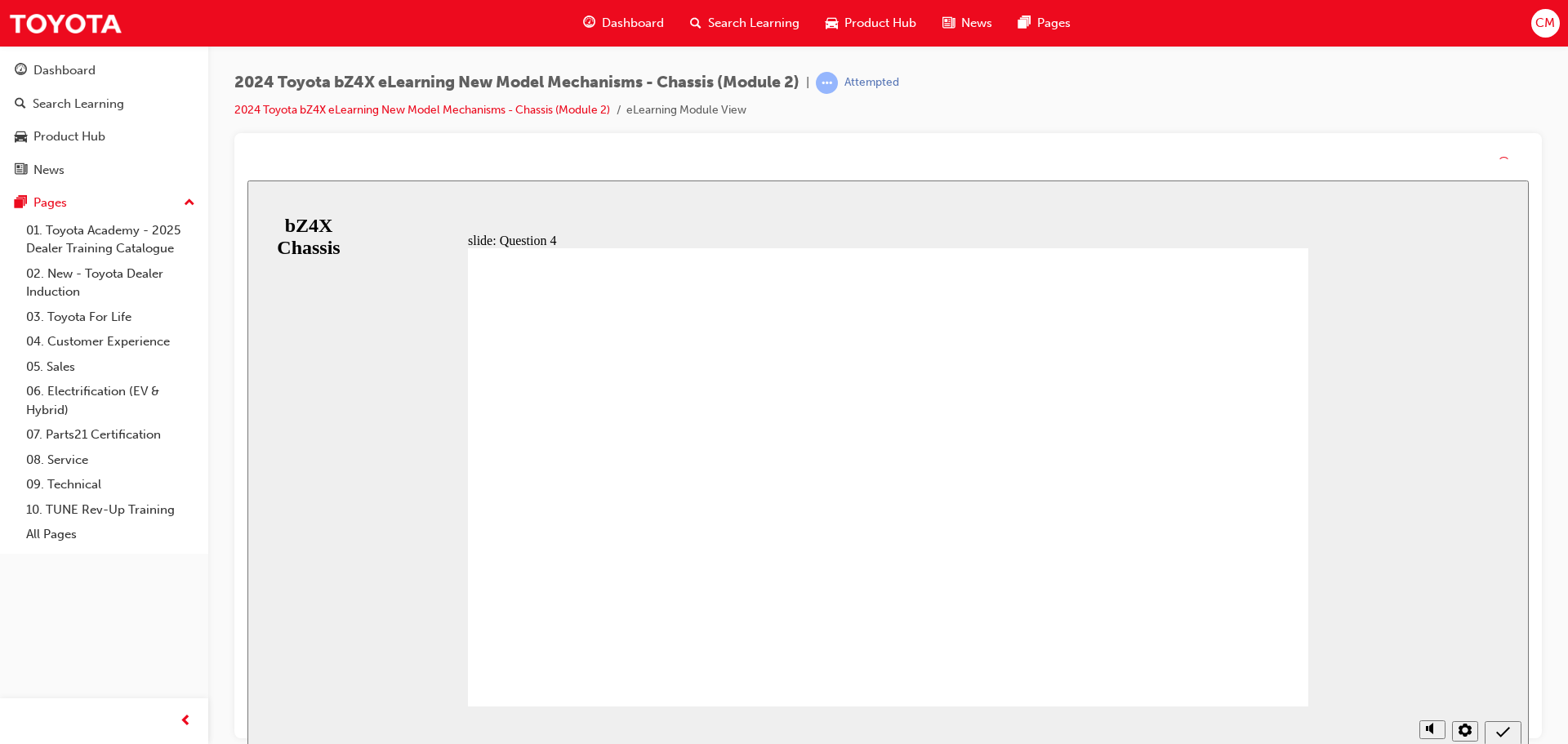 drag, startPoint x: 907, startPoint y: 577, endPoint x: 907, endPoint y: 558, distance: 19 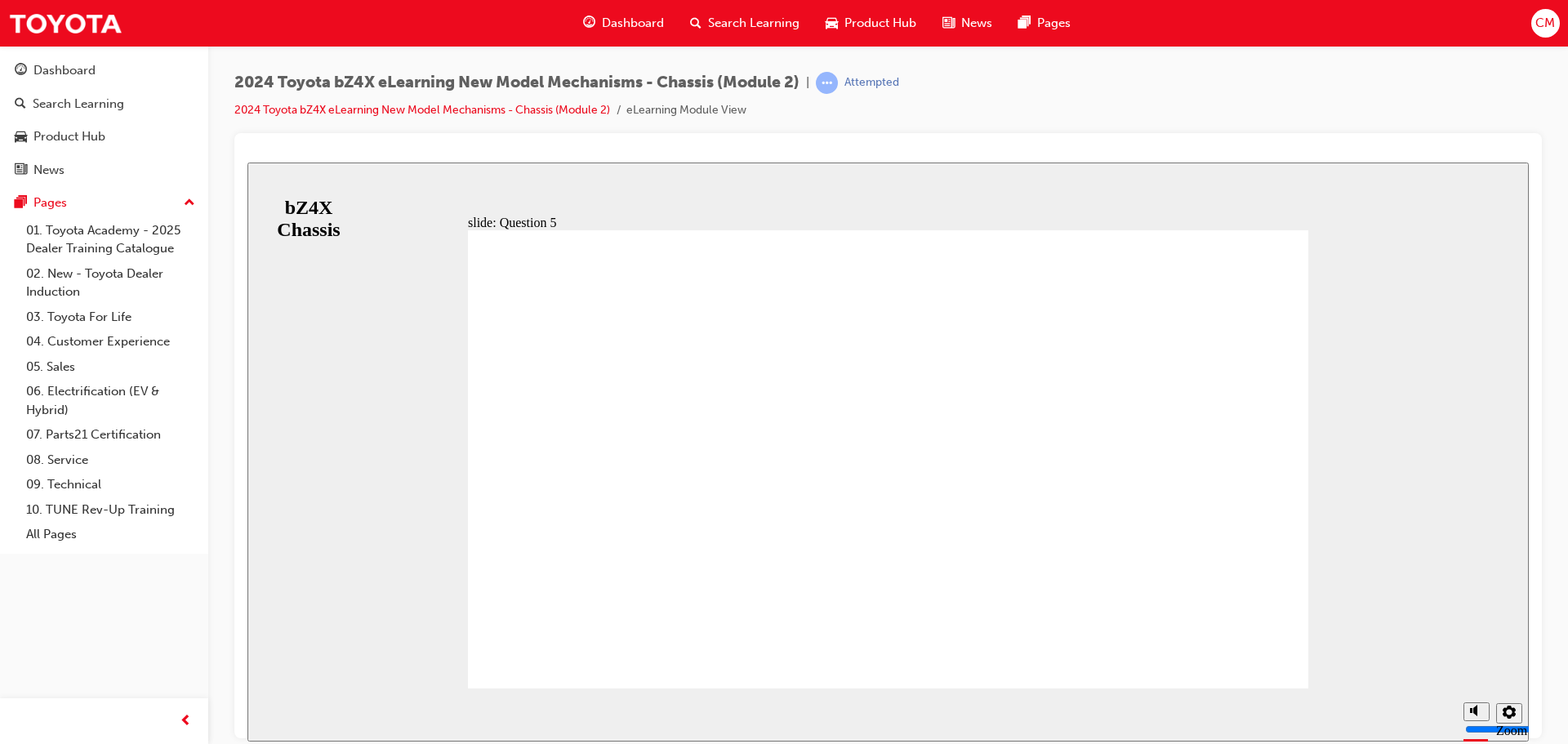 click 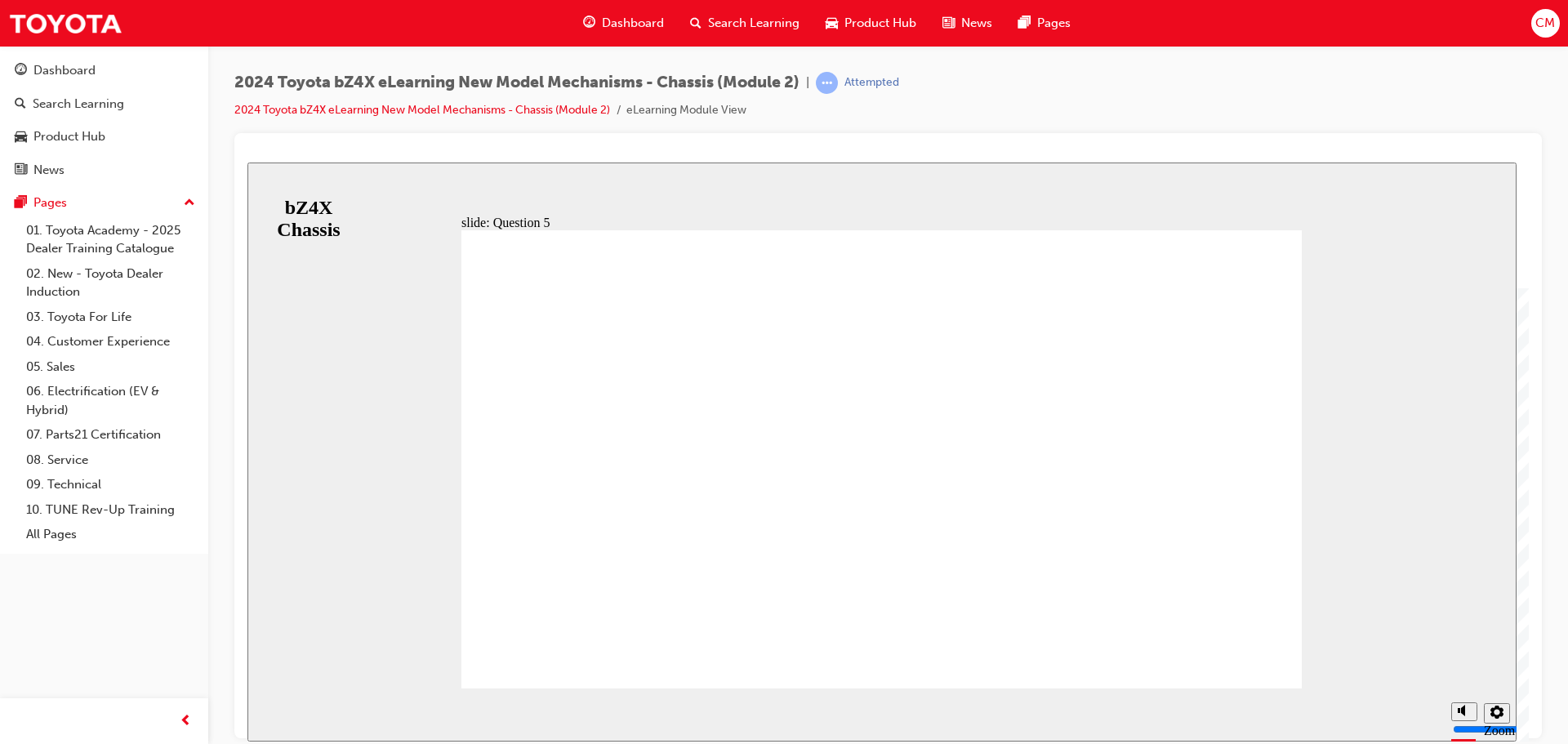 click 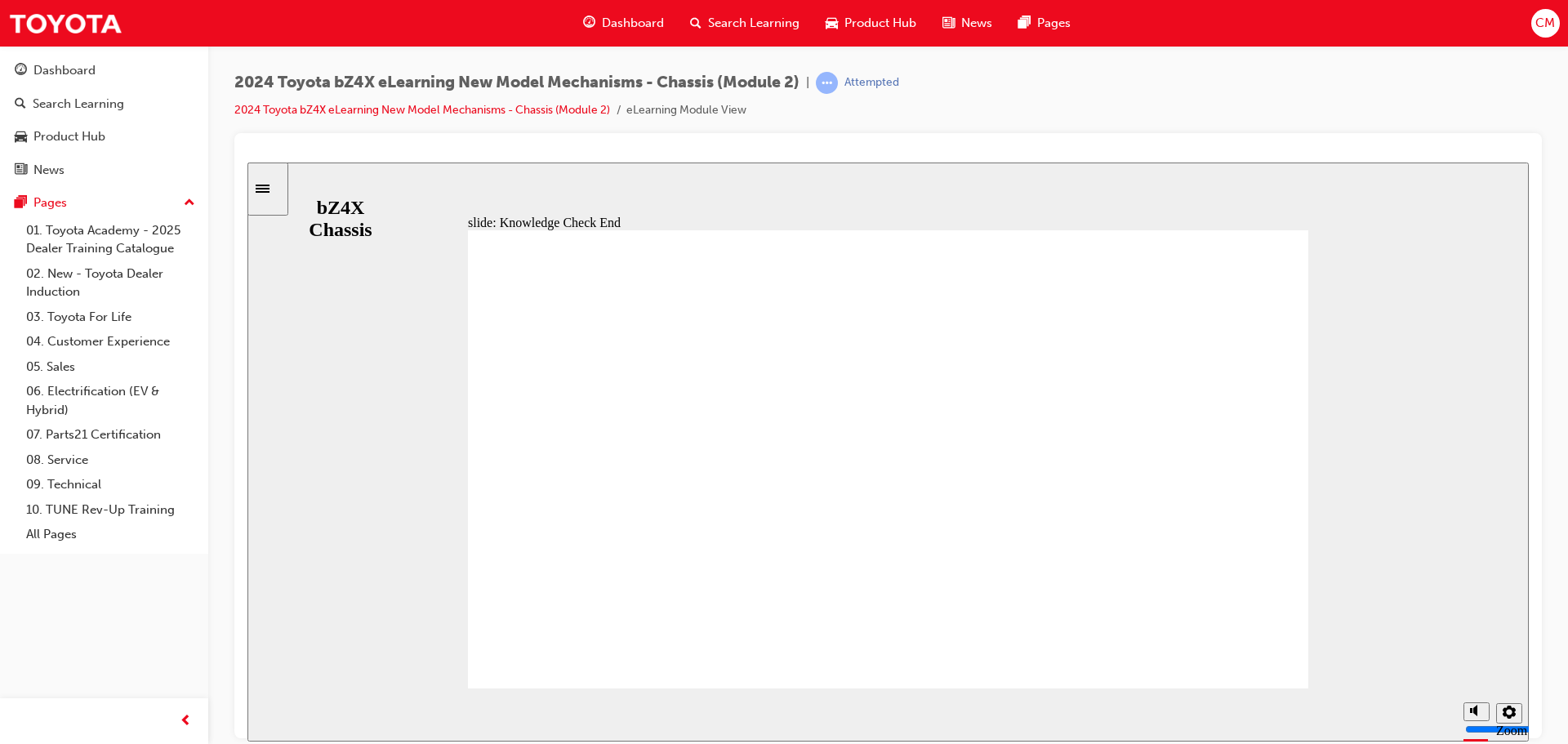 click at bounding box center (268, 188) 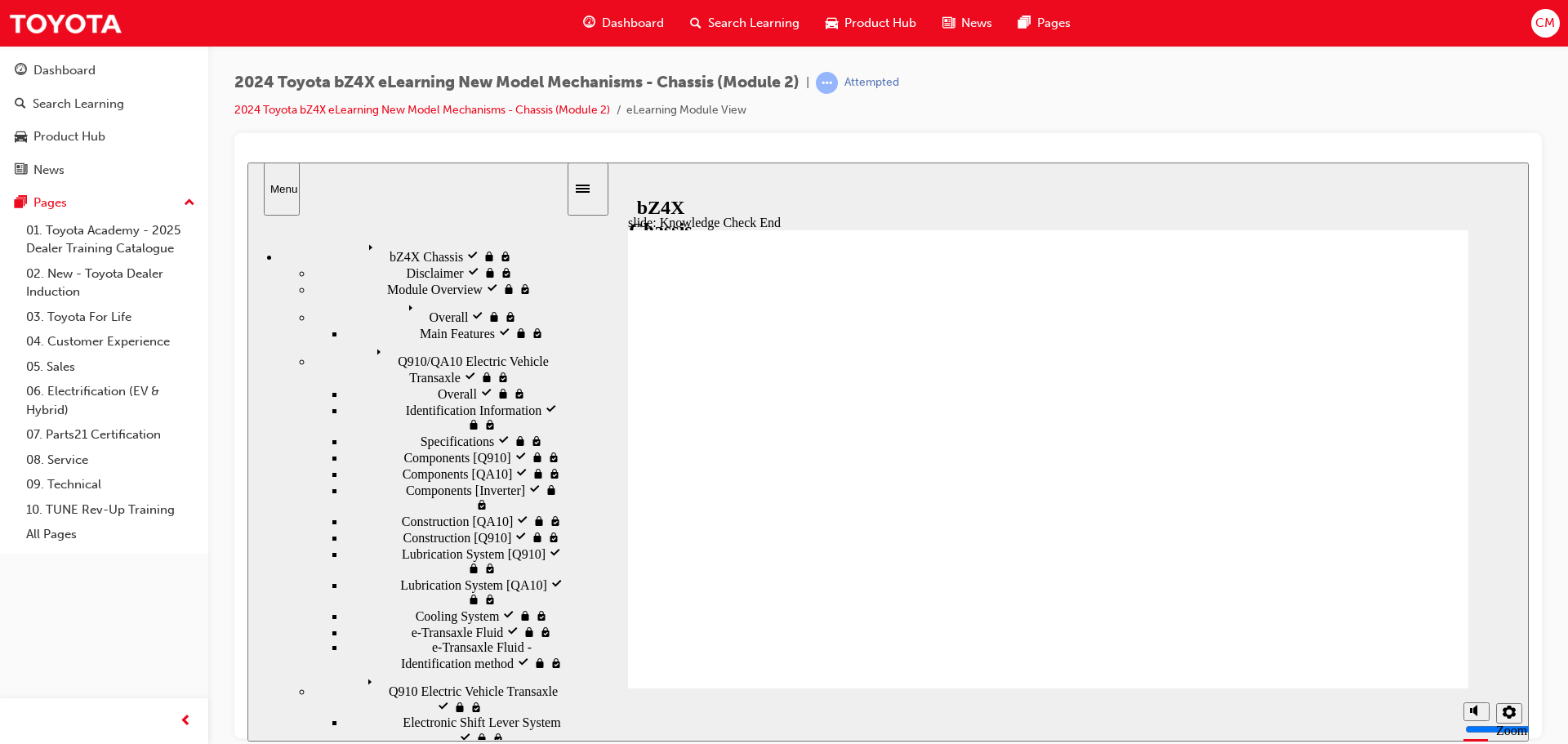 click on "Knowledge Check start visited" at bounding box center [453, 1452] 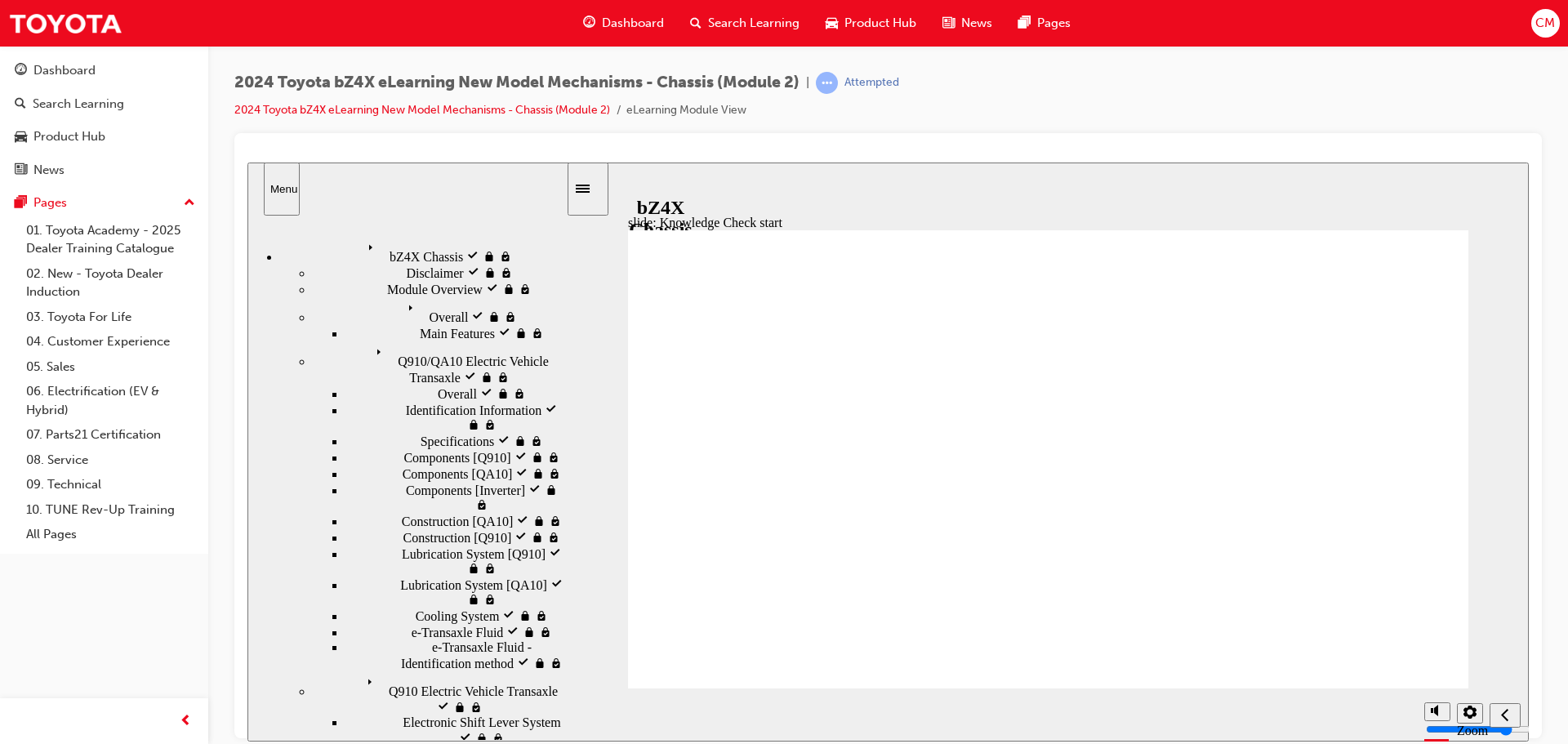 click 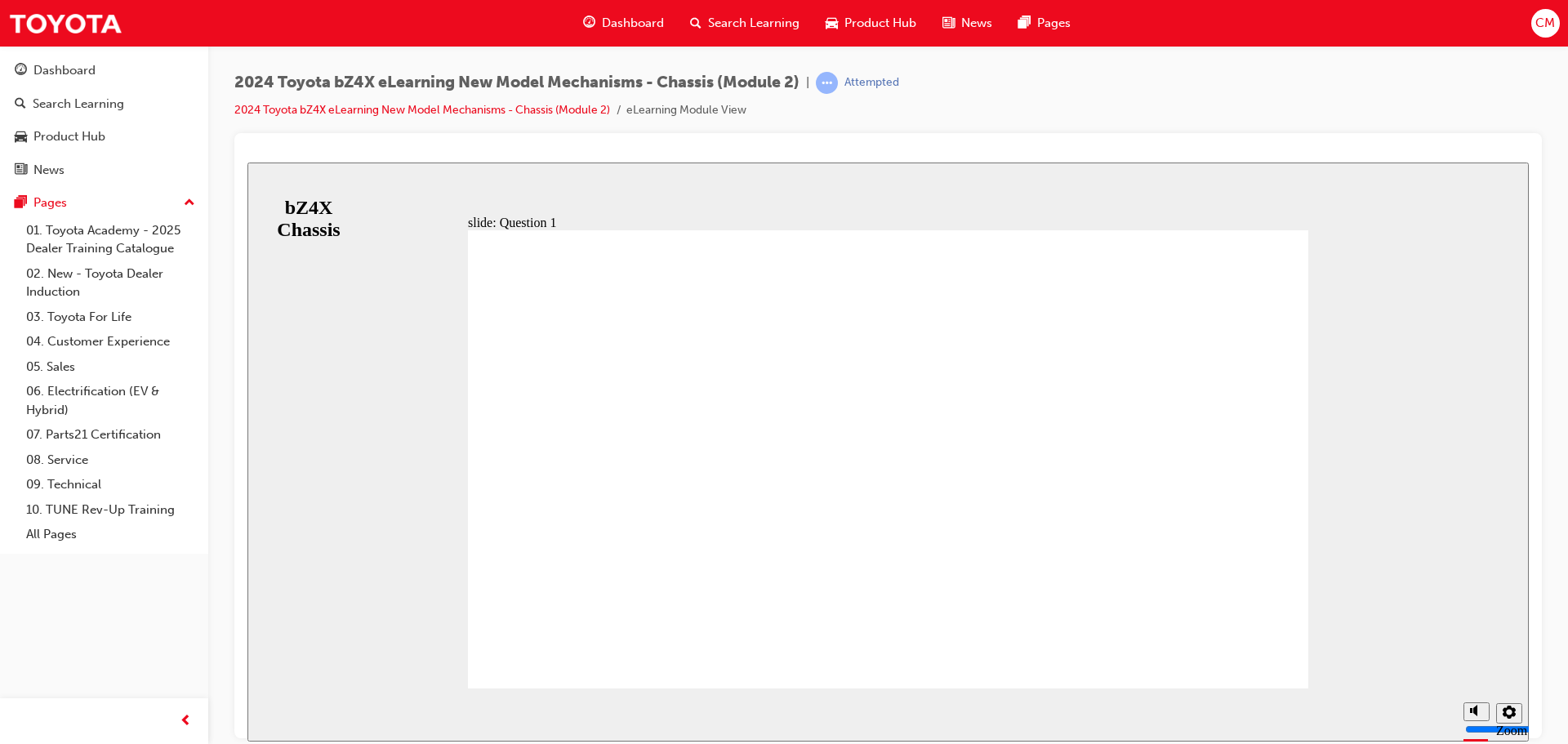 click 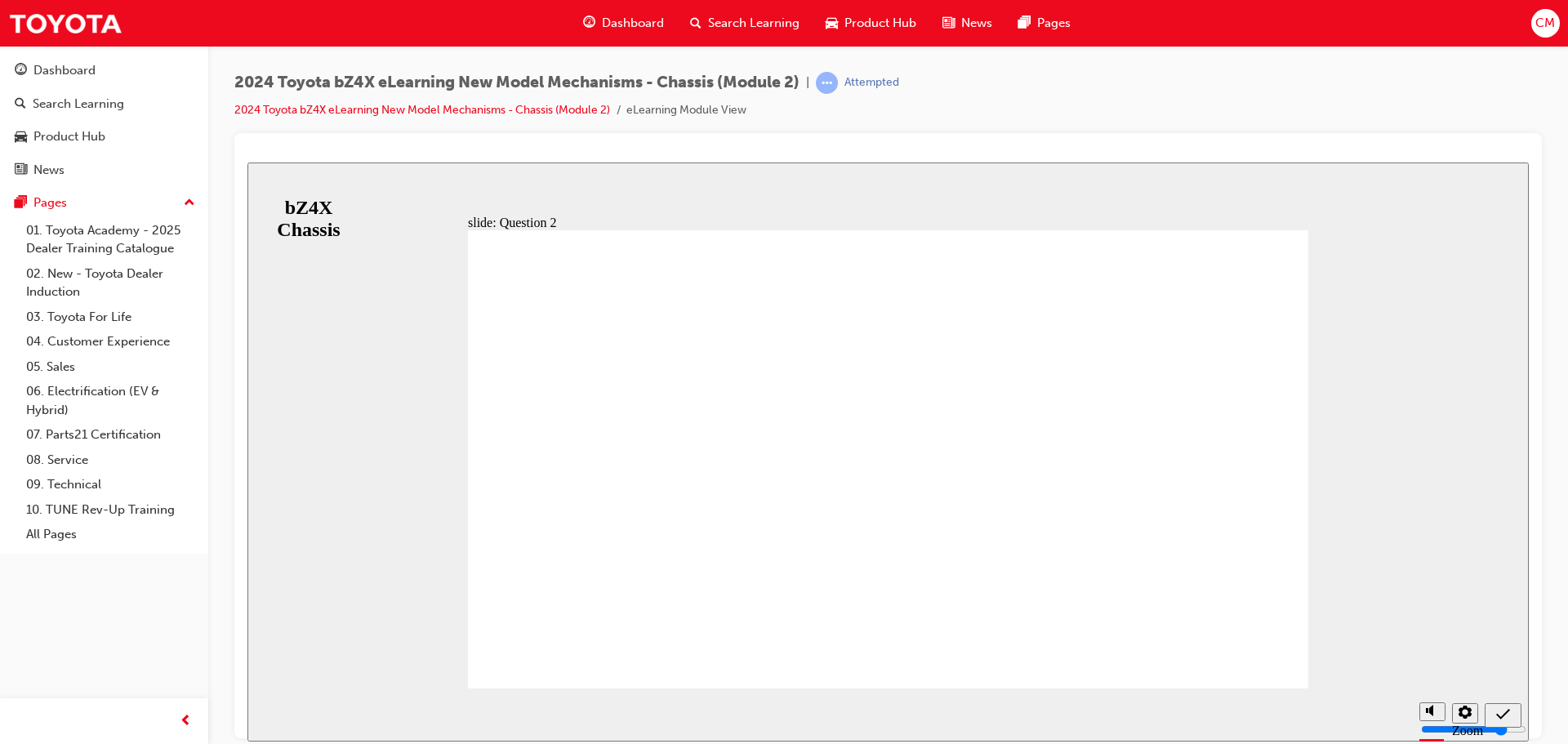 click 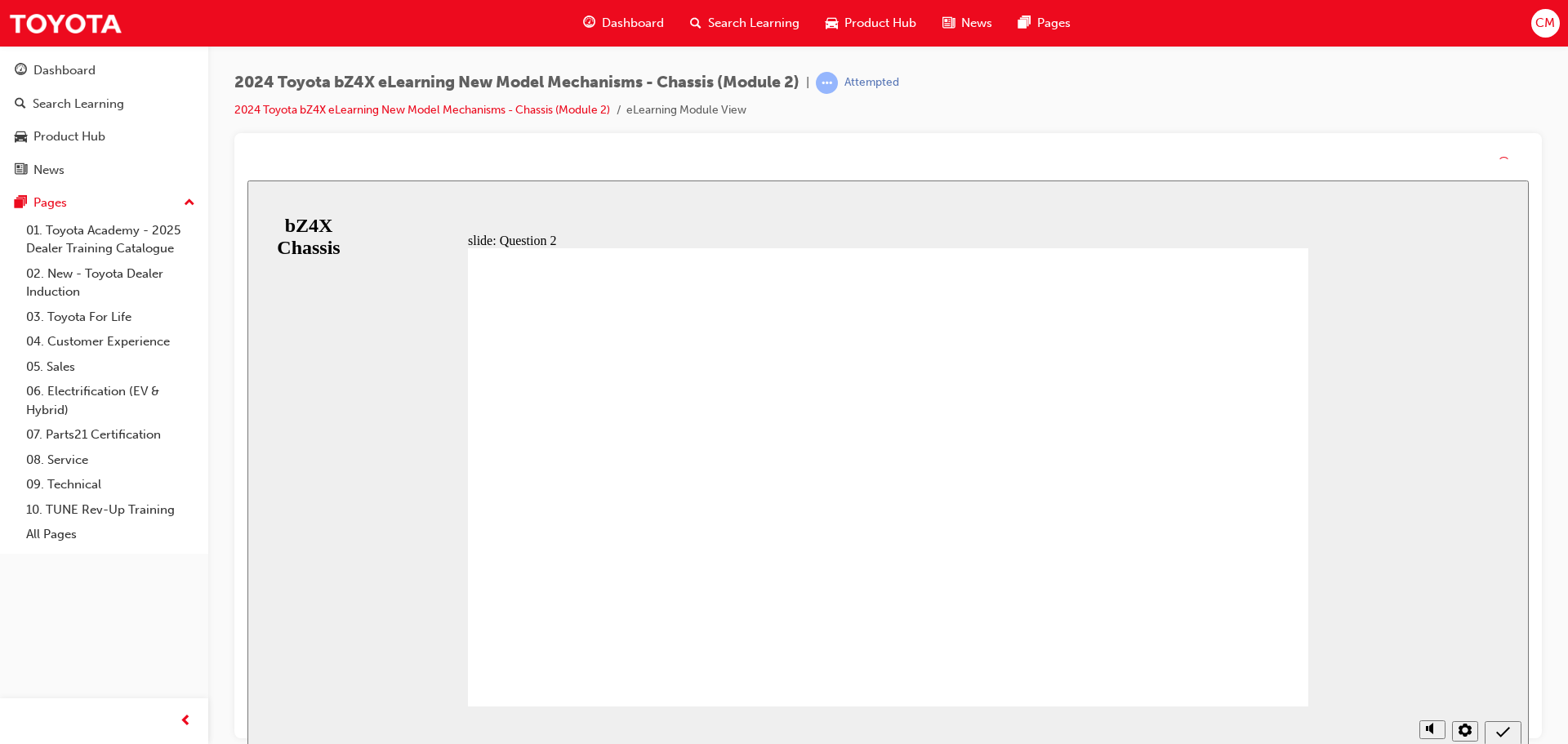 click 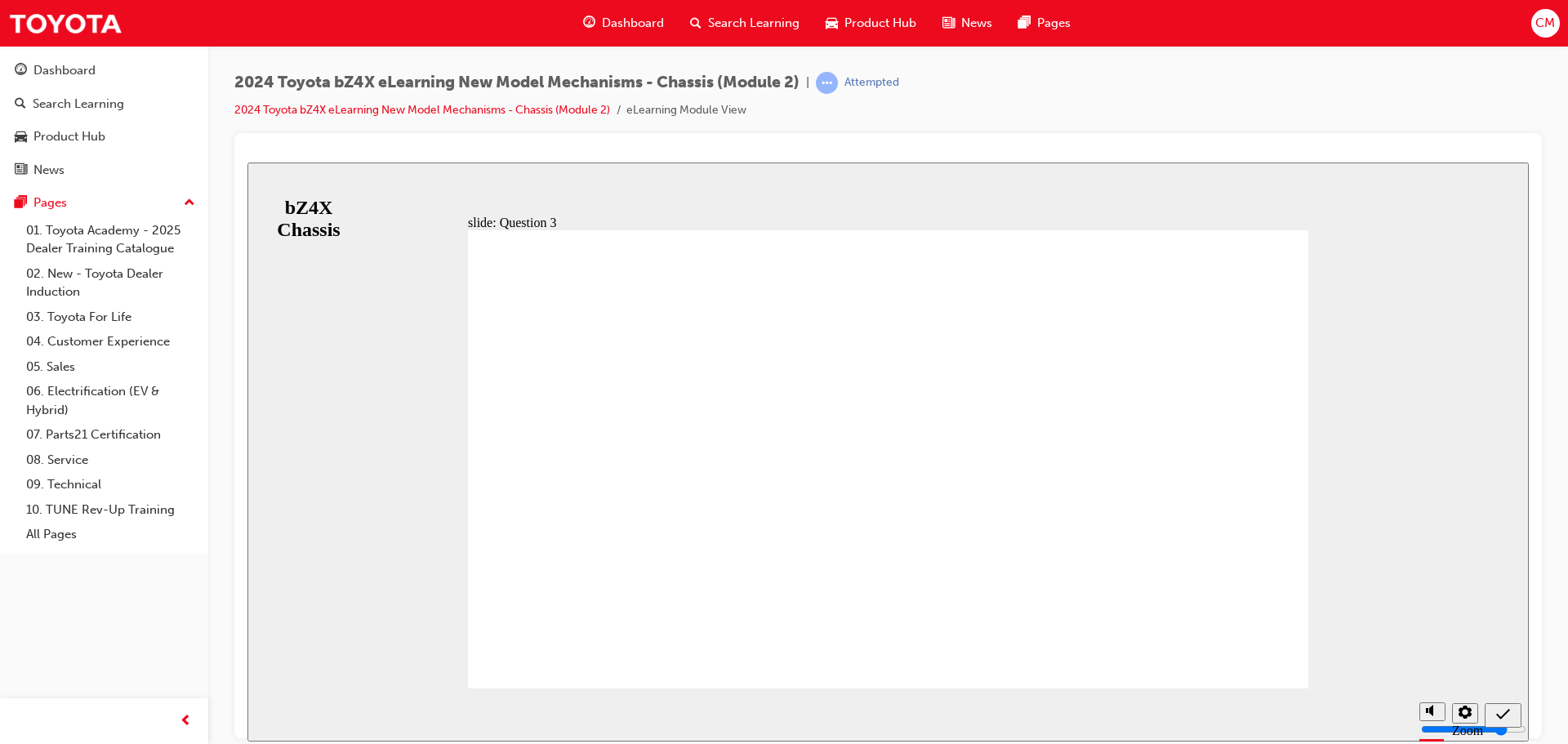 click 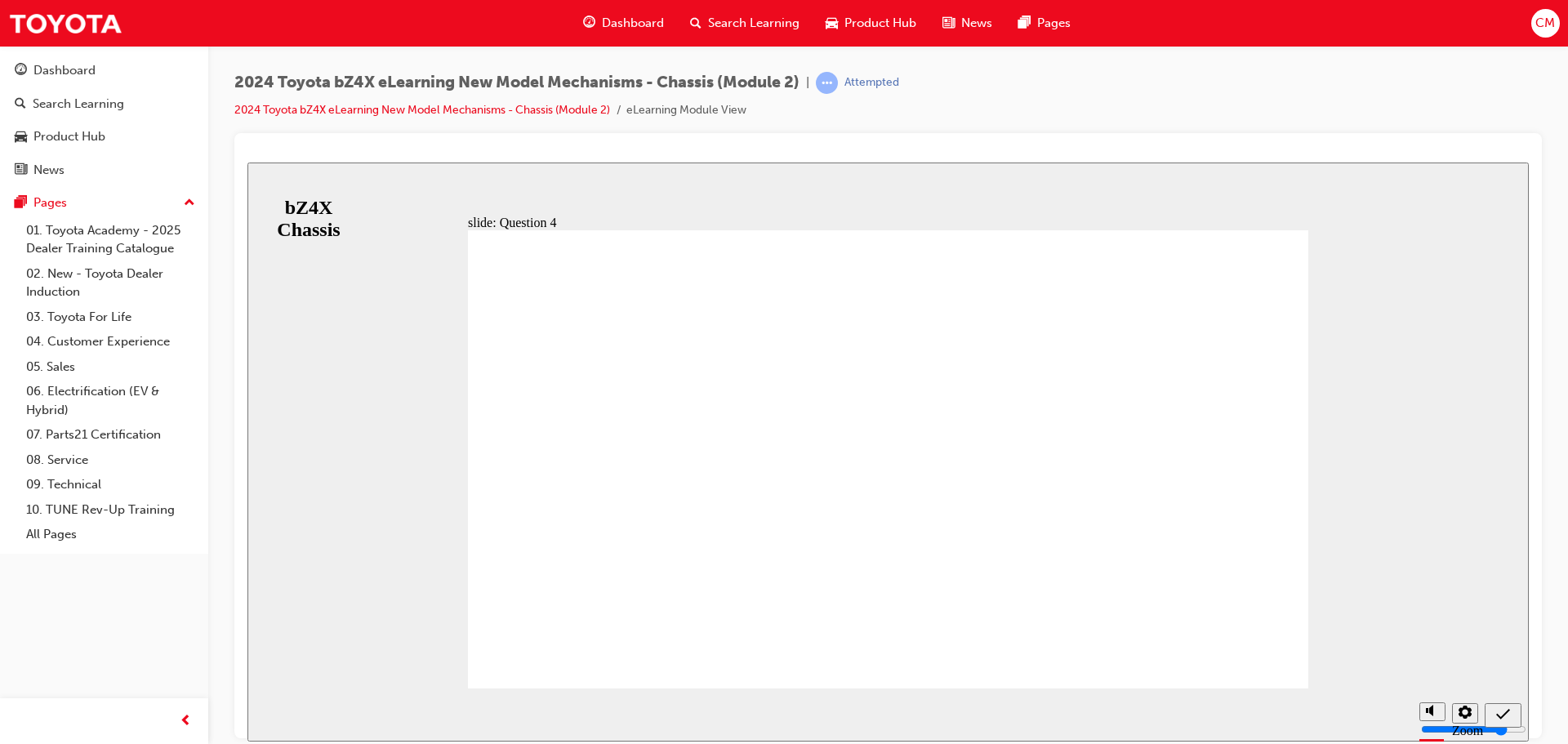 click 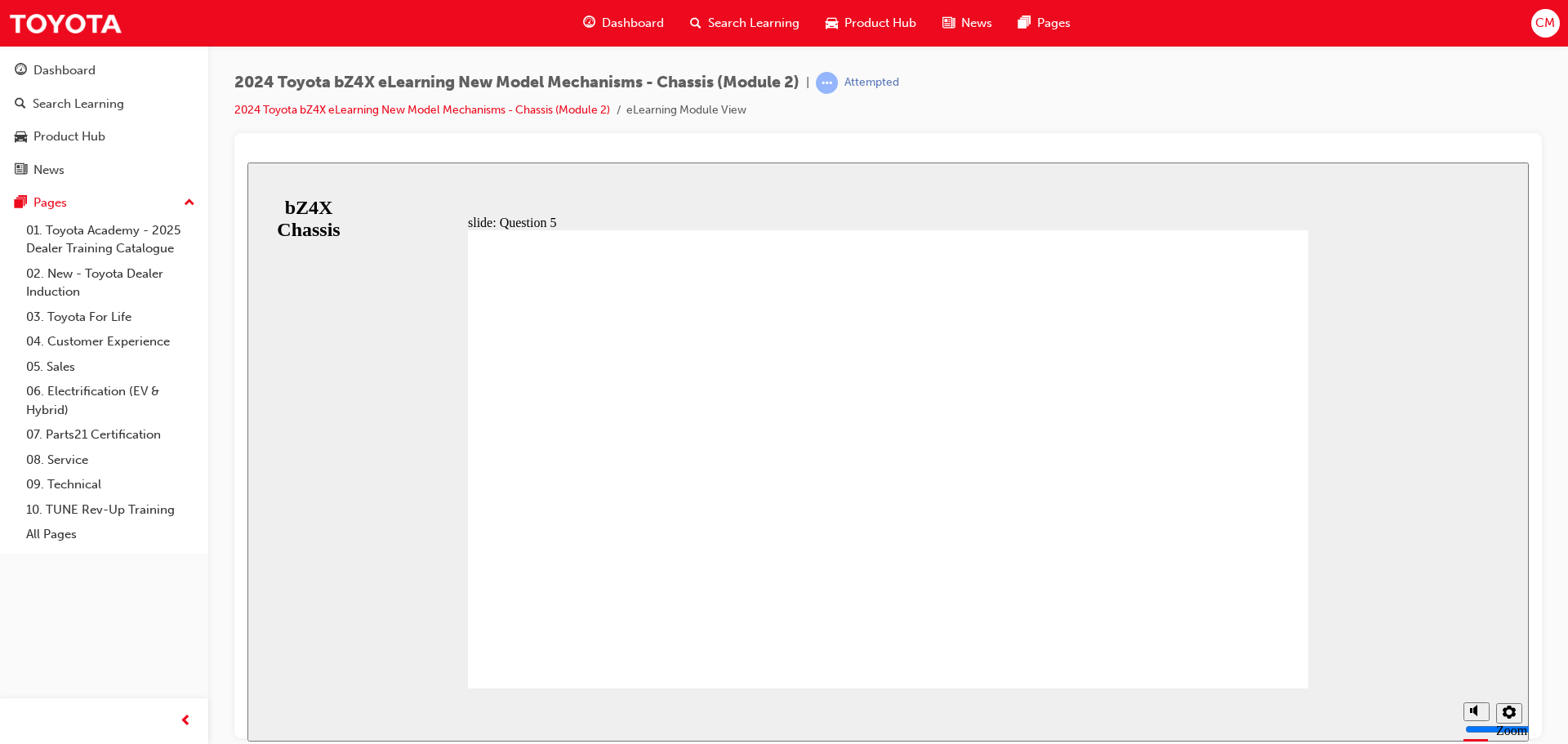 click 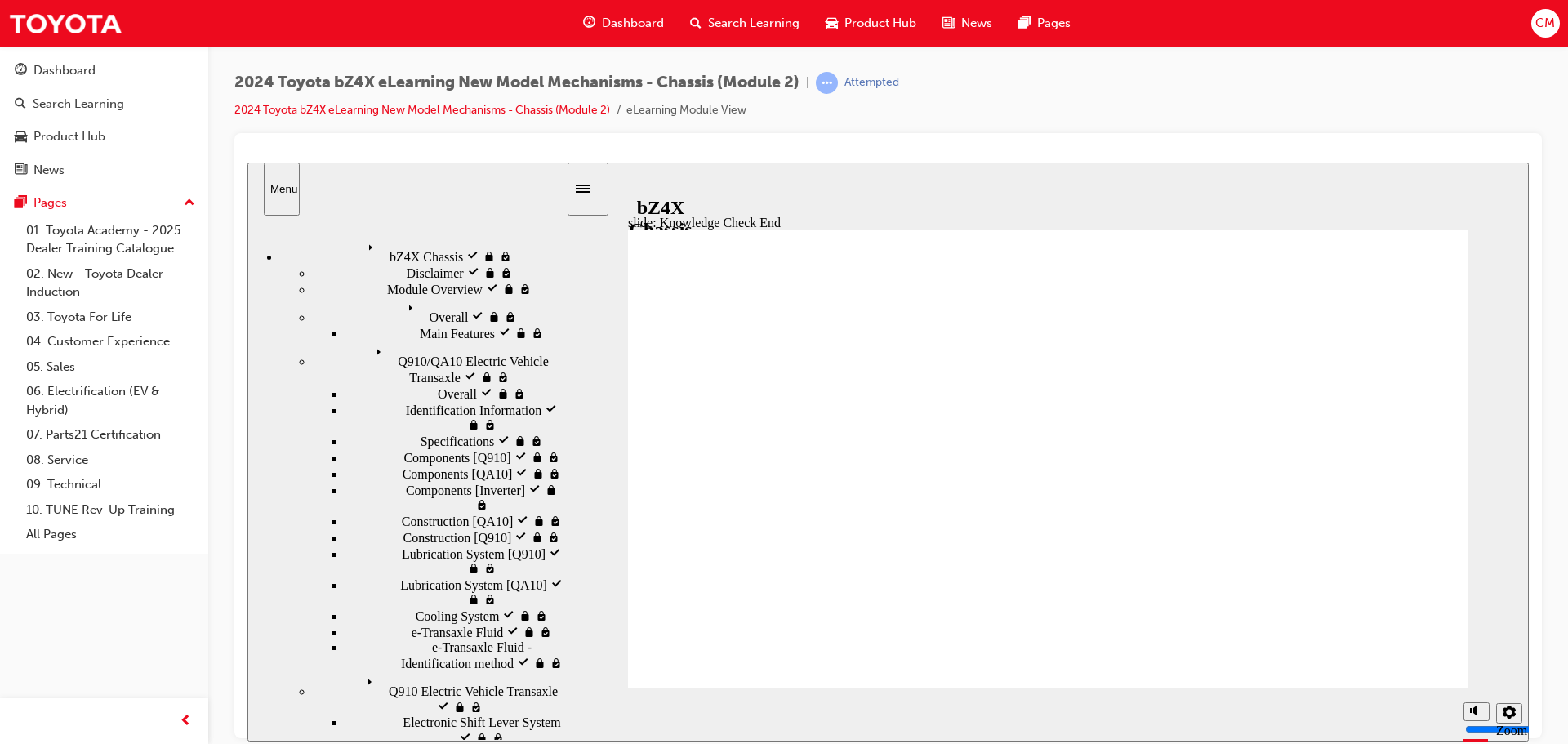 click 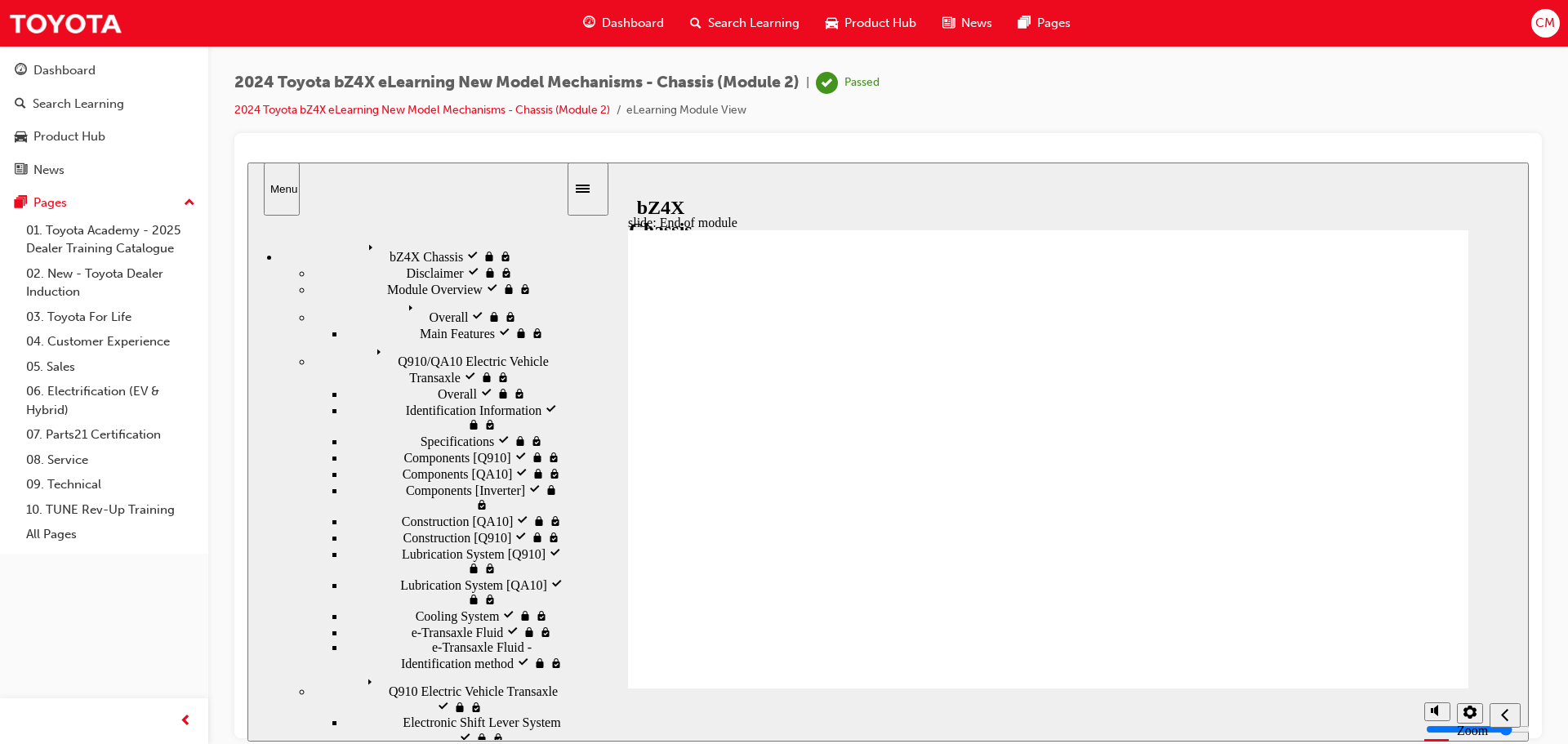 click on "Search Learning" at bounding box center [745, 23] 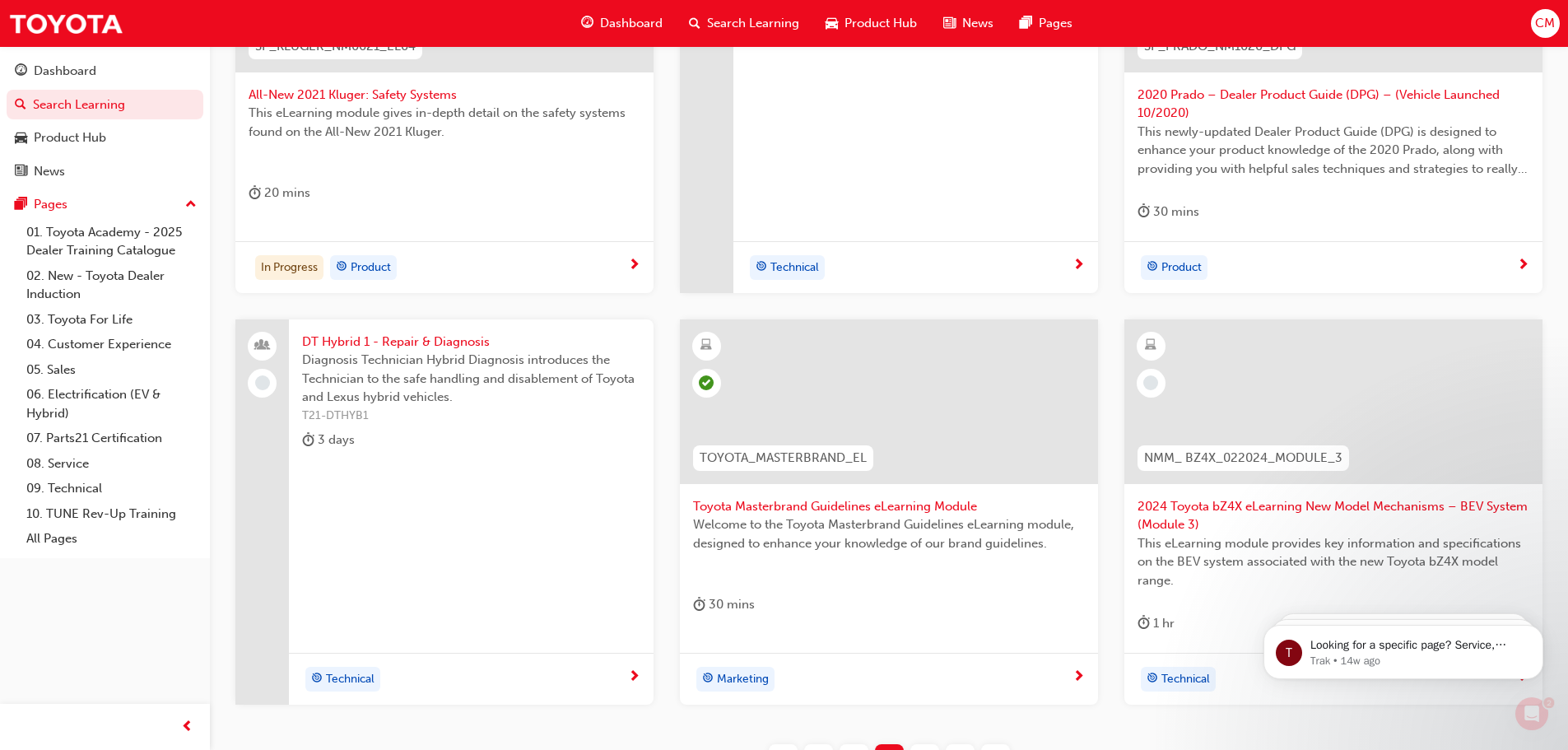 scroll, scrollTop: 300, scrollLeft: 0, axis: vertical 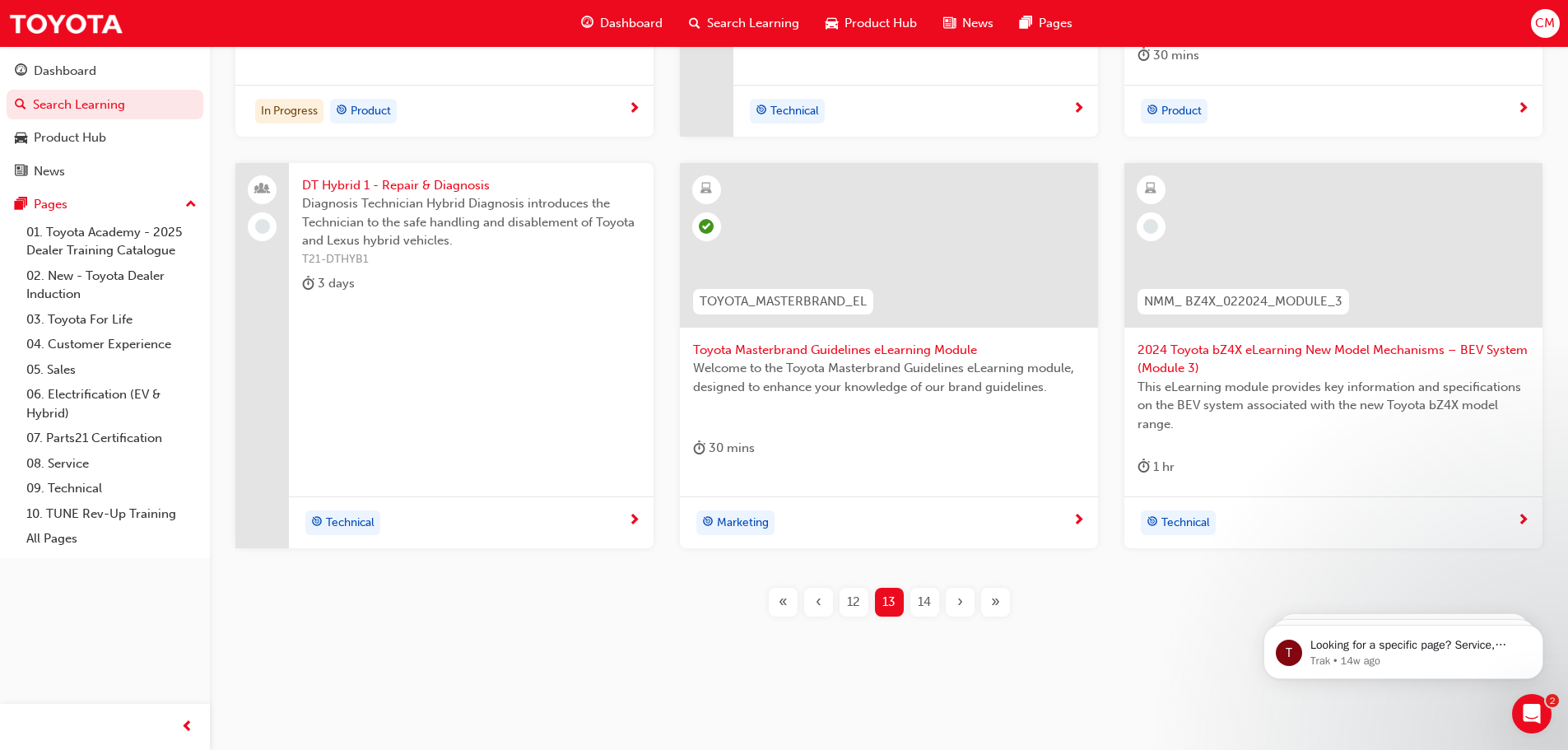 click on "12" at bounding box center (854, 602) 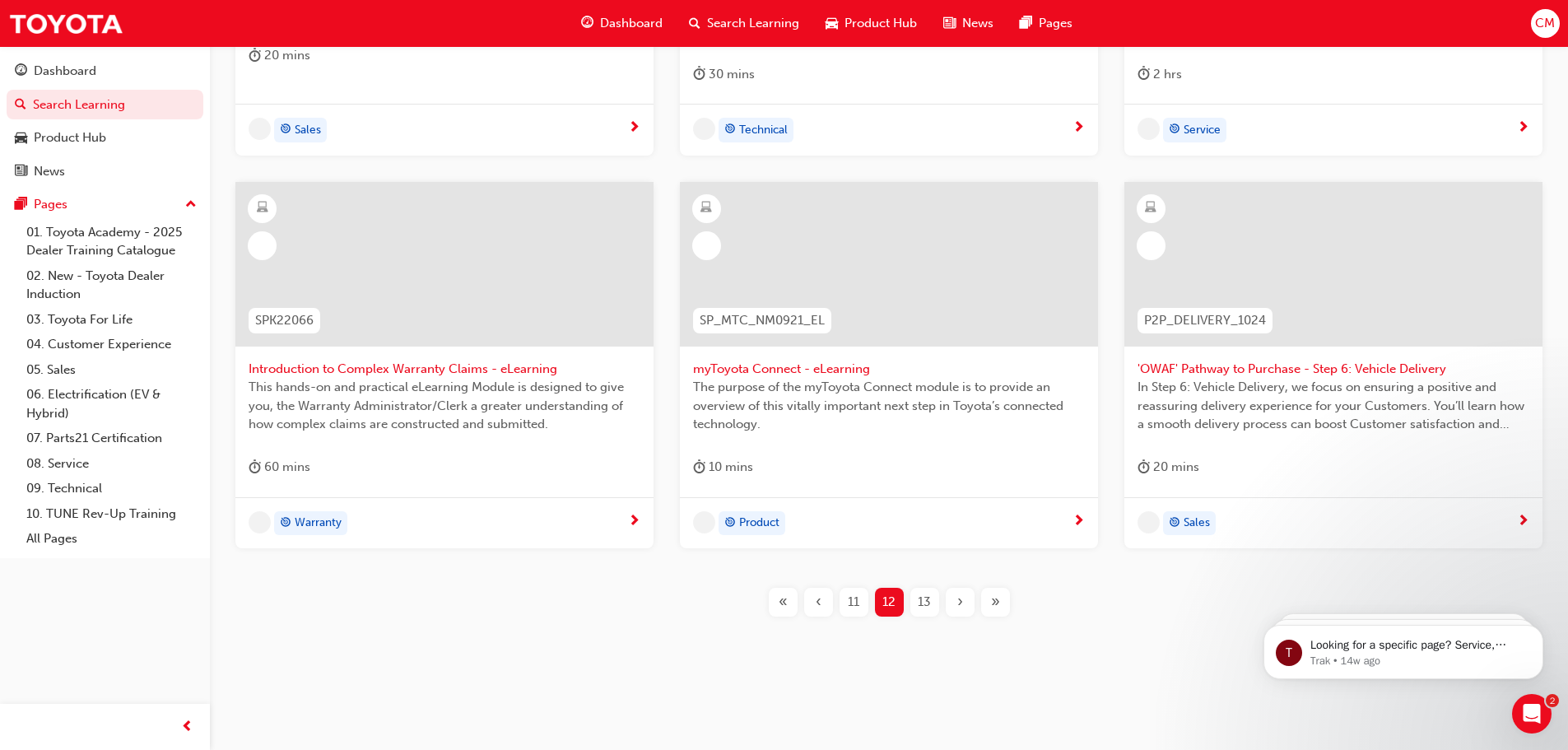 scroll, scrollTop: 611, scrollLeft: 0, axis: vertical 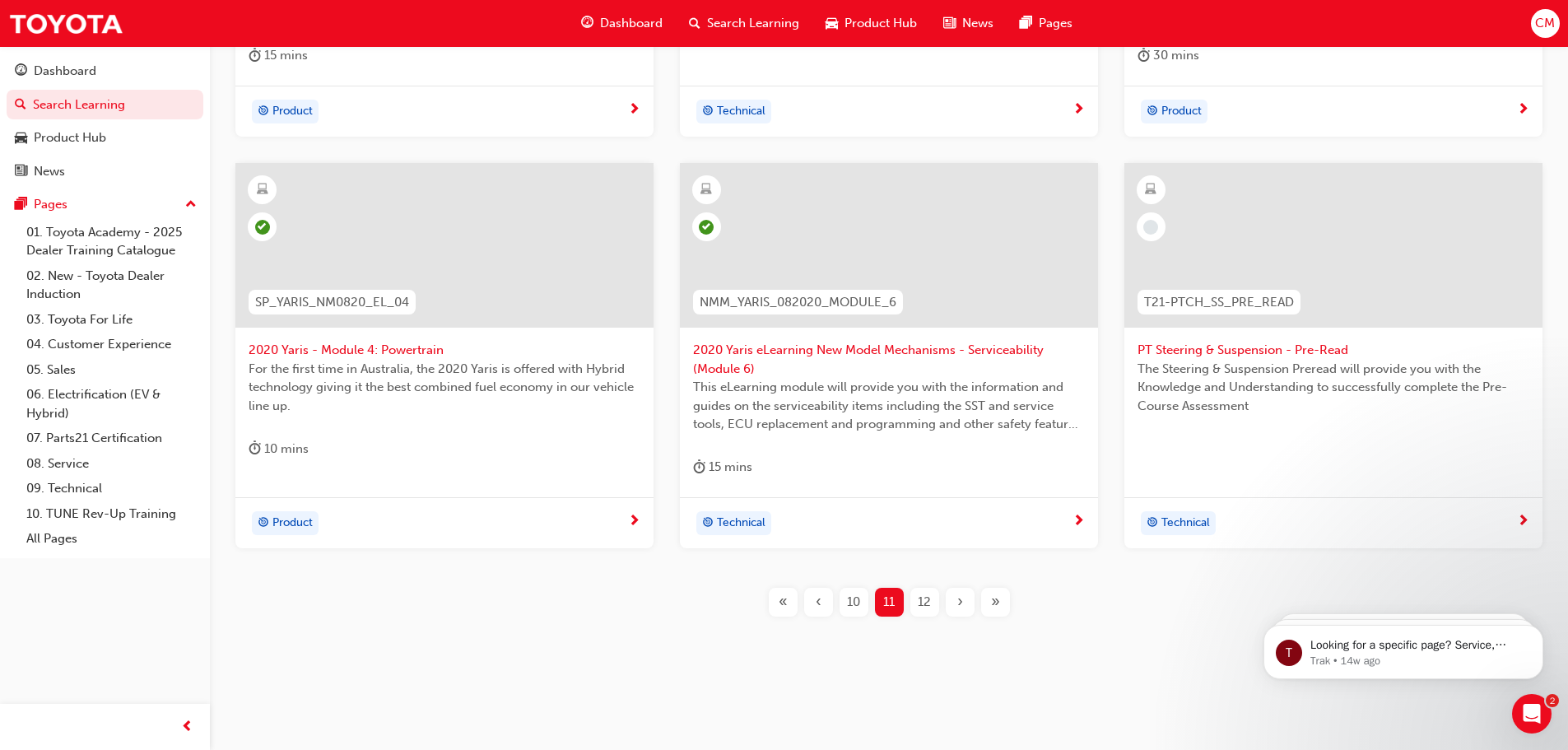 click on "10" at bounding box center (854, 602) 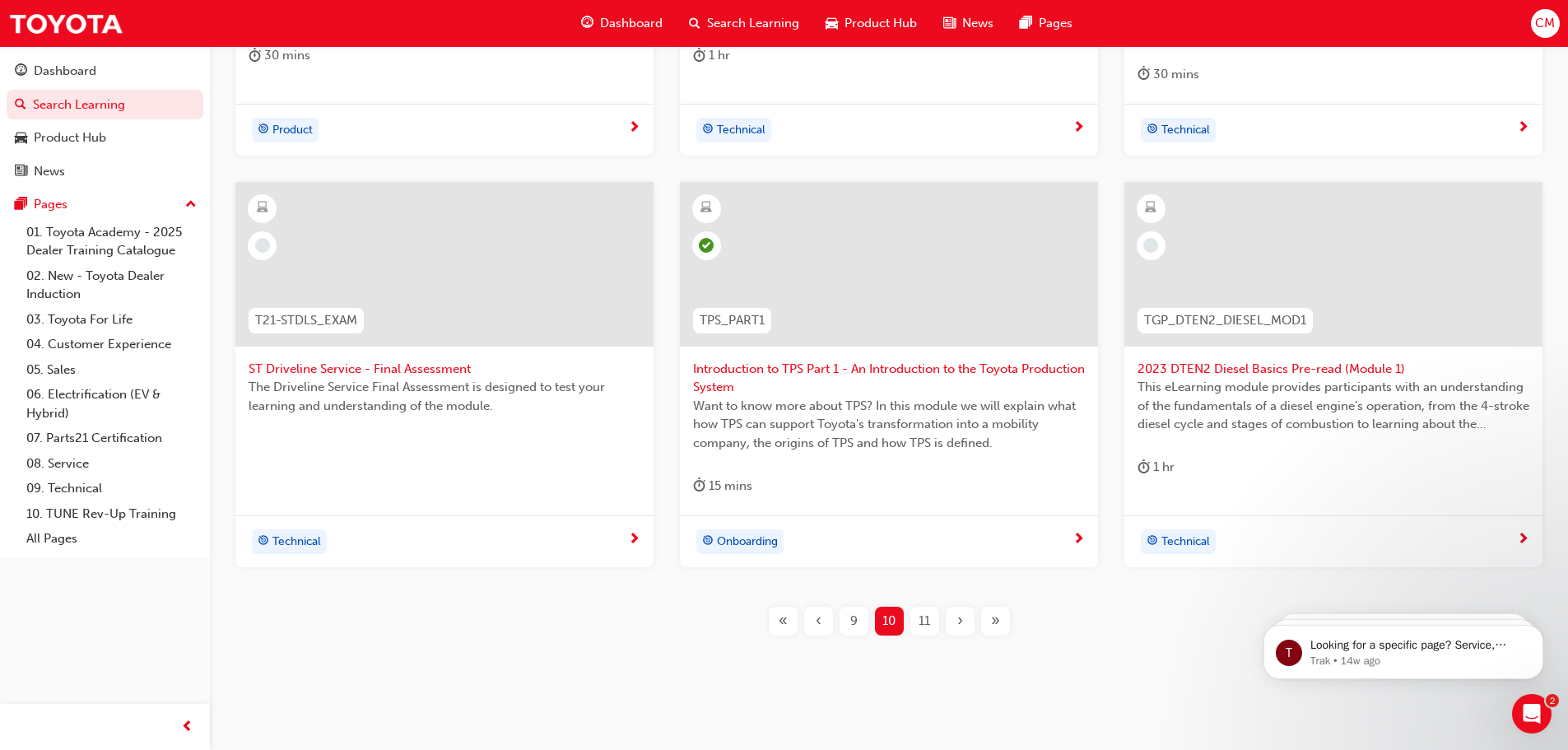 click at bounding box center (889, 264) 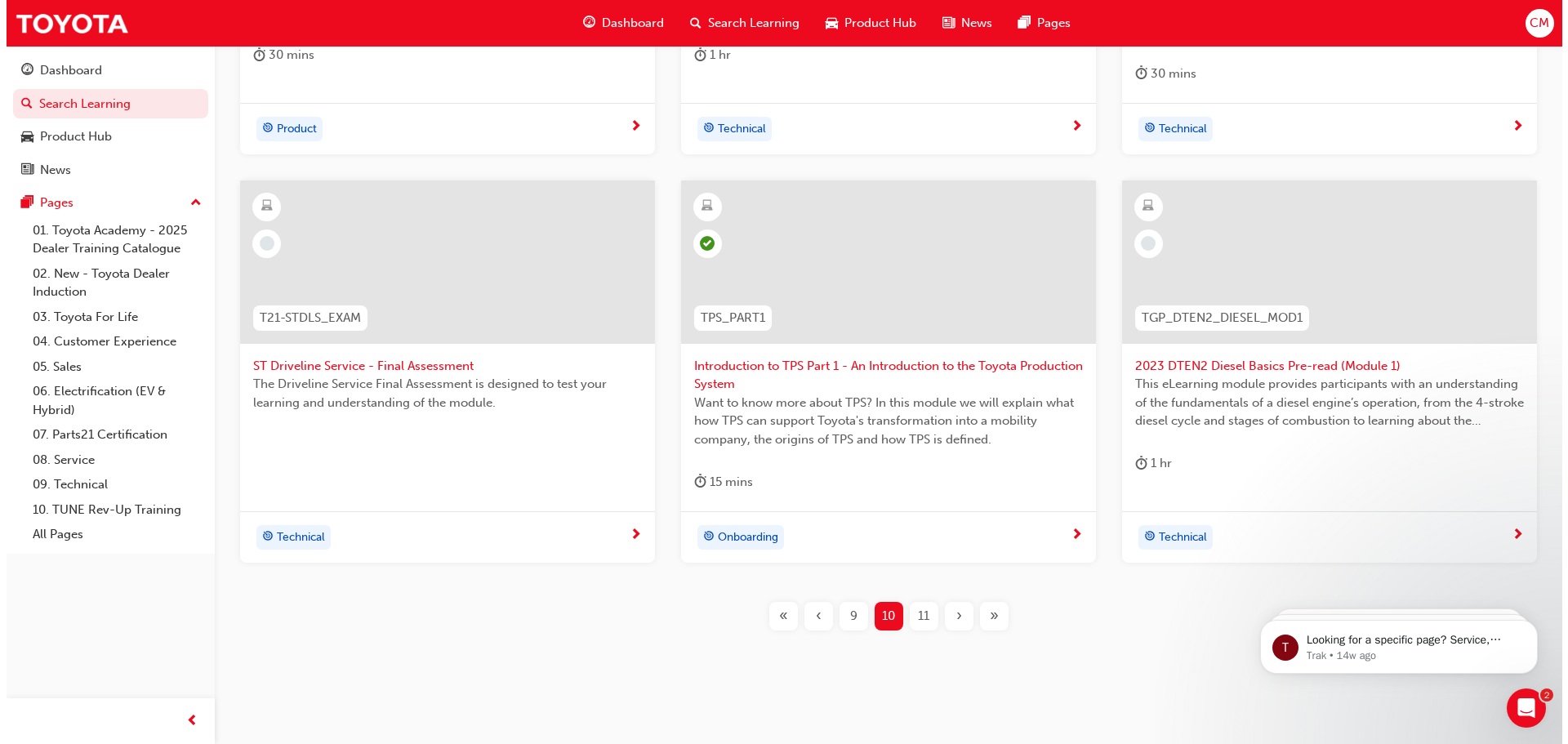 scroll, scrollTop: 0, scrollLeft: 0, axis: both 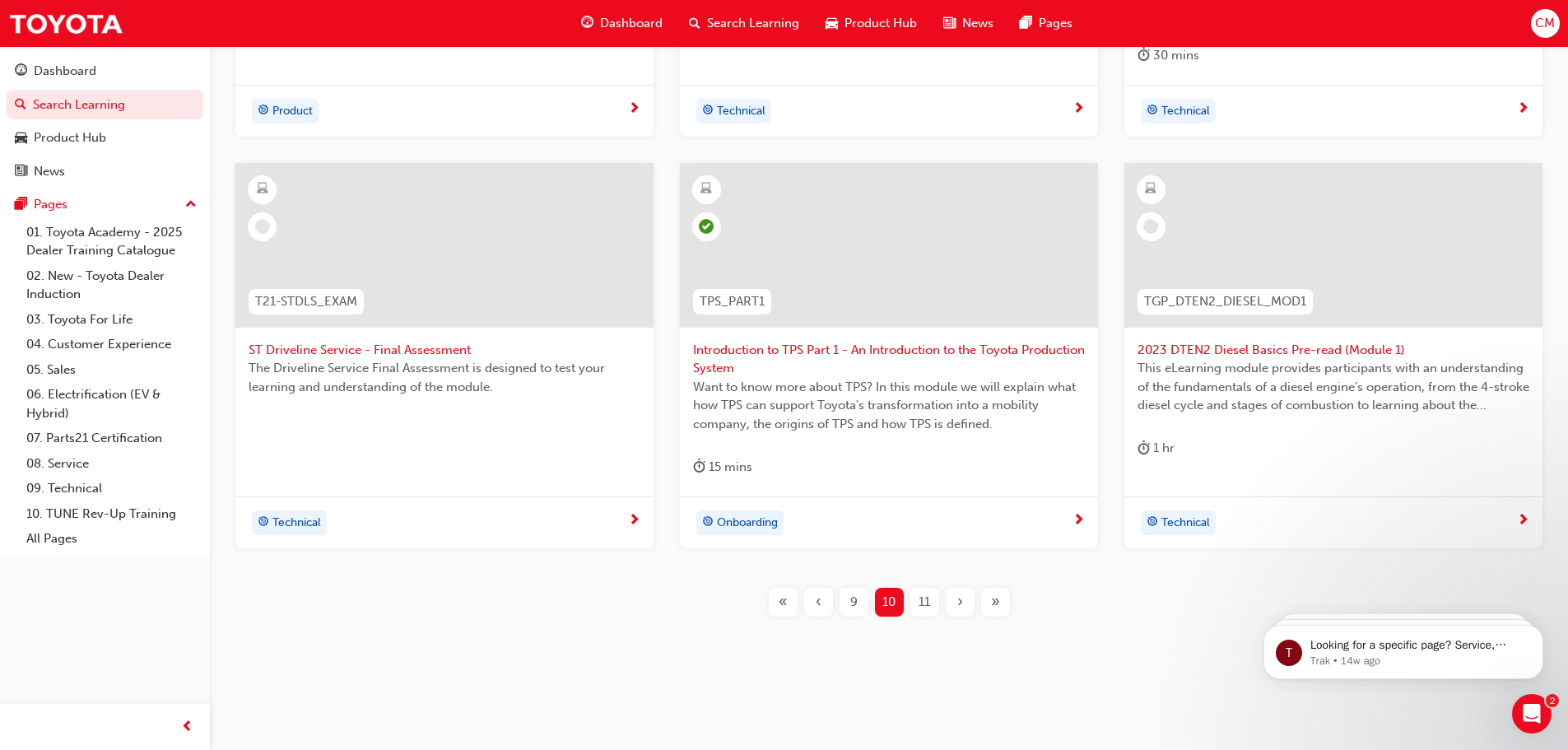click on "11" at bounding box center [924, 602] 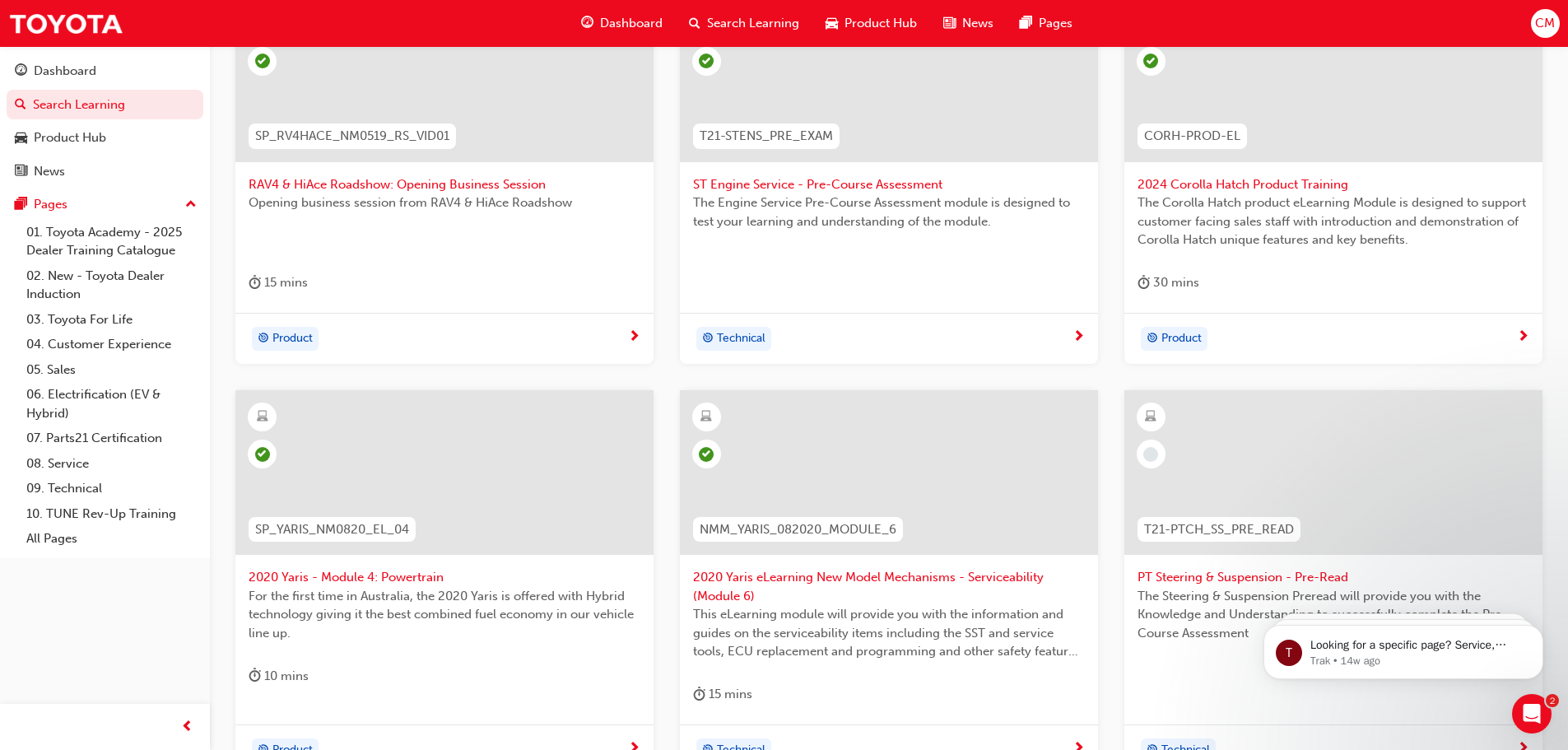 scroll, scrollTop: 611, scrollLeft: 0, axis: vertical 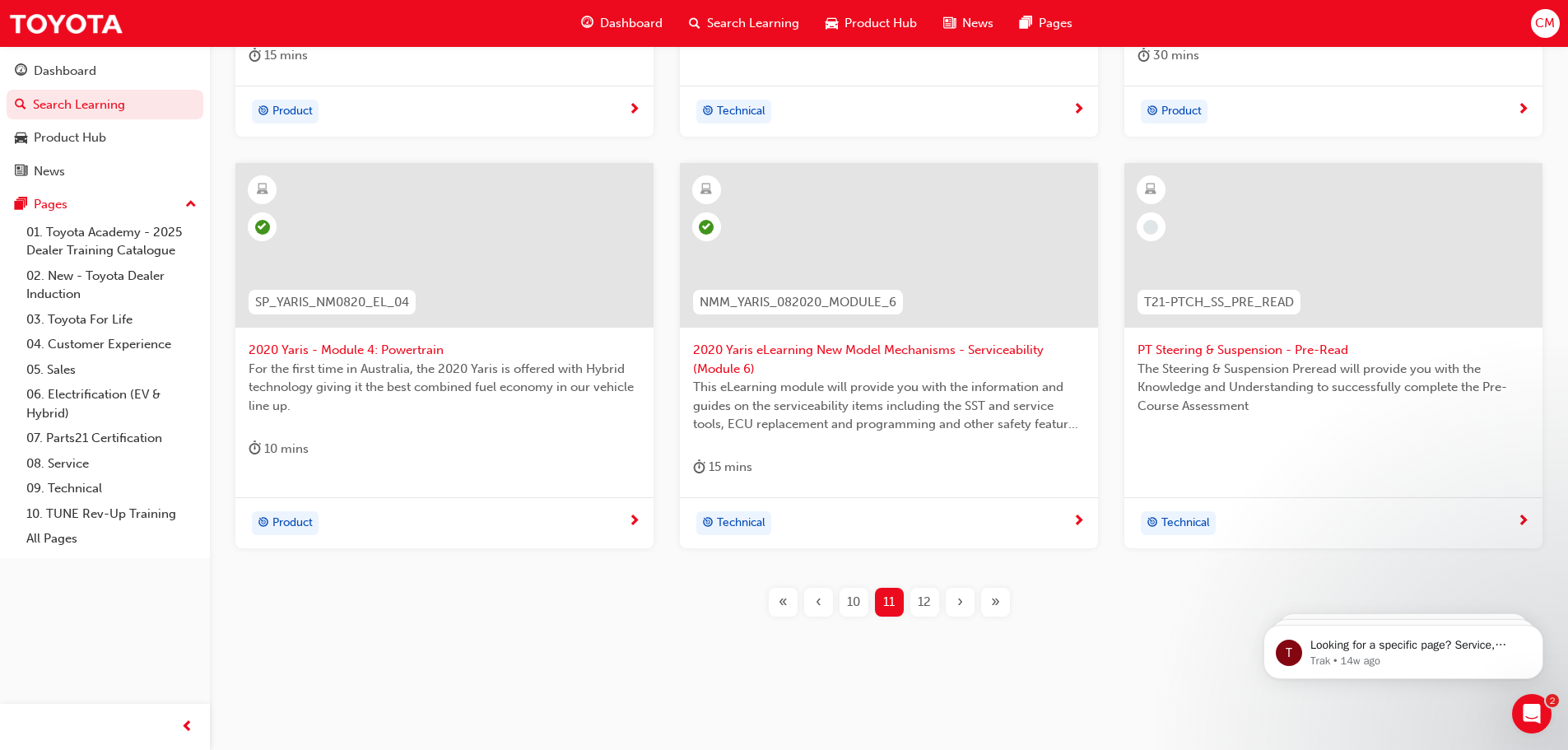 click on "12" at bounding box center [924, 602] 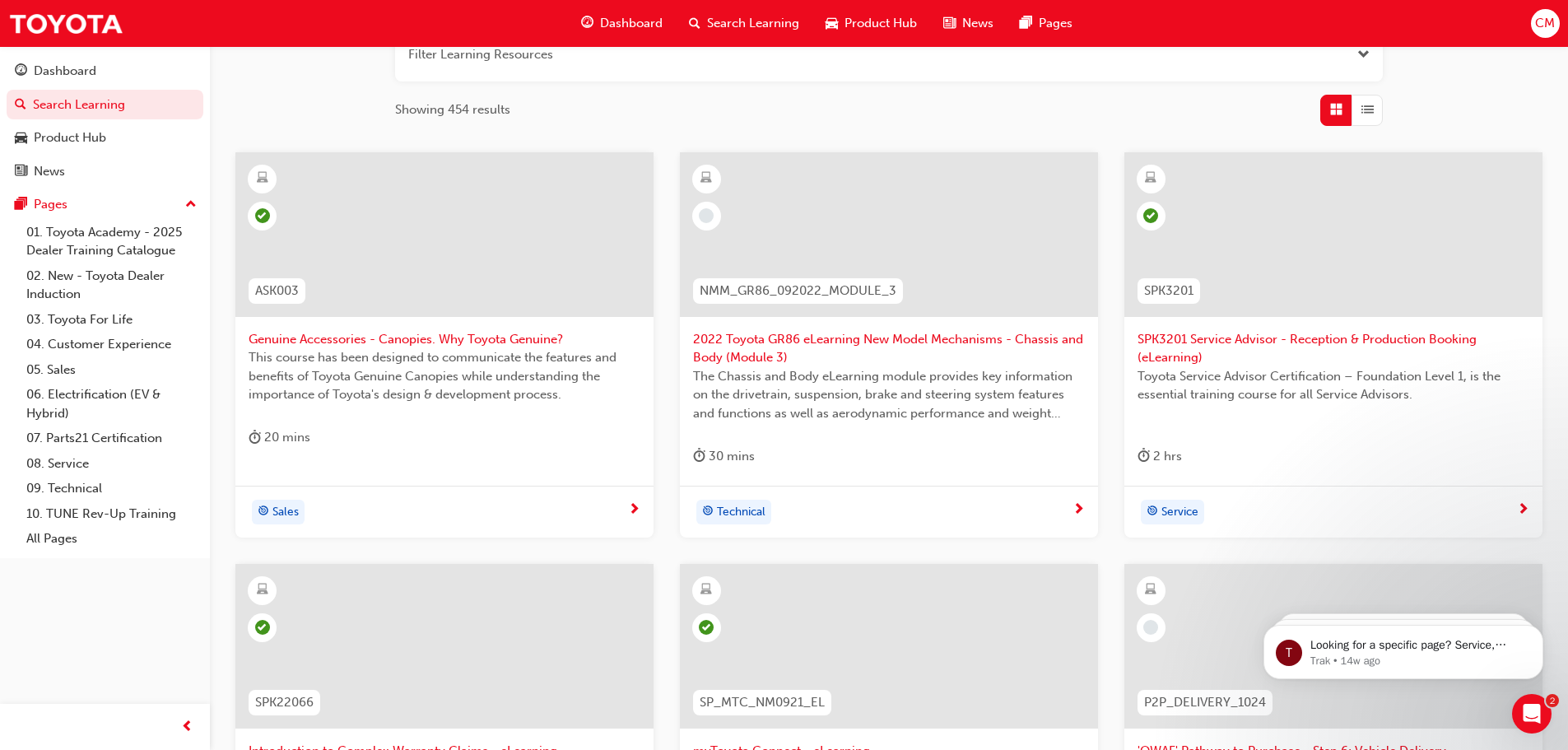 scroll, scrollTop: 199, scrollLeft: 0, axis: vertical 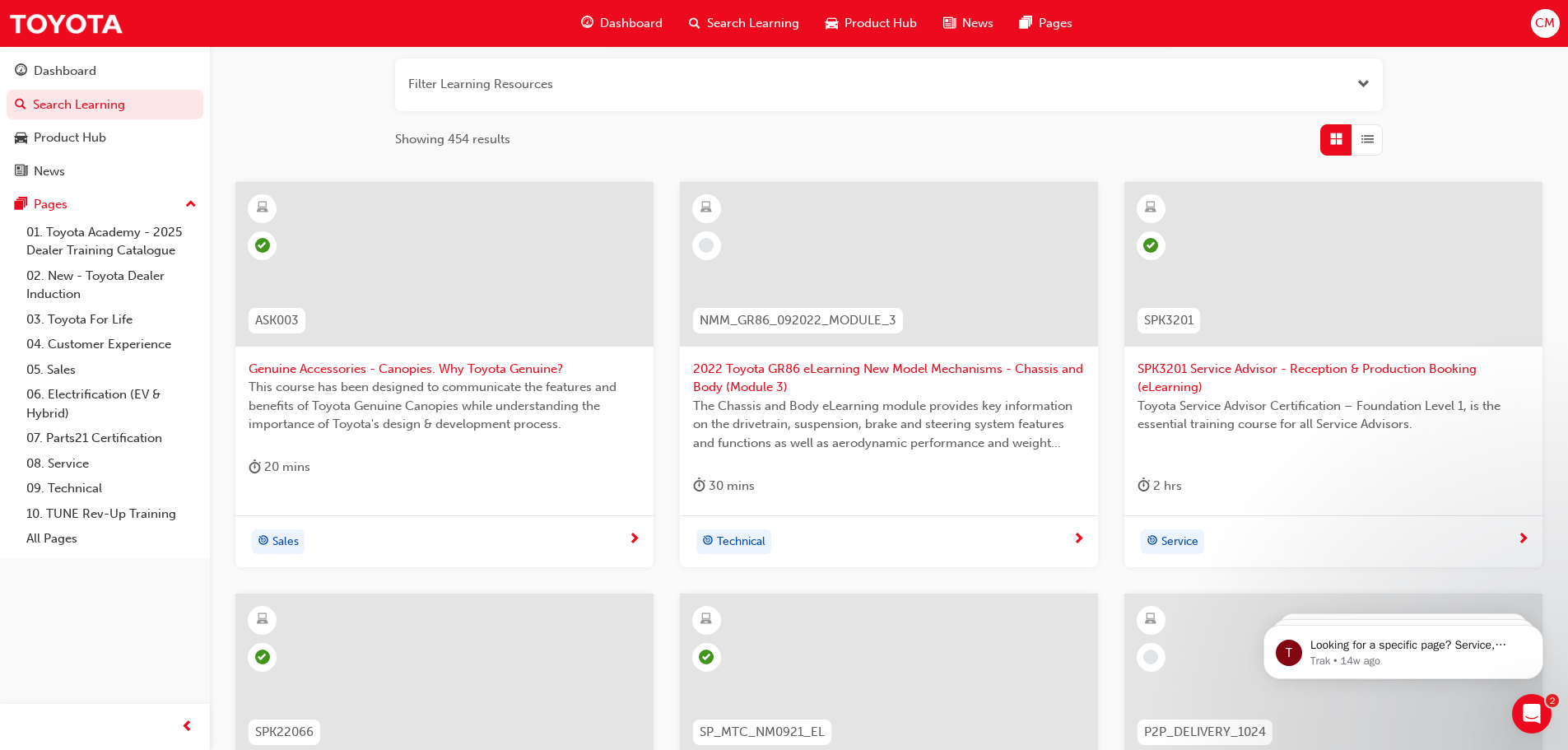 click at bounding box center [889, 264] 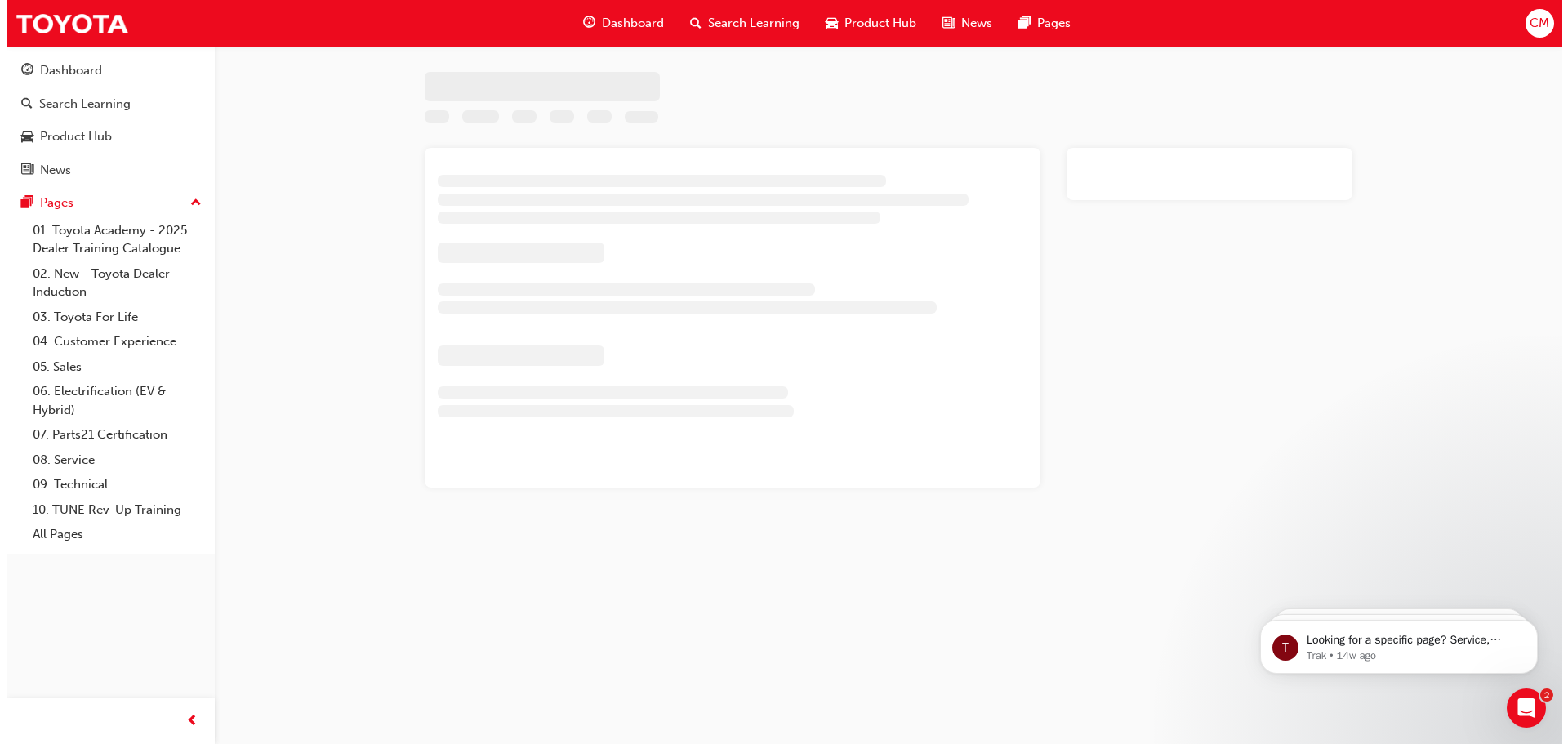 scroll, scrollTop: 0, scrollLeft: 0, axis: both 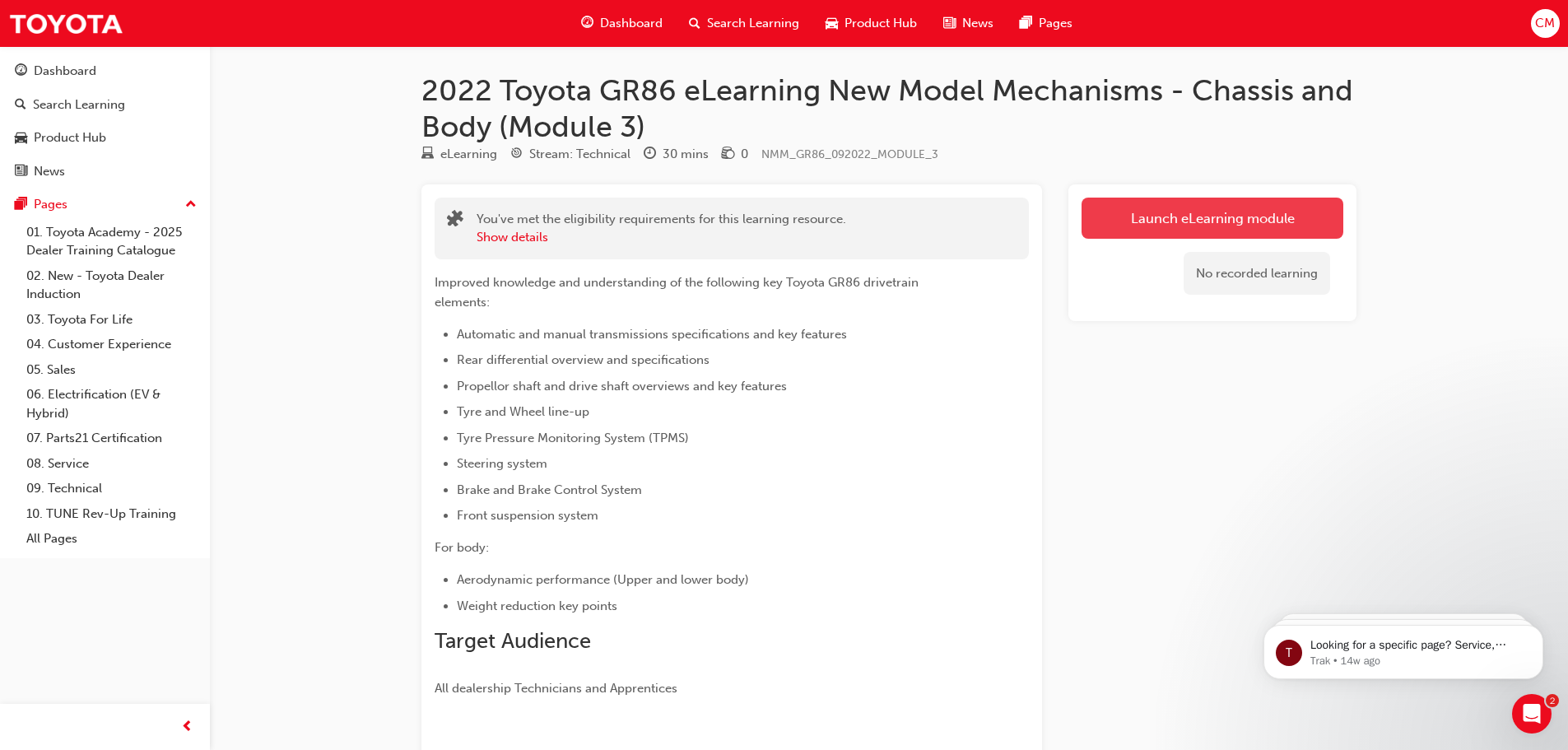 click on "Launch eLearning module" at bounding box center [1212, 218] 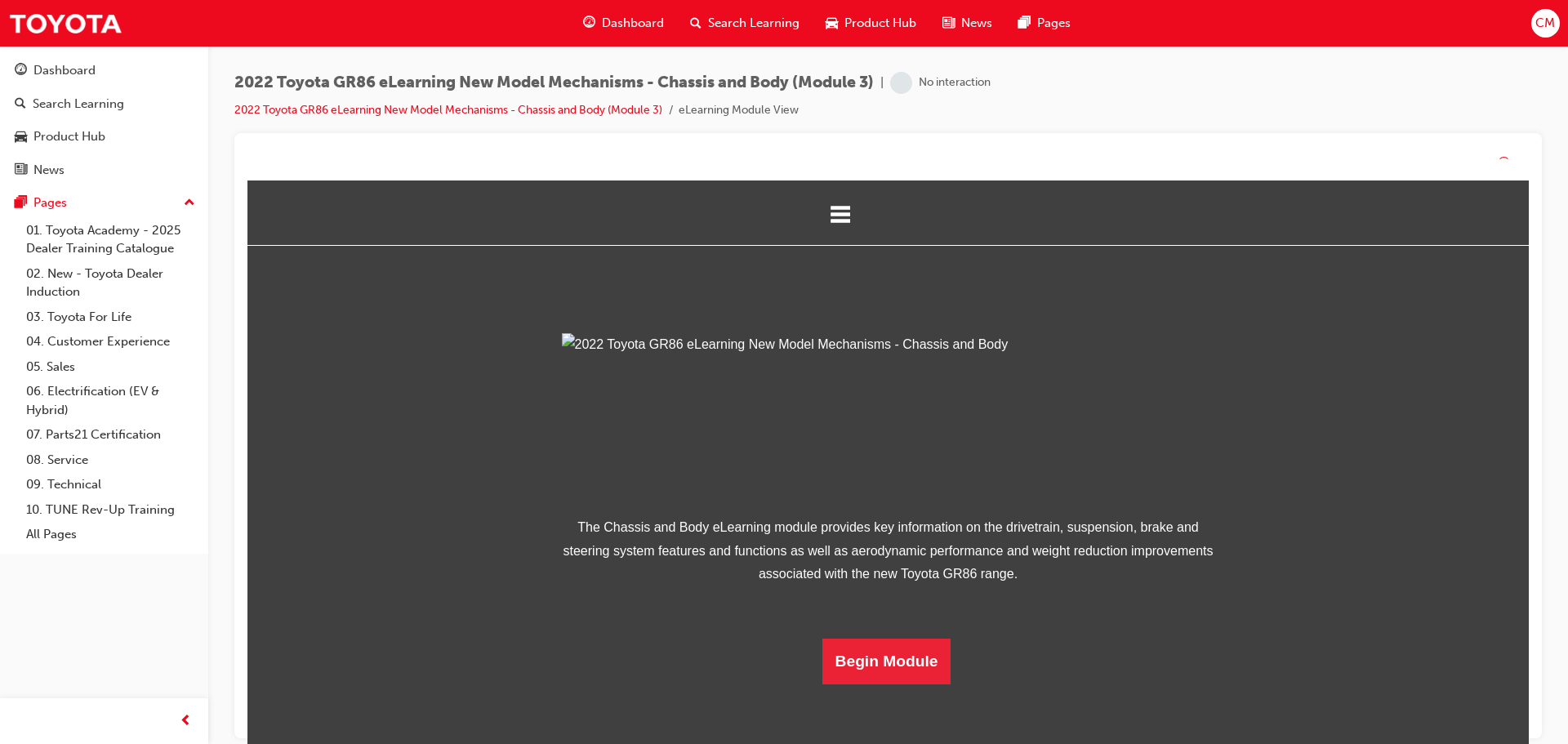scroll, scrollTop: 269, scrollLeft: 0, axis: vertical 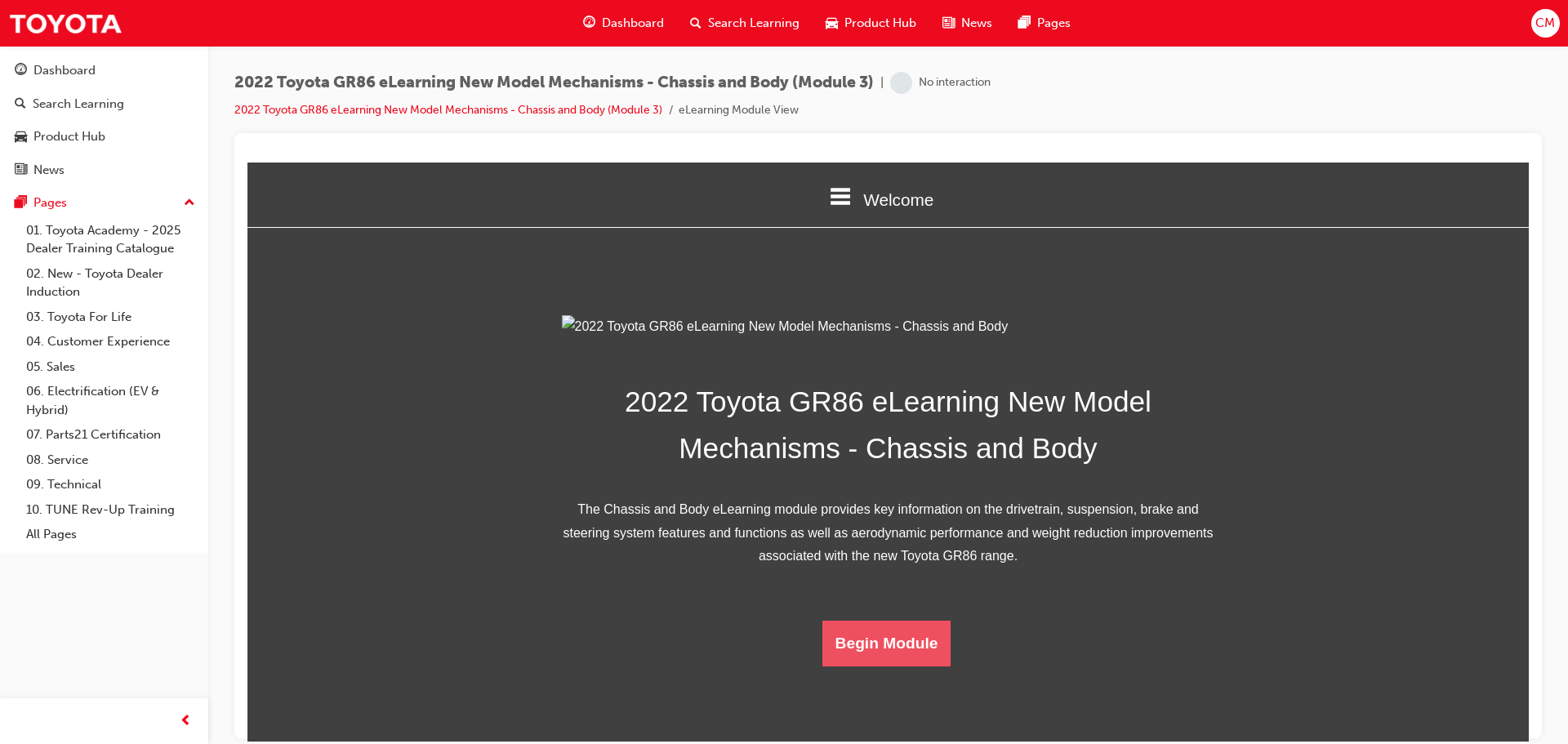click on "Begin Module" at bounding box center [887, 643] 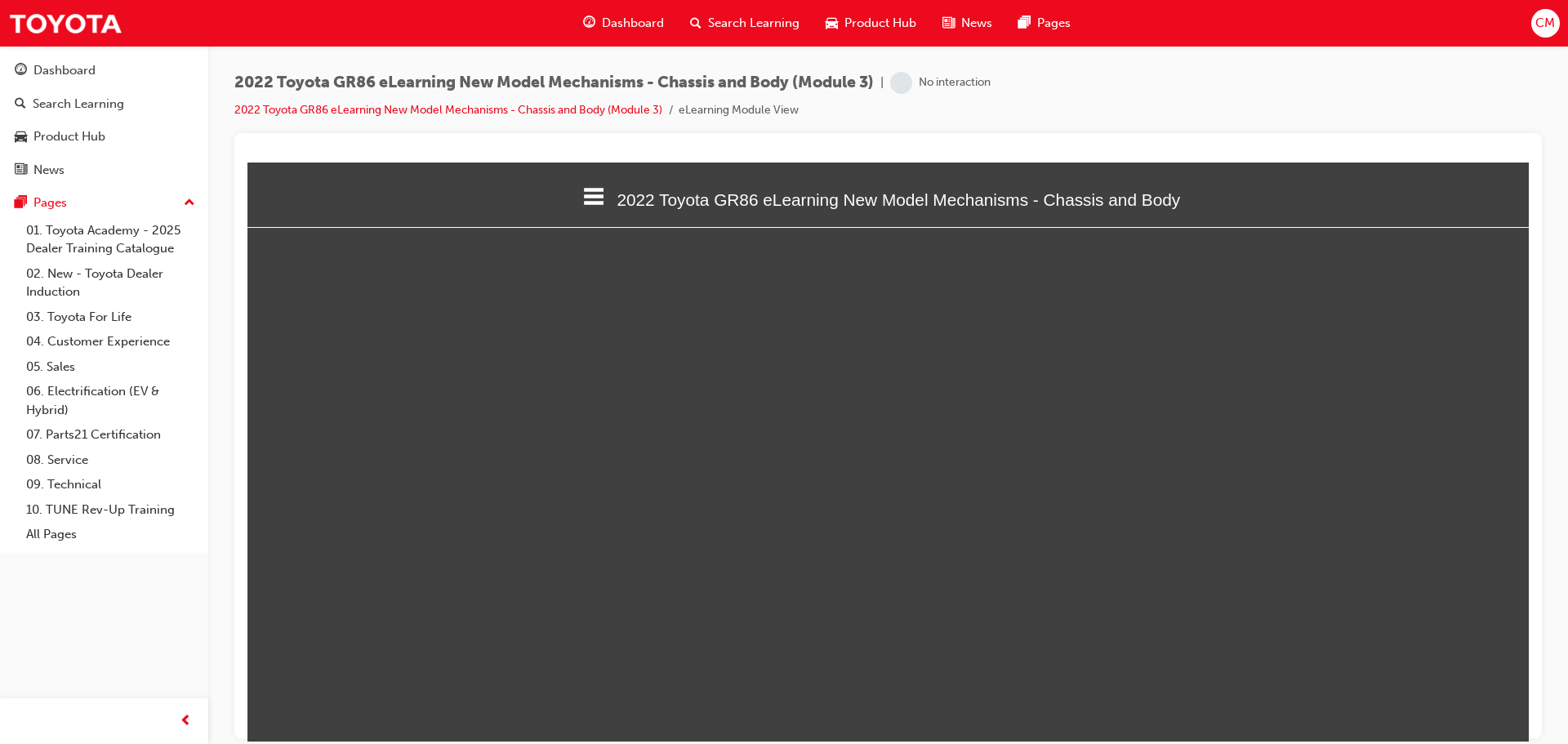 scroll, scrollTop: 8, scrollLeft: 8, axis: both 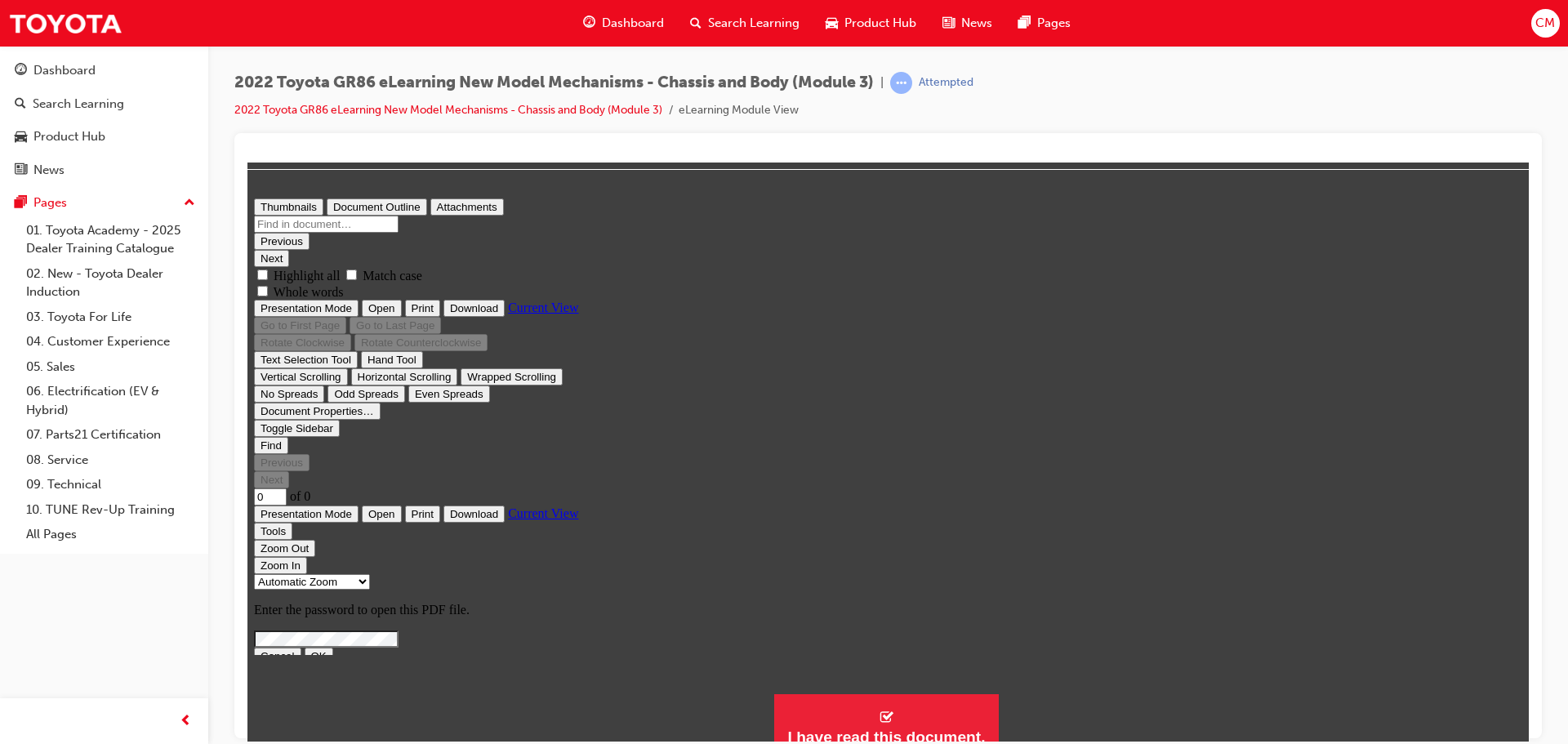 type on "1" 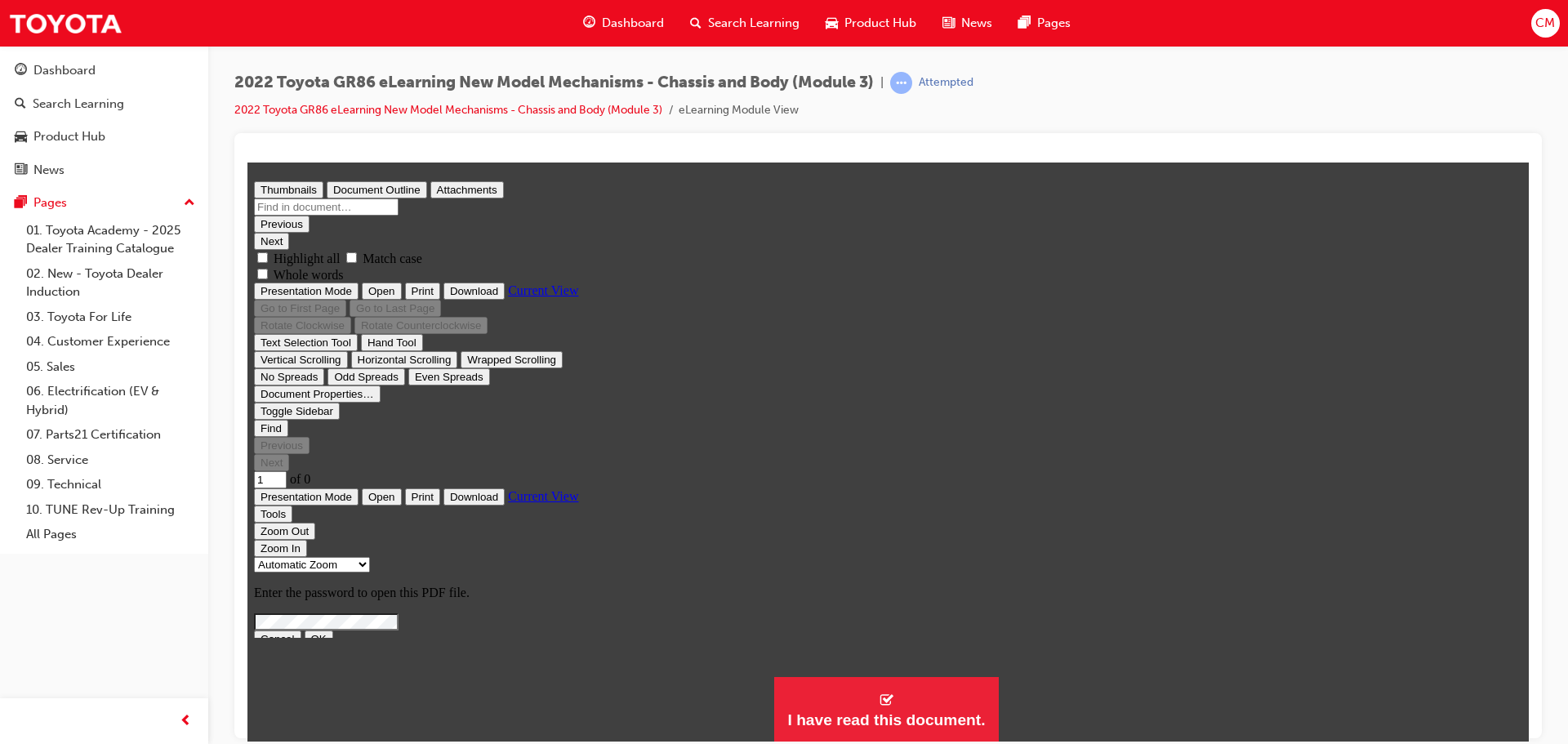 scroll, scrollTop: 8, scrollLeft: 0, axis: vertical 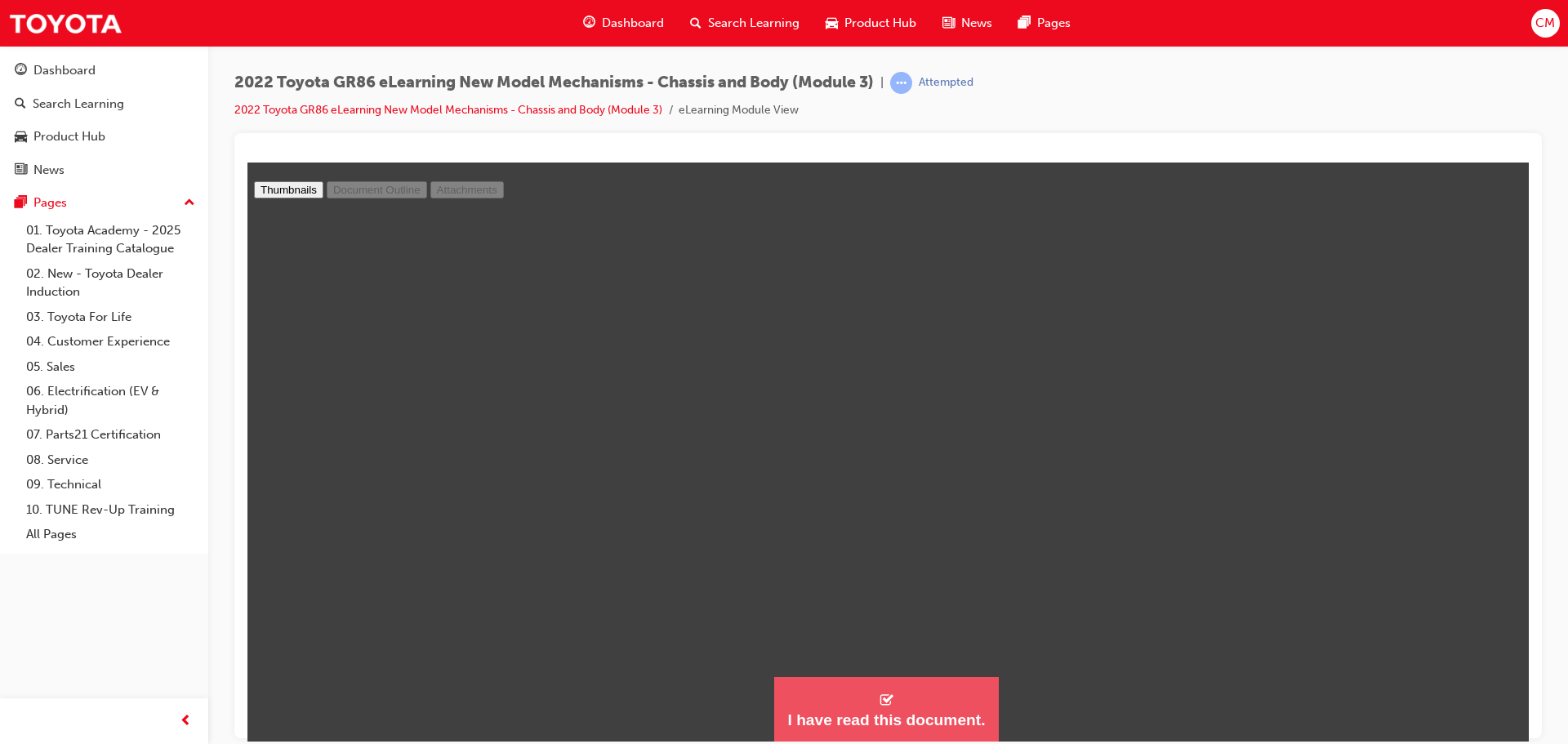 click on "I have read this document." at bounding box center (886, 709) 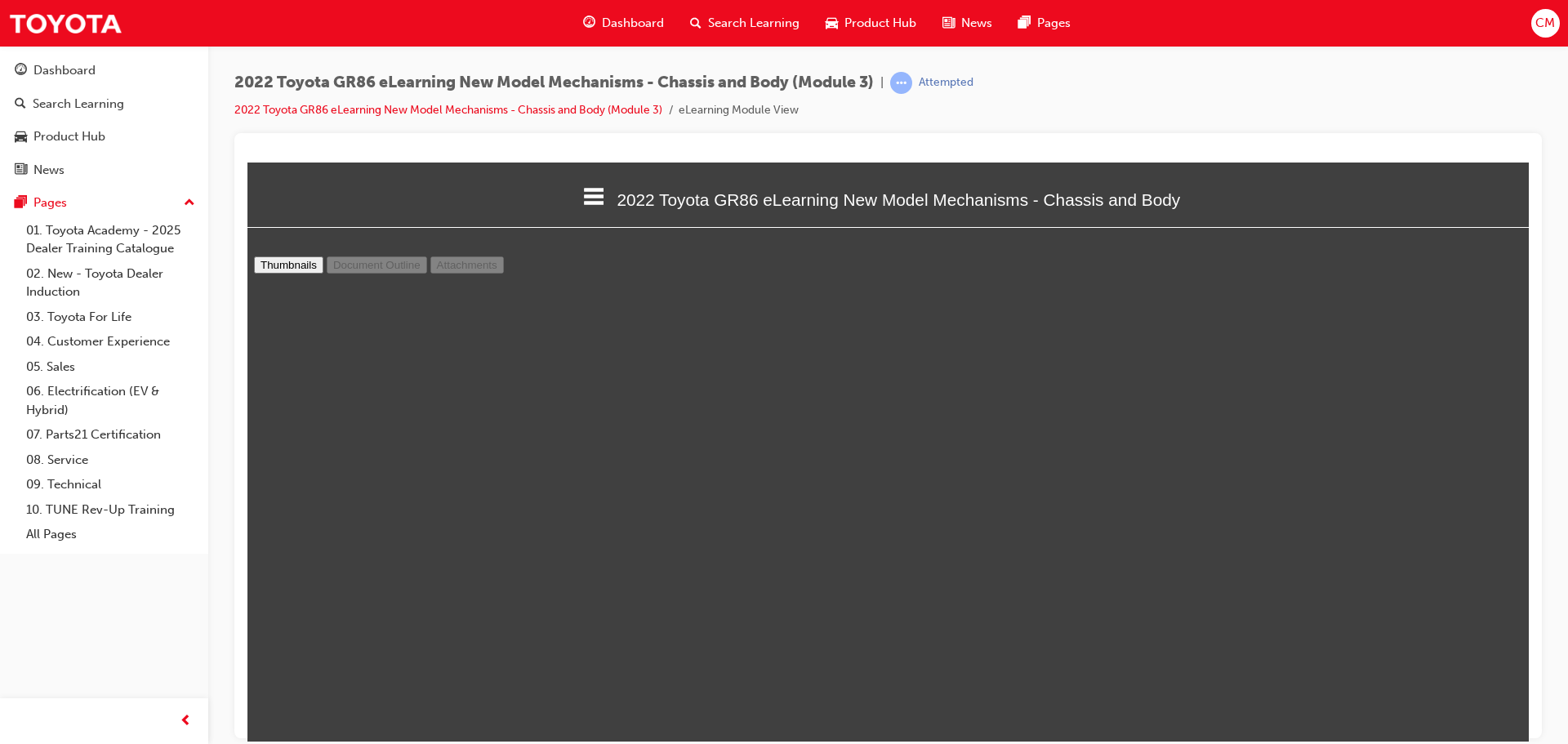 scroll, scrollTop: 8, scrollLeft: 8, axis: both 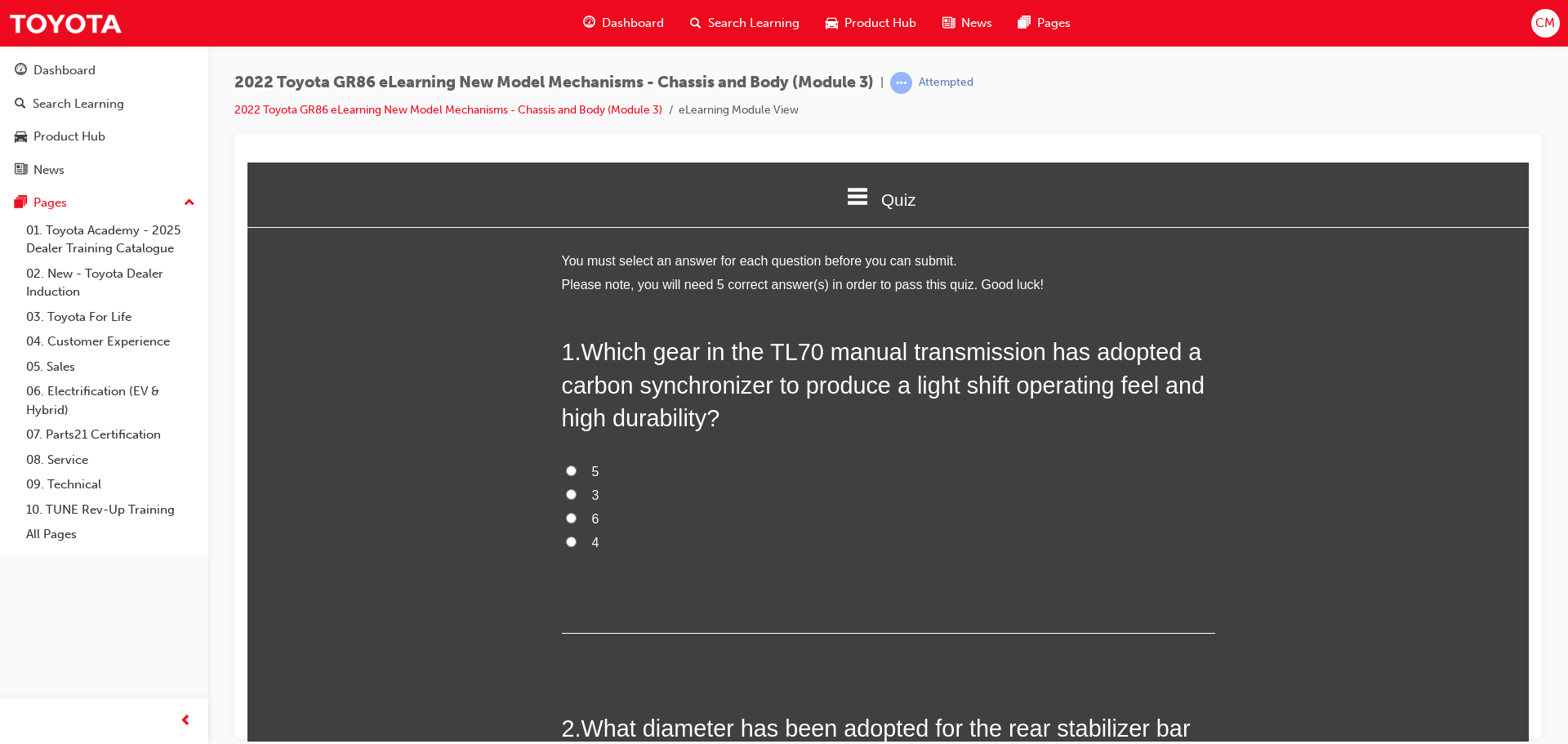 click on "3" at bounding box center [889, 495] 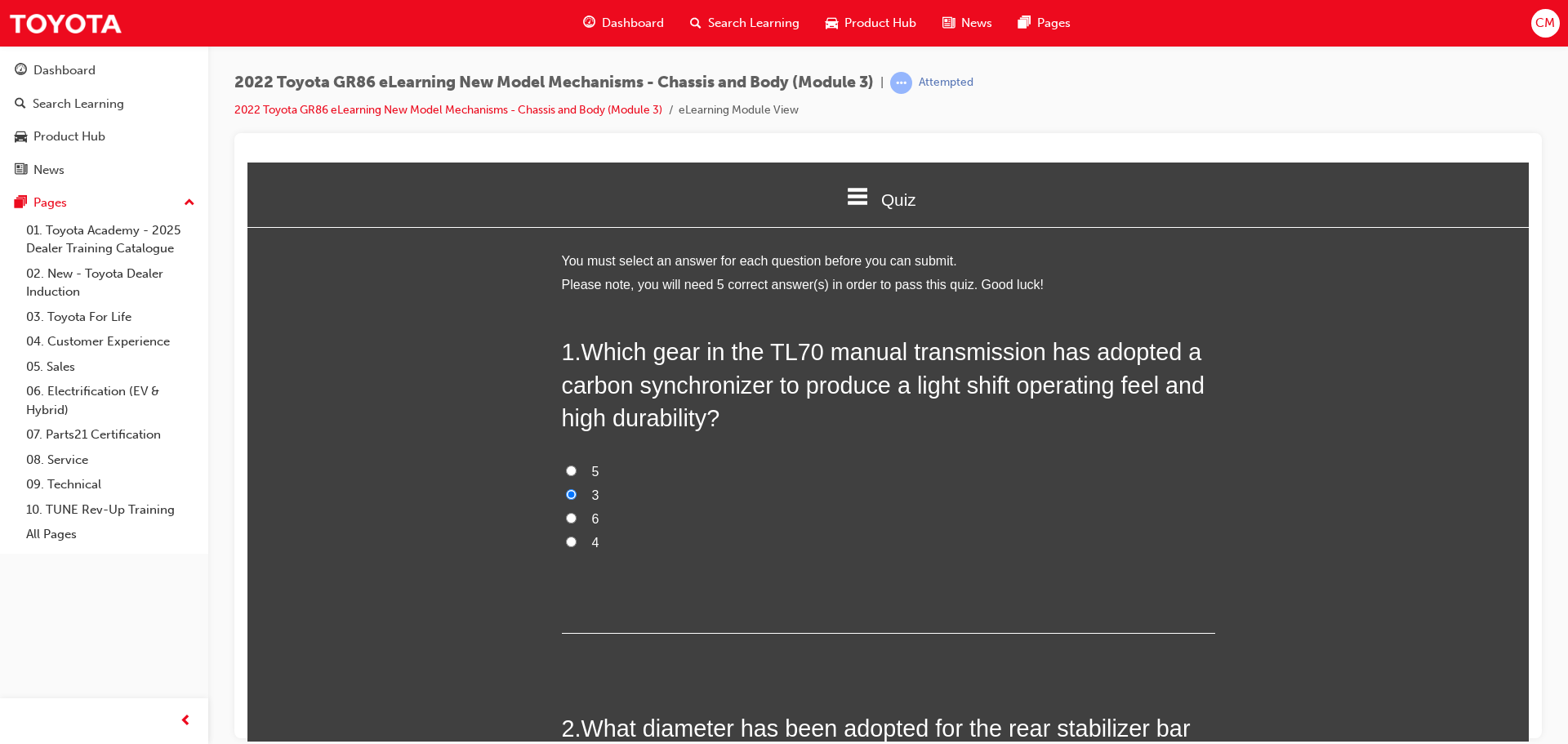 radio on "true" 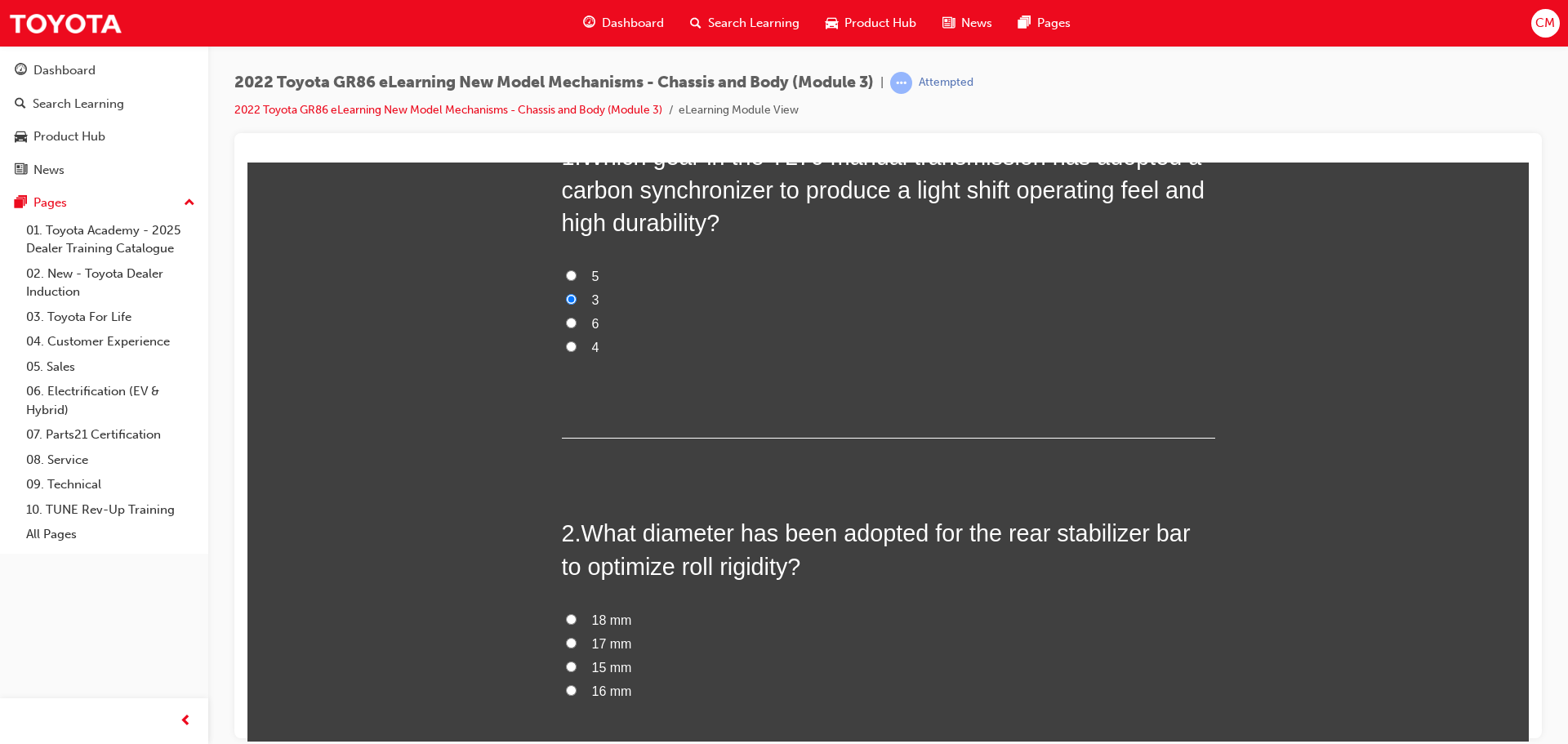 scroll, scrollTop: 245, scrollLeft: 0, axis: vertical 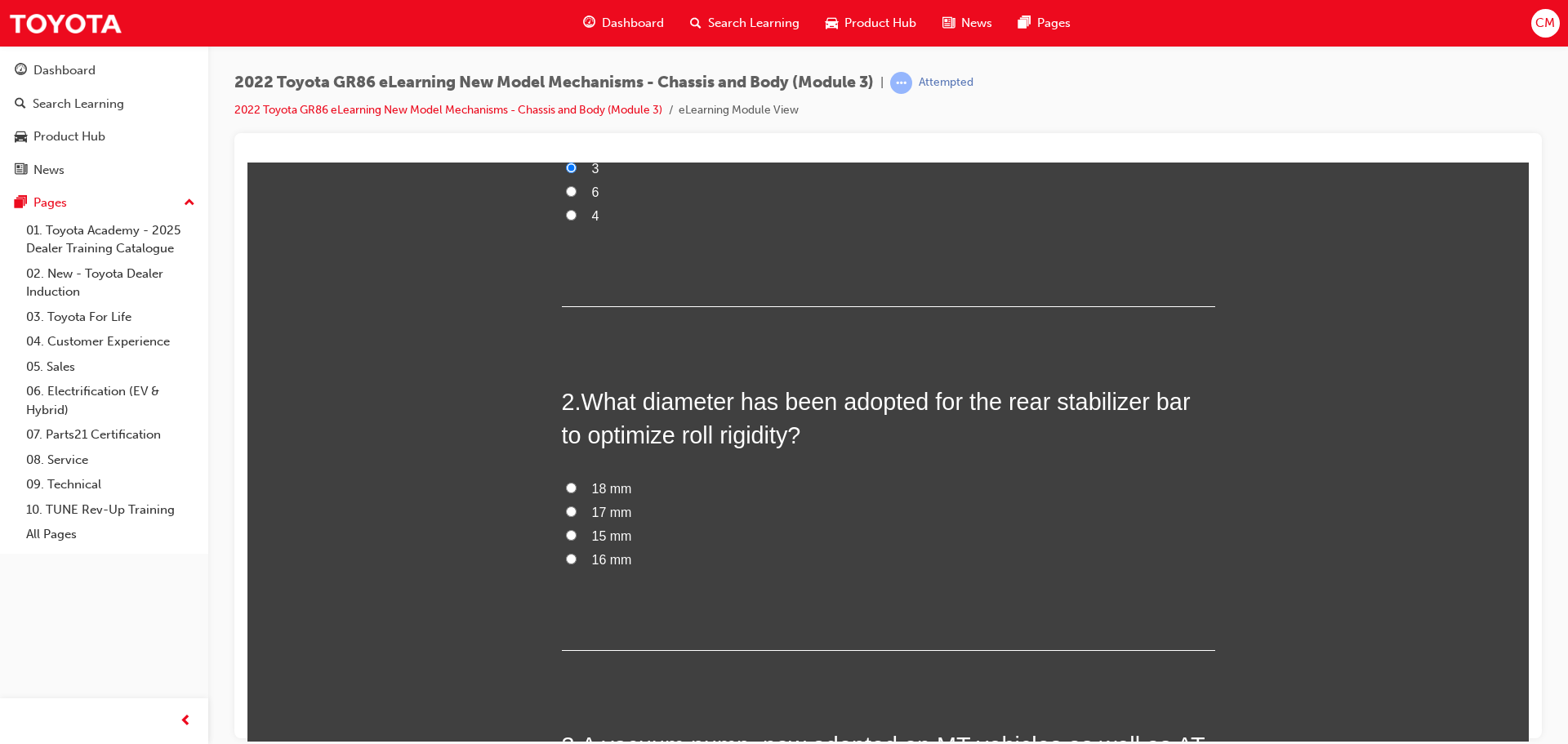 click on "17 mm" at bounding box center (571, 510) 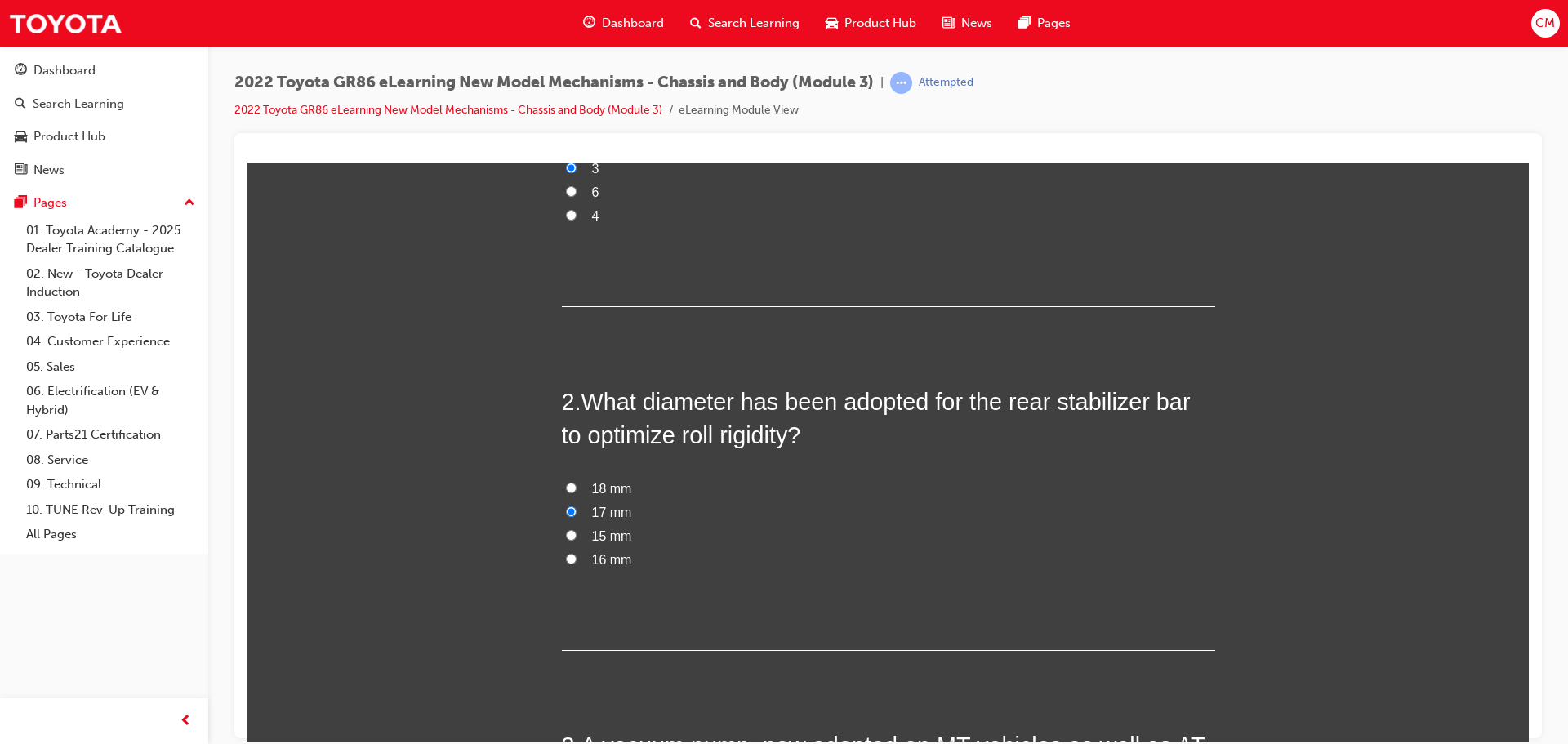 radio on "true" 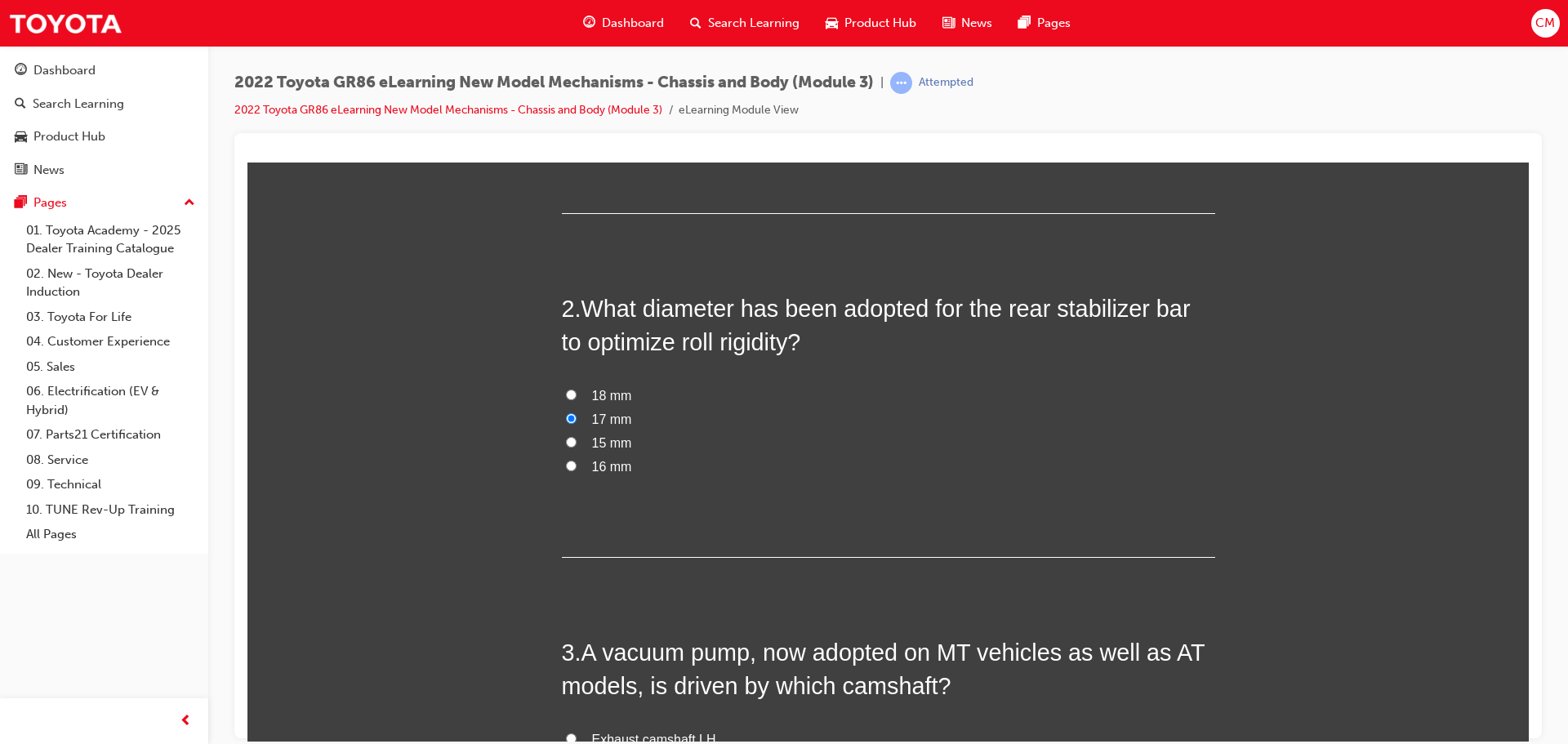 scroll, scrollTop: 735, scrollLeft: 0, axis: vertical 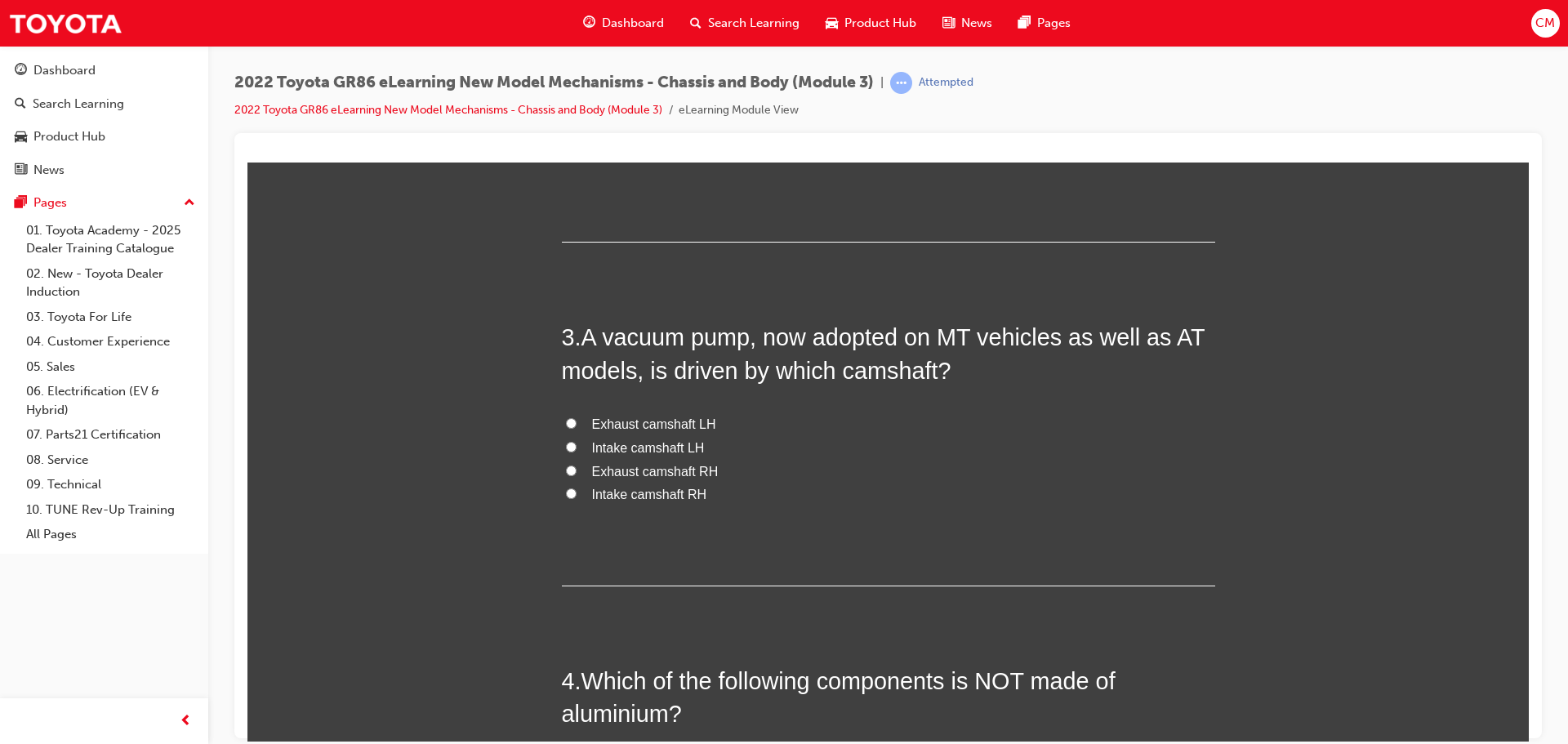 click on "Intake camshaft LH" at bounding box center [889, 448] 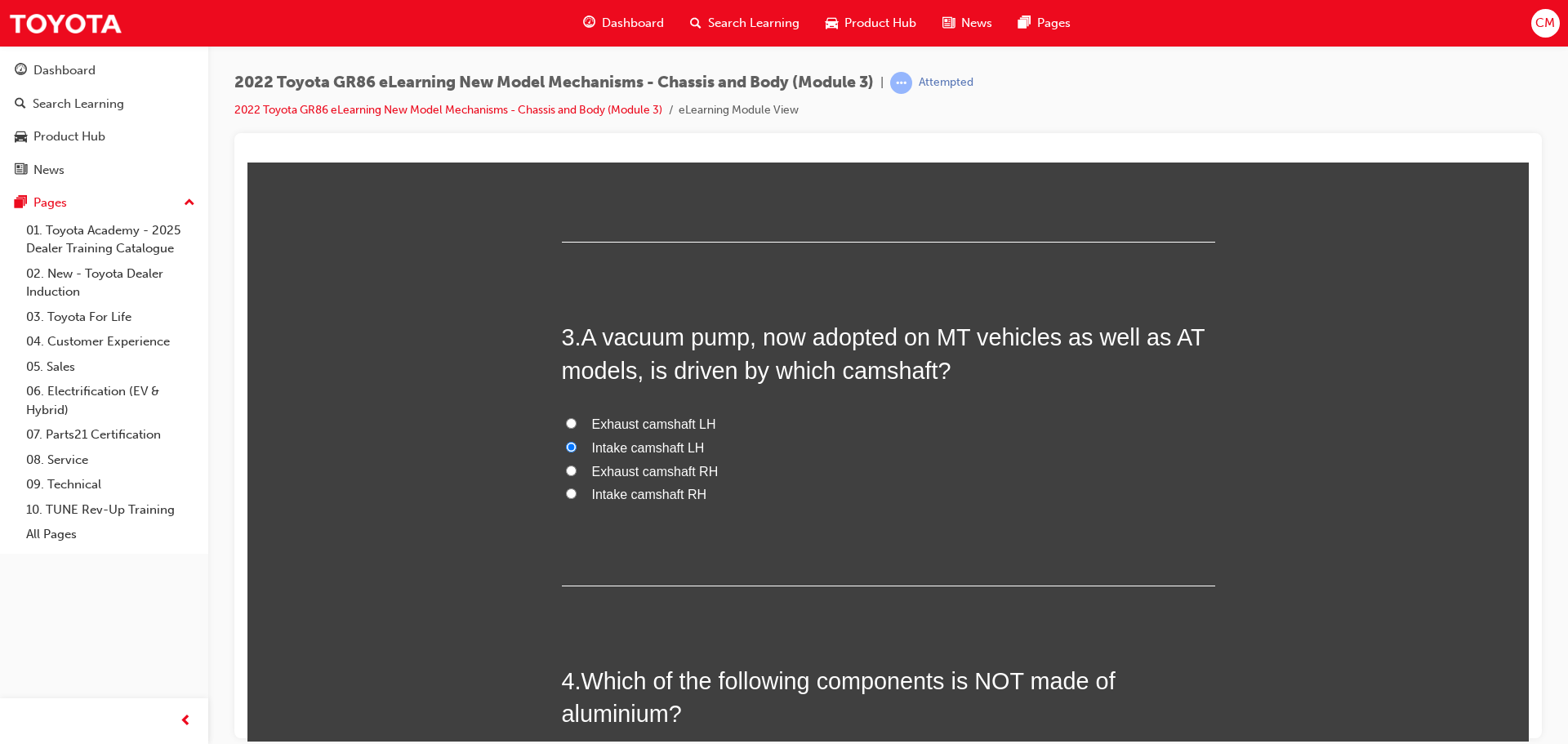 radio on "true" 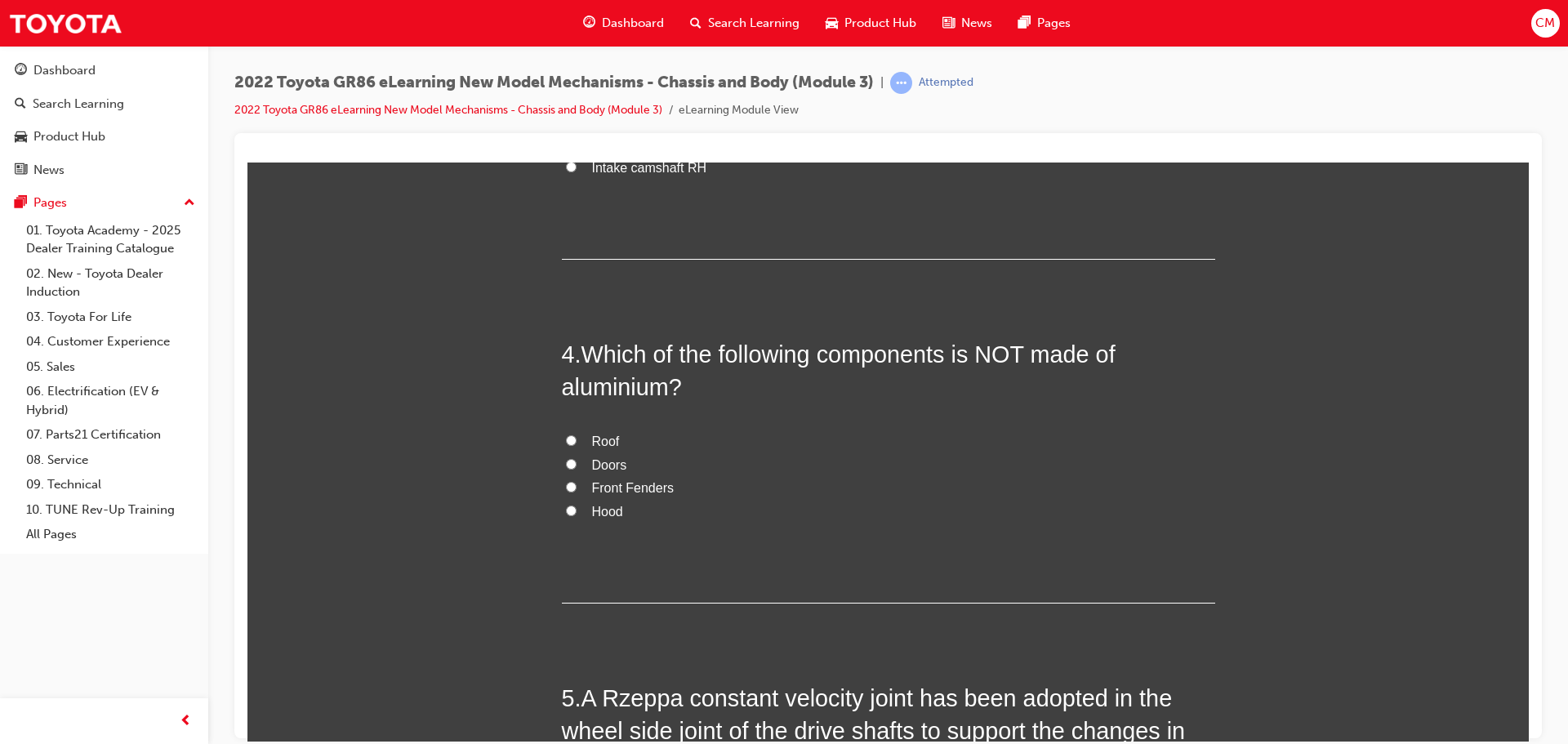 click on "Doors" at bounding box center (889, 465) 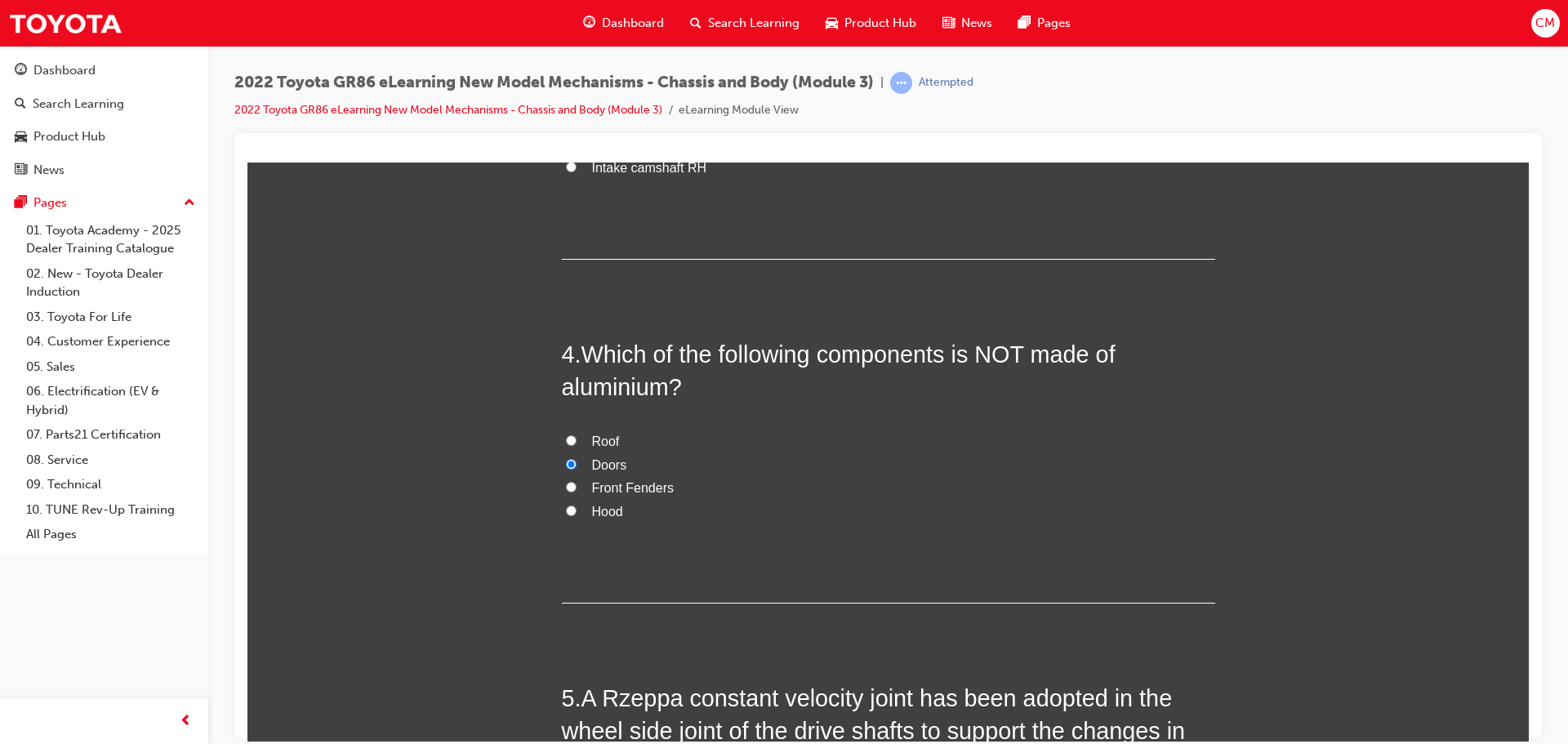 radio on "true" 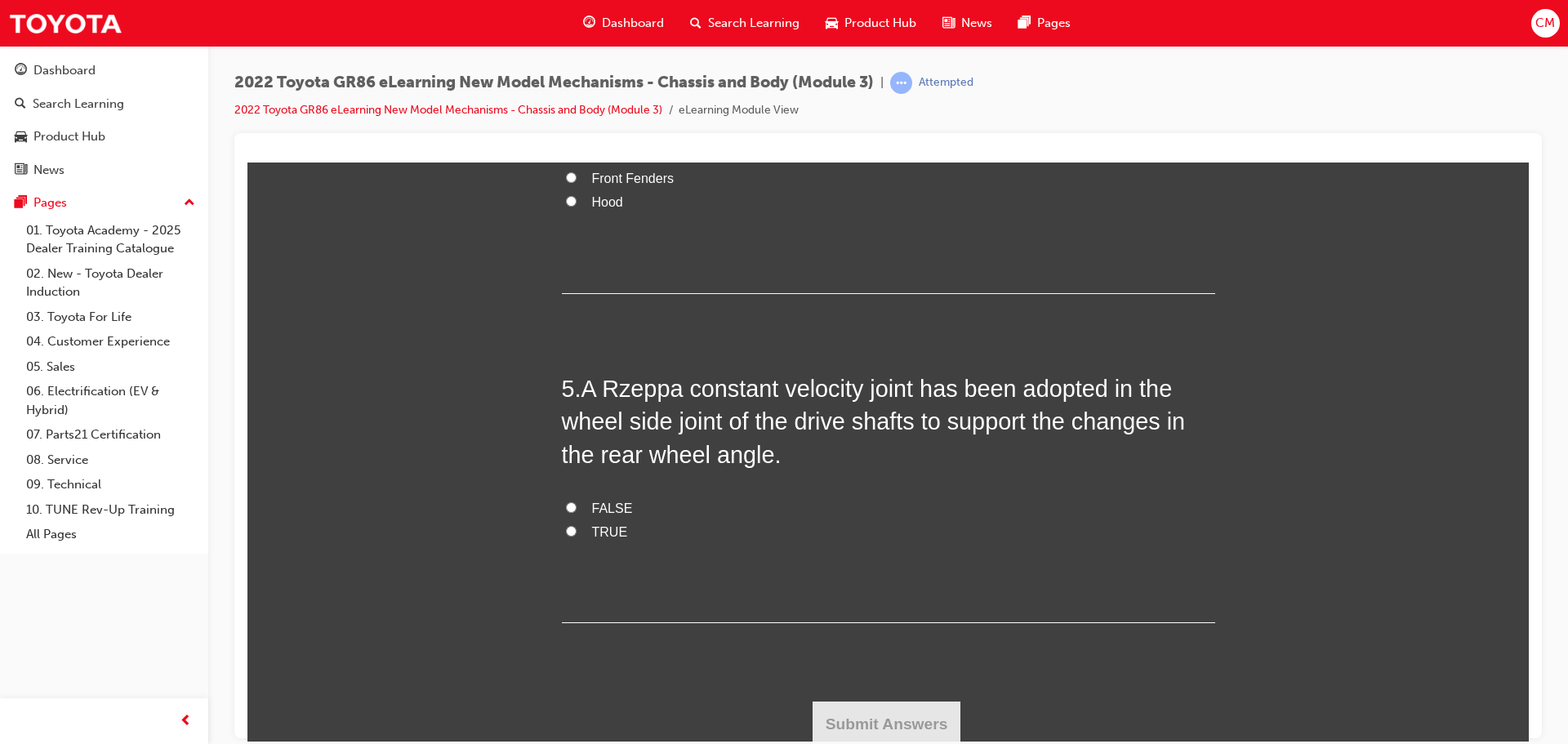 scroll, scrollTop: 1376, scrollLeft: 0, axis: vertical 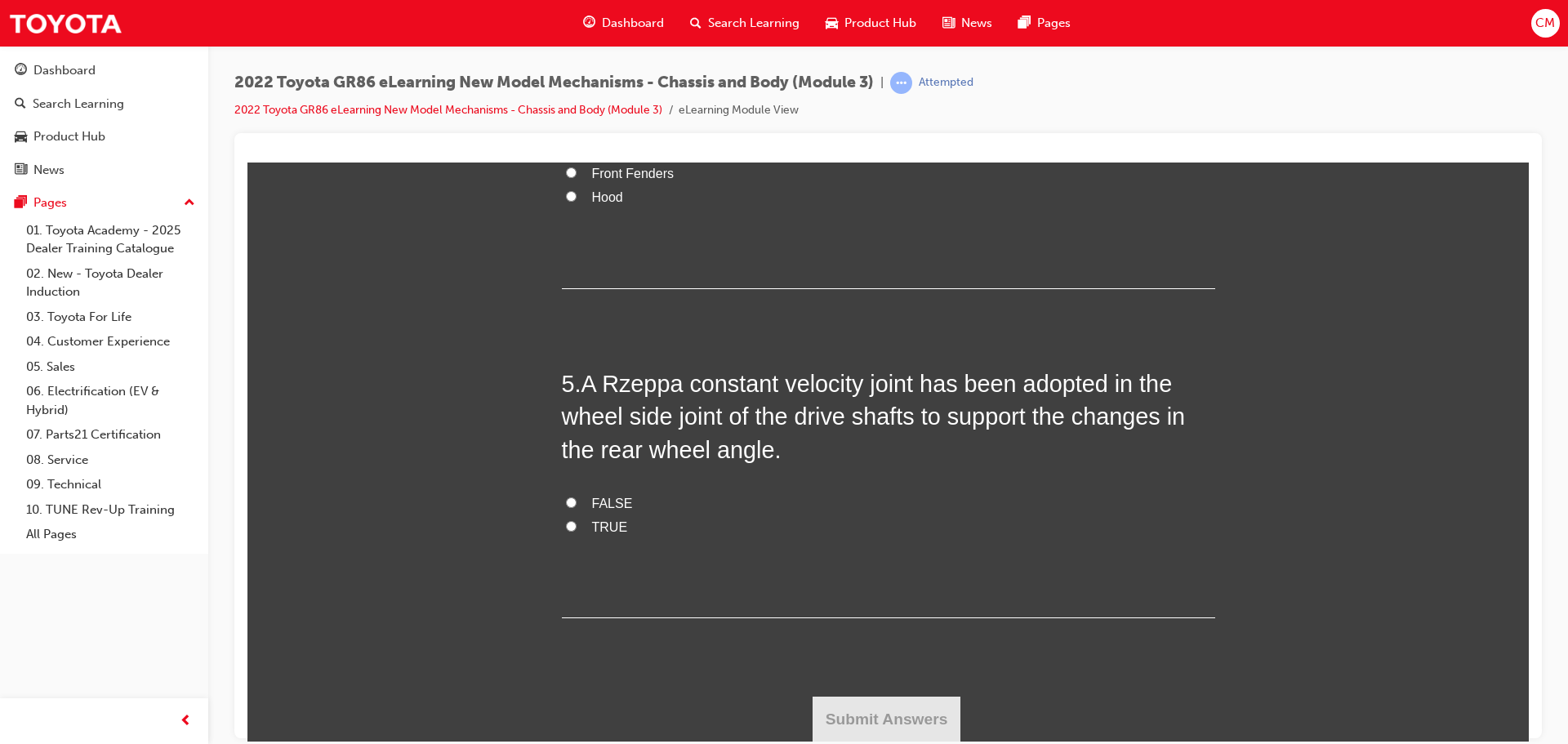 click on "You must select an answer for each question before you can submit. Please note, you will need 5 correct answer(s) in order to pass this quiz. Good luck! 1 . Which gear in the TL70 manual transmission has adopted a carbon synchronizer to produce a light shift operating feel and high durability? 5 3 6 4 2 . What diameter has been adopted for the rear stabilizer bar to optimize roll rigidity? 18 mm 17 mm 15 mm 16 mm 3 . A vacuum pump, now adopted on MT vehicles as well as AT models, is driven by which camshaft? Exhaust camshaft LH Intake camshaft LH Exhaust camshaft RH Intake camshaft RH 4 . Which of the following components is NOT made of aluminium? Roof Doors Front Fenders Hood 5 . A Rzeppa constant velocity joint has been adopted in the wheel side joint of the drive shafts to support the changes in the rear wheel angle. FALSE TRUE Submit Answers" at bounding box center (888, -193) 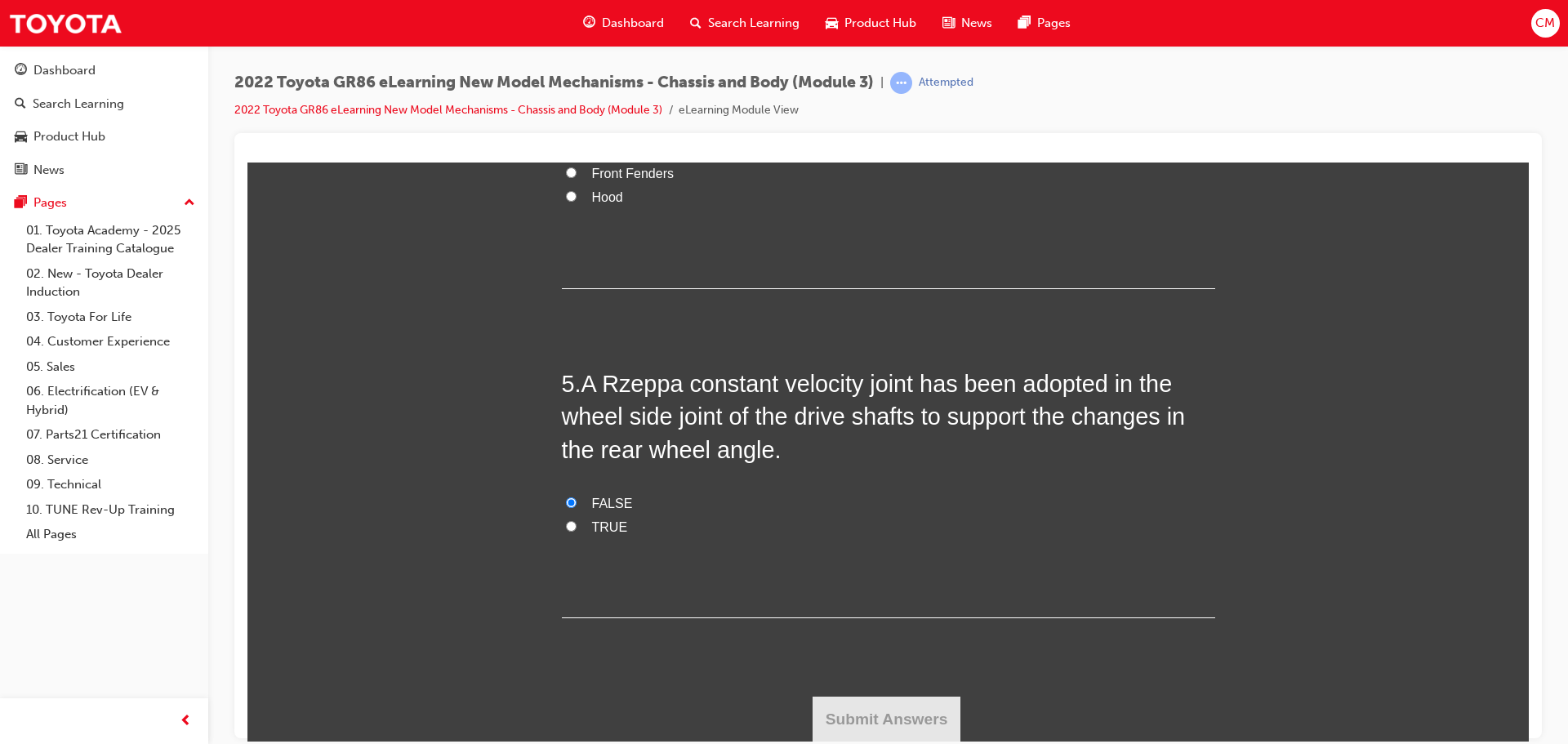 radio on "true" 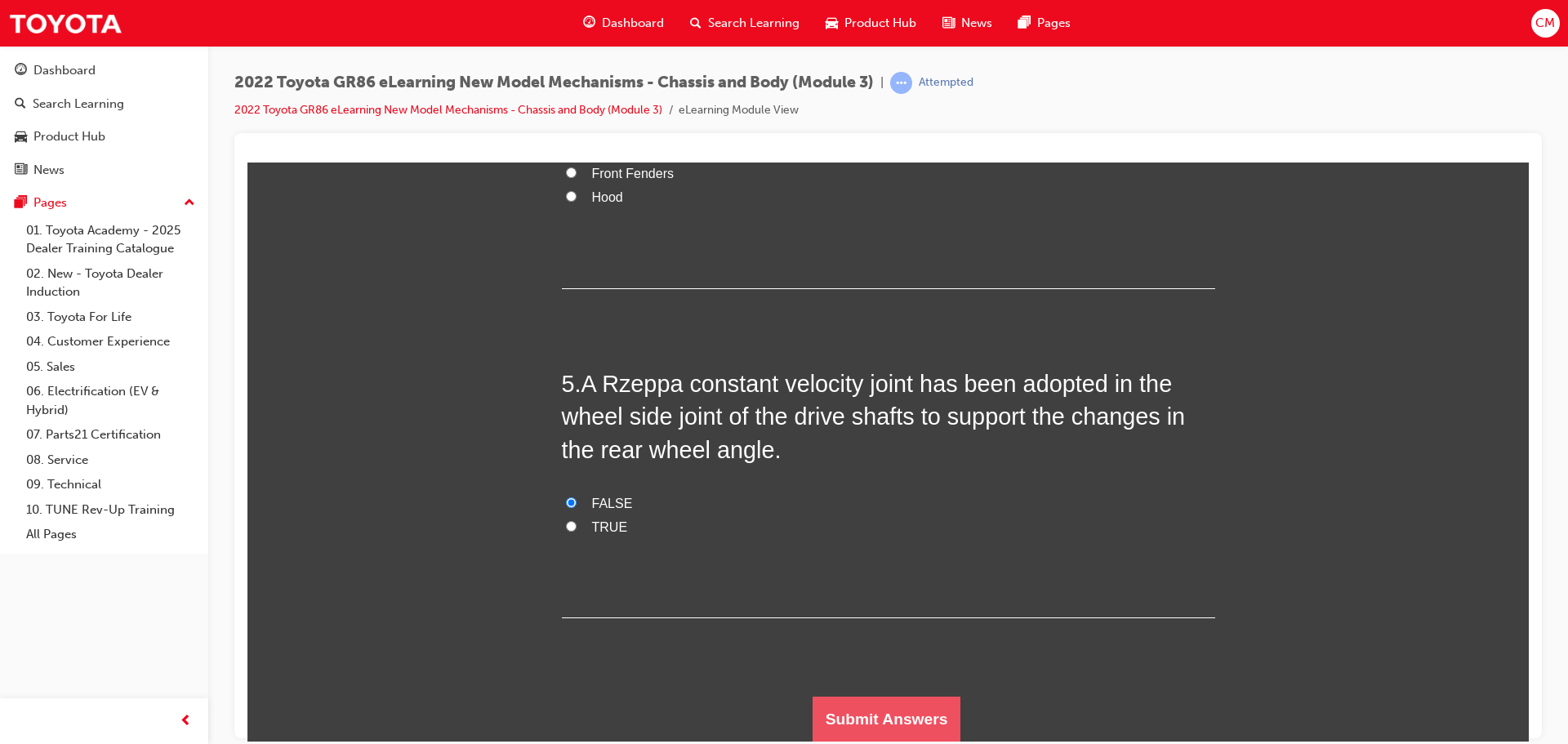 click on "Submit Answers" at bounding box center (887, 719) 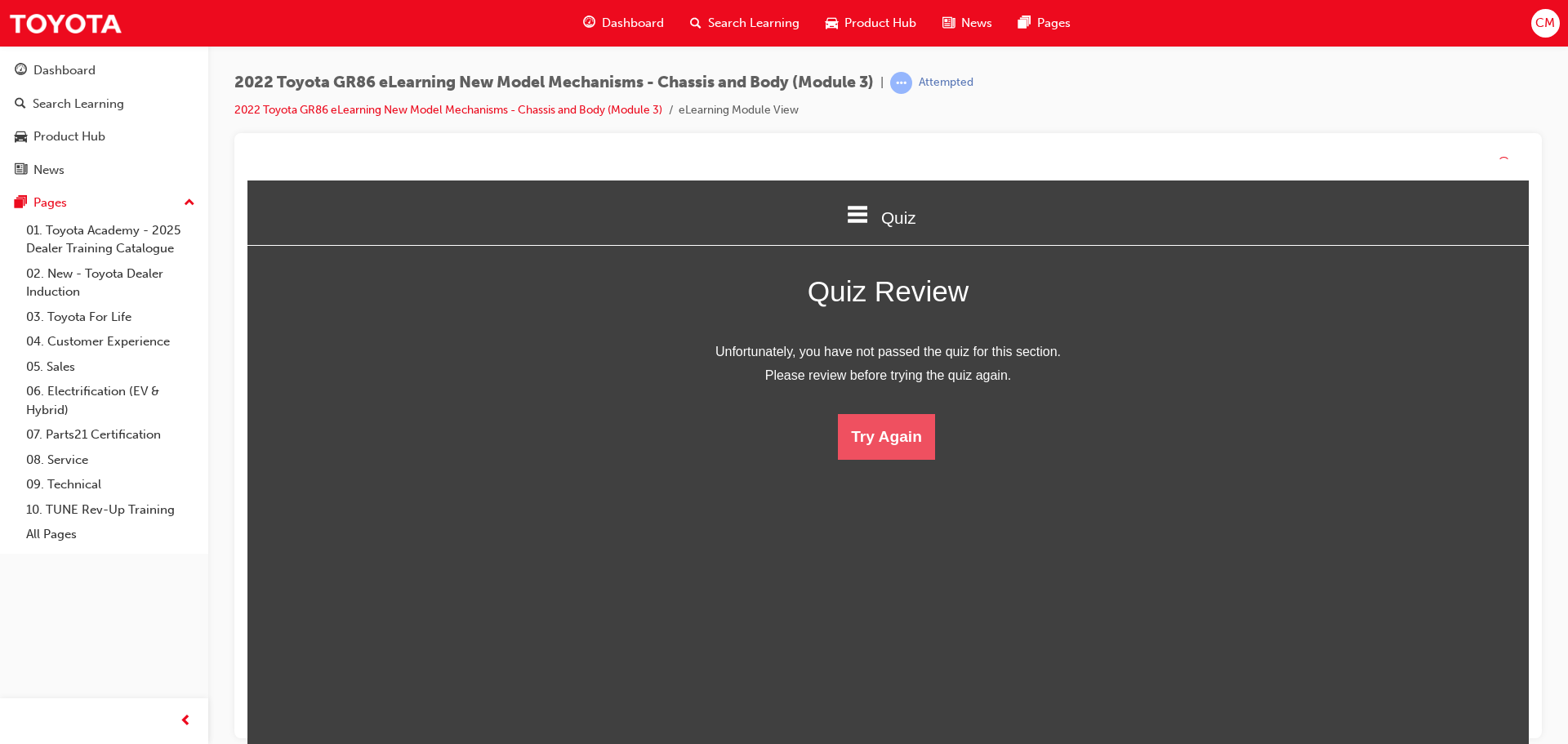 scroll 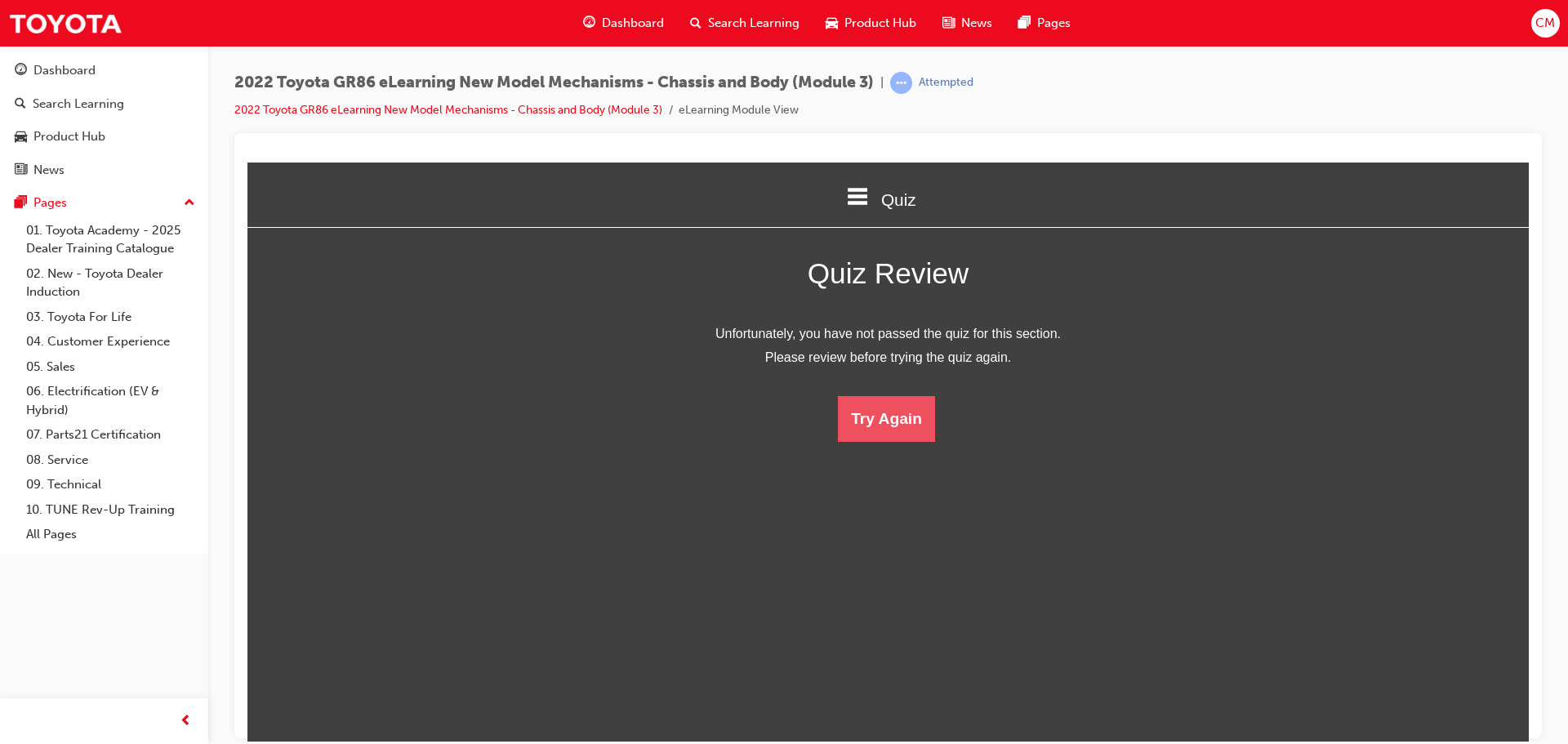 click on "Try Again" at bounding box center [886, 418] 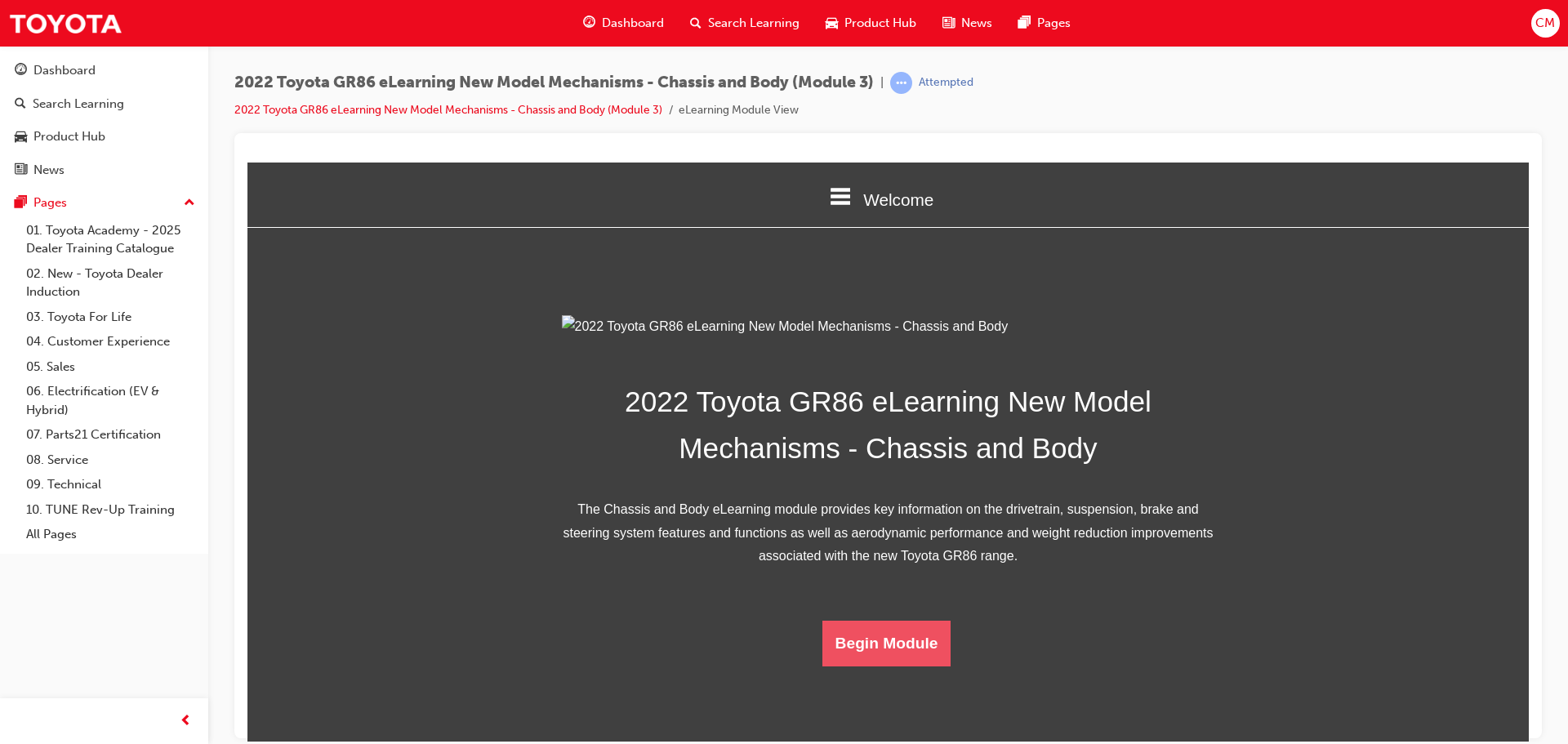 click on "Begin Module" at bounding box center [887, 643] 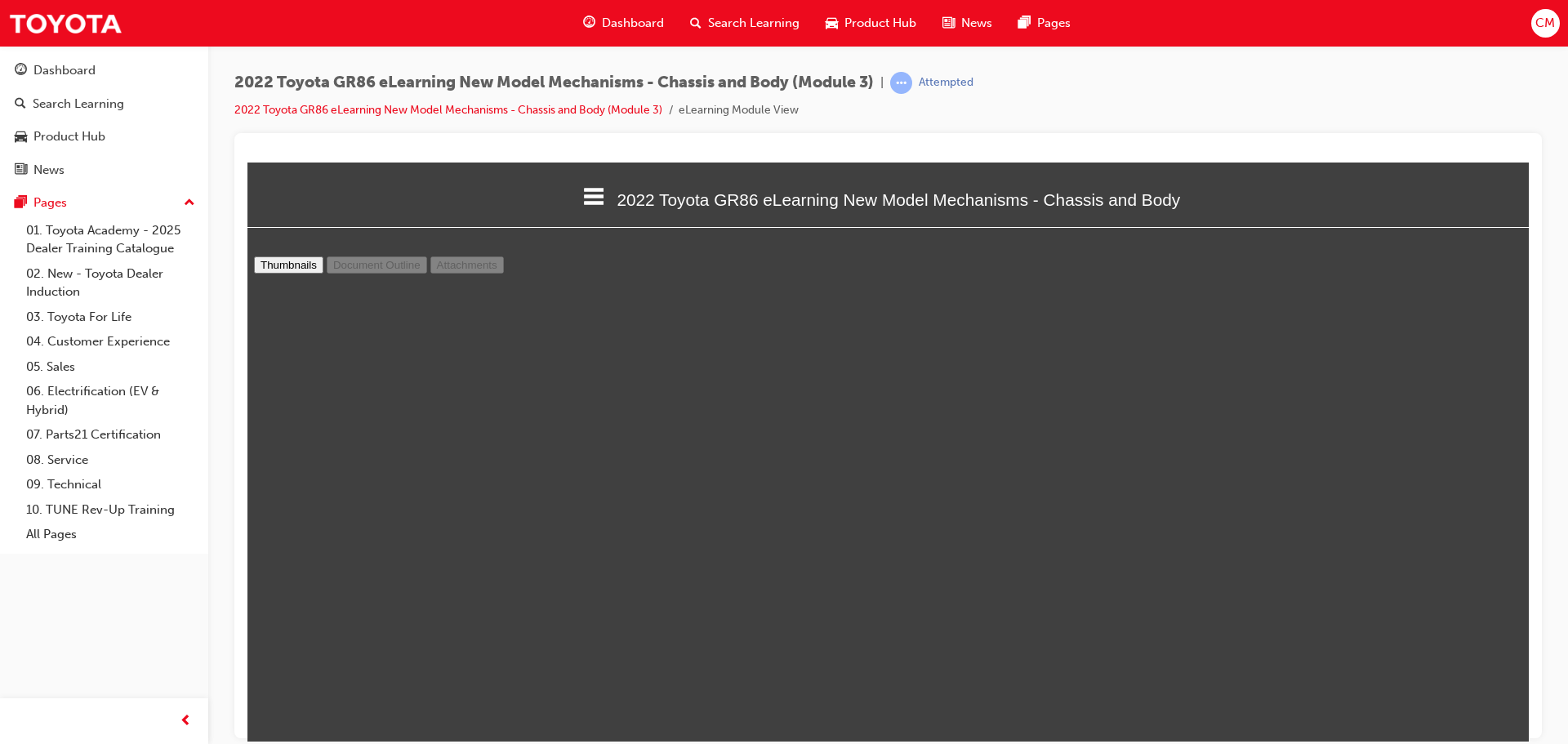 scroll, scrollTop: 9482, scrollLeft: 0, axis: vertical 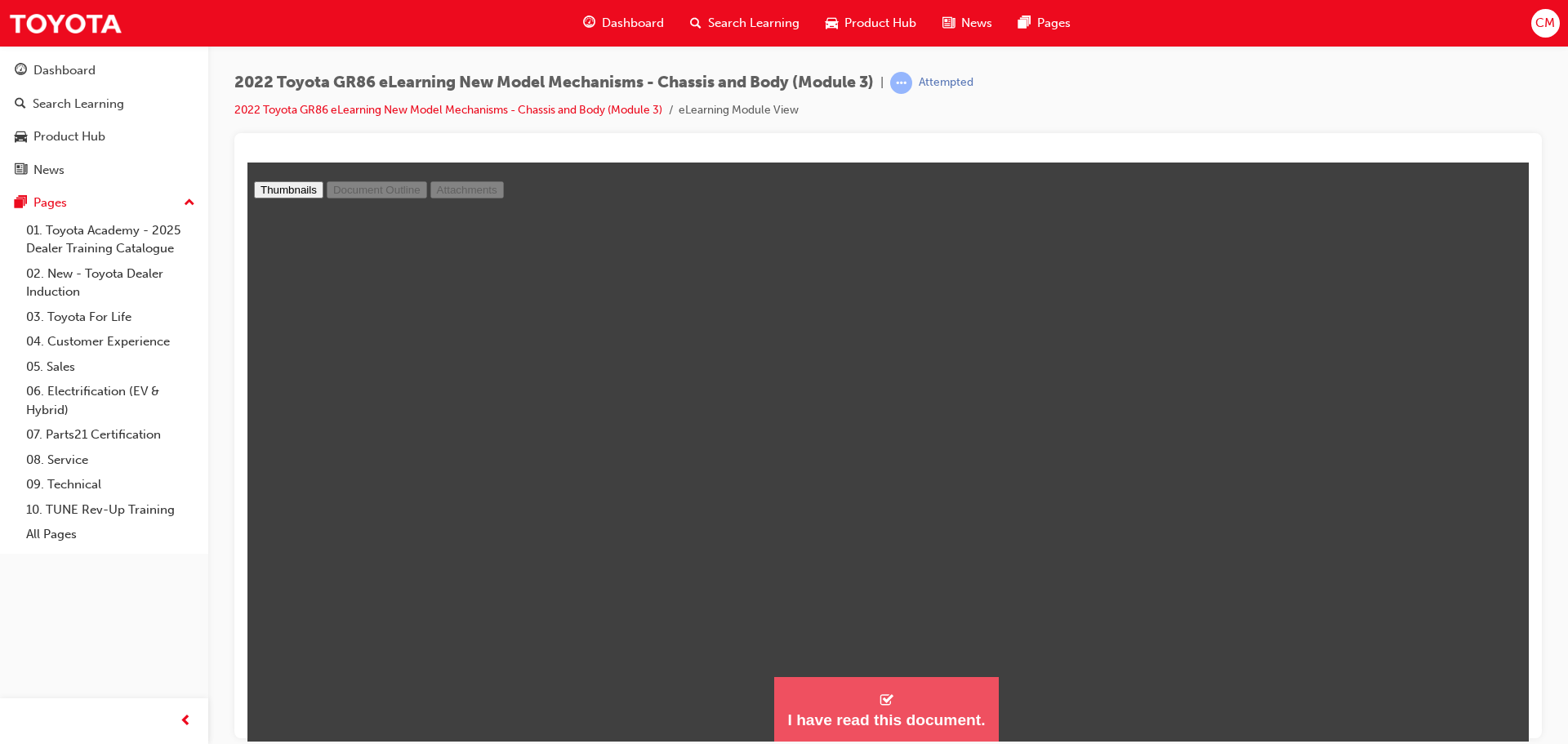 click on "I have read this document." at bounding box center [886, 709] 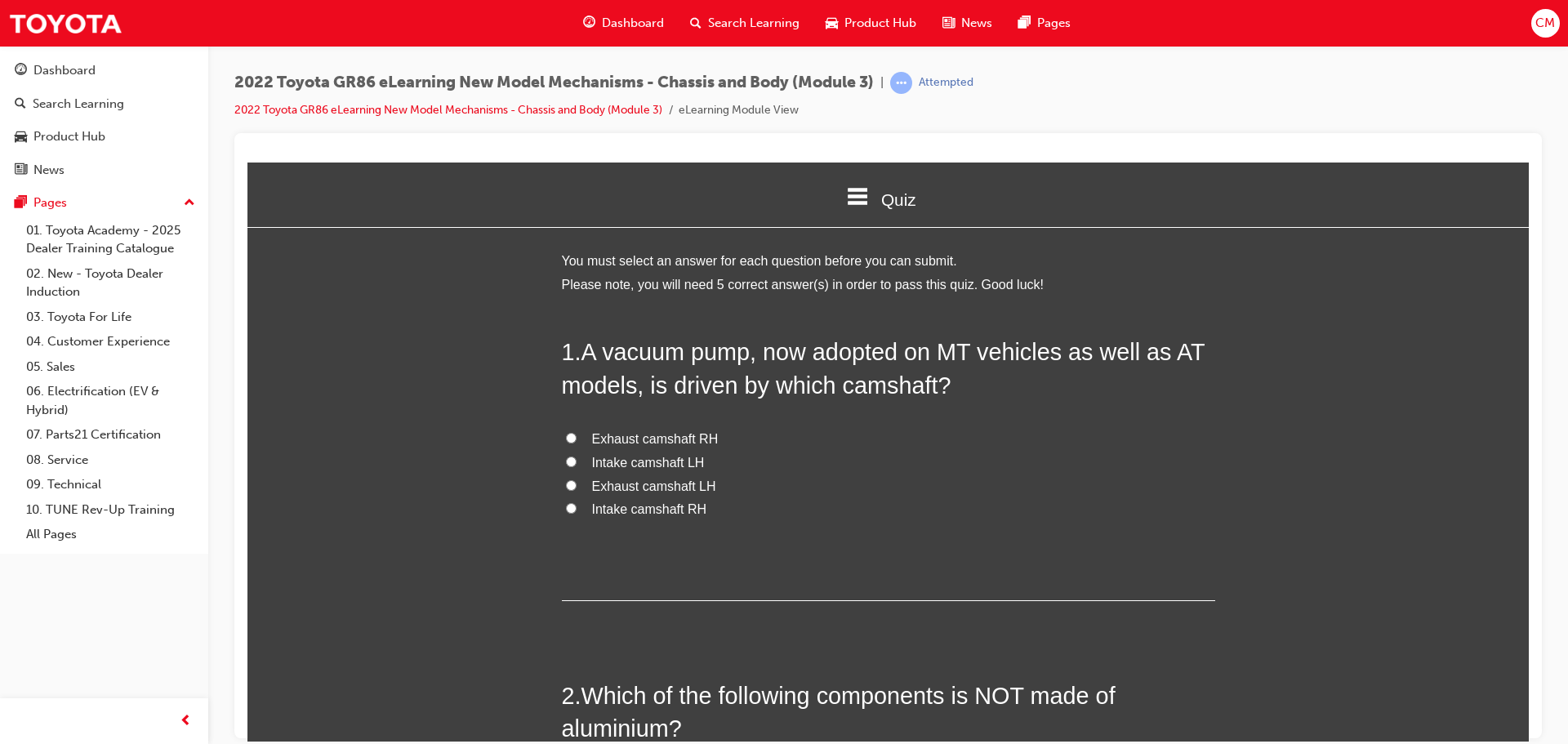 click on "Intake camshaft RH" at bounding box center [571, 507] 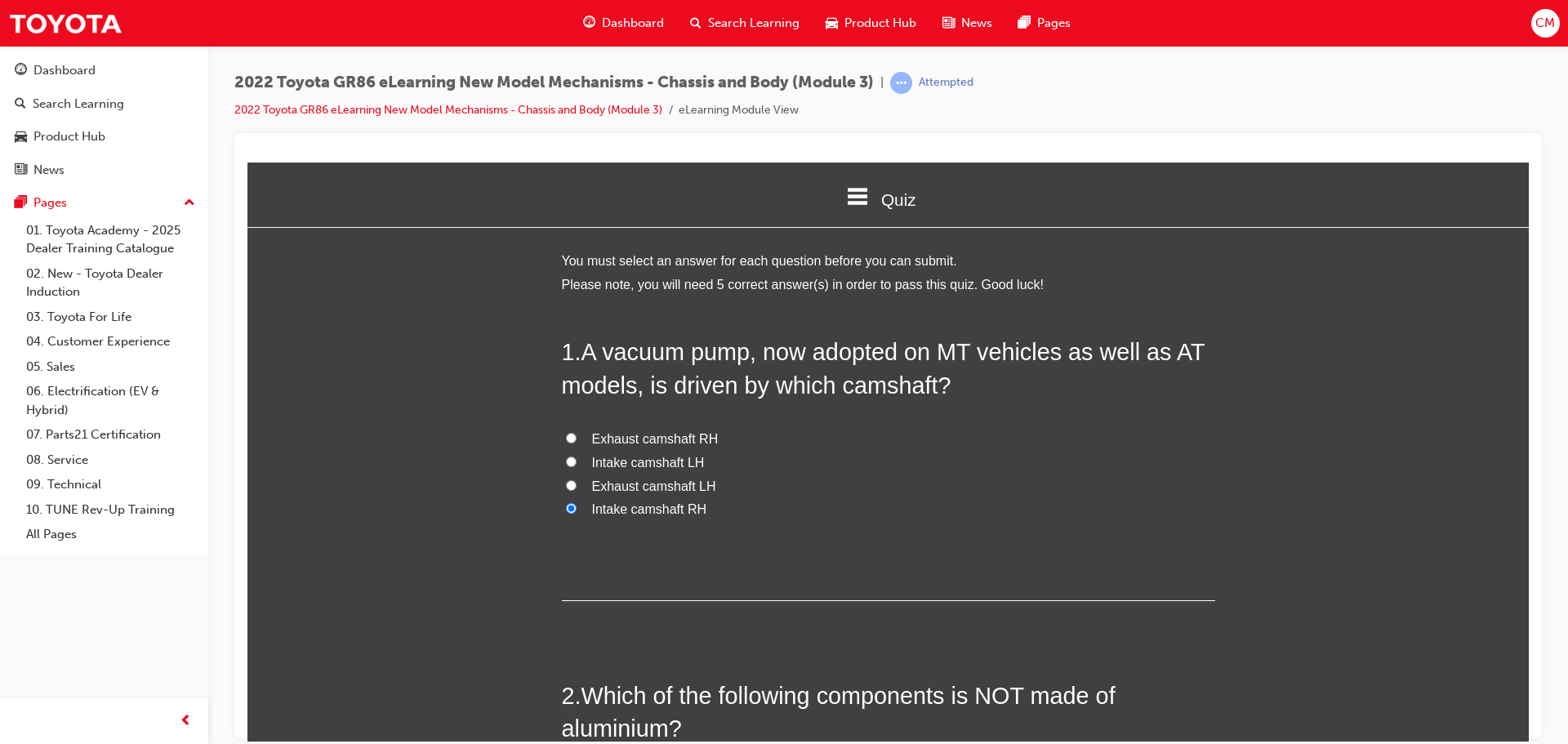 radio on "true" 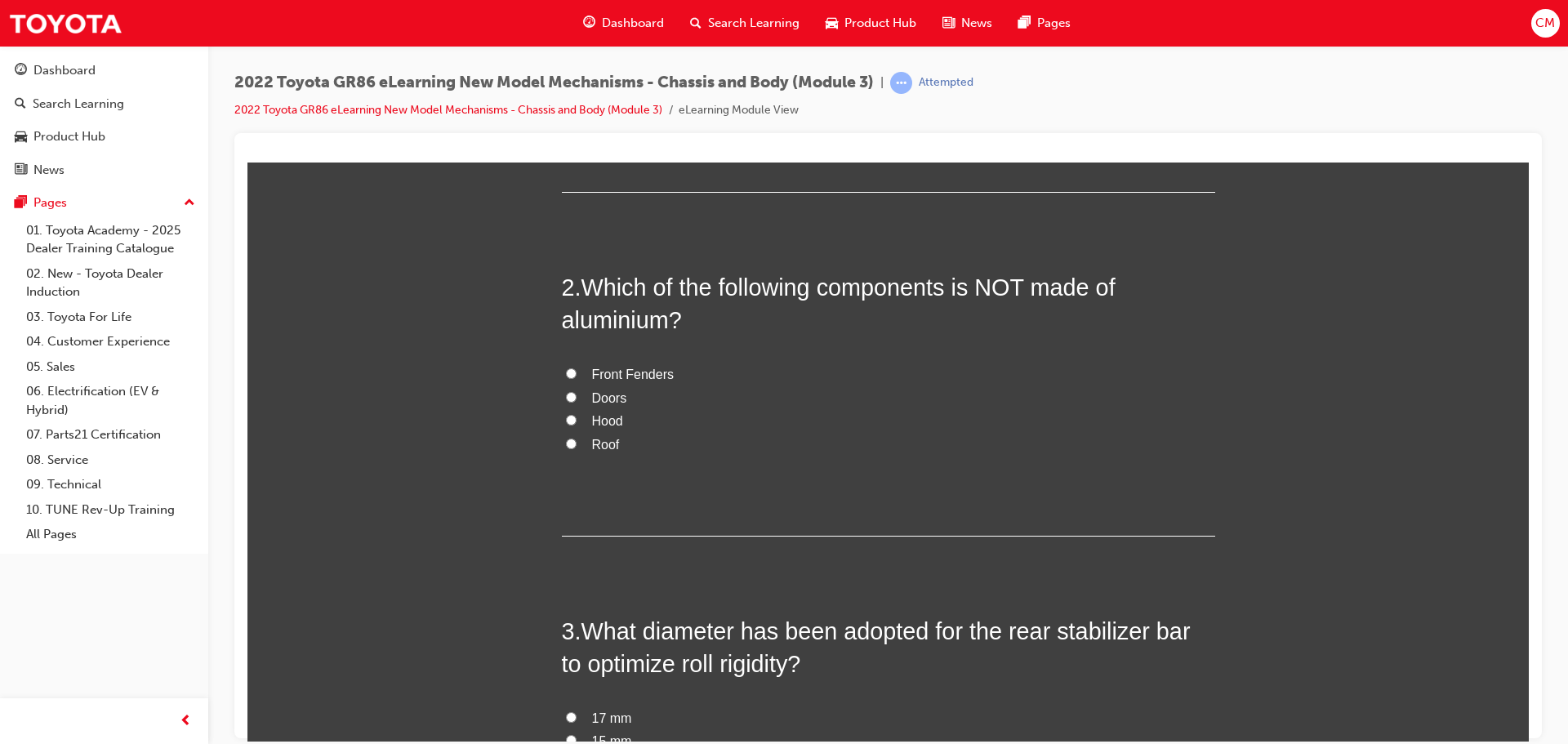 scroll, scrollTop: 327, scrollLeft: 0, axis: vertical 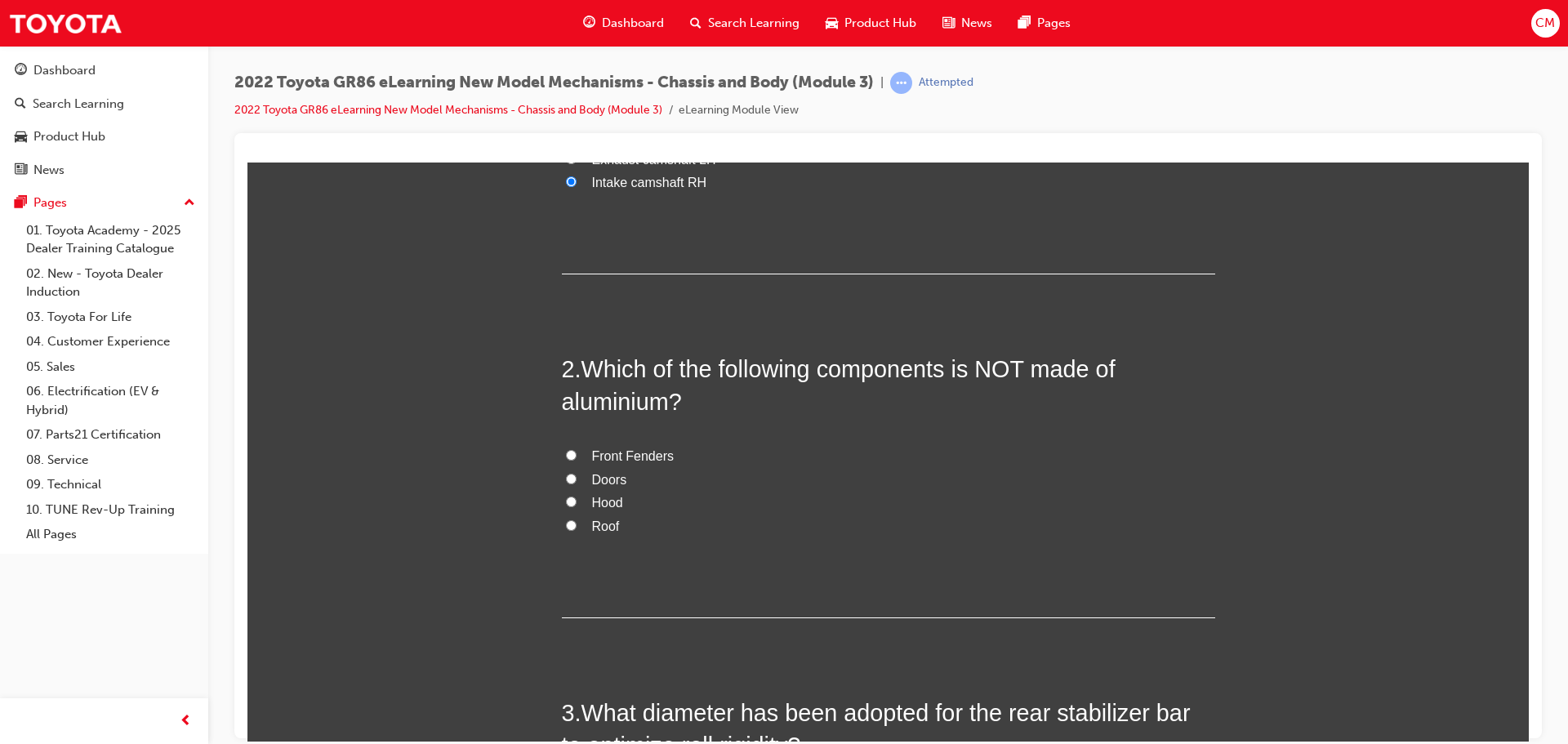 click on "Doors" at bounding box center (571, 478) 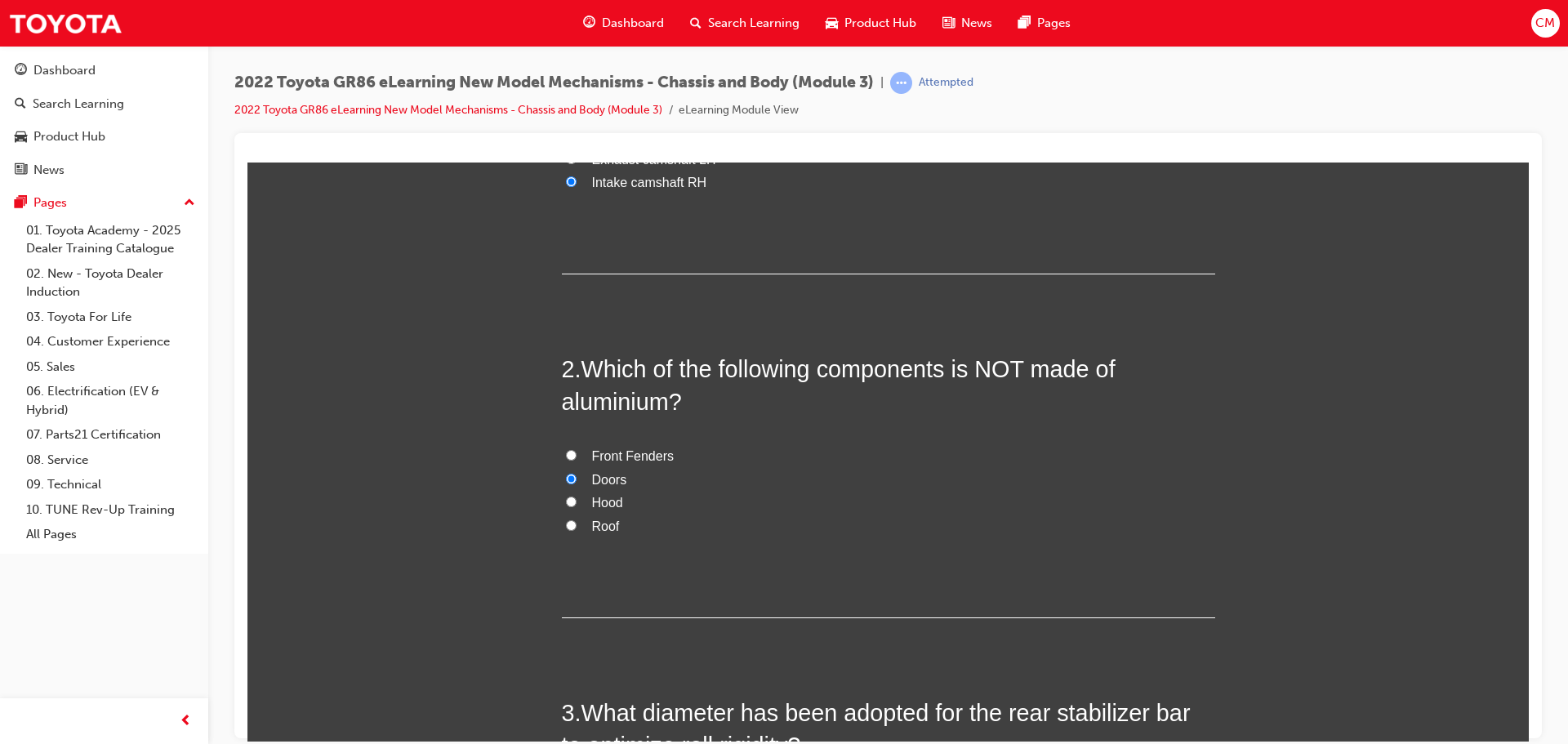 radio on "true" 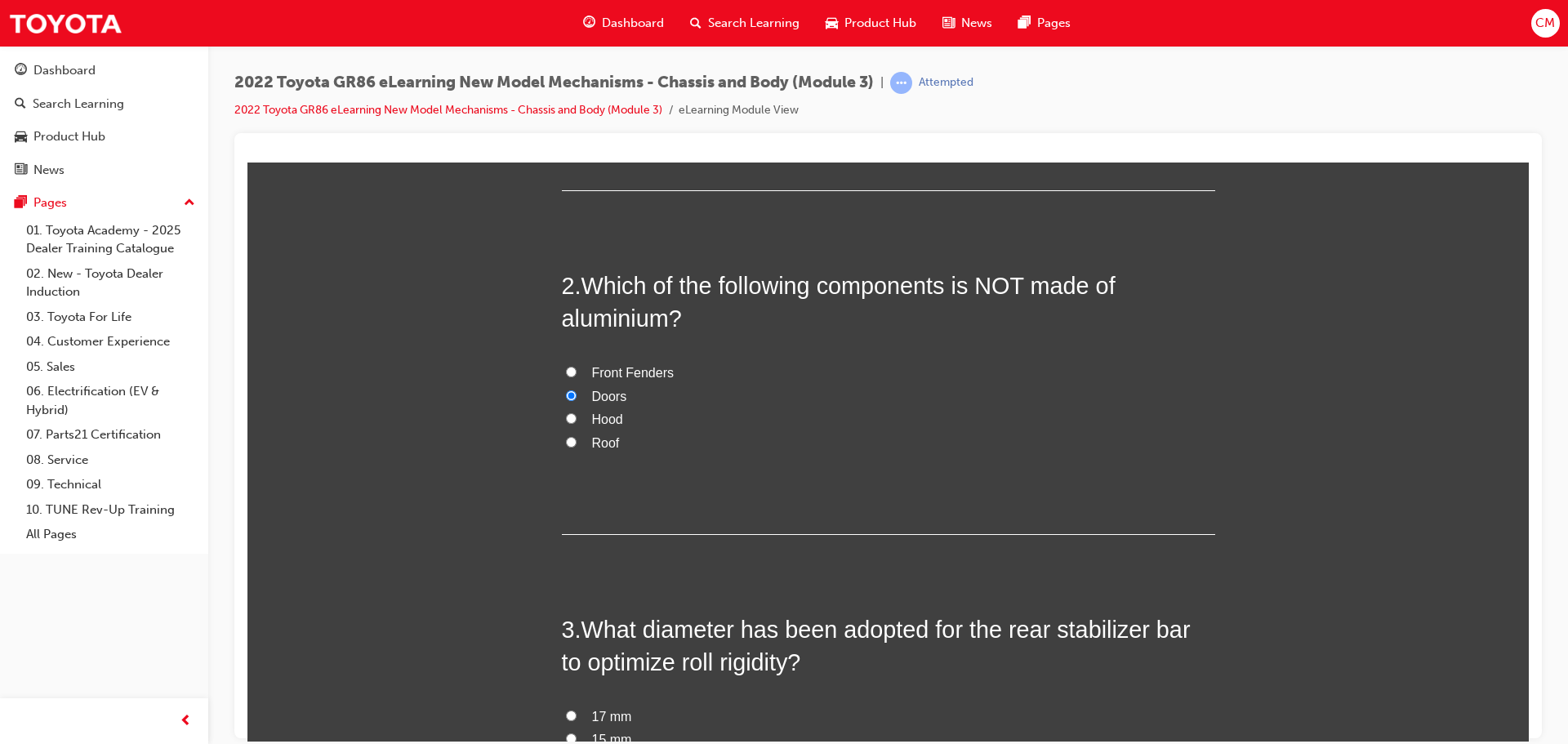 scroll, scrollTop: 735, scrollLeft: 0, axis: vertical 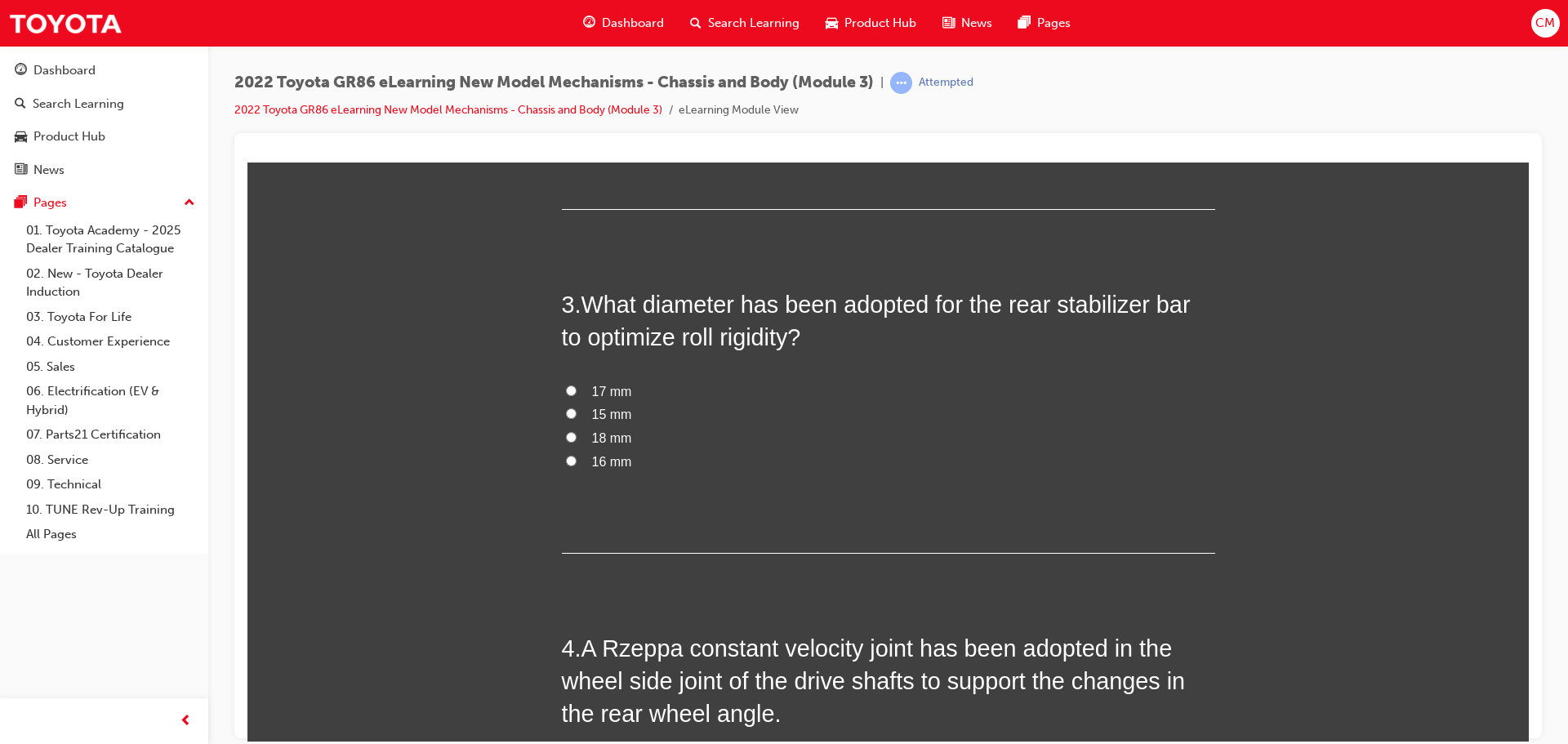 click on "15 mm" at bounding box center [889, 414] 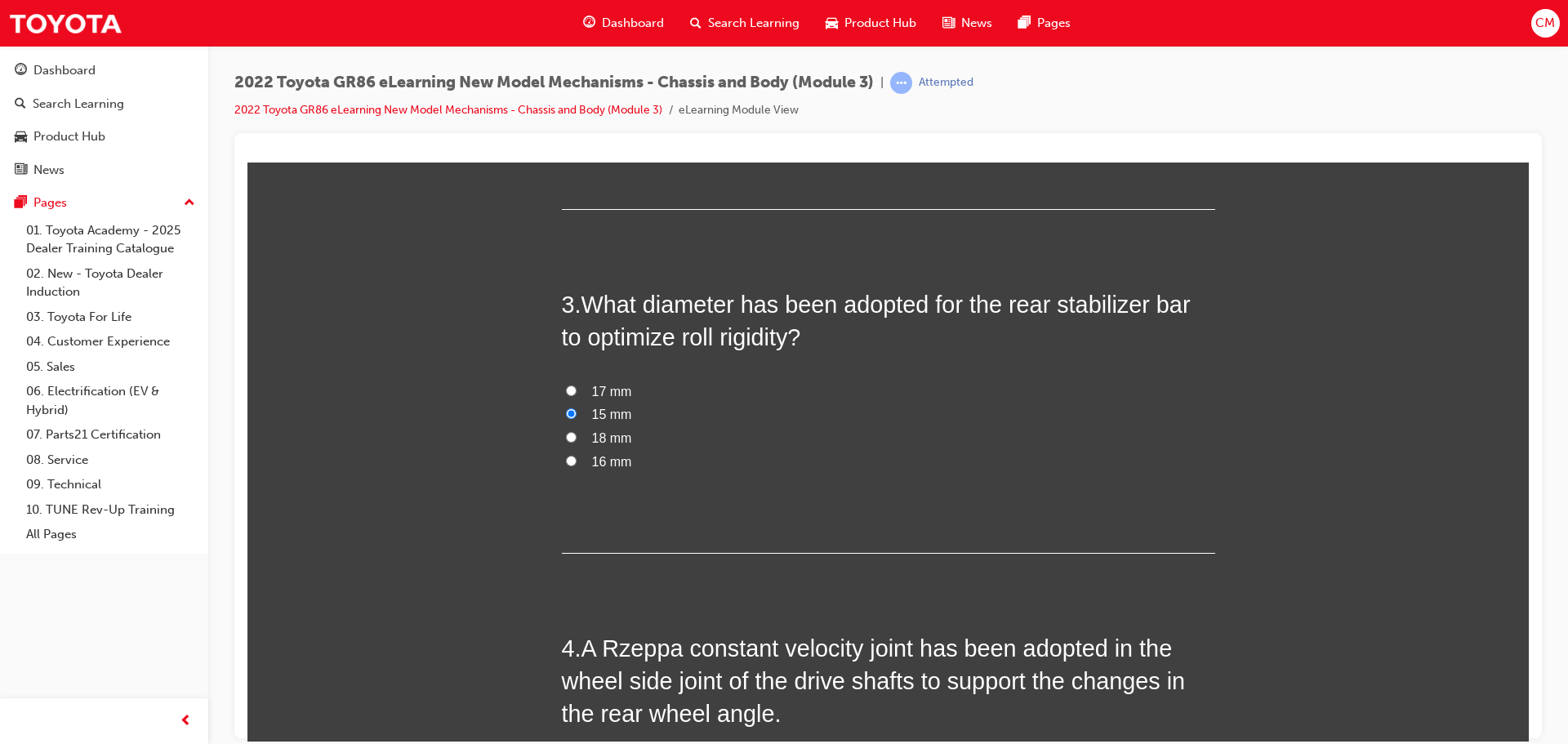 radio on "true" 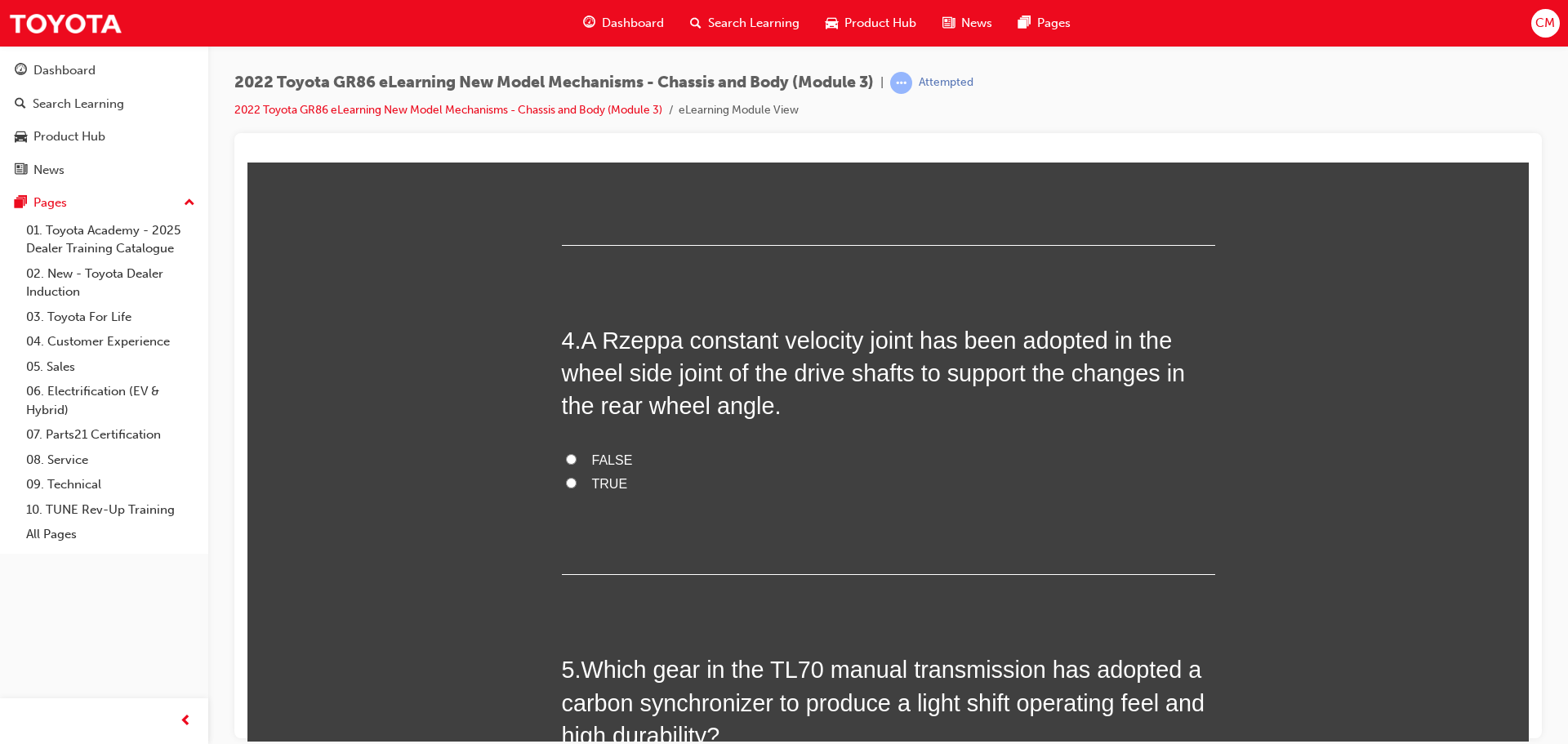 scroll, scrollTop: 1062, scrollLeft: 0, axis: vertical 